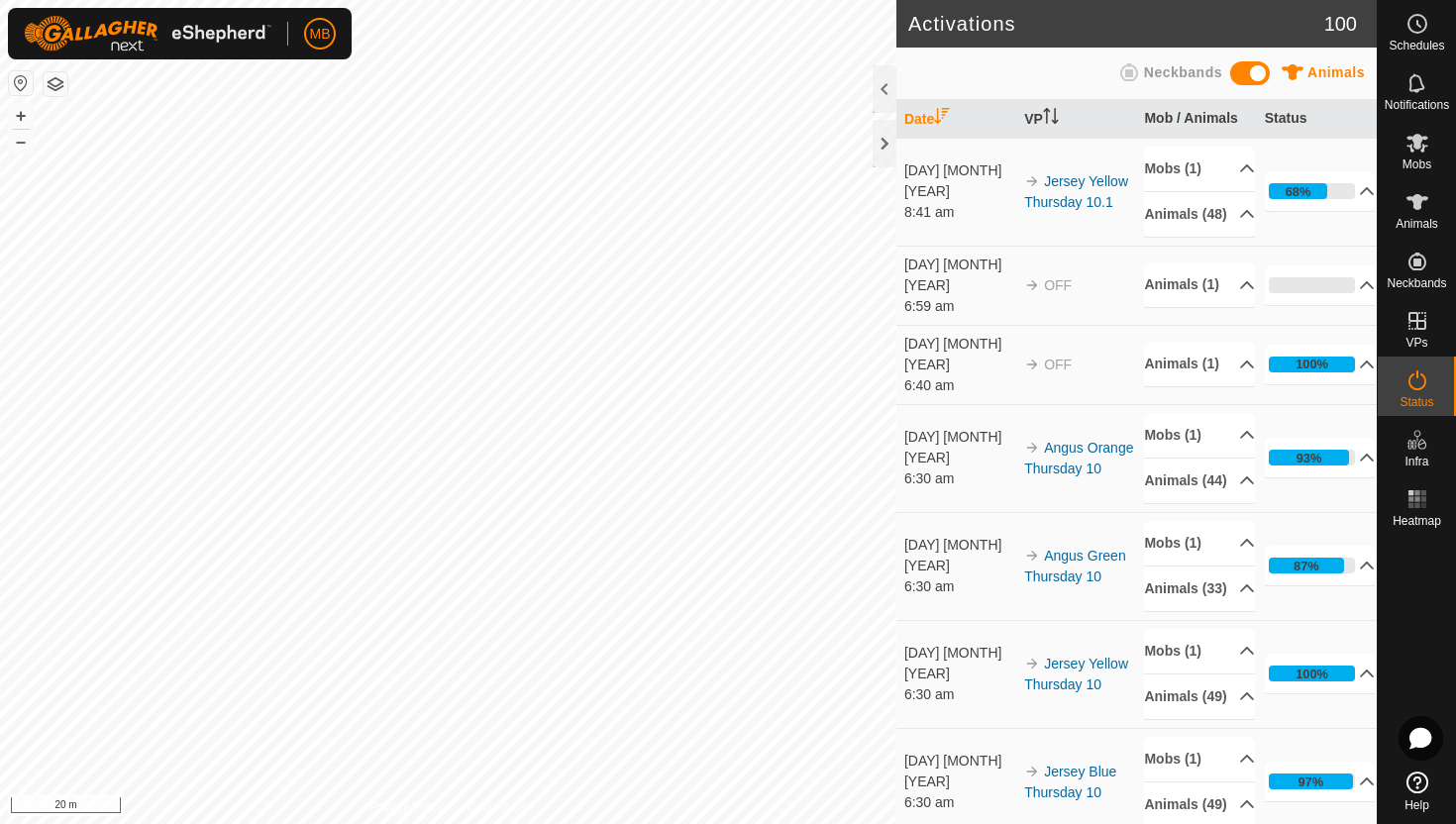 scroll, scrollTop: 0, scrollLeft: 0, axis: both 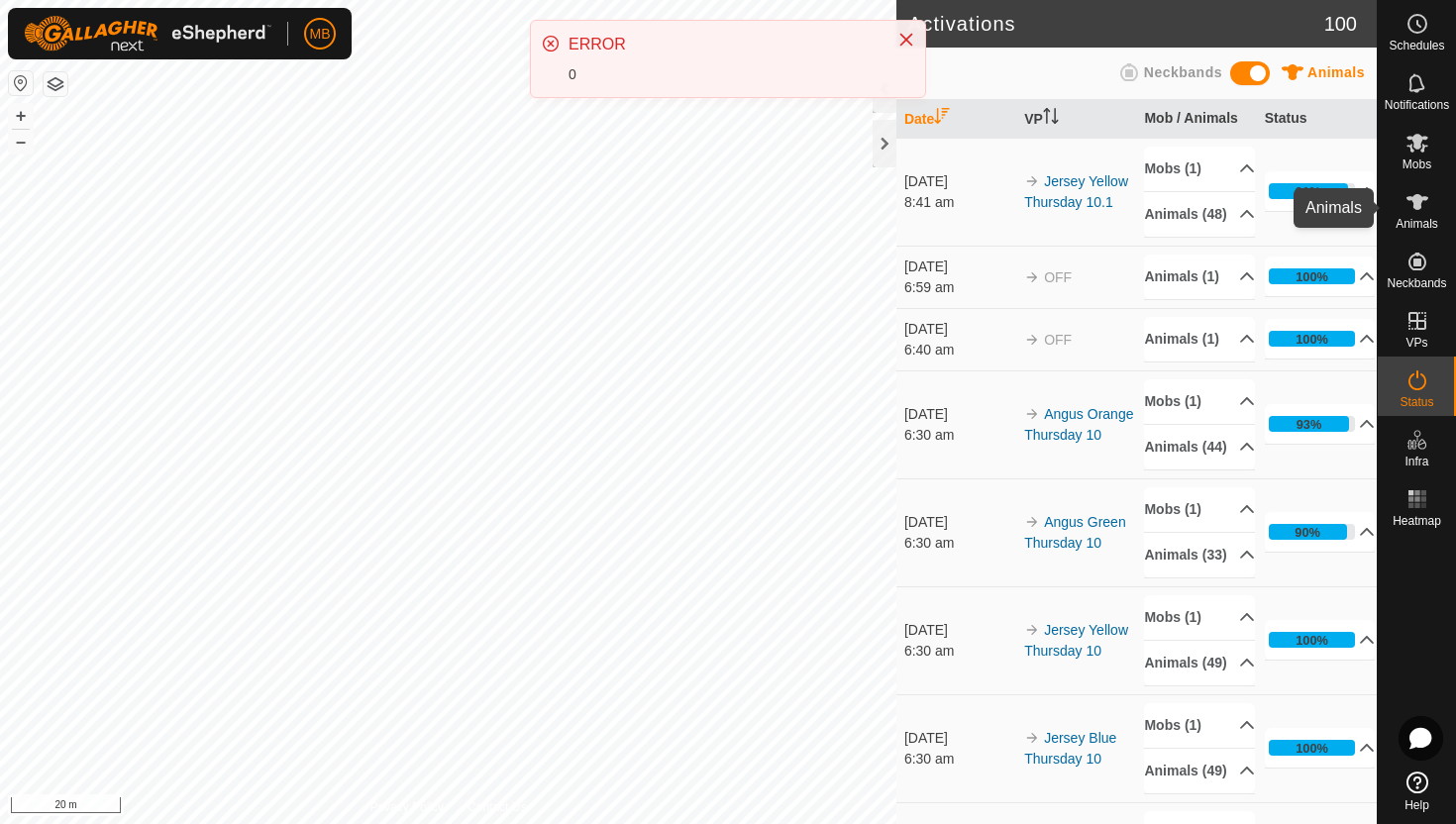 click at bounding box center [1417, 202] 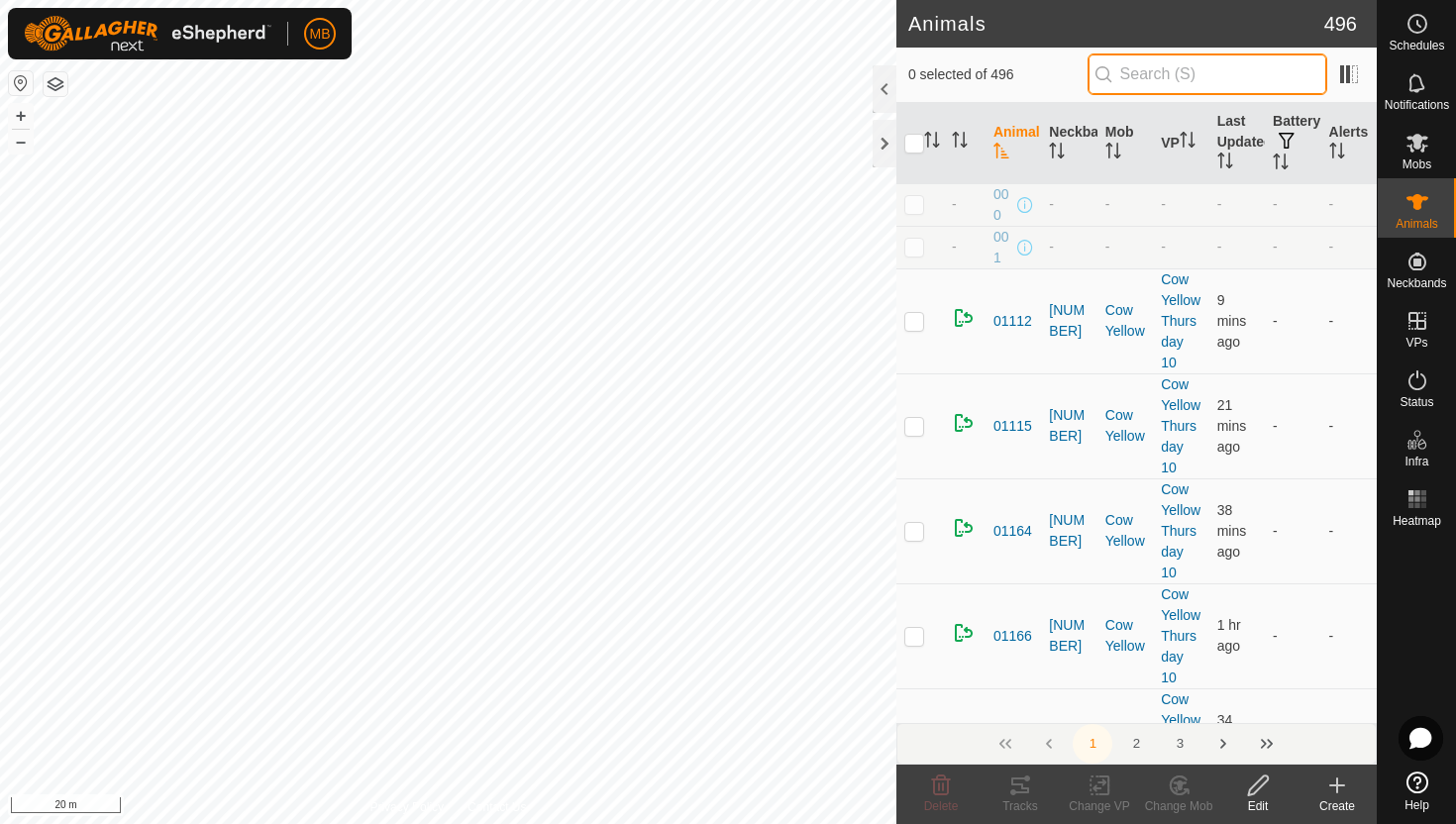 click at bounding box center [1207, 74] 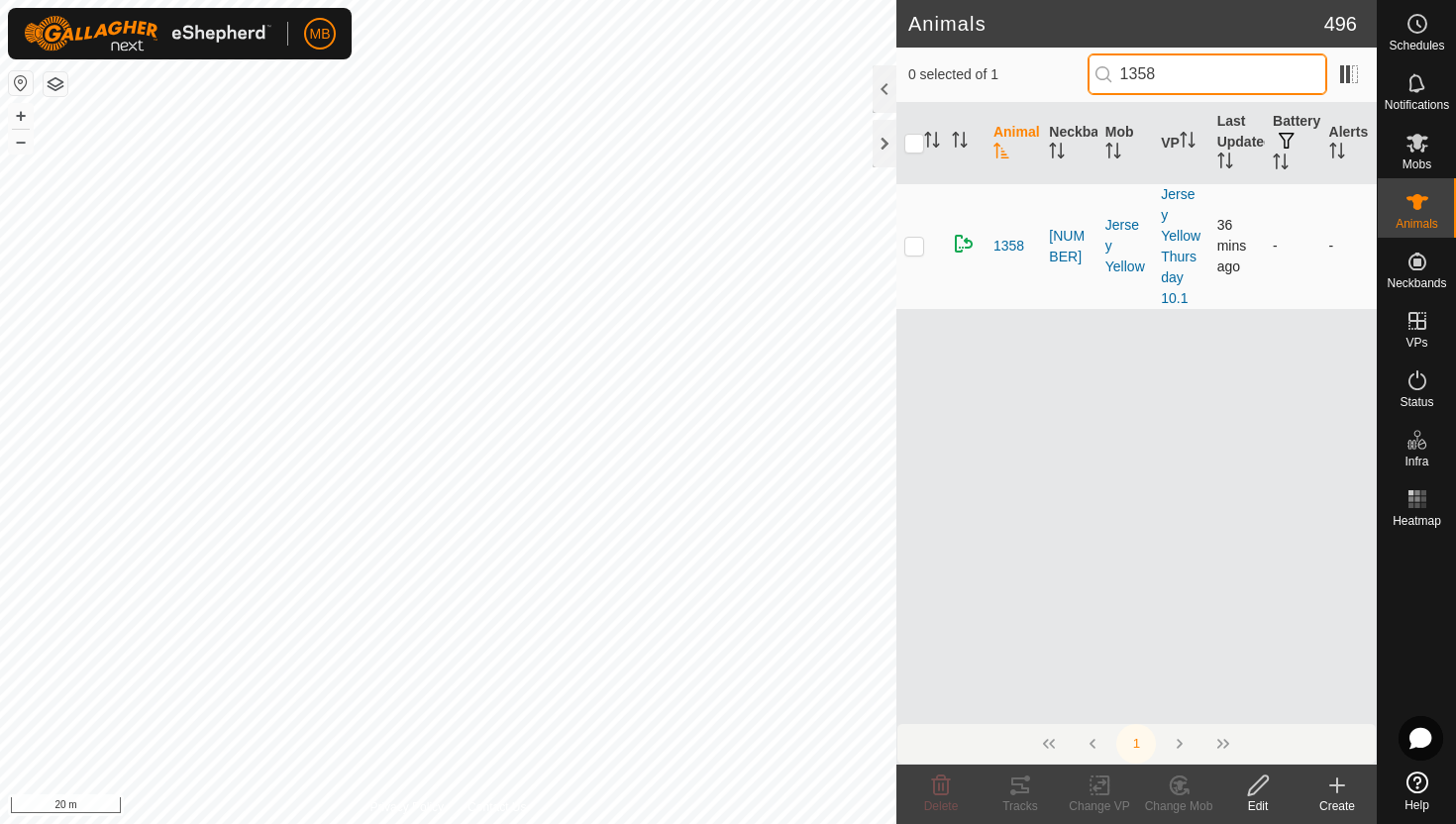 type on "1358" 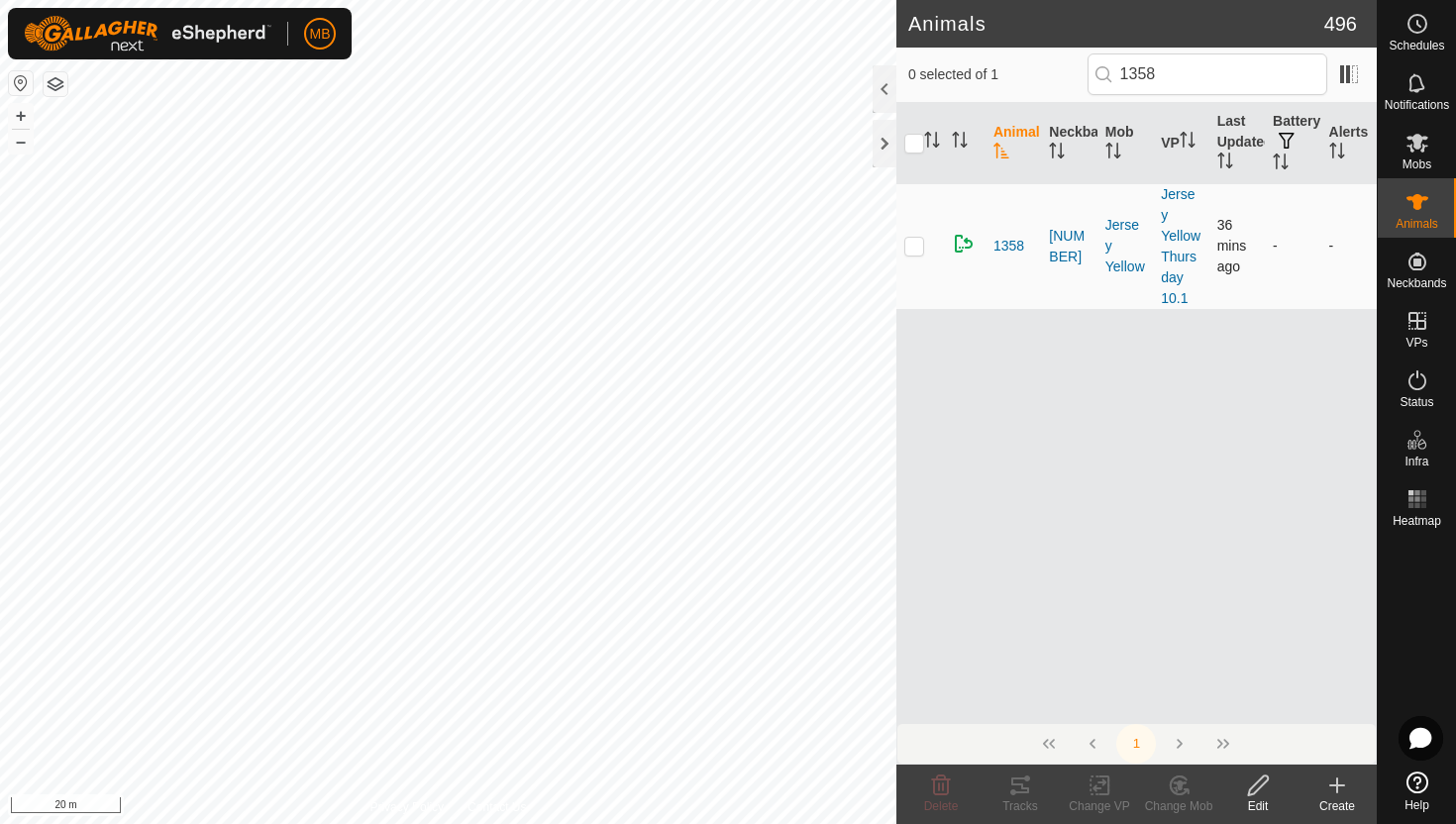 click at bounding box center [920, 246] 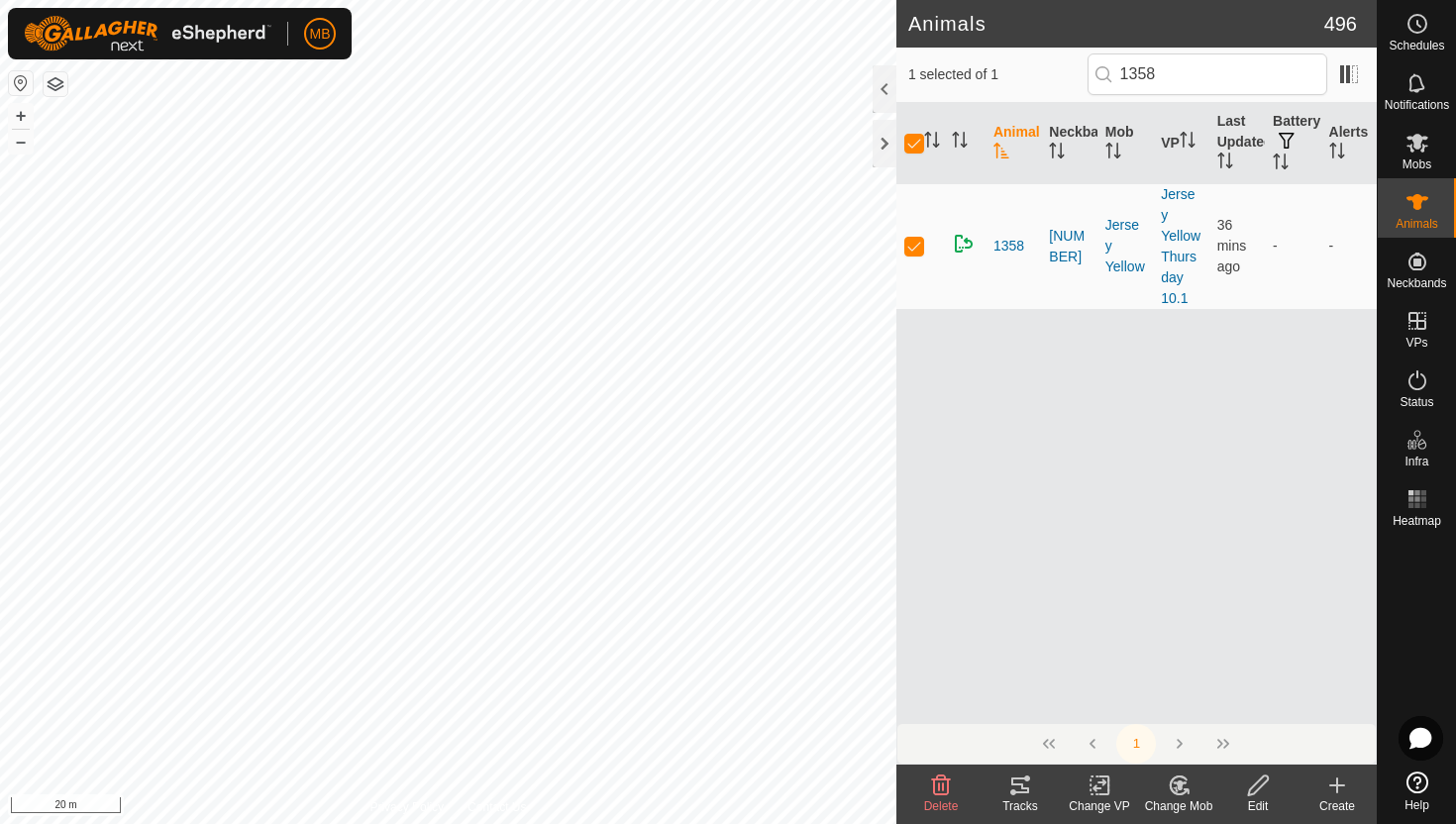 click at bounding box center [1258, 785] 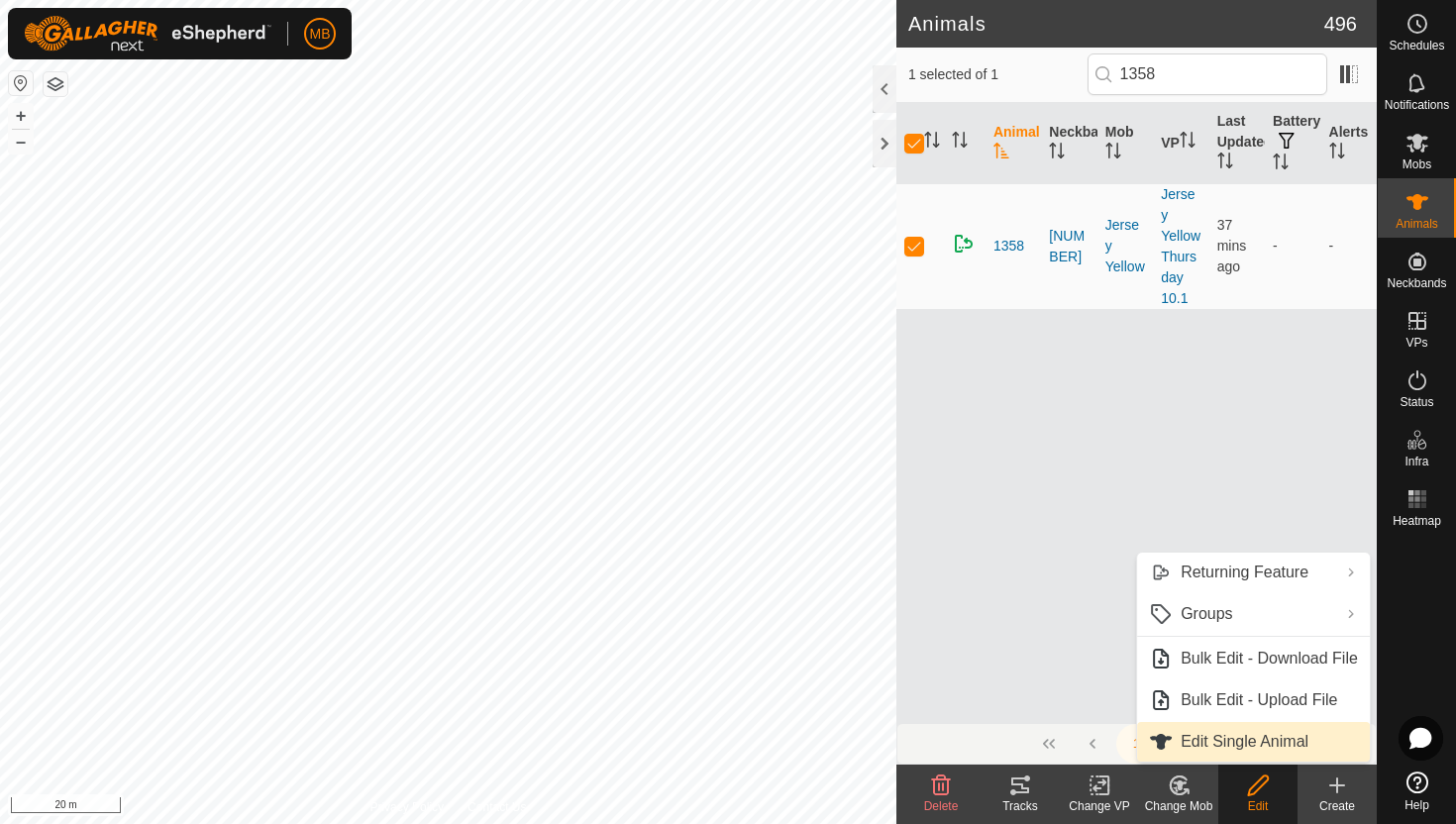 click on "Edit Single Animal" at bounding box center (1253, 742) 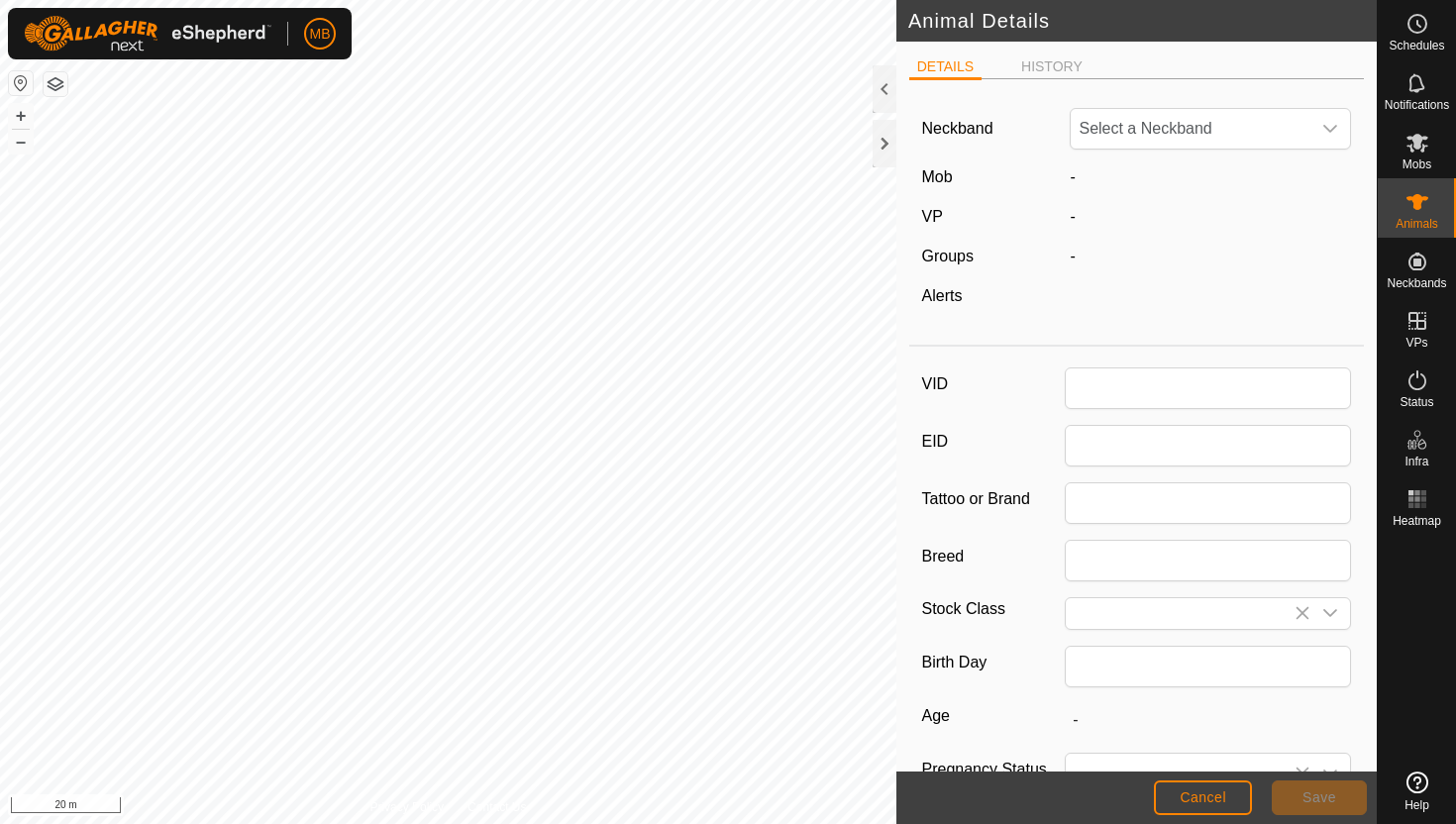 scroll, scrollTop: 0, scrollLeft: 0, axis: both 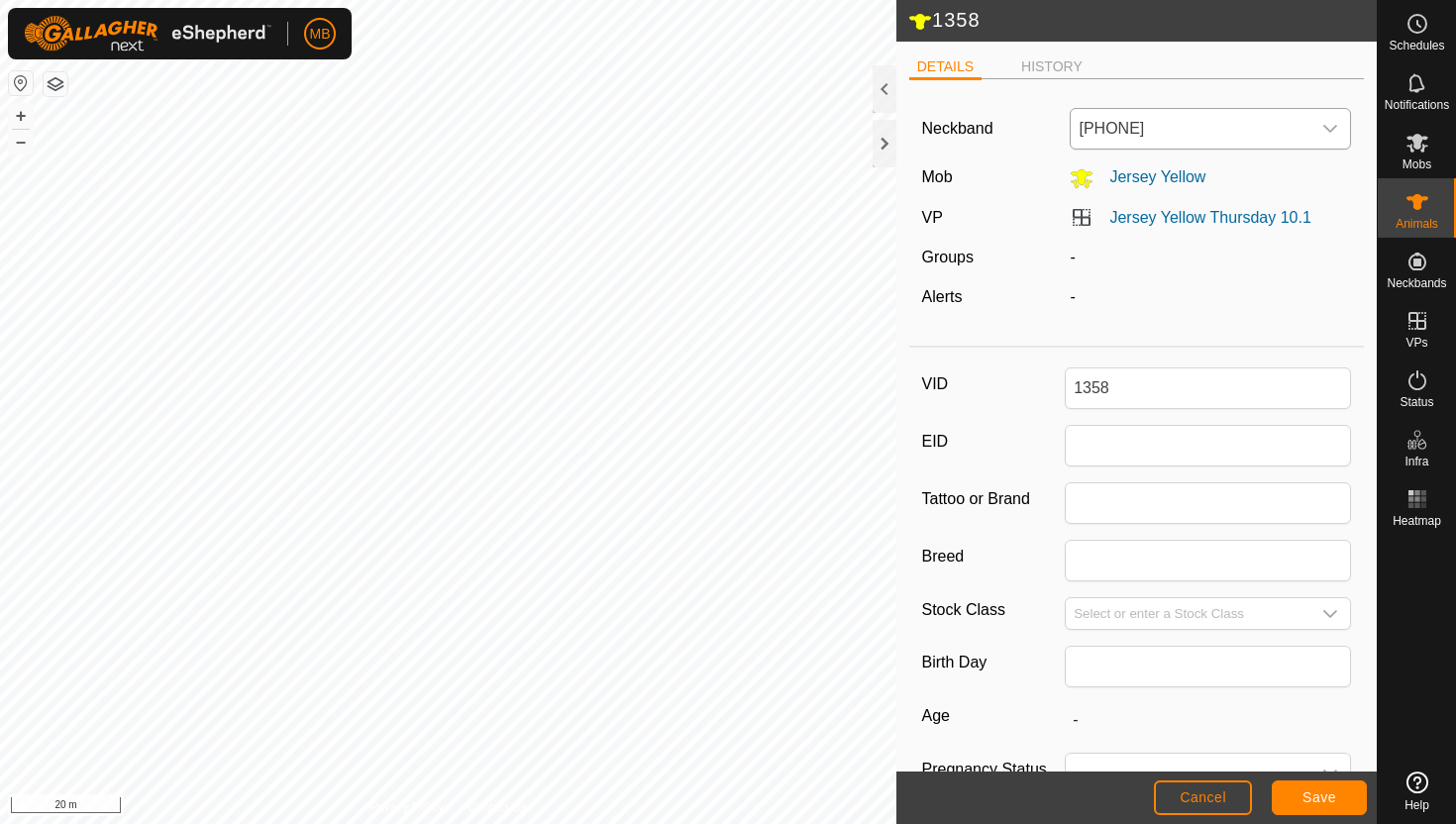 click on "[NUMBER]" at bounding box center (1191, 129) 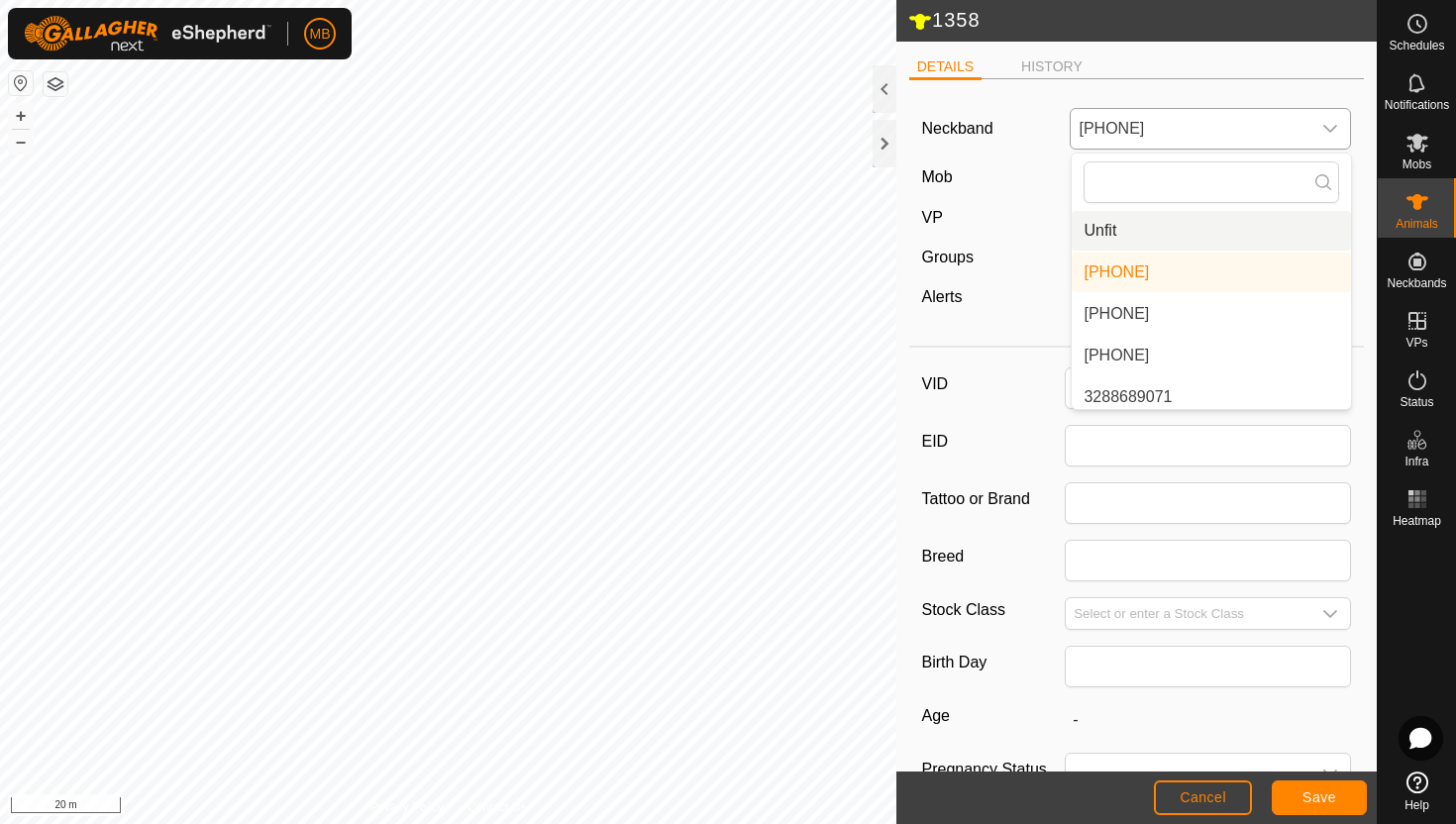 click on "Unfit" at bounding box center (1211, 231) 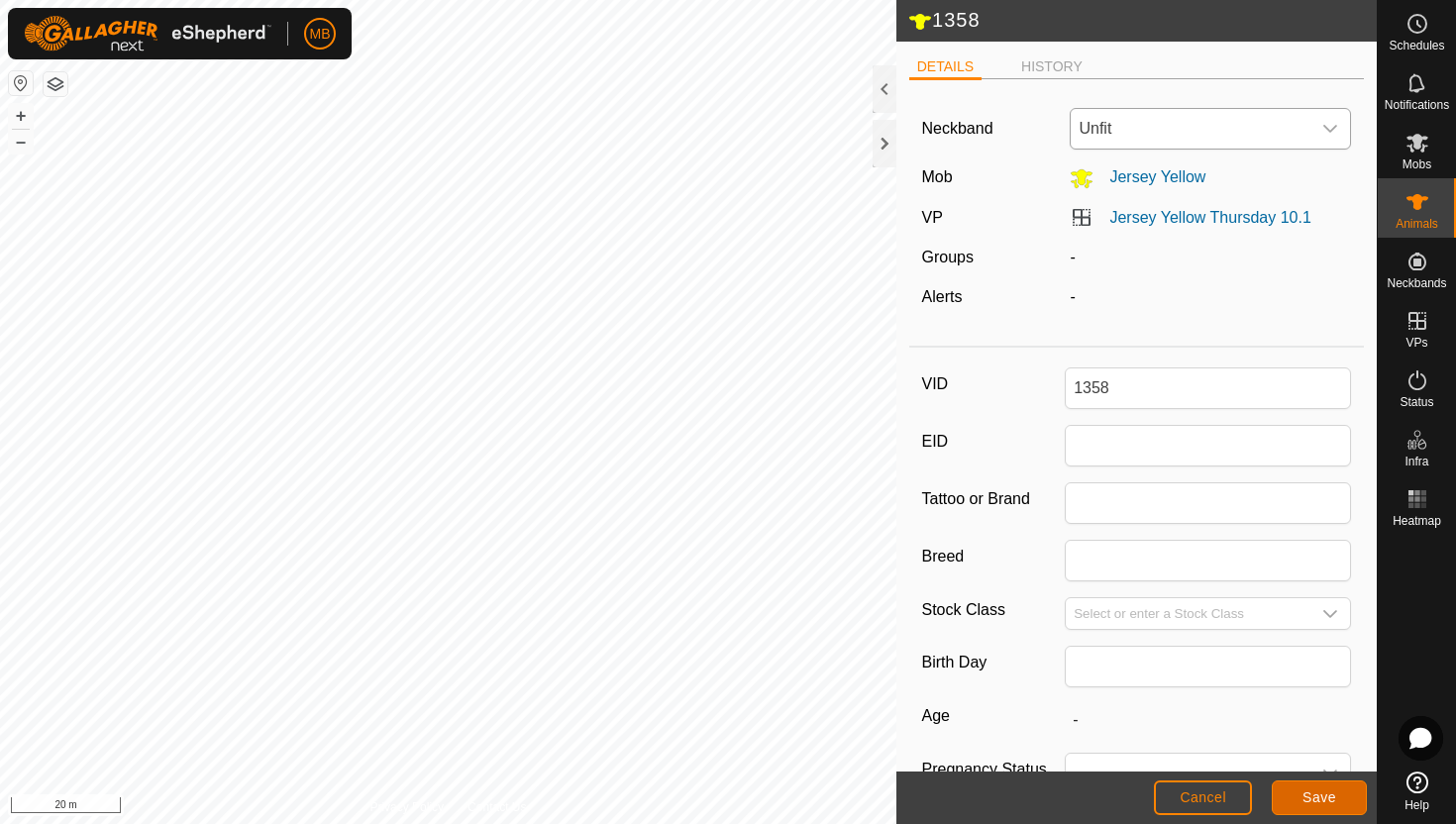 click on "Save" at bounding box center (1319, 797) 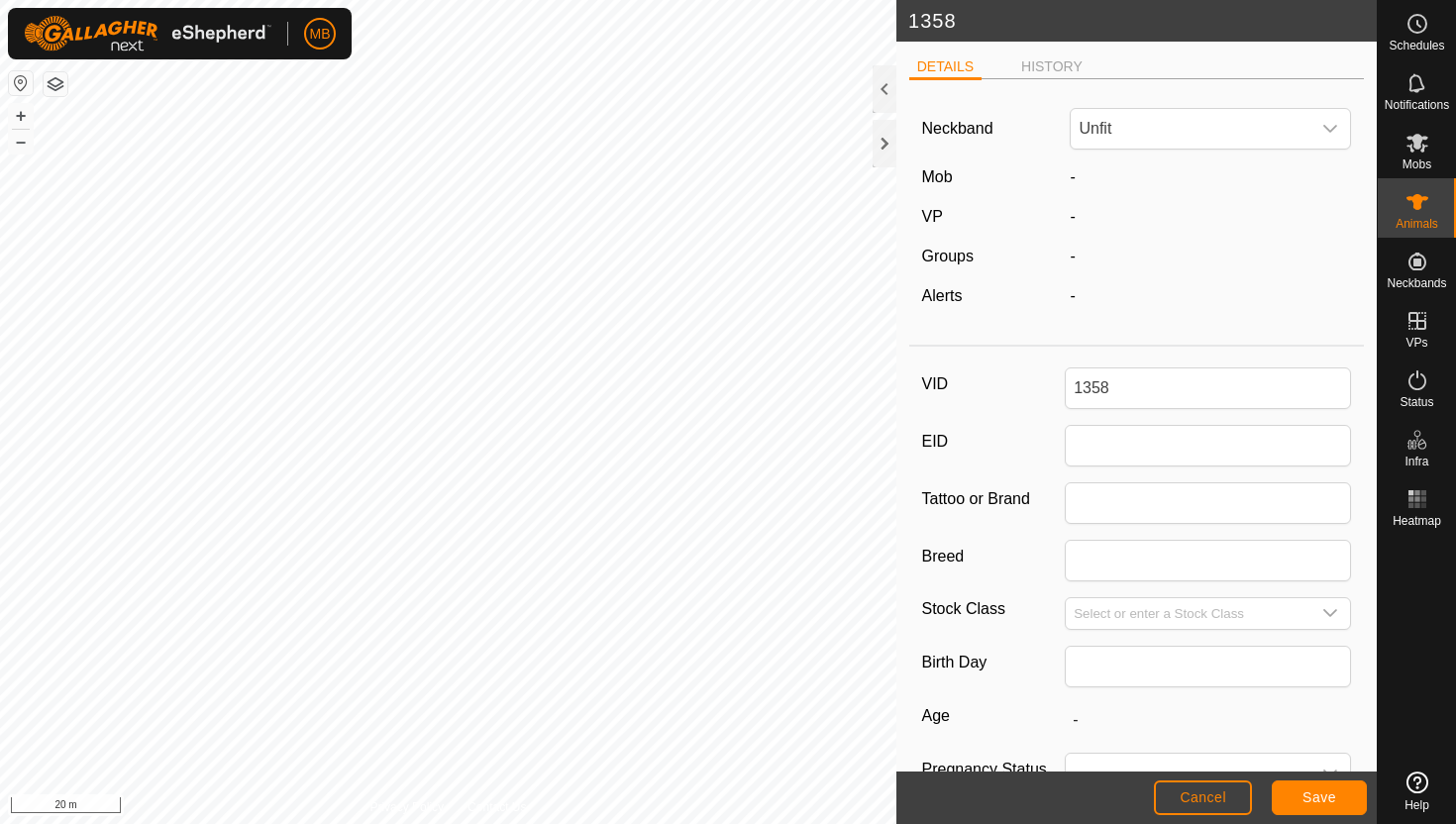 scroll, scrollTop: 0, scrollLeft: 0, axis: both 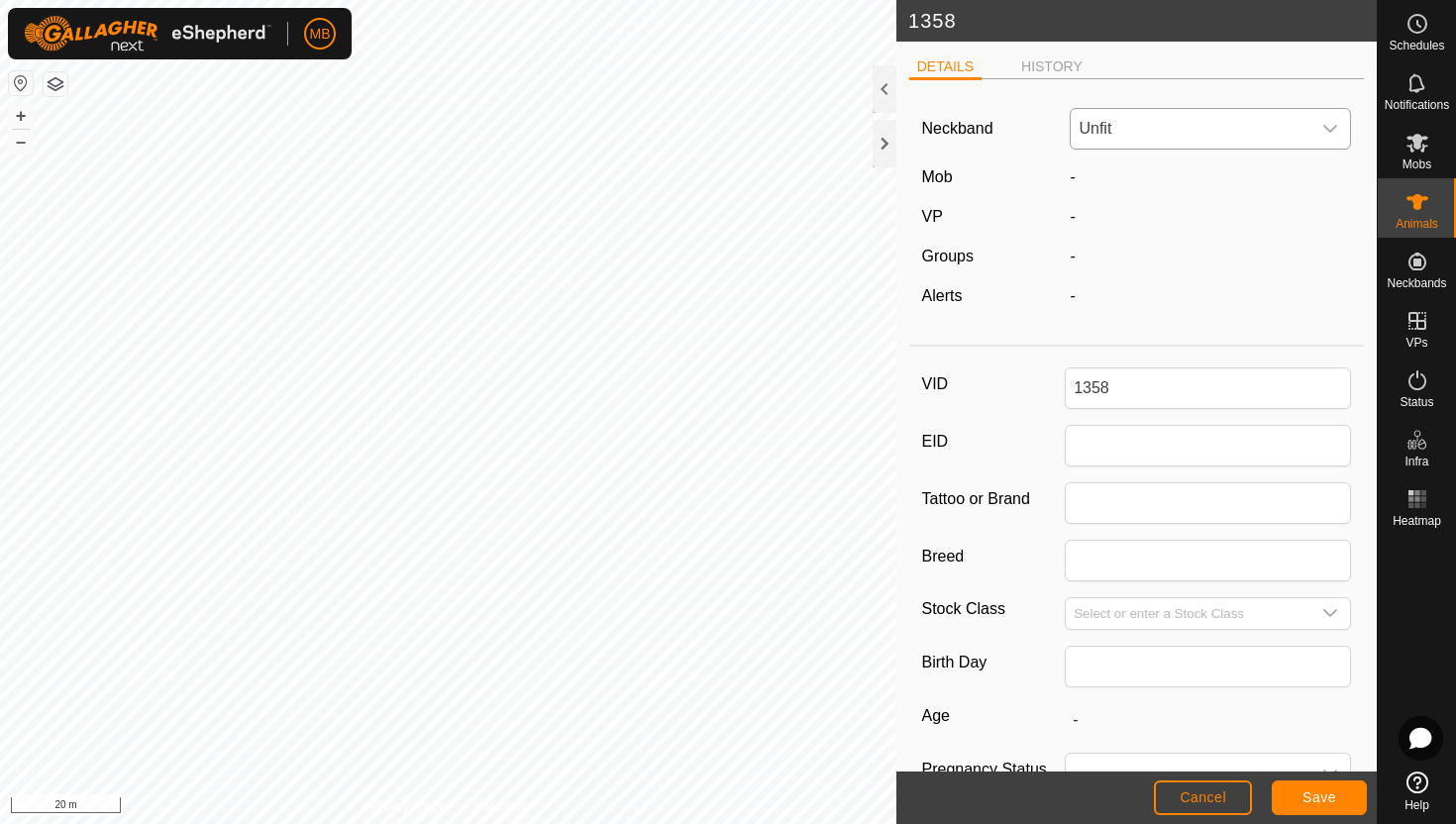 click at bounding box center (1330, 129) 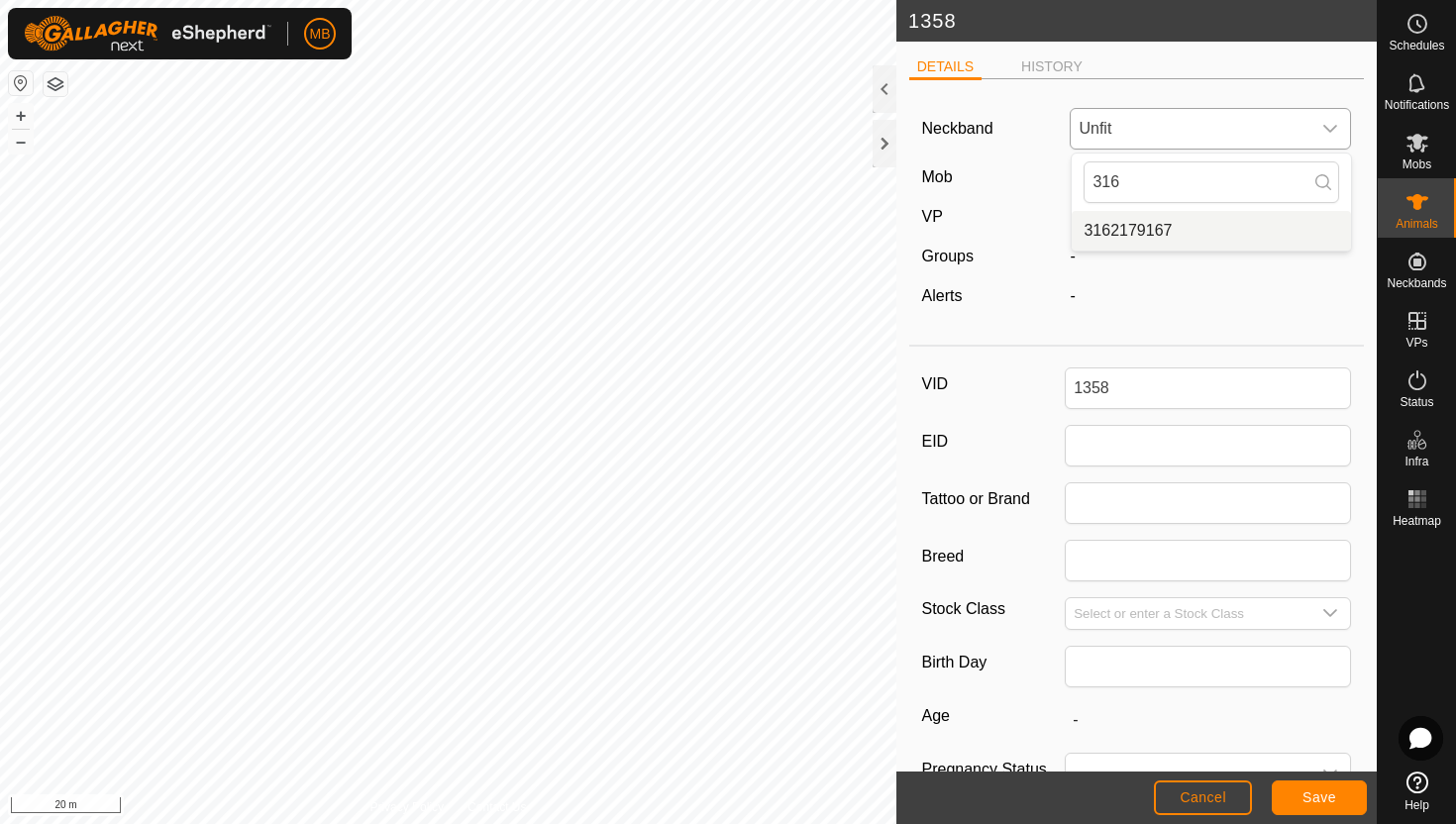 type on "316" 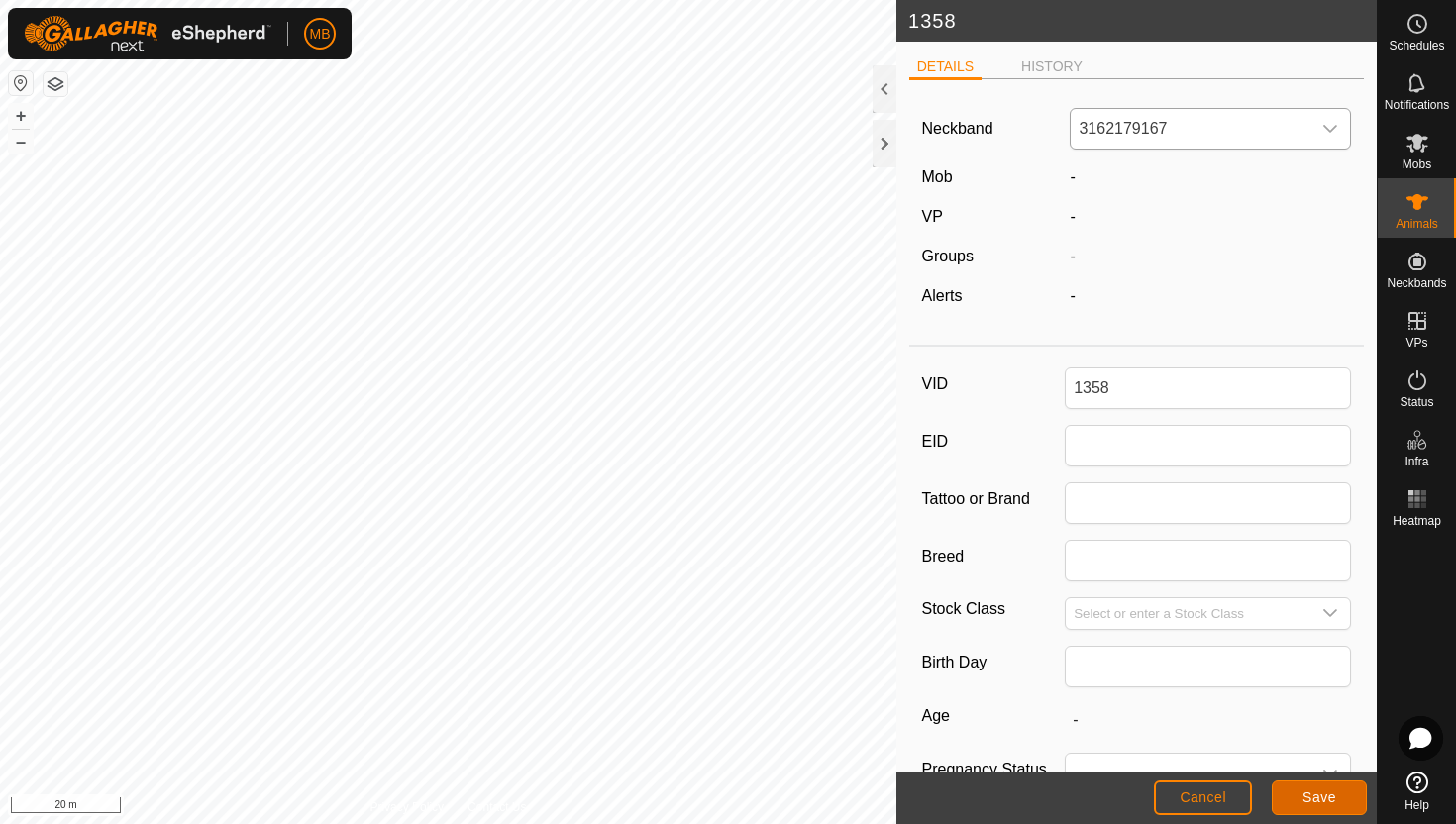 click on "Save" at bounding box center [1319, 797] 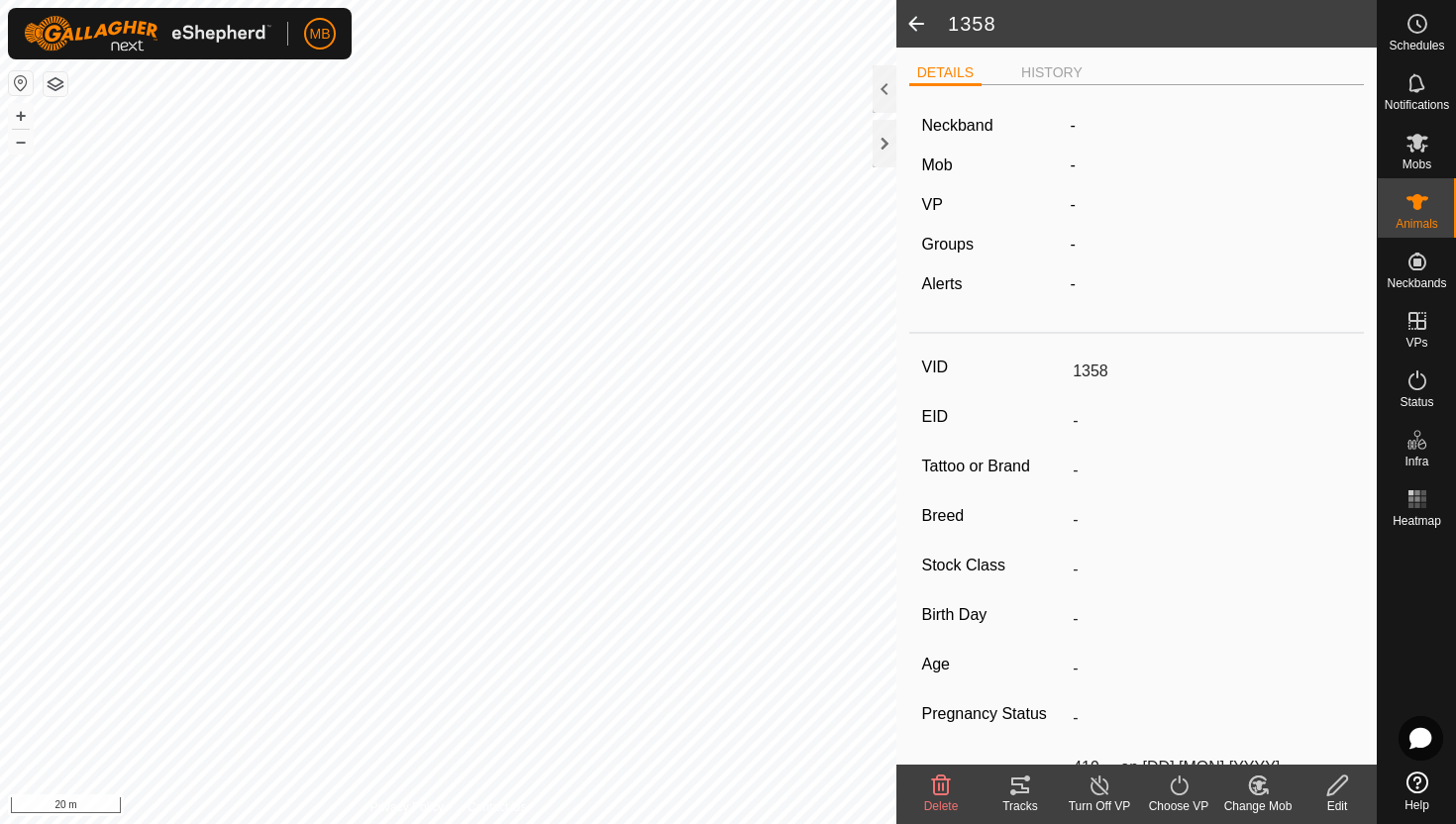 click at bounding box center (1258, 785) 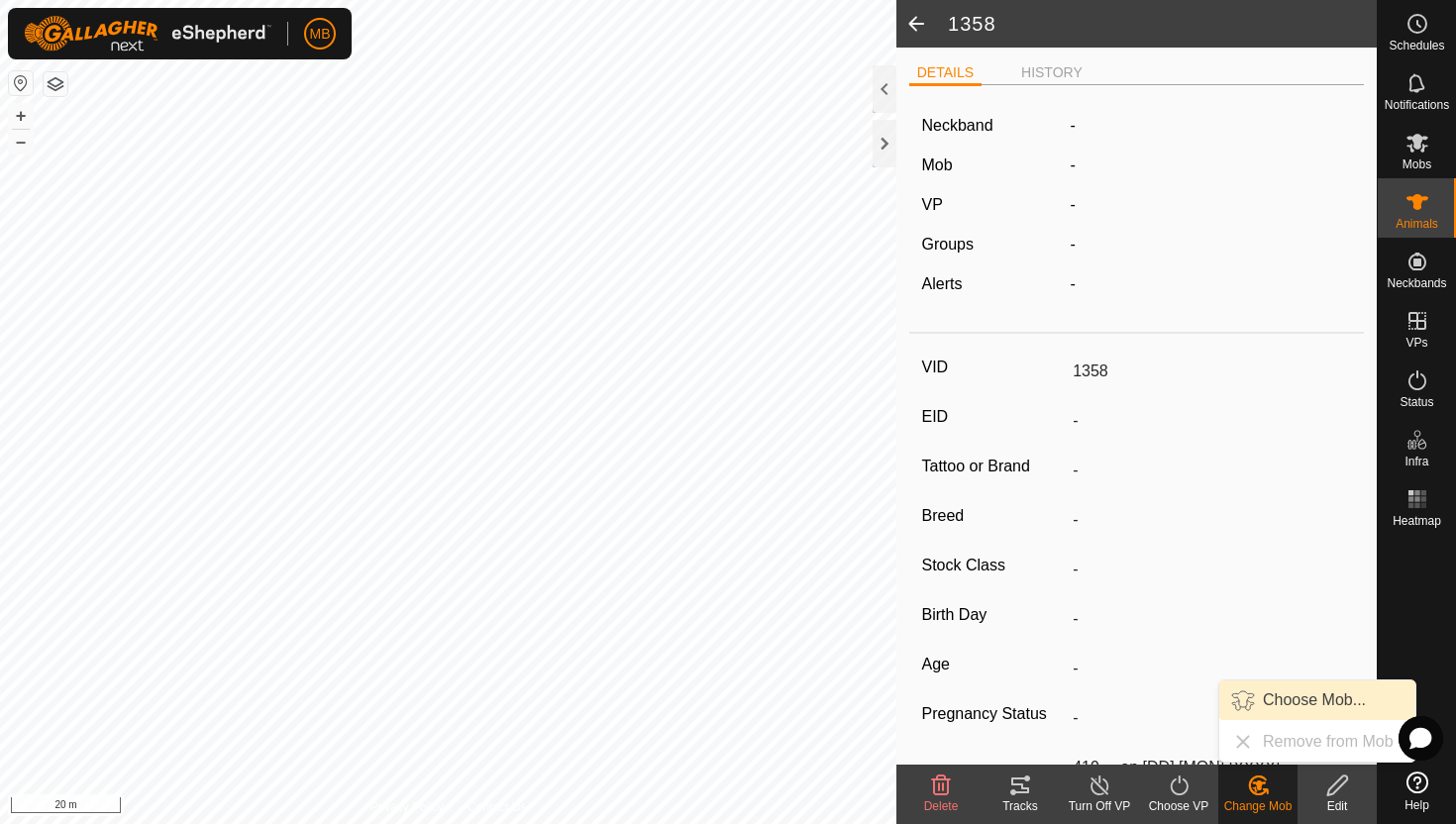 click on "Choose Mob..." at bounding box center [1317, 700] 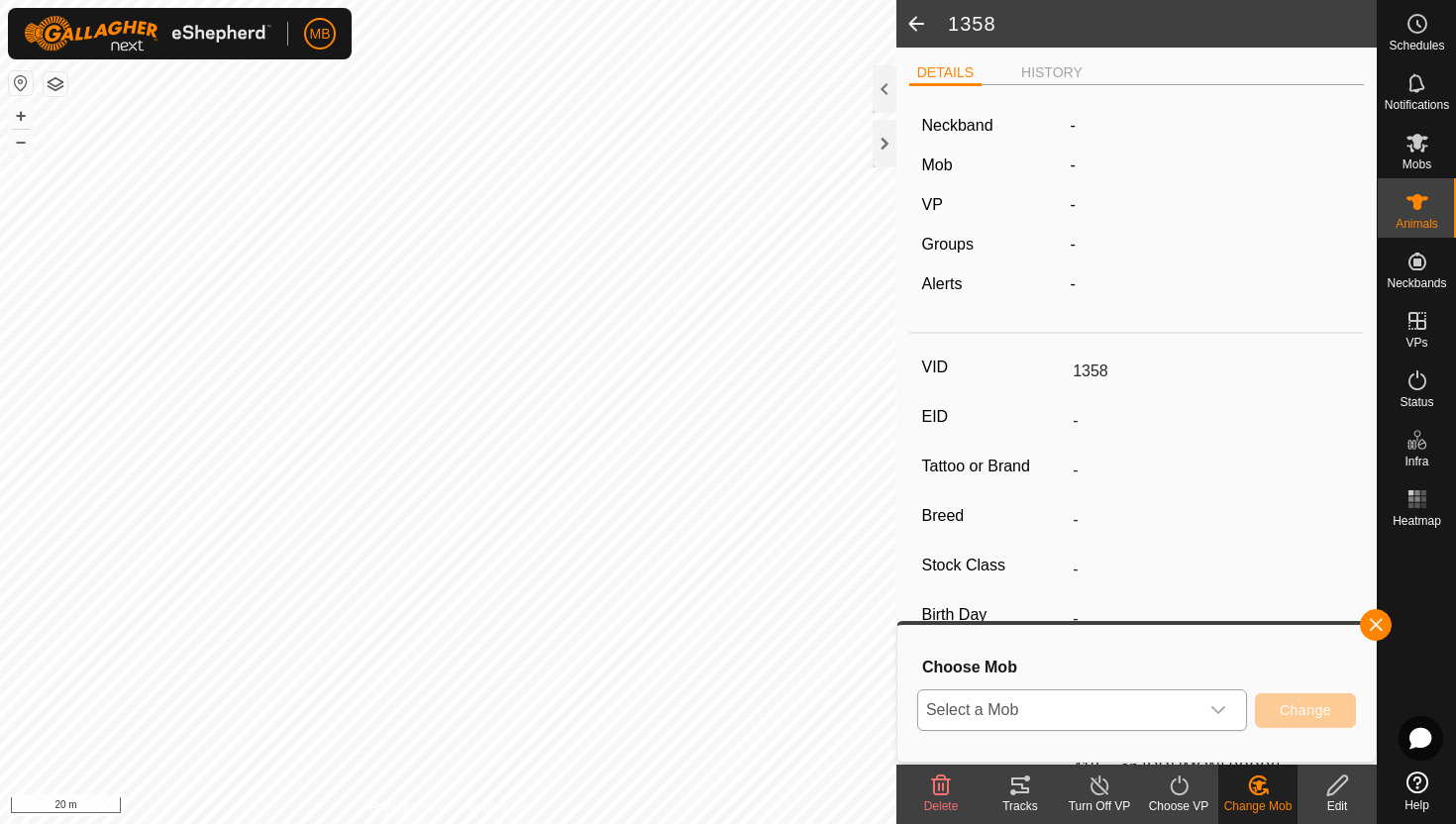 click at bounding box center (1218, 710) 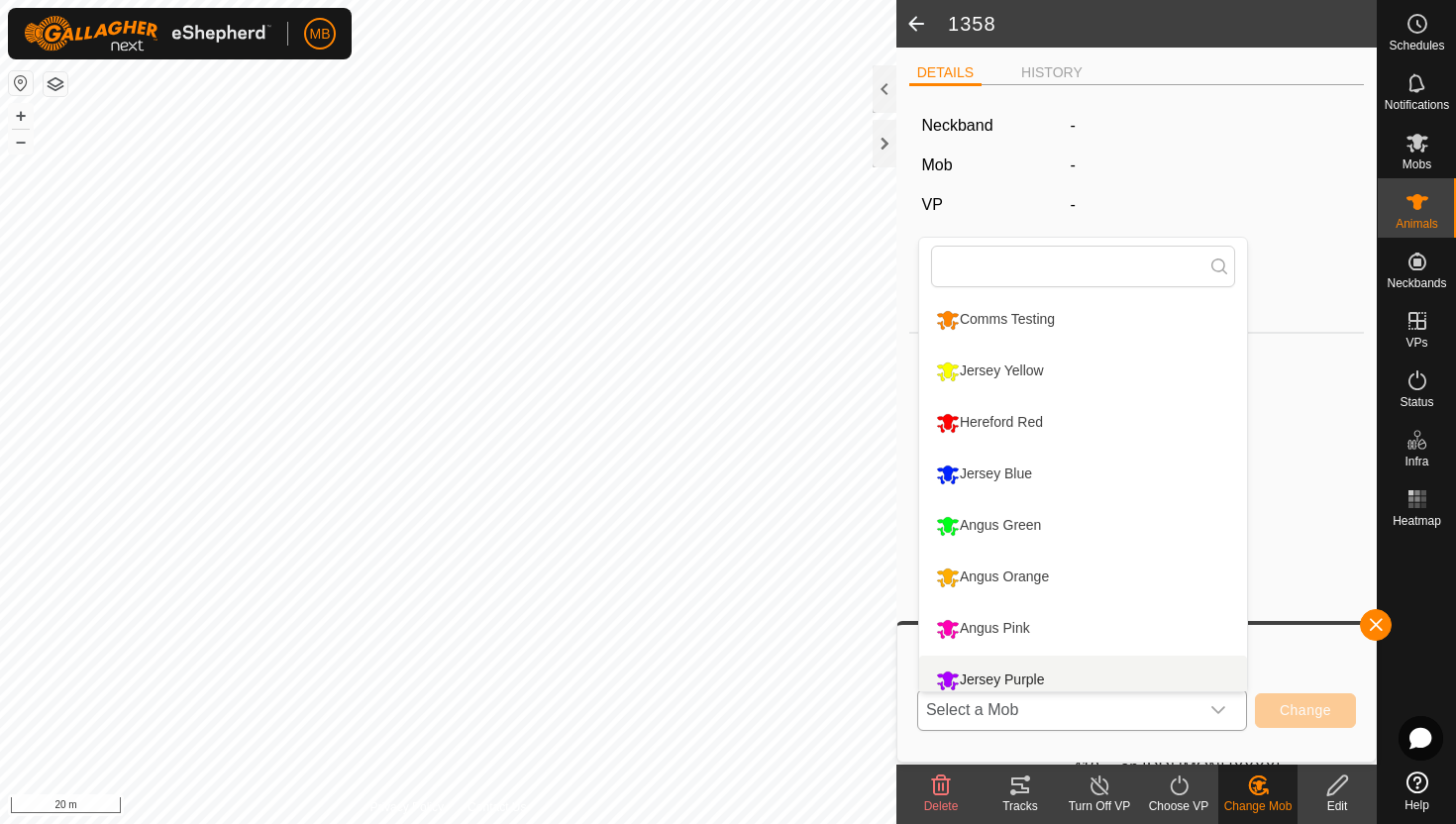 scroll, scrollTop: 14, scrollLeft: 0, axis: vertical 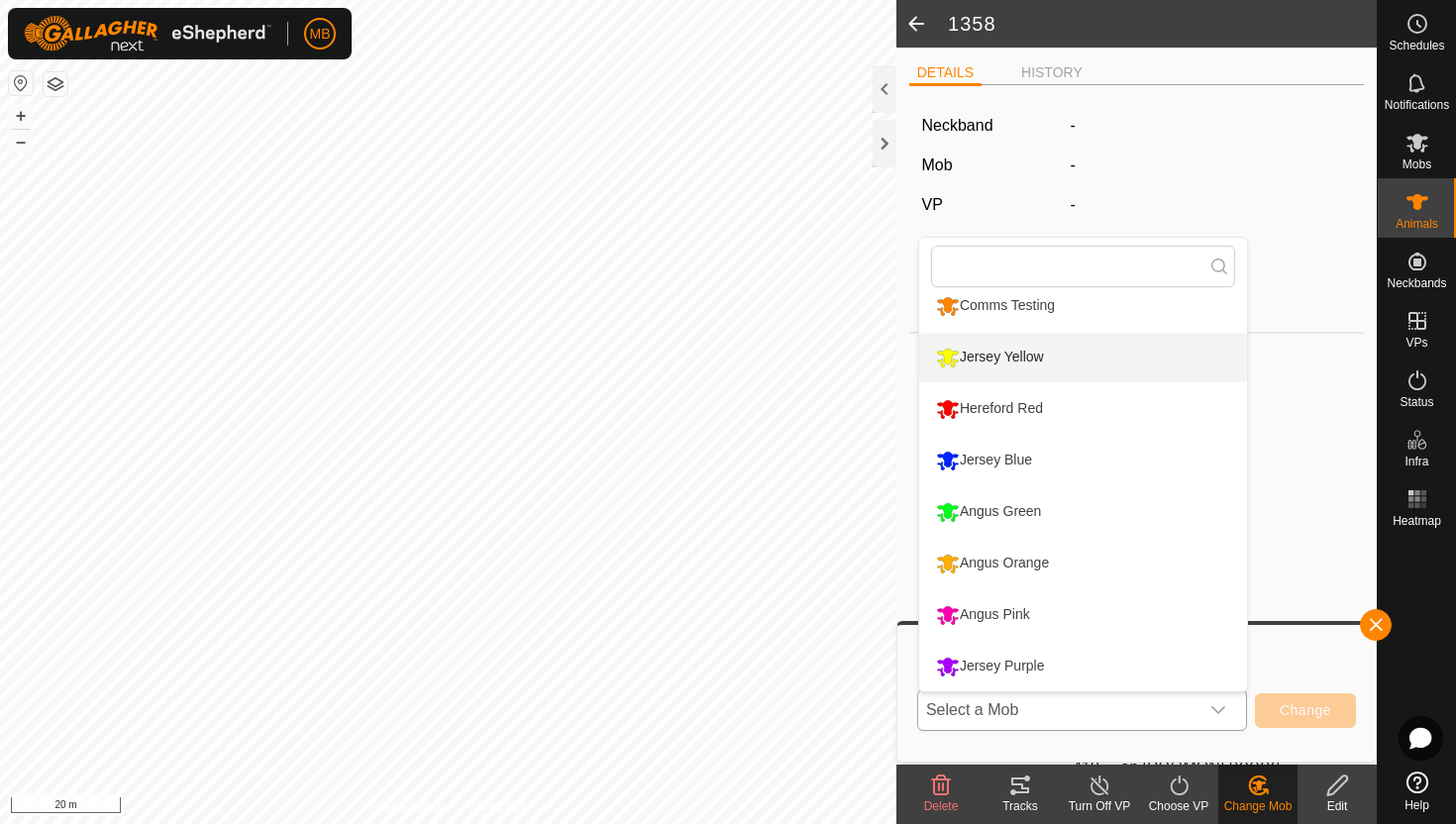click on "Jersey Yellow" at bounding box center (1083, 358) 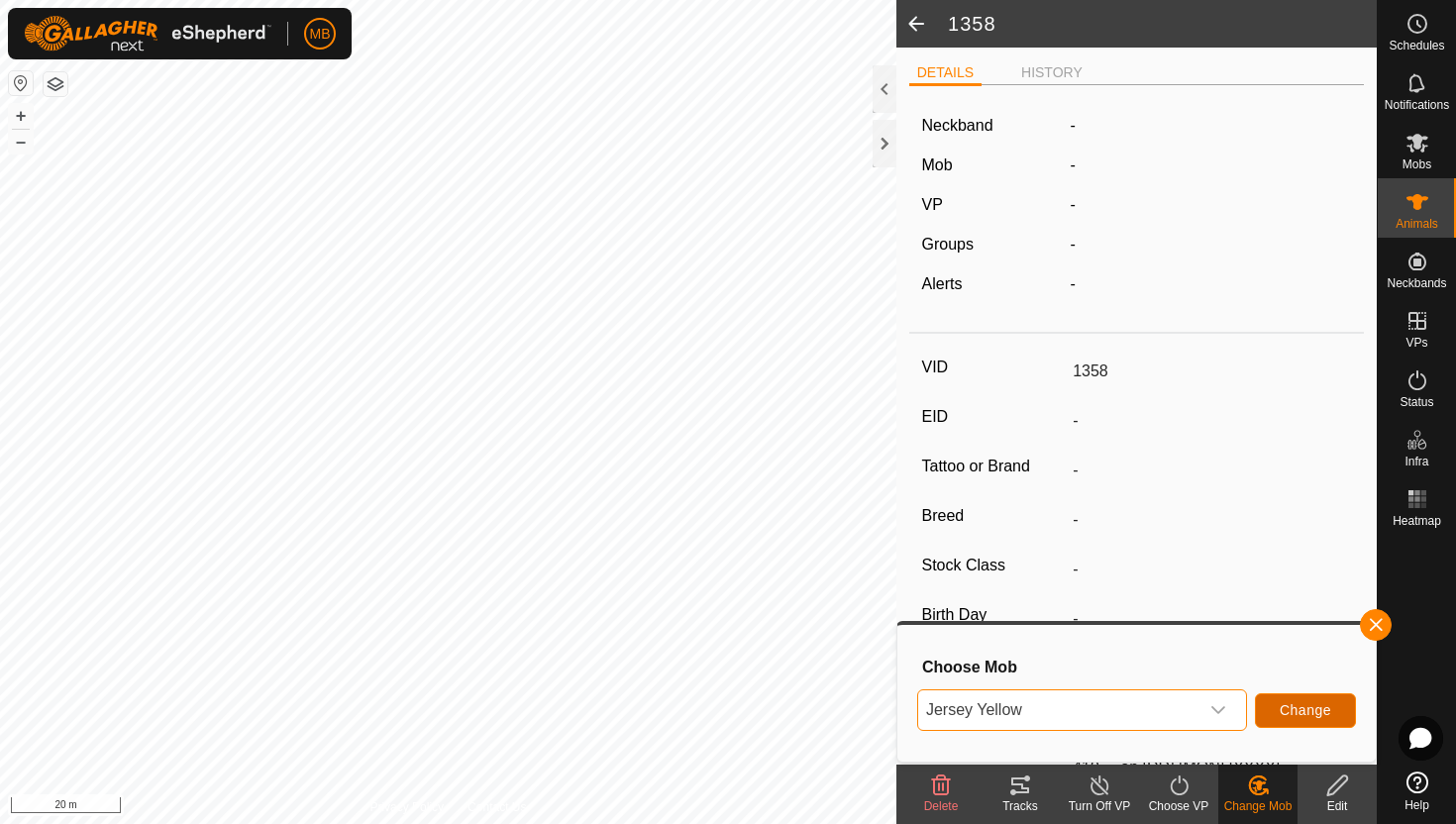 click on "Change" at bounding box center (1305, 710) 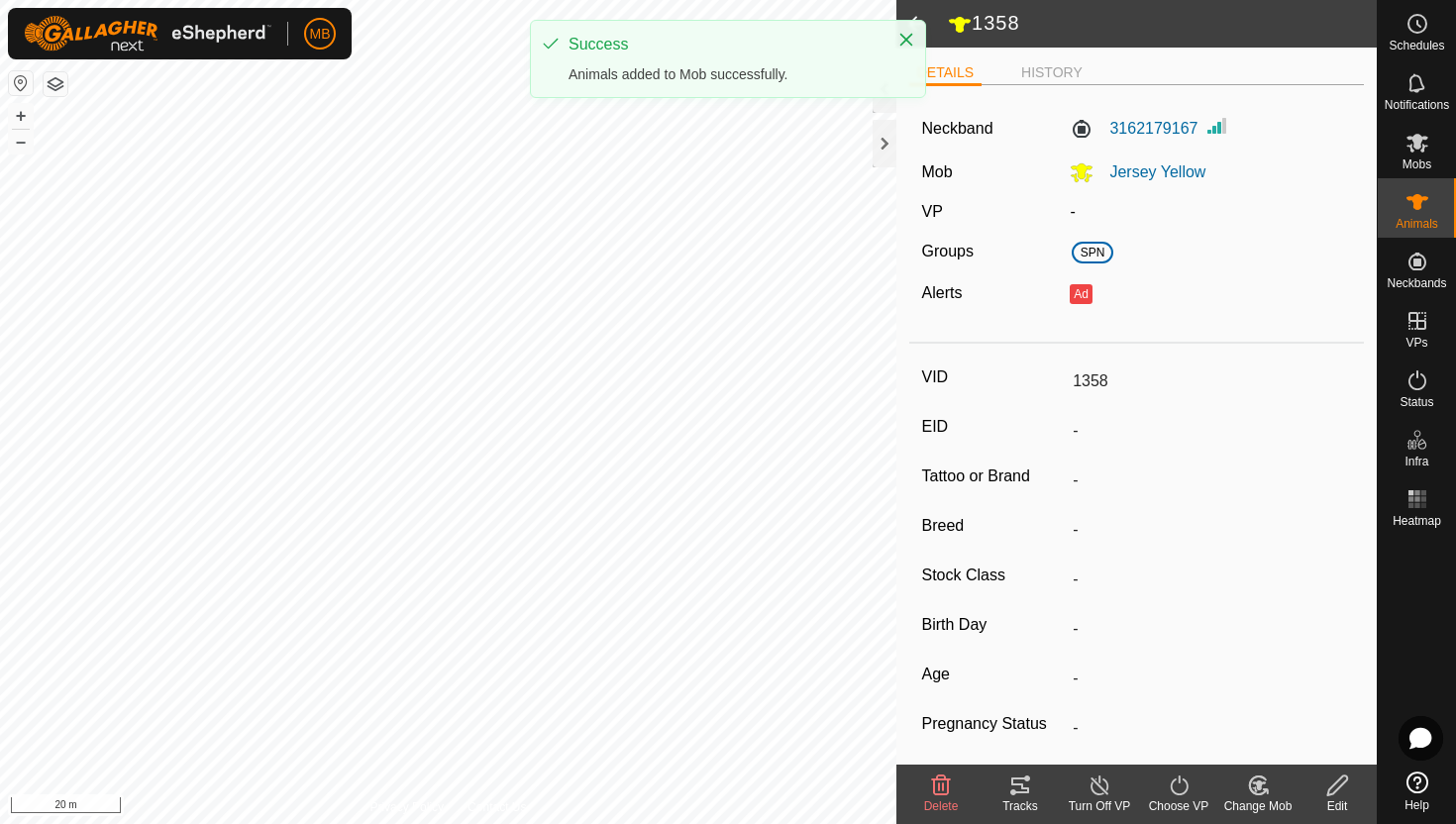 click at bounding box center (1179, 785) 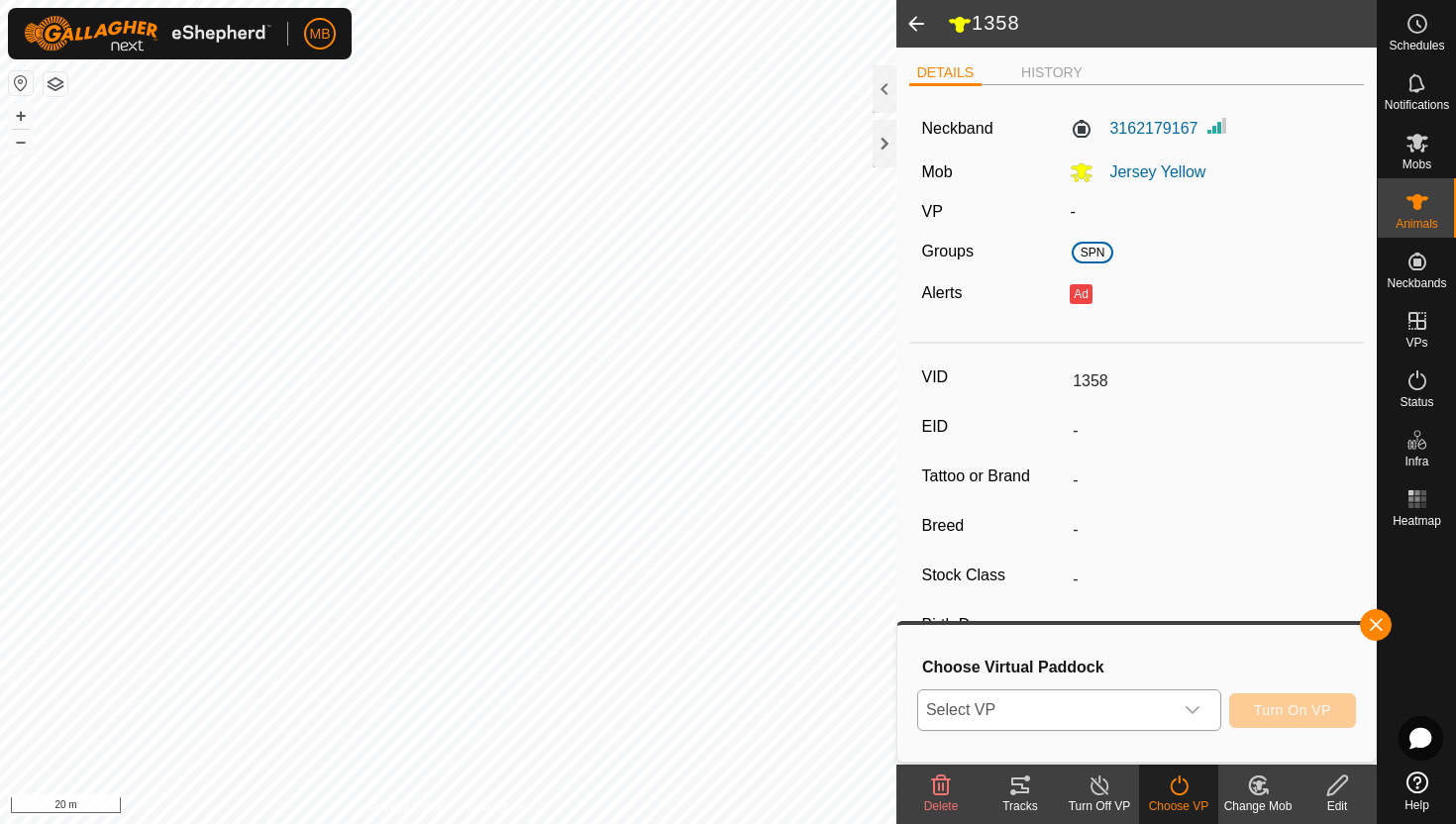 click at bounding box center (1193, 710) 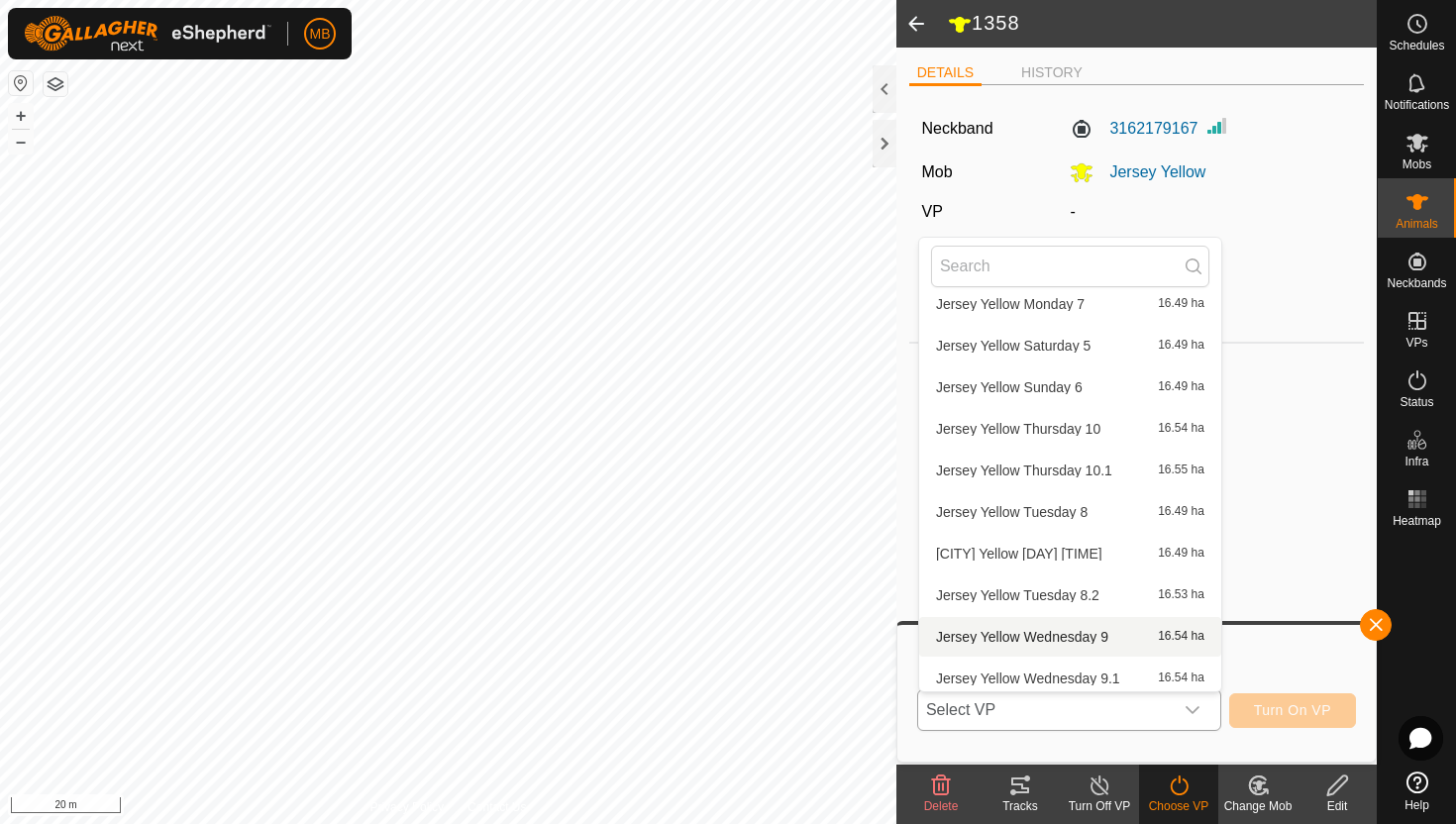 scroll, scrollTop: 2641, scrollLeft: 0, axis: vertical 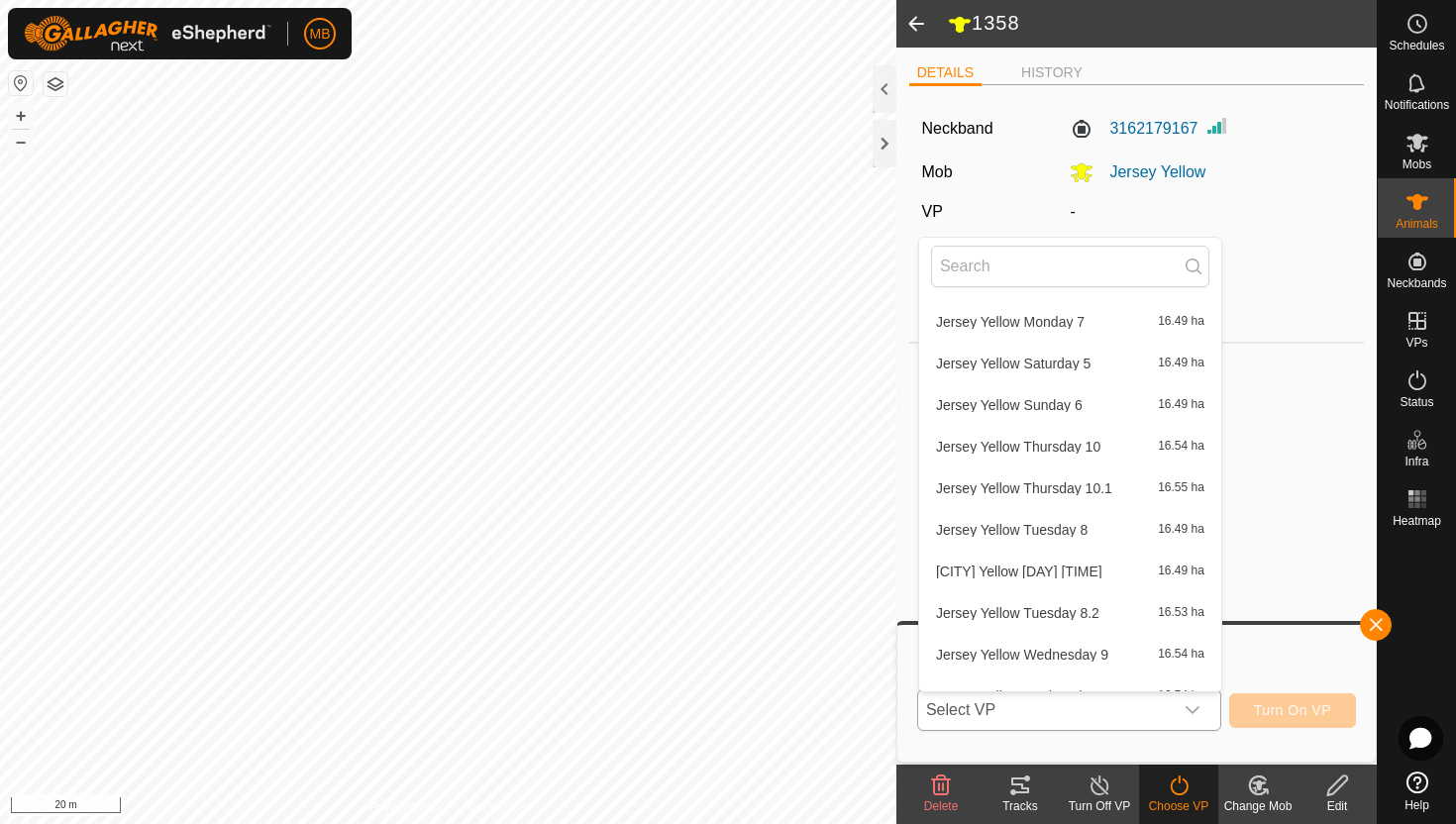 click on "Jersey Yellow Thursday 10.1  16.55 ha" at bounding box center [1070, 488] 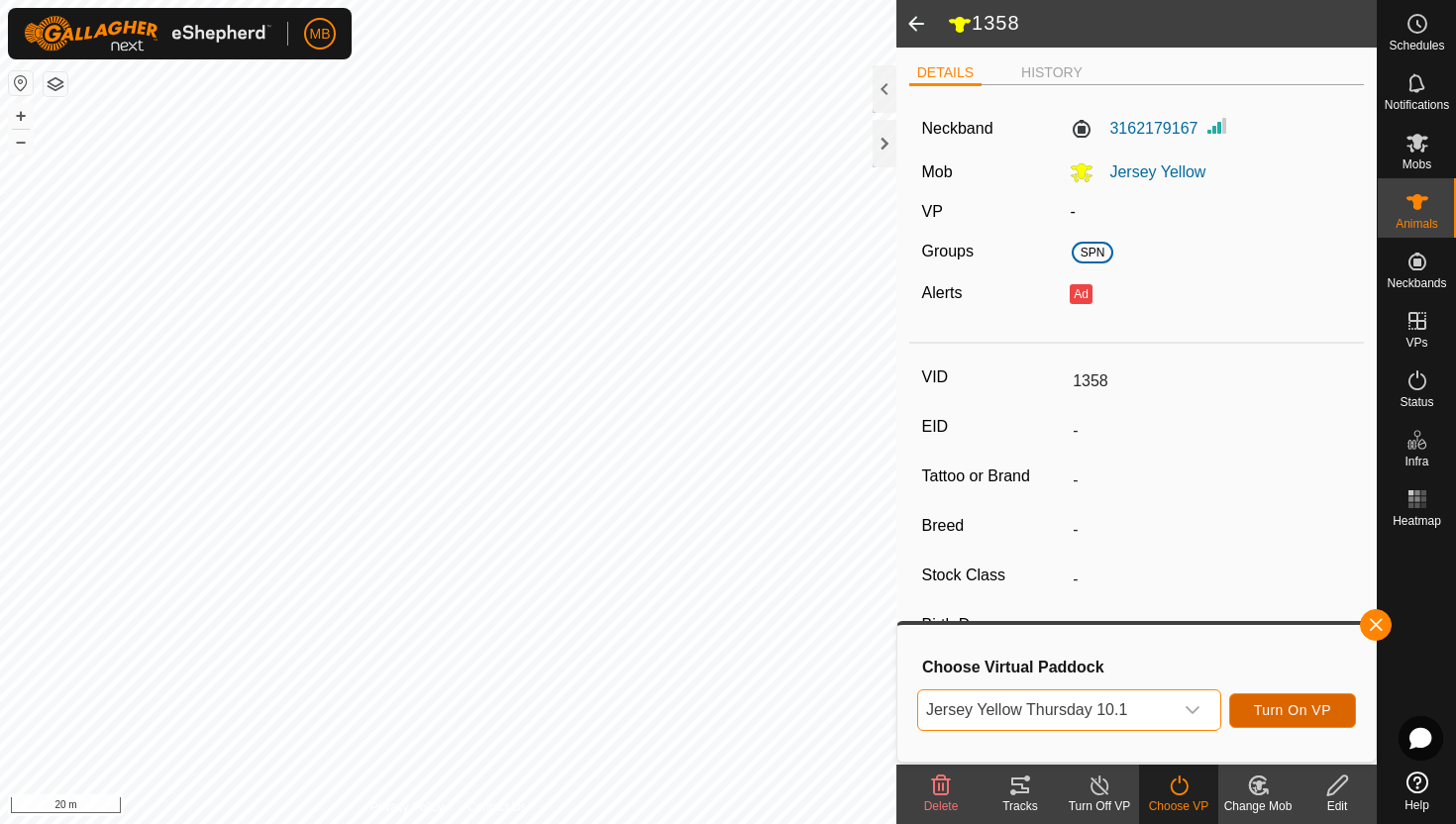 click on "Turn On VP" at bounding box center [1293, 710] 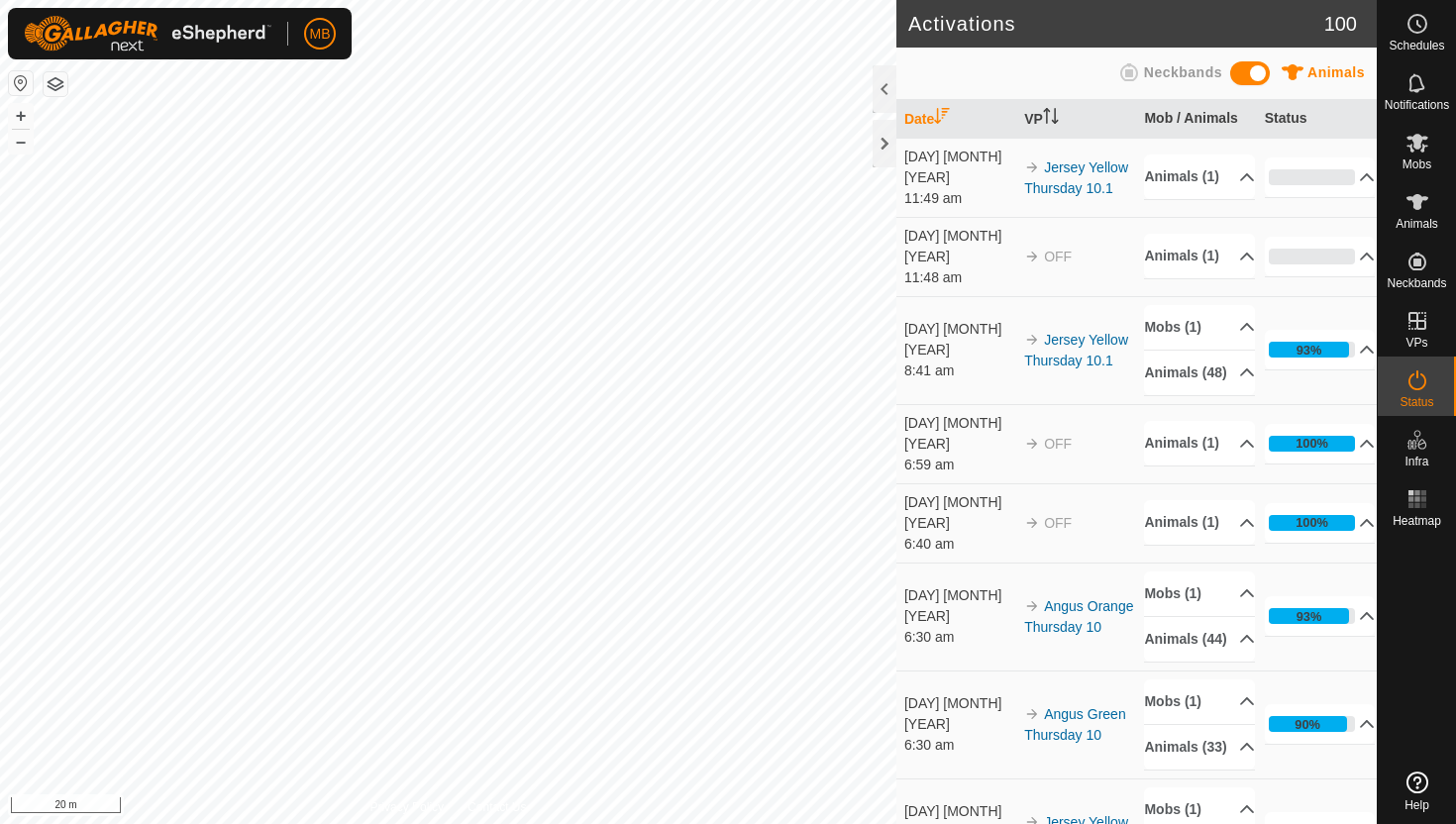 scroll, scrollTop: 0, scrollLeft: 0, axis: both 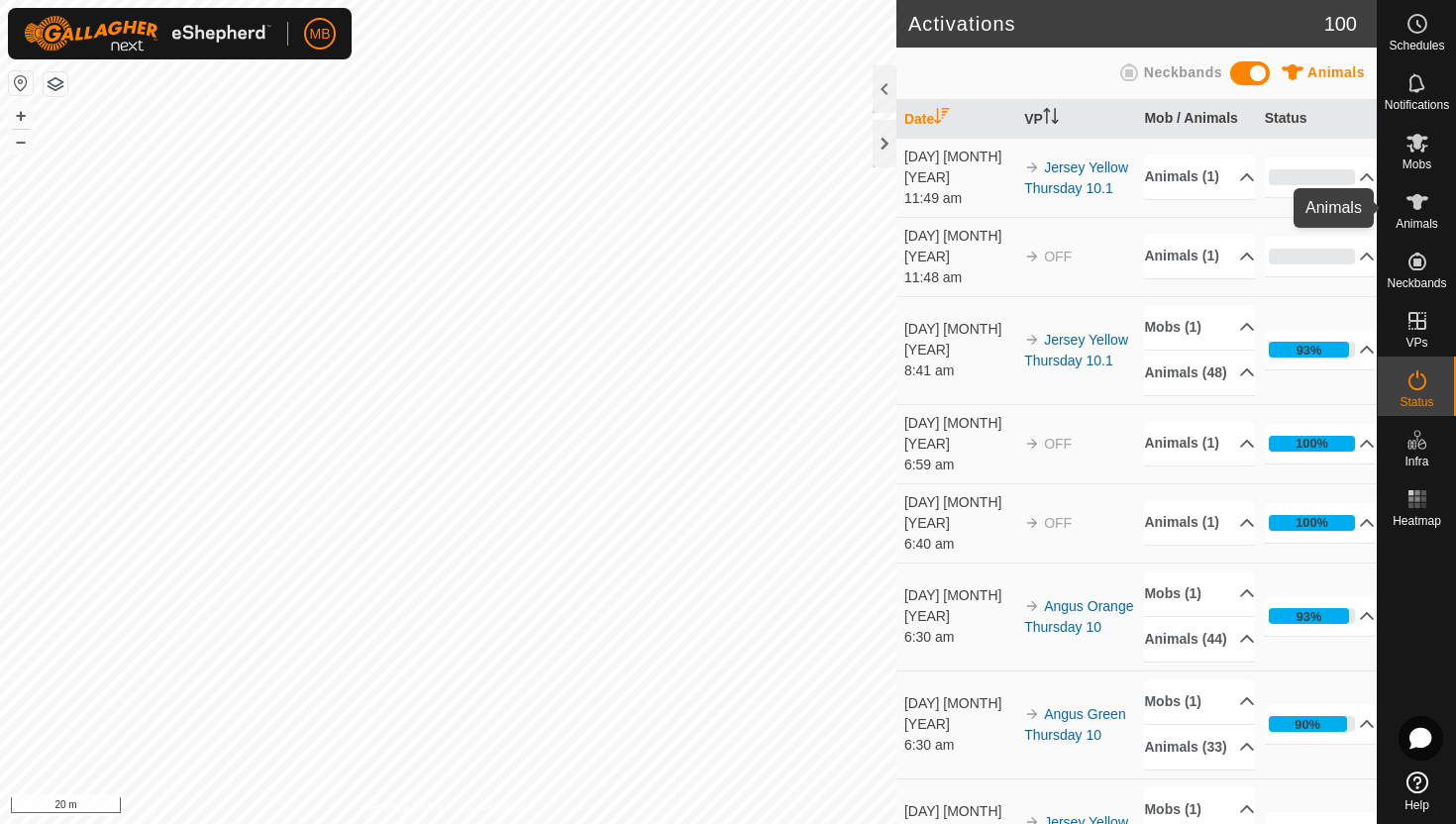 click at bounding box center [1417, 202] 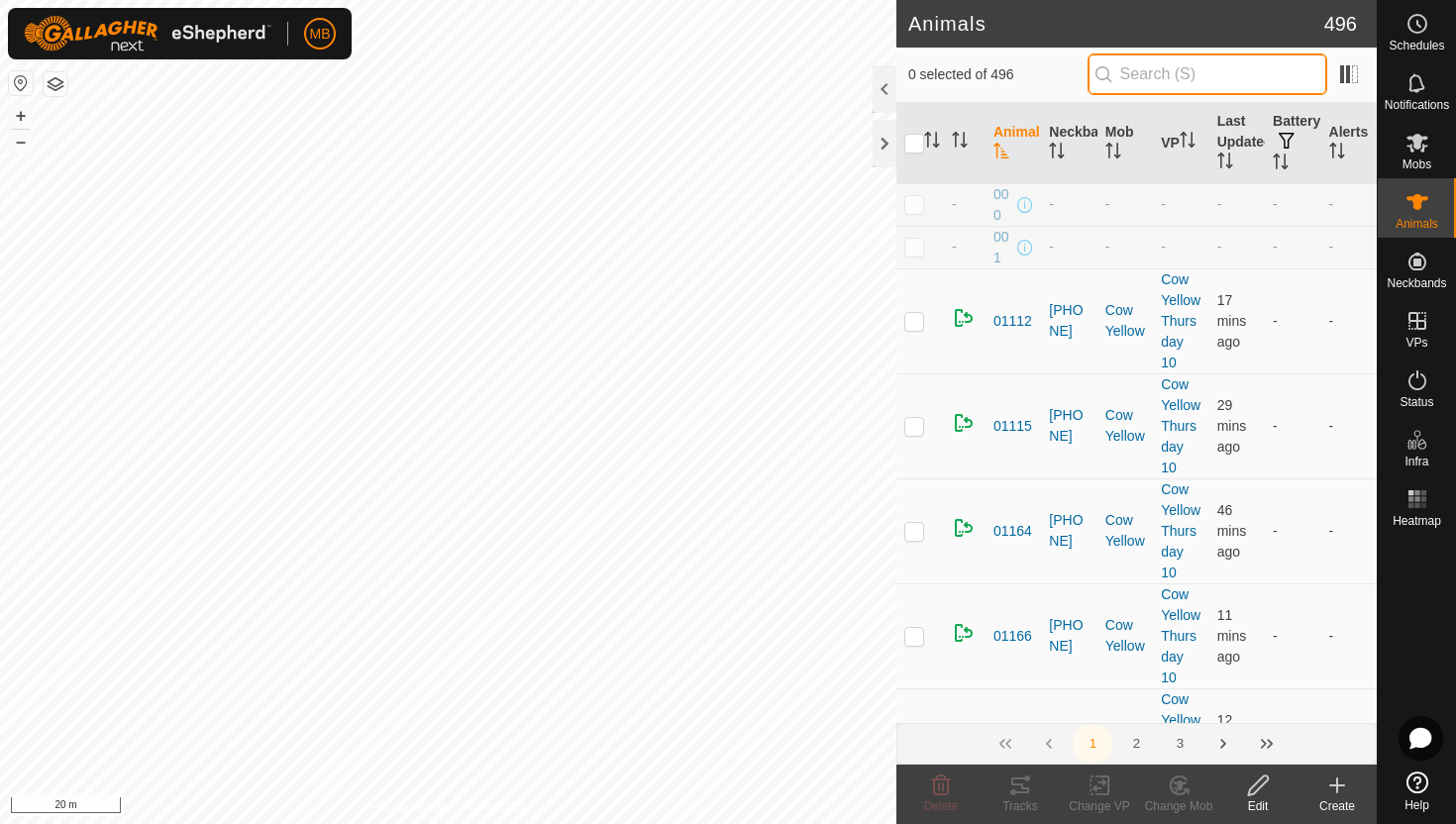 click at bounding box center (1207, 74) 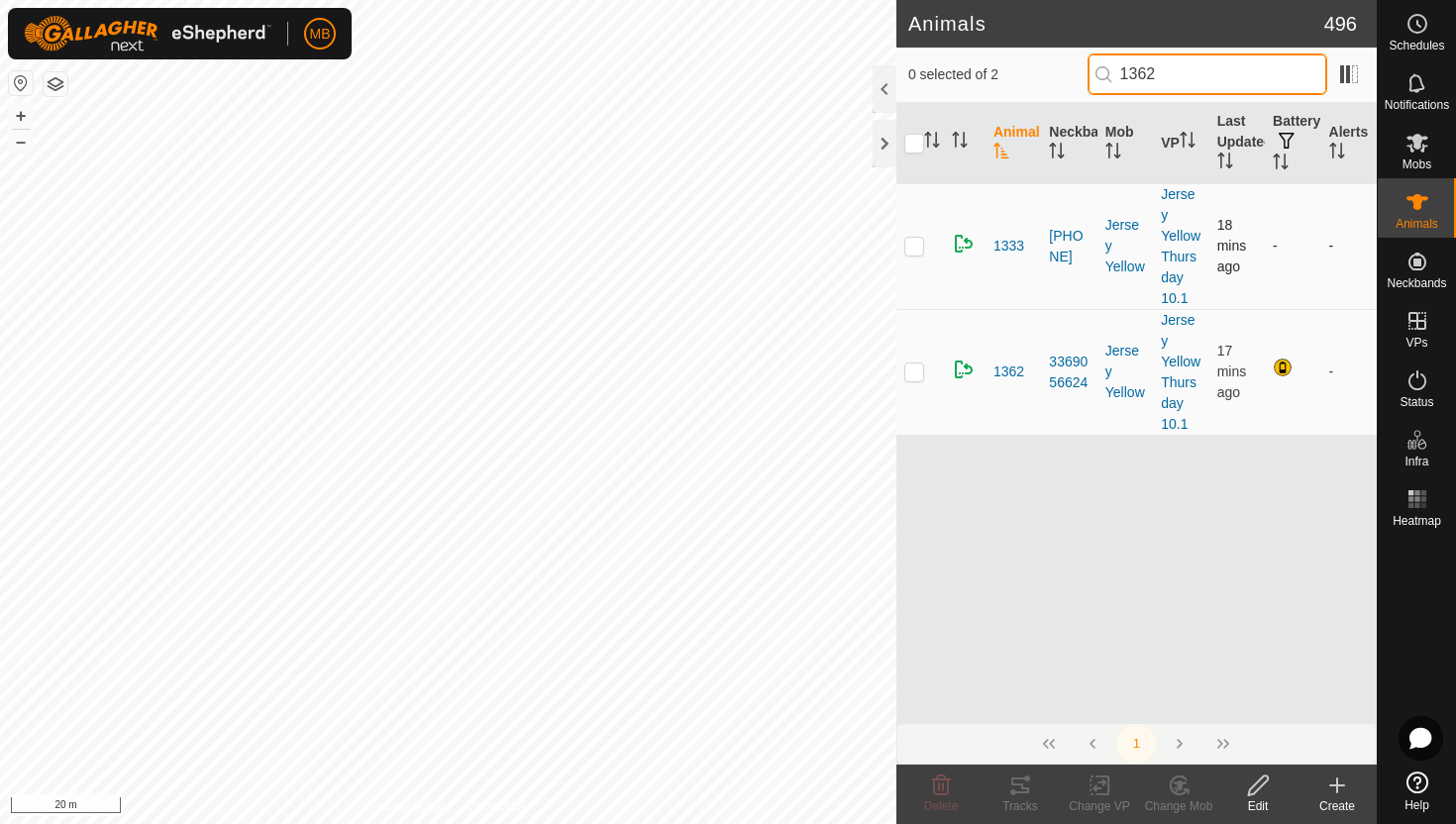 type on "1362" 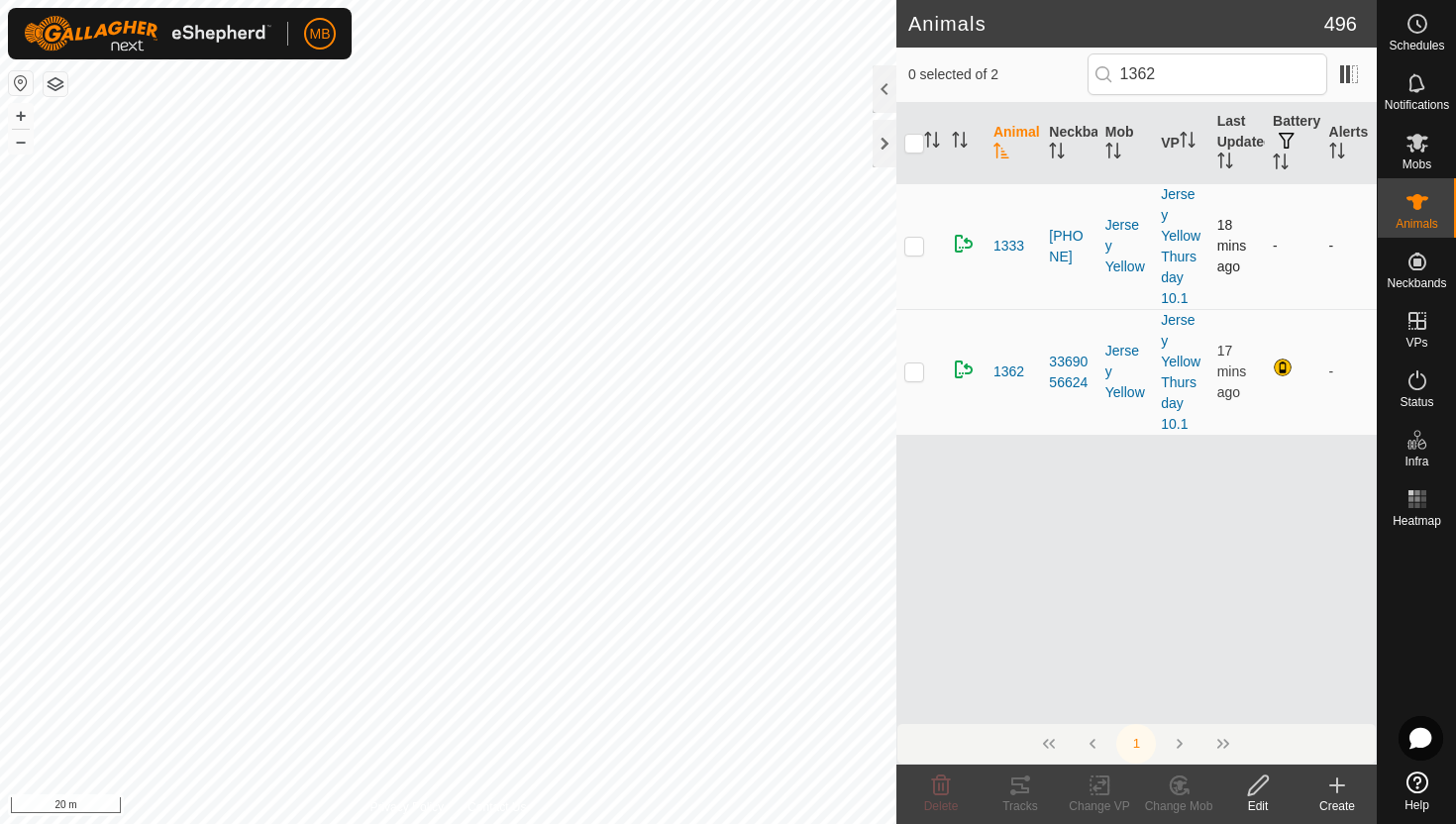 click at bounding box center (914, 246) 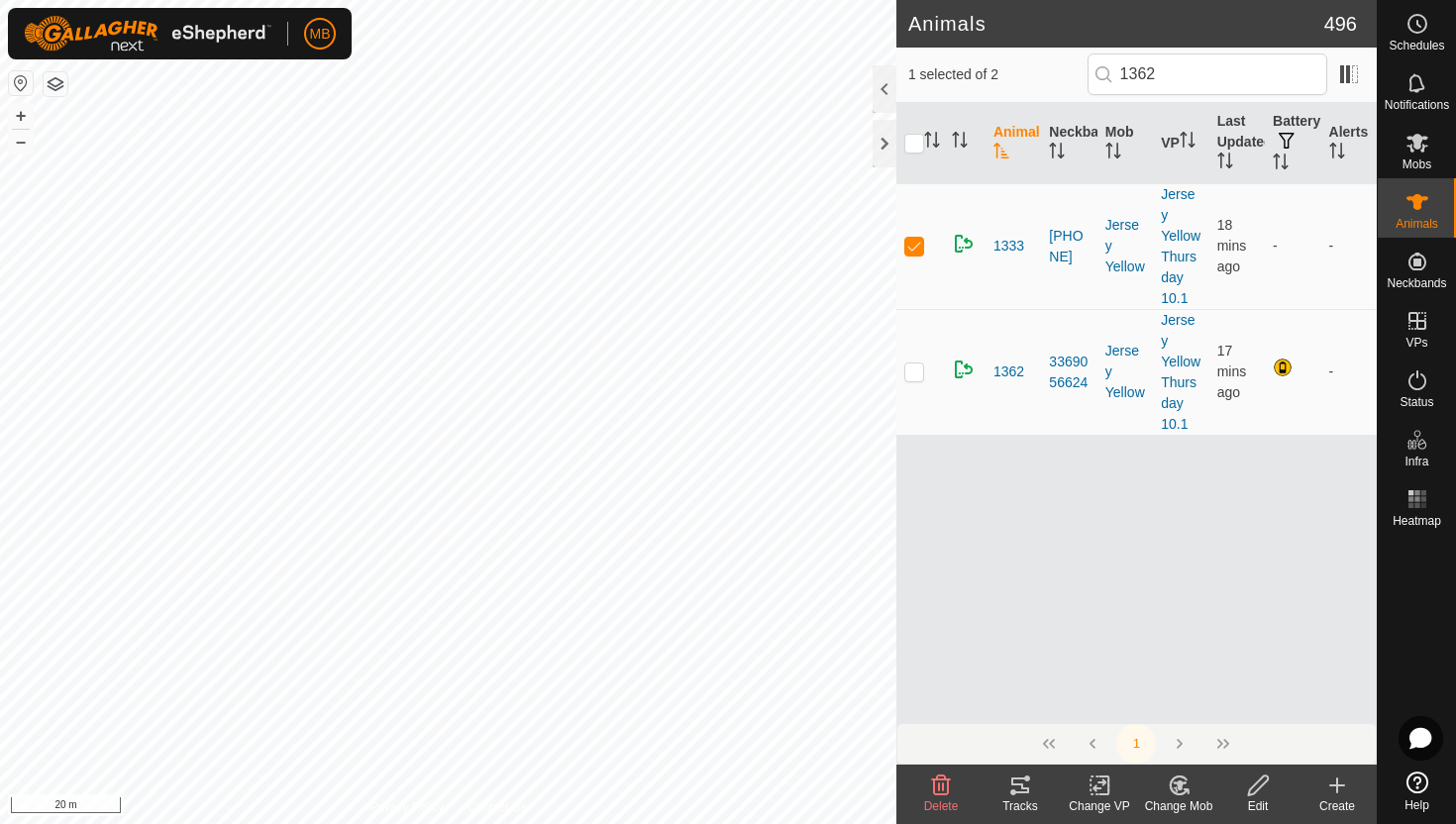 click at bounding box center [1258, 785] 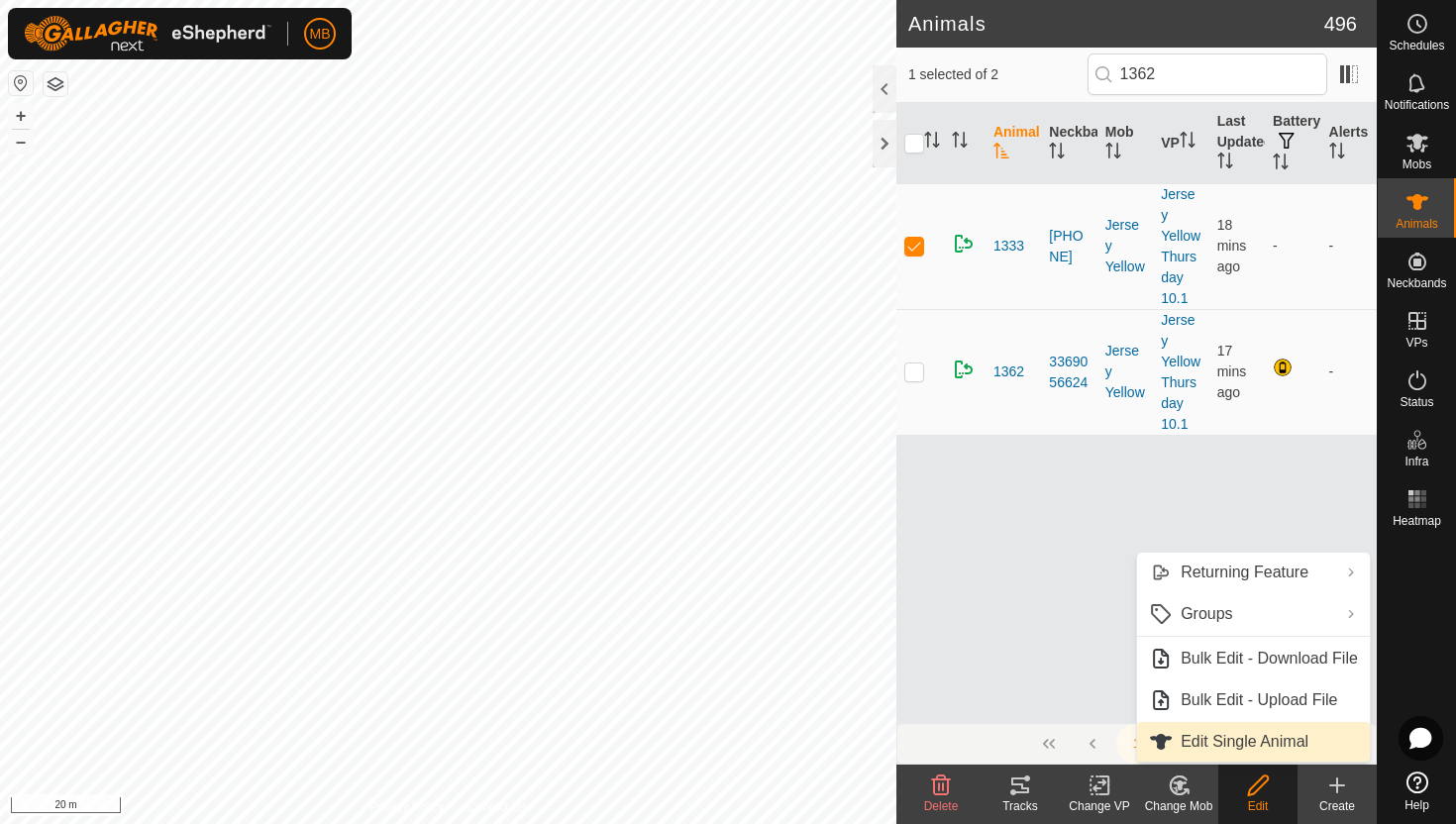 click on "Edit Single Animal" at bounding box center (1253, 742) 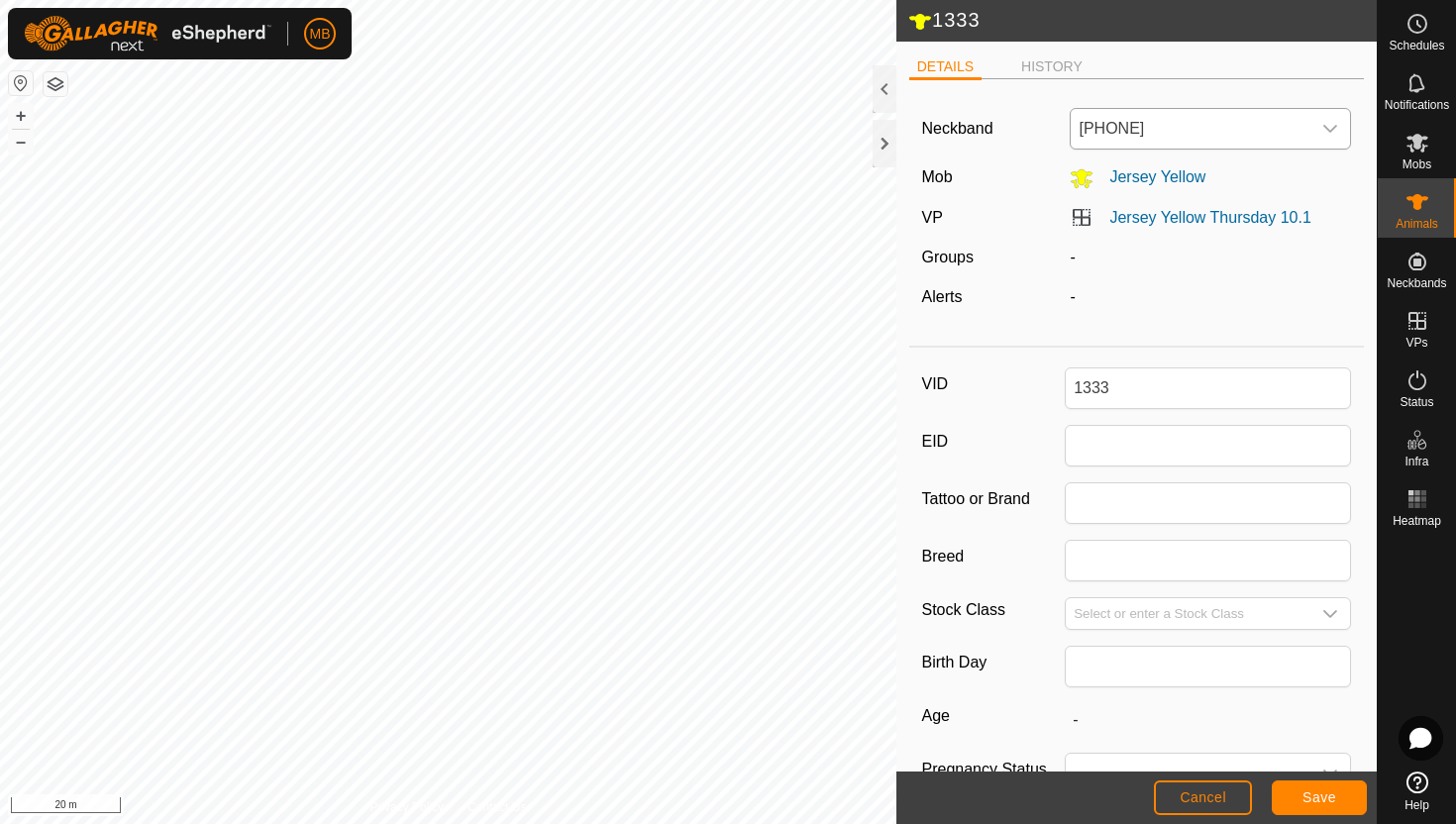 click at bounding box center [1331, 129] 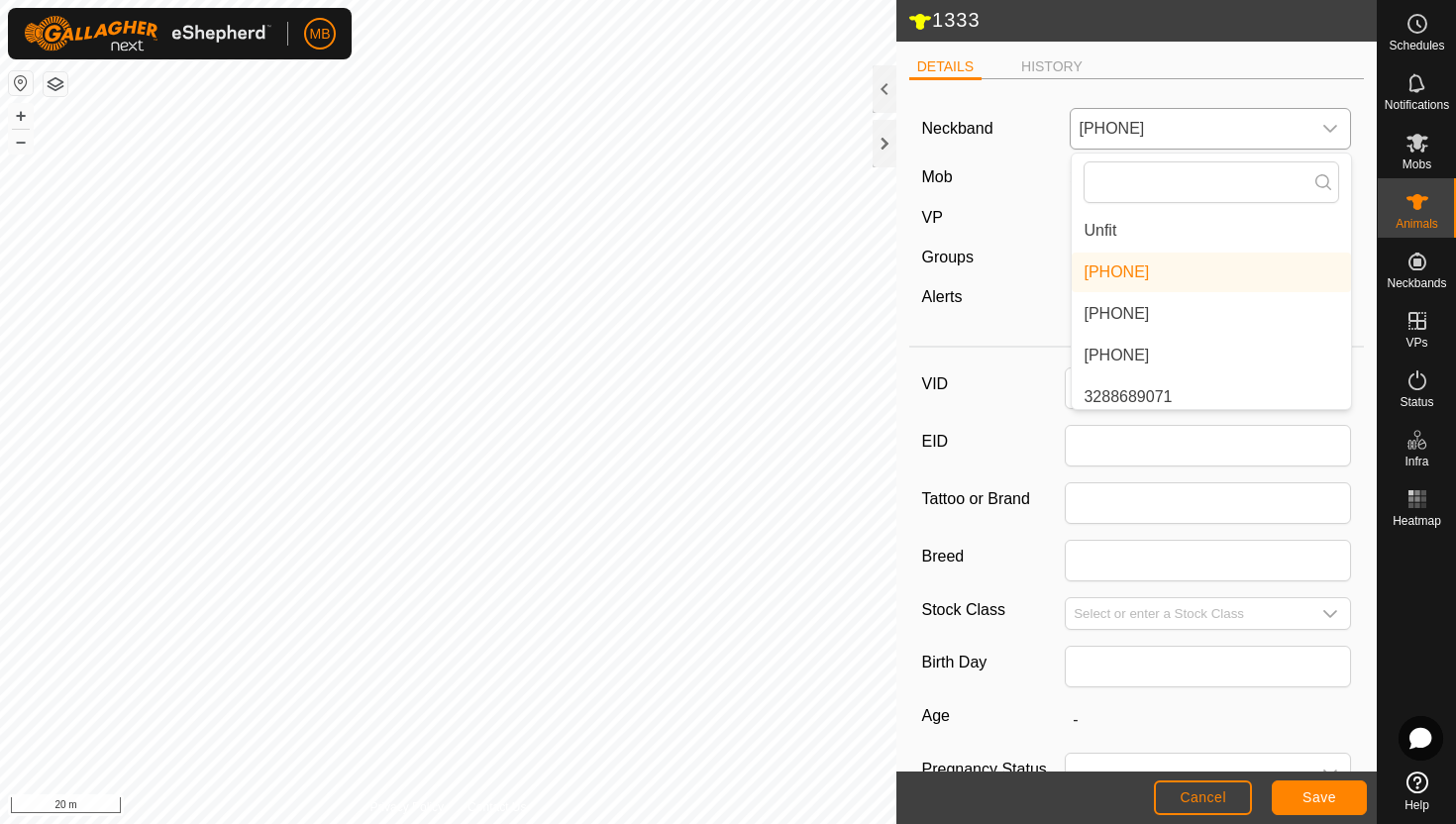 click on "Unfit" at bounding box center [1211, 231] 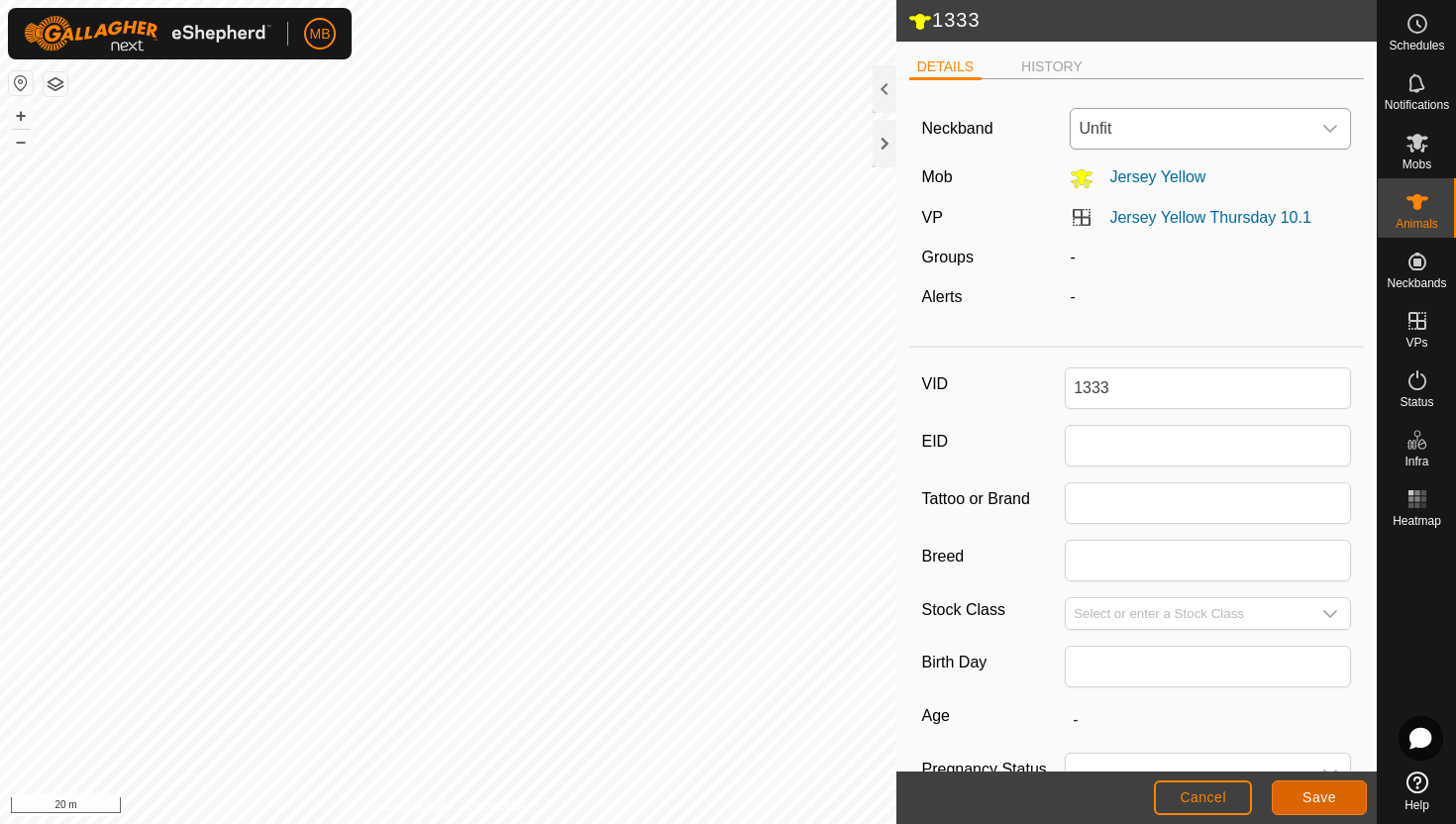 click on "Save" at bounding box center [1319, 797] 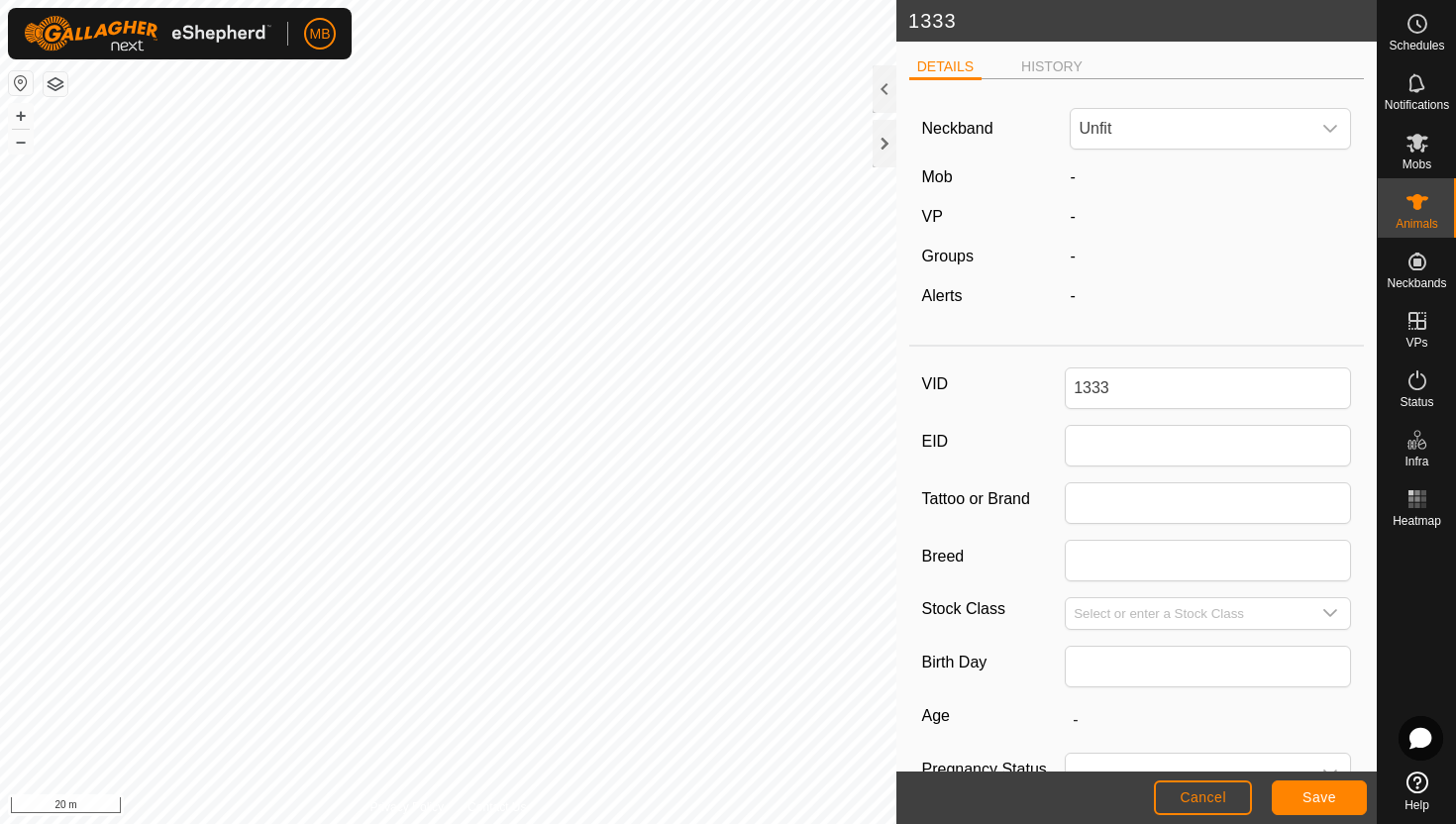 scroll, scrollTop: 0, scrollLeft: 0, axis: both 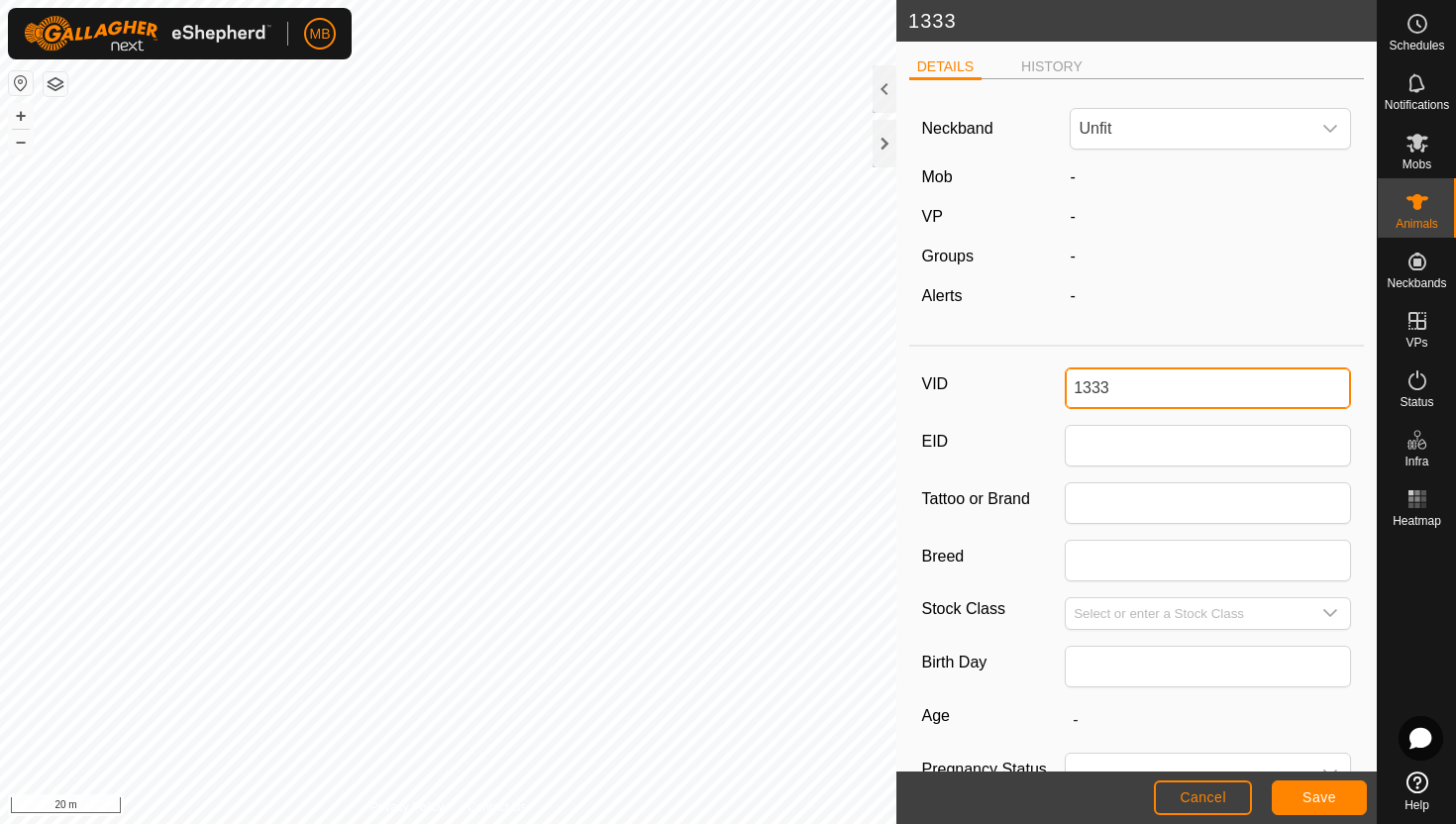 click on "1333" at bounding box center [1207, 388] 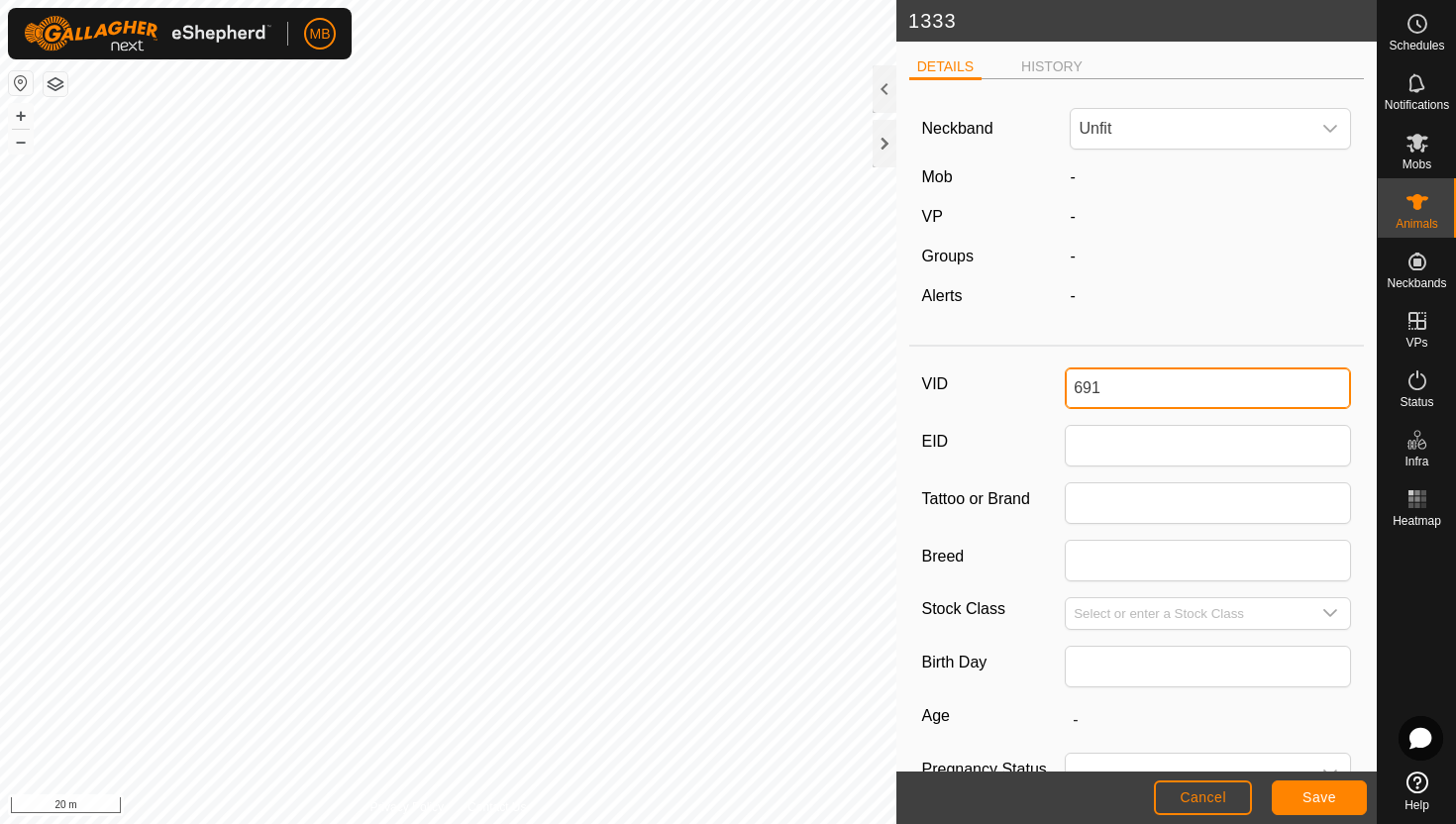 type on "691" 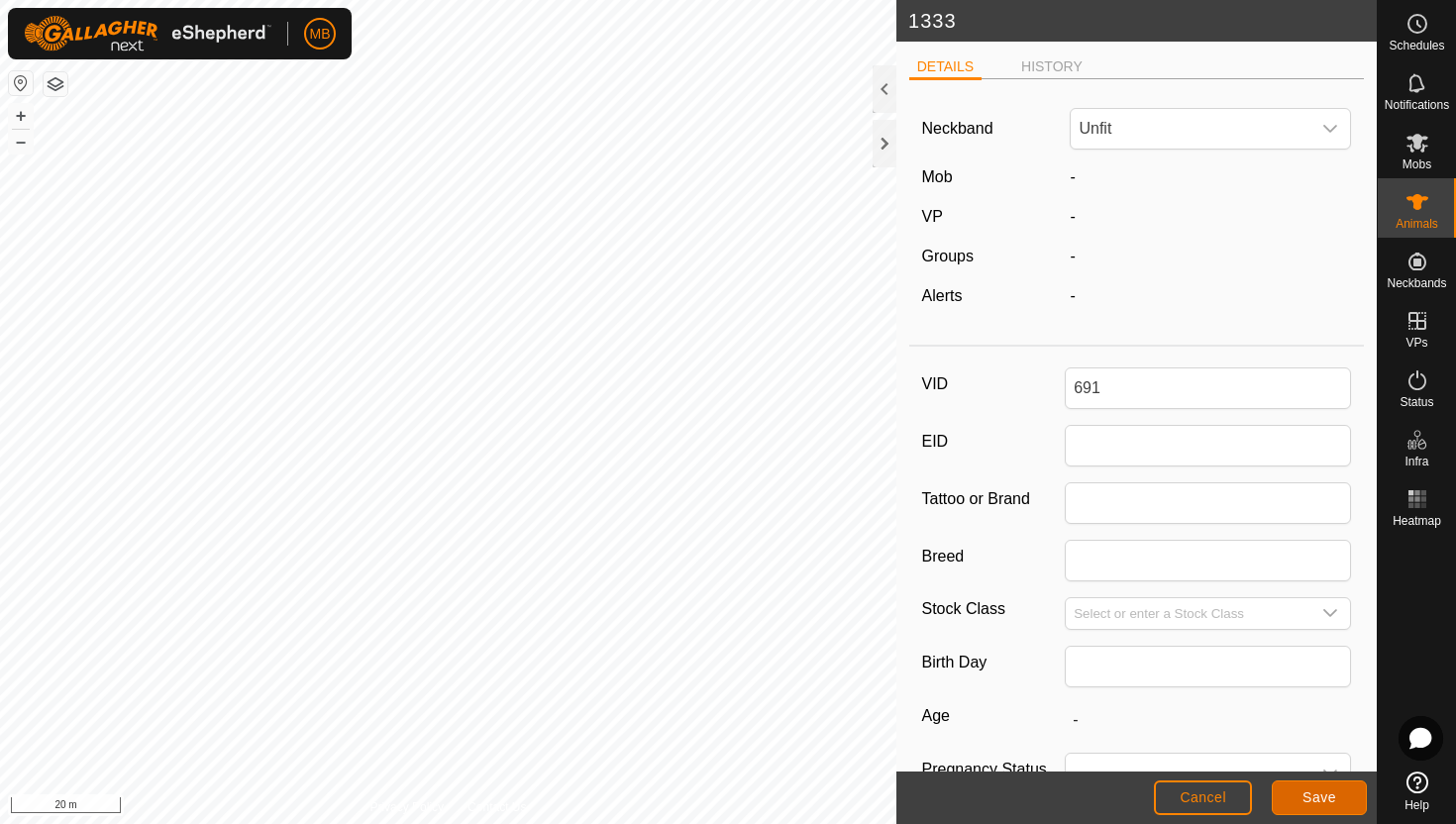 click on "Save" at bounding box center (1319, 797) 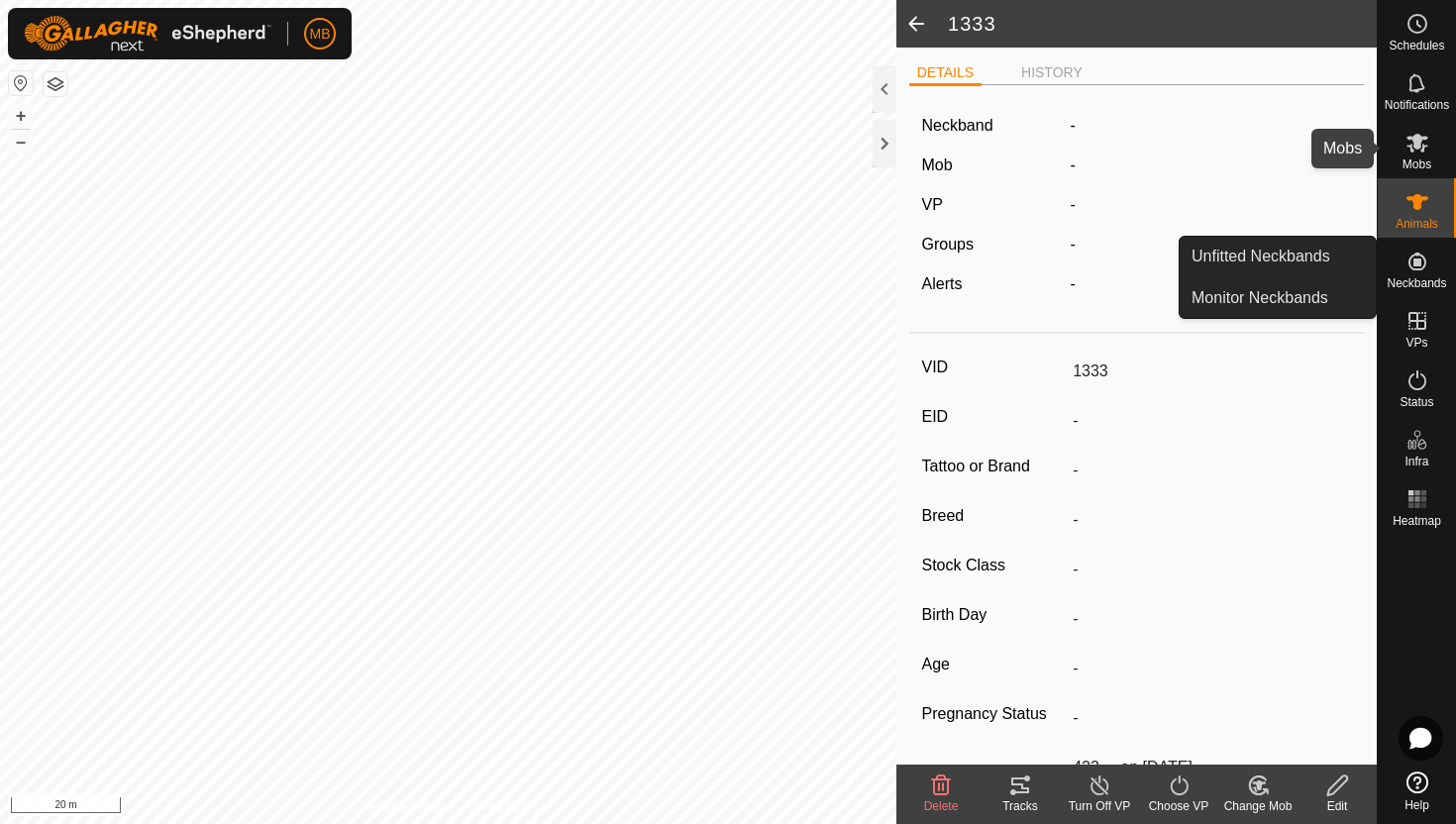 click at bounding box center (1417, 143) 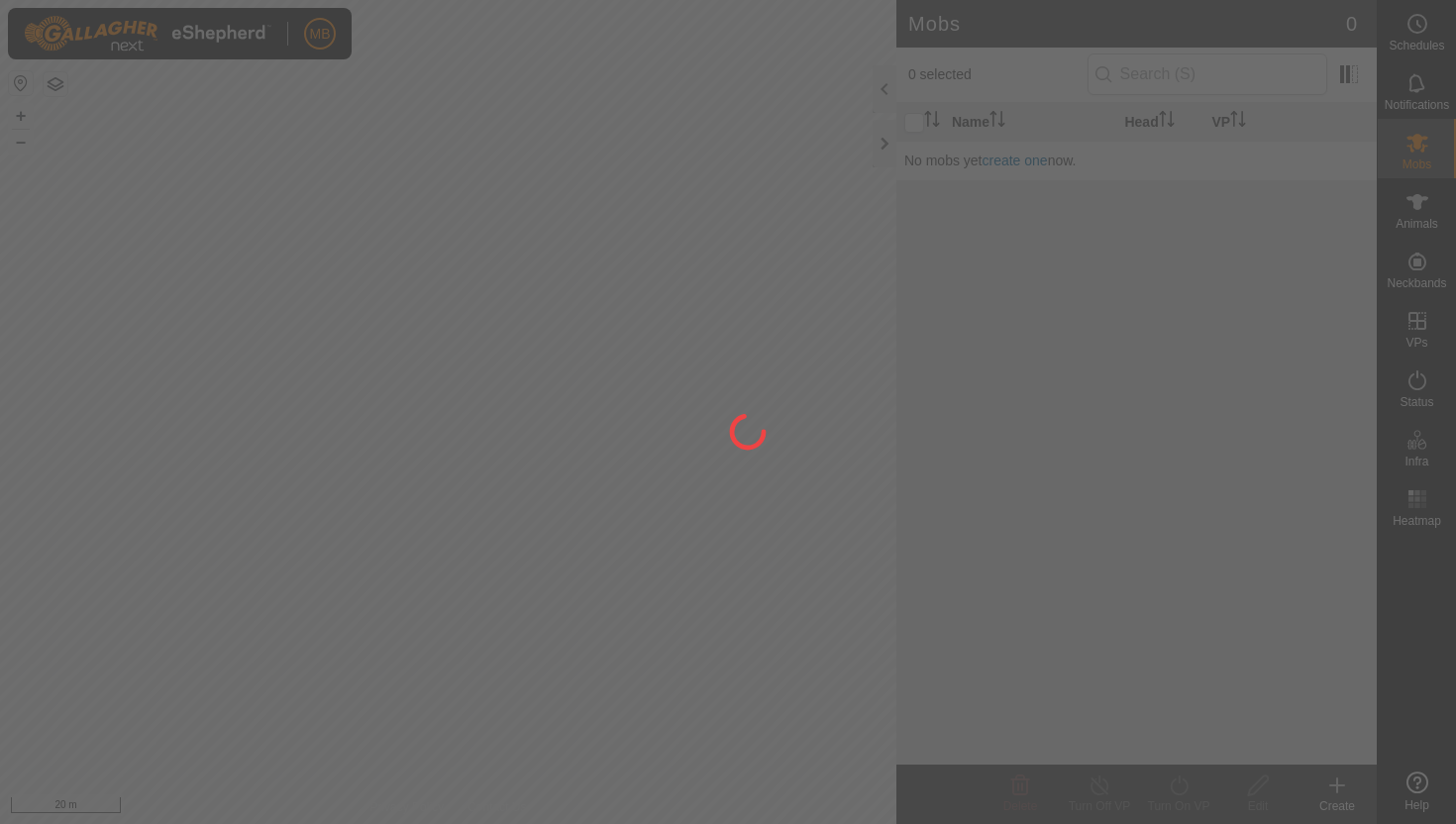 scroll, scrollTop: 0, scrollLeft: 0, axis: both 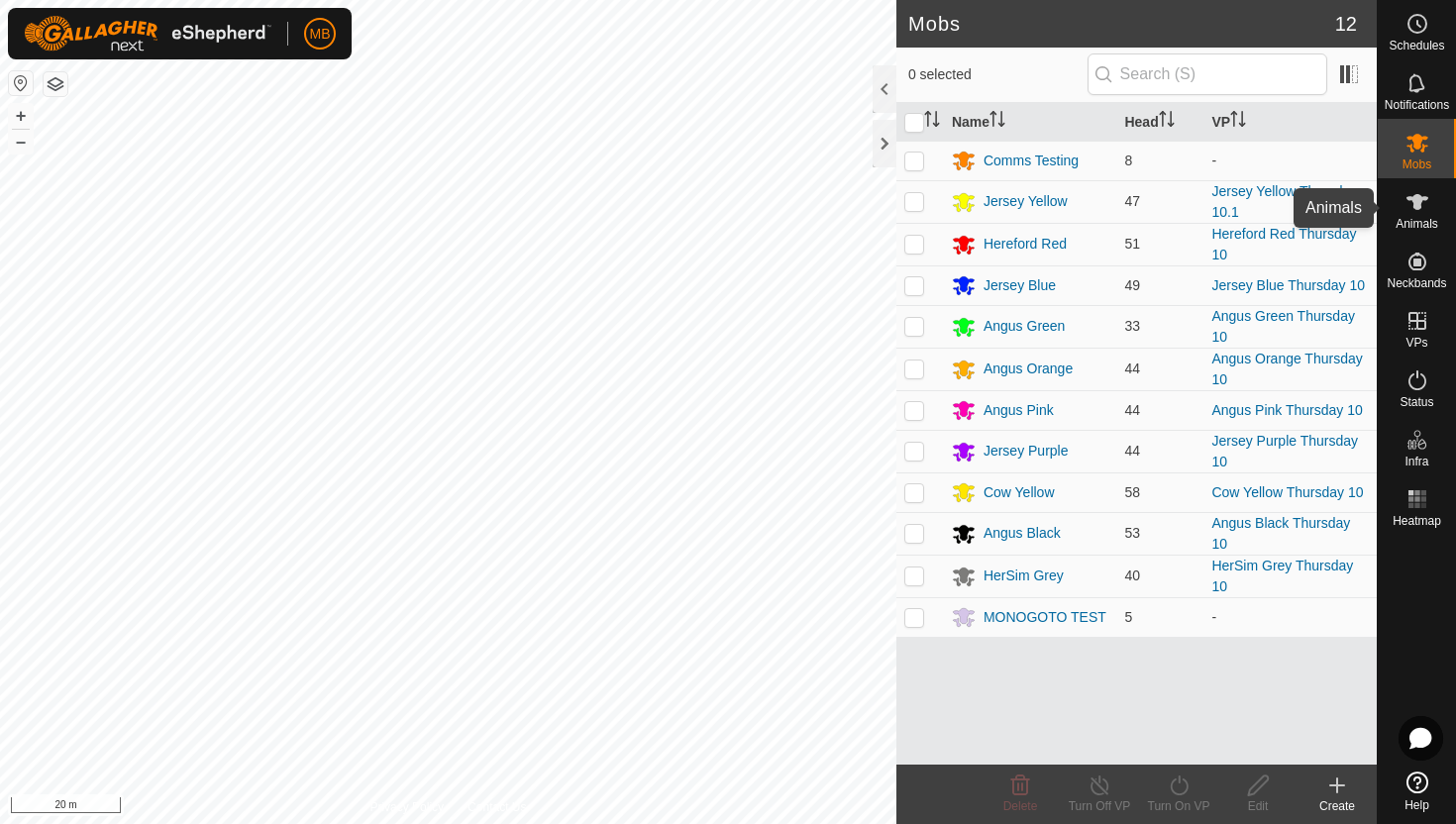 click at bounding box center [1417, 202] 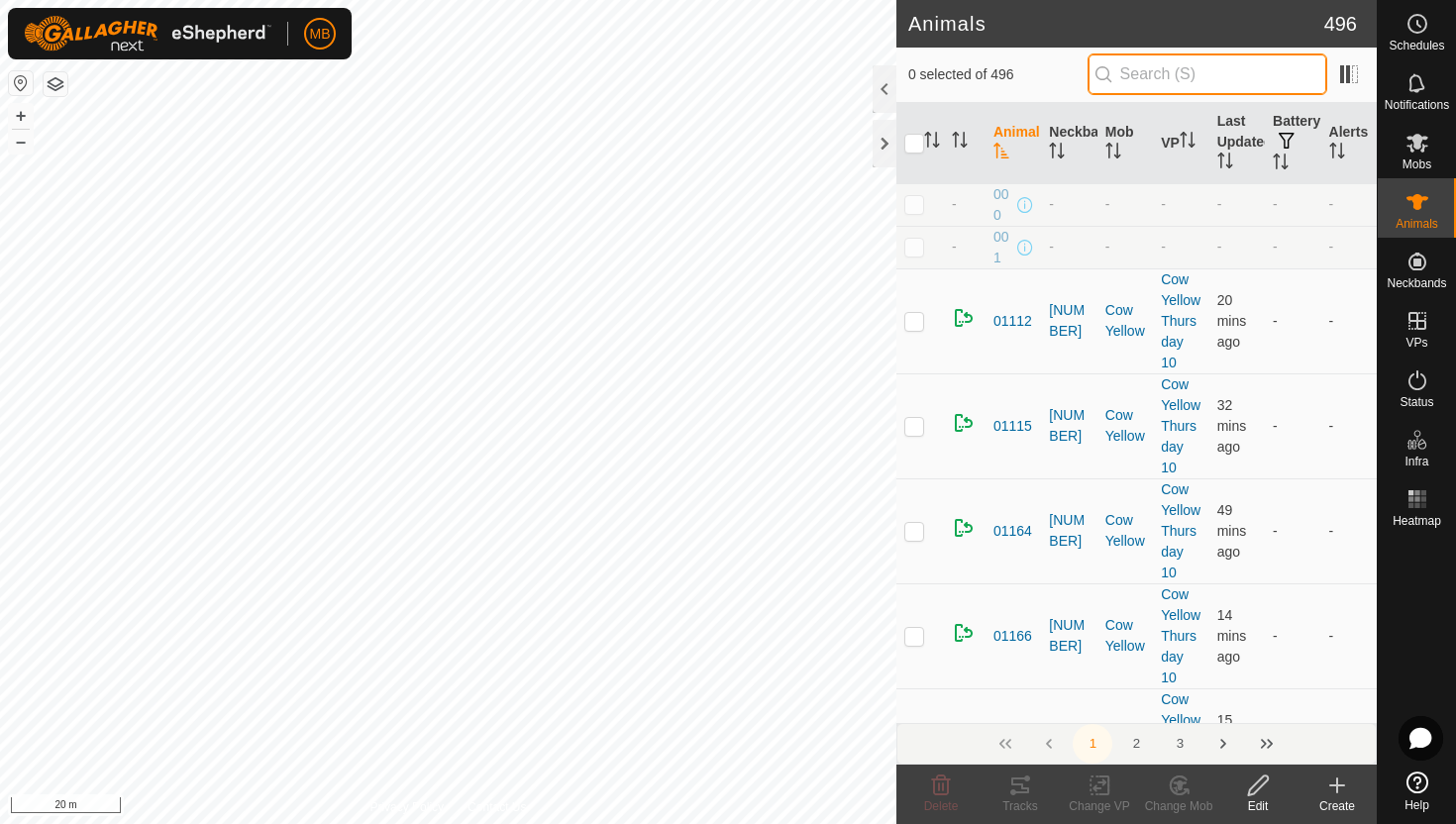 click at bounding box center [1207, 74] 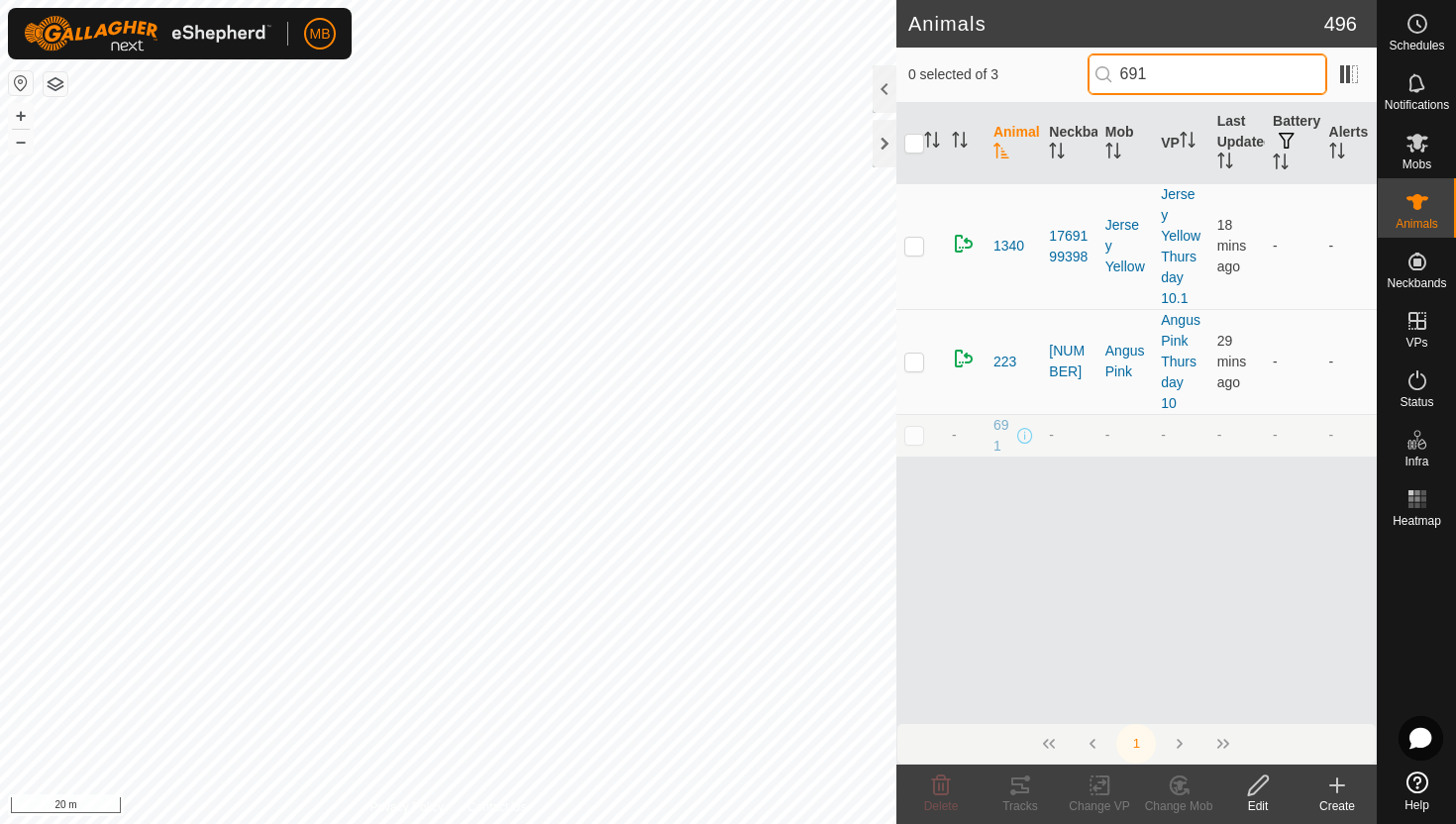 type on "691" 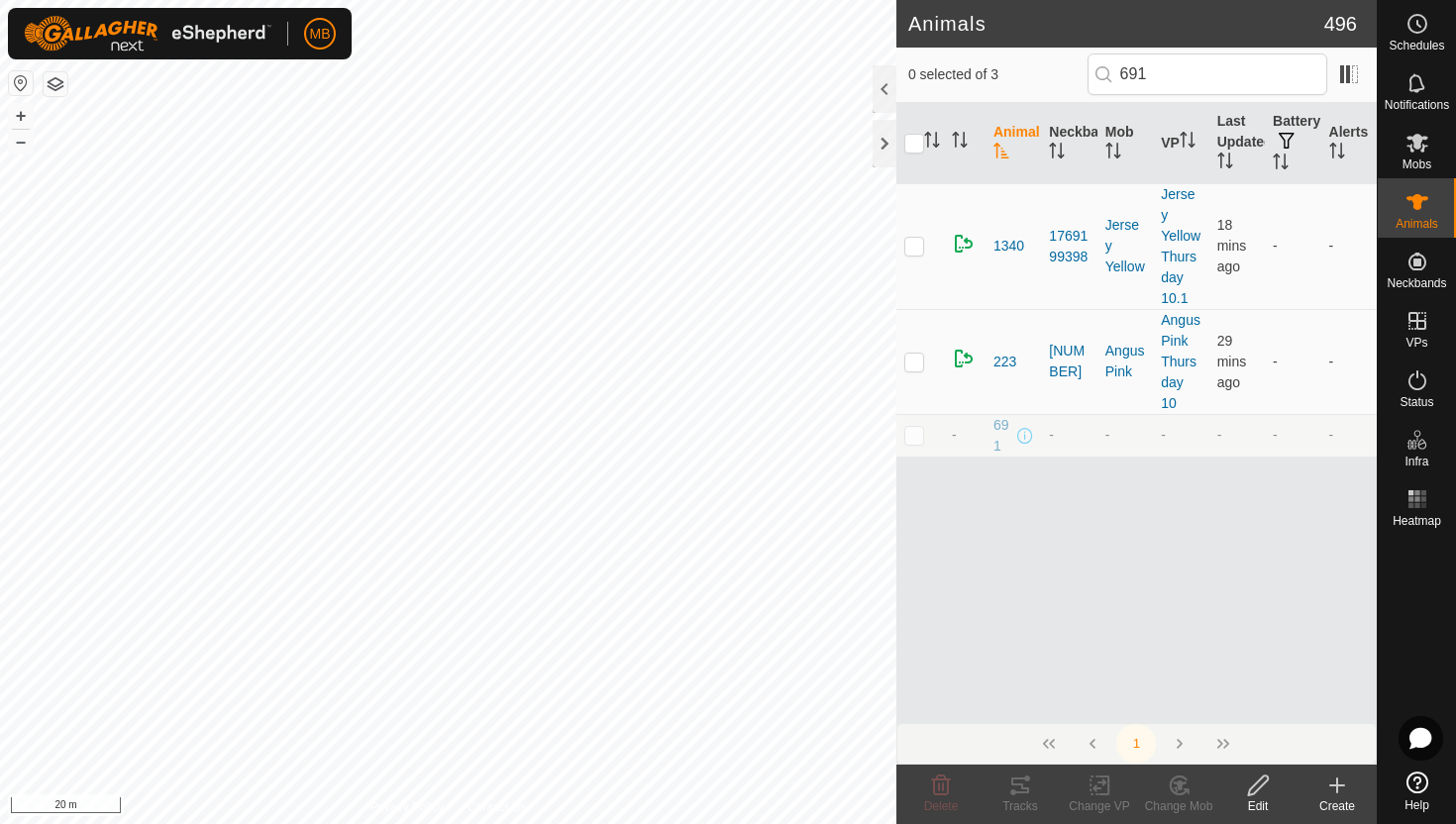 click at bounding box center (914, 435) 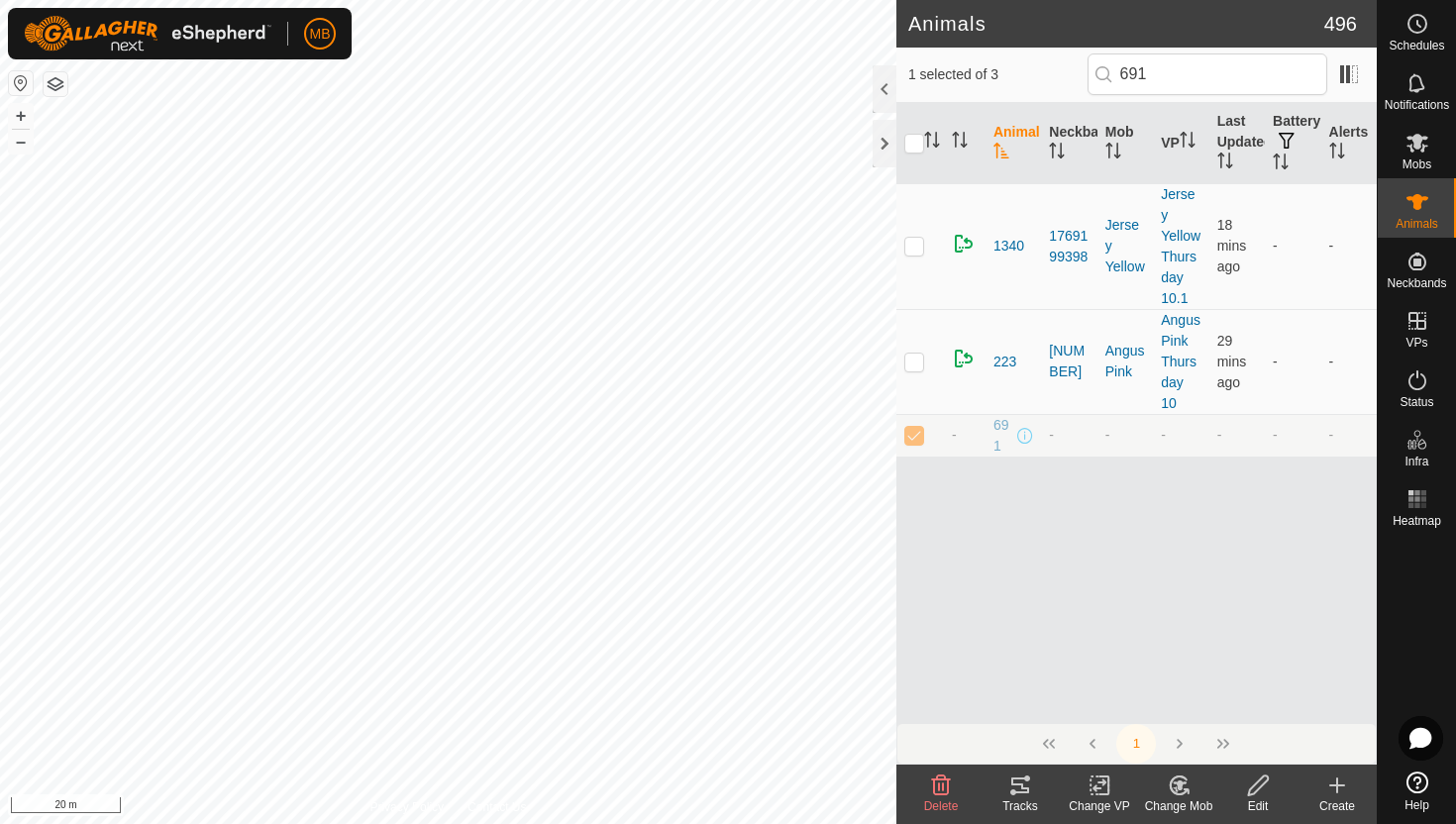 click at bounding box center [1258, 785] 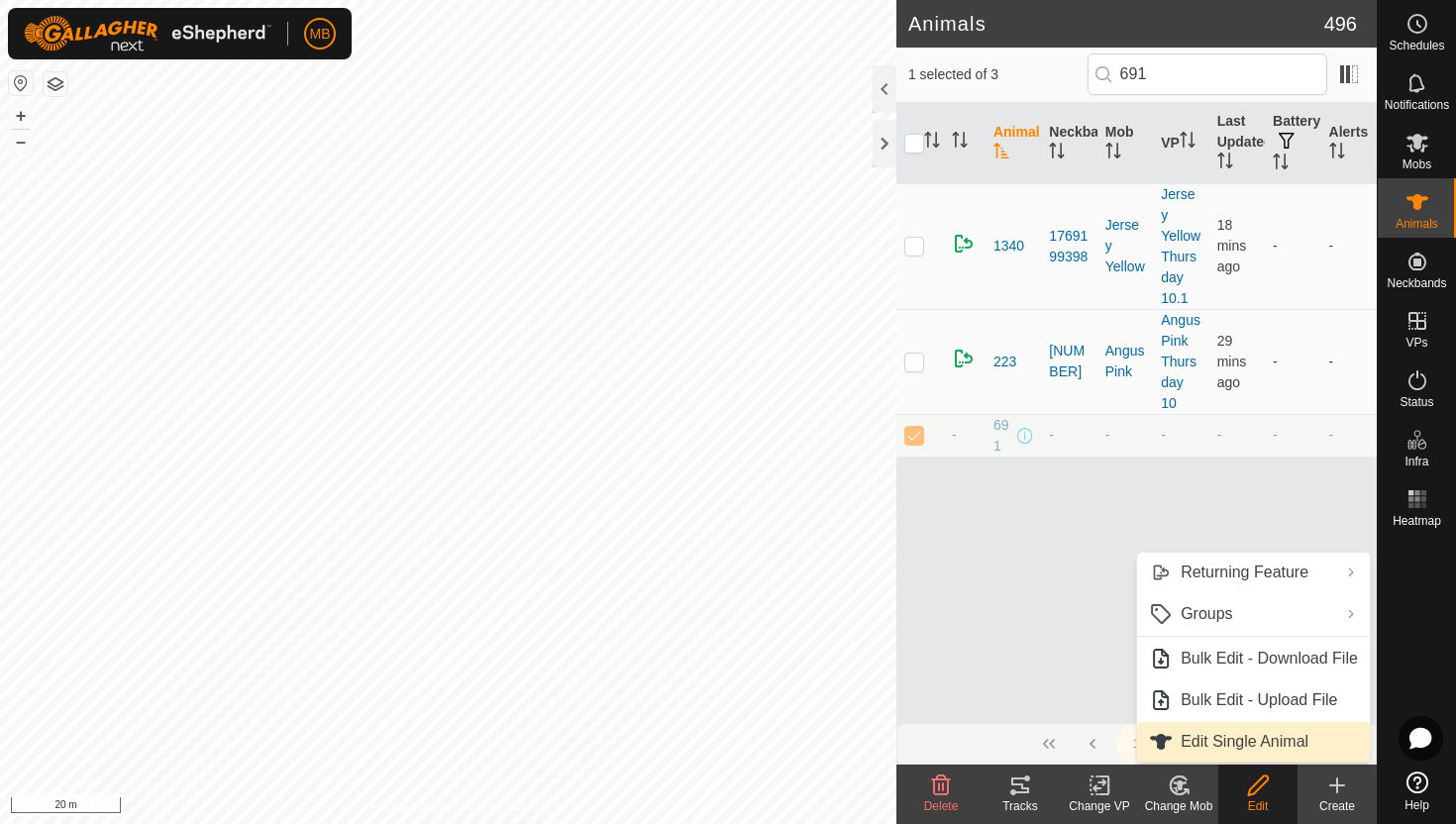click on "Edit Single Animal" at bounding box center (1253, 742) 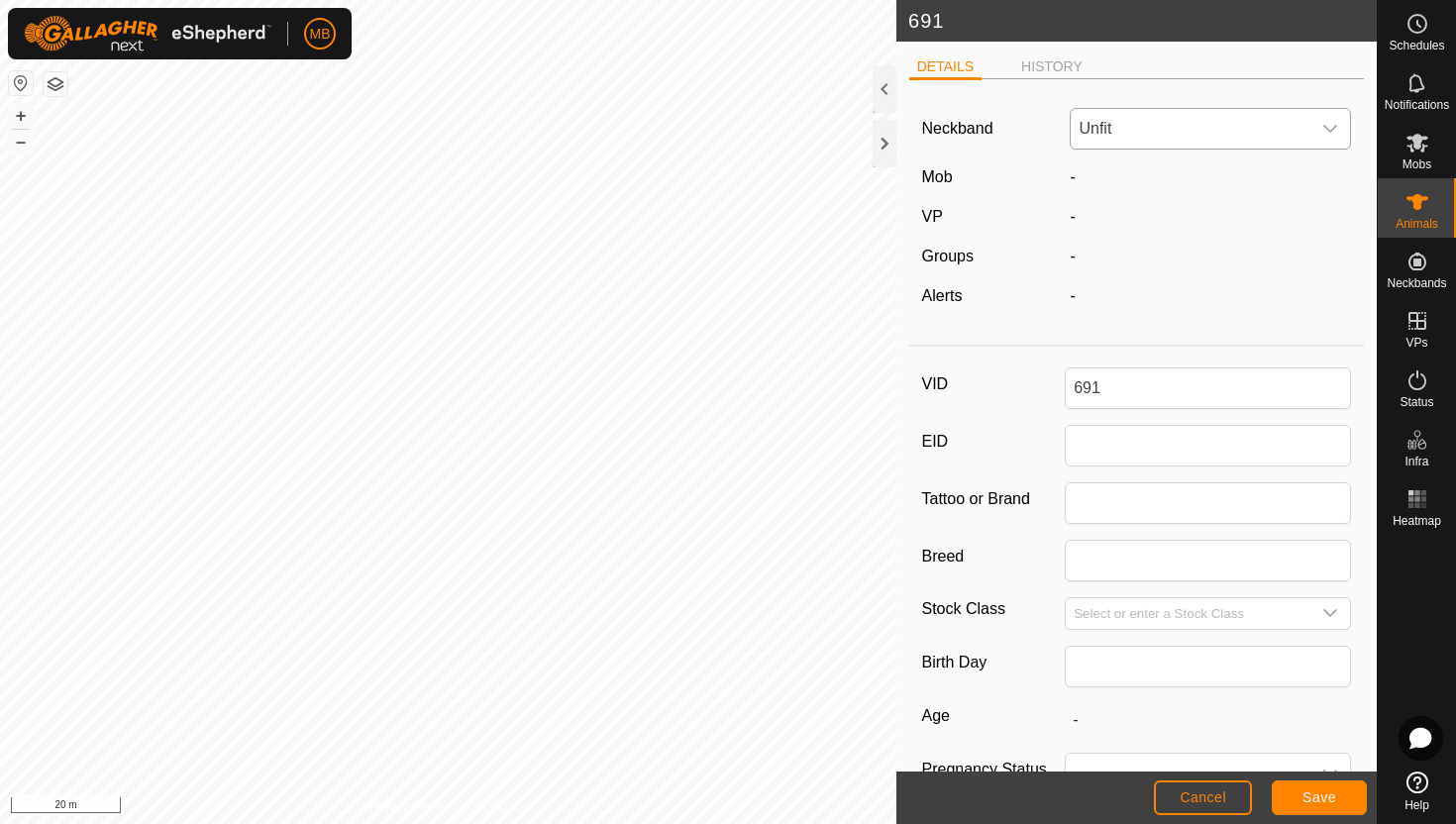 click at bounding box center (1330, 129) 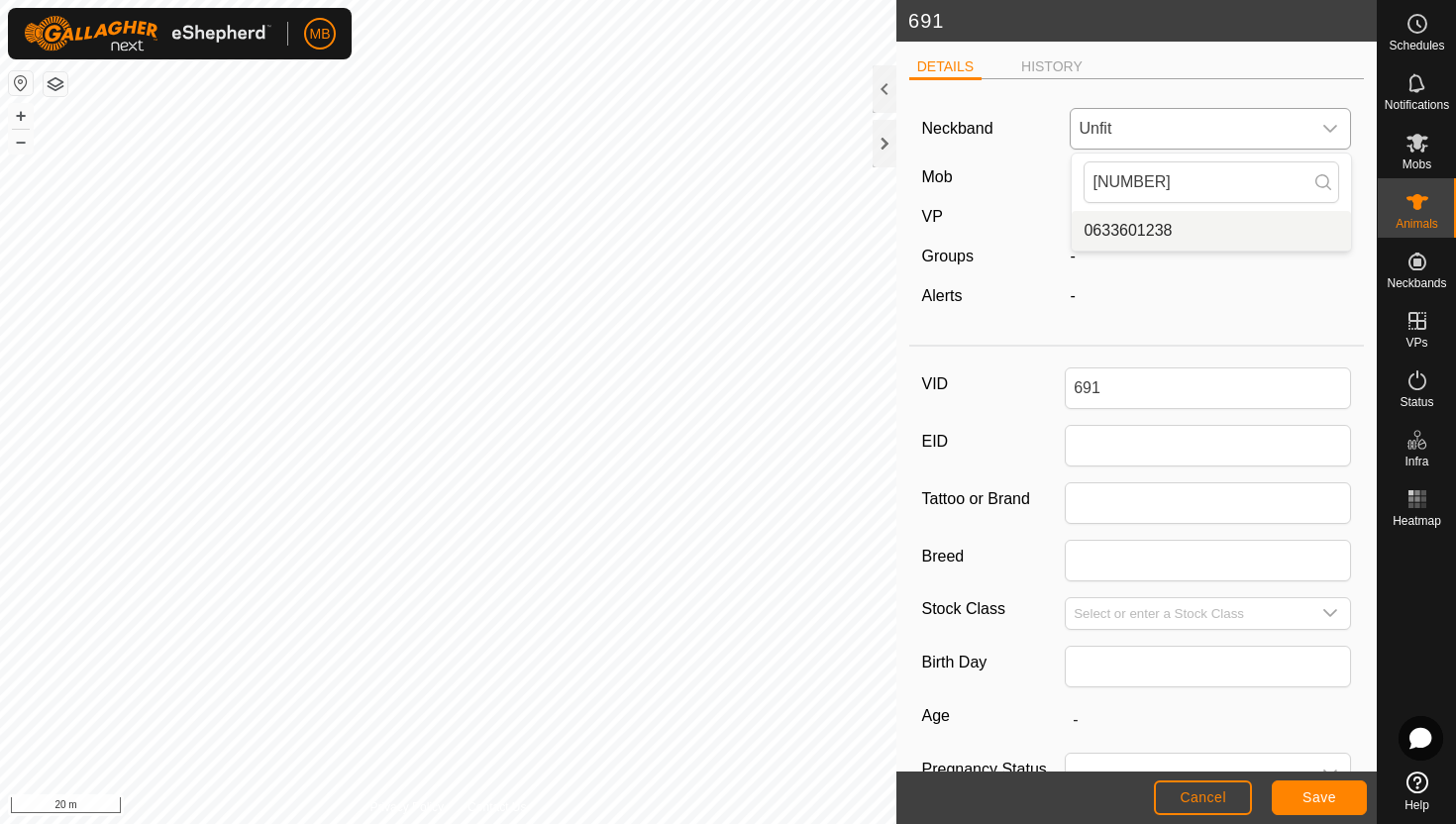 type on "0633" 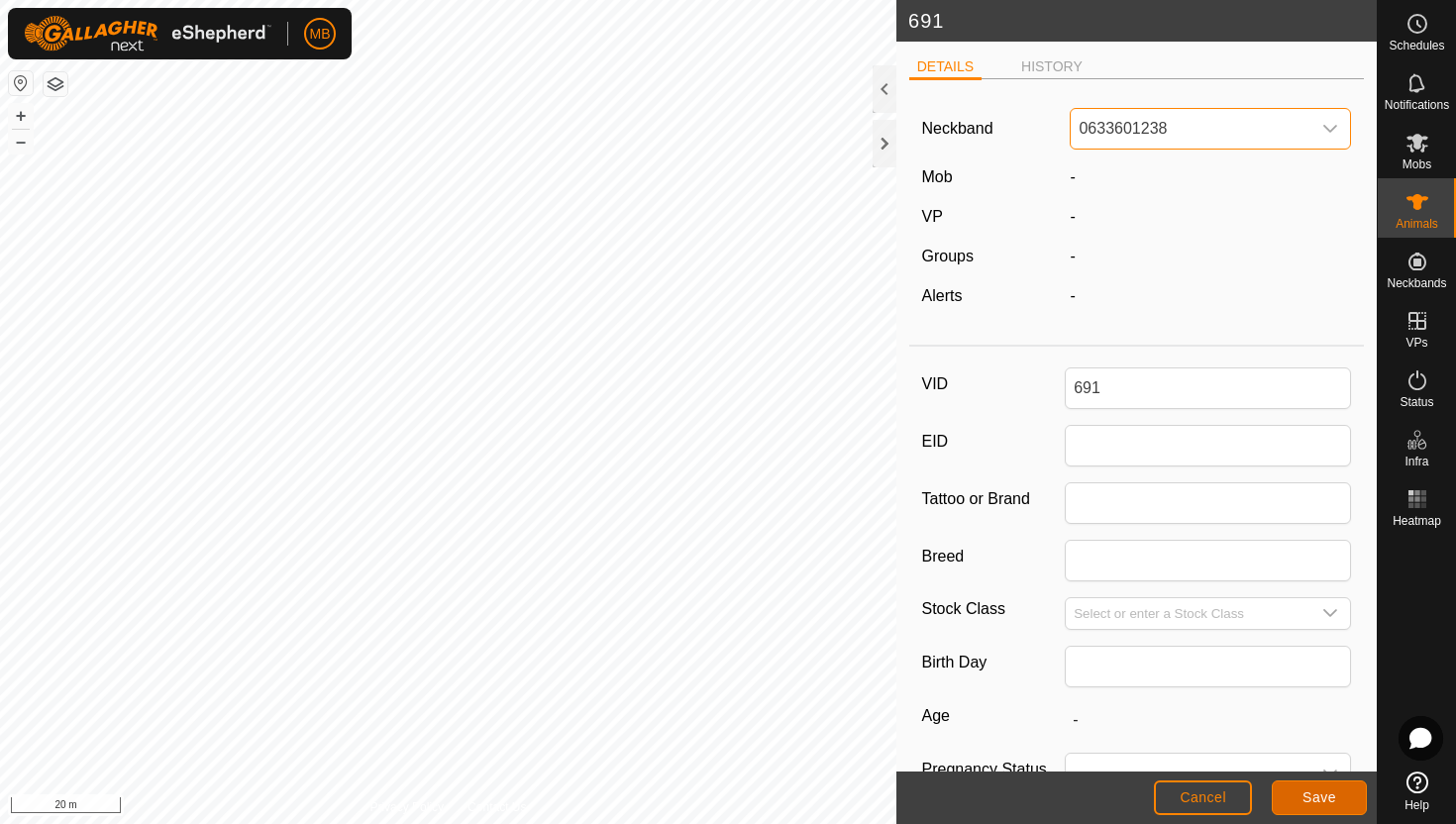 click on "Save" at bounding box center (1319, 797) 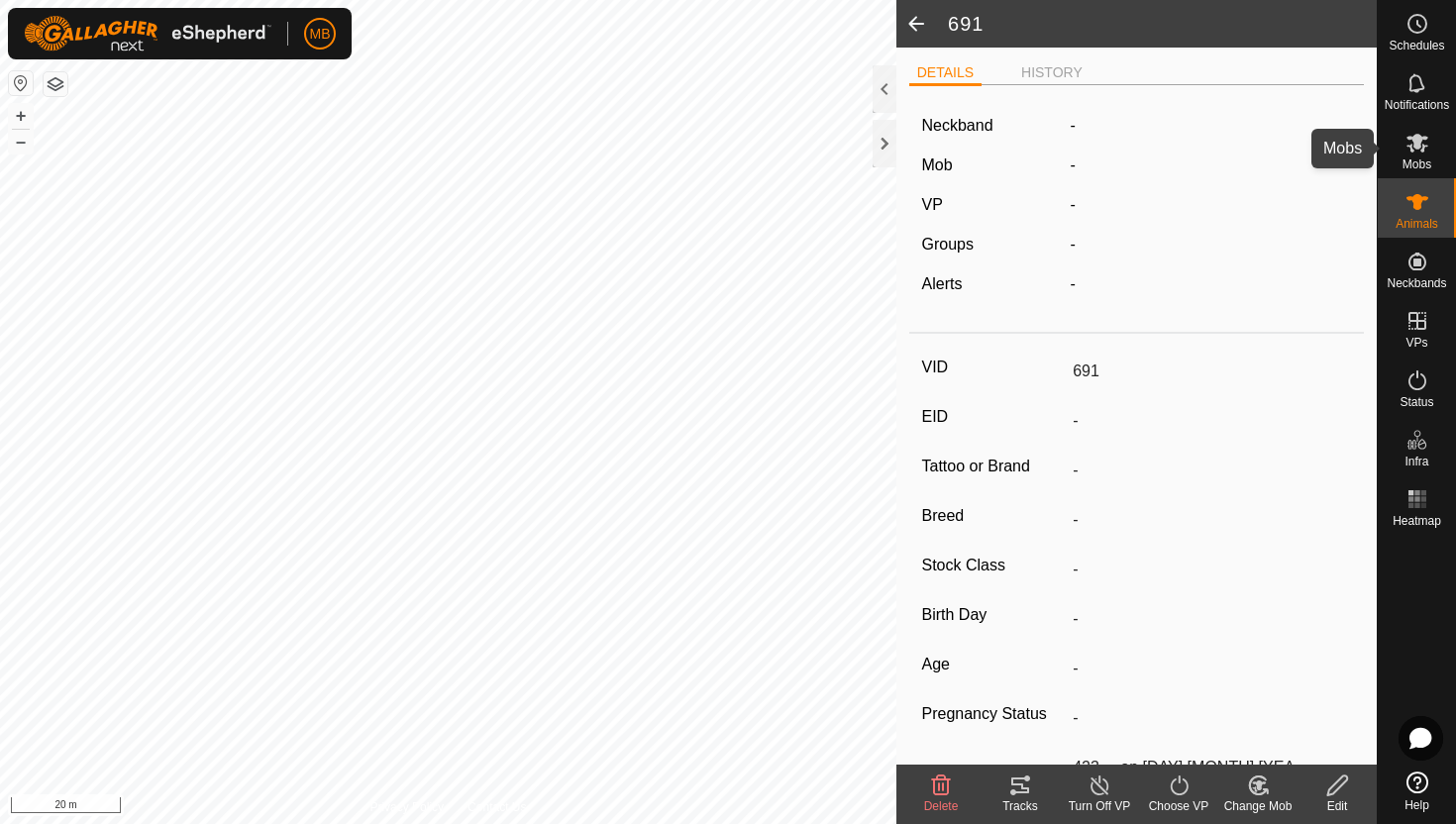 click at bounding box center (1417, 143) 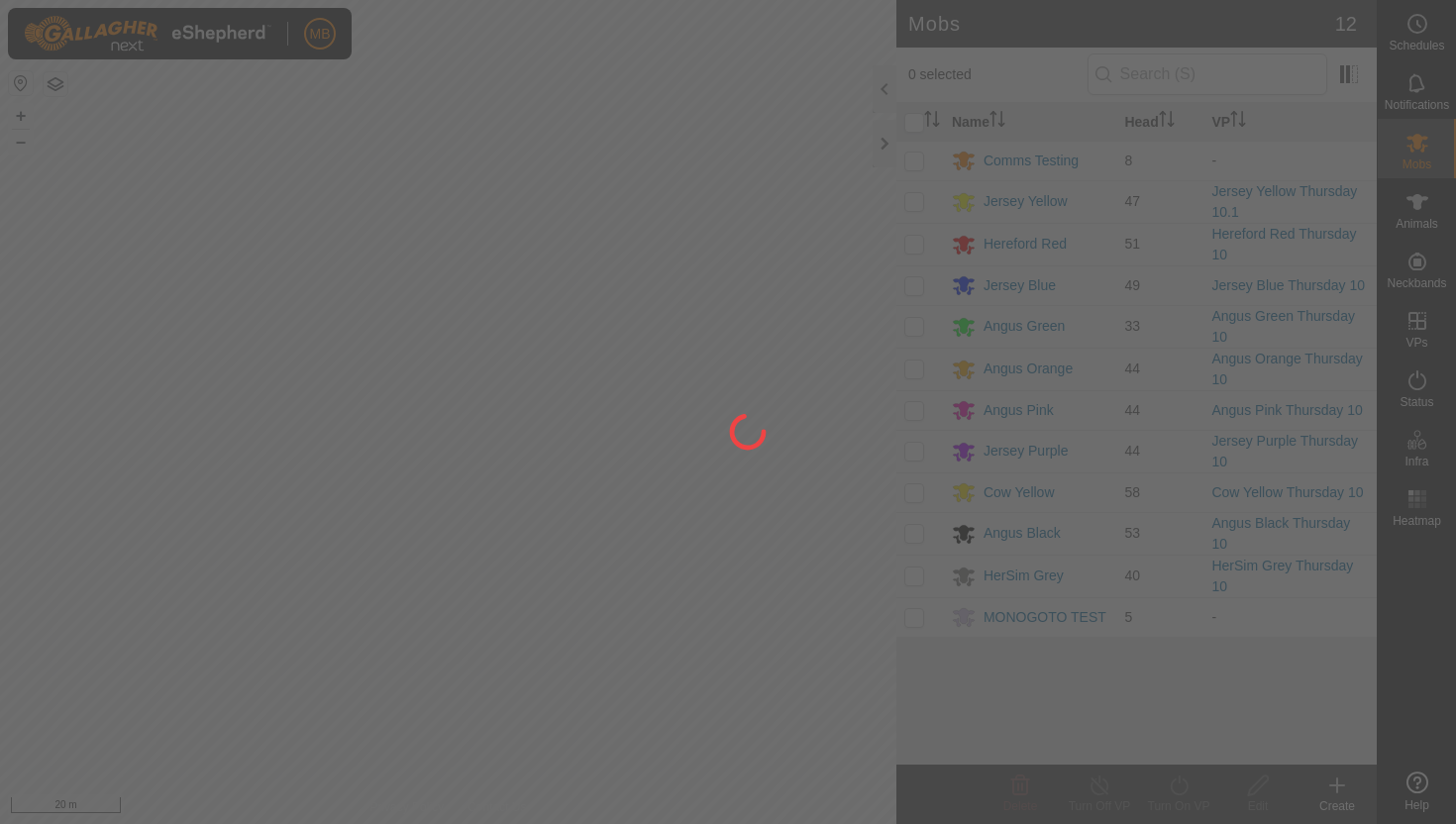 scroll, scrollTop: 0, scrollLeft: 0, axis: both 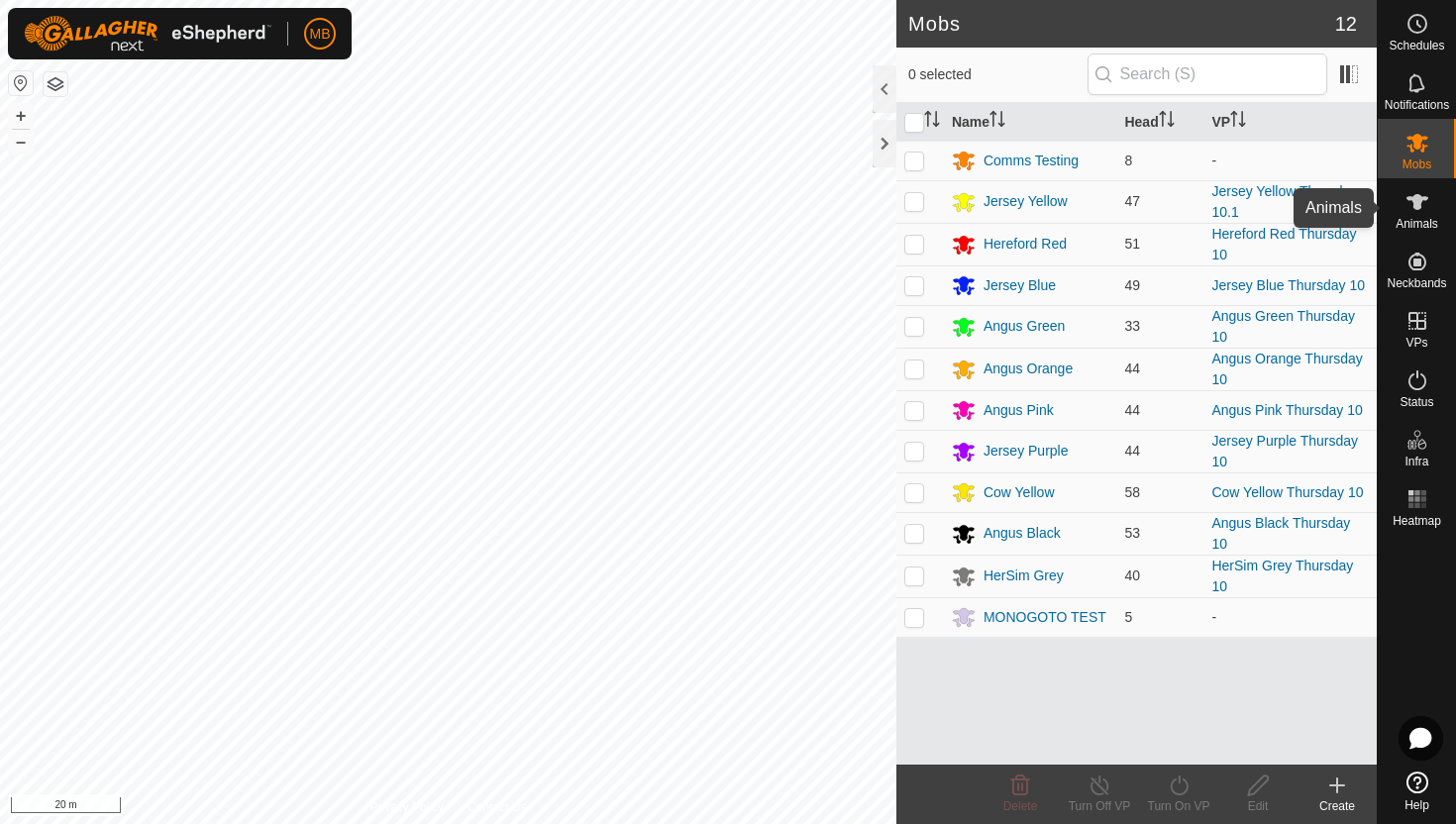 click at bounding box center (1417, 202) 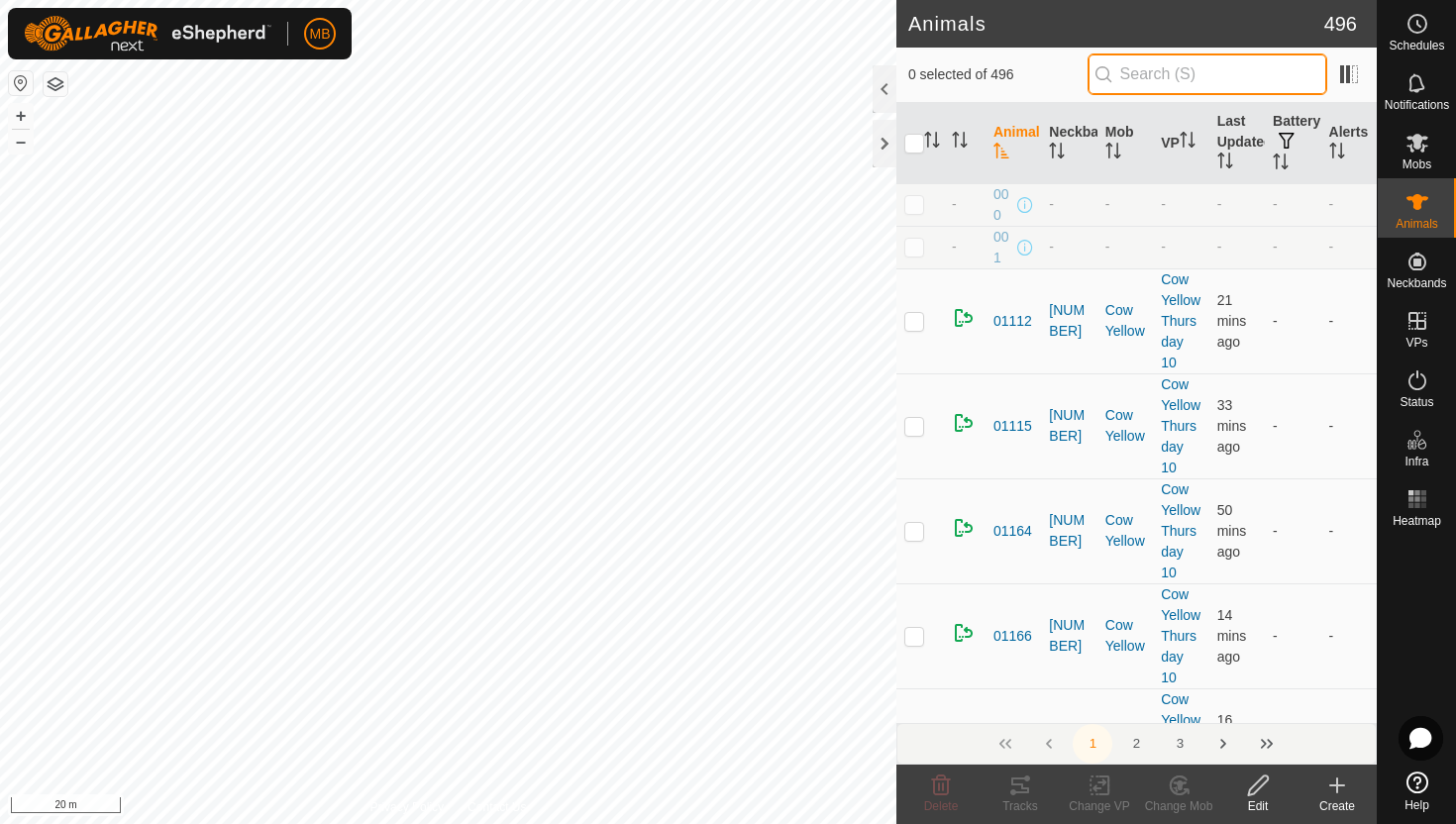 click at bounding box center (1207, 74) 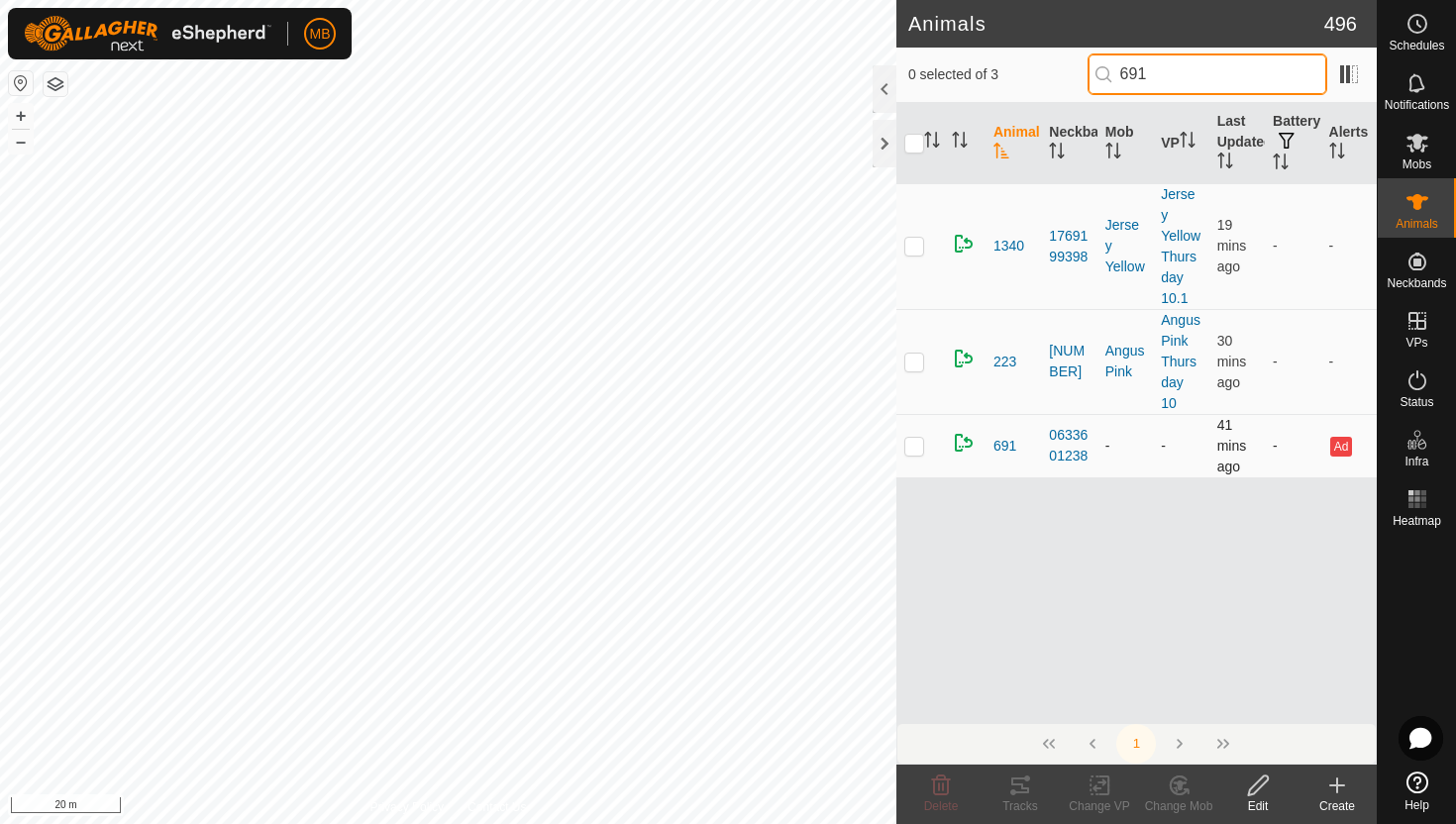 type on "691" 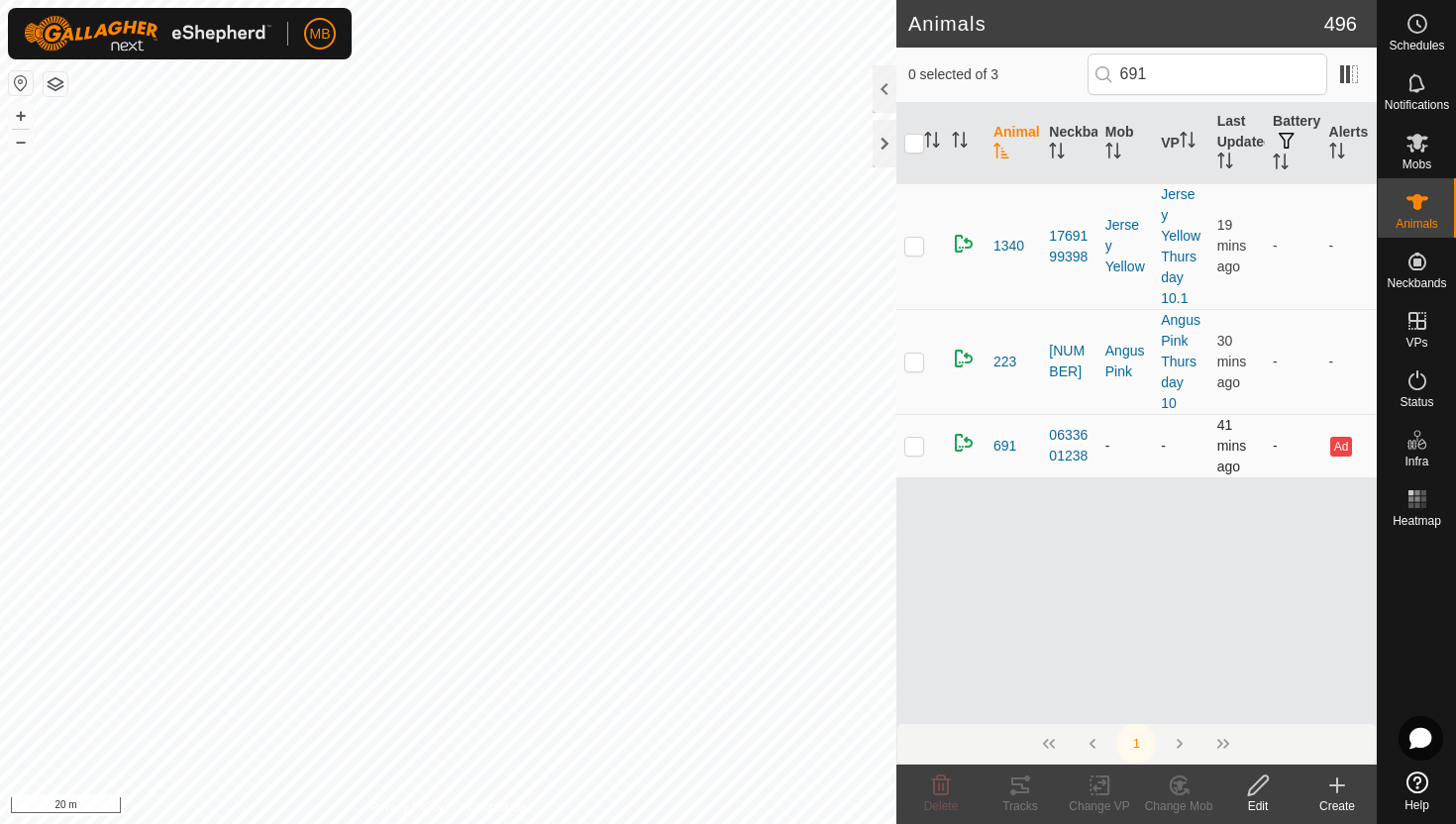 click at bounding box center (914, 246) 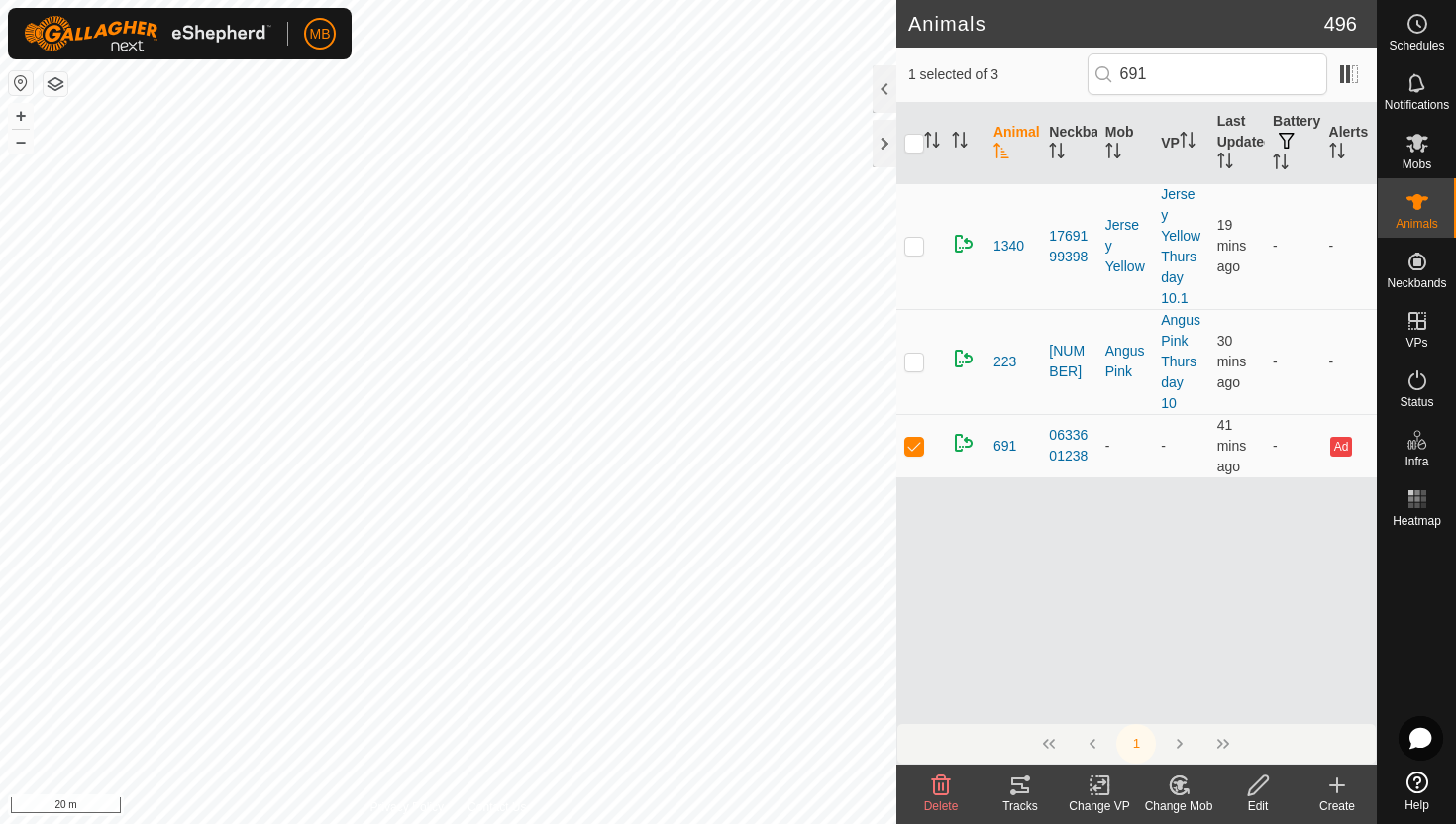 click at bounding box center [1258, 785] 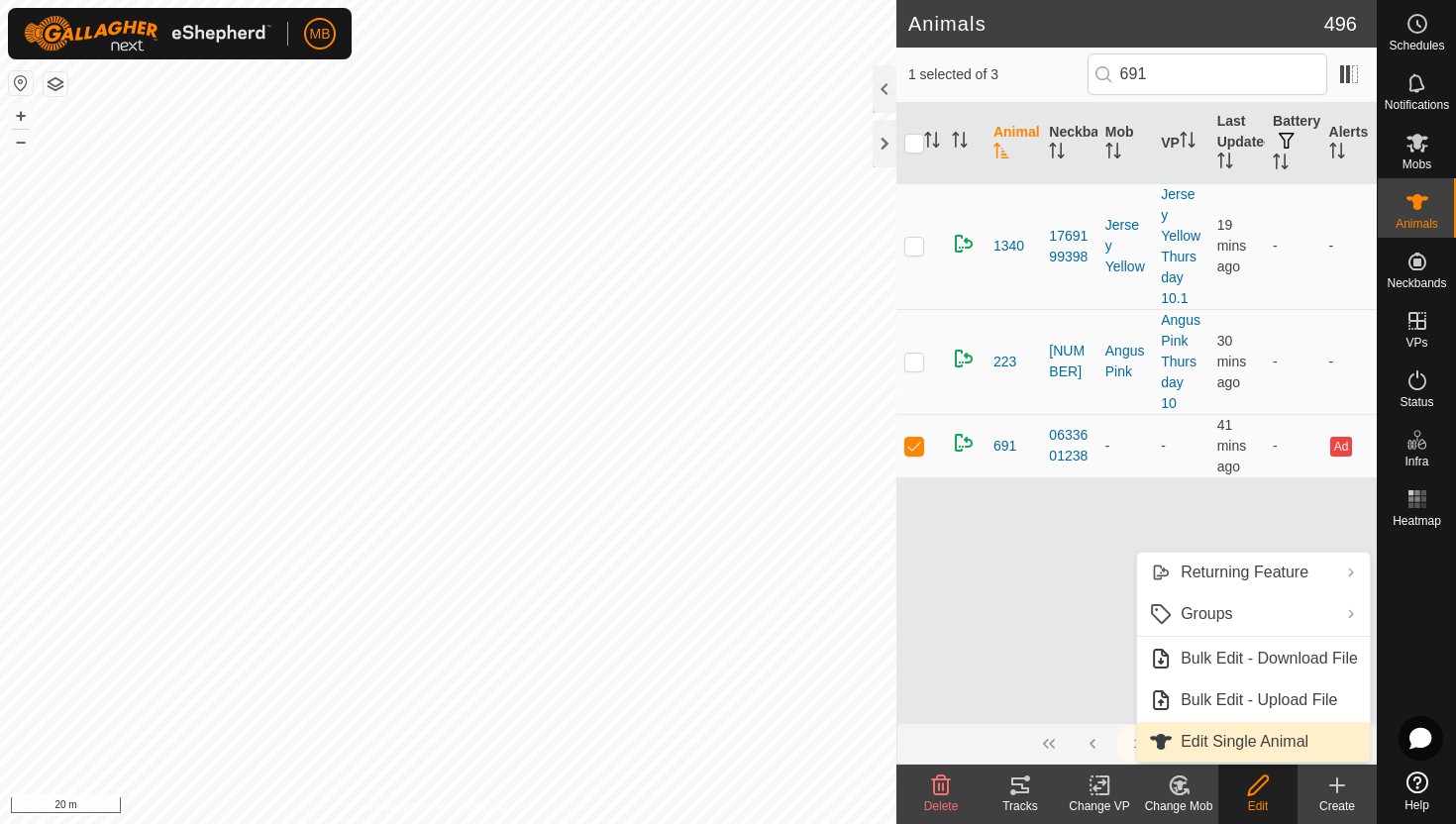 click on "Edit Single Animal" at bounding box center (1253, 742) 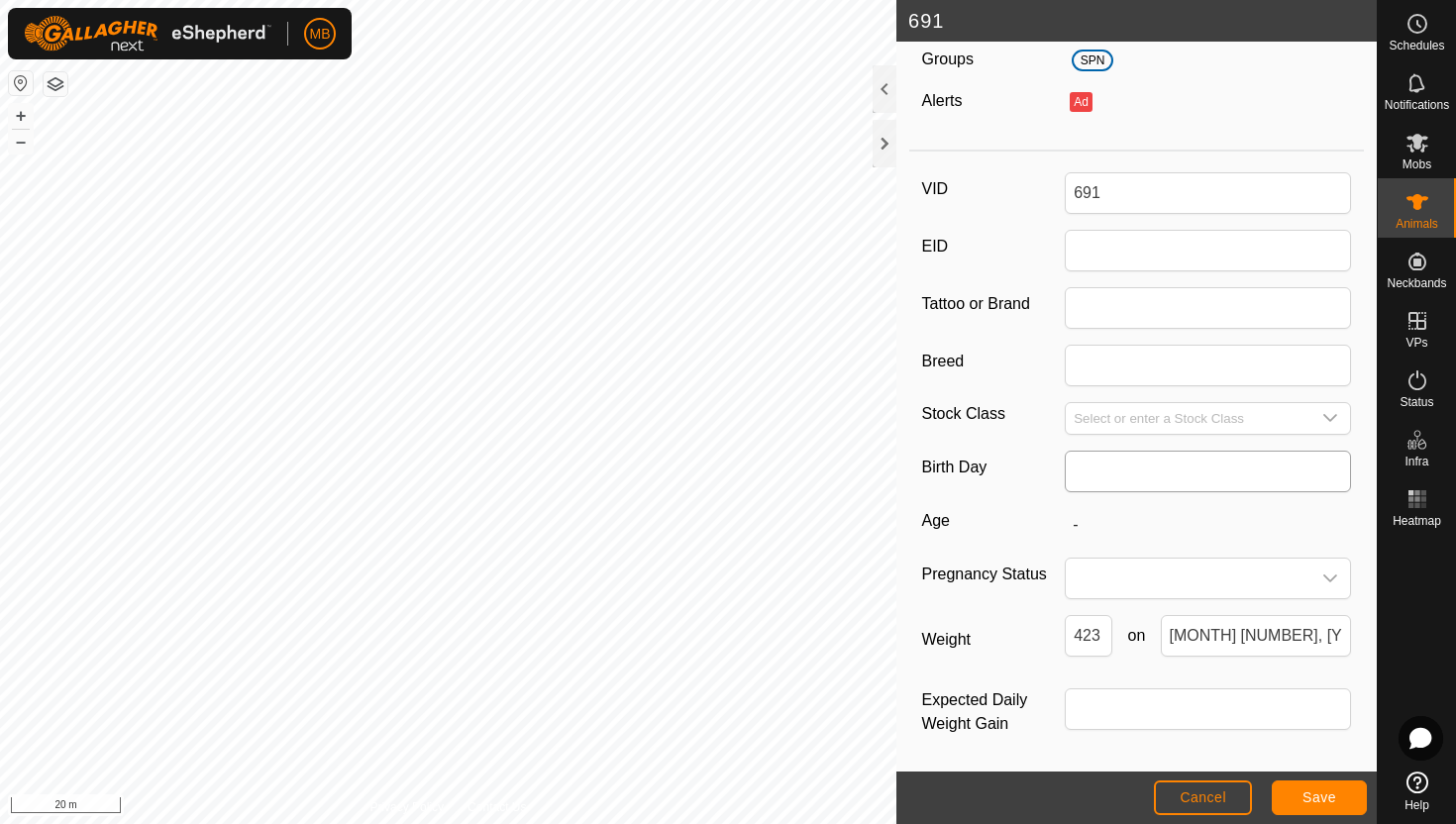 scroll, scrollTop: 0, scrollLeft: 0, axis: both 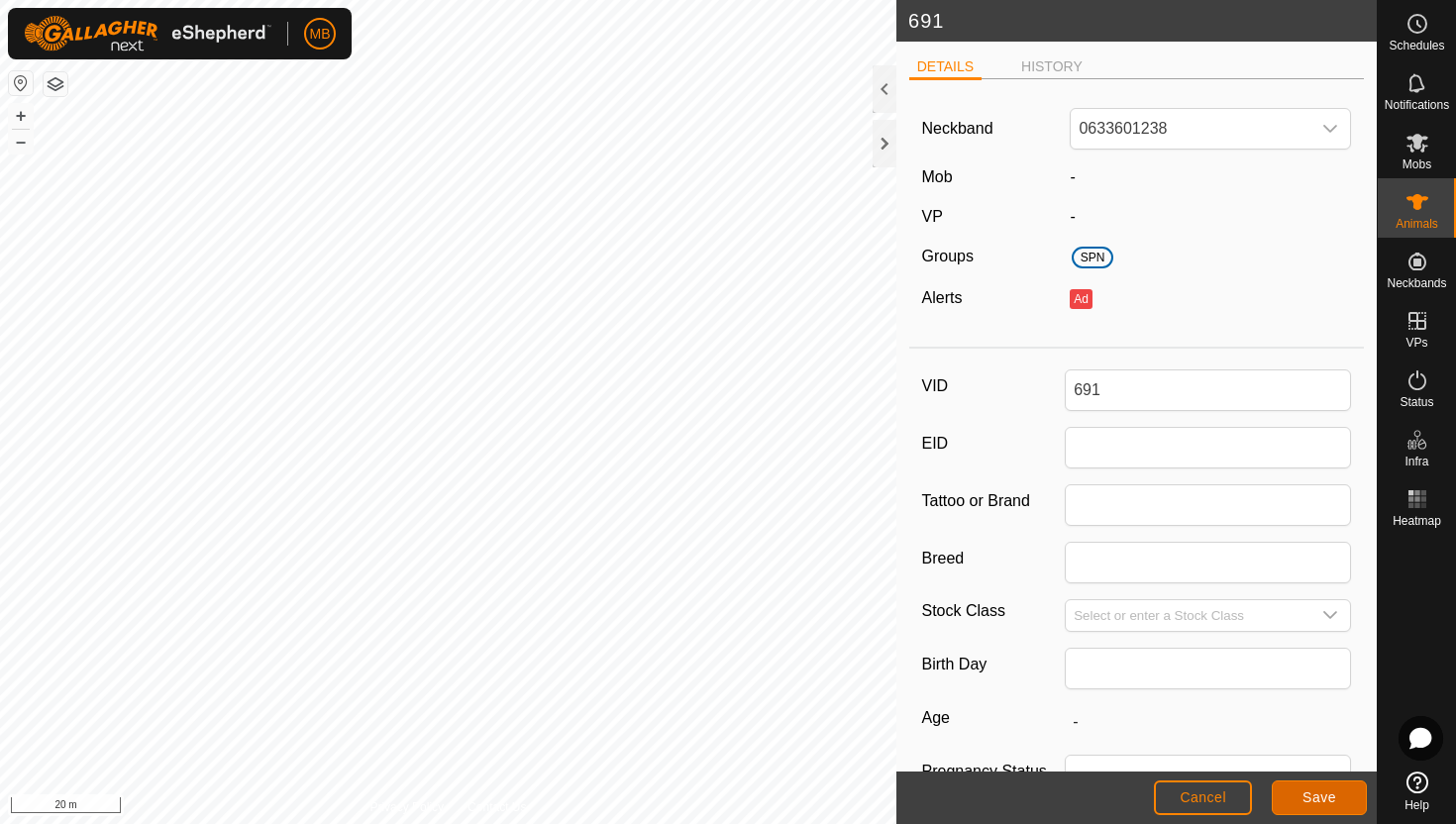 click on "Save" at bounding box center [1319, 797] 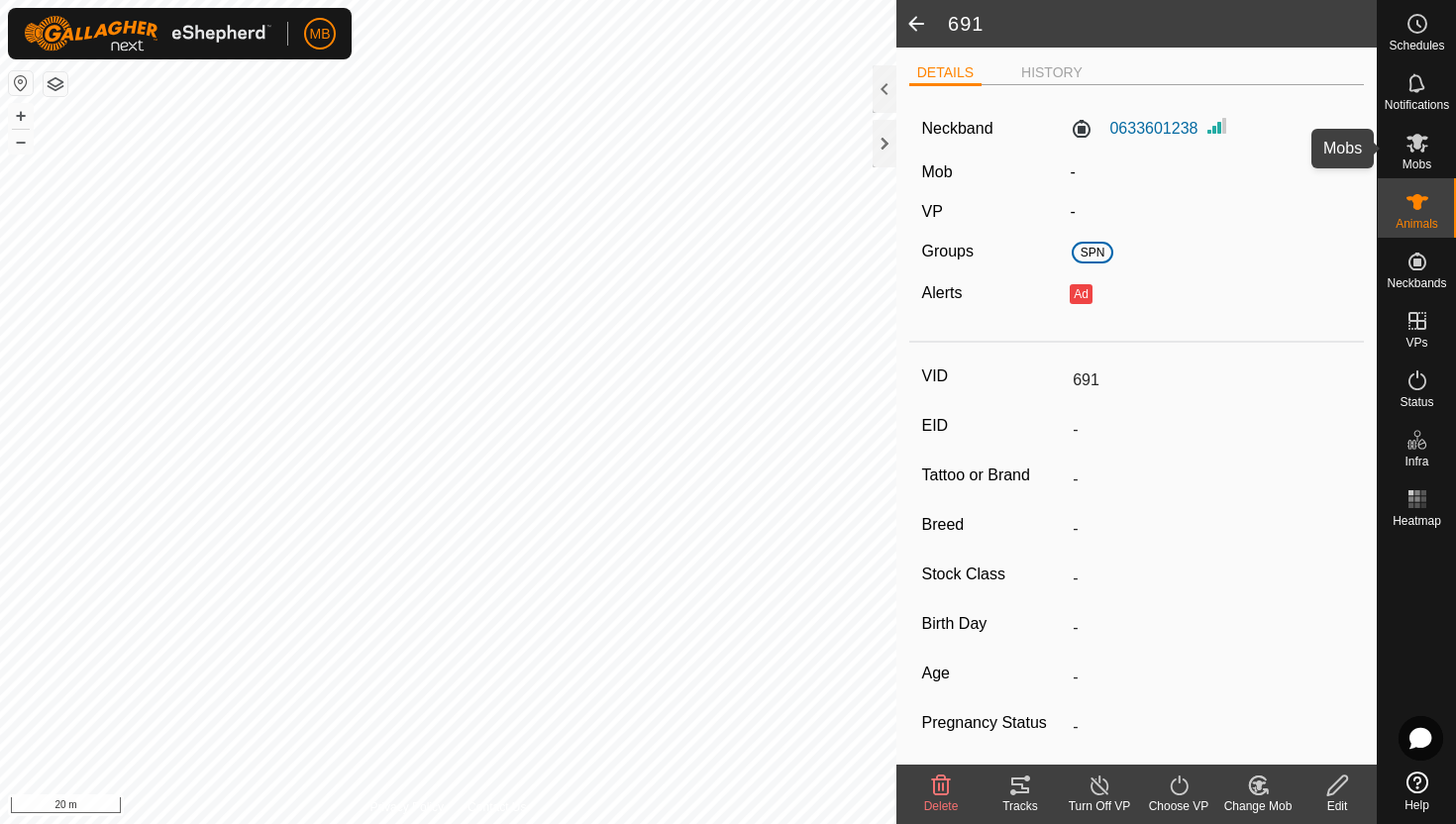click at bounding box center [1417, 143] 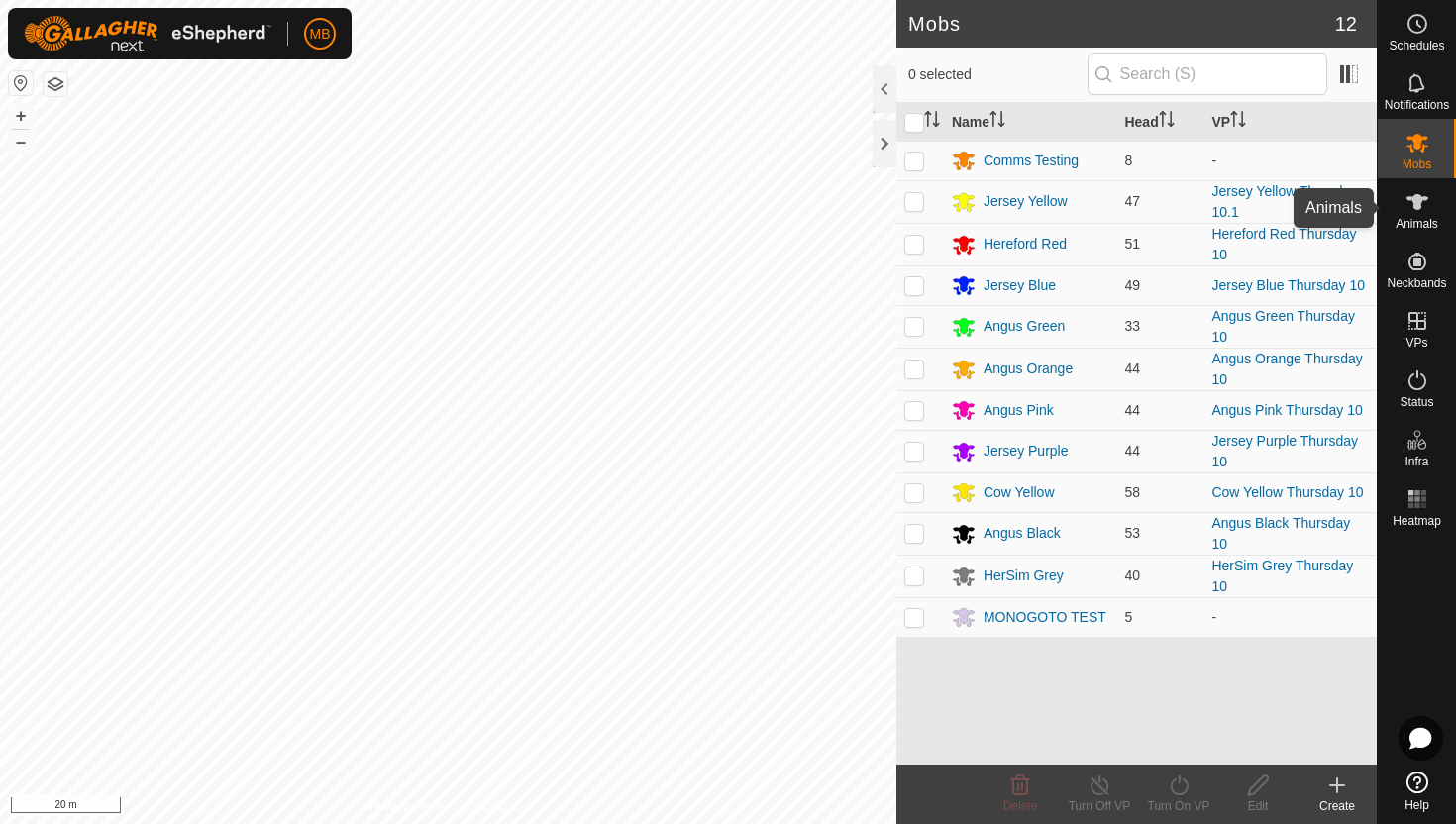 click at bounding box center (1417, 202) 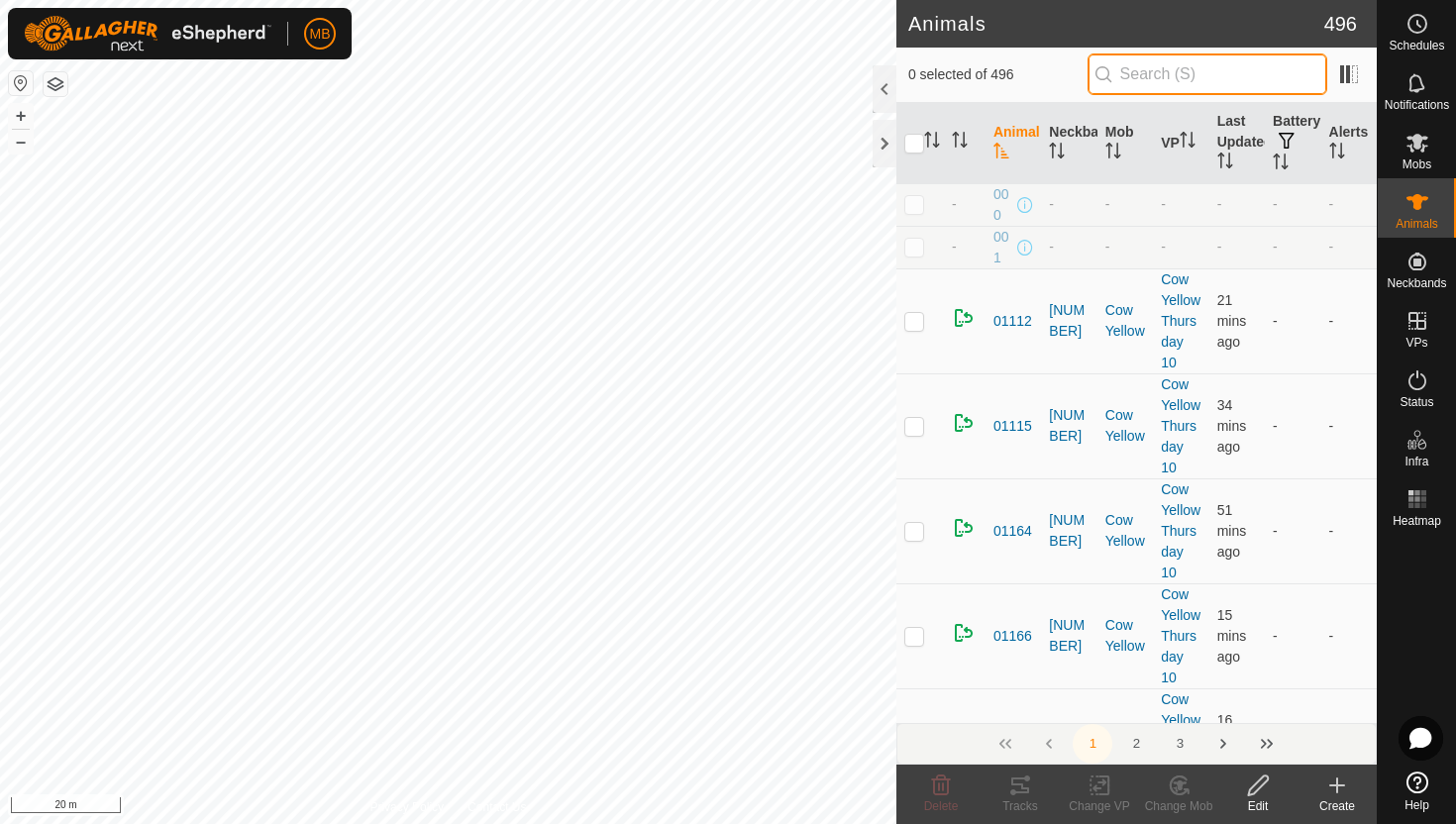 click at bounding box center (1207, 74) 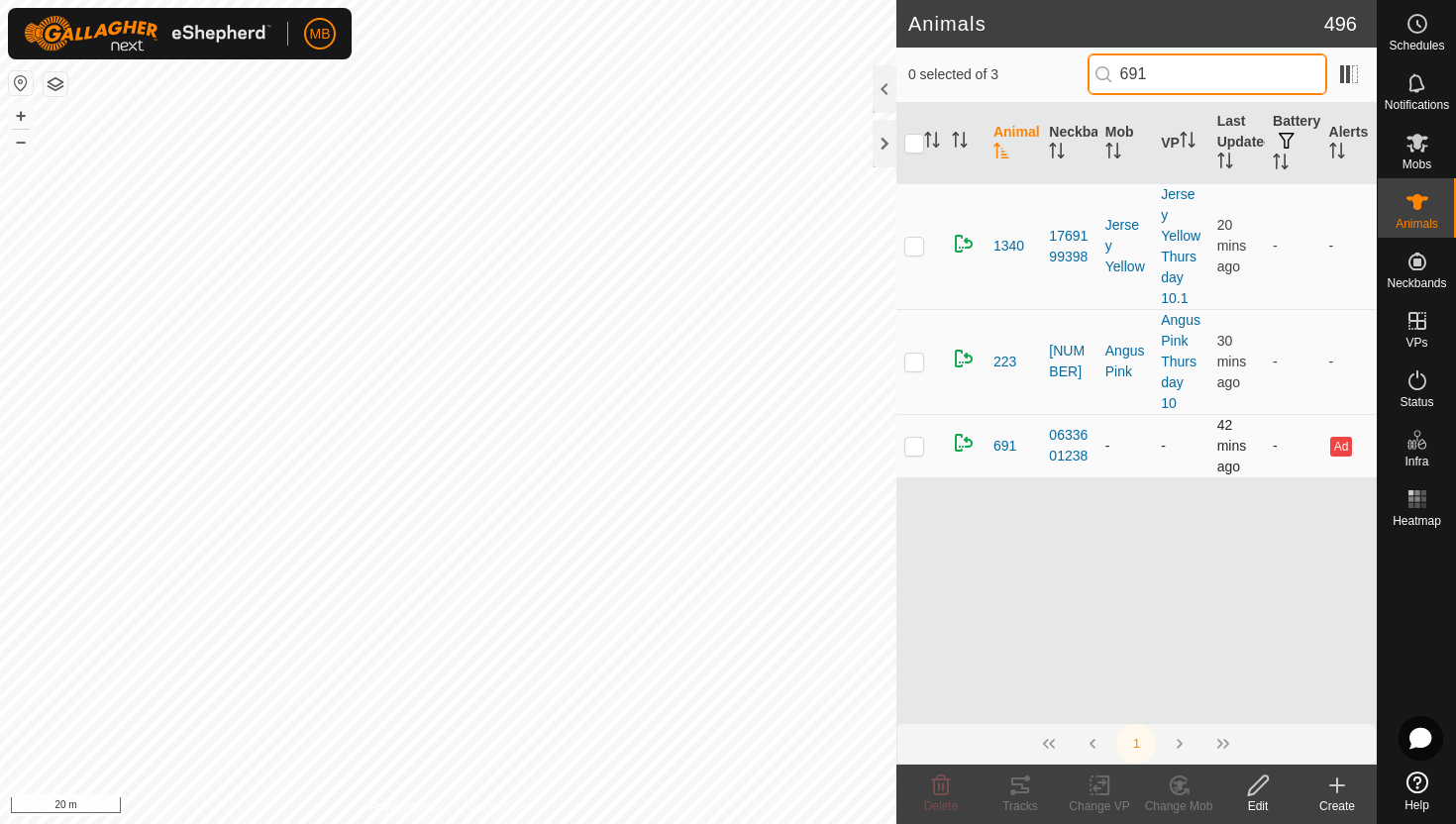 type on "691" 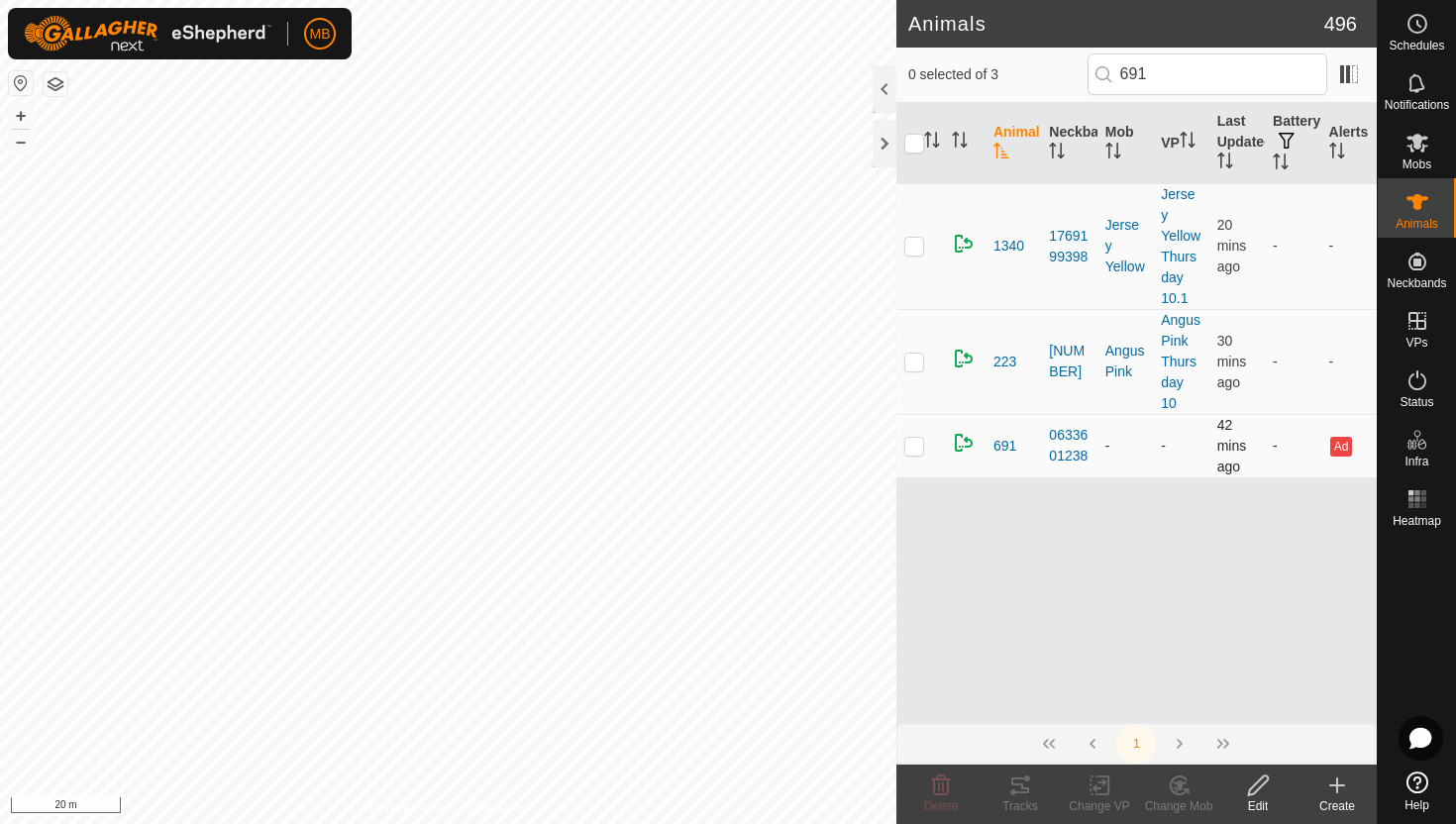 click at bounding box center [914, 246] 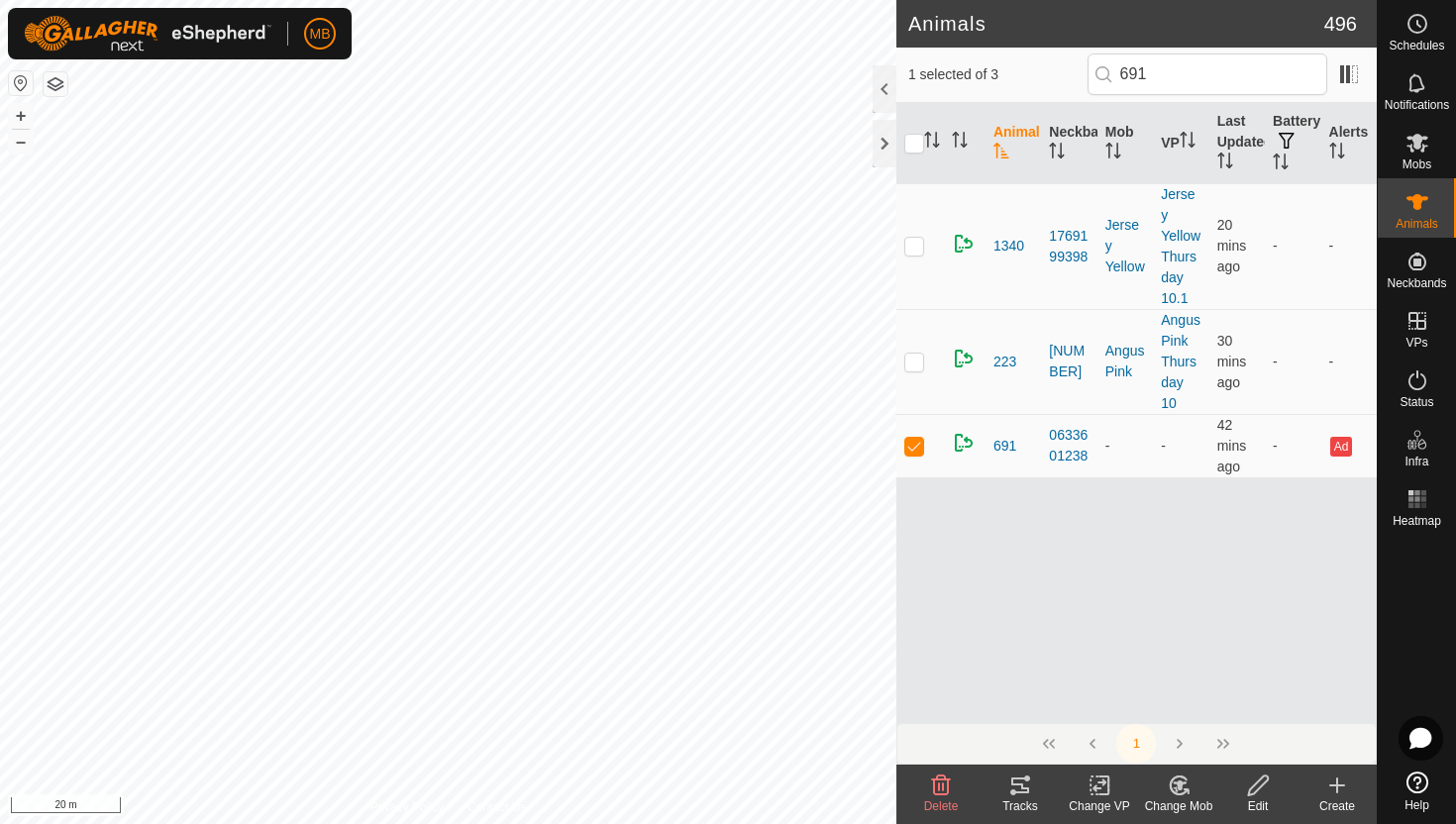 click at bounding box center (1180, 785) 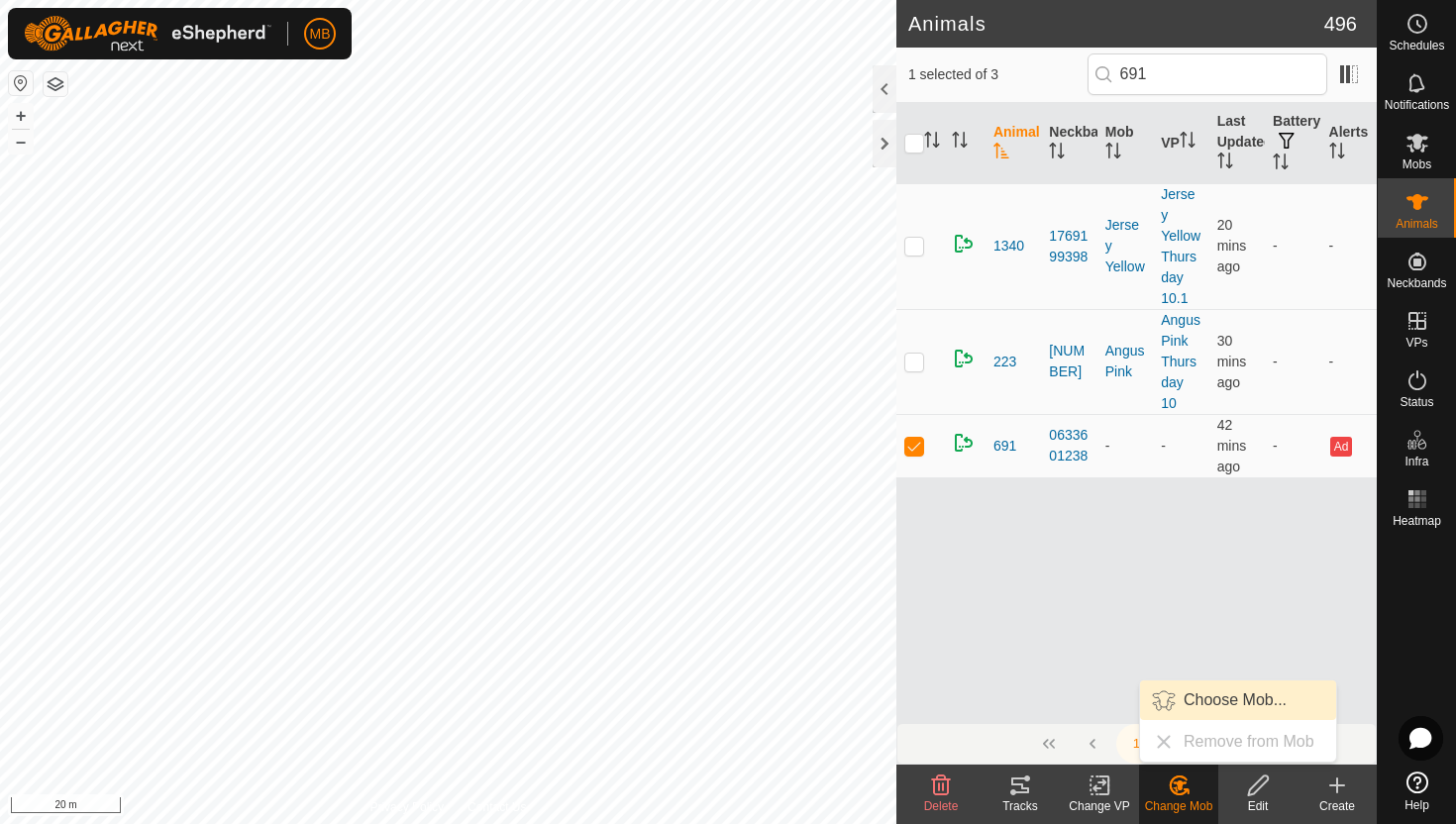 click on "Choose Mob..." at bounding box center [1238, 700] 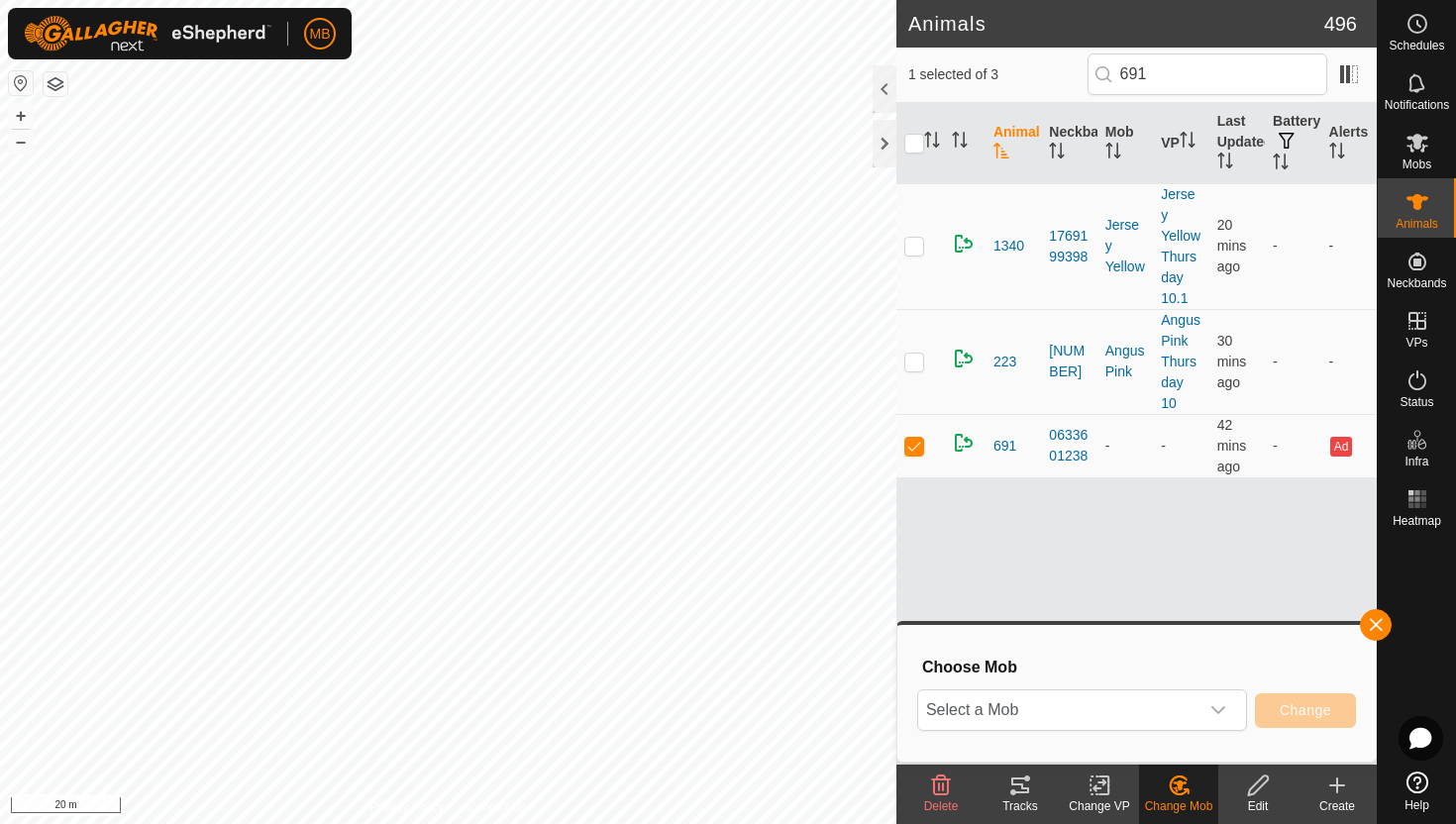 click at bounding box center [1218, 710] 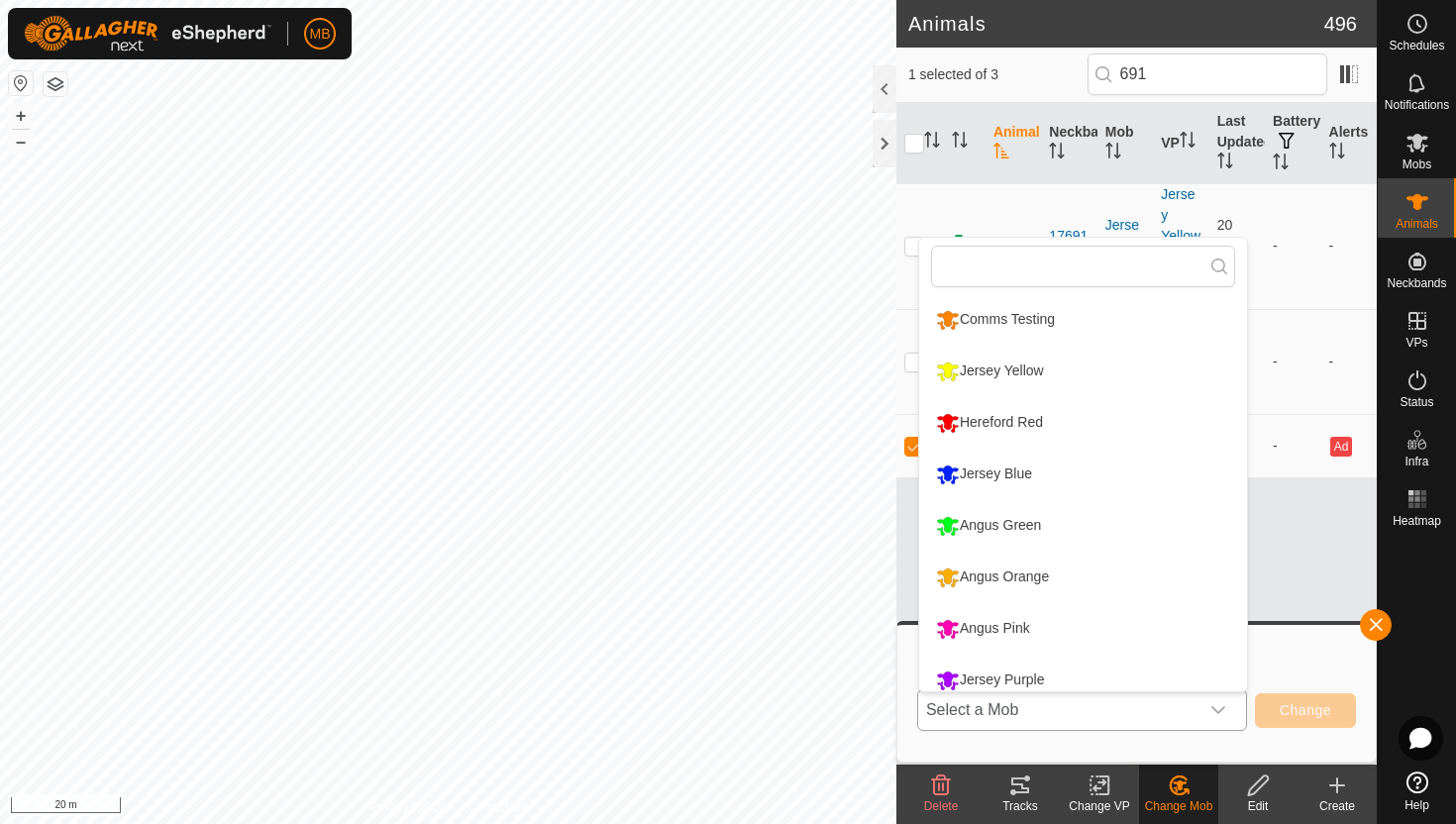 scroll, scrollTop: 14, scrollLeft: 0, axis: vertical 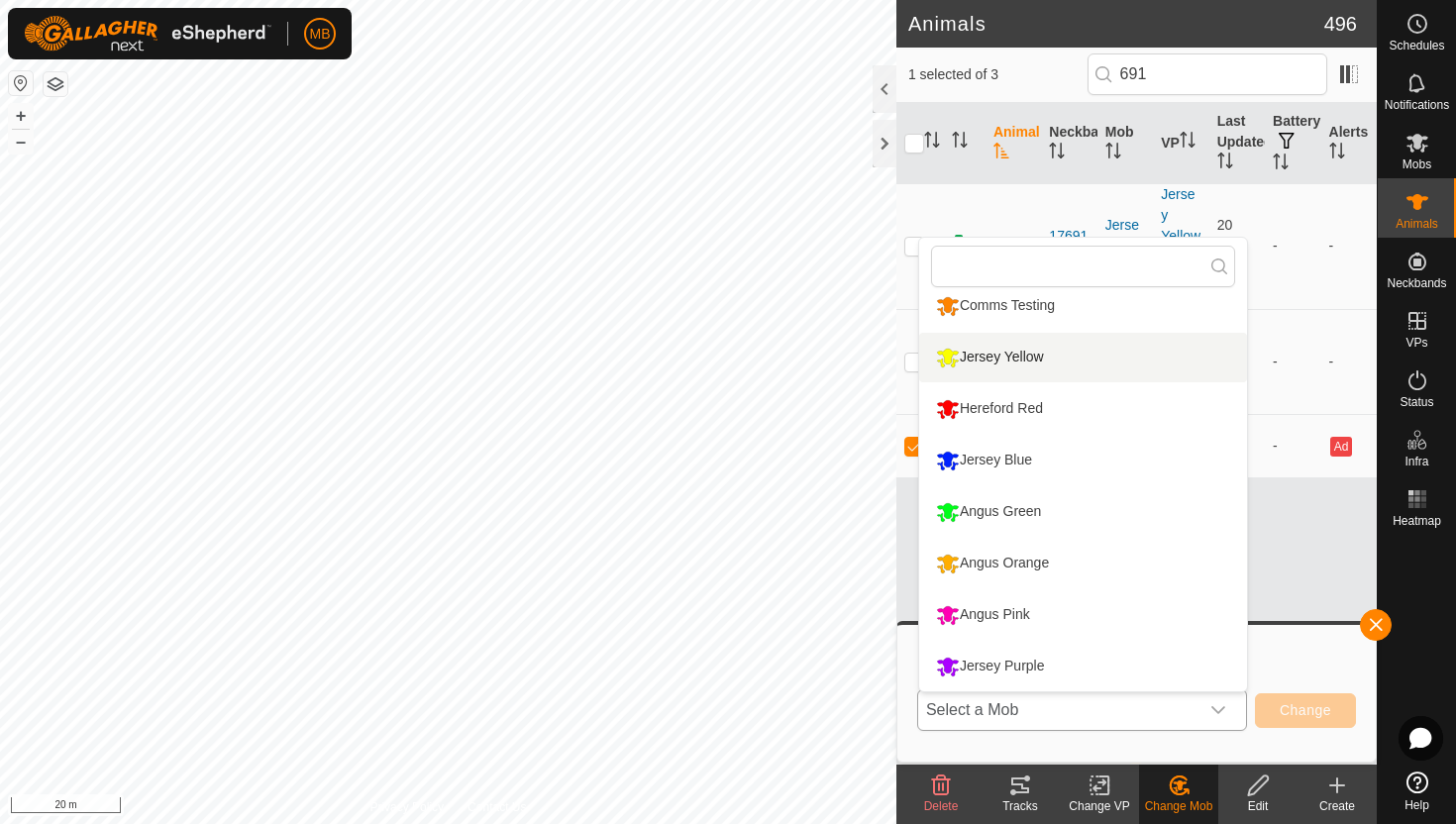 click on "Jersey Yellow" at bounding box center (1083, 358) 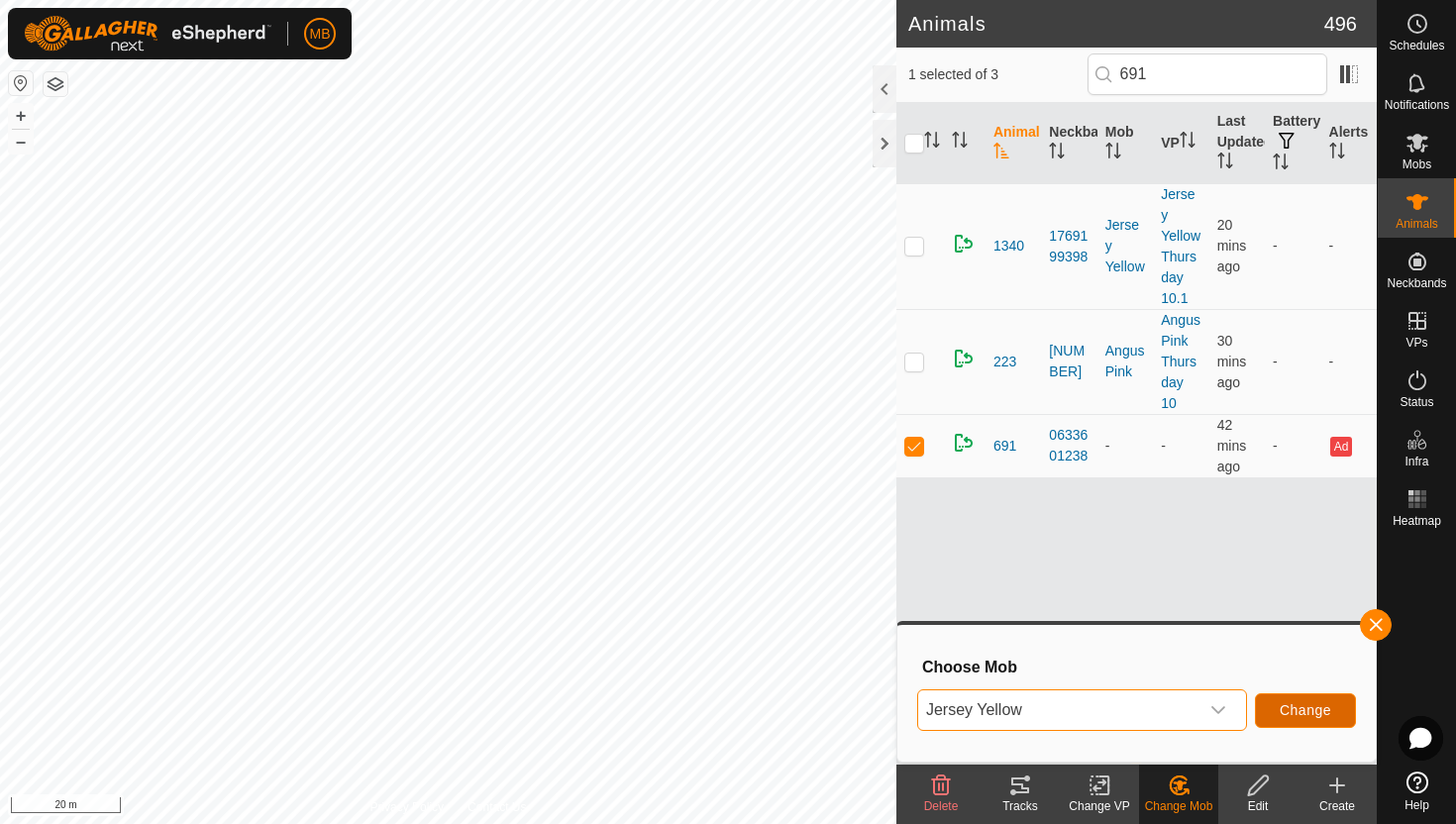 click on "Change" at bounding box center [1305, 710] 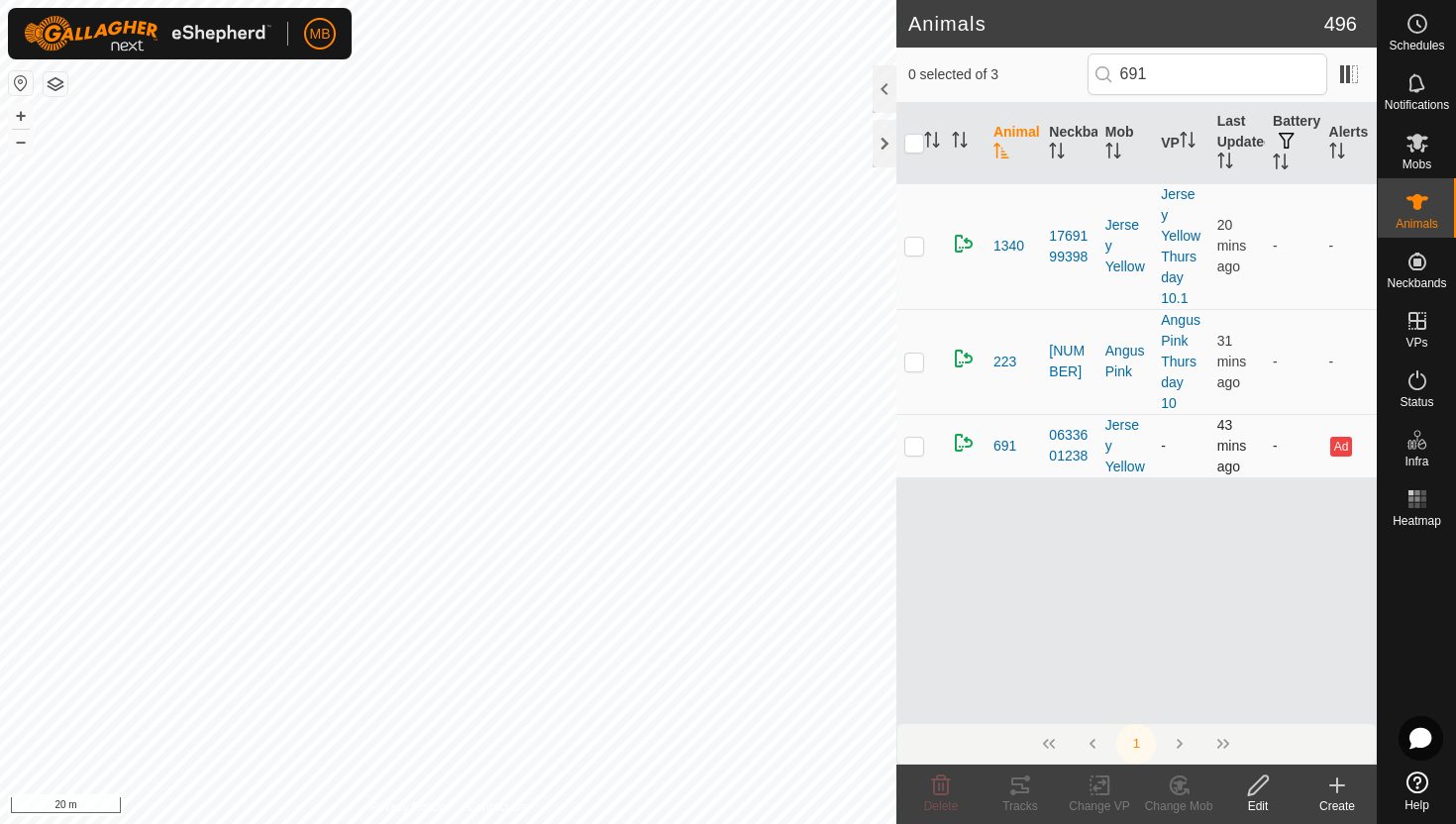 click at bounding box center (914, 246) 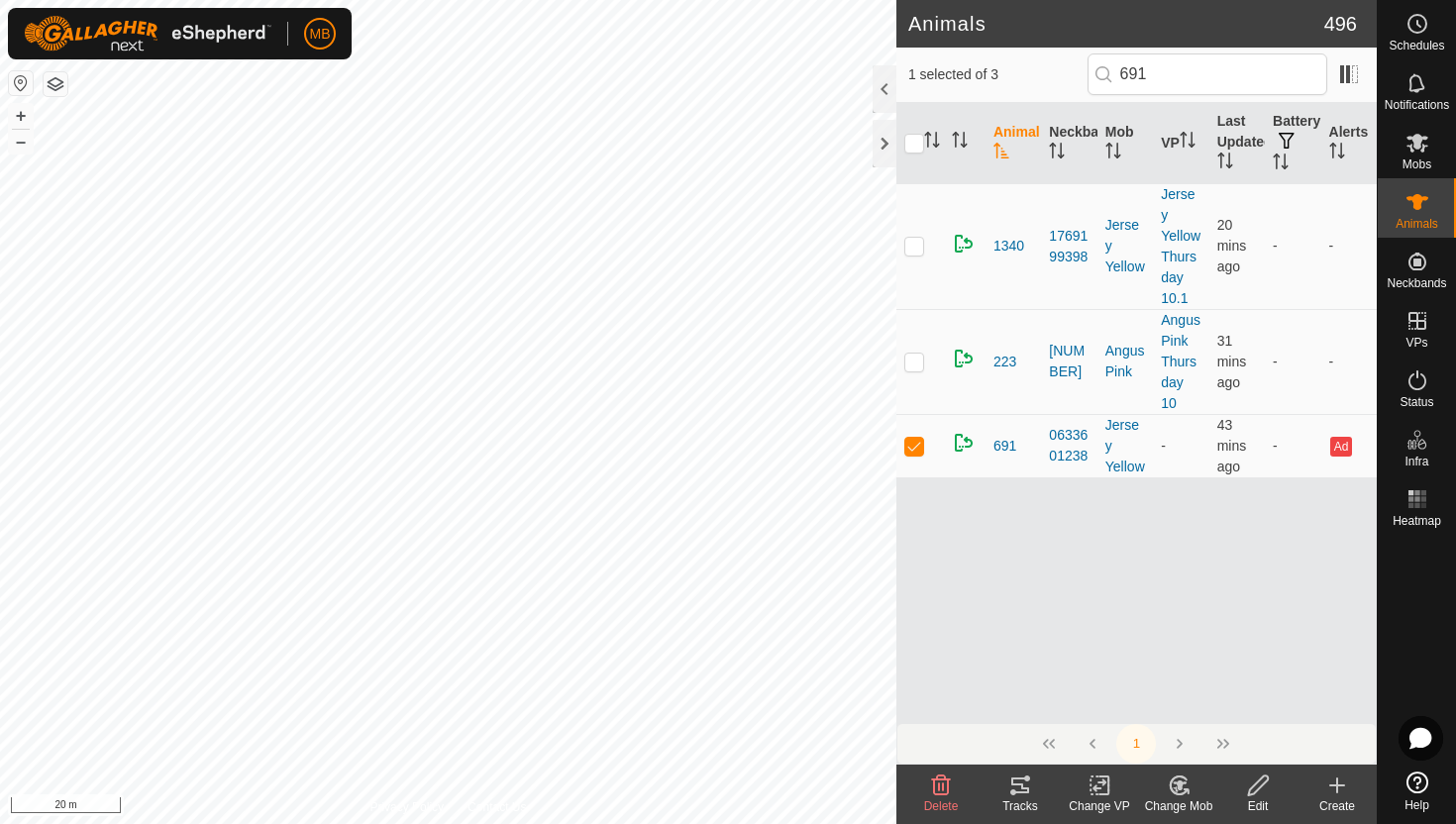click at bounding box center (1099, 785) 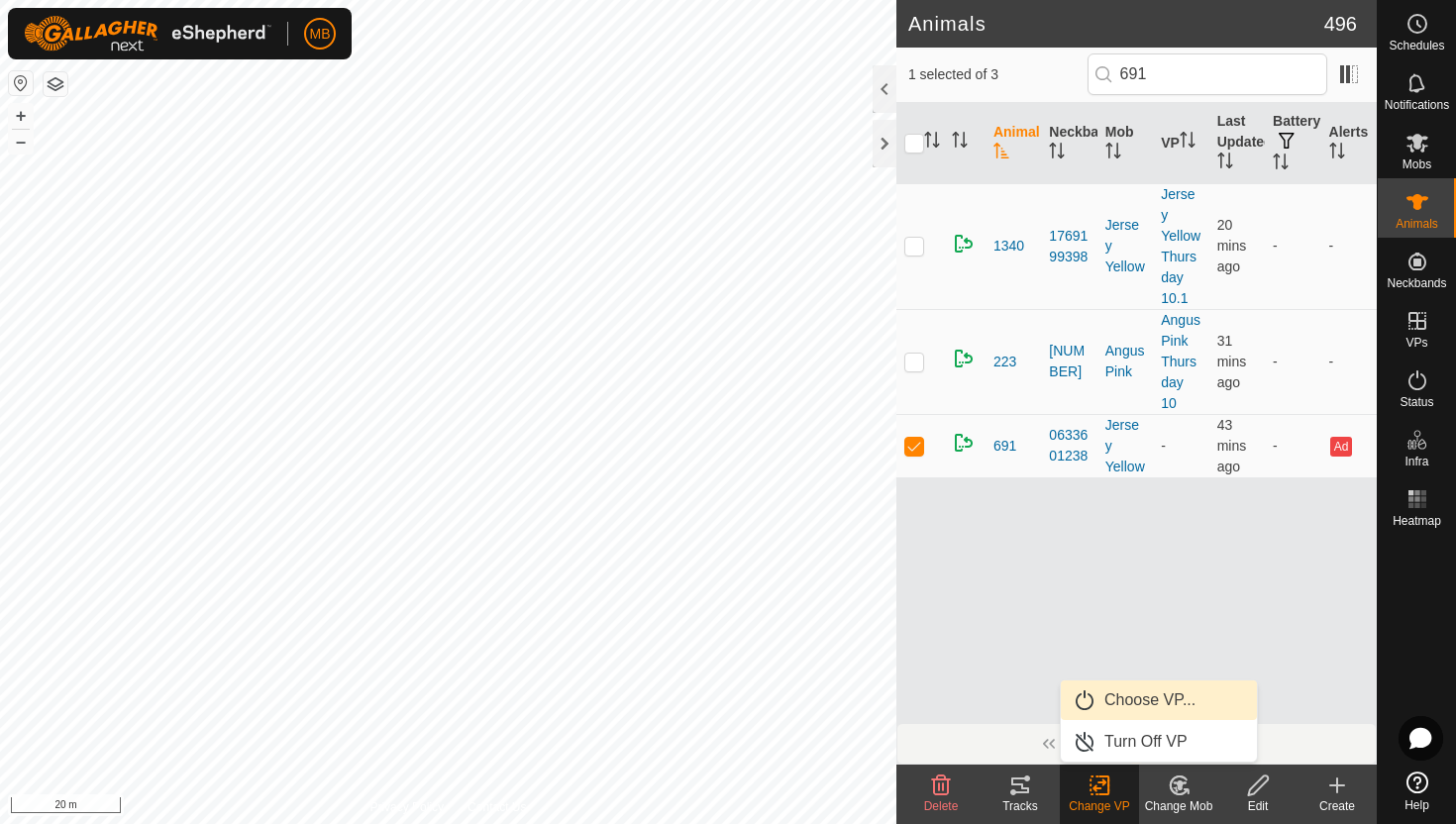 click on "Choose VP..." at bounding box center (1159, 700) 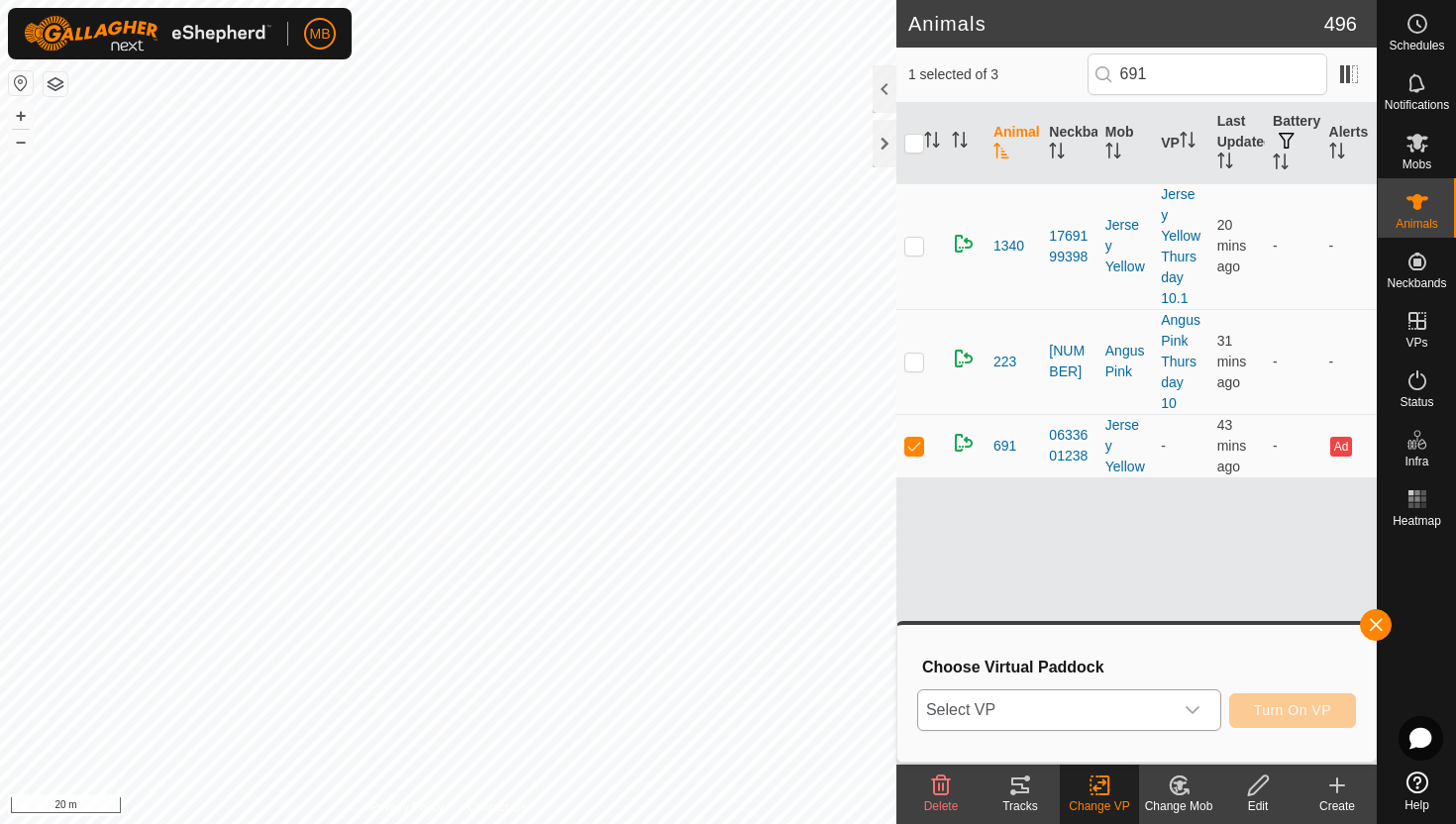 click at bounding box center (1193, 710) 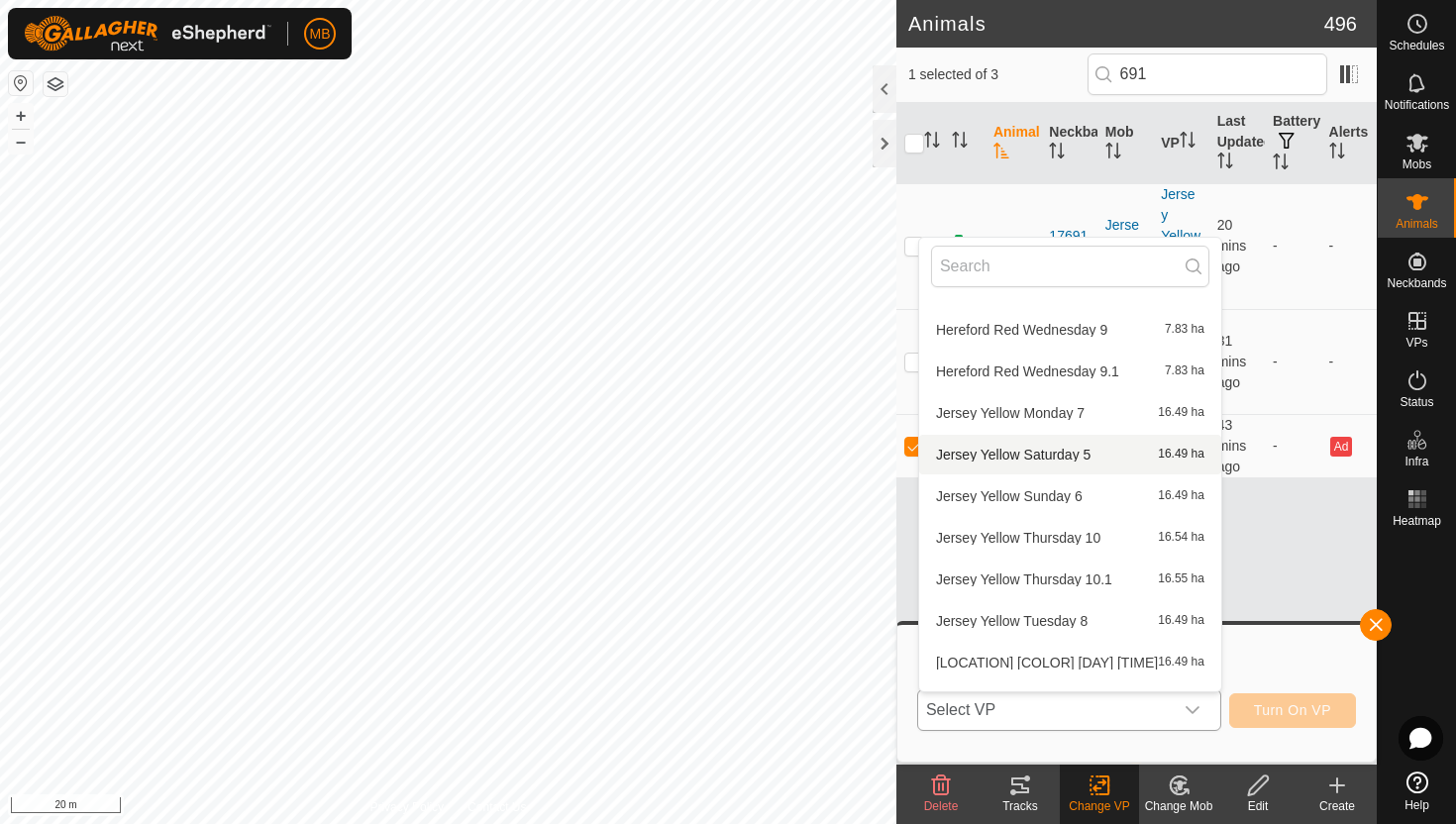 scroll, scrollTop: 2554, scrollLeft: 0, axis: vertical 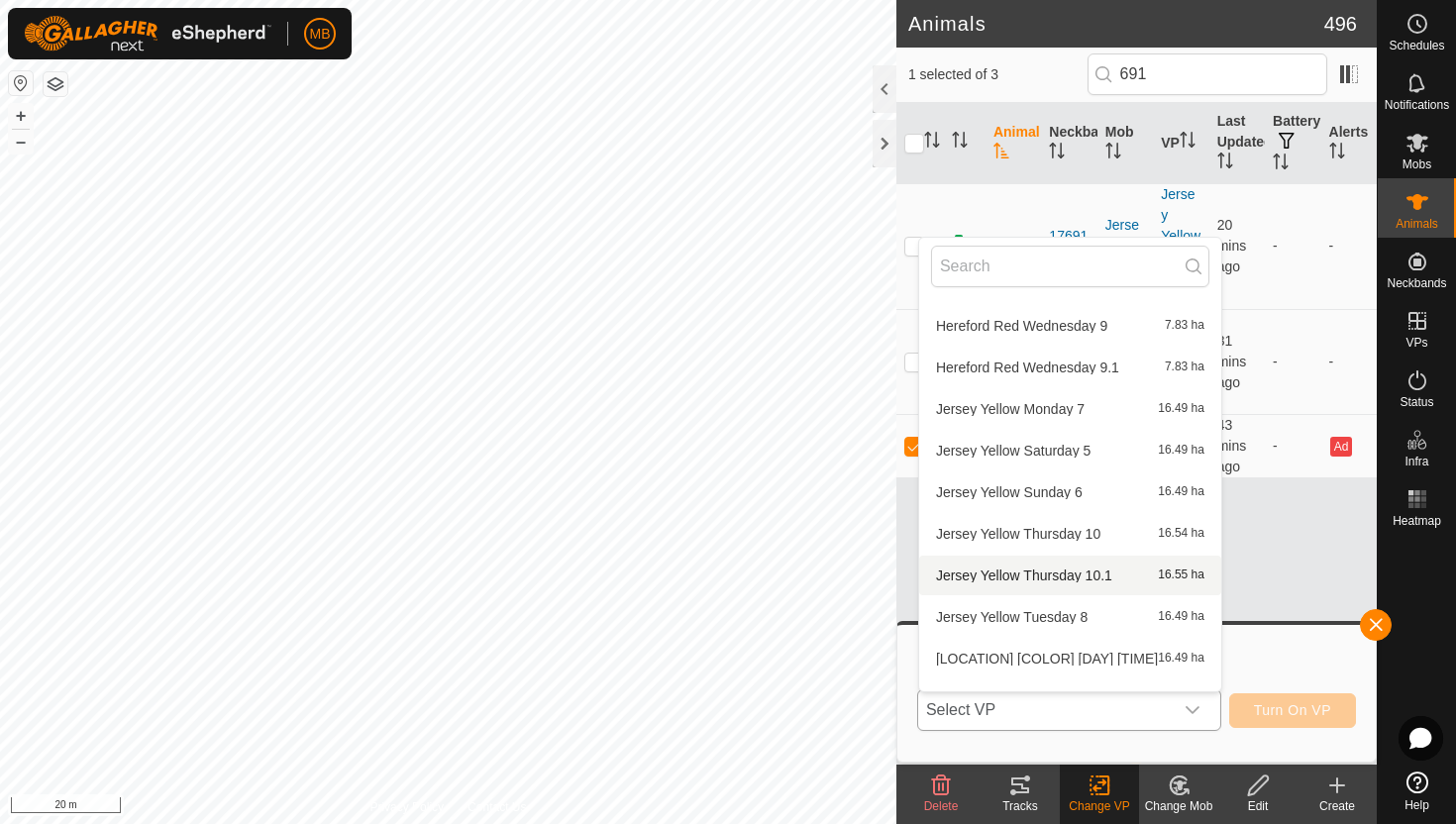 click on "[CITY] [COLOR] [DAY] 10.1 16.55 ha" at bounding box center [1070, 575] 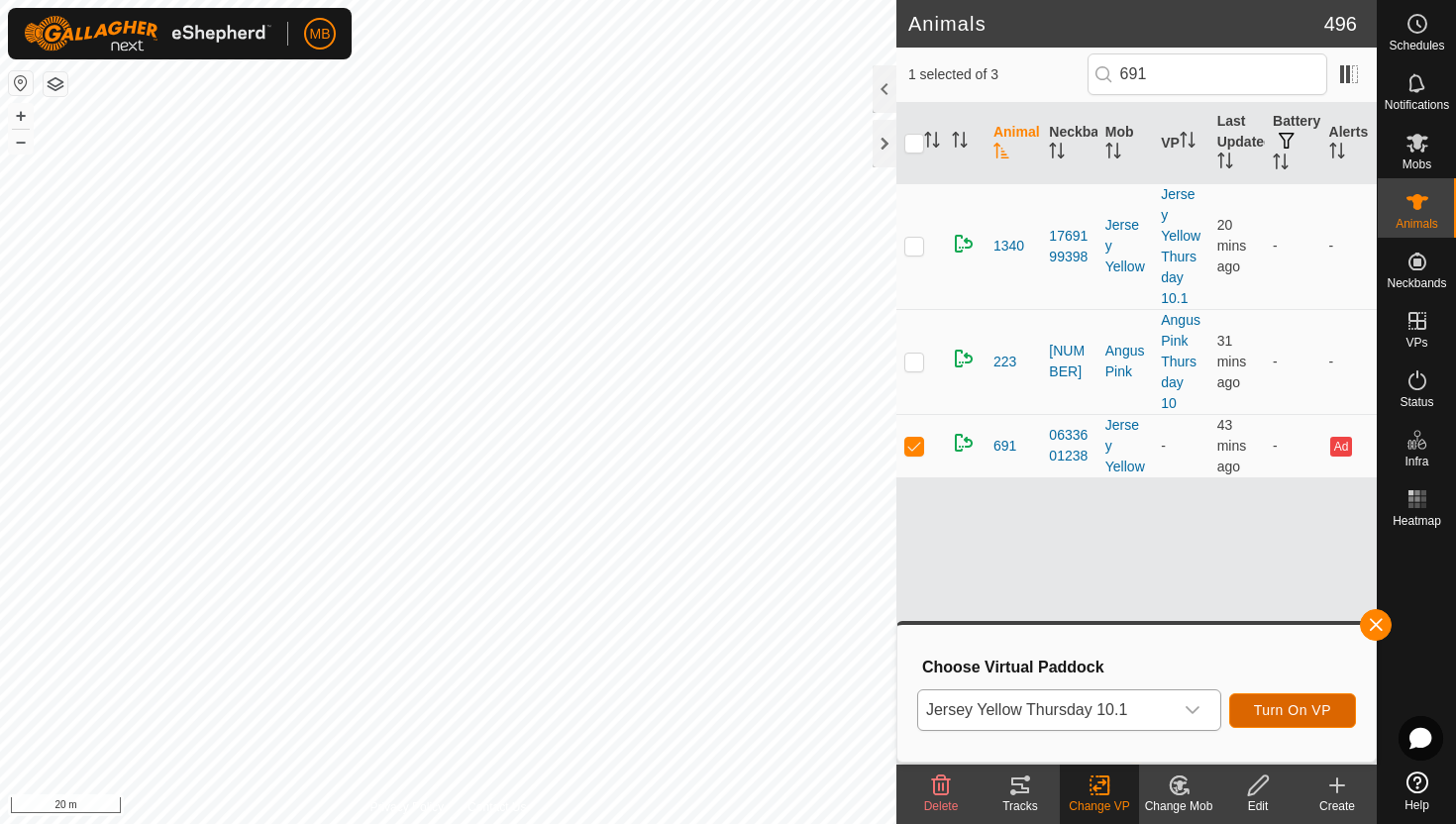 click on "Turn On VP" at bounding box center (1293, 710) 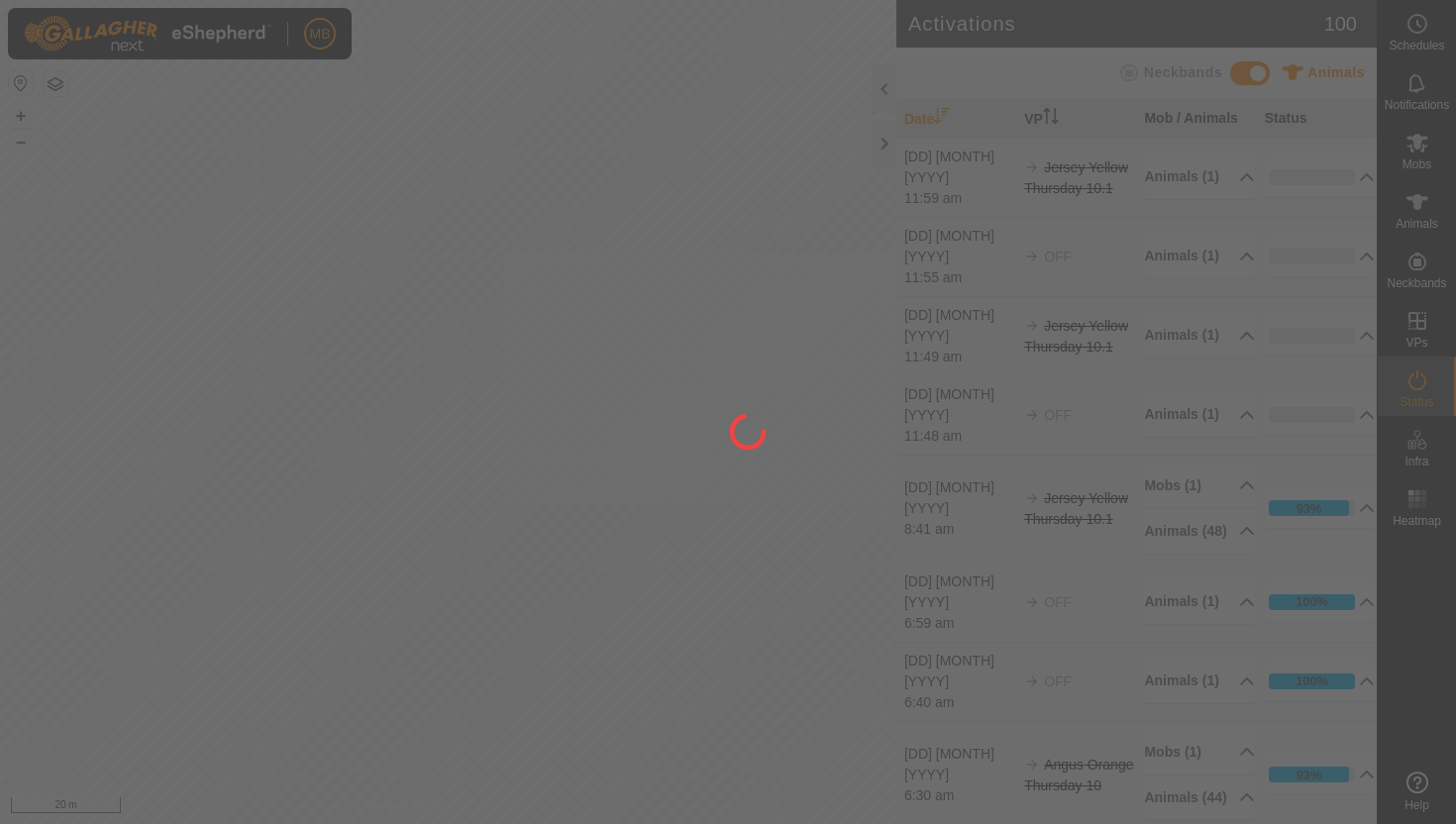 scroll, scrollTop: 0, scrollLeft: 0, axis: both 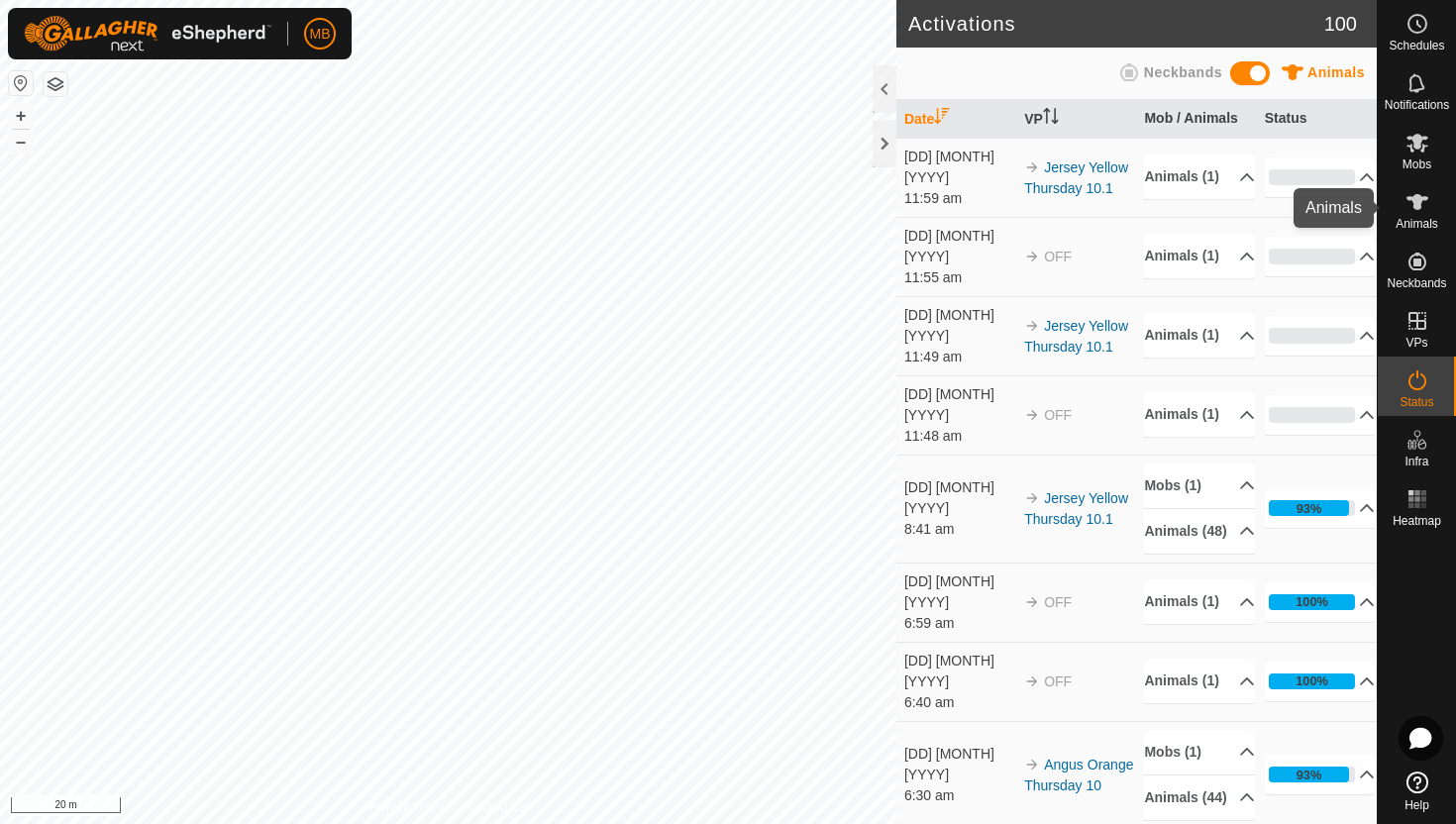 click at bounding box center [1417, 202] 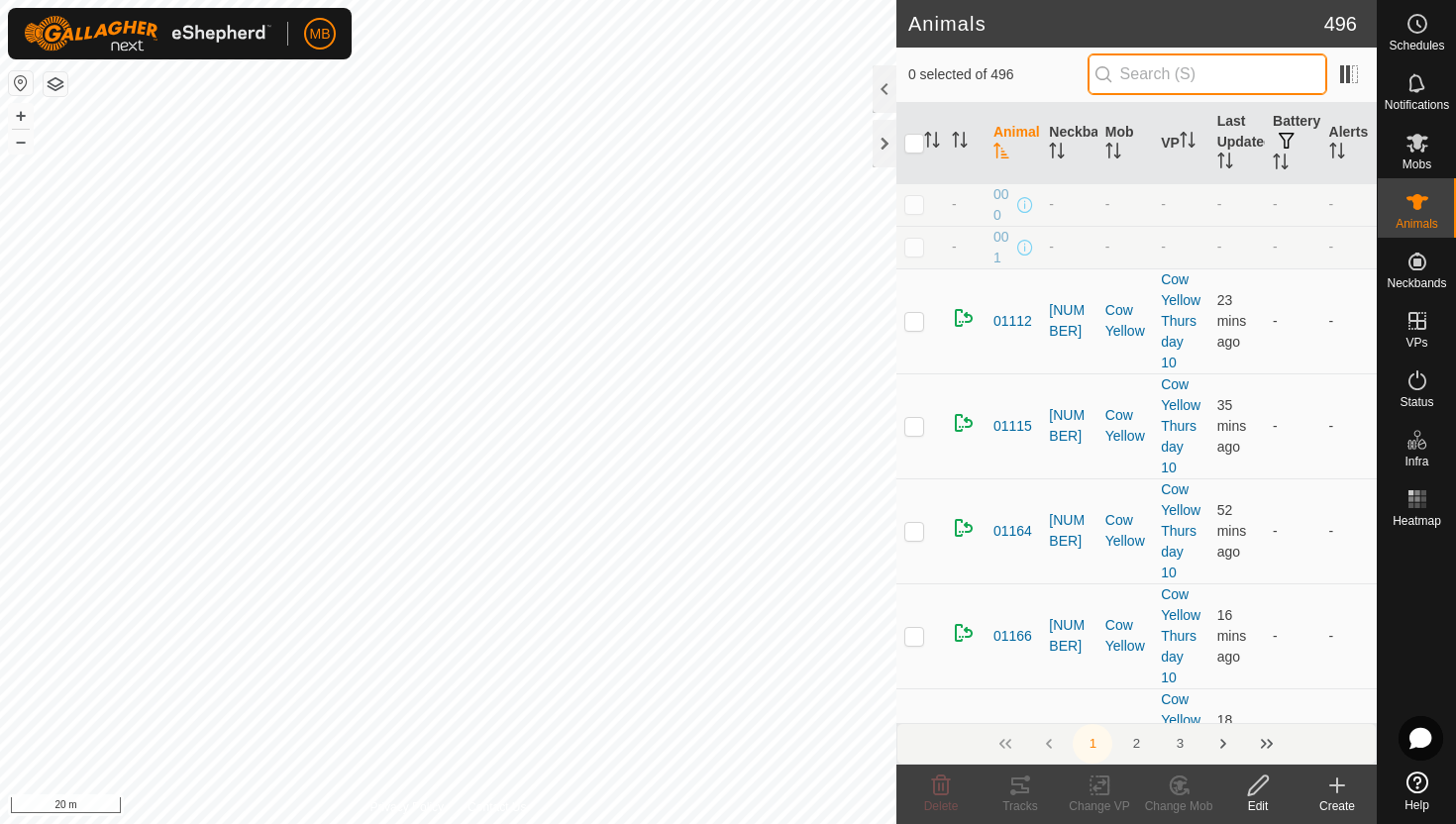 click at bounding box center (1207, 74) 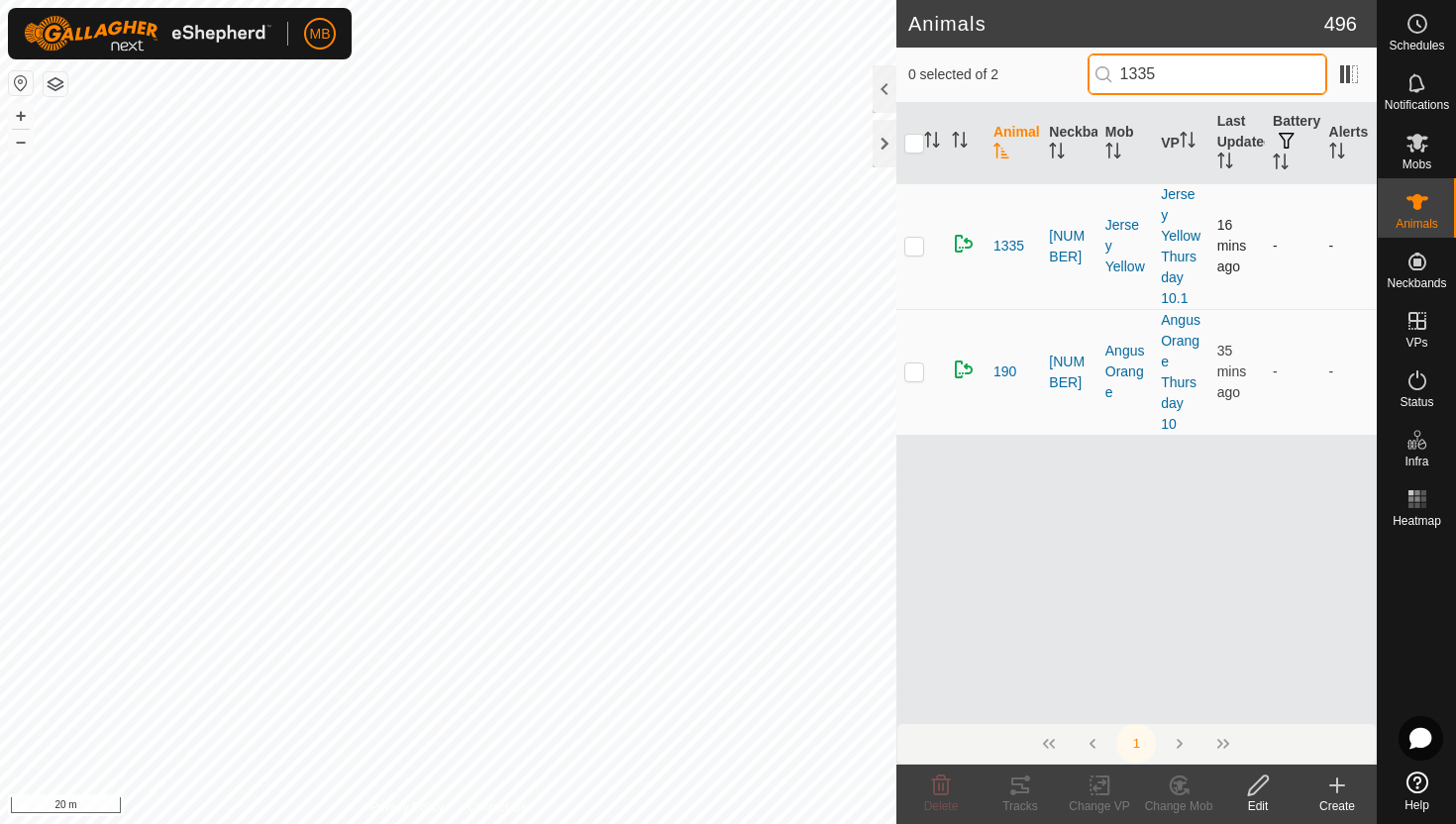type on "1335" 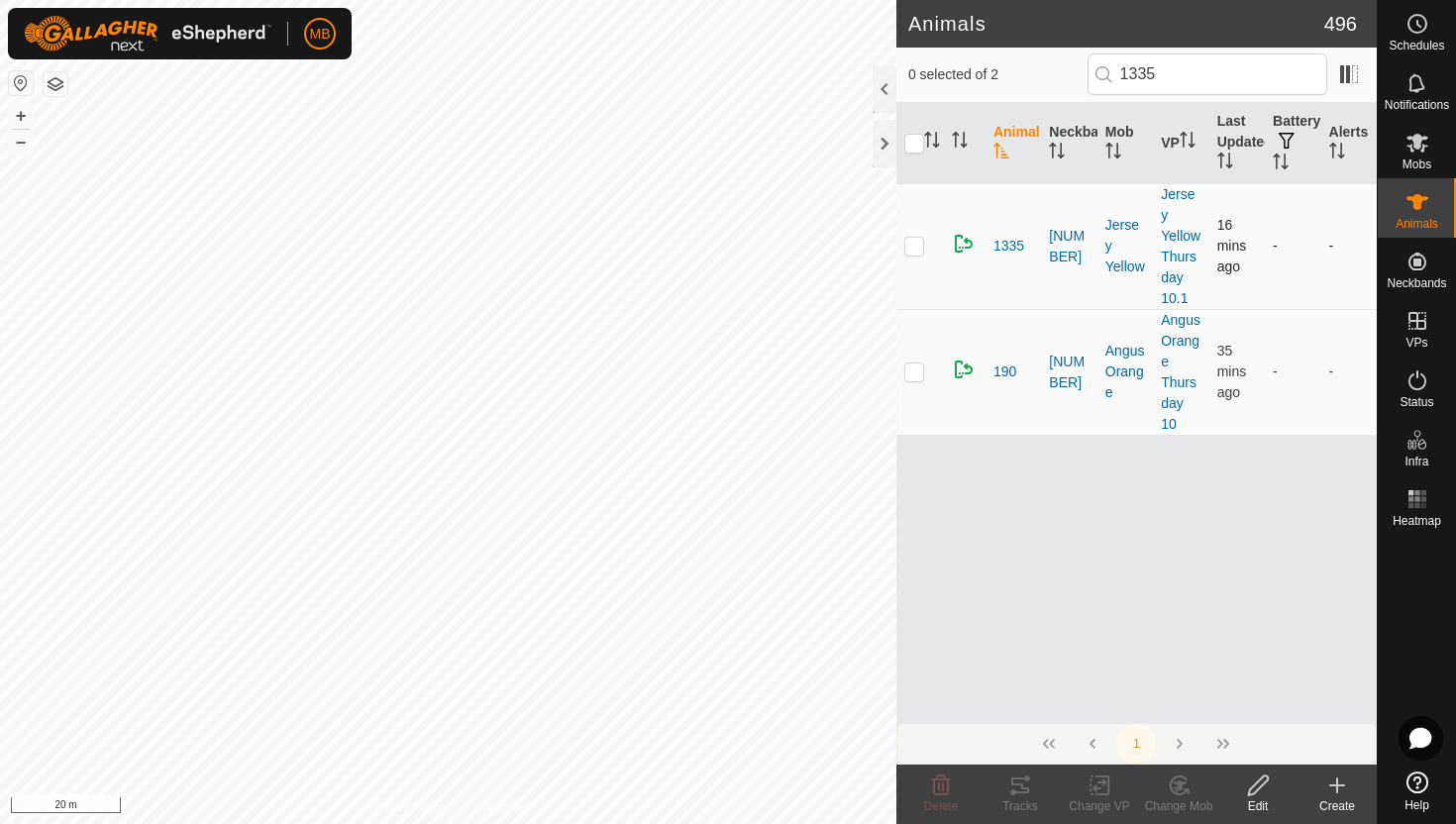 click at bounding box center [914, 246] 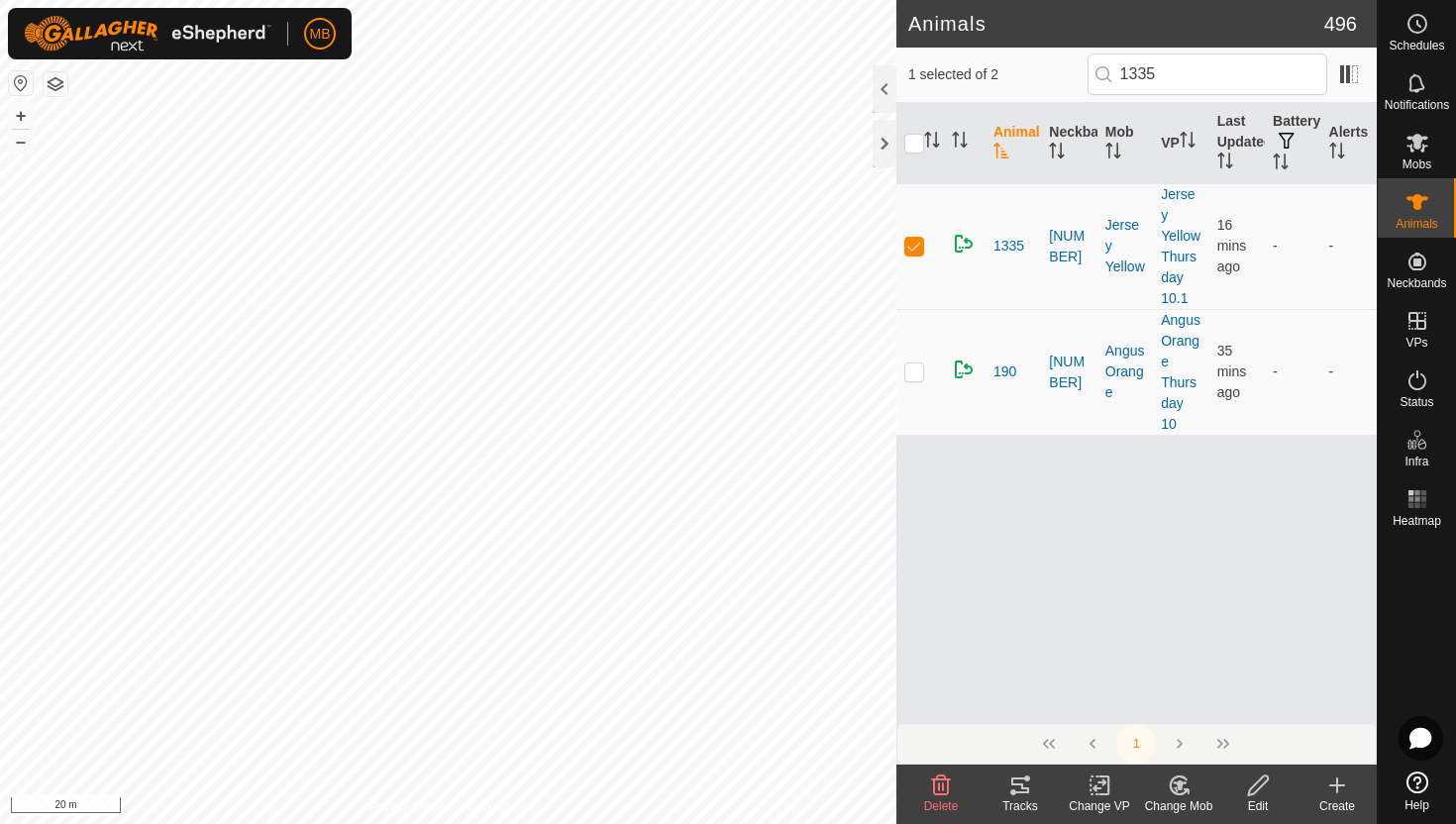 click at bounding box center [1258, 785] 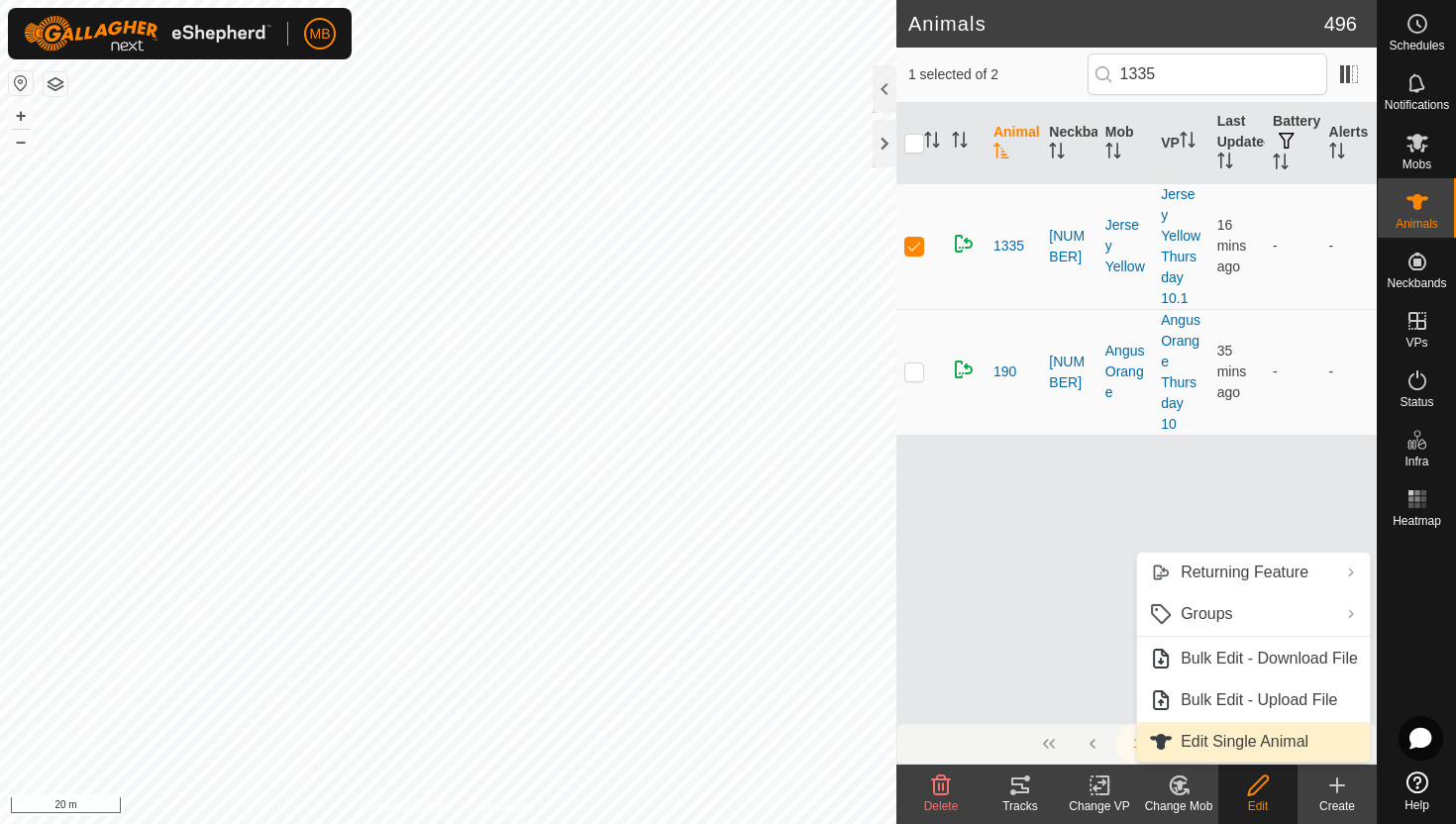 click on "Edit Single Animal" at bounding box center [1253, 742] 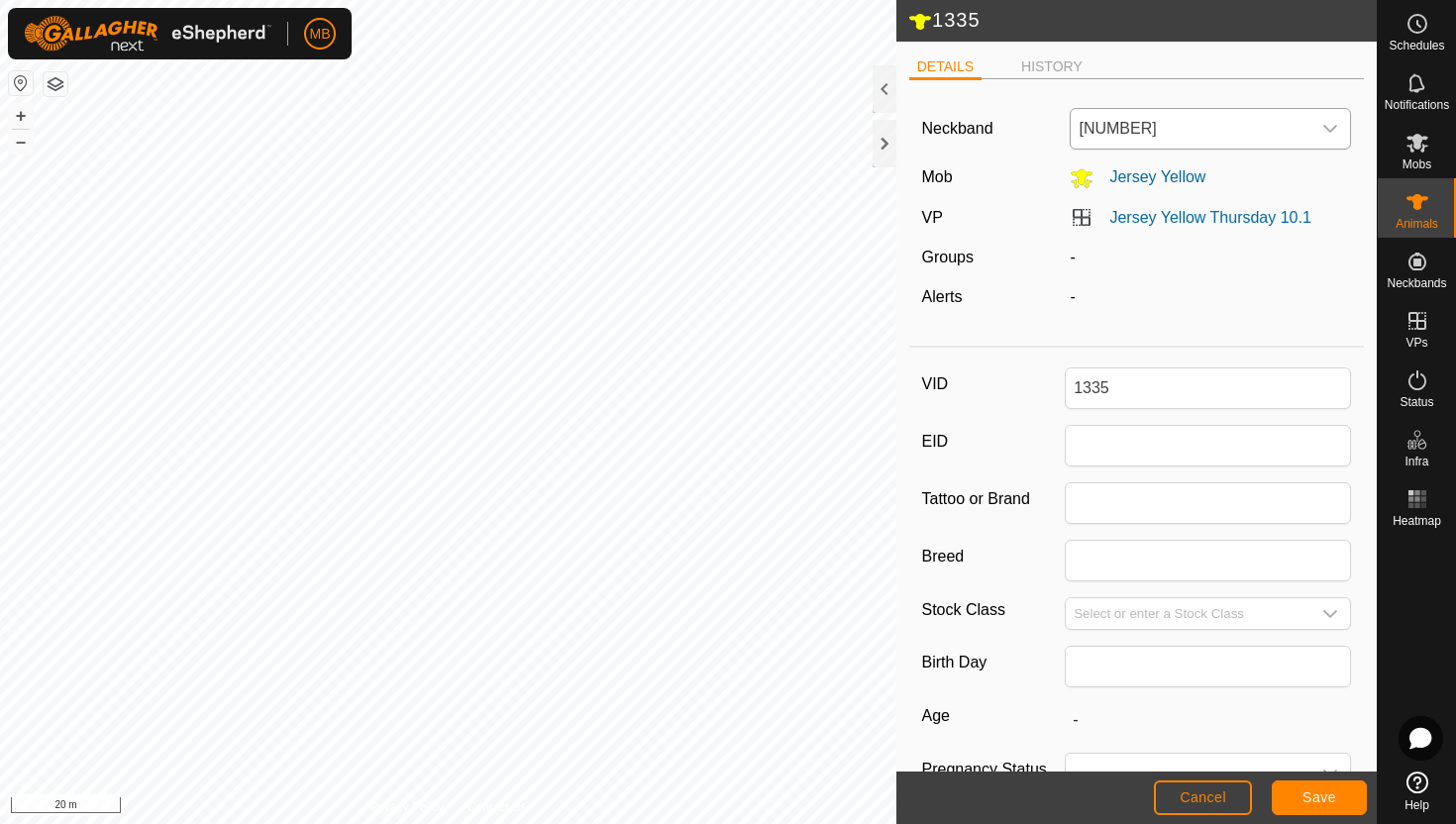 click on "1833865298" at bounding box center [1191, 129] 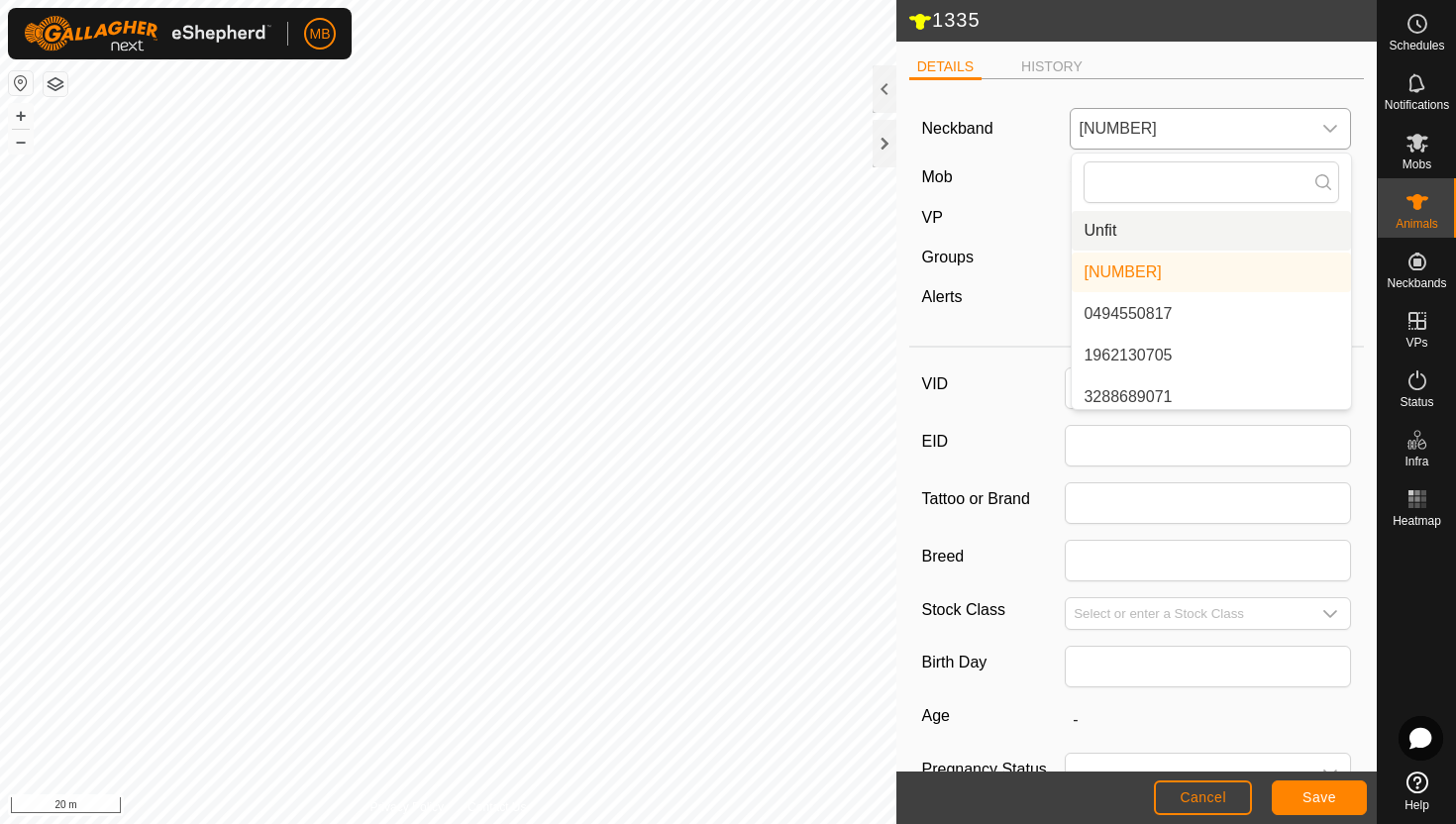 click on "Unfit" at bounding box center [1211, 231] 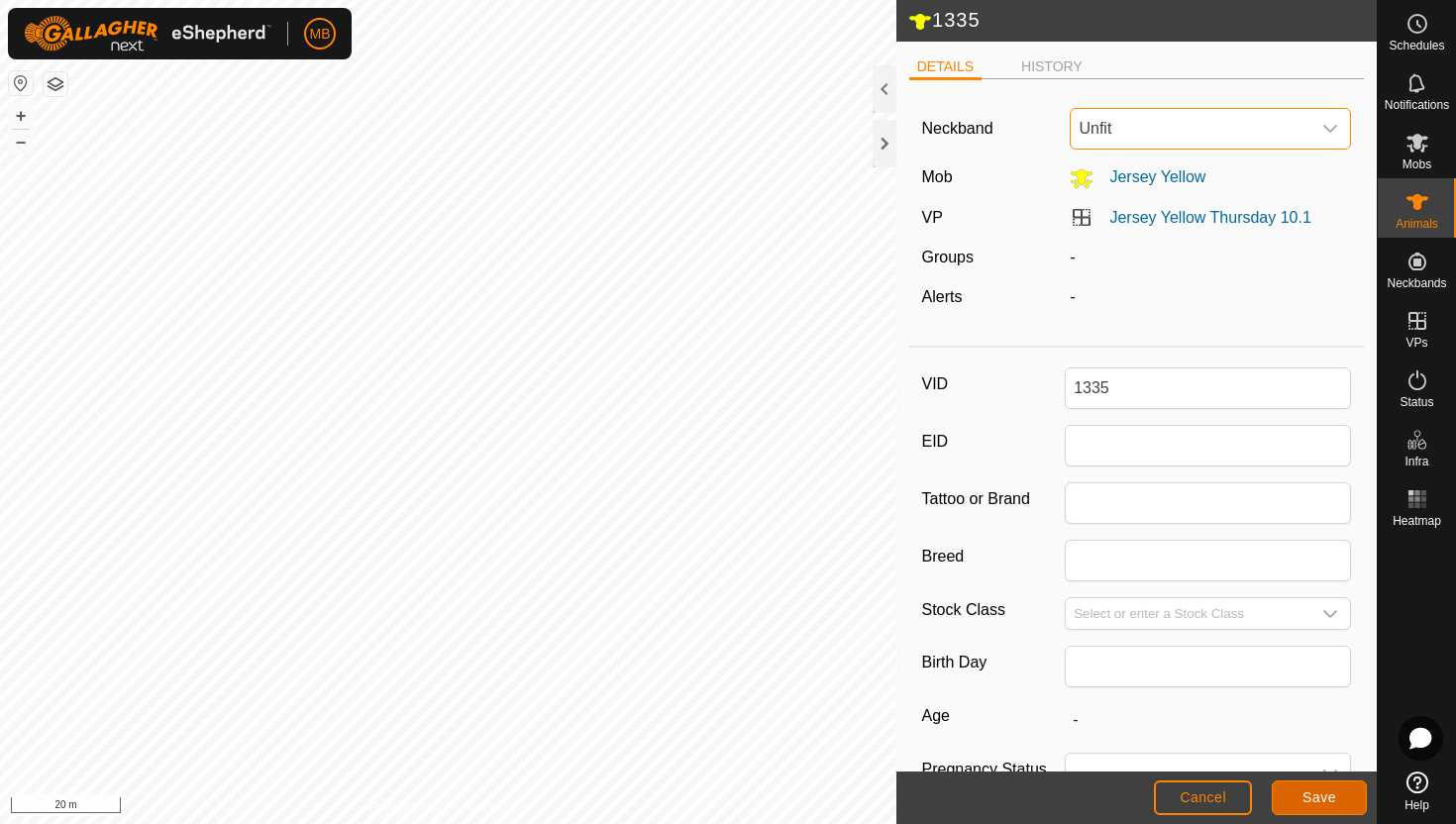 click on "Save" at bounding box center [1319, 797] 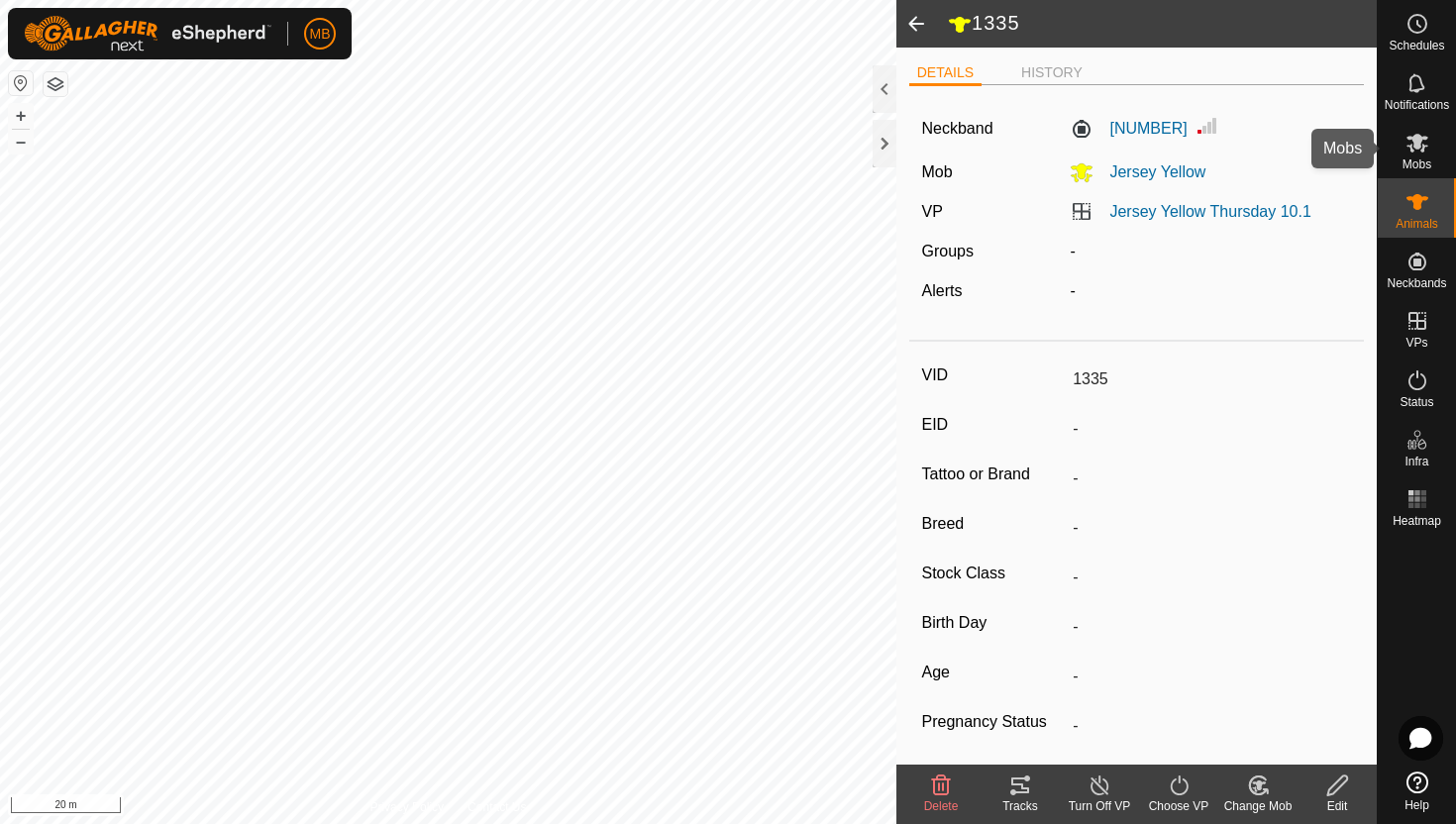 click at bounding box center (1417, 143) 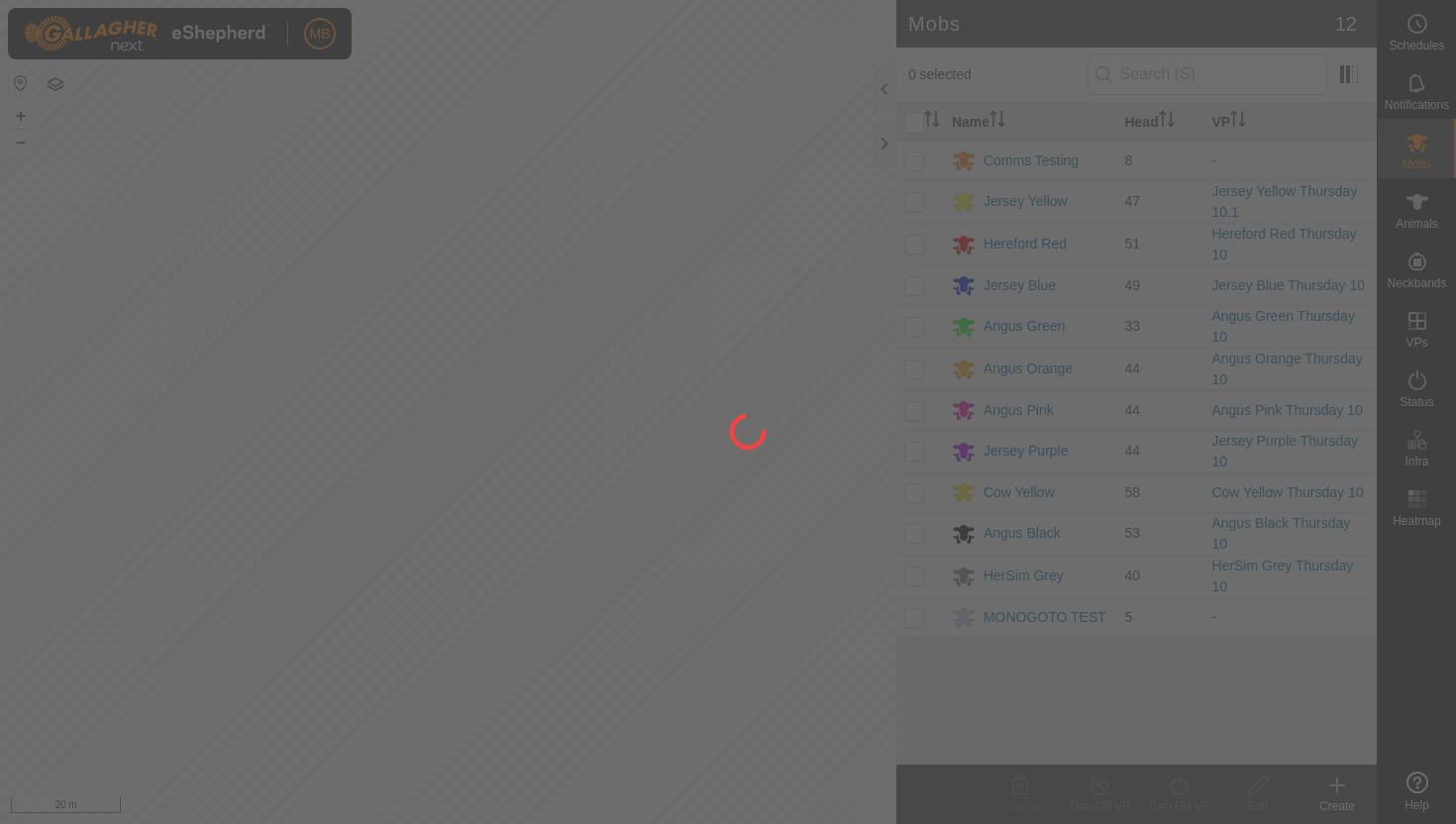 scroll, scrollTop: 0, scrollLeft: 0, axis: both 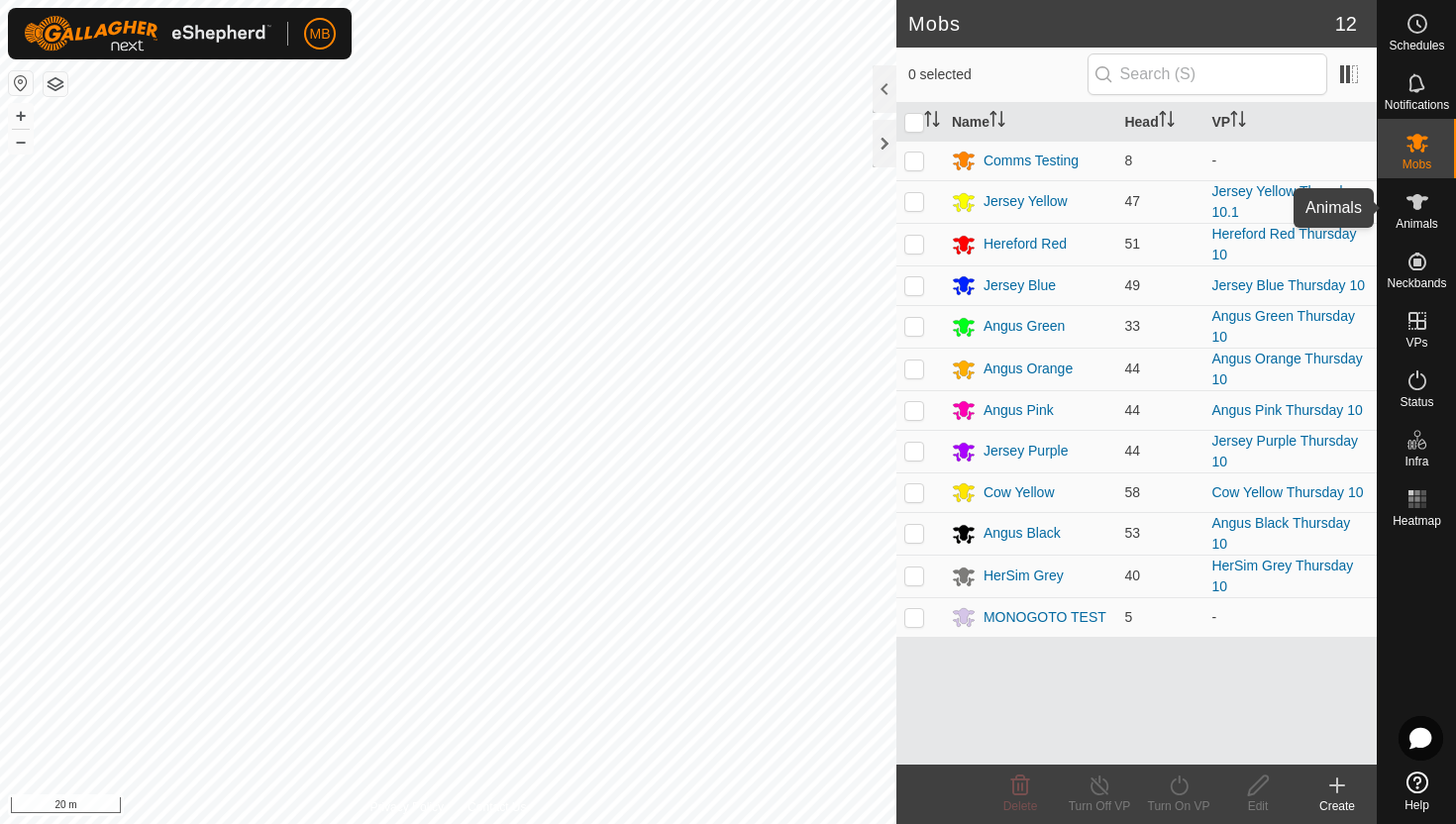 click at bounding box center (1417, 202) 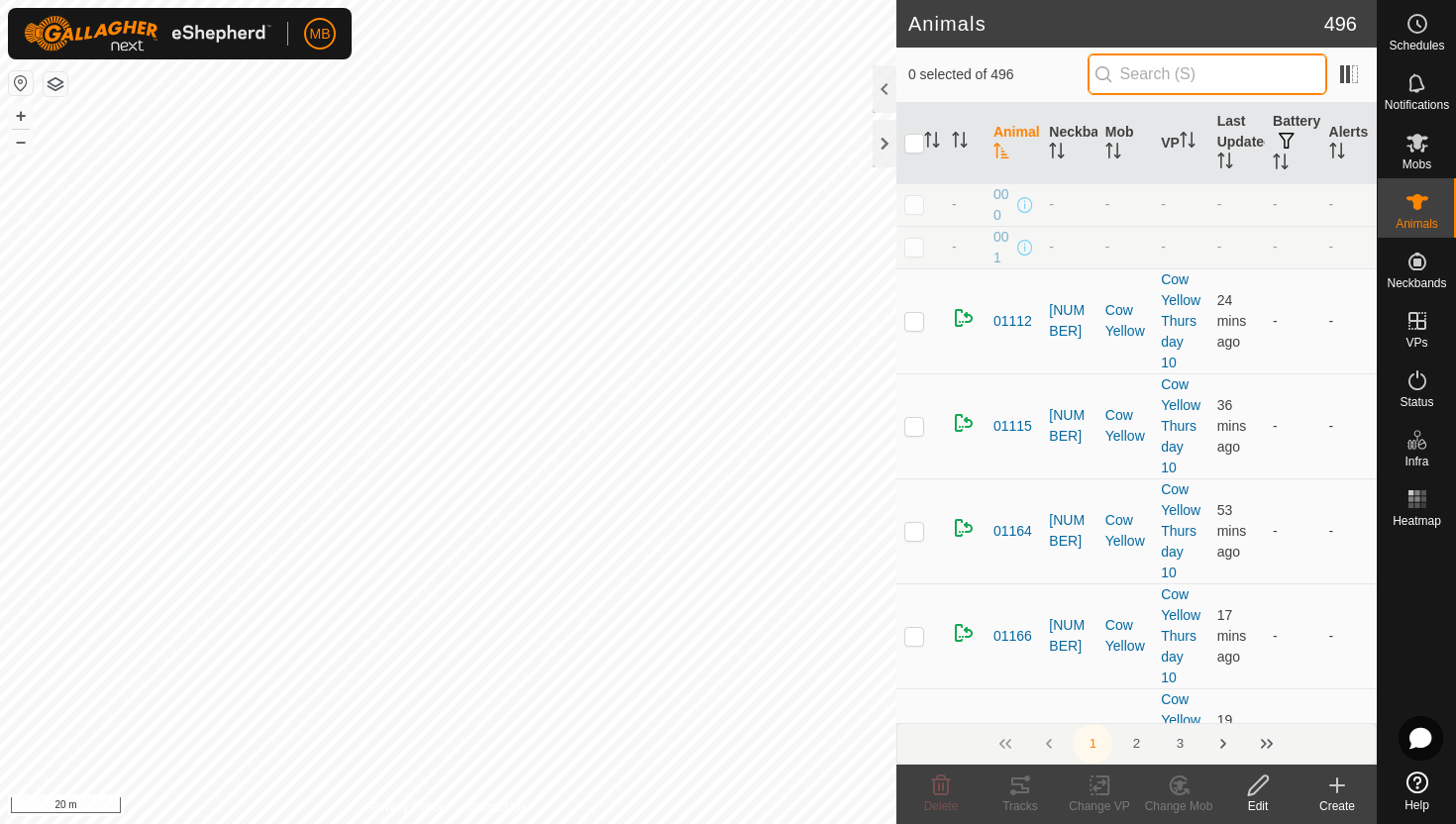 click at bounding box center [1207, 74] 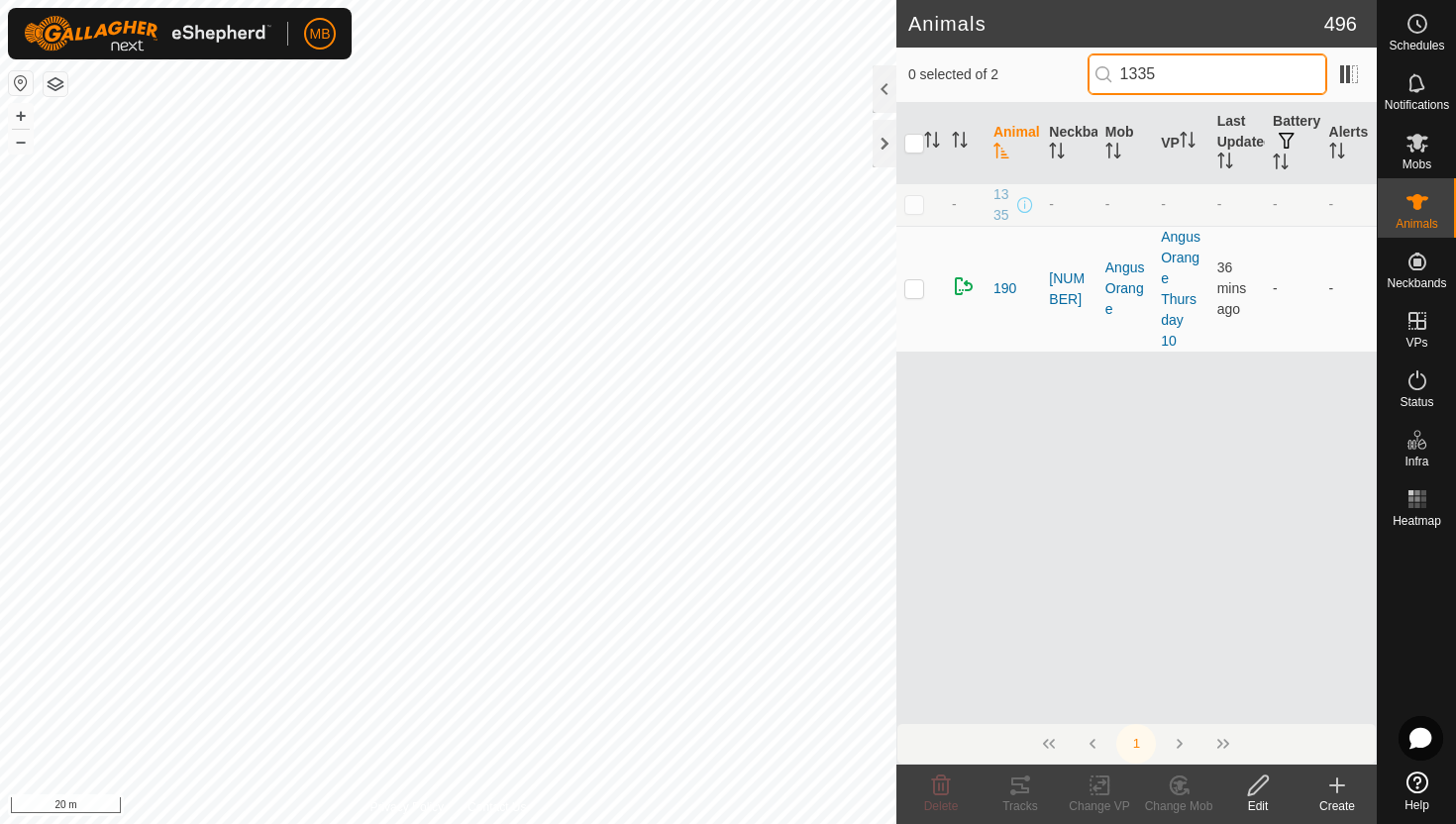 type on "1335" 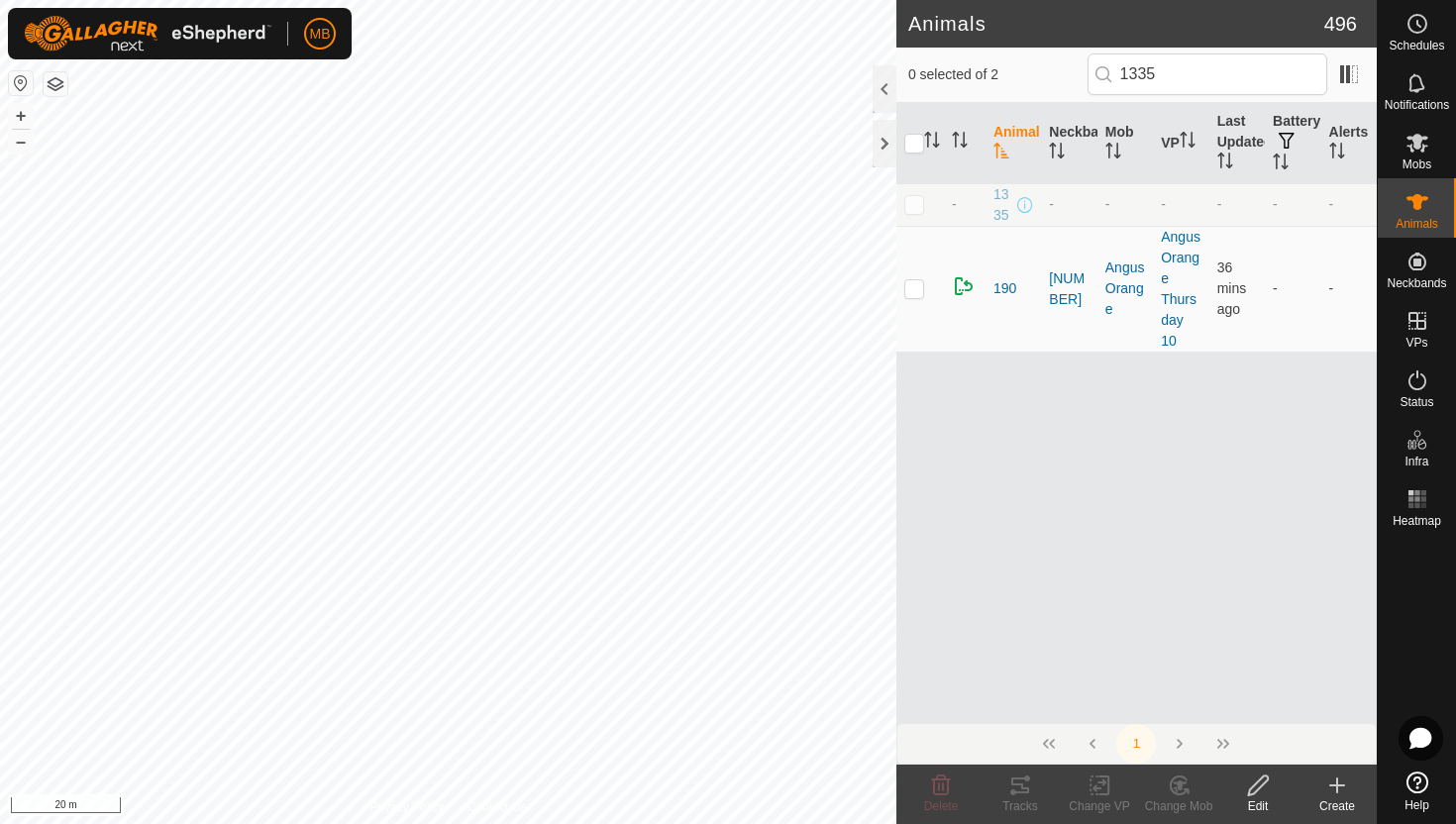 click at bounding box center [914, 204] 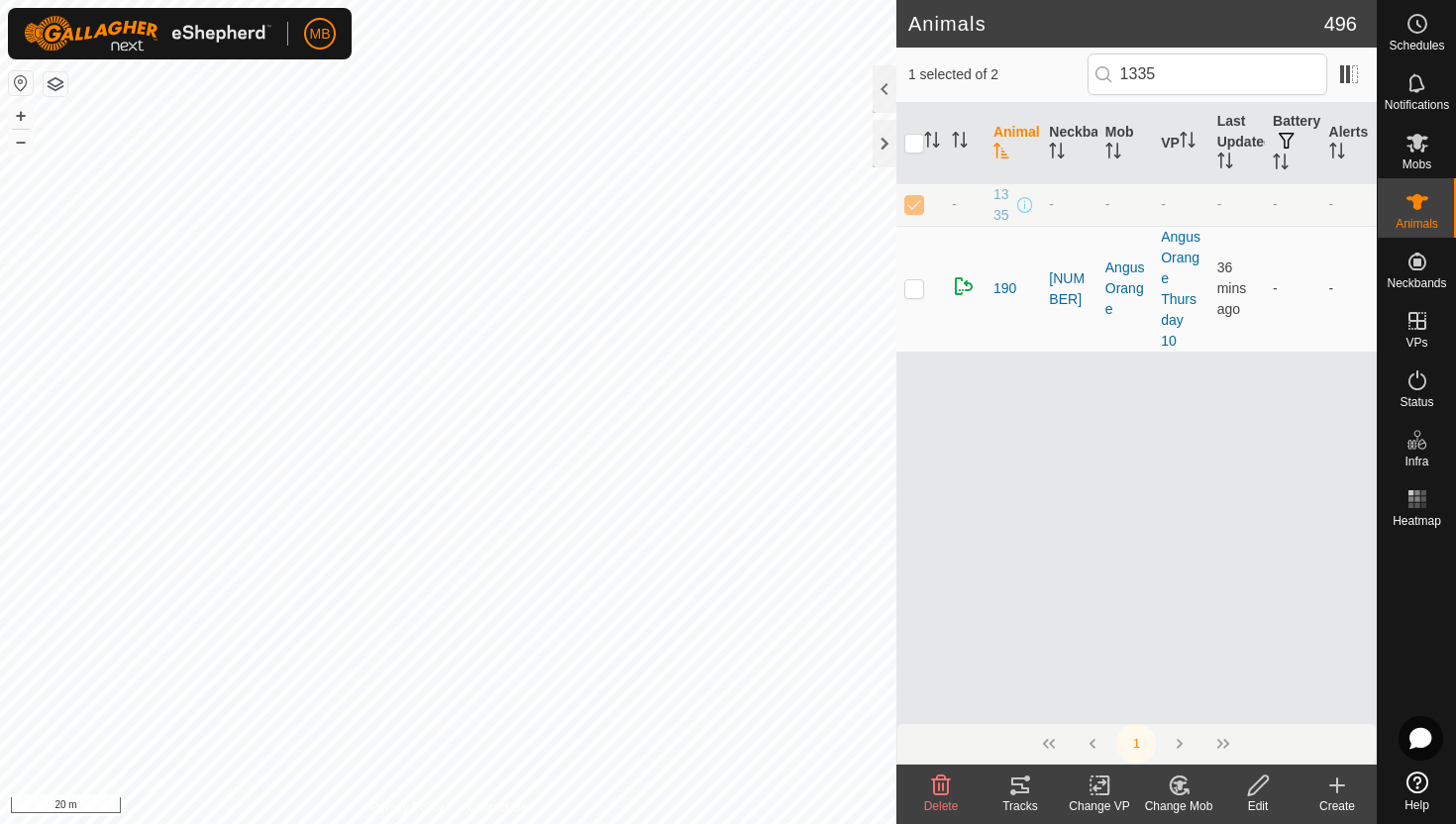 click at bounding box center [1258, 785] 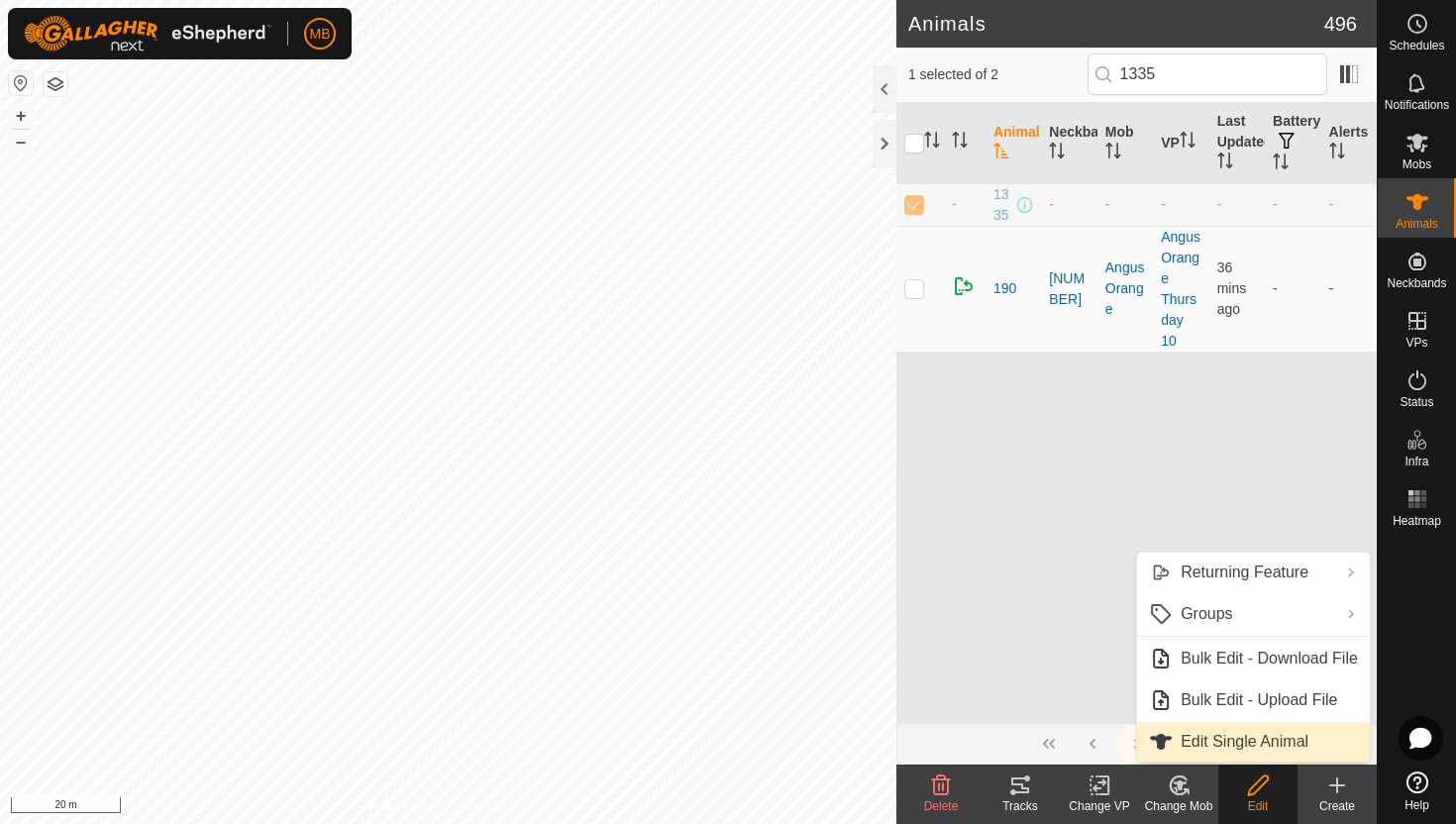 click on "Edit Single Animal" at bounding box center [1253, 742] 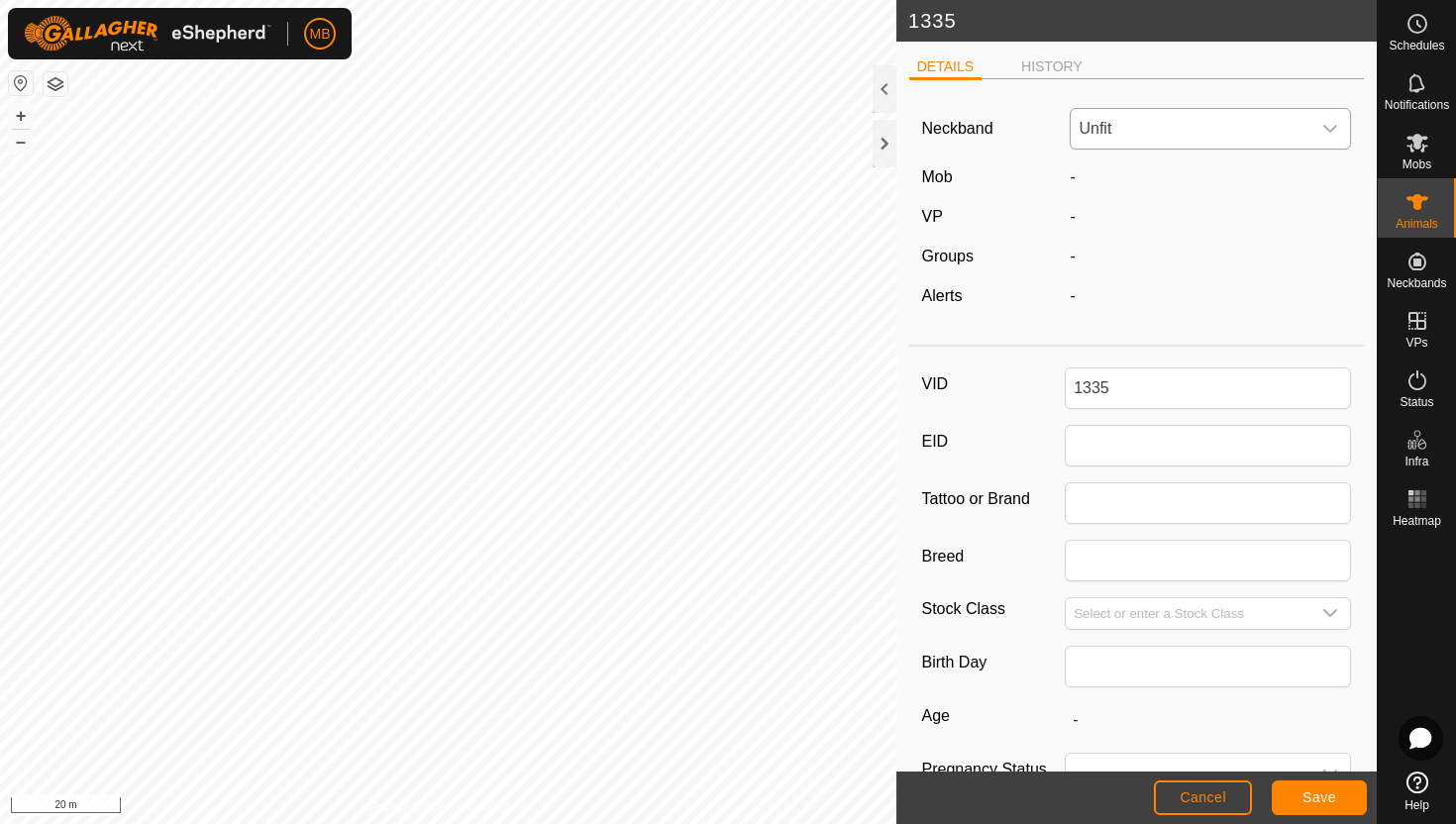 click on "Unfit" at bounding box center [1191, 129] 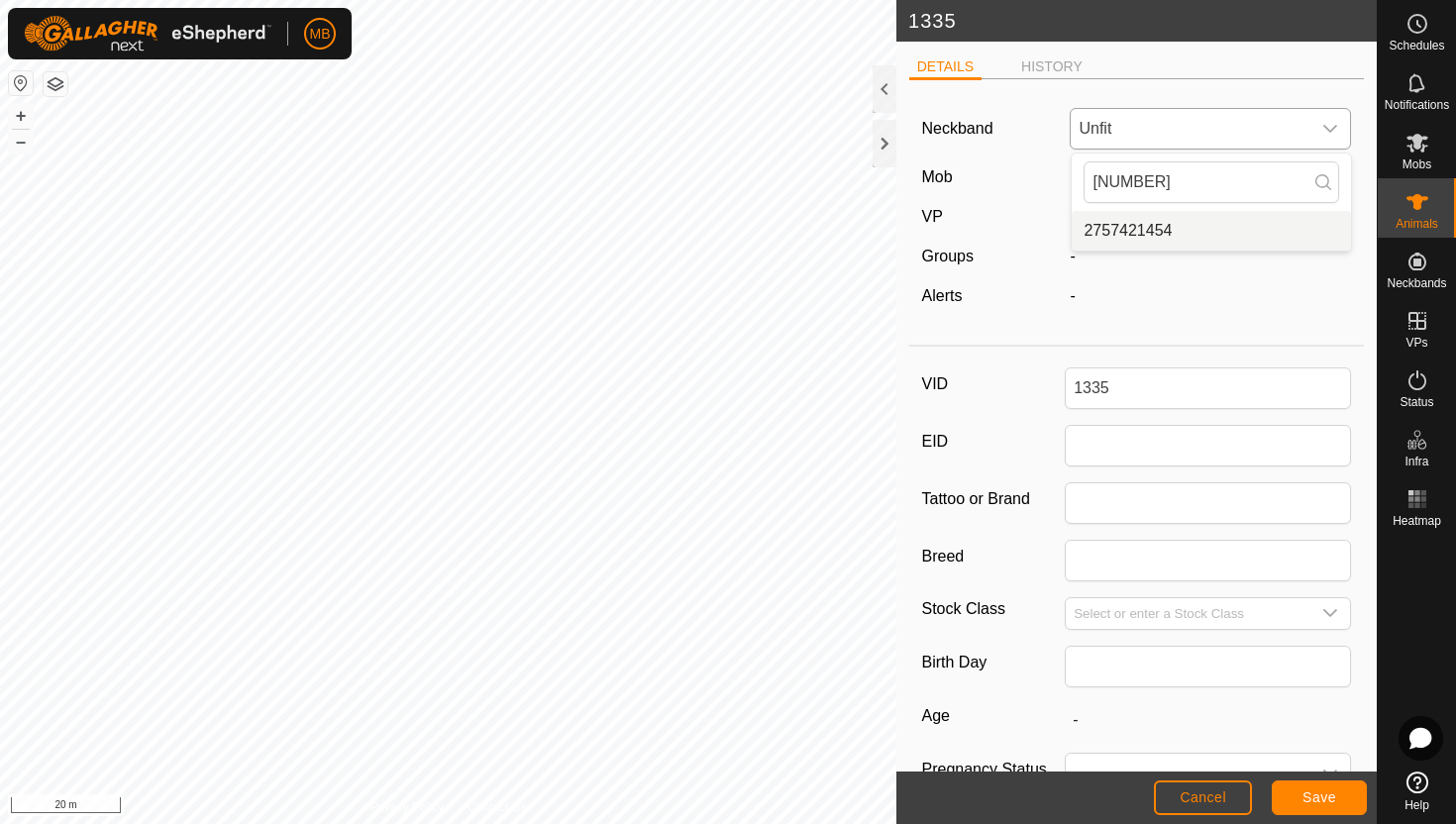 type on "2757421" 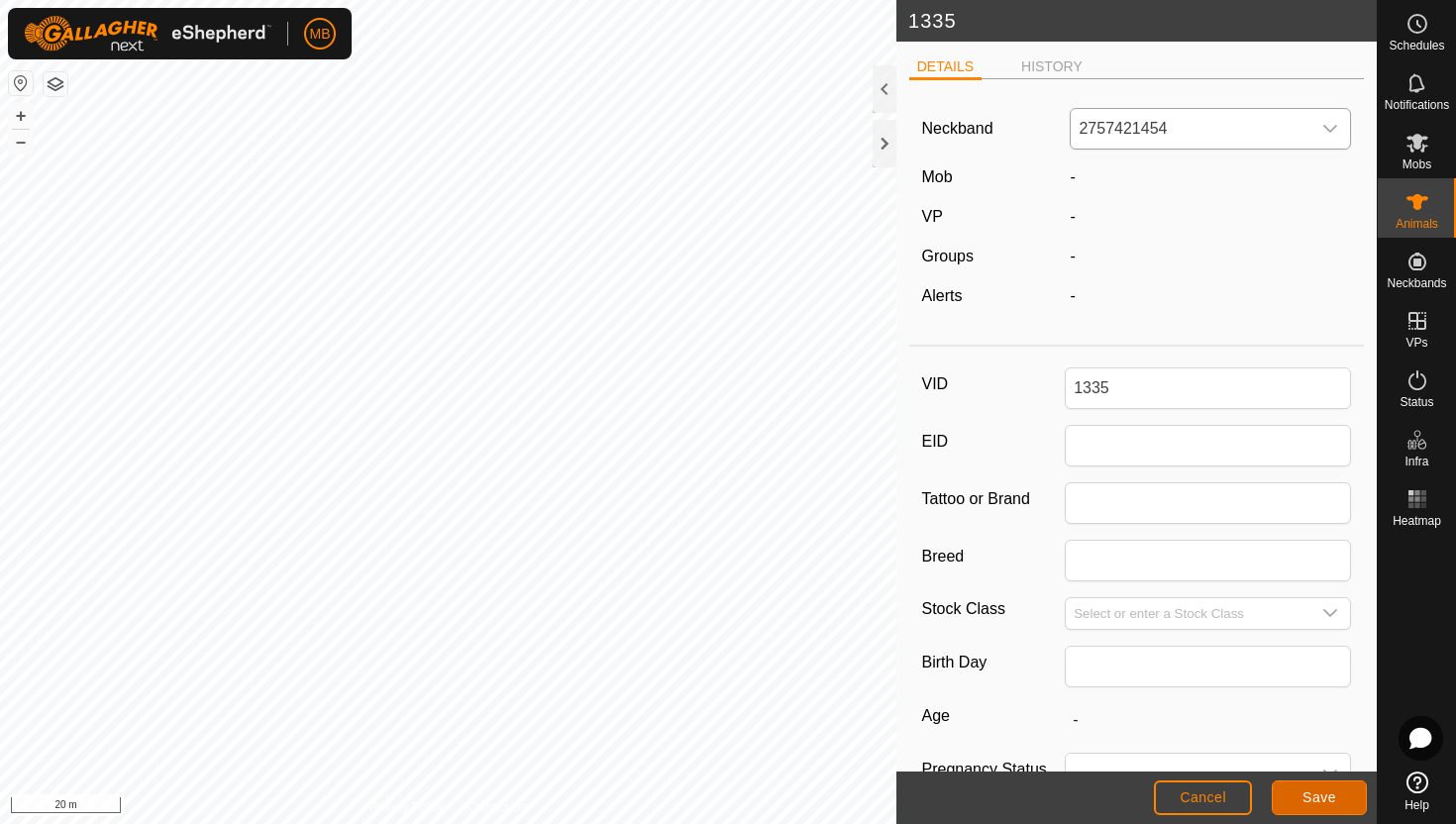click on "Save" at bounding box center (1319, 797) 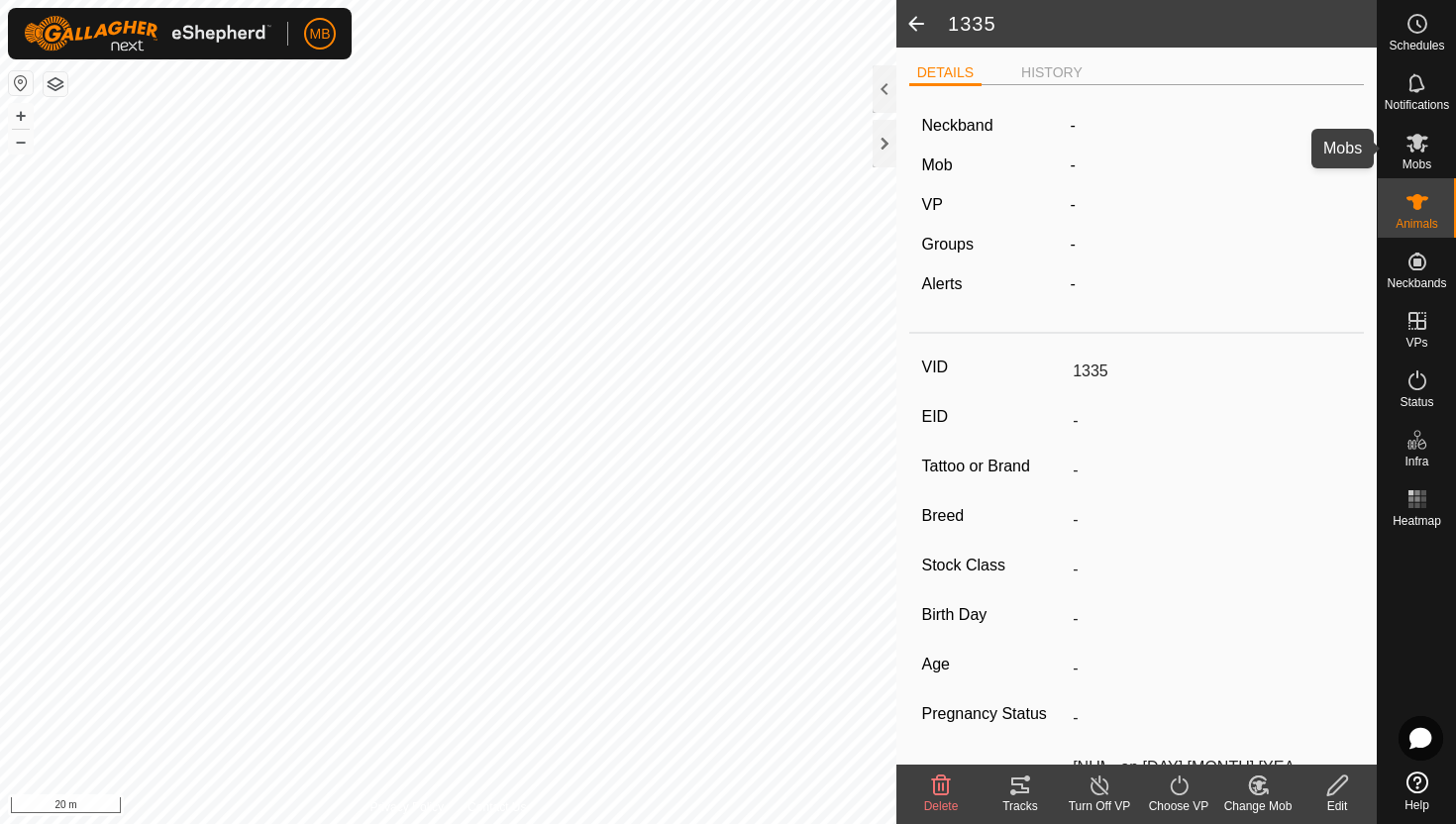 click at bounding box center (1417, 143) 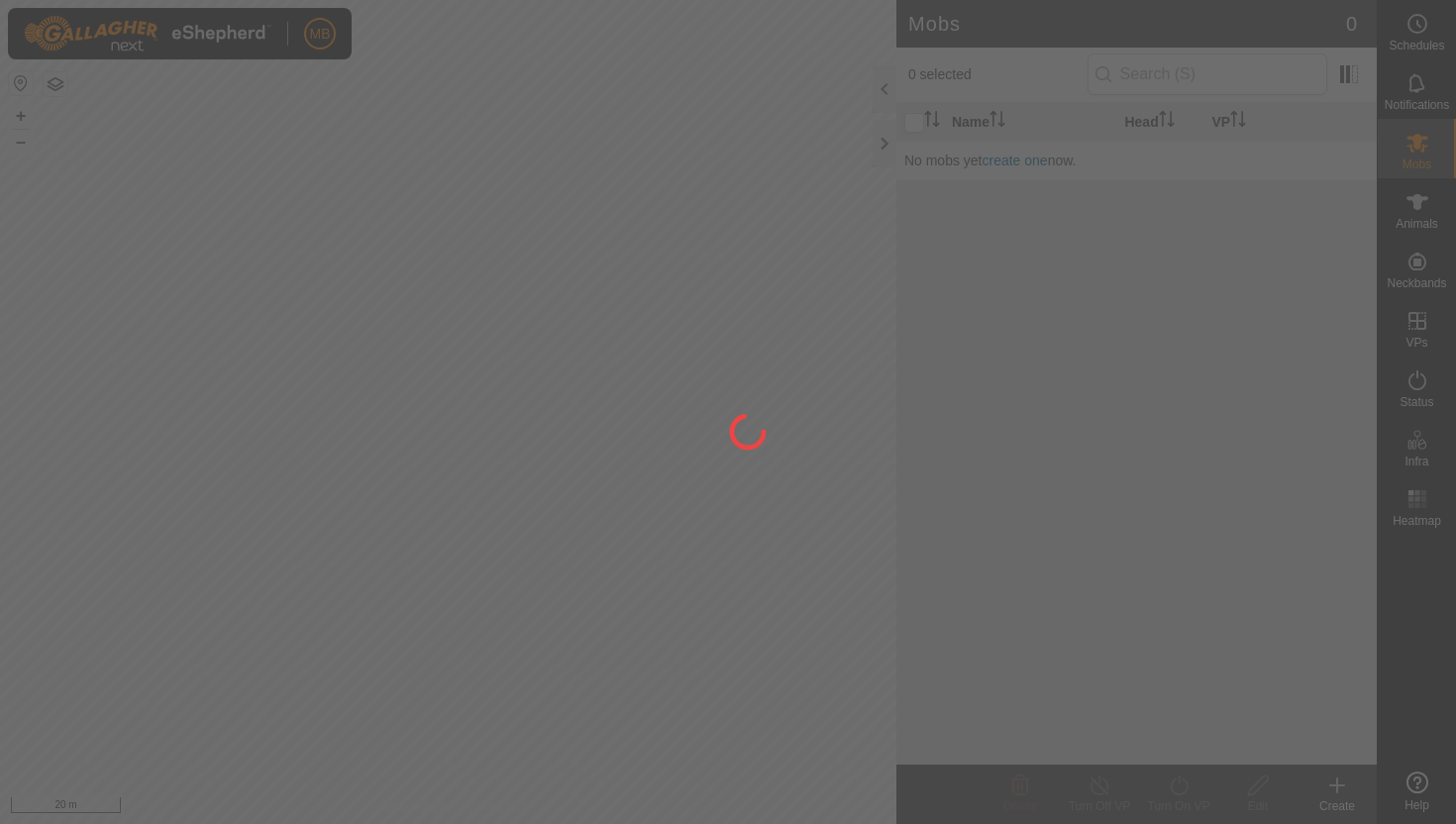 scroll, scrollTop: 0, scrollLeft: 0, axis: both 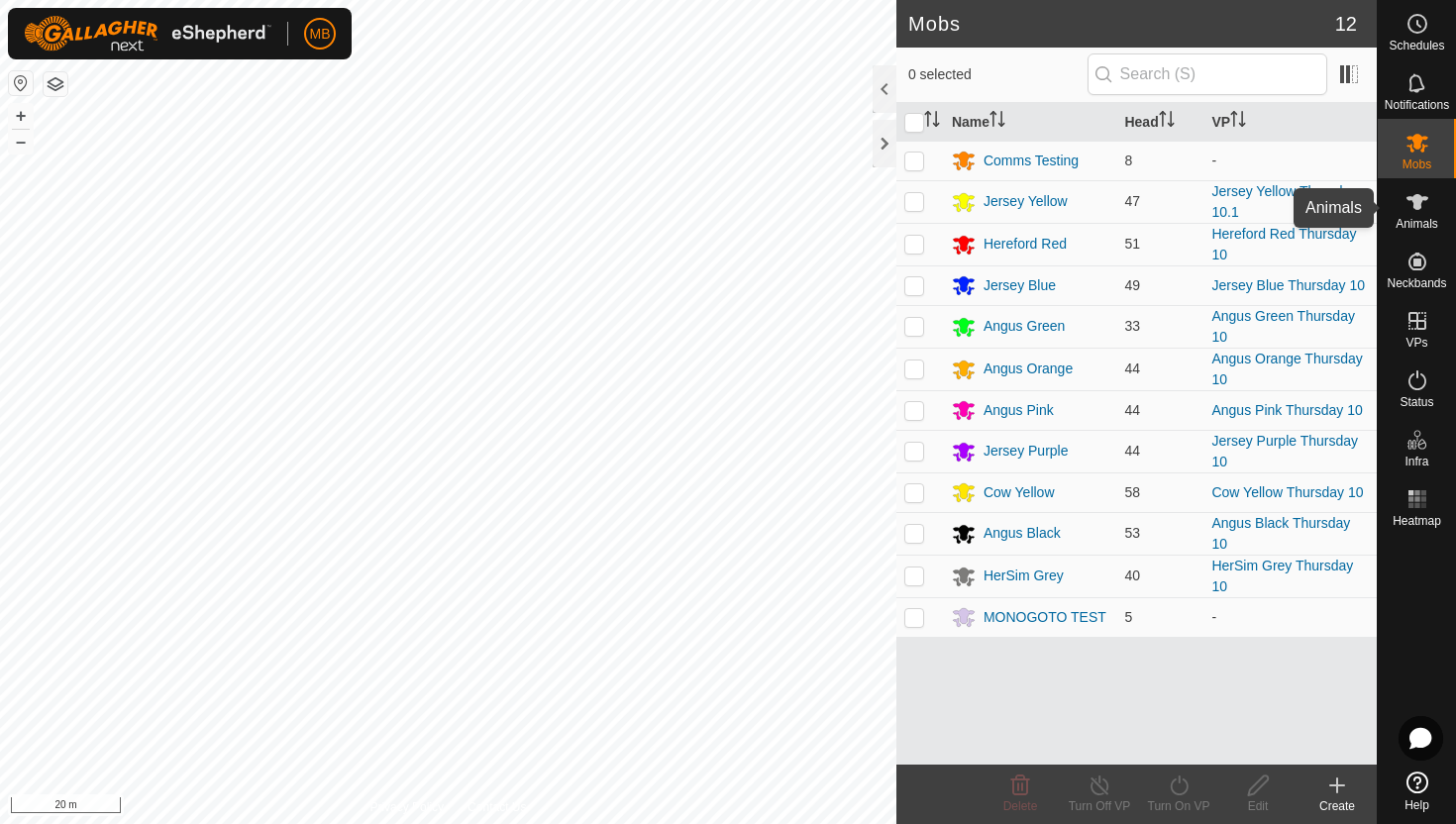 click at bounding box center (1417, 202) 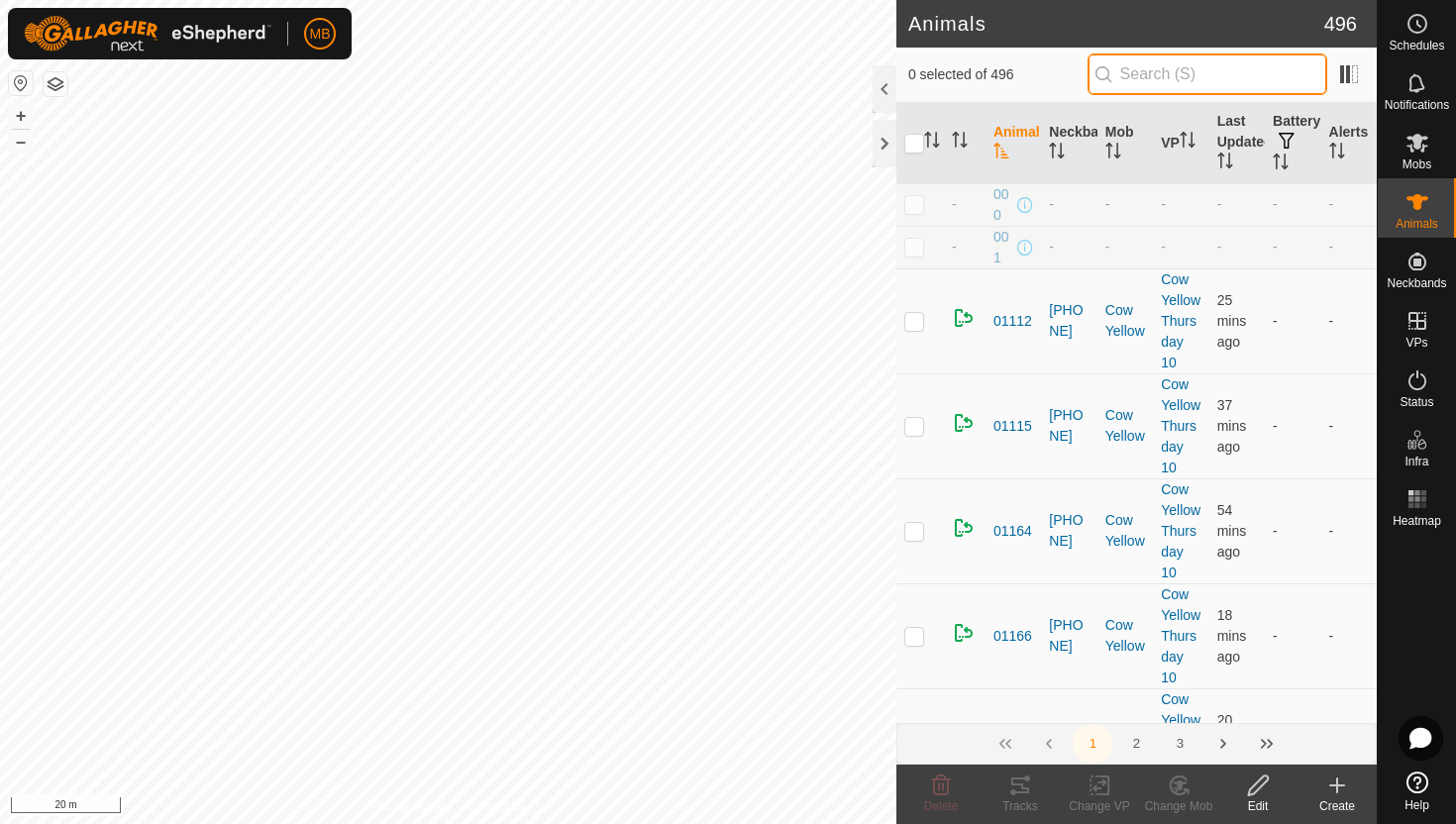 click at bounding box center [1207, 74] 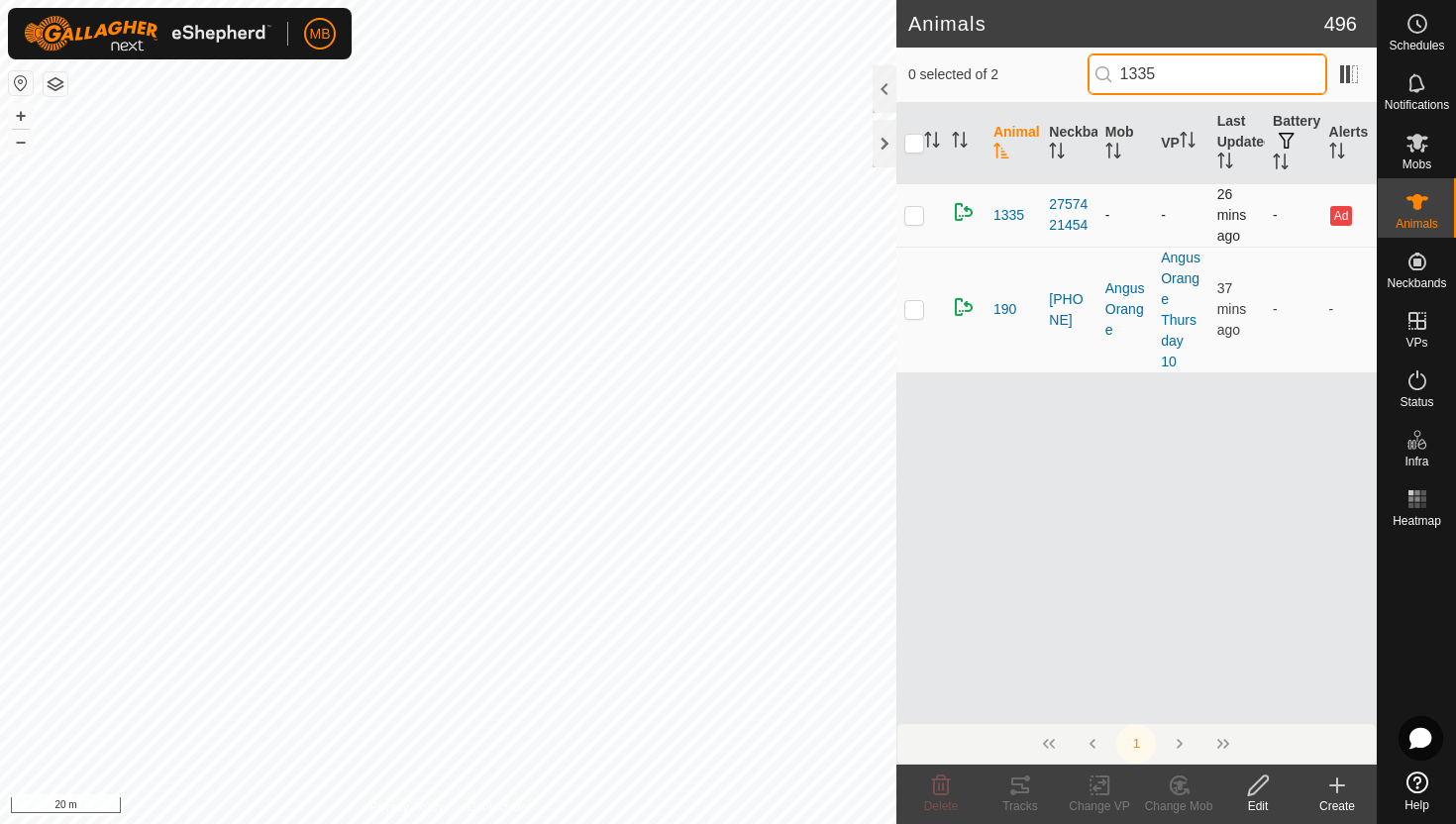 type on "1335" 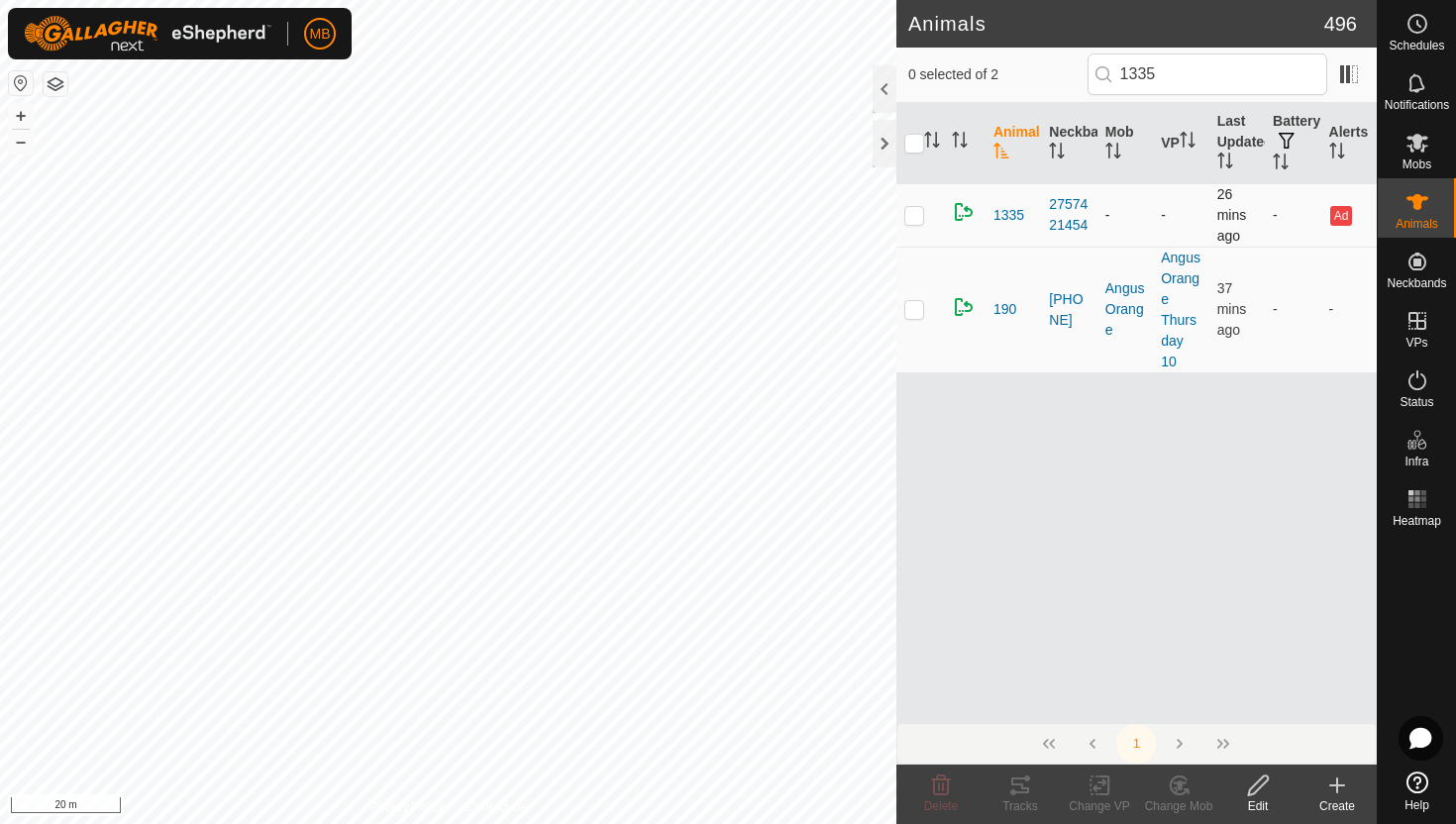 click at bounding box center [914, 215] 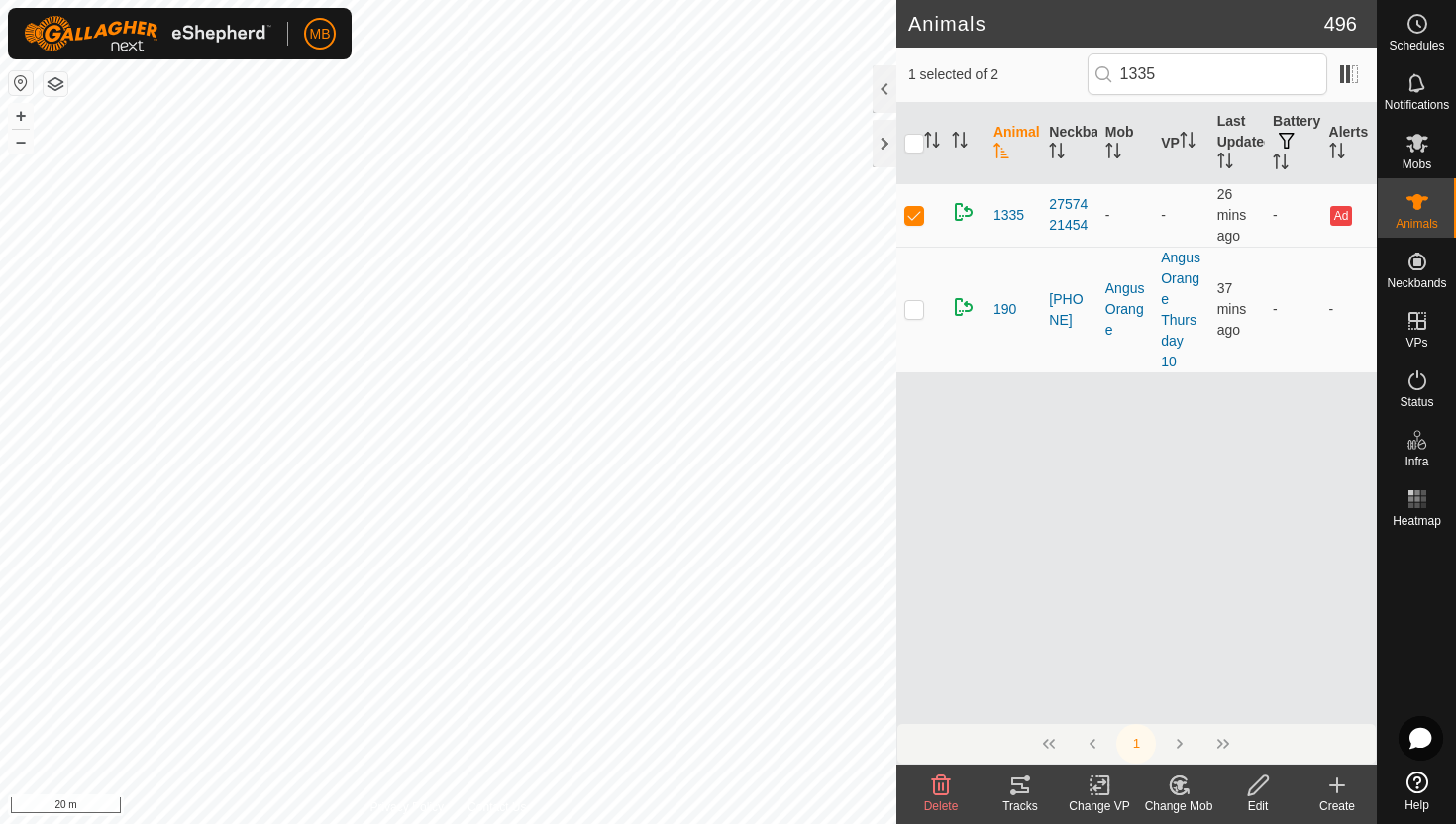 click at bounding box center (1180, 785) 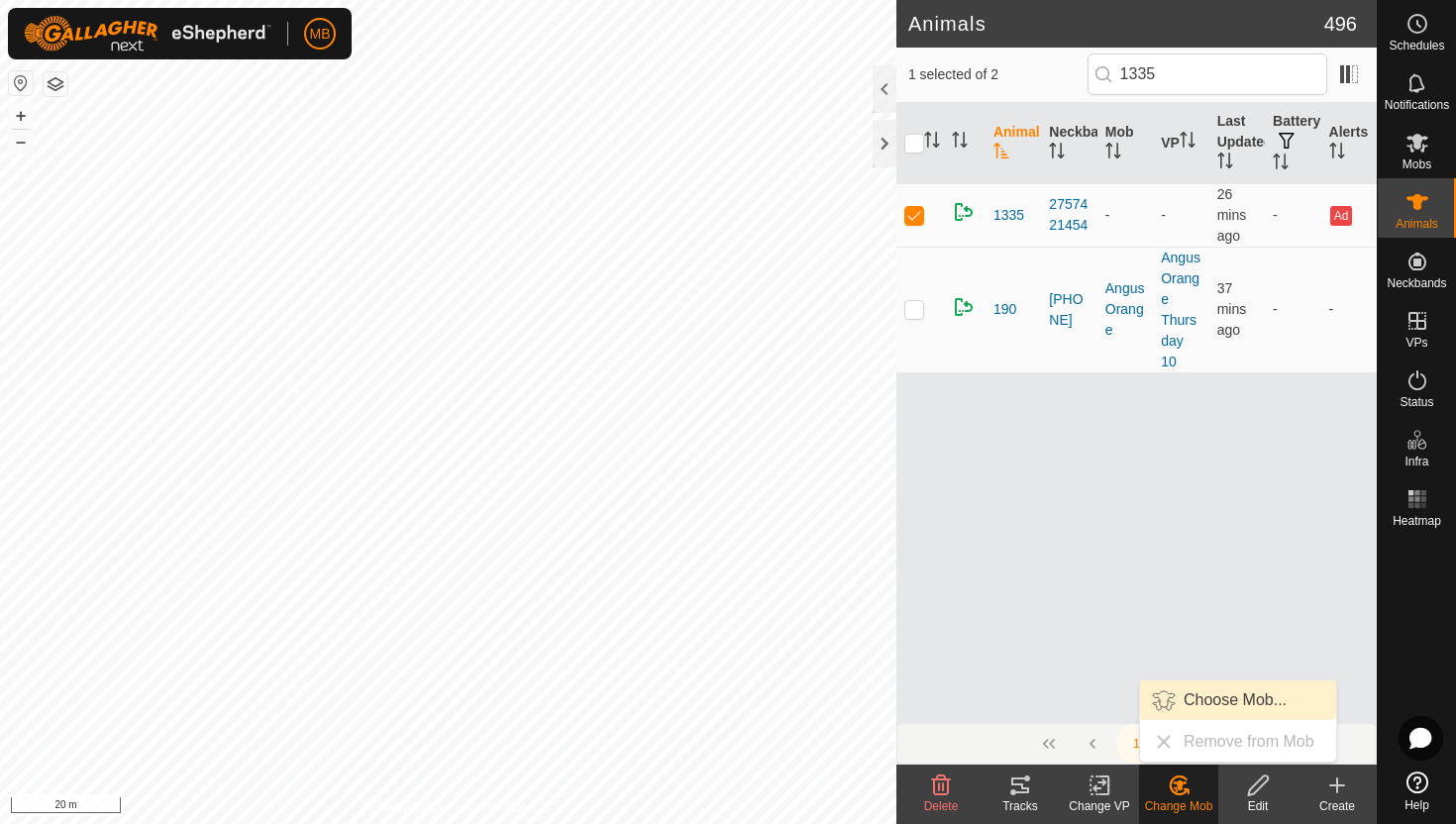 click on "Choose Mob..." at bounding box center [1238, 700] 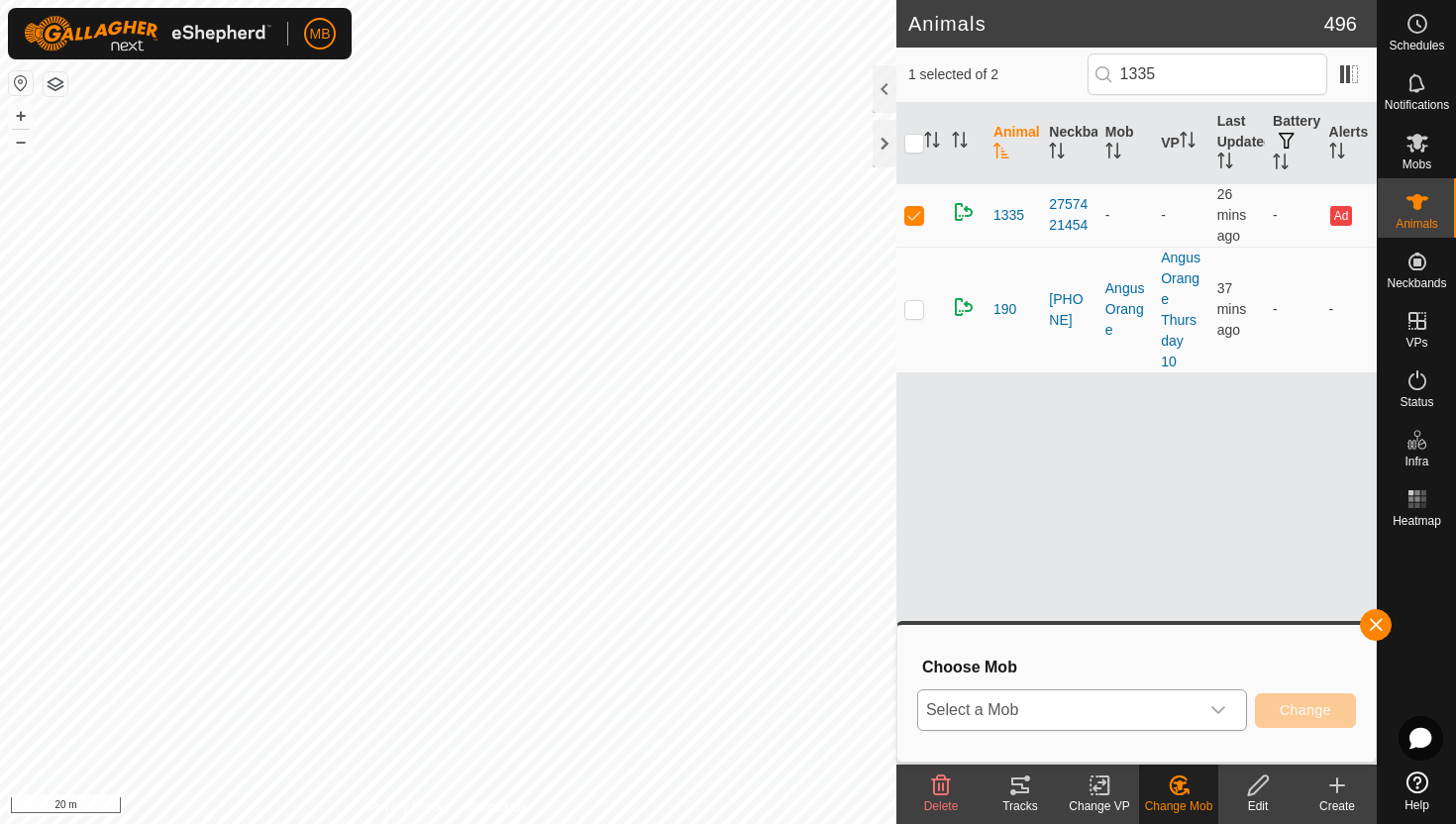 click at bounding box center (1218, 710) 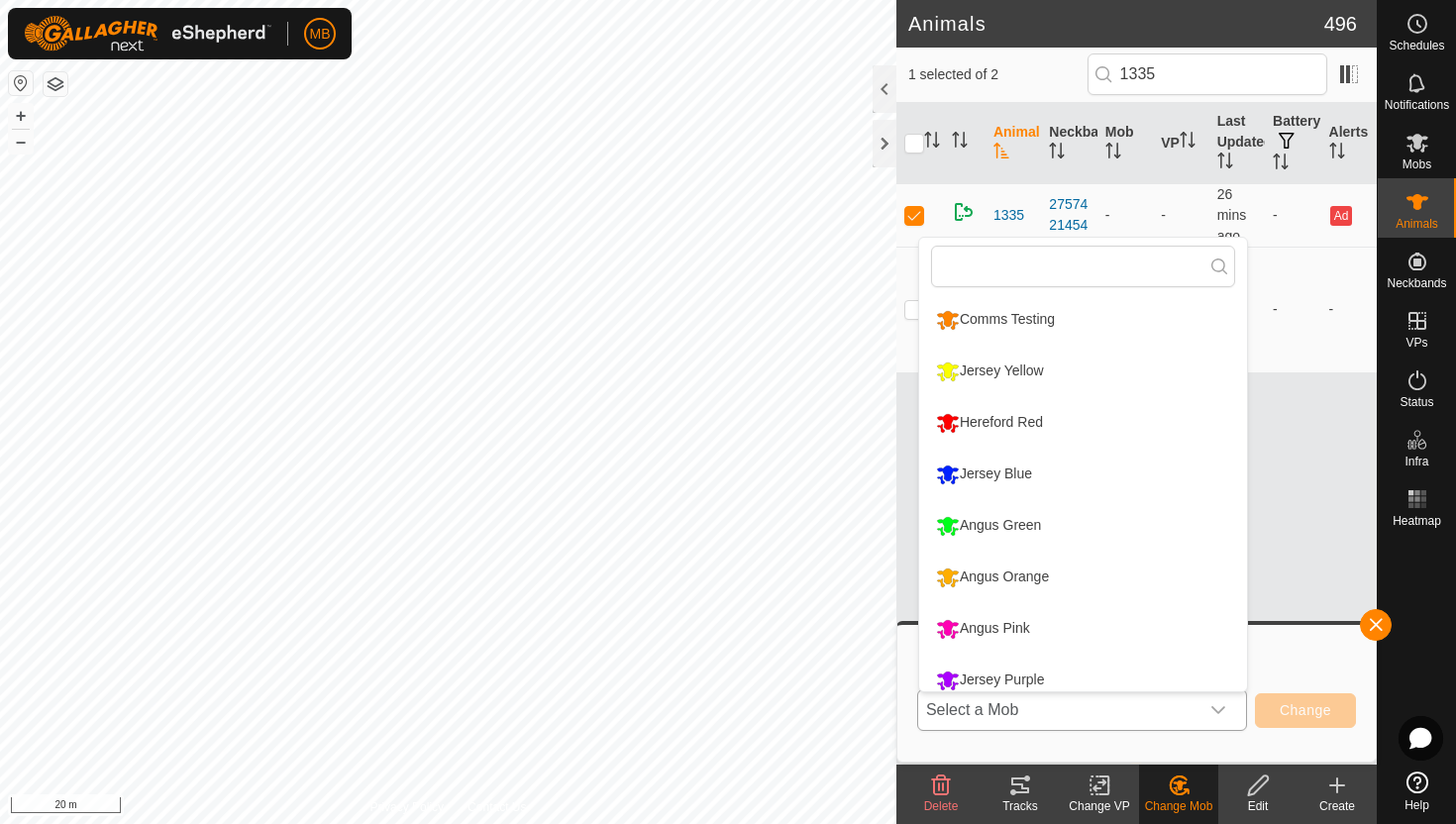 scroll, scrollTop: 14, scrollLeft: 0, axis: vertical 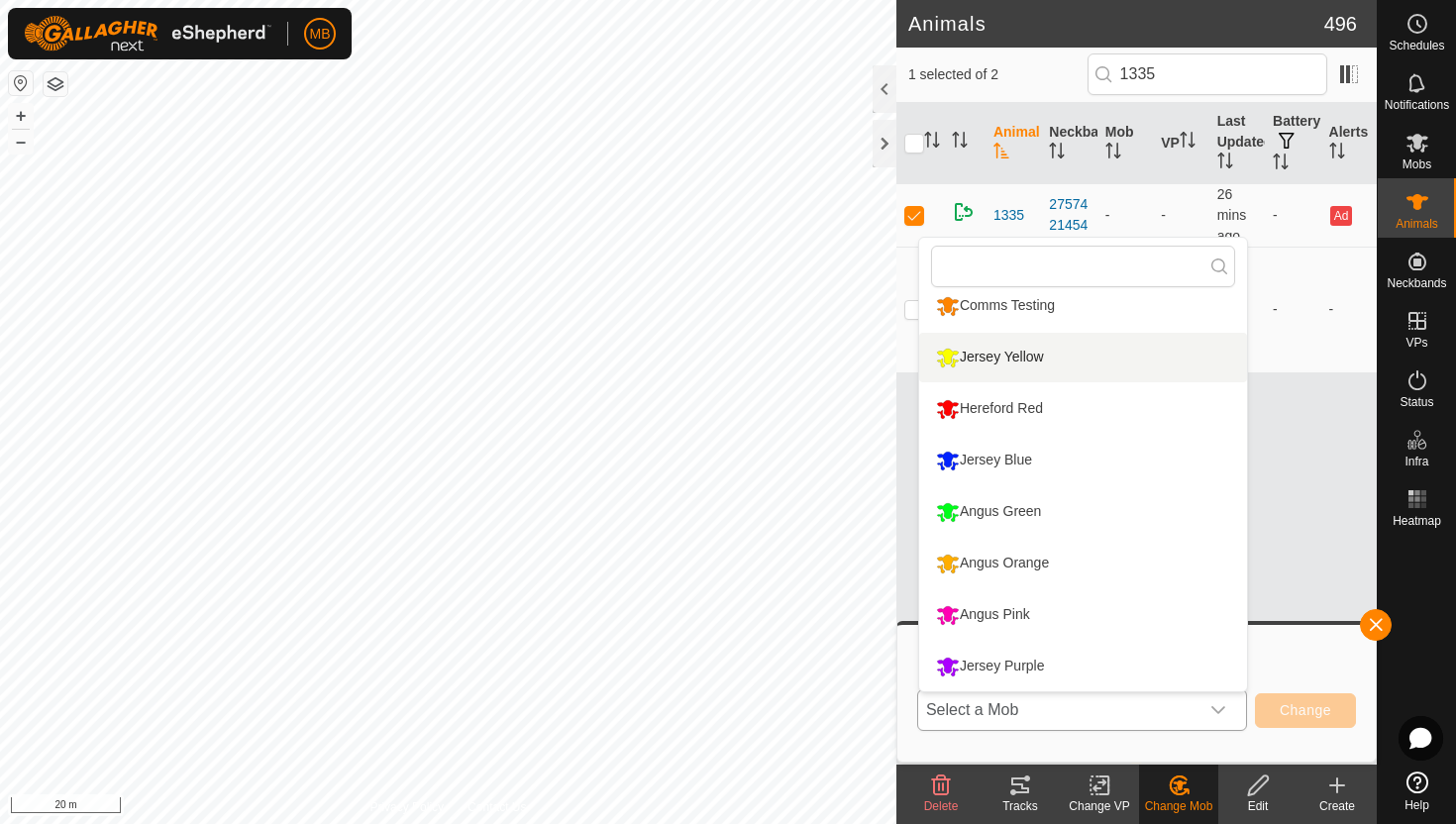 click on "Jersey Yellow" at bounding box center [1083, 358] 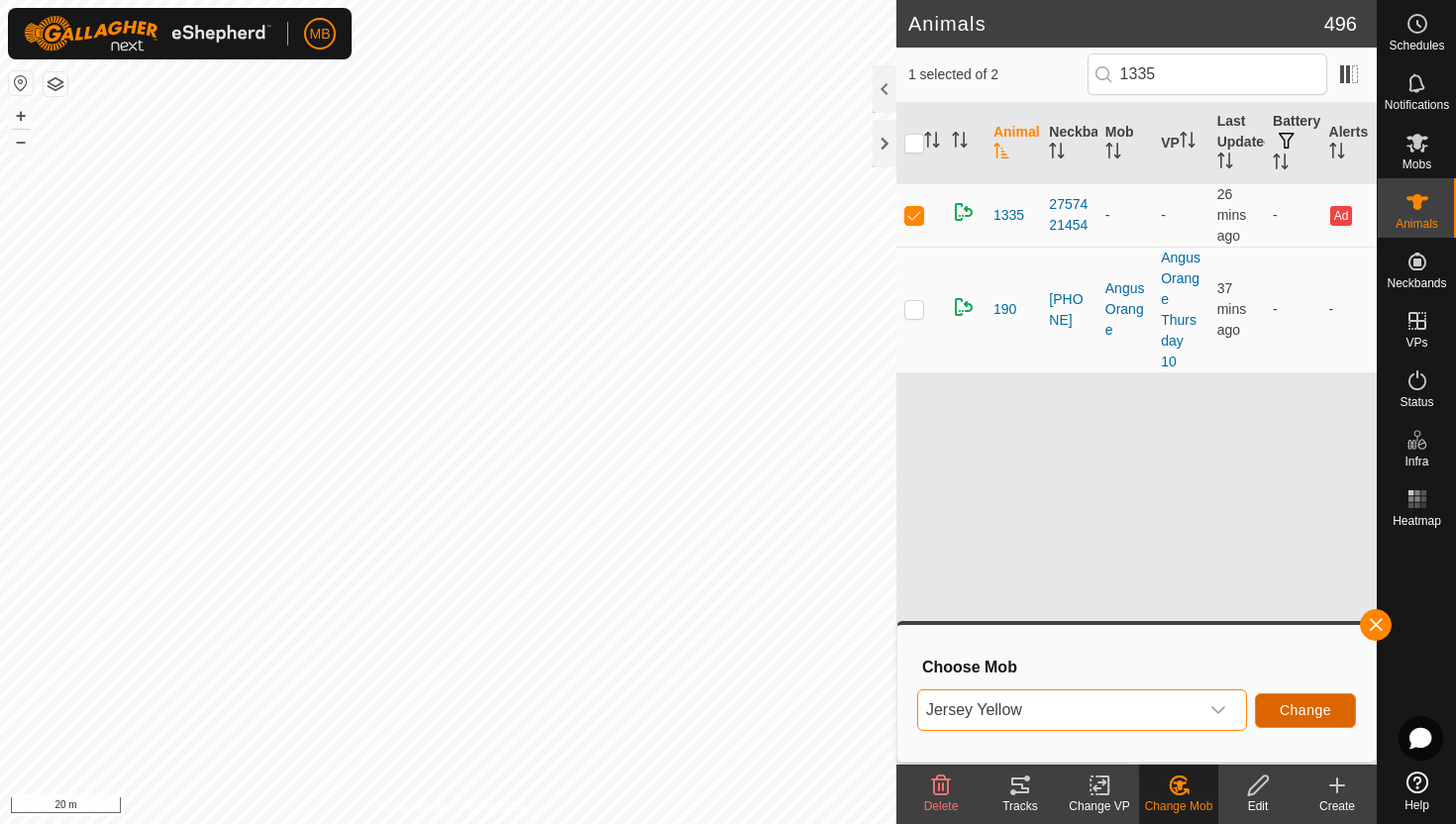 click on "Change" at bounding box center (1305, 710) 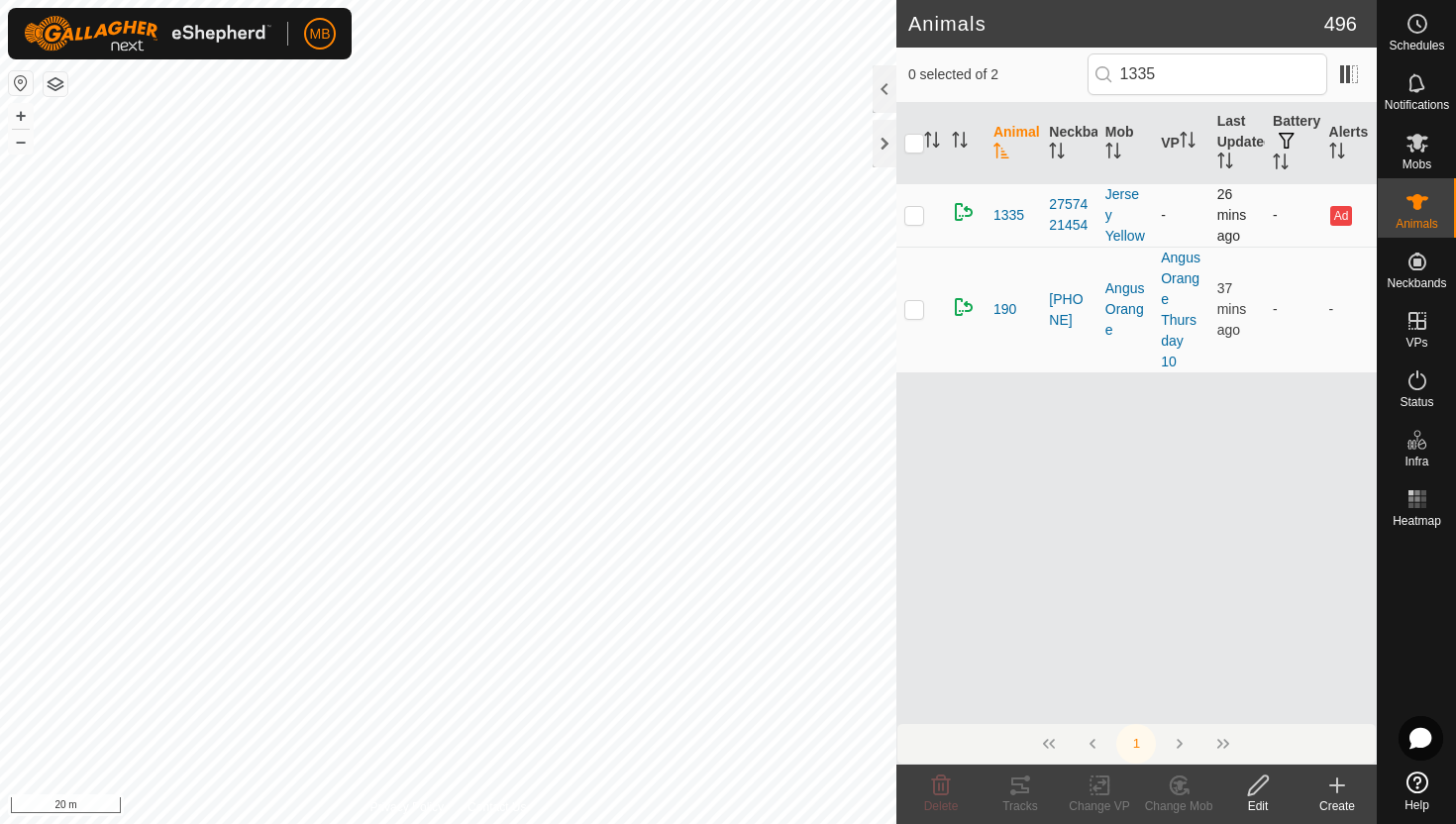 click at bounding box center (914, 215) 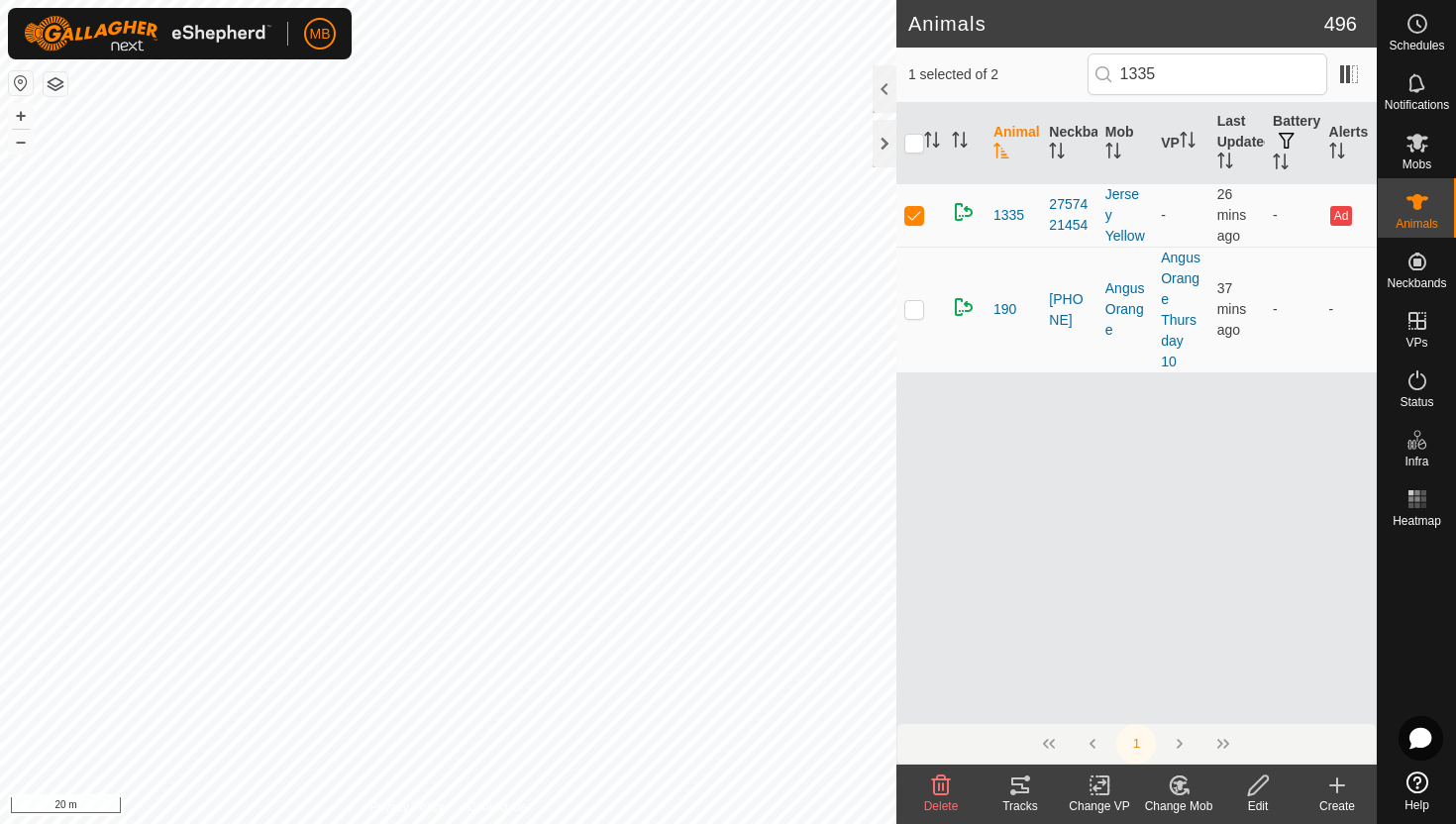 click at bounding box center (1099, 785) 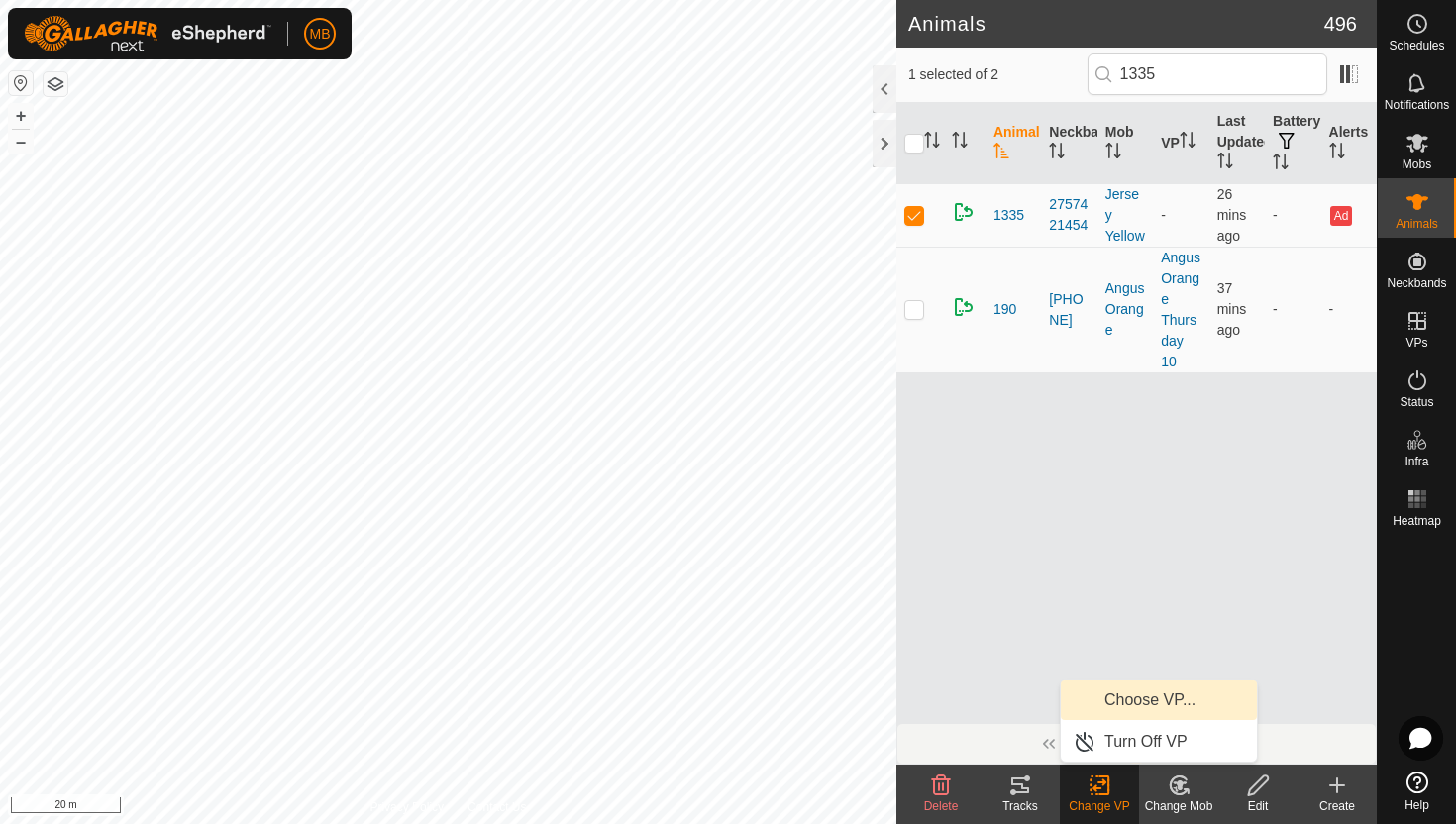 click on "Choose VP..." at bounding box center (1159, 700) 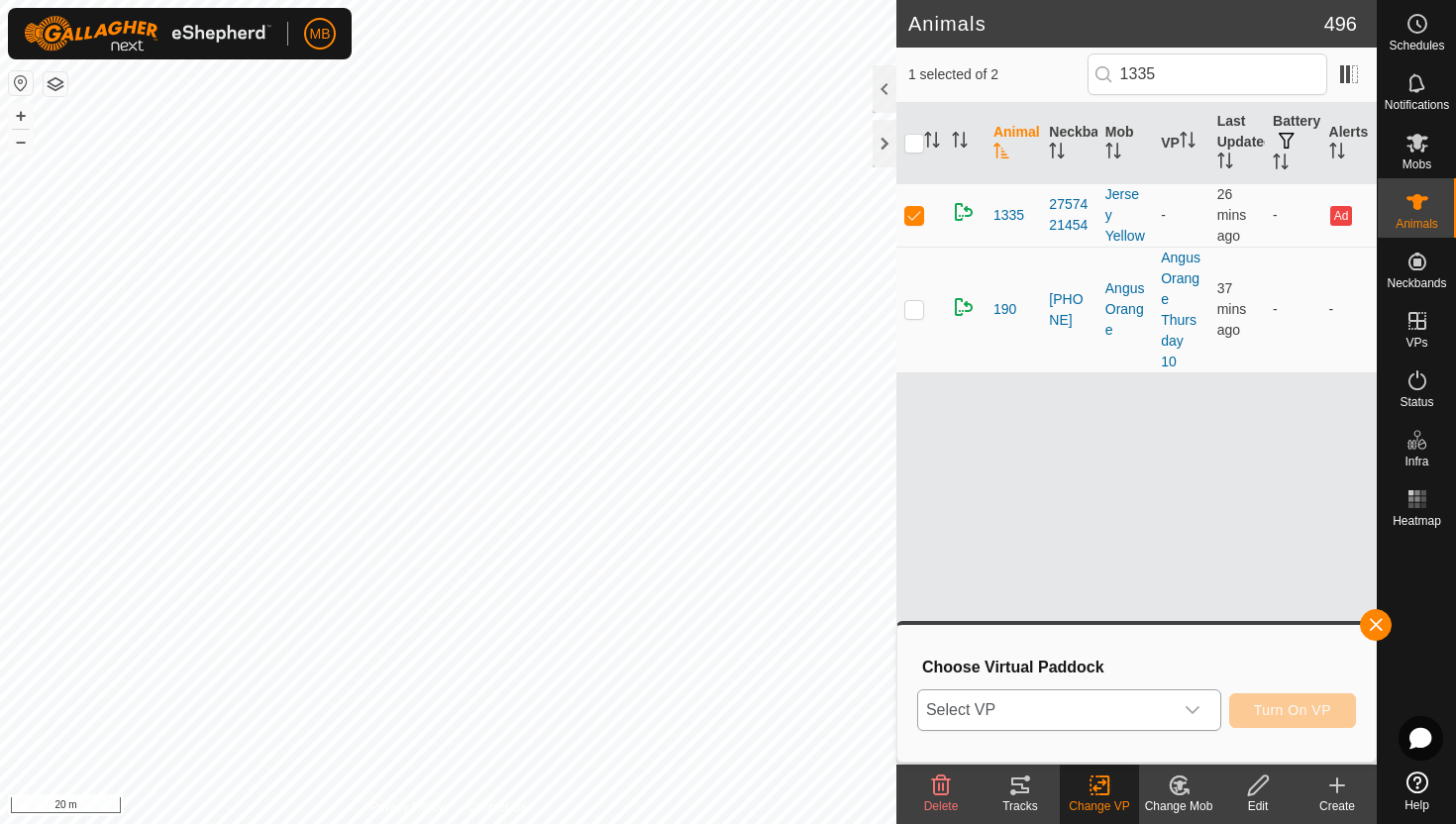 click on "Select VP" at bounding box center [1045, 710] 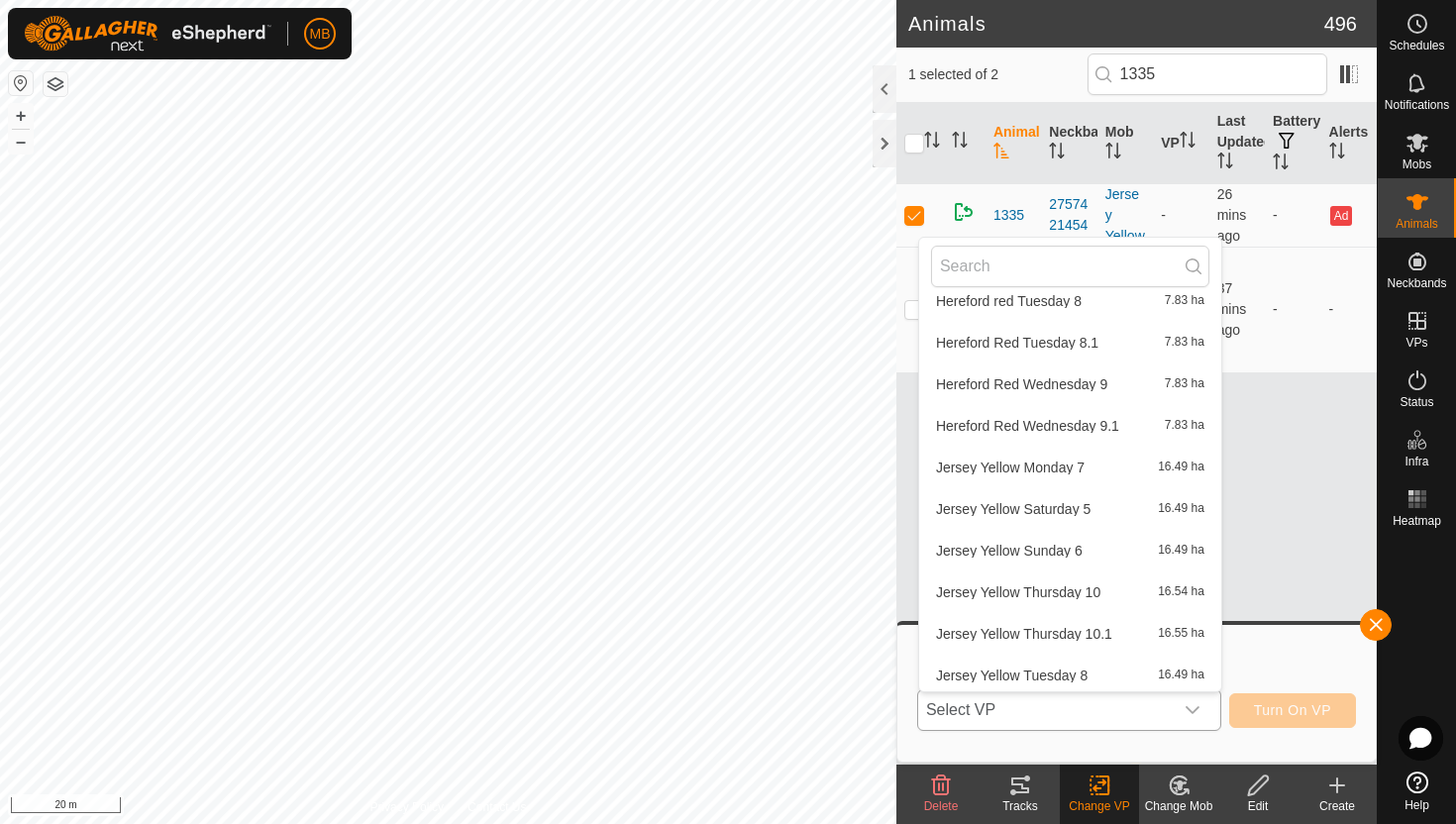 scroll, scrollTop: 2506, scrollLeft: 0, axis: vertical 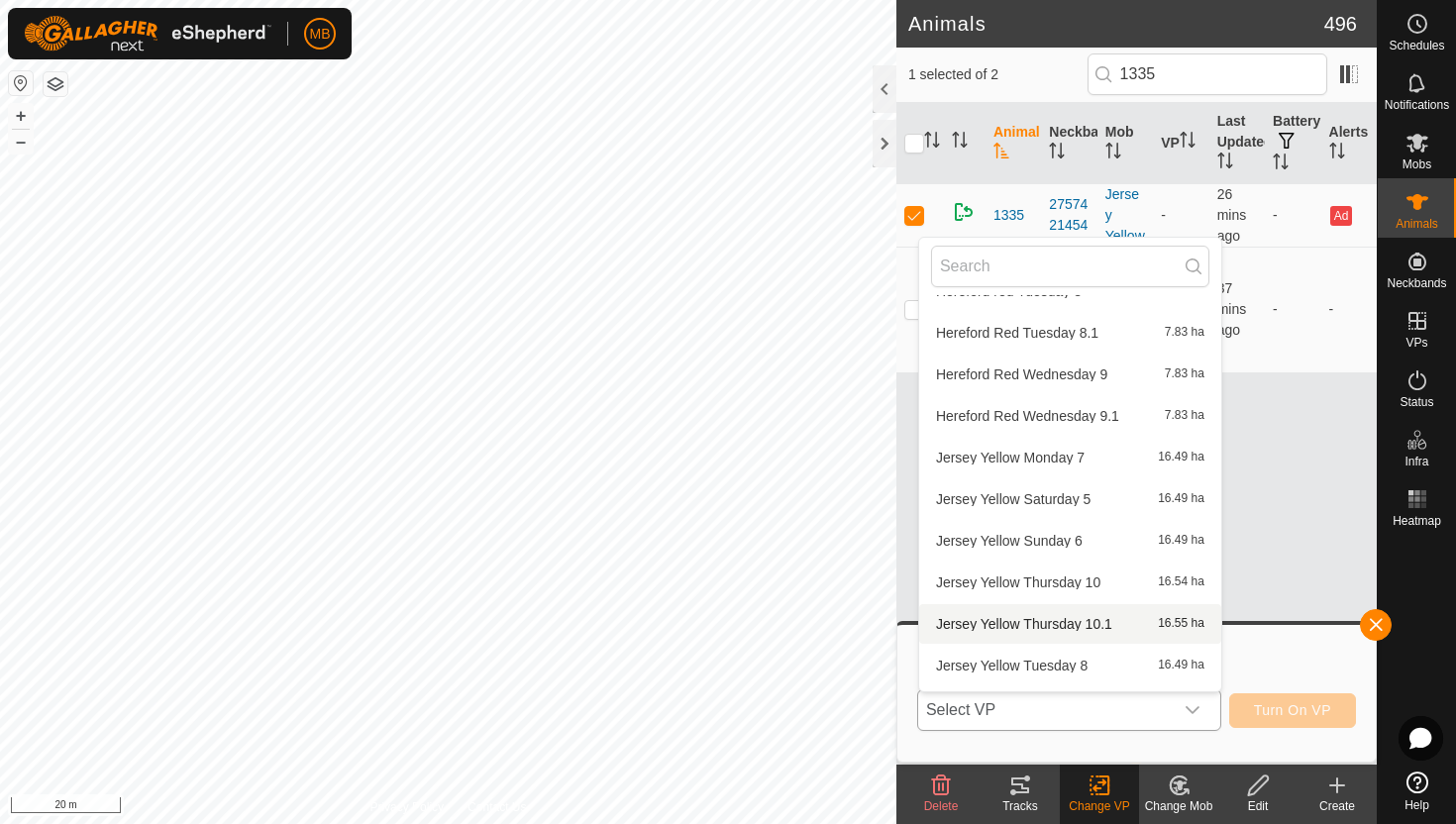 click on "Jersey Yellow Thursday 10.1  16.55 ha" at bounding box center (1070, 624) 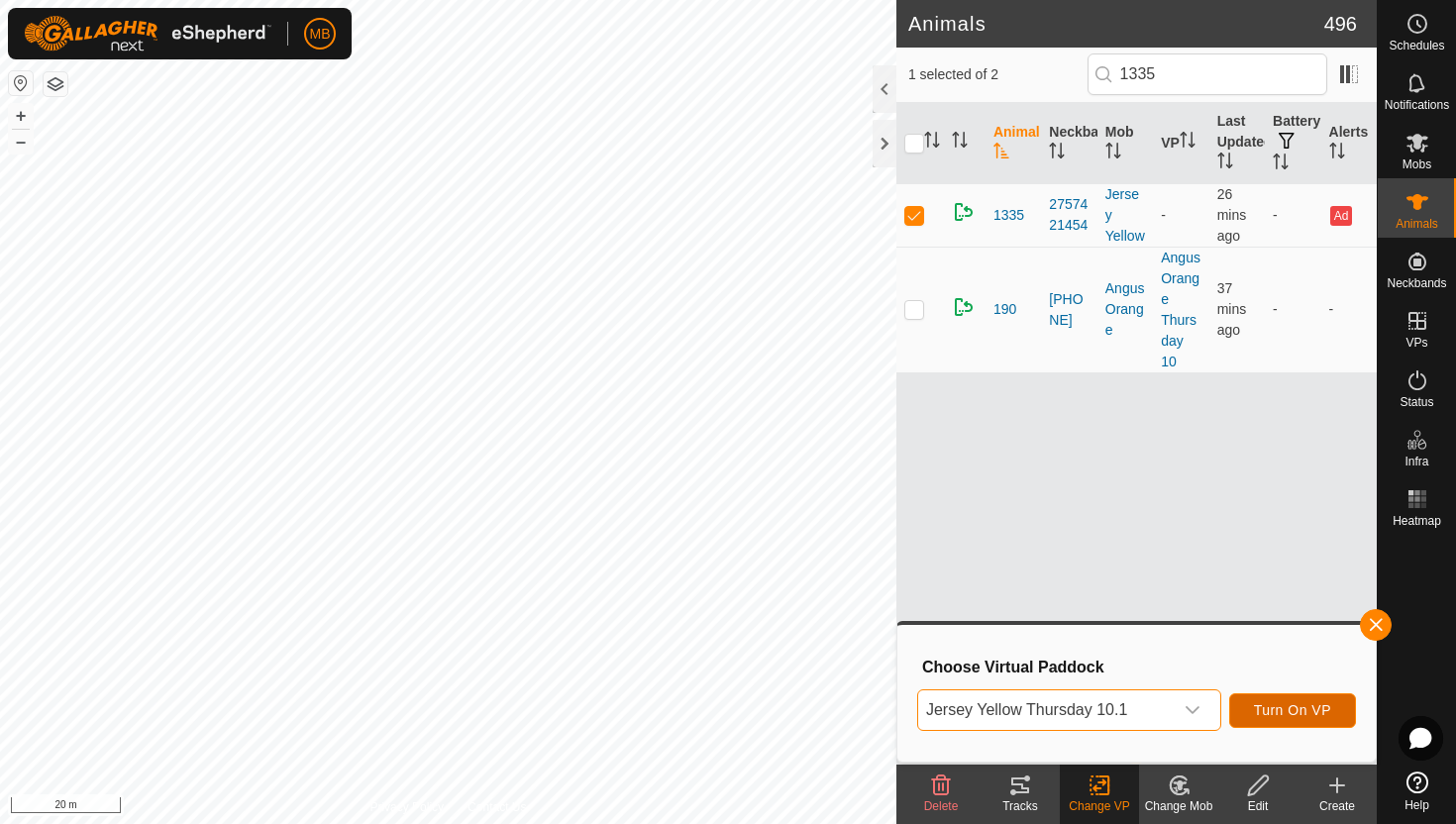 click on "Turn On VP" at bounding box center [1293, 710] 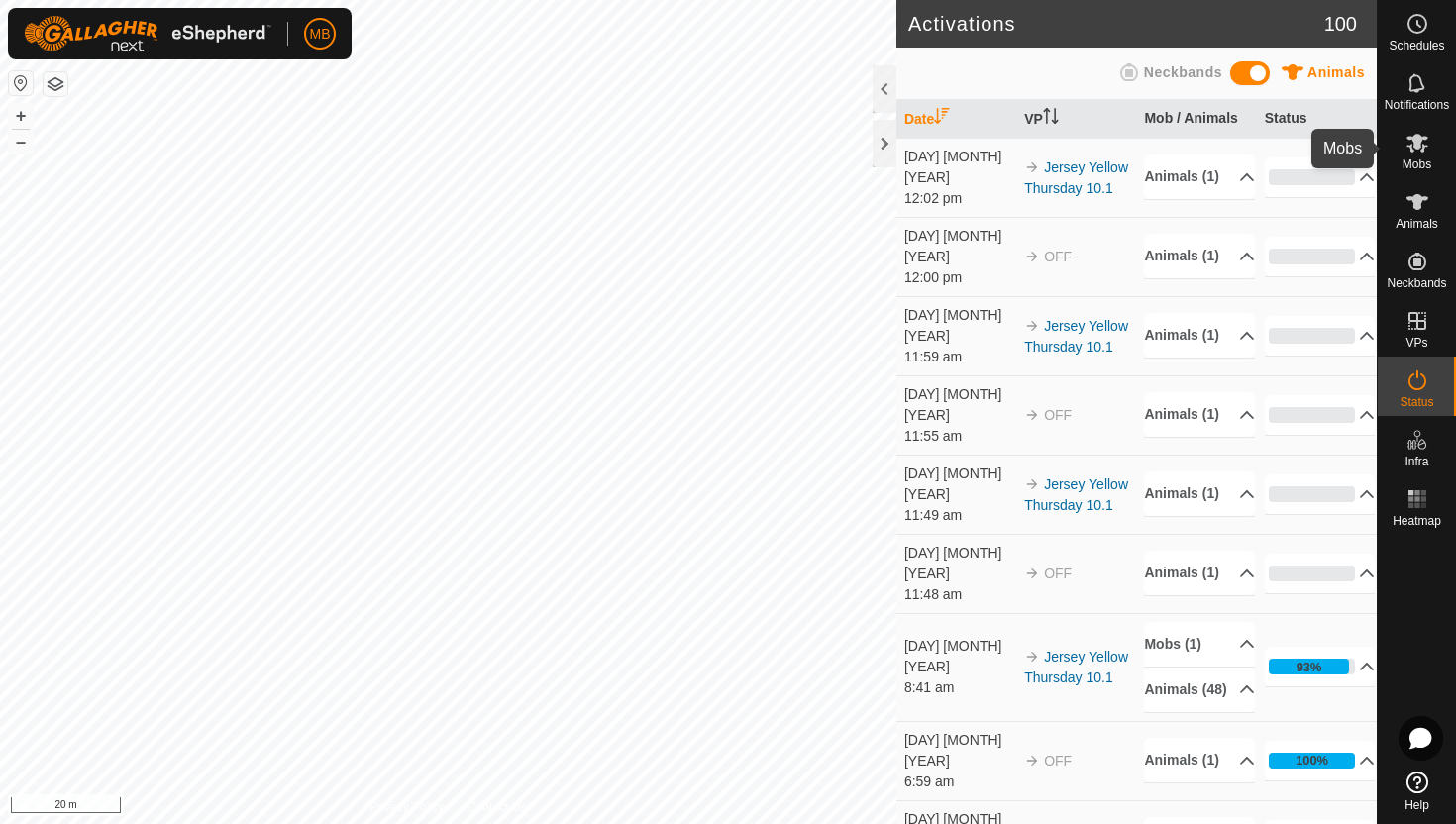 click at bounding box center (1417, 143) 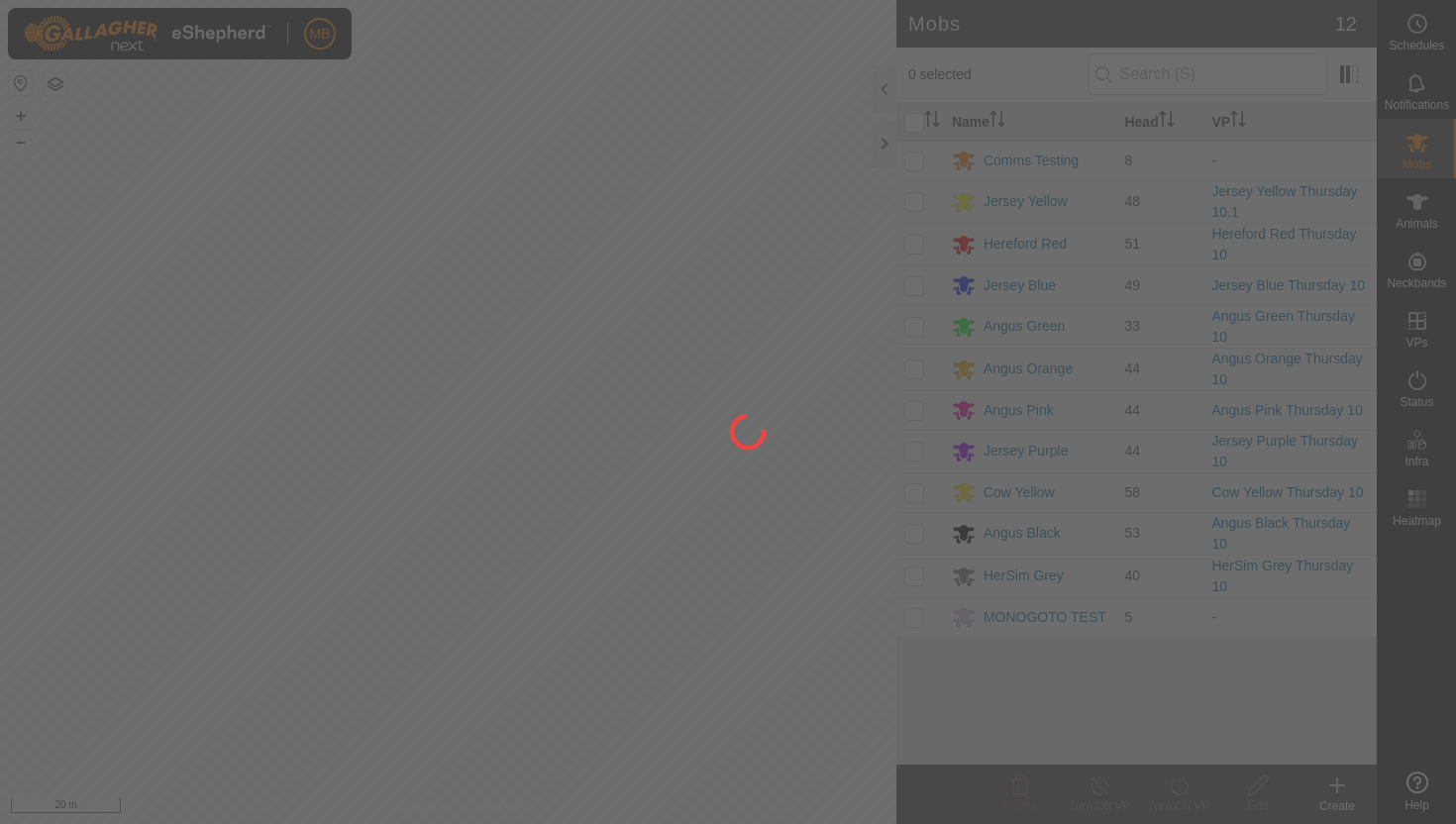 scroll, scrollTop: 0, scrollLeft: 0, axis: both 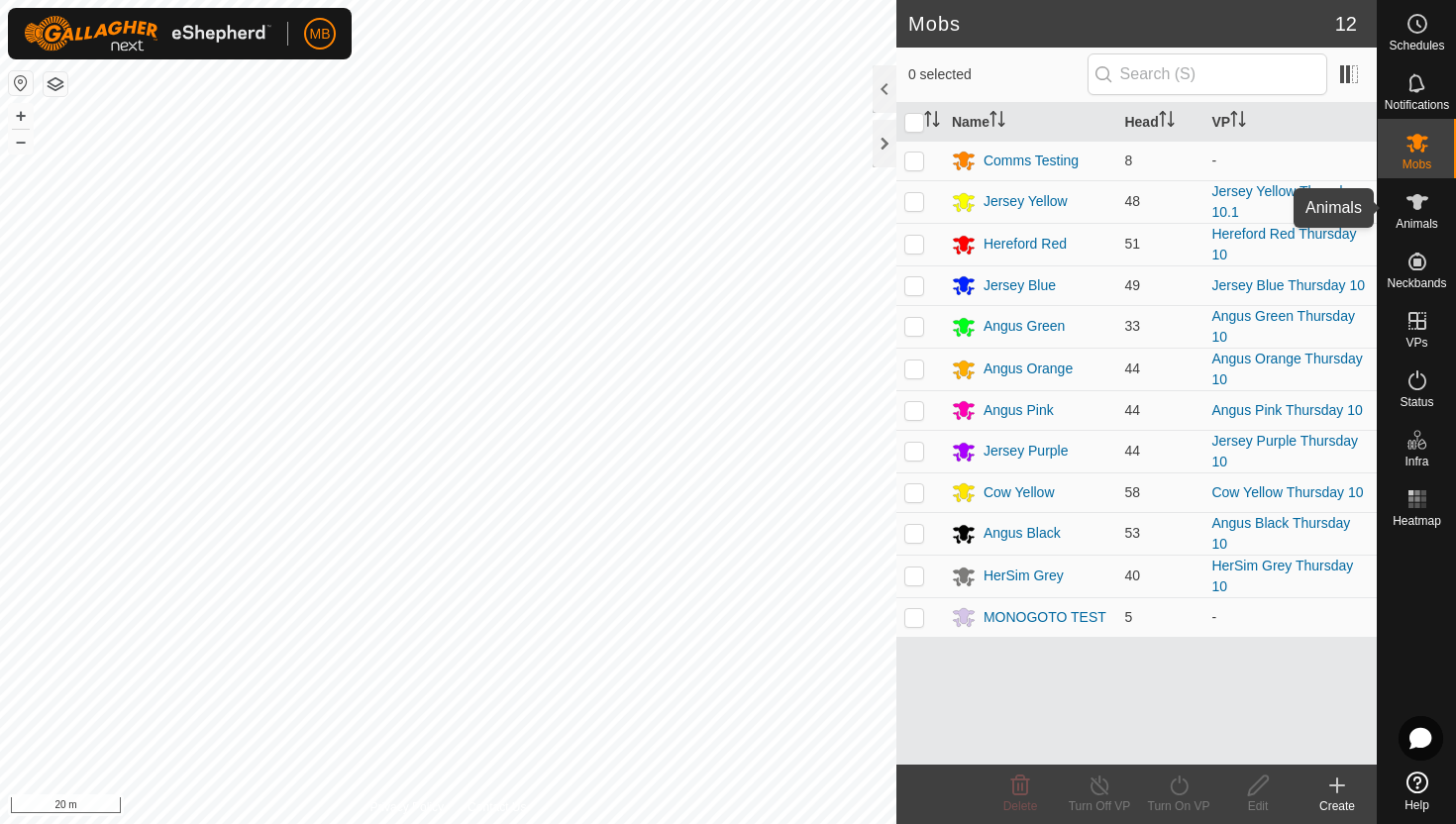 click at bounding box center [1417, 202] 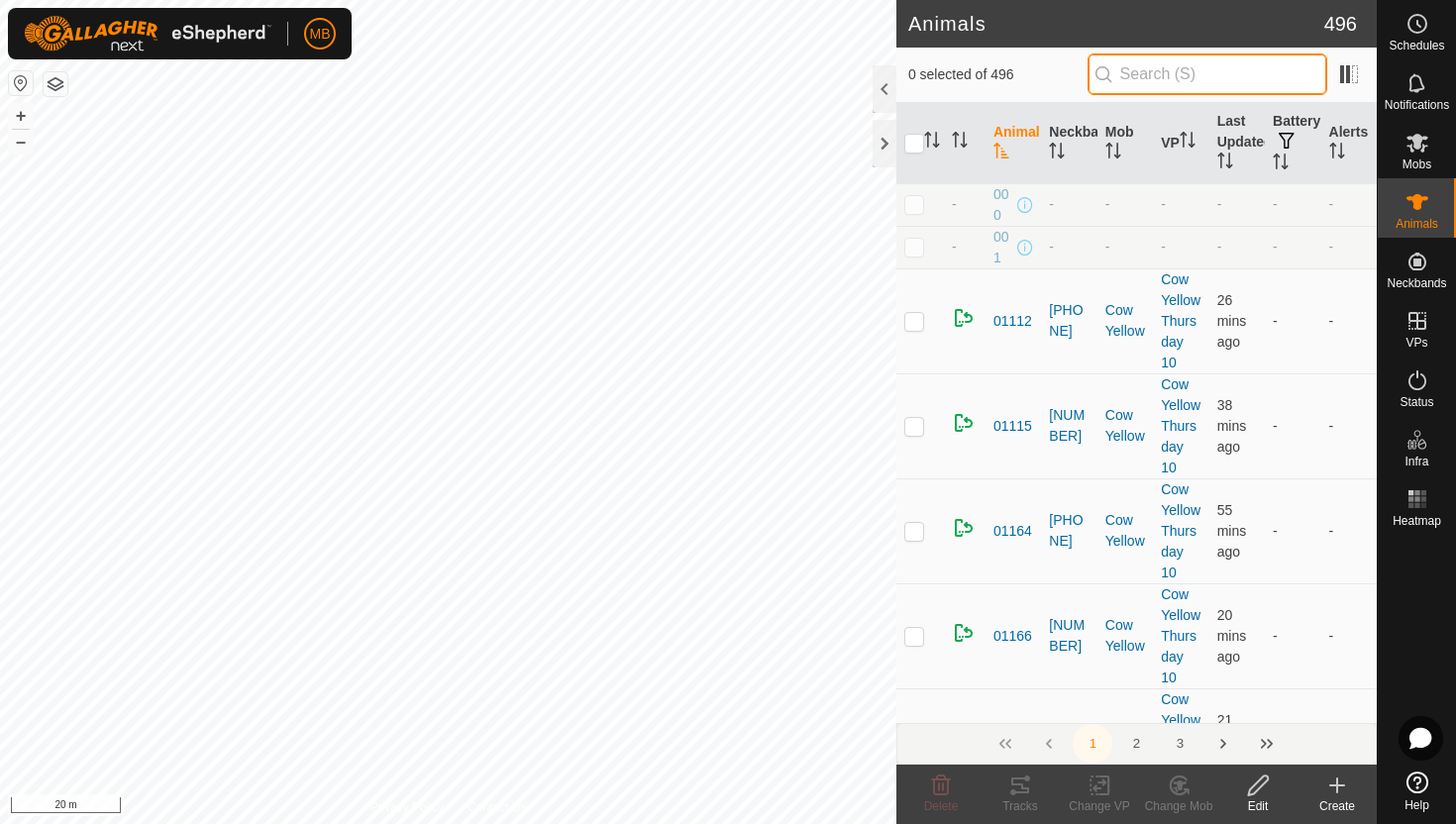 click at bounding box center (1207, 74) 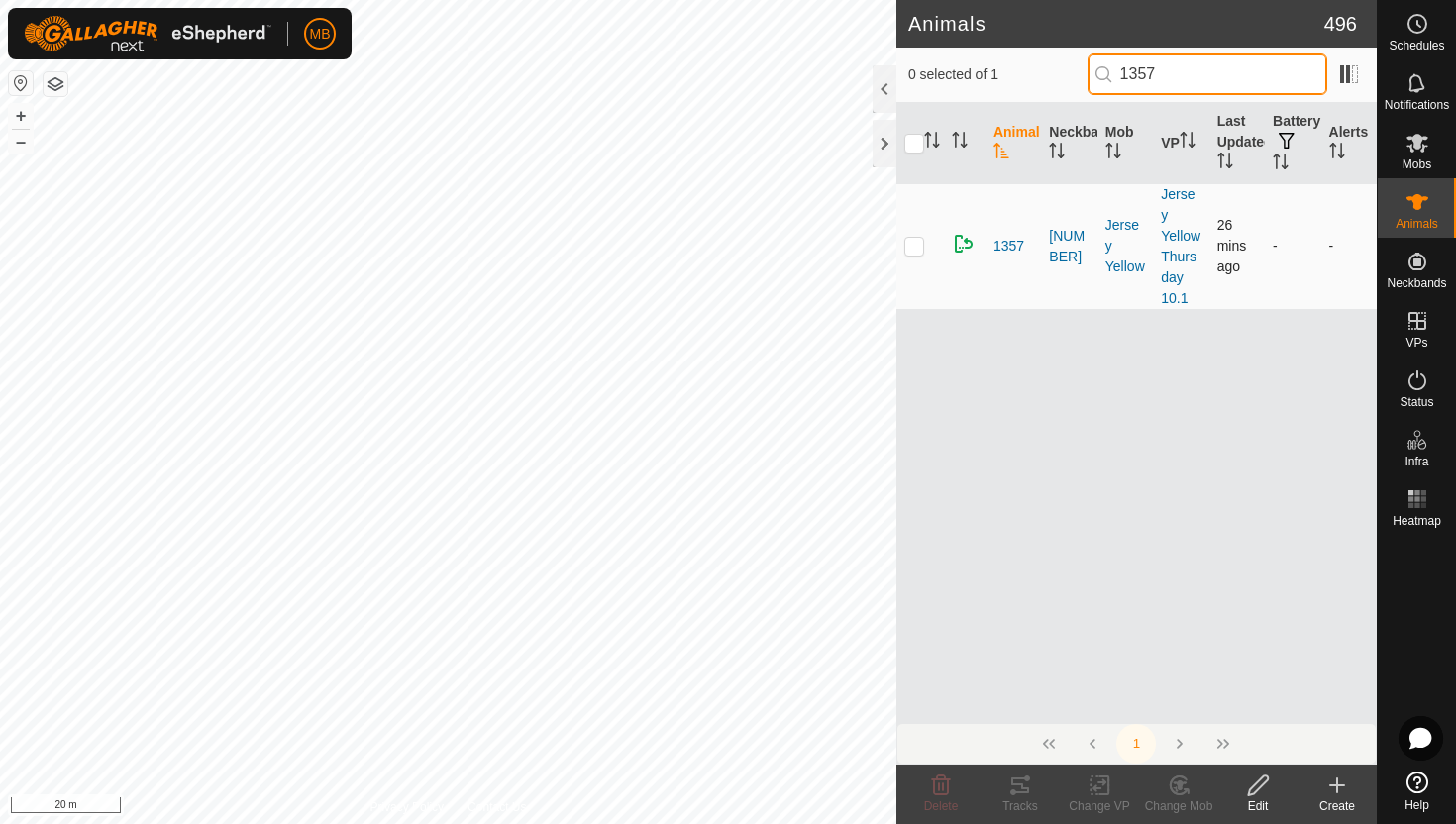 type on "1357" 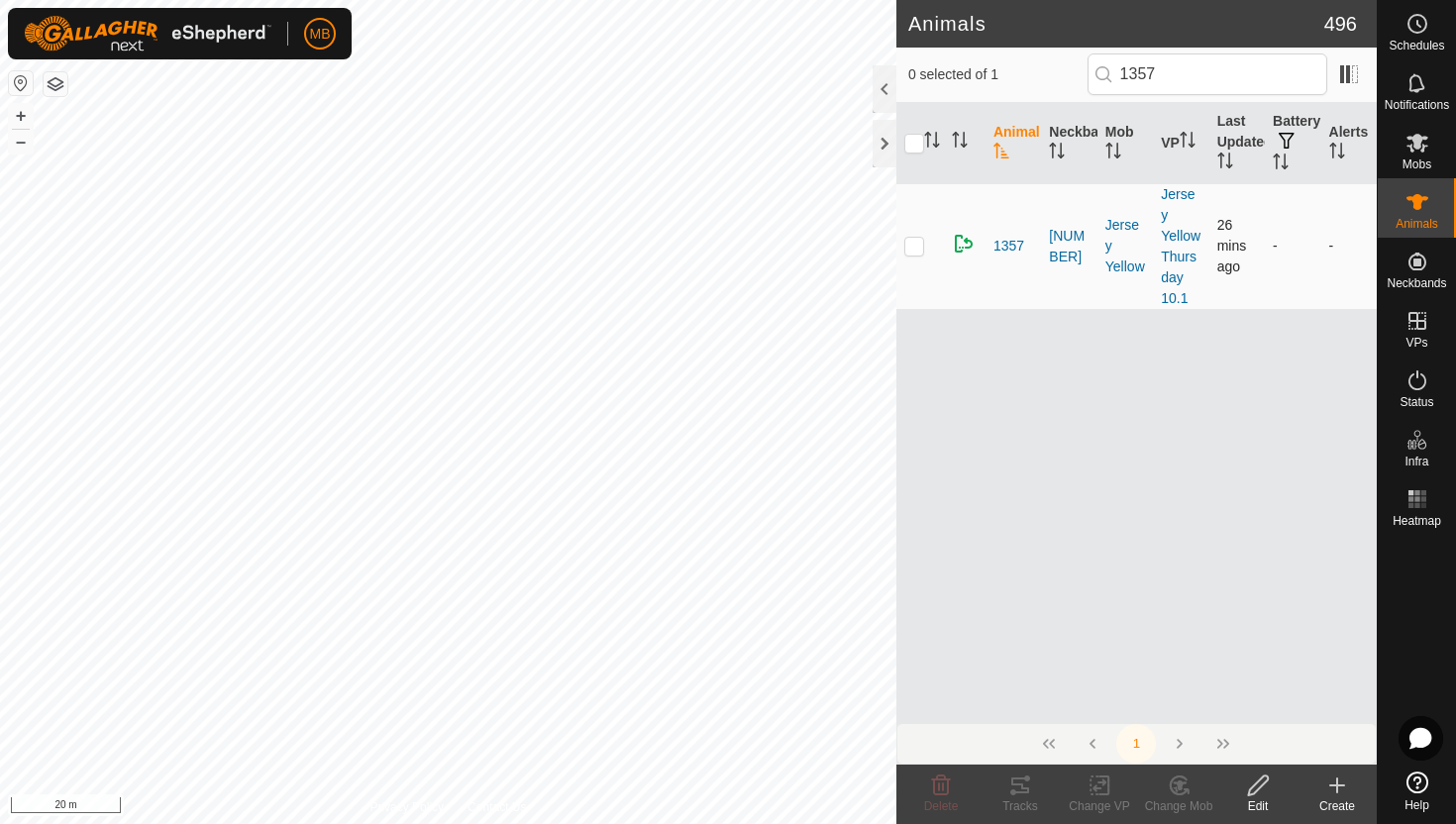 click at bounding box center (914, 246) 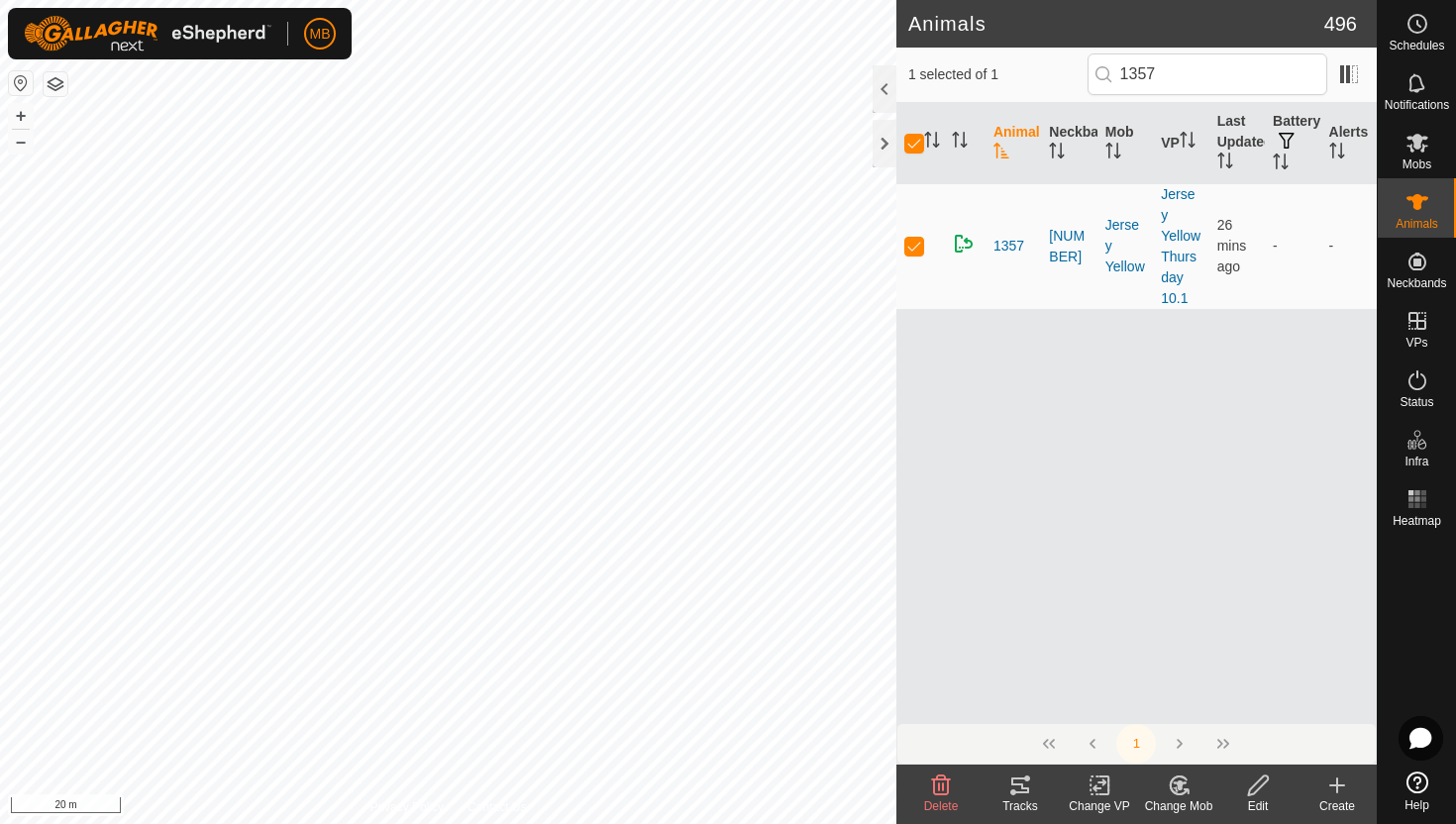 click at bounding box center (1258, 785) 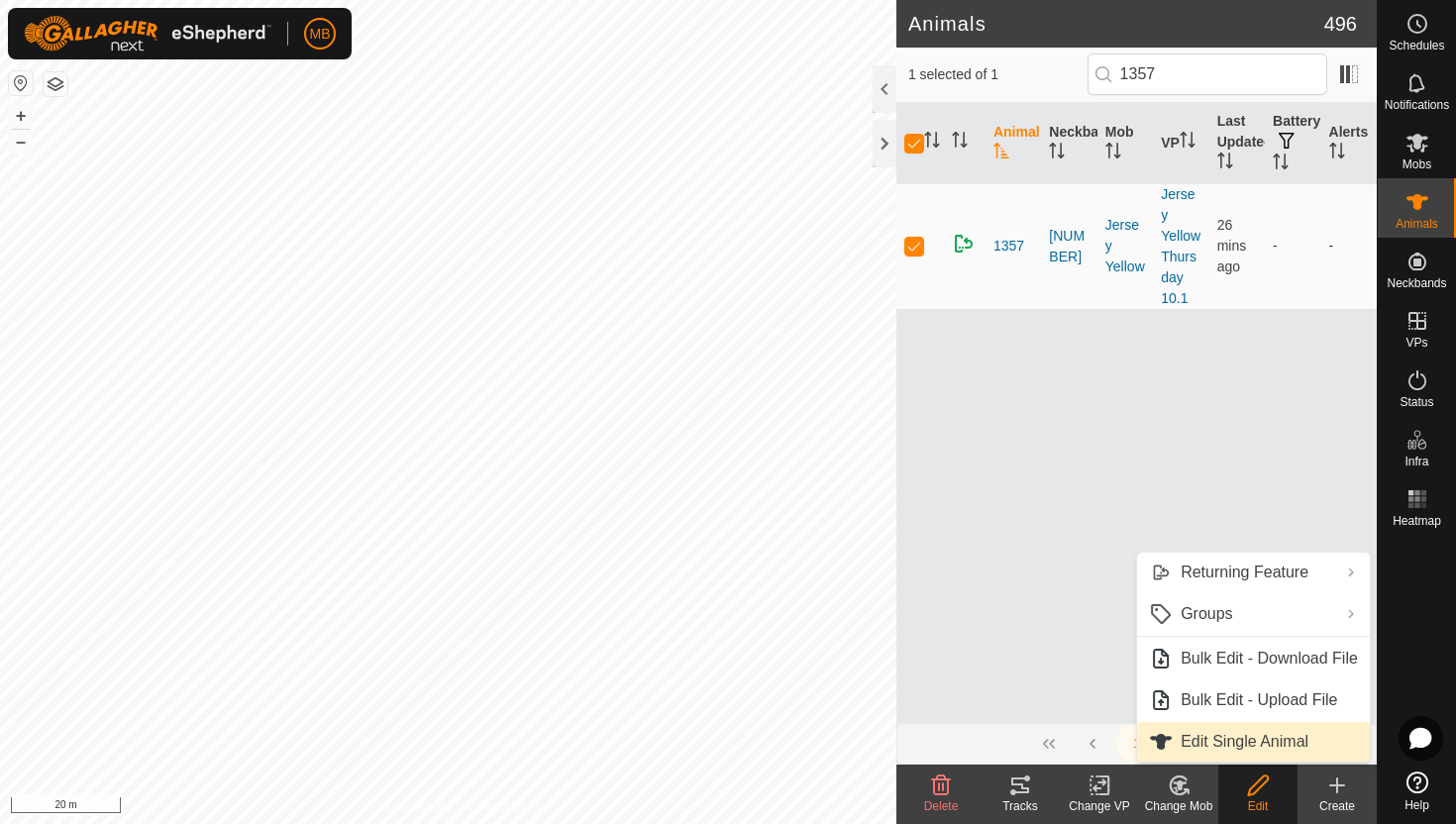 click on "Edit Single Animal" at bounding box center (1253, 742) 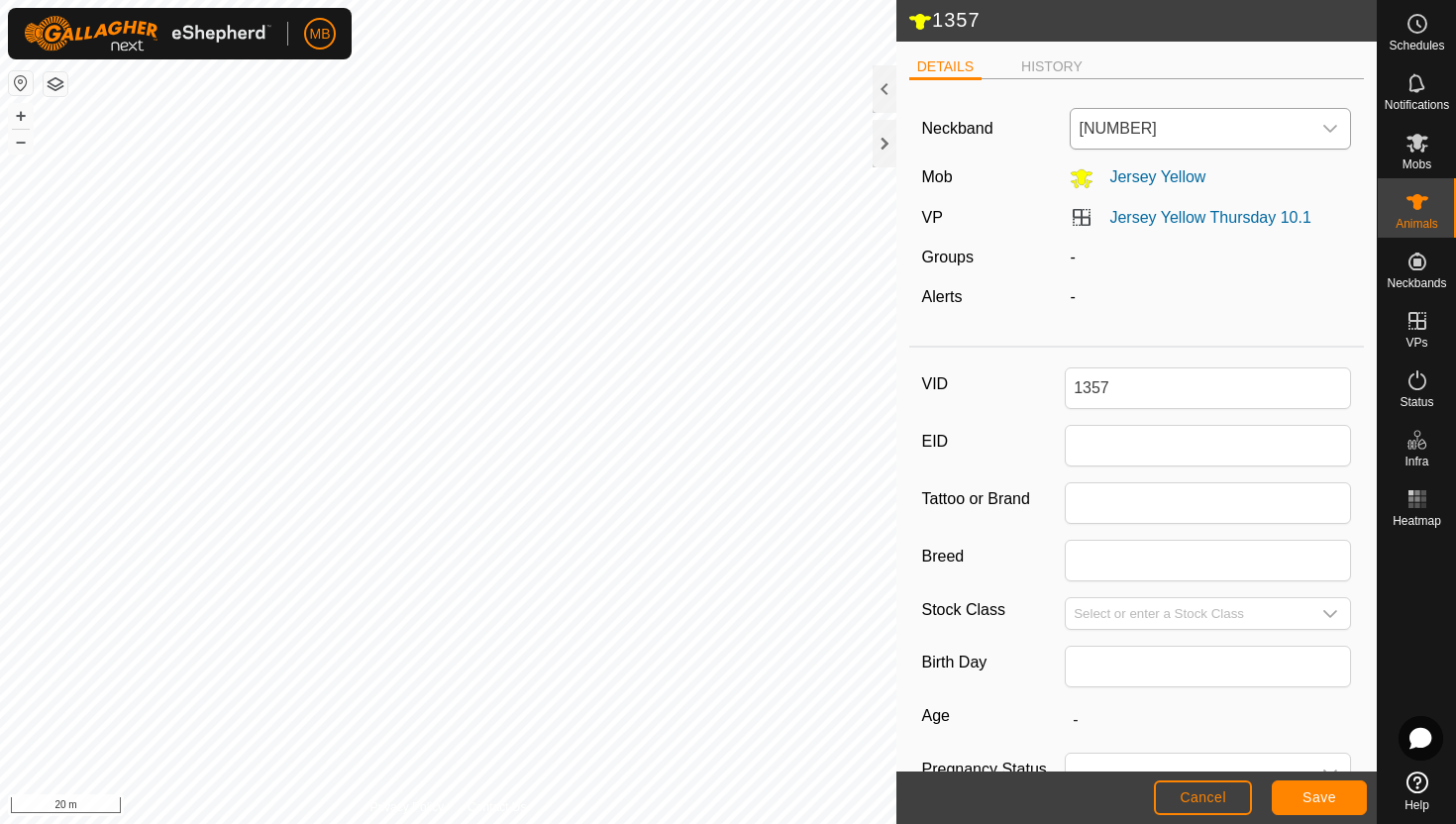 click on "2503213168" at bounding box center [1191, 129] 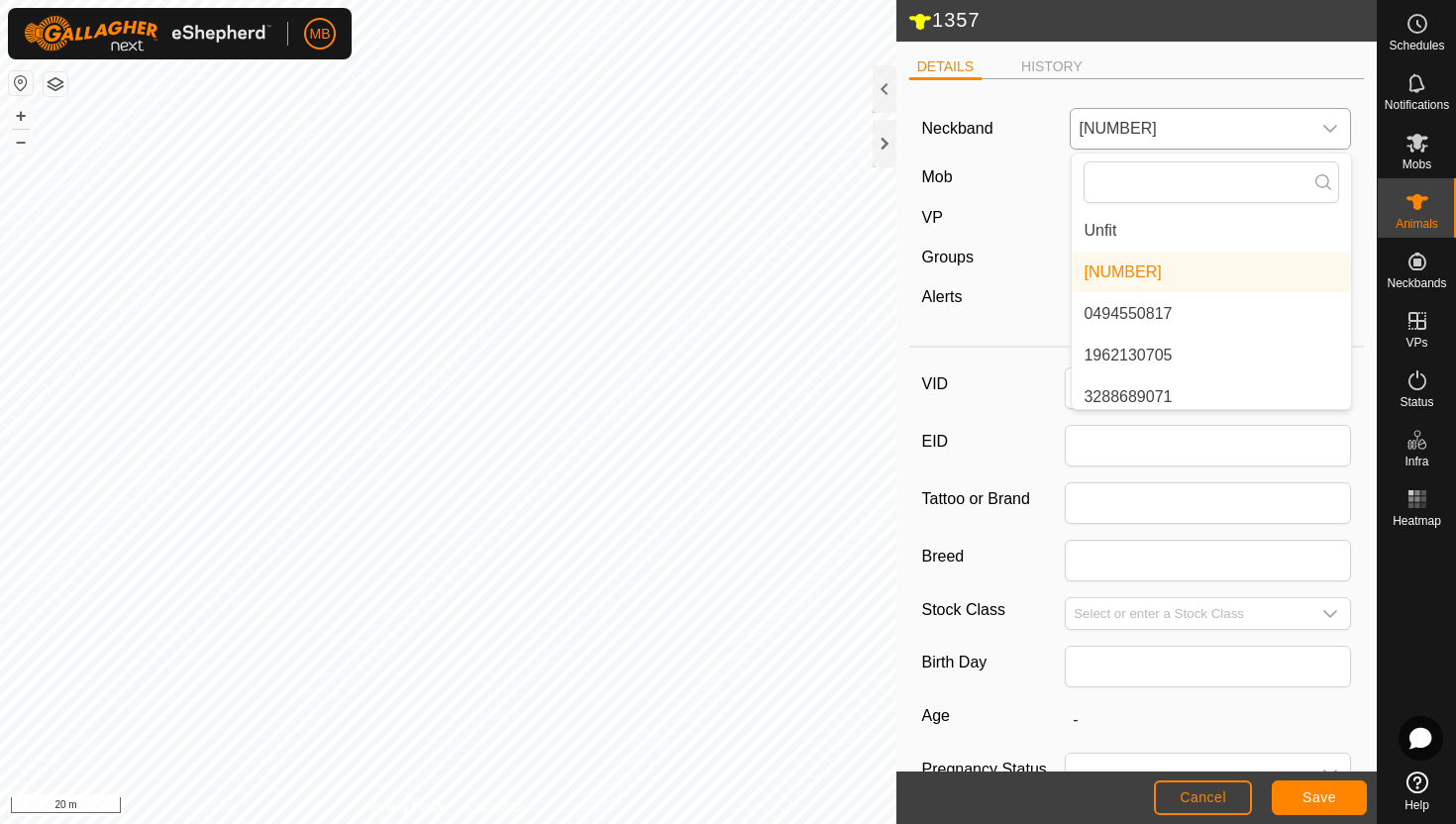click on "Unfit" at bounding box center (1211, 231) 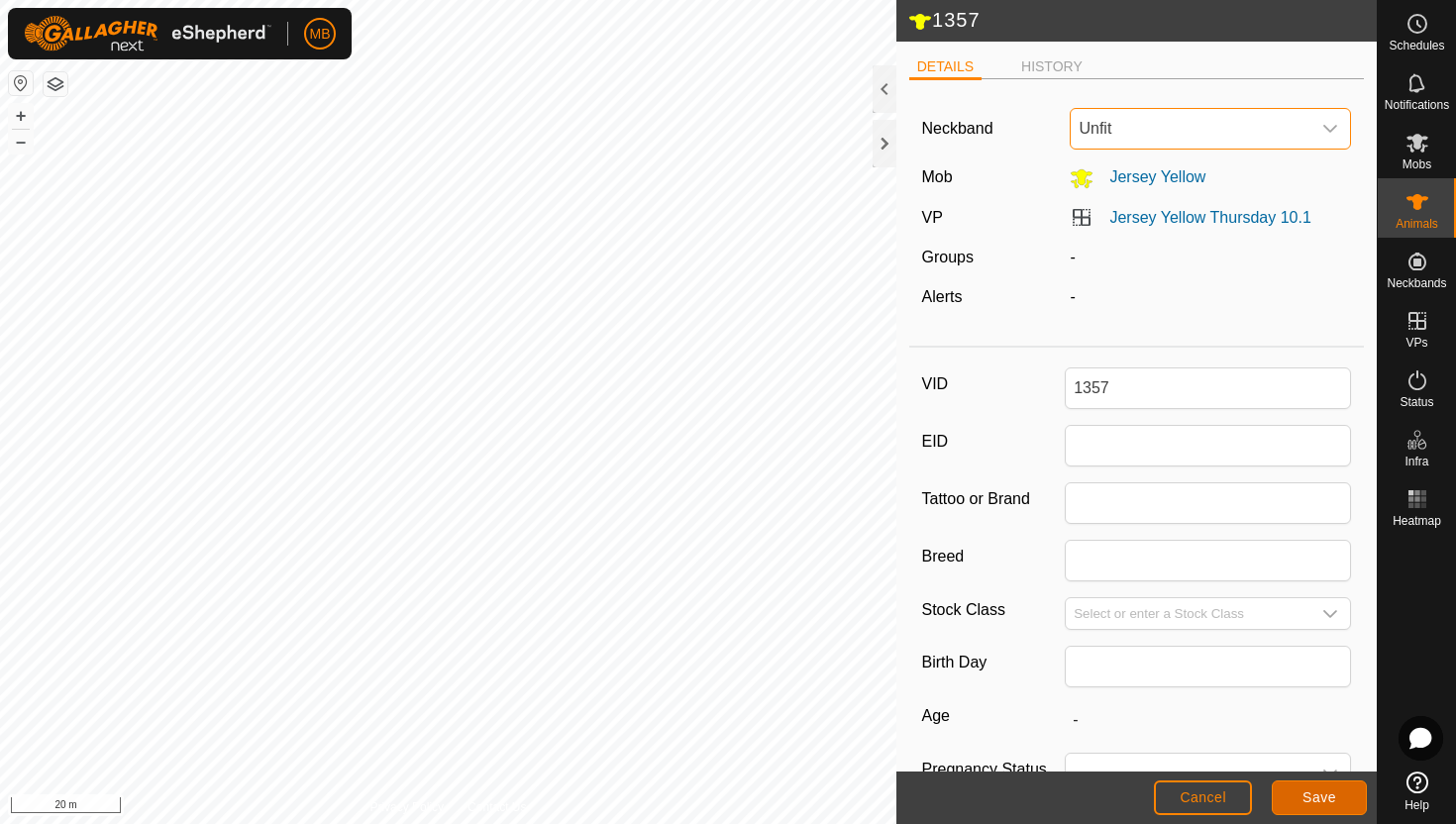 click on "Save" at bounding box center (1319, 797) 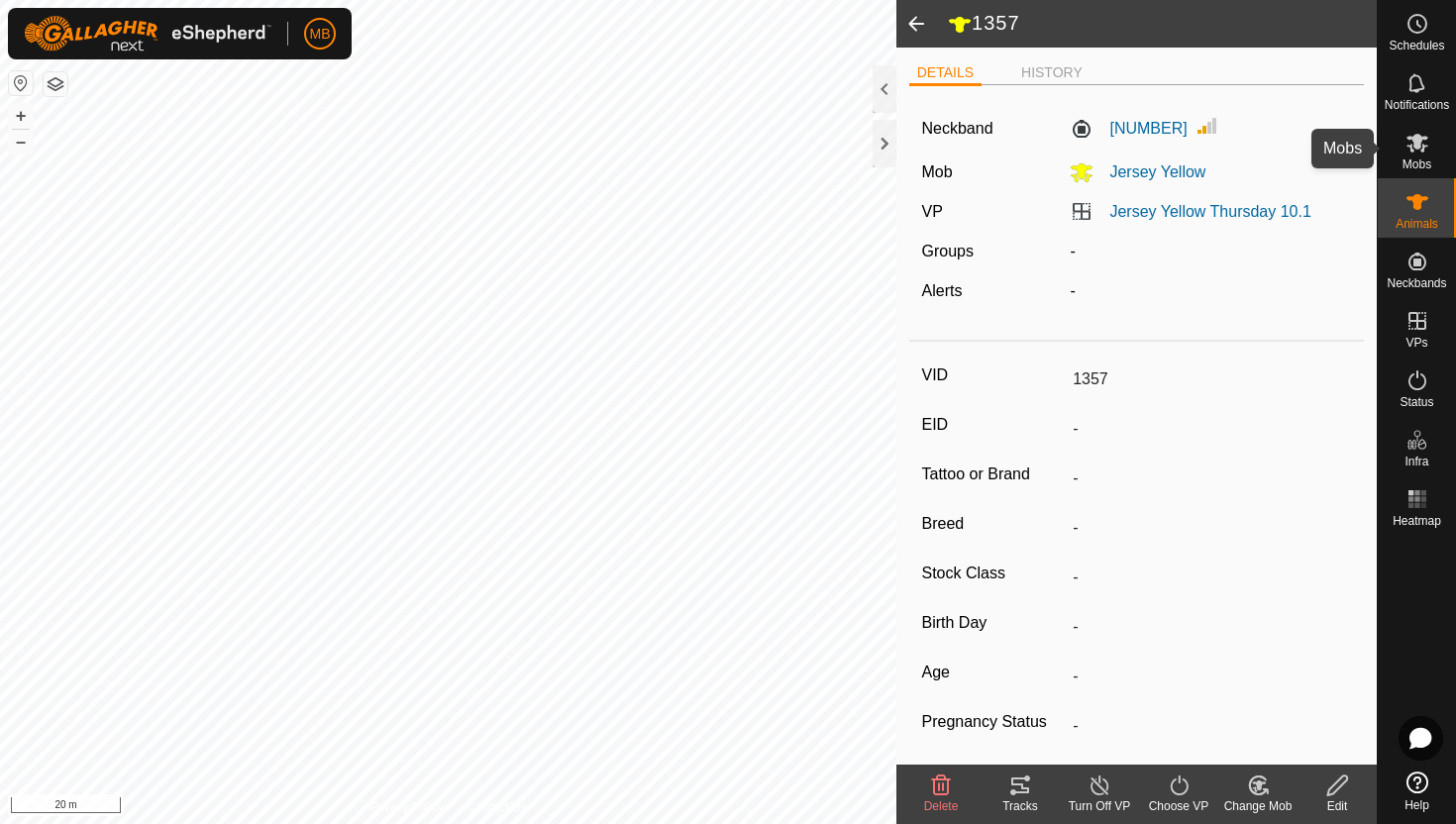 click at bounding box center [1417, 143] 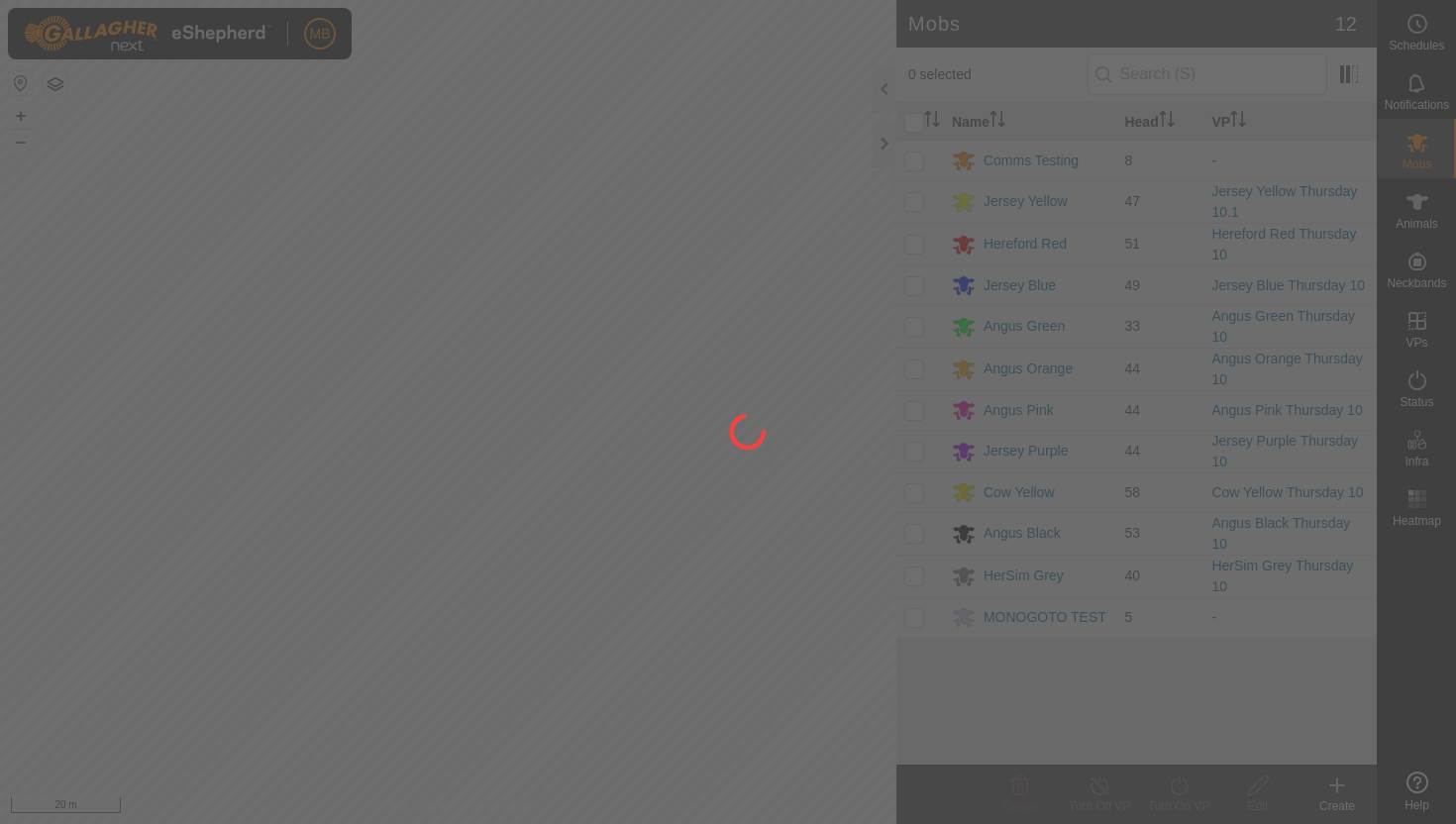 scroll, scrollTop: 0, scrollLeft: 0, axis: both 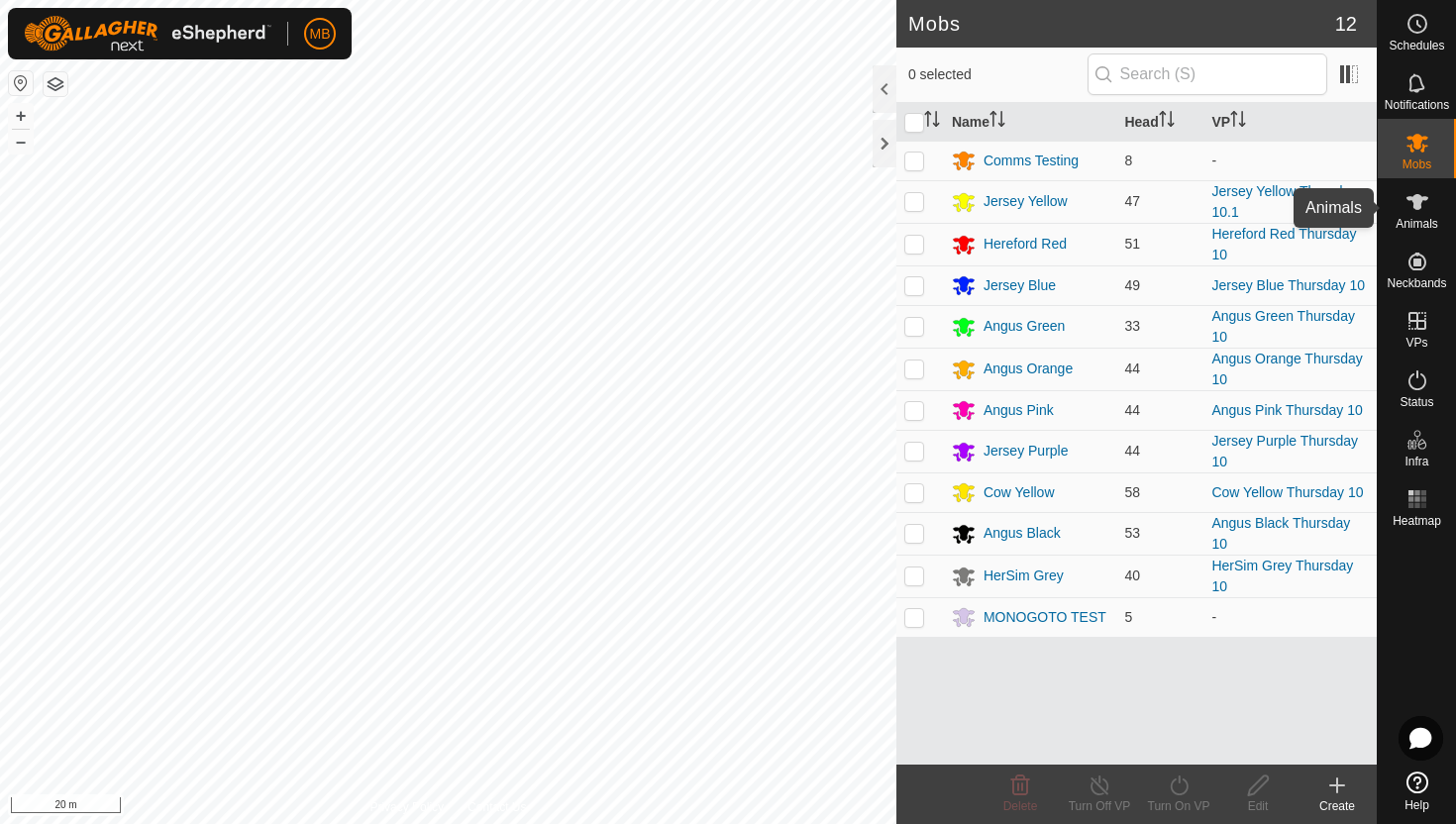 click at bounding box center [1417, 202] 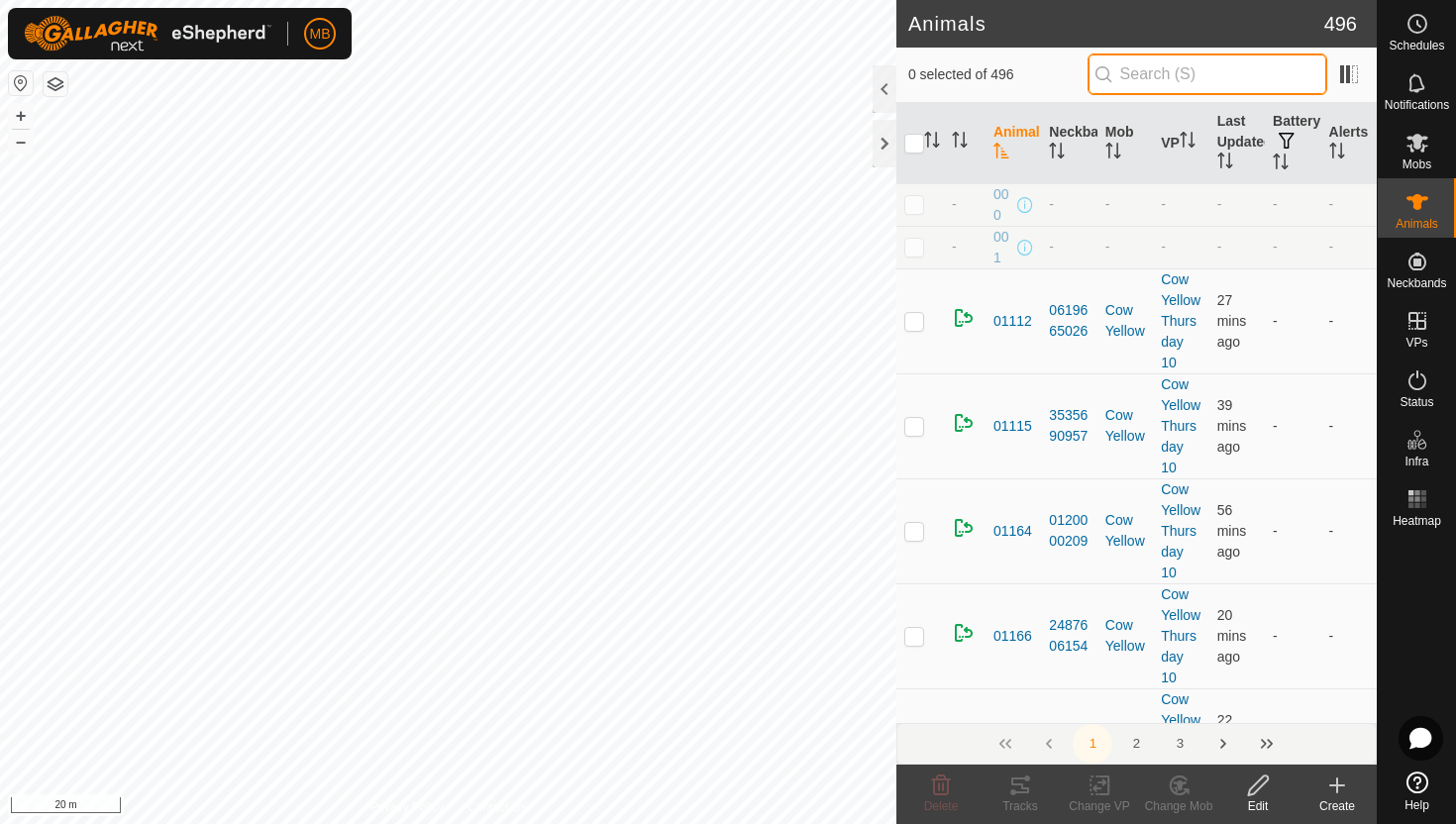 click at bounding box center (1207, 74) 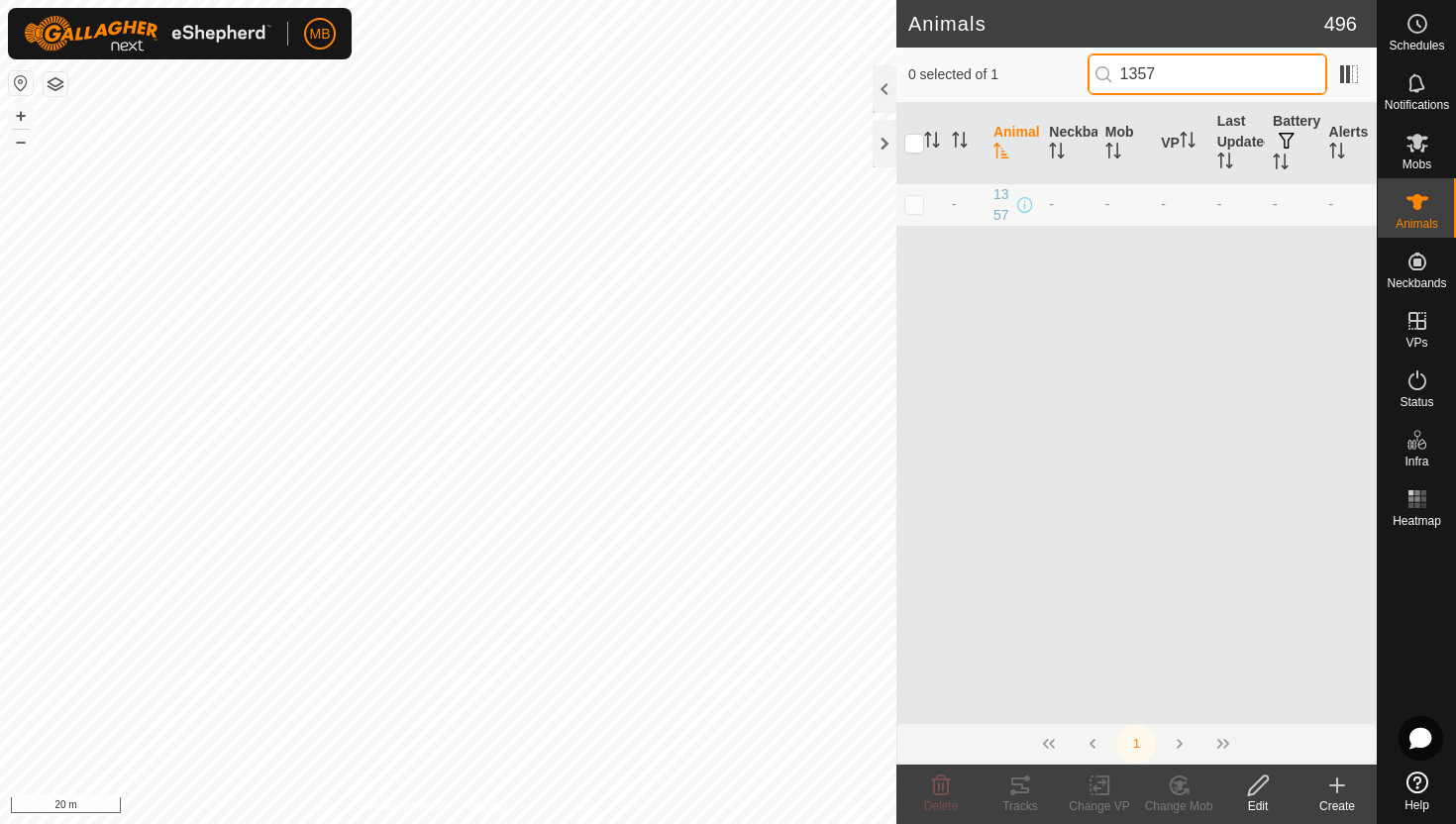 type on "1357" 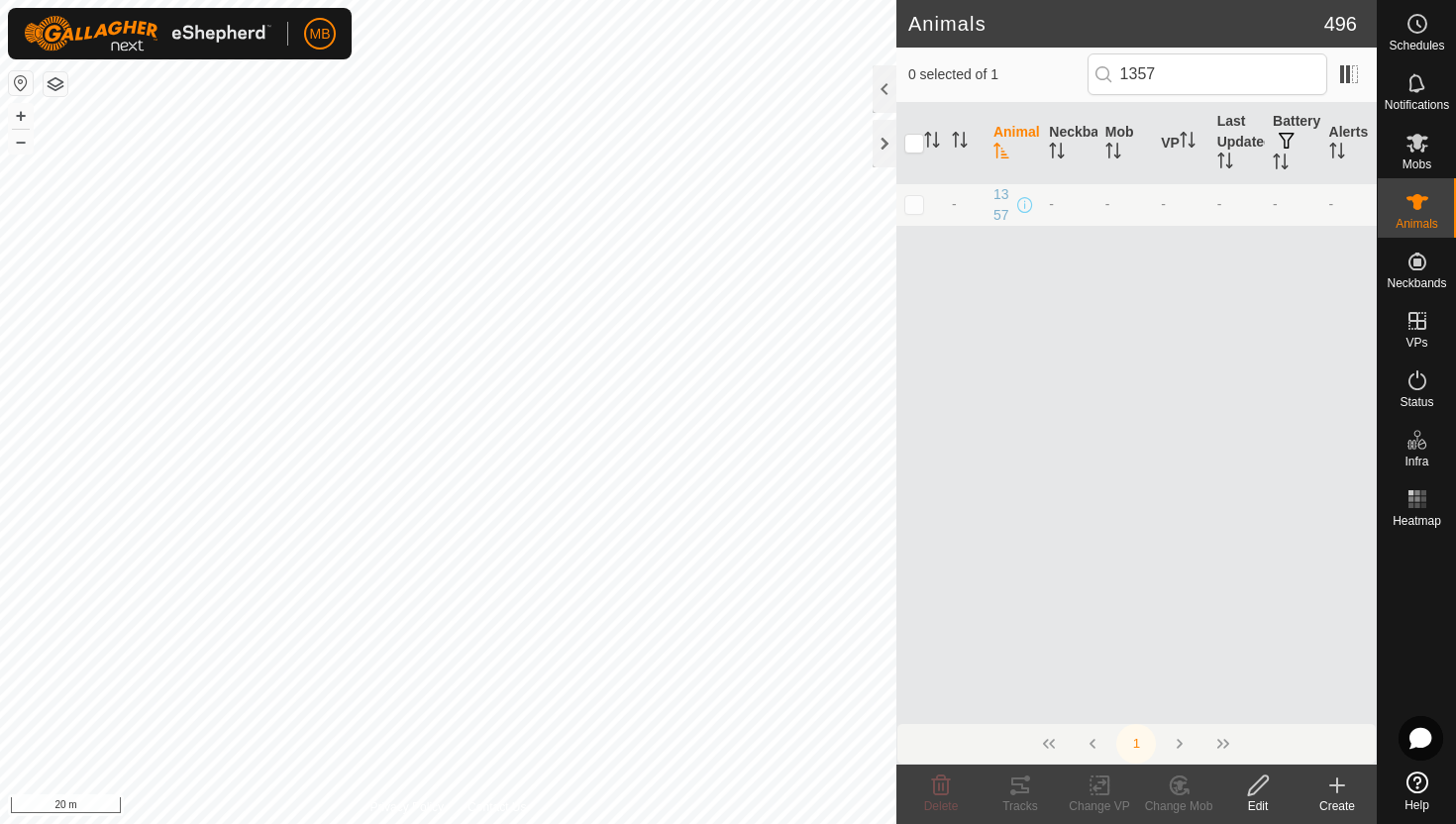 click at bounding box center [914, 204] 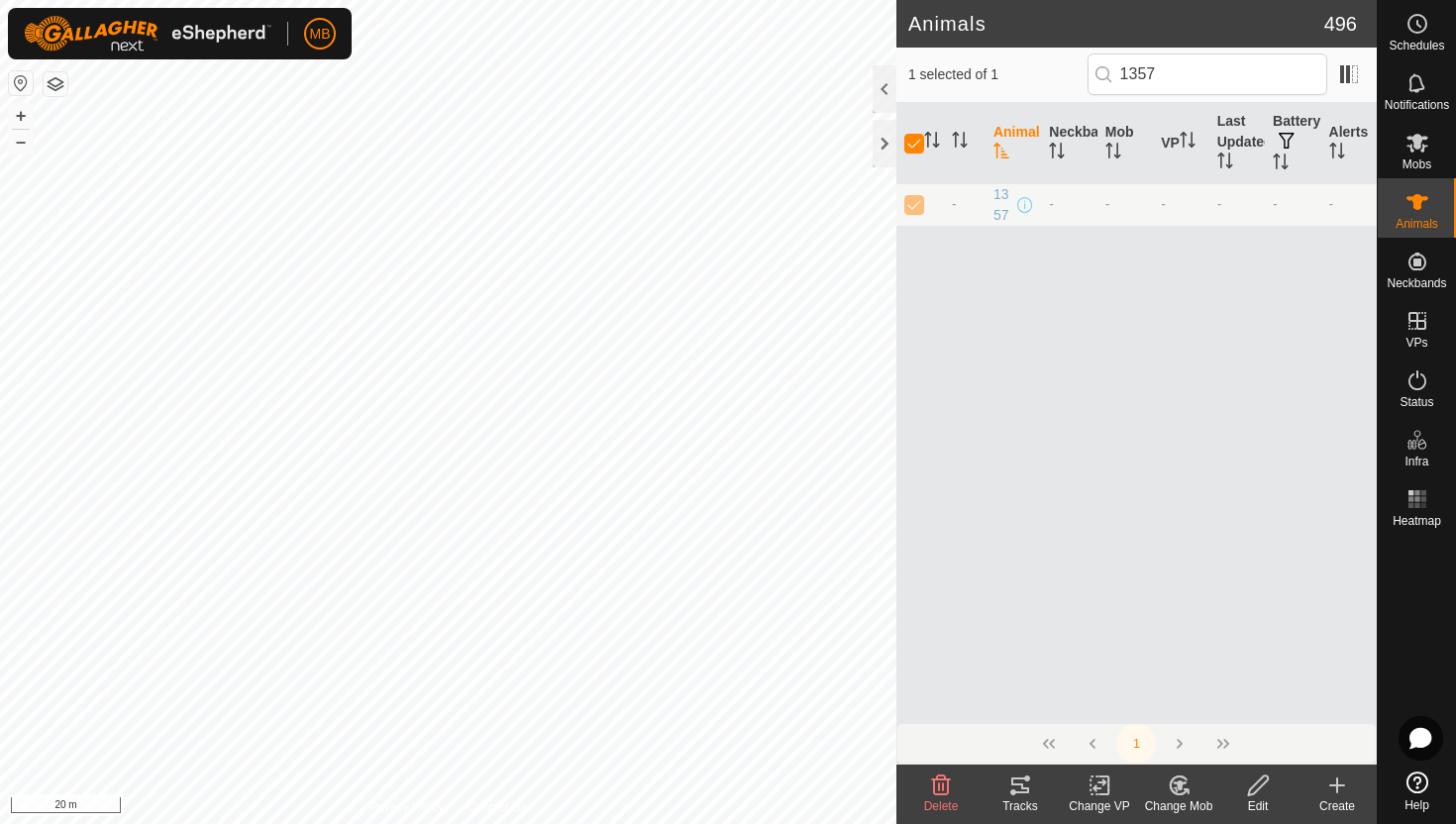 click at bounding box center (1258, 785) 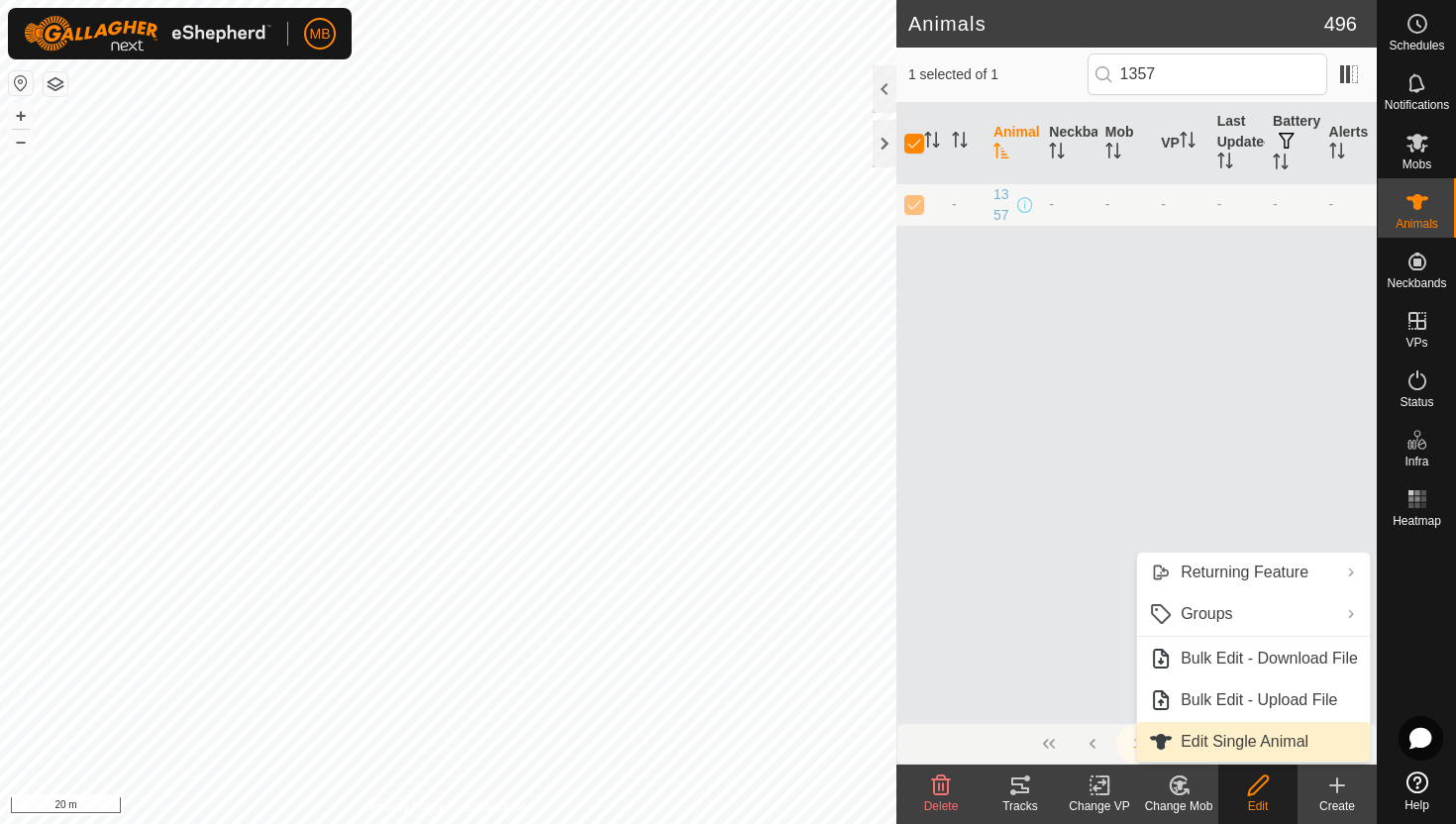 click on "Edit Single Animal" at bounding box center [1253, 742] 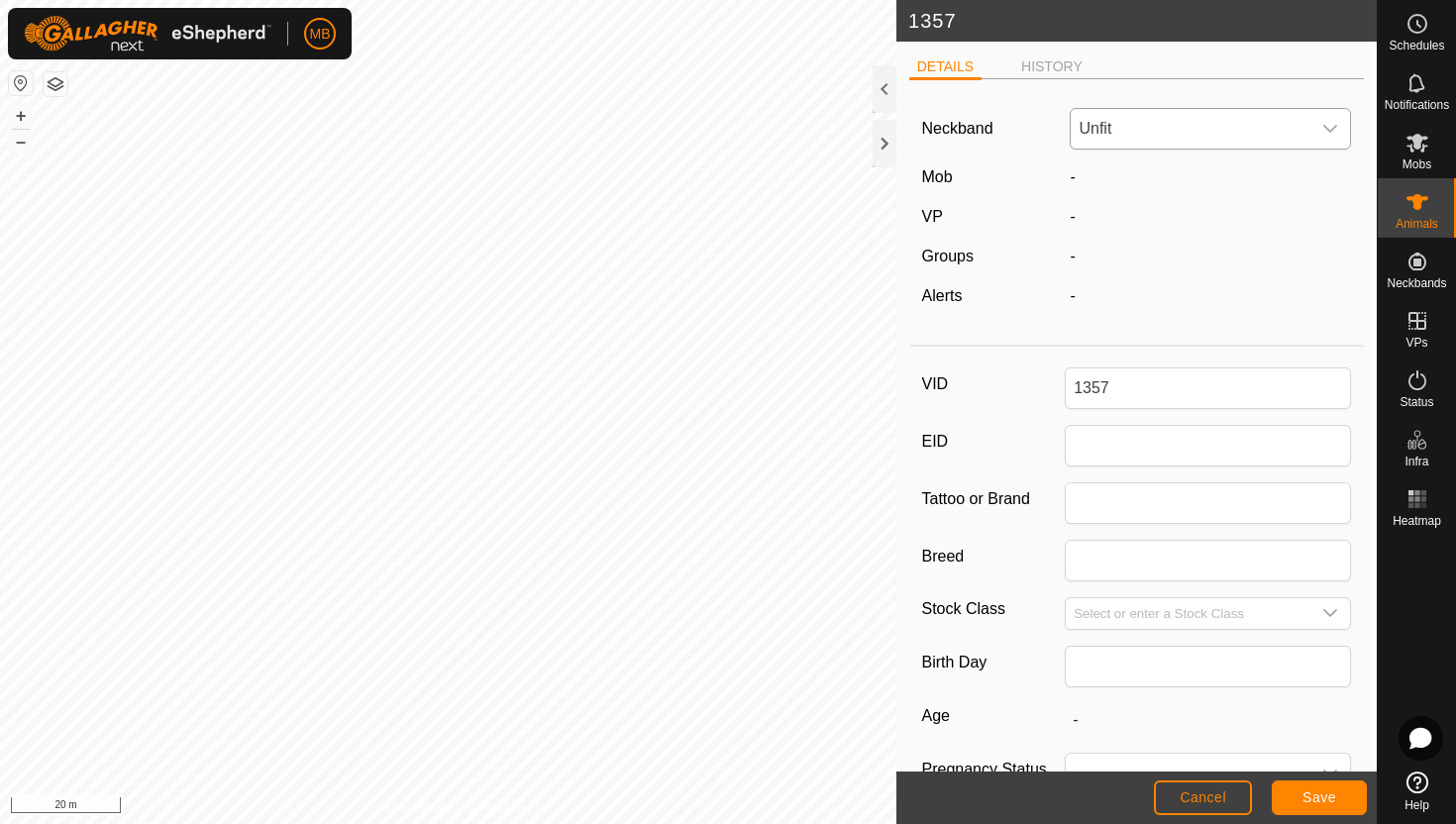 click at bounding box center (1330, 129) 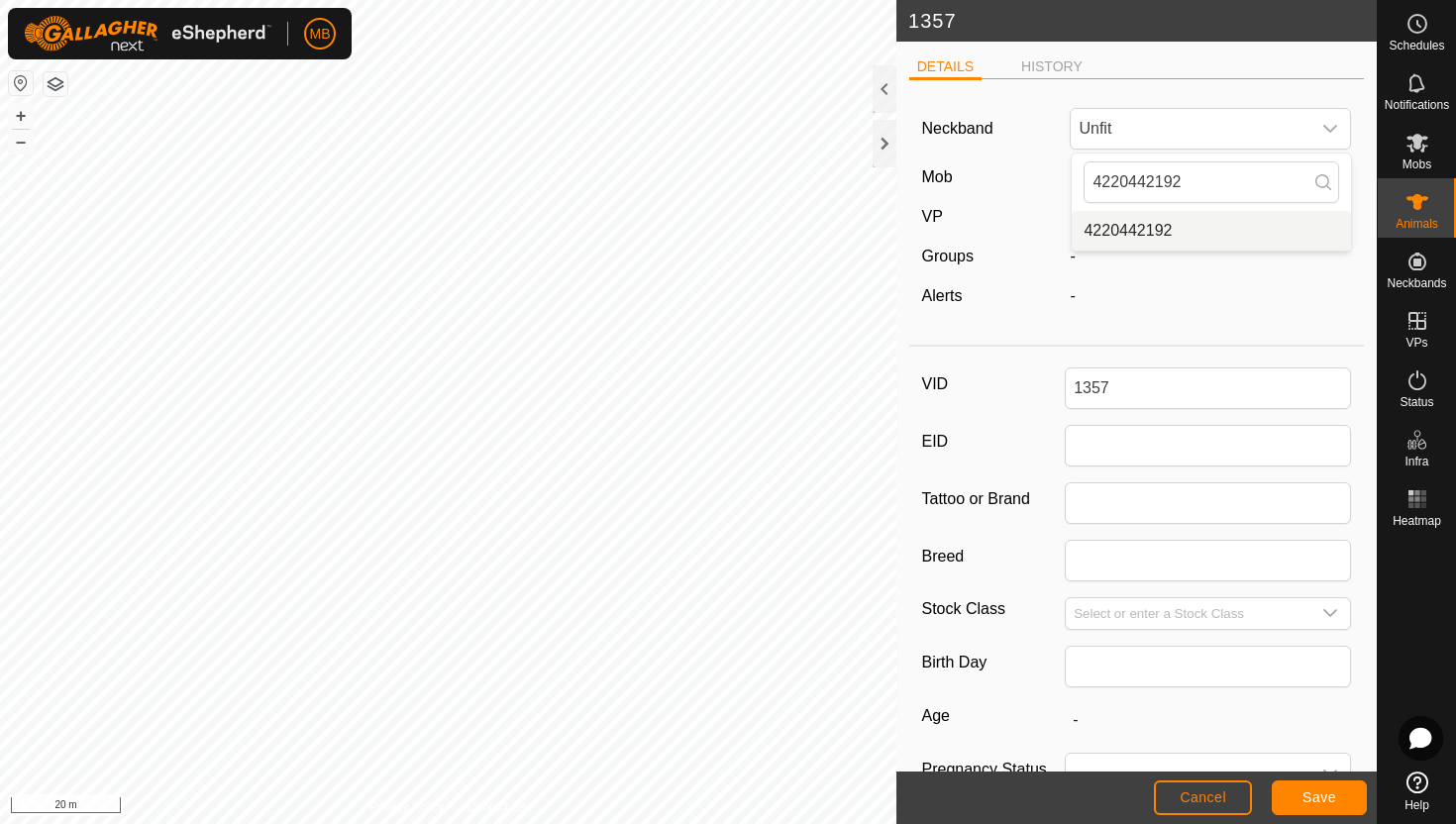 type on "4220442192" 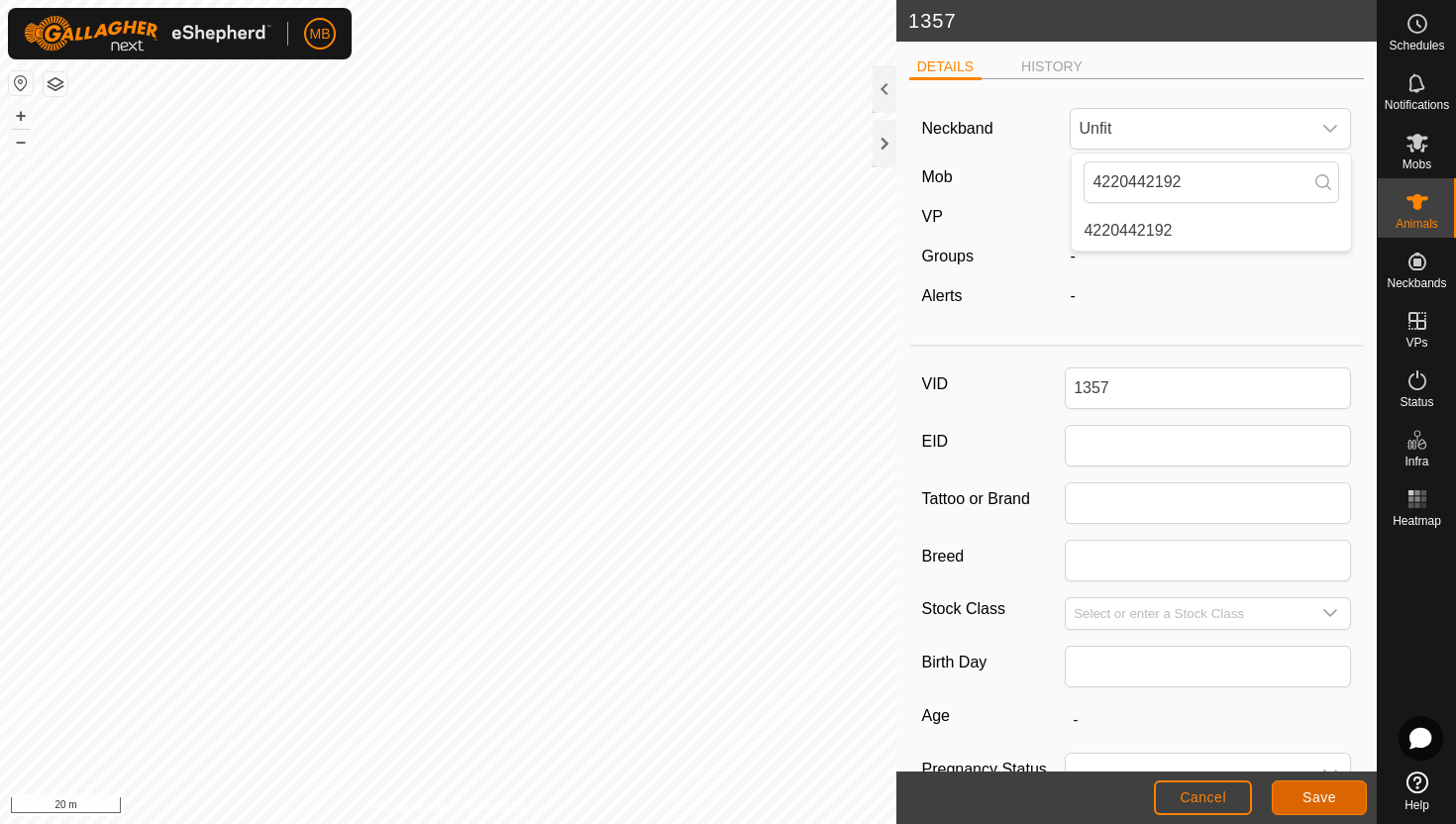 click on "Save" at bounding box center (1319, 797) 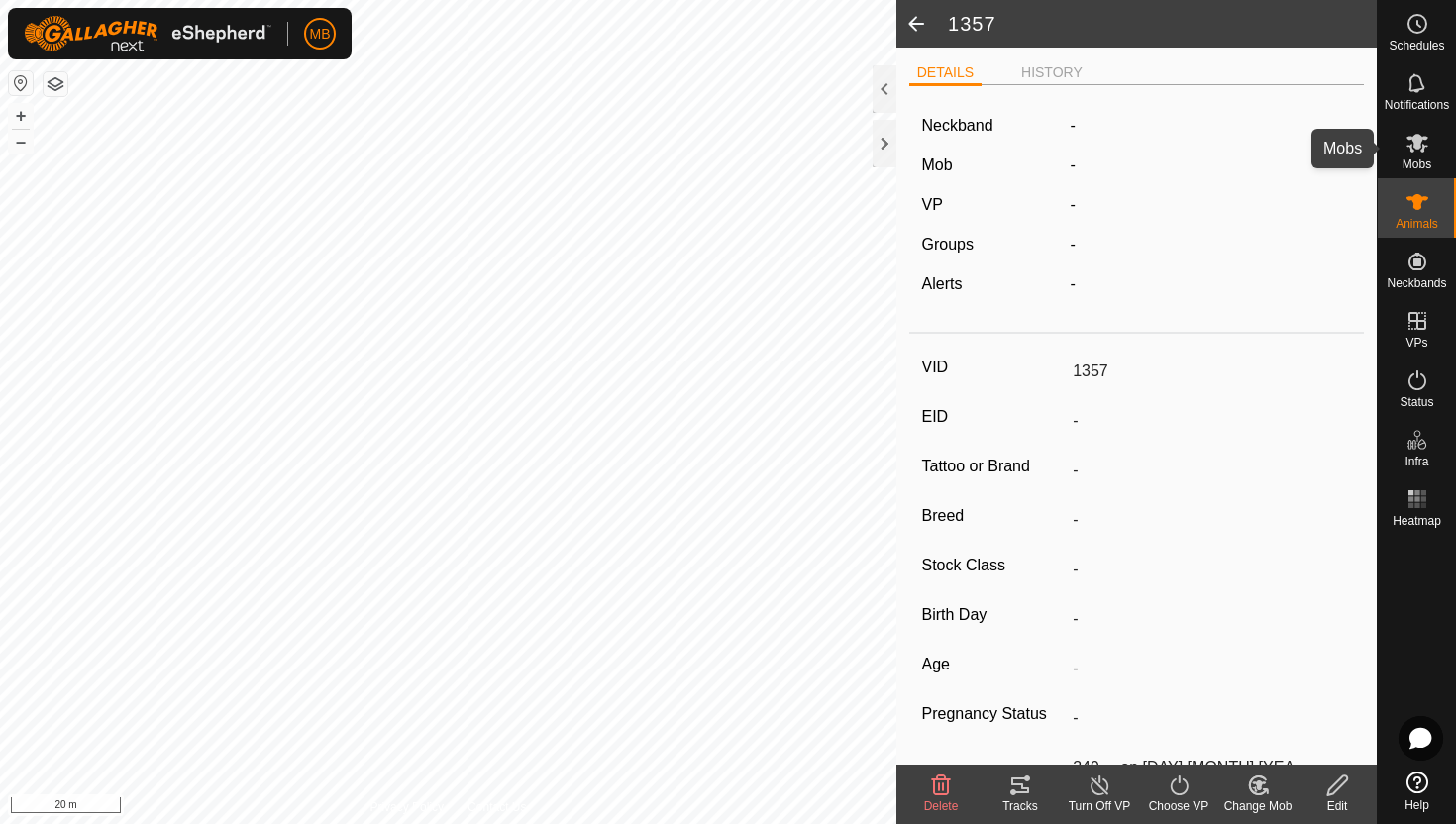 click at bounding box center [1417, 143] 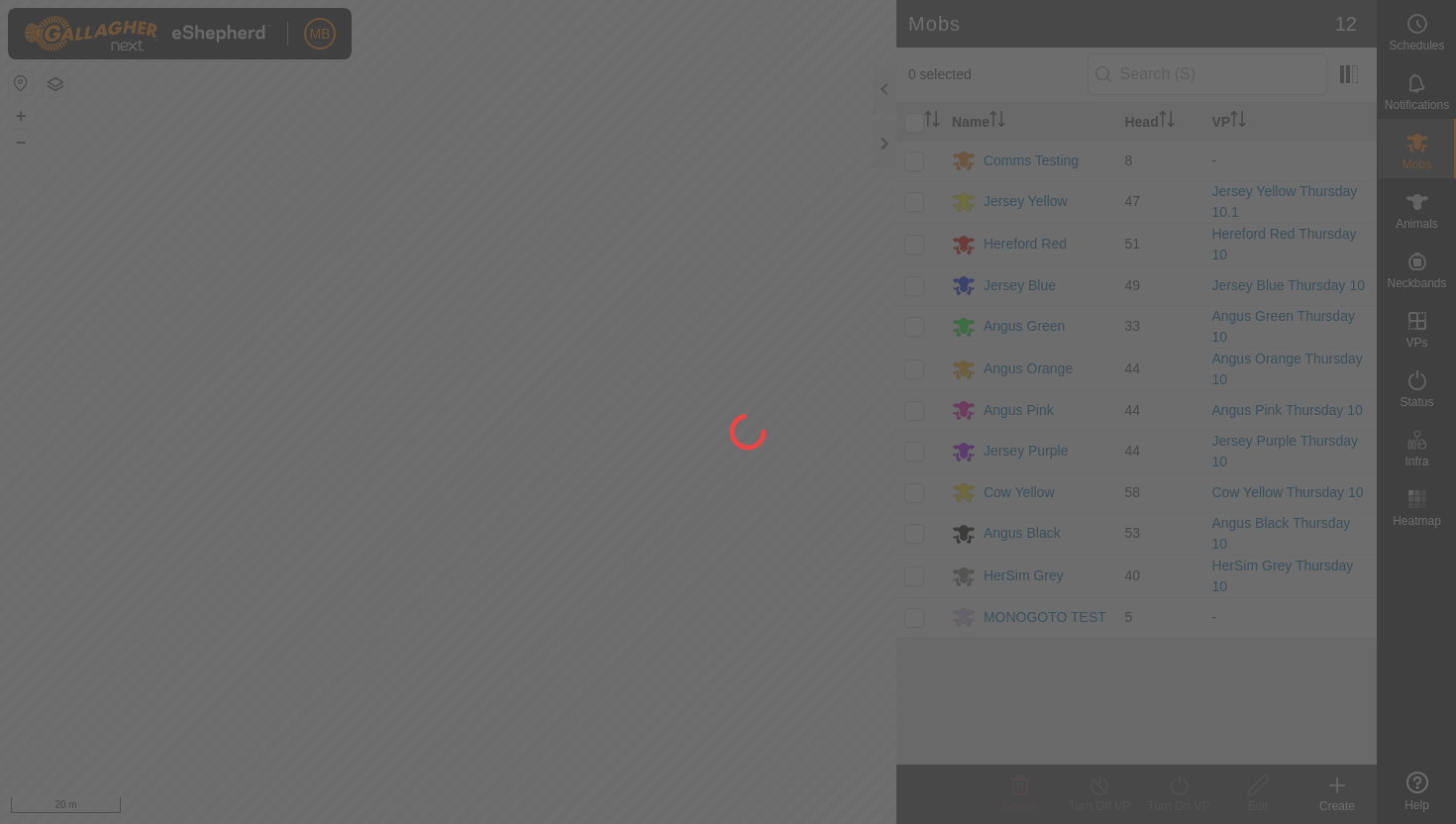 scroll, scrollTop: 0, scrollLeft: 0, axis: both 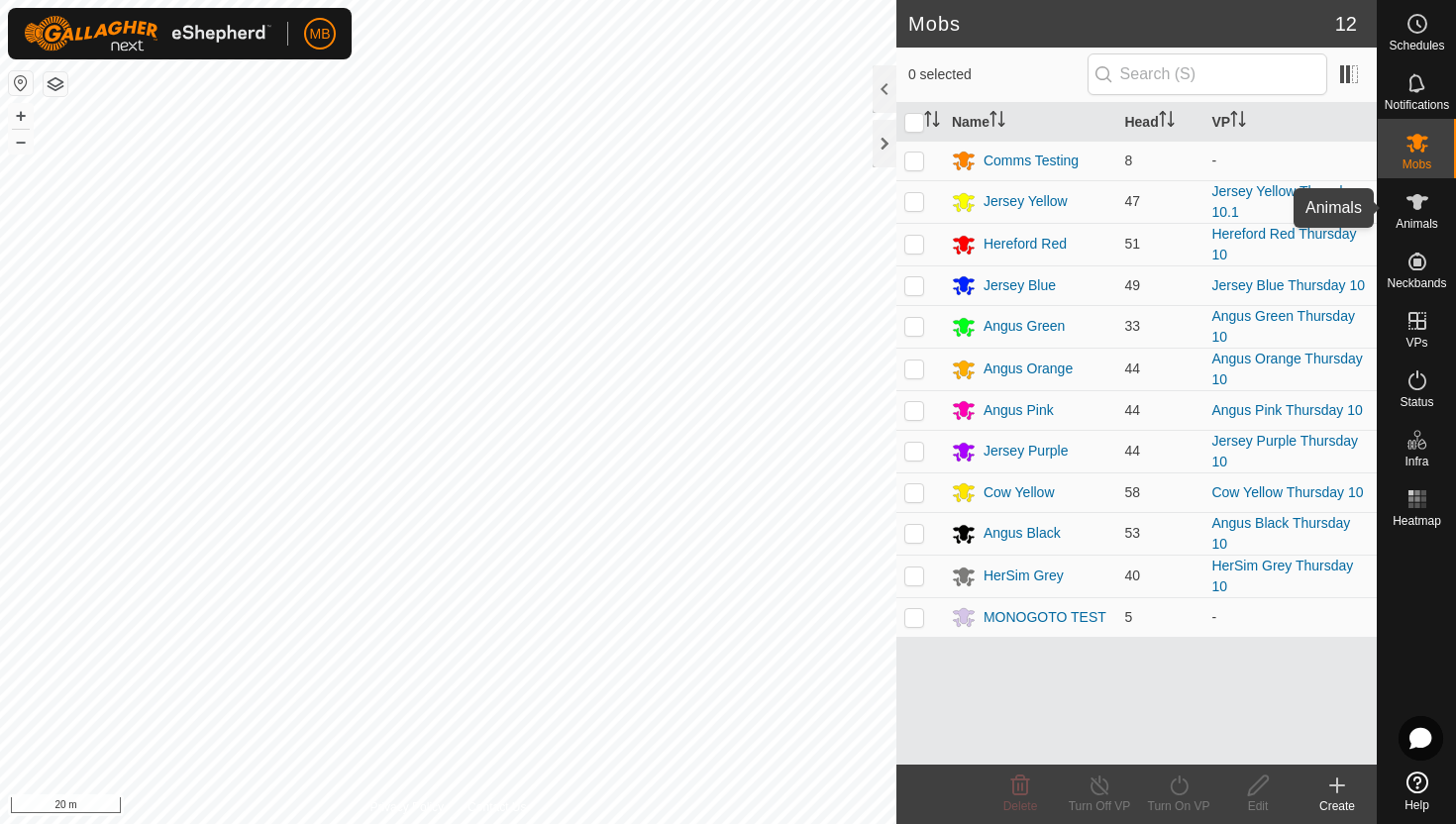 click at bounding box center [1417, 202] 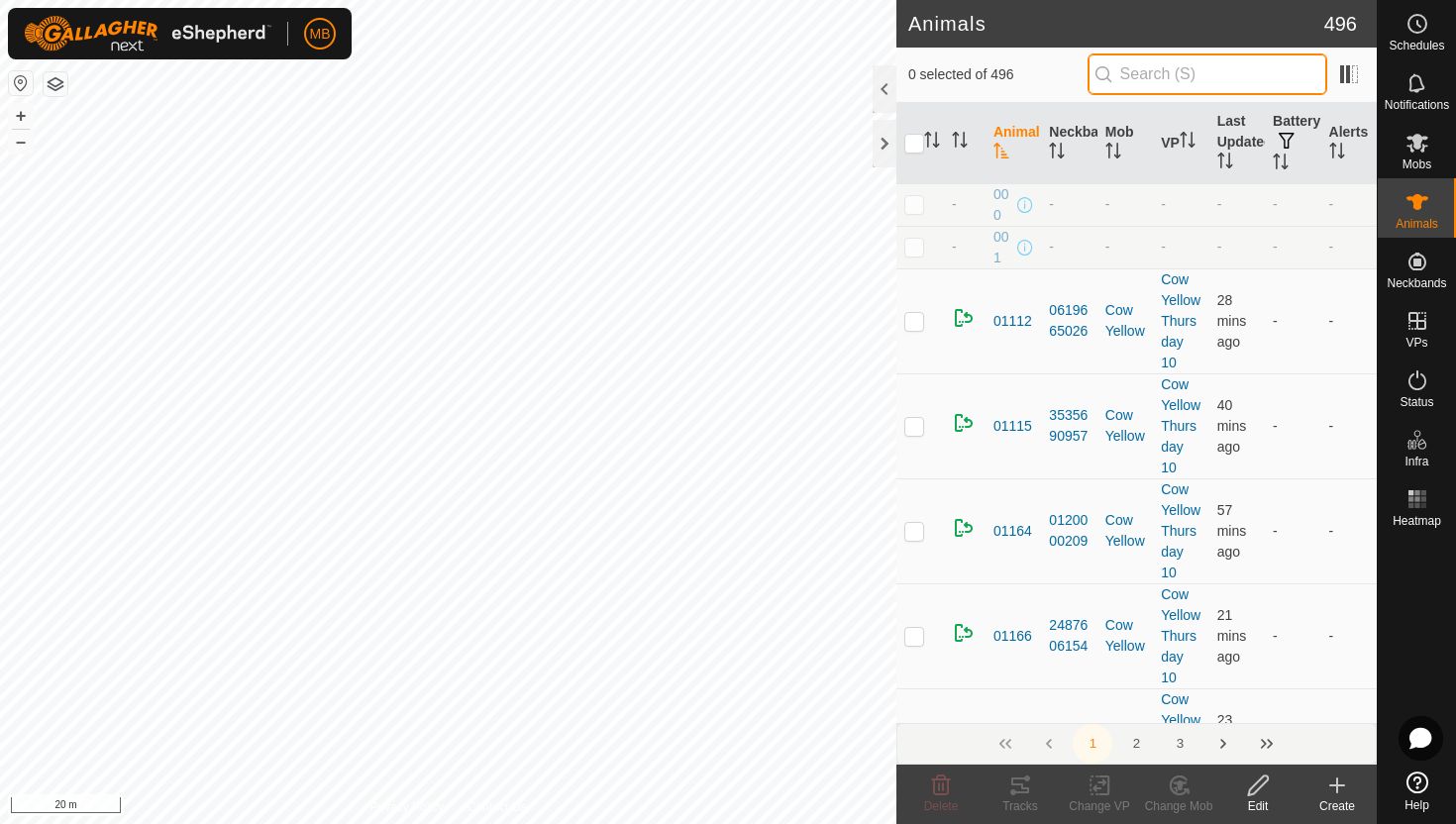 click at bounding box center [1207, 74] 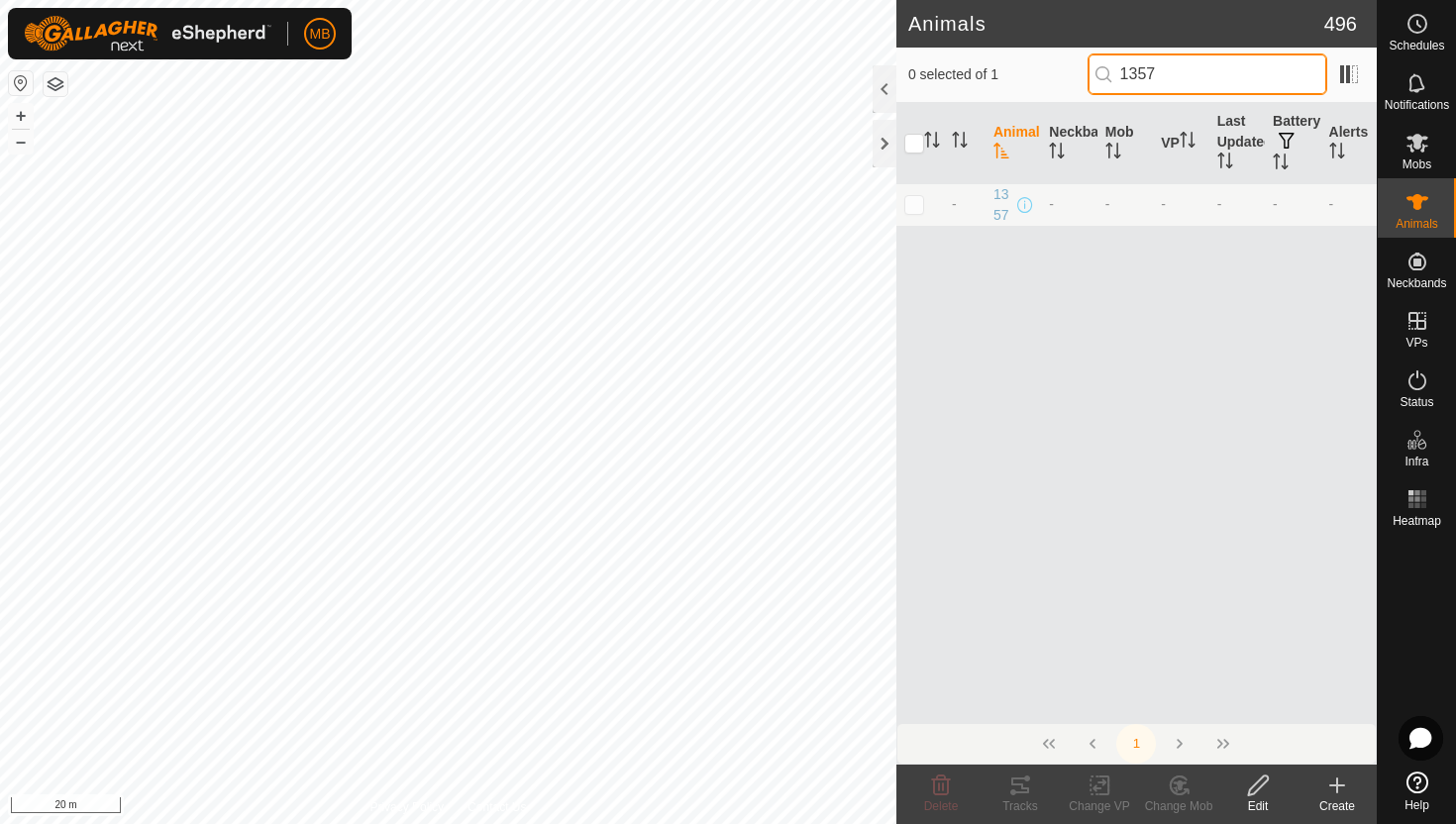 type on "1357" 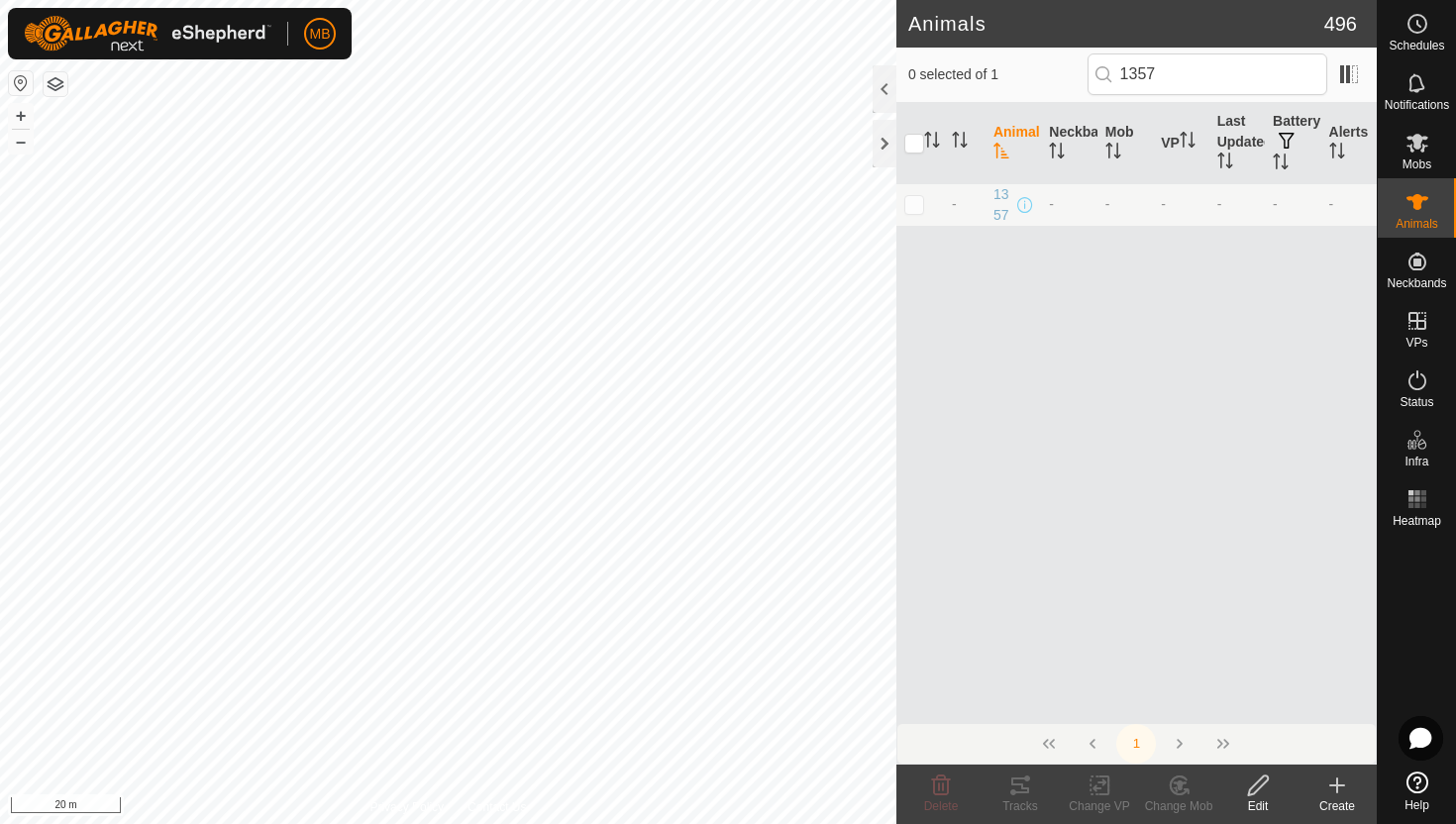 click at bounding box center [914, 204] 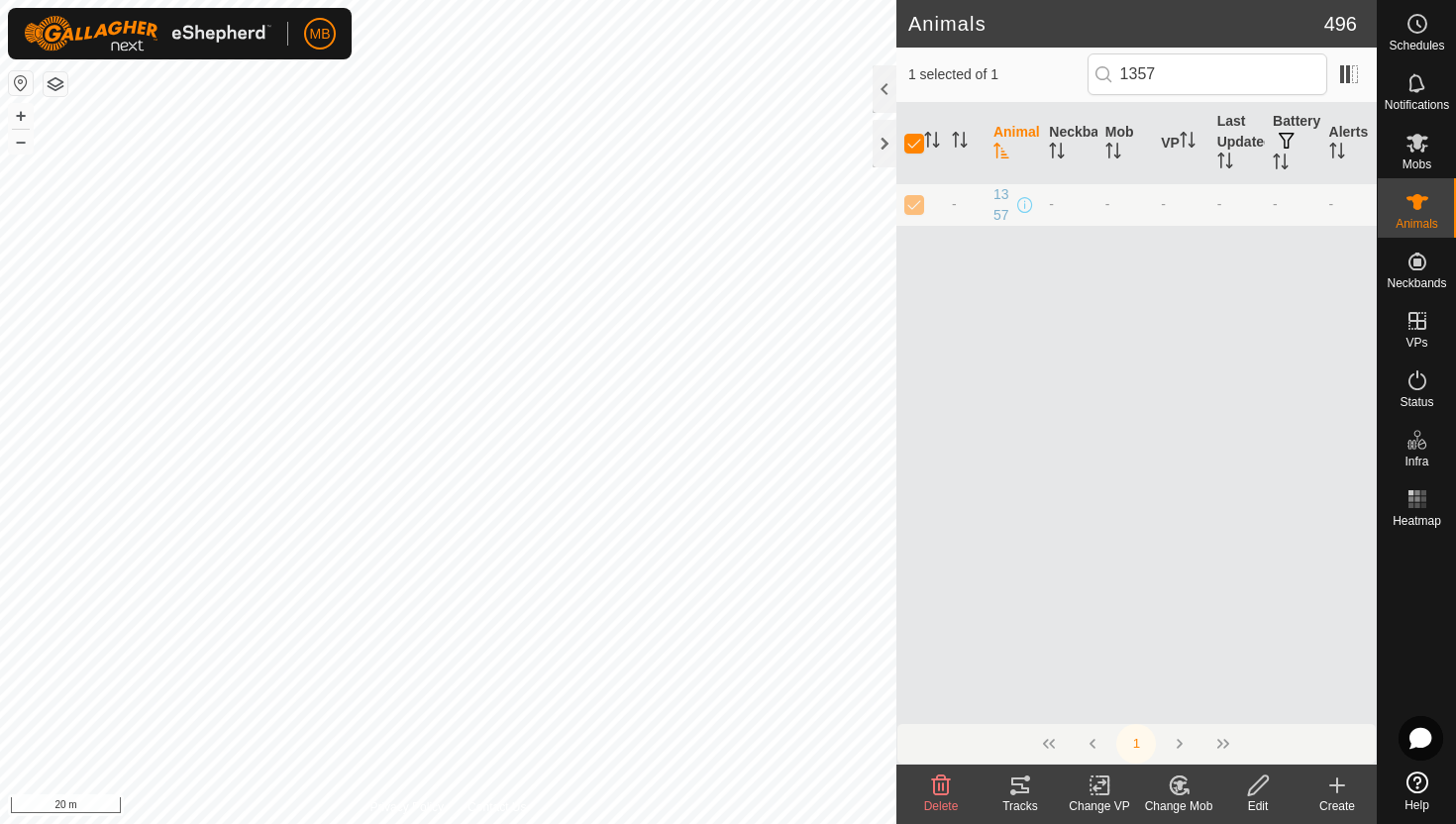 click at bounding box center [1179, 785] 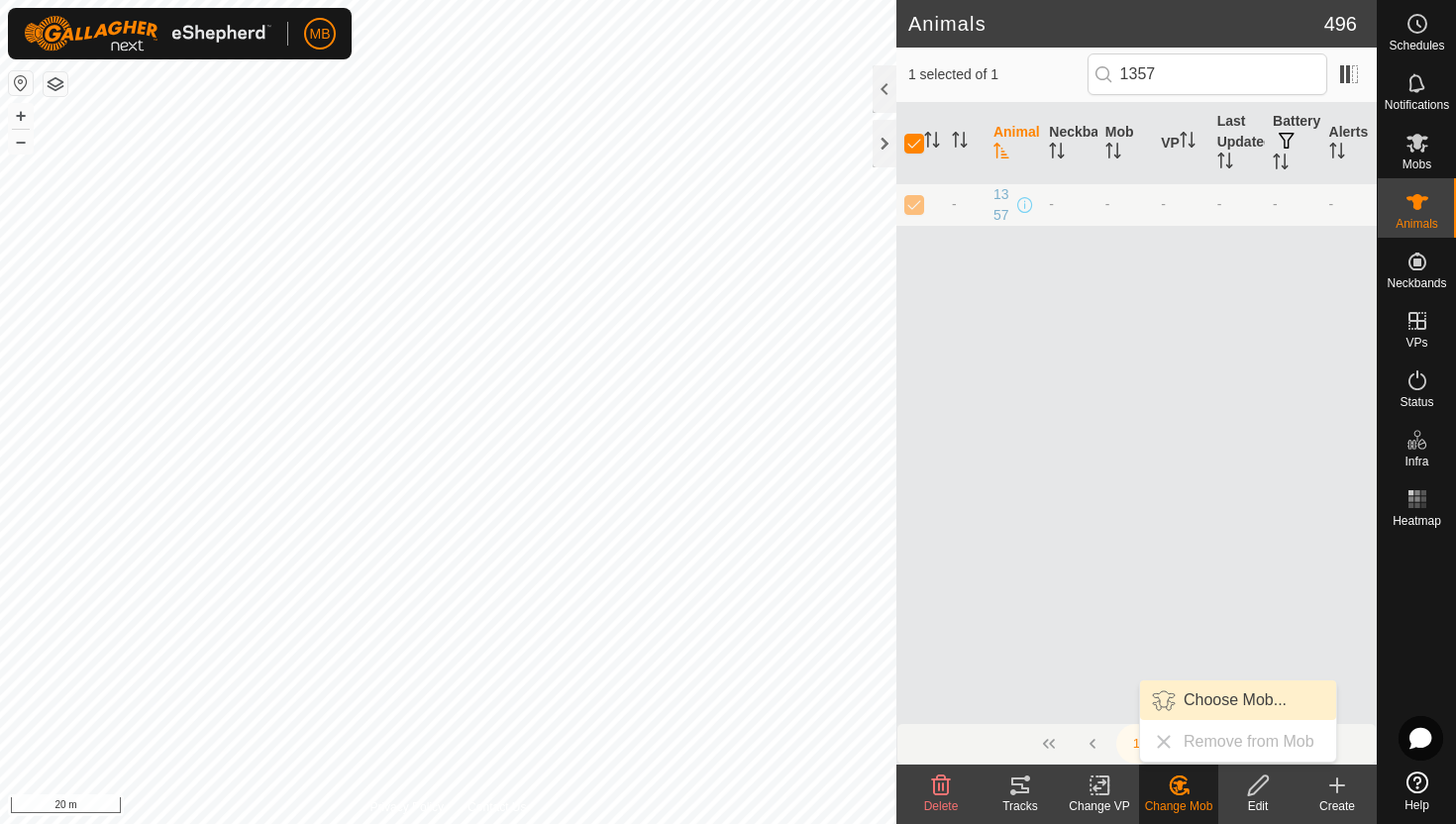 click on "Choose Mob..." at bounding box center (1238, 700) 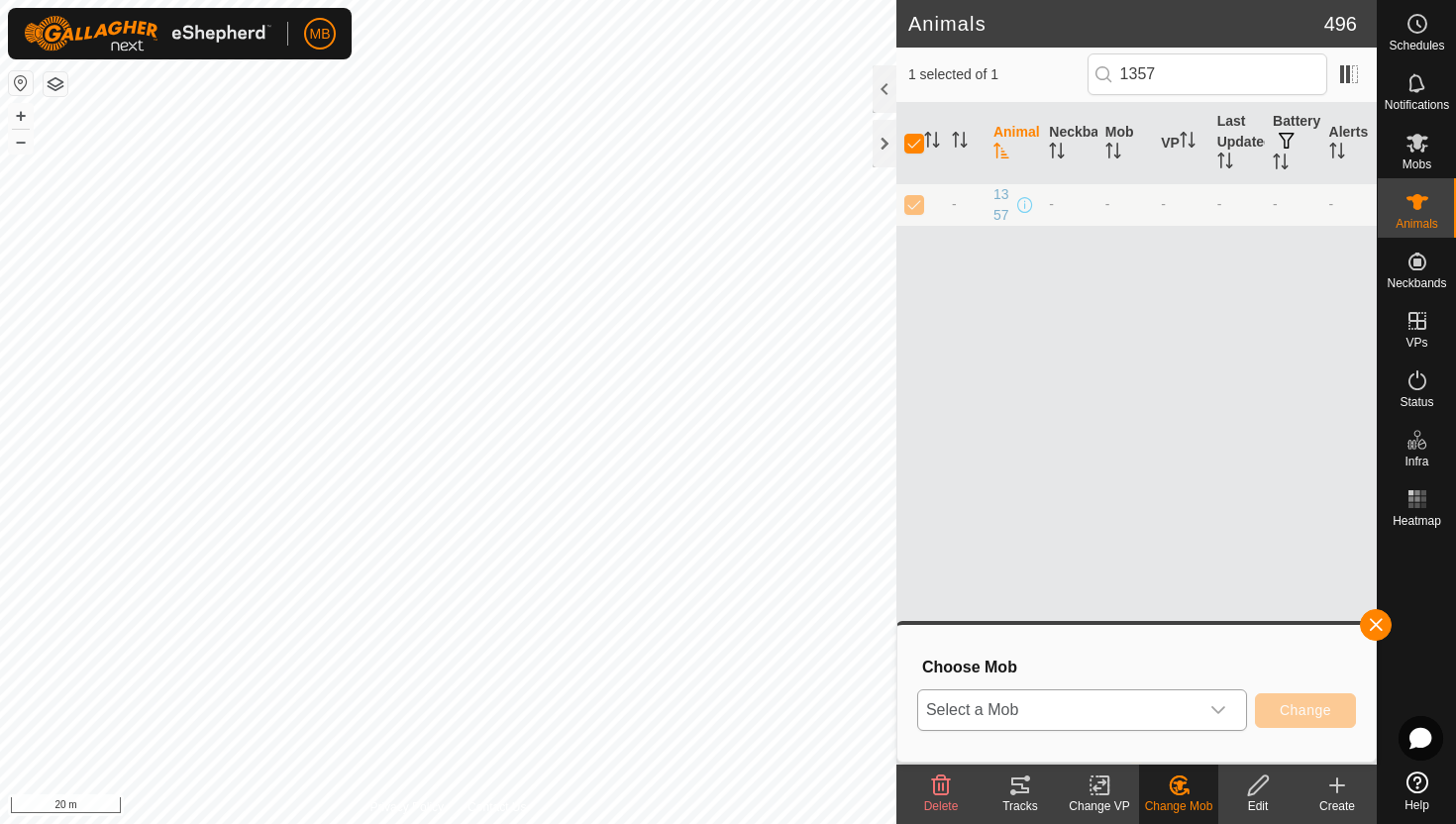 click at bounding box center (1218, 710) 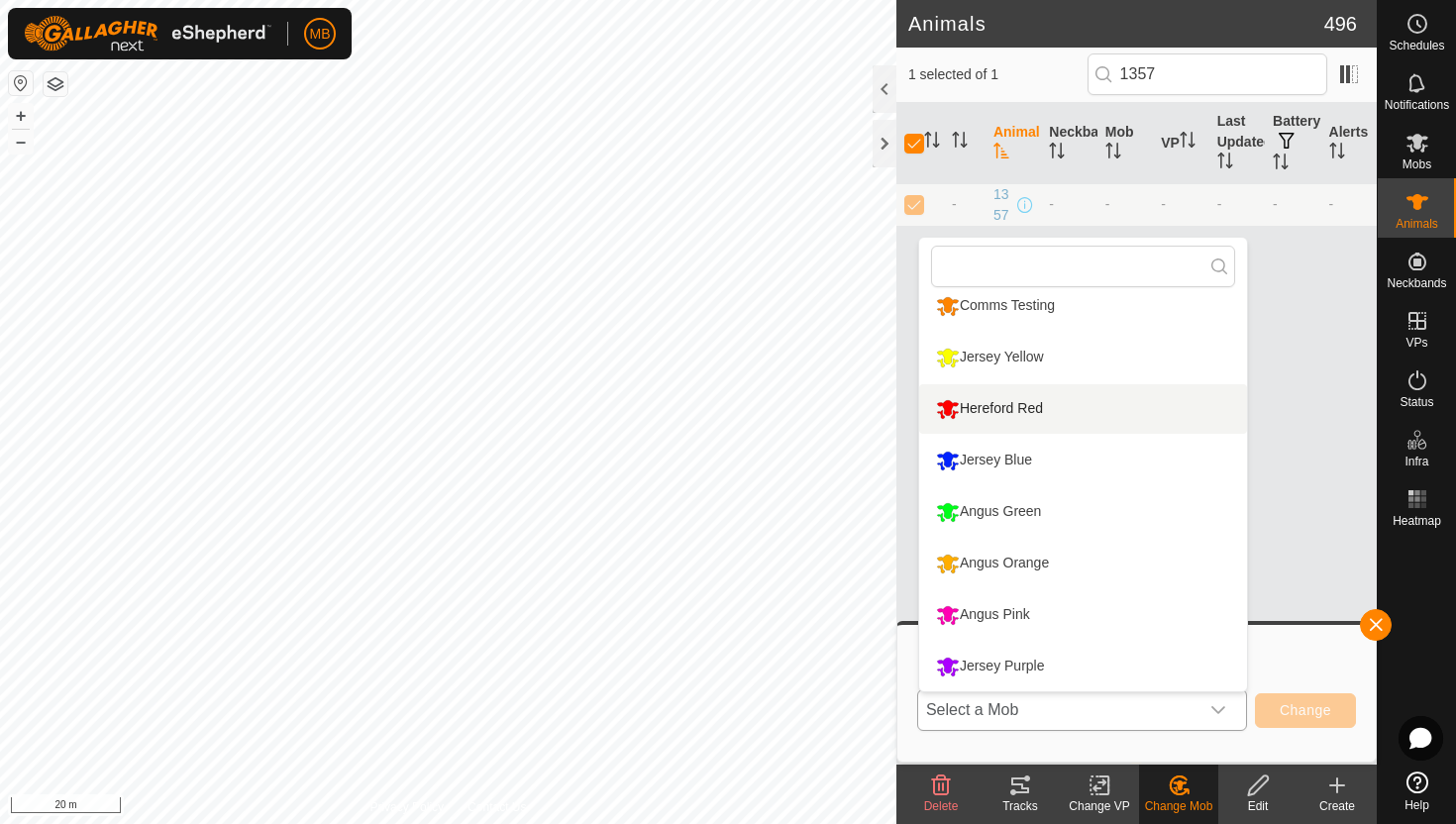 scroll, scrollTop: 0, scrollLeft: 0, axis: both 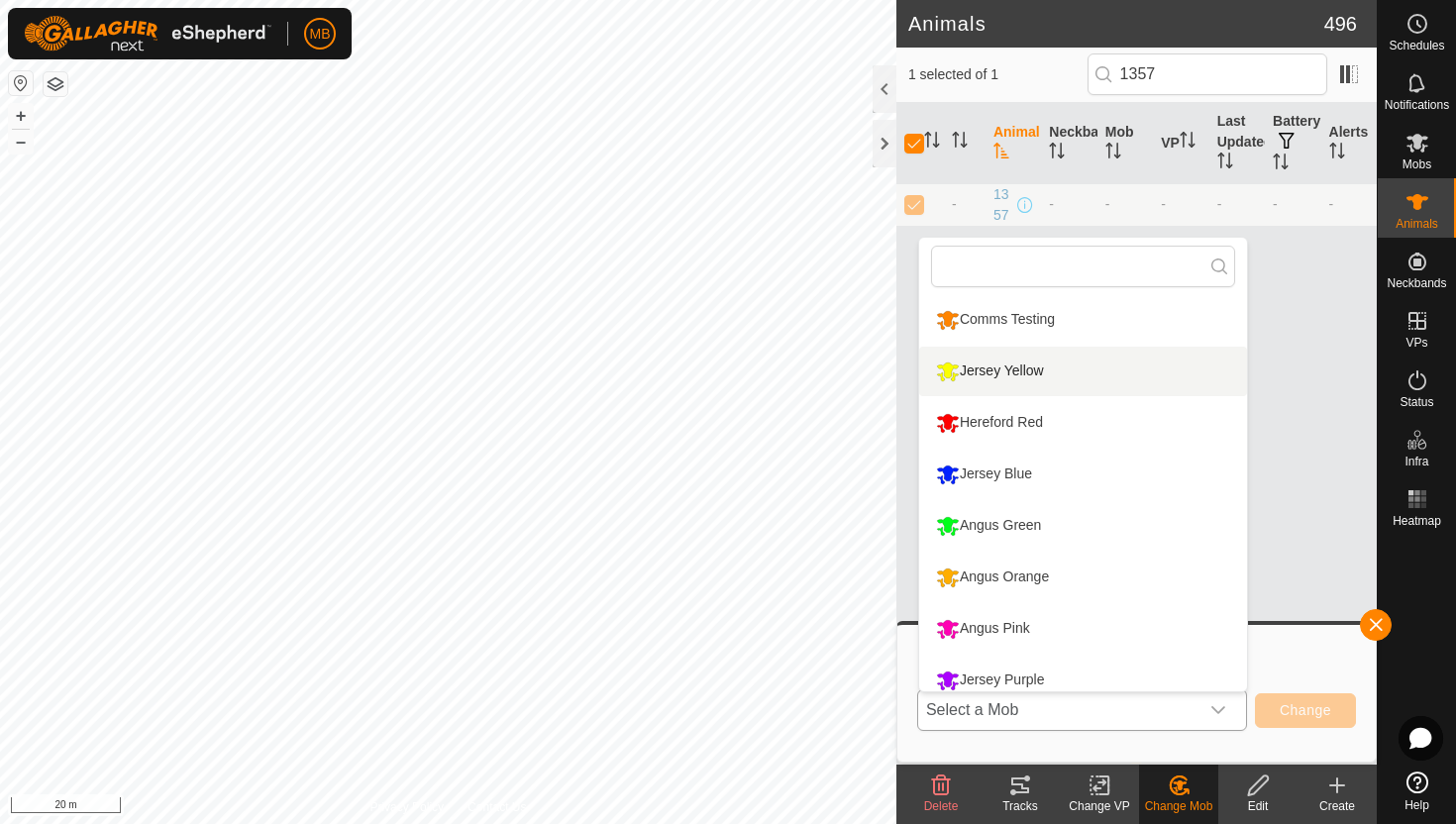 click on "Jersey Yellow" at bounding box center [1083, 371] 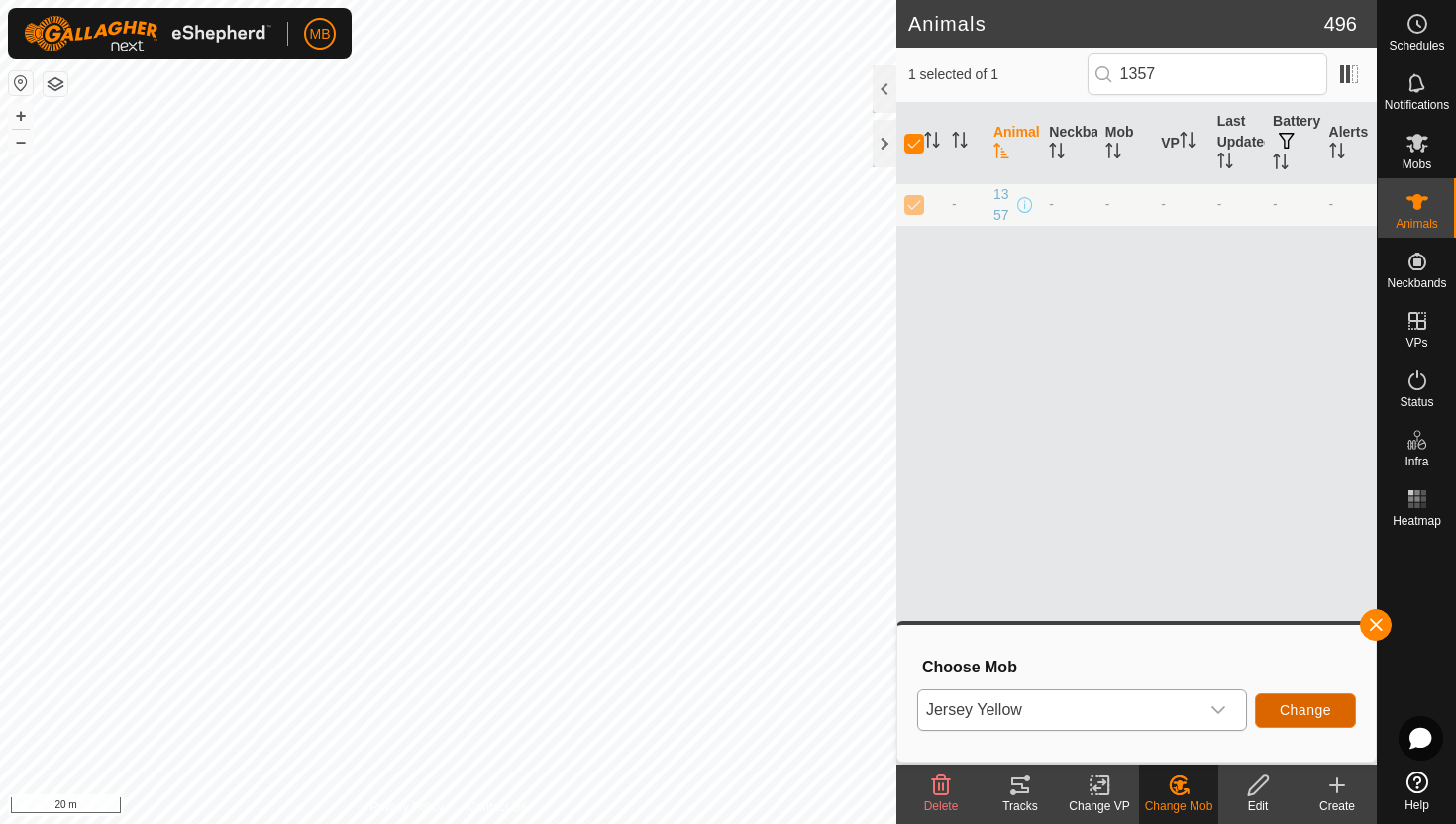click on "Change" at bounding box center (1305, 710) 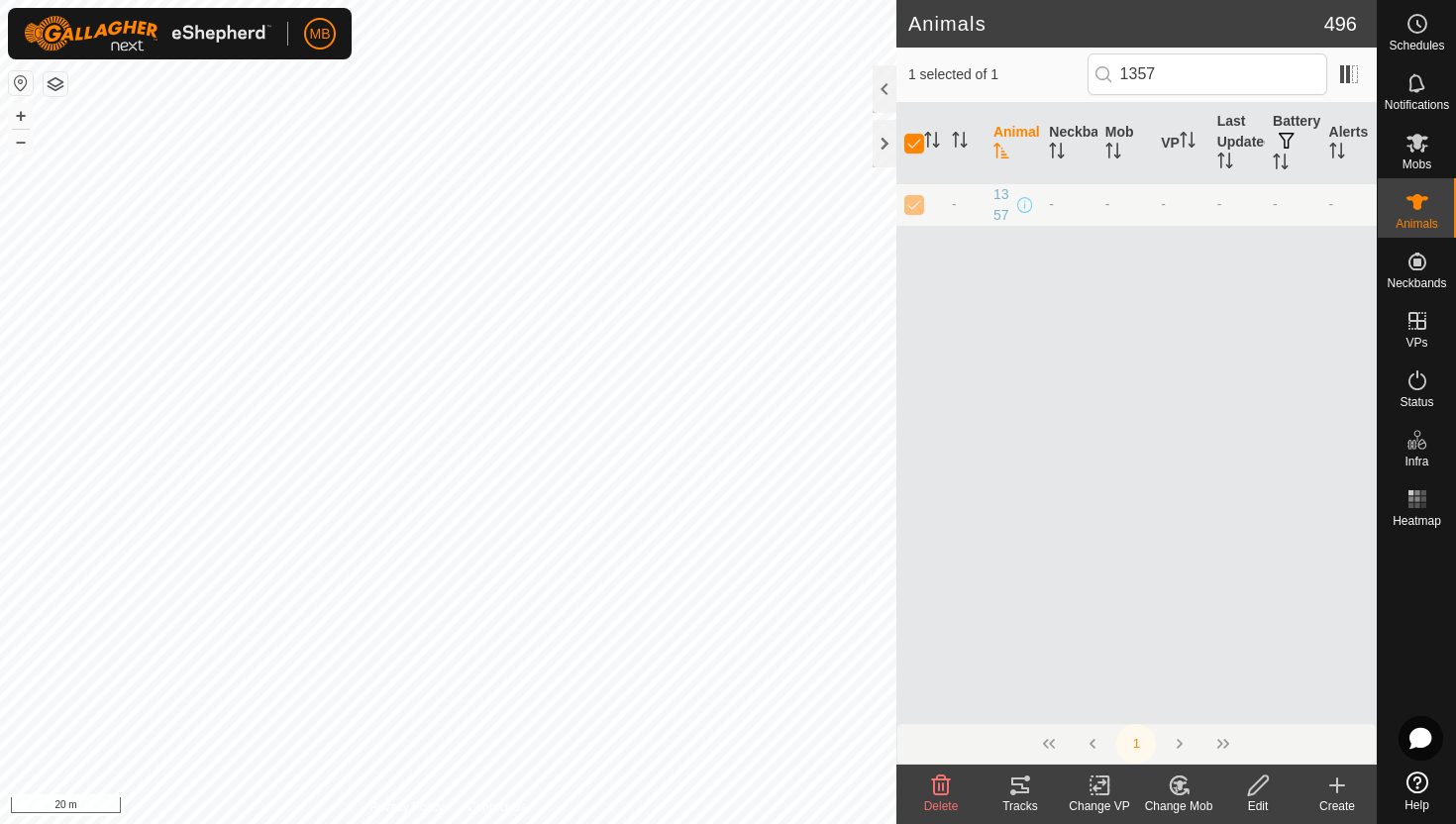 click at bounding box center (1099, 785) 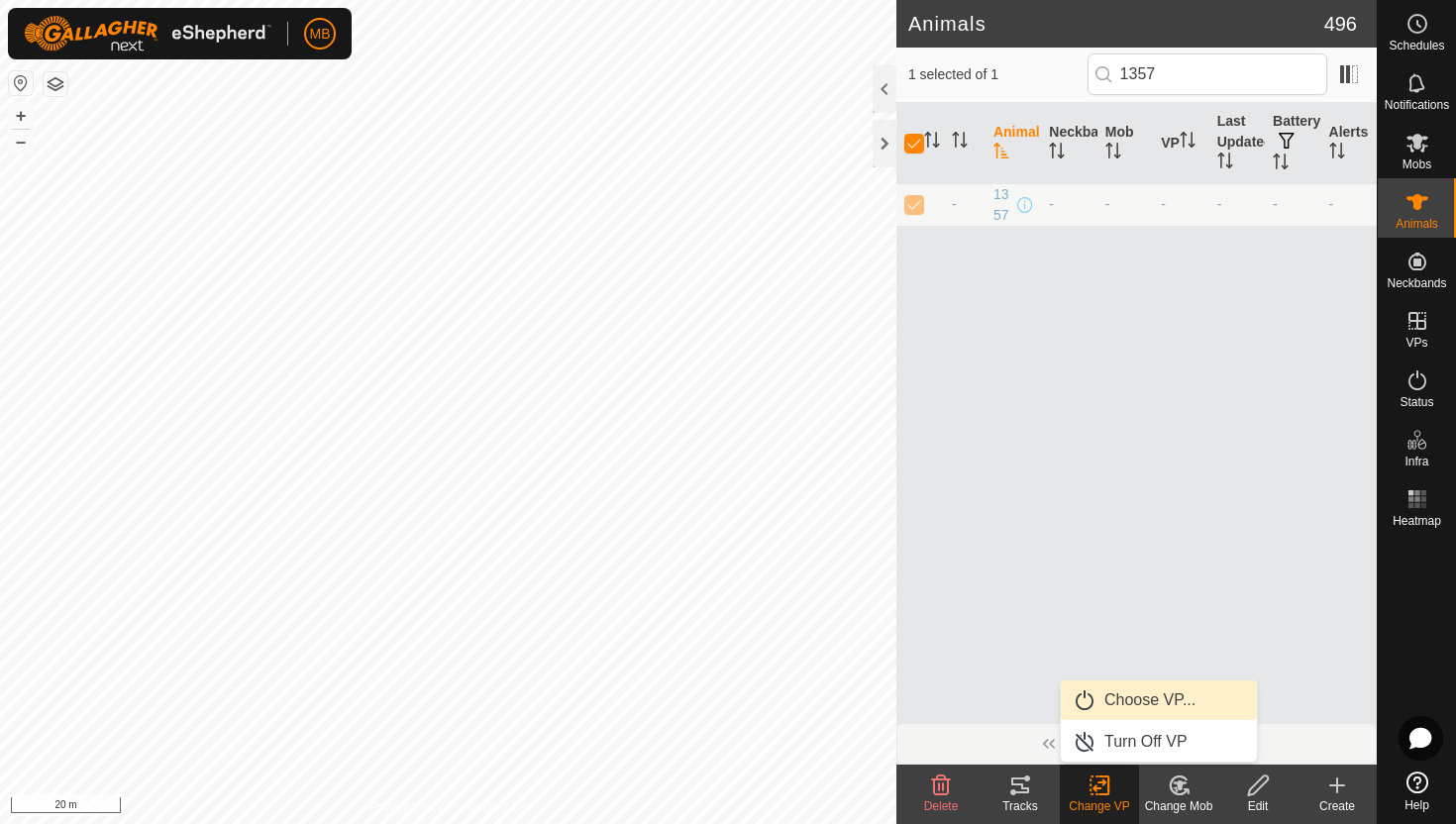 click on "Choose VP..." at bounding box center (1159, 700) 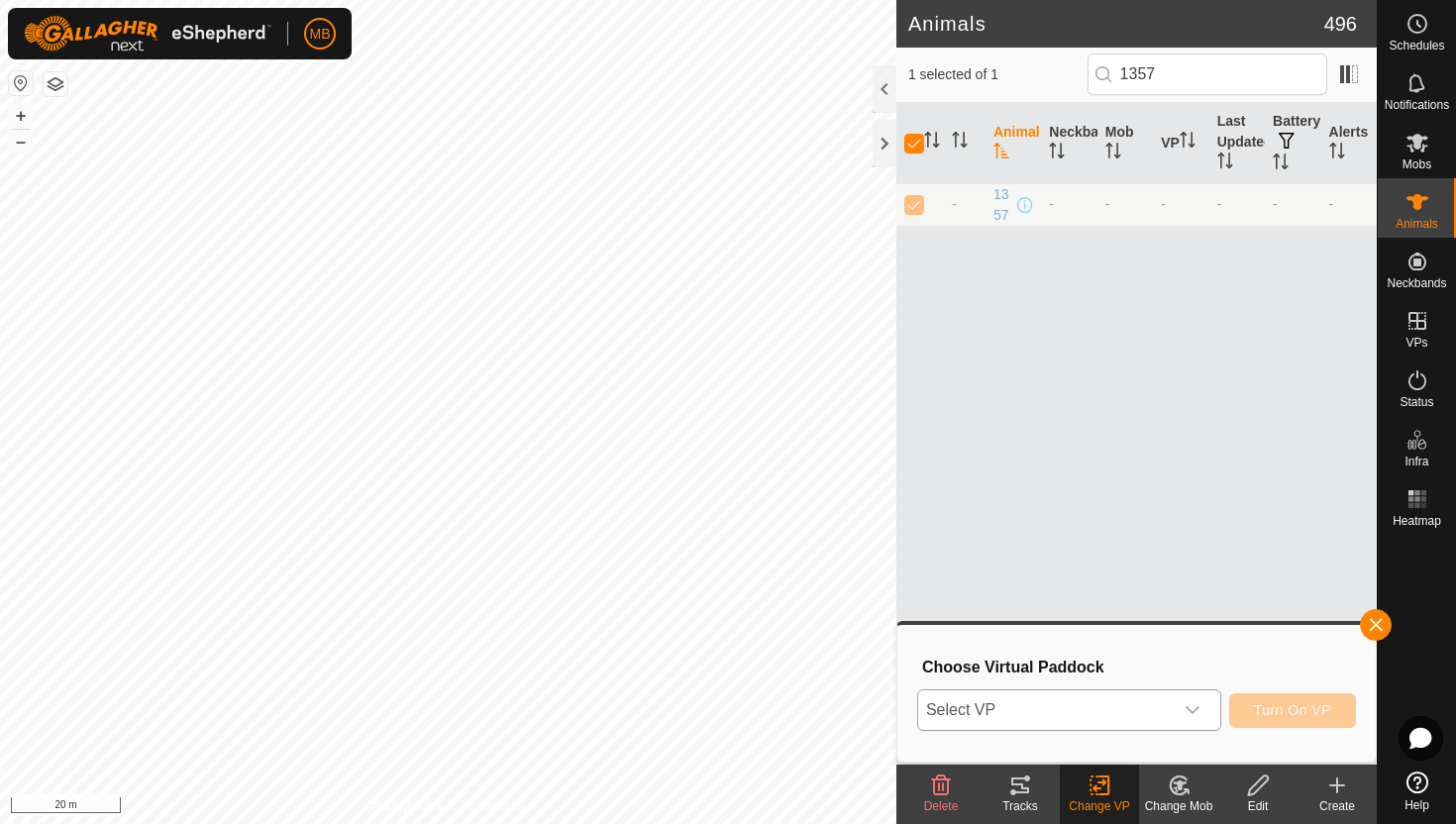 click at bounding box center (1193, 710) 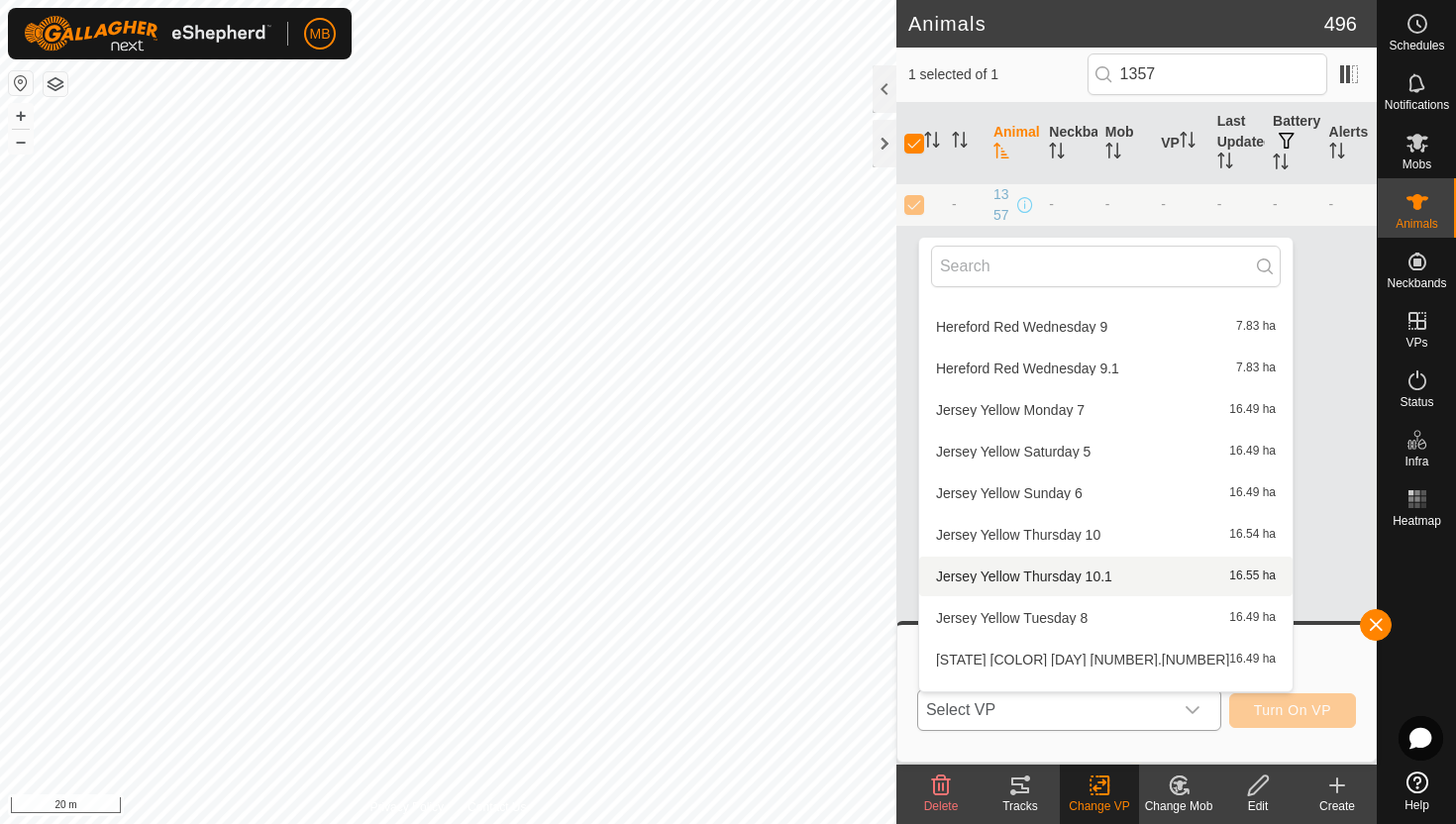 scroll, scrollTop: 2554, scrollLeft: 0, axis: vertical 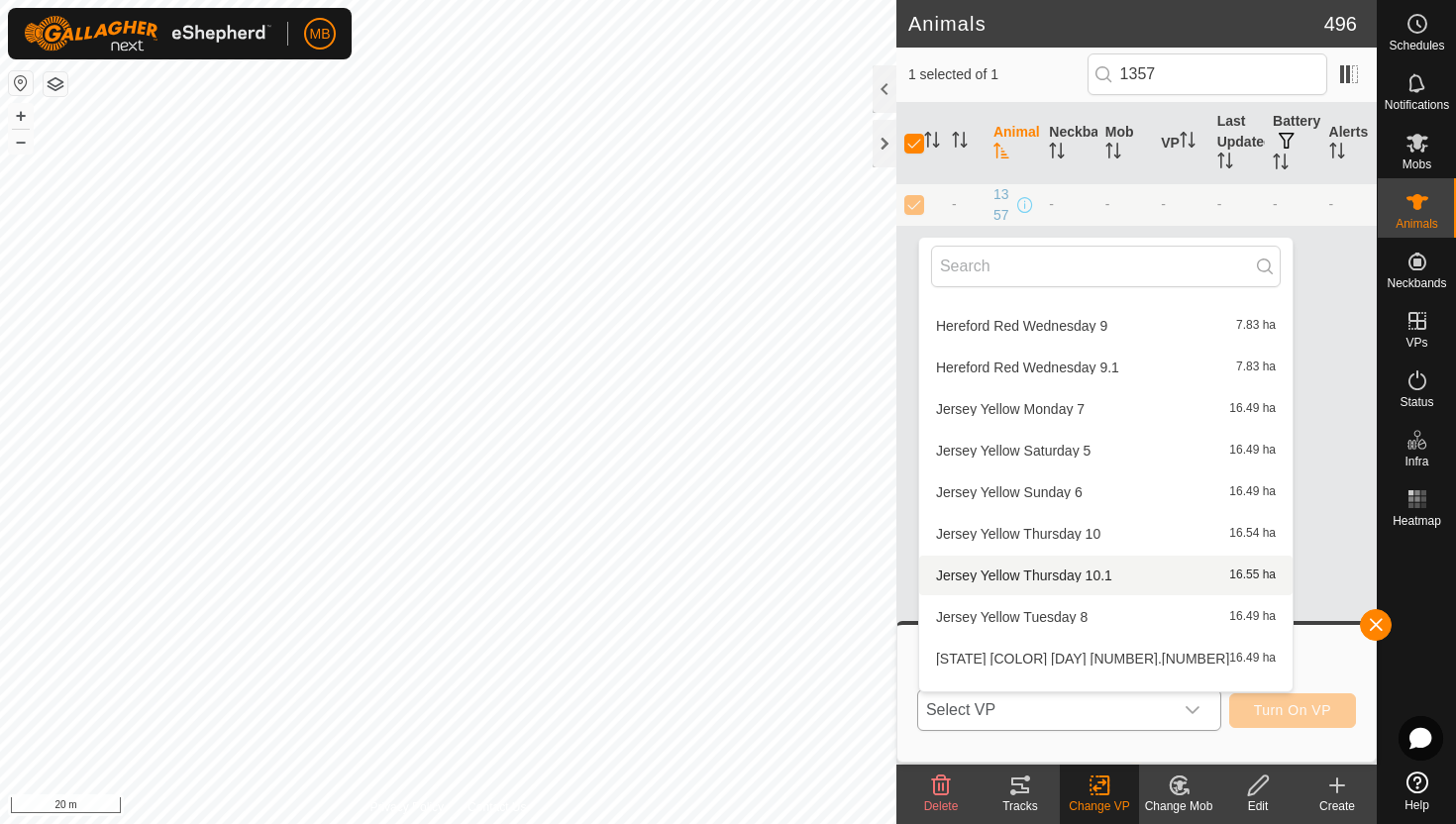 click on "[PRODUCT] [COLOR] [DAY] [NUMBER] [NUMBER] [MEASUREMENT]" at bounding box center [1105, 575] 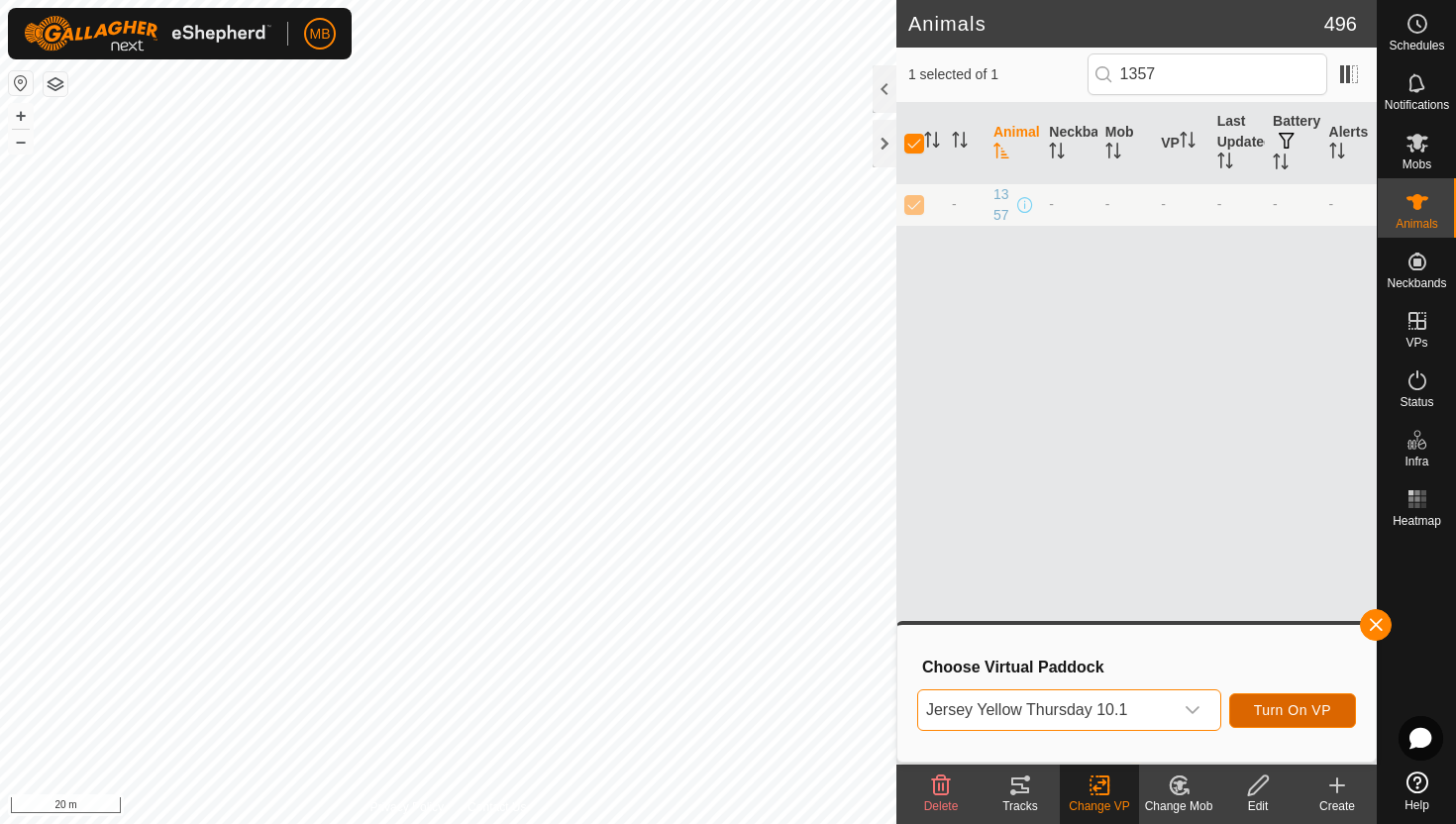 click on "Turn On VP" at bounding box center [1293, 710] 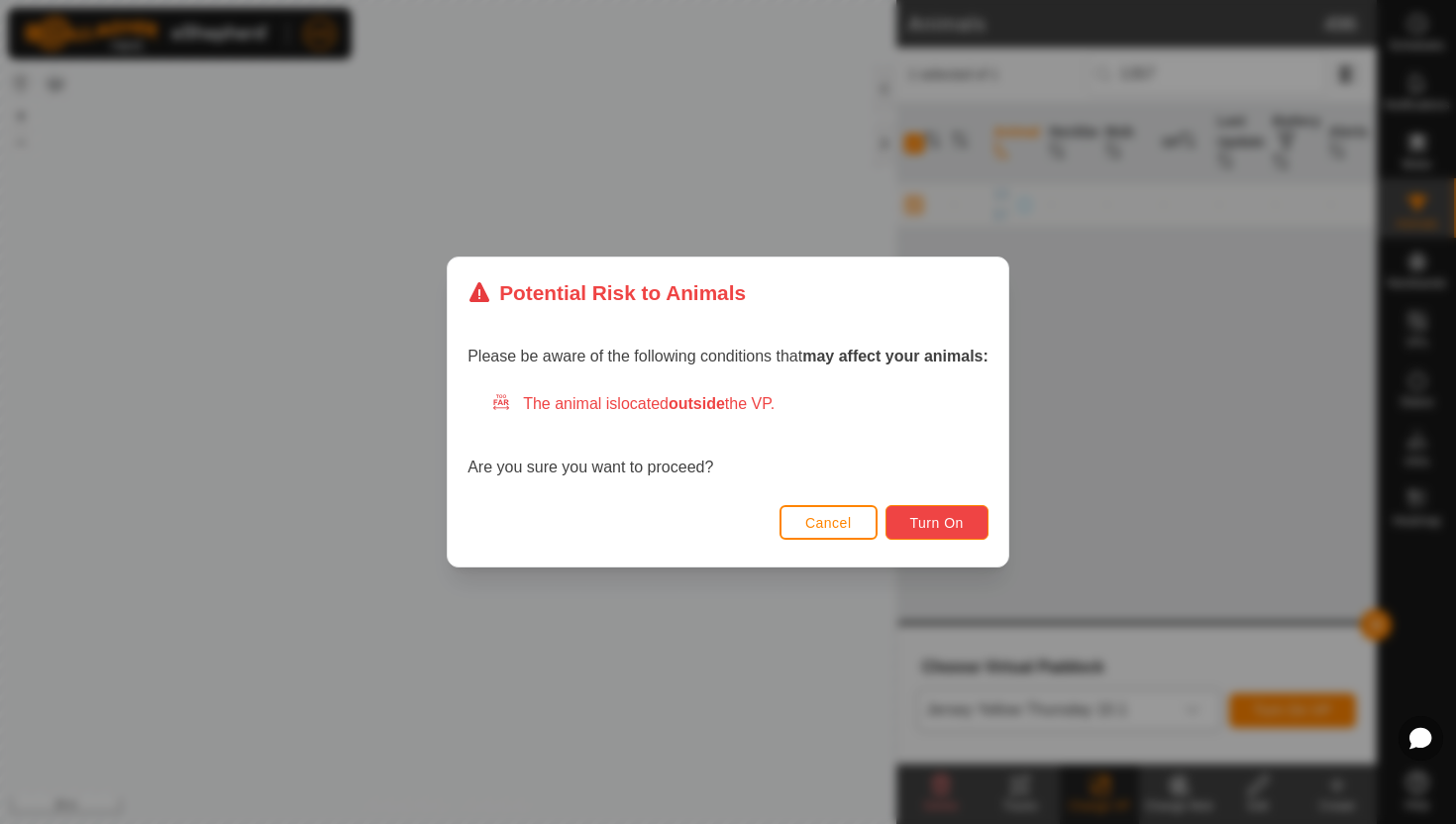 click on "Turn On" at bounding box center (937, 523) 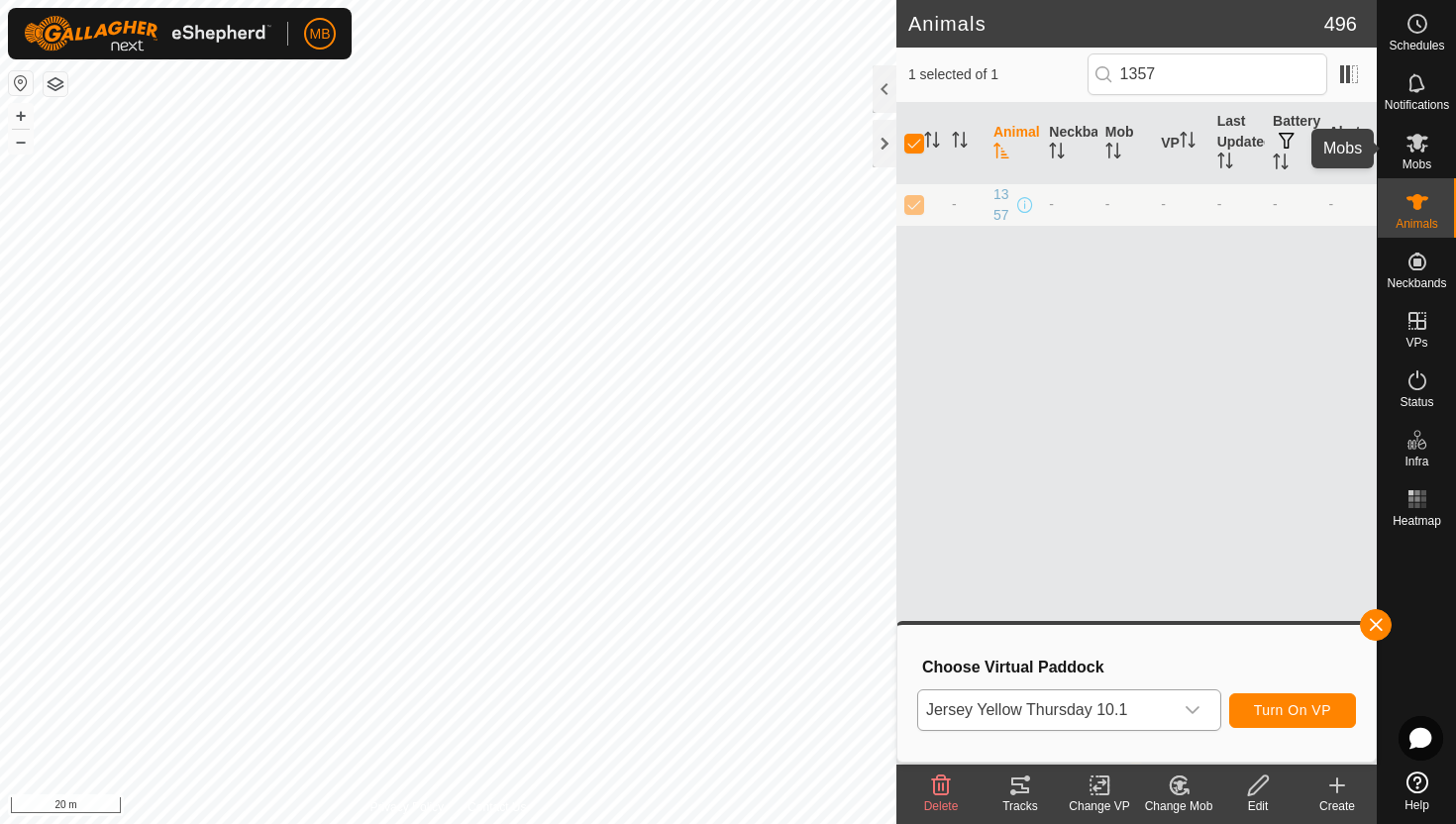 click at bounding box center (1417, 143) 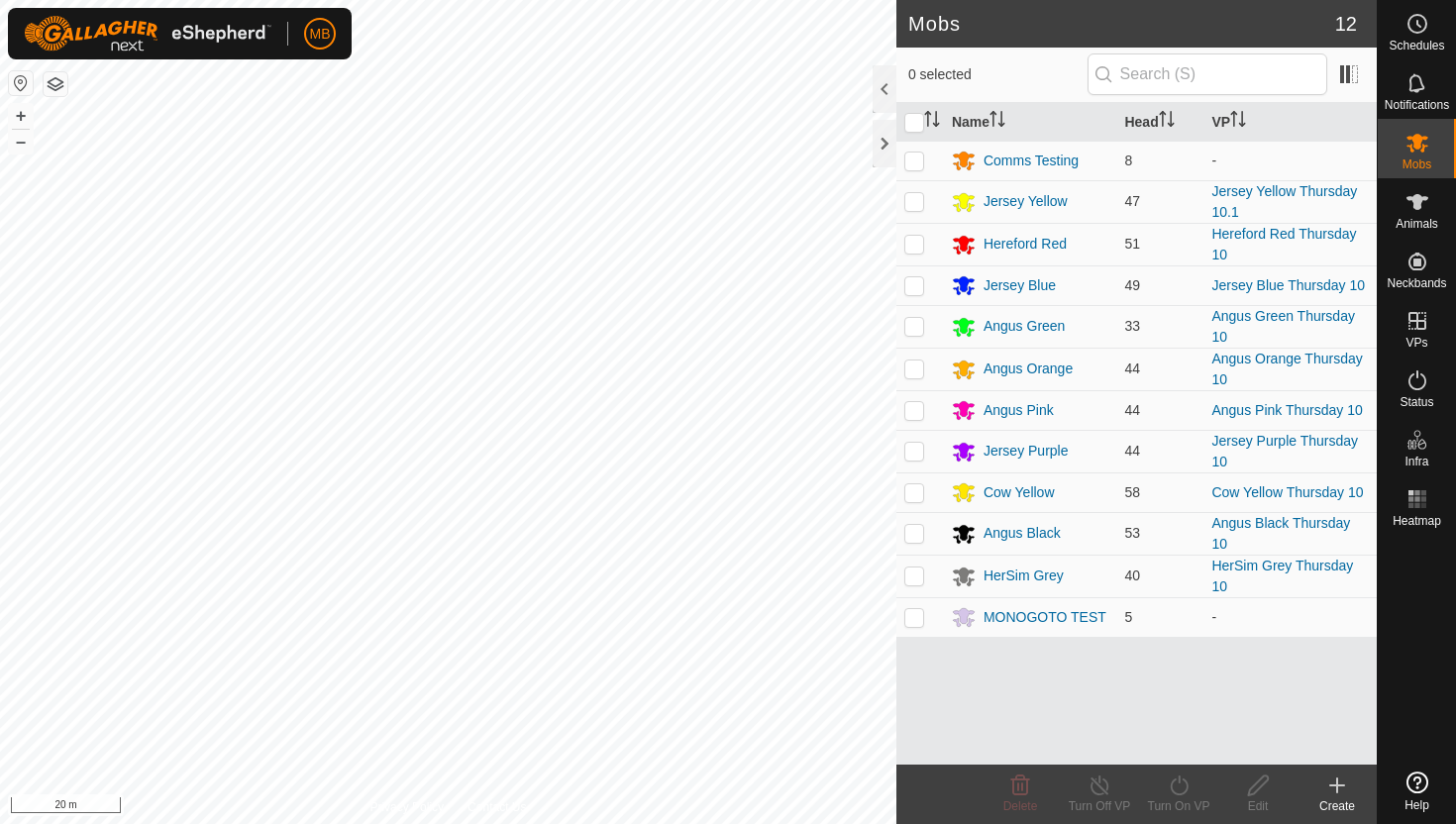 scroll, scrollTop: 0, scrollLeft: 0, axis: both 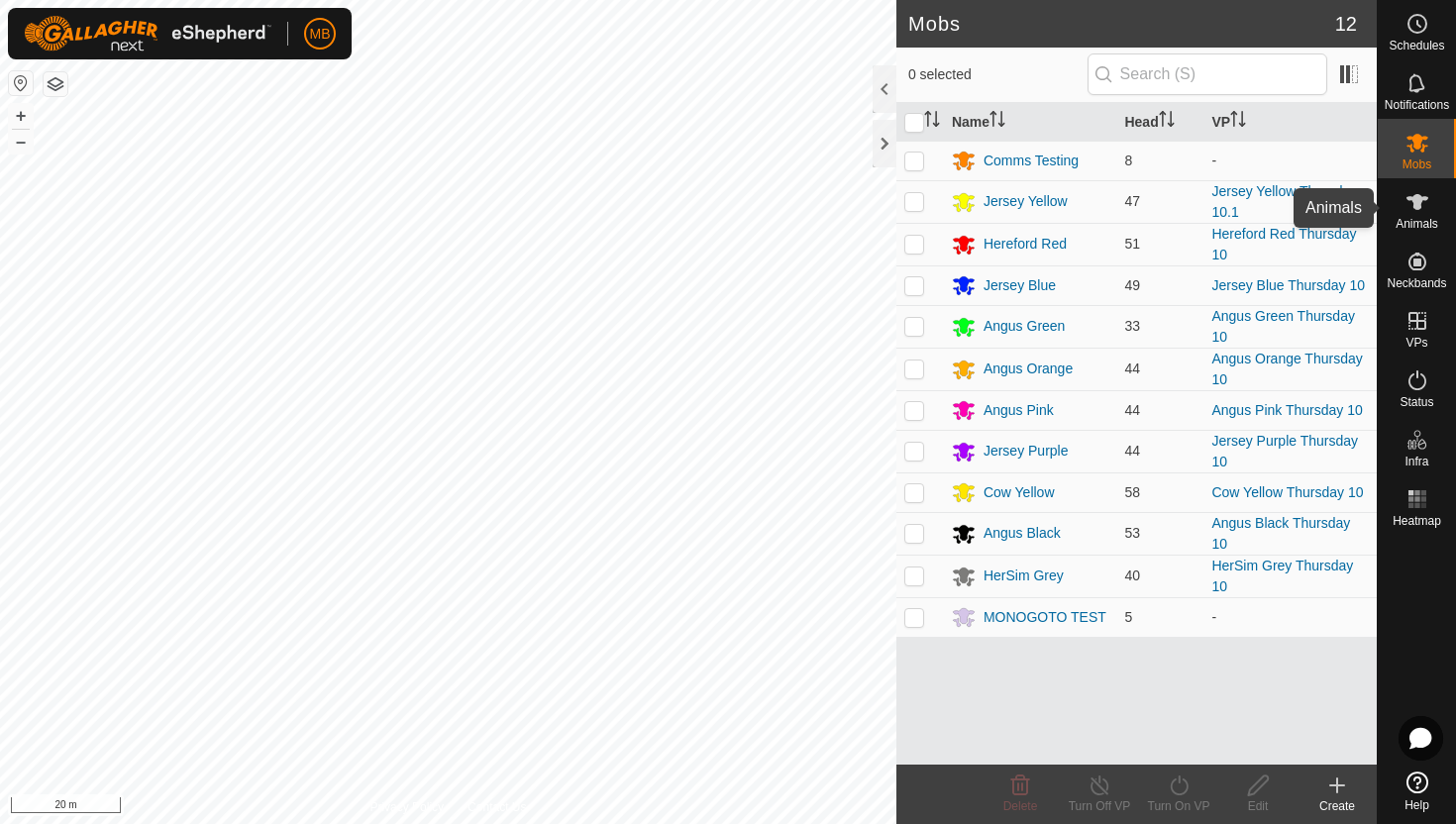 click at bounding box center (1417, 202) 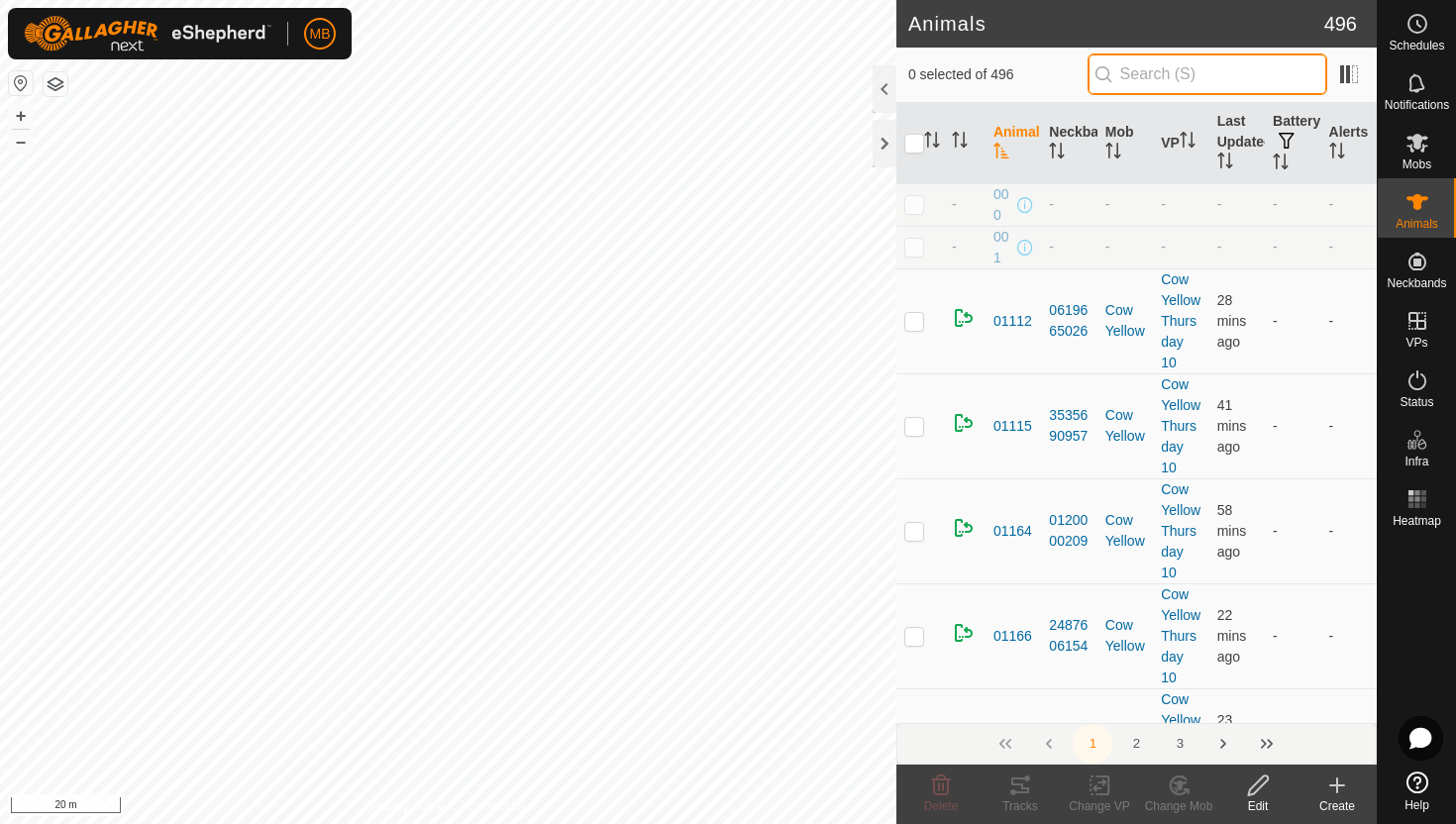 click at bounding box center [1207, 74] 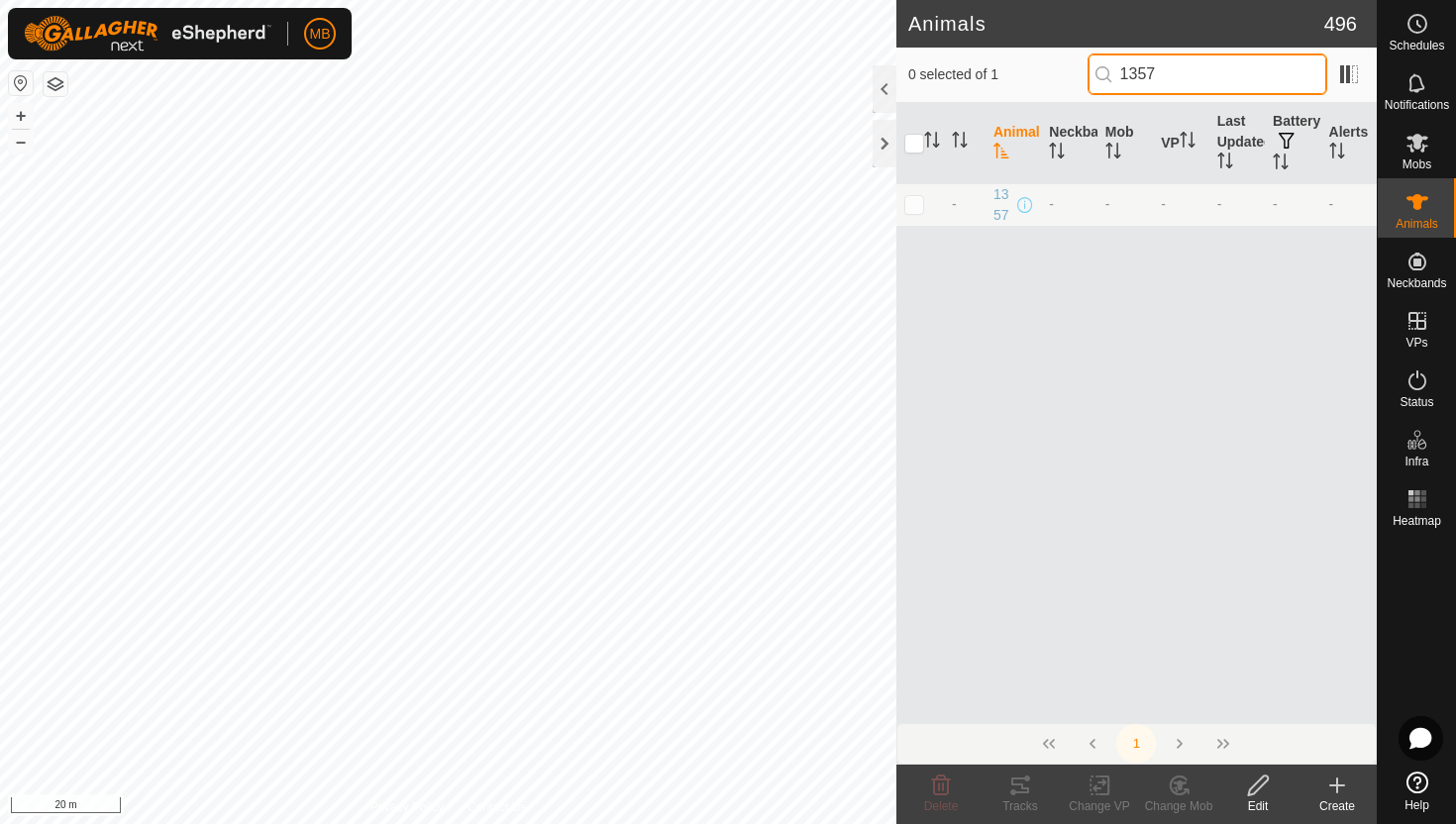 type on "1357" 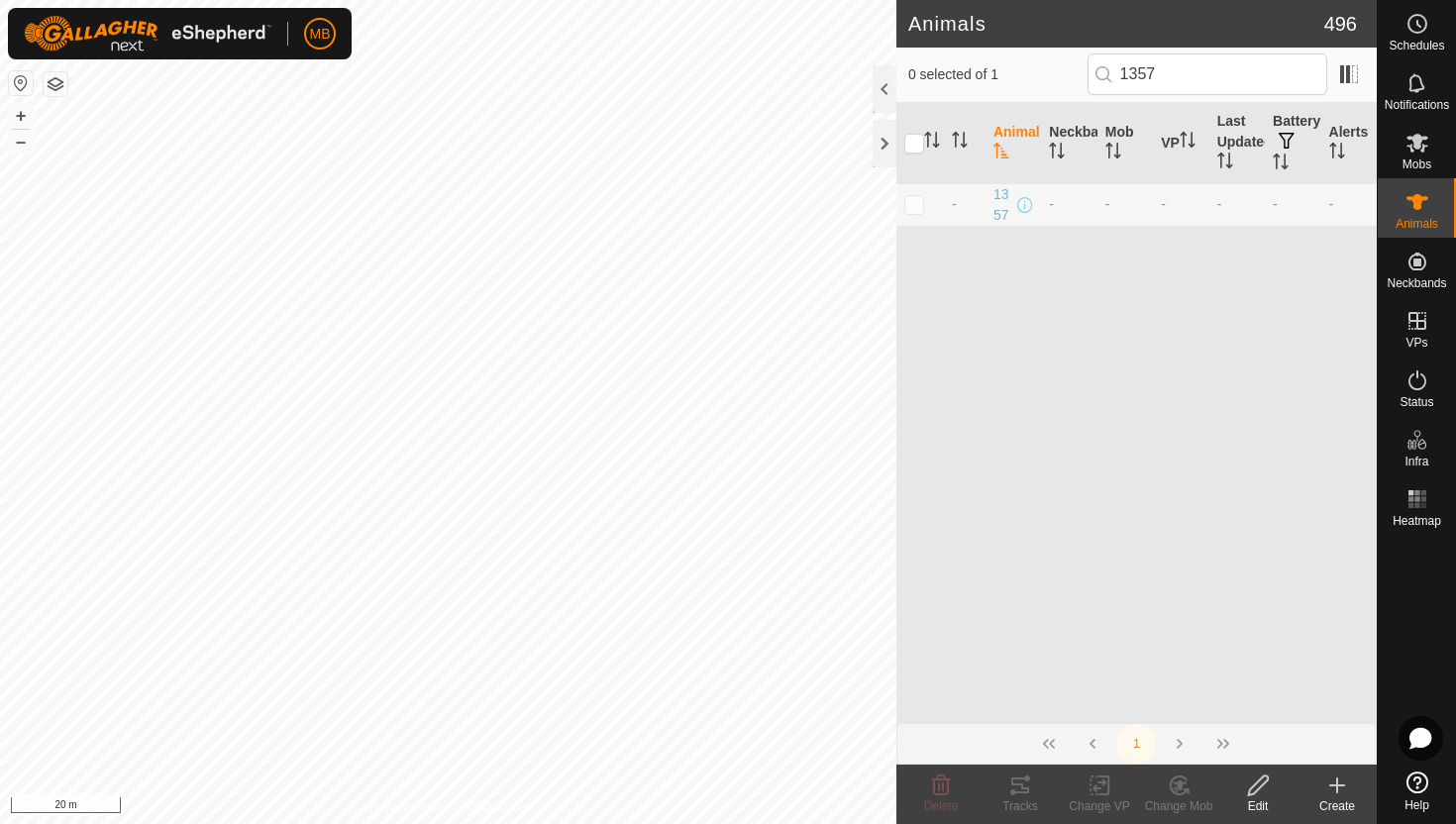click at bounding box center (914, 204) 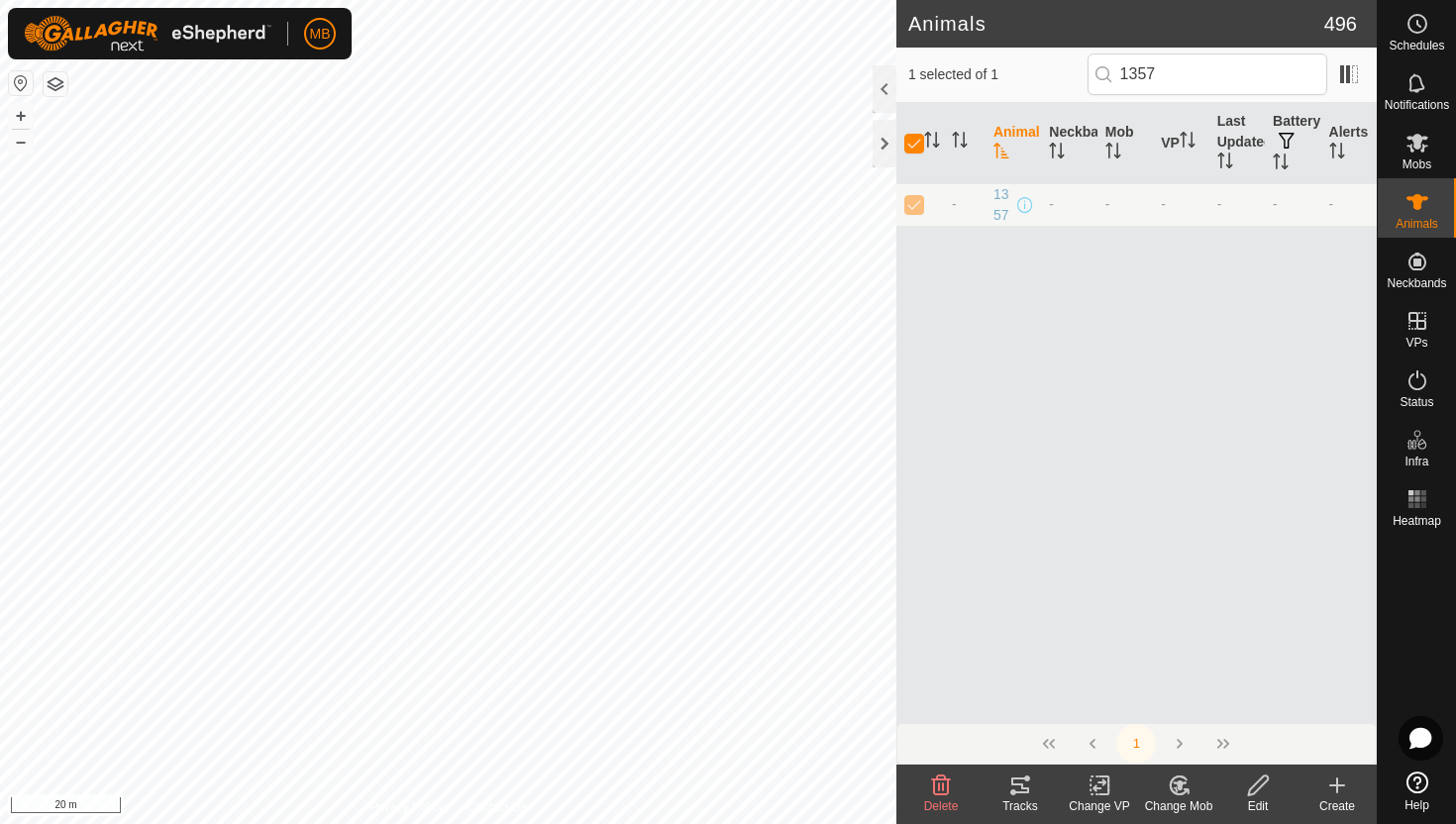 click at bounding box center (1175, 789) 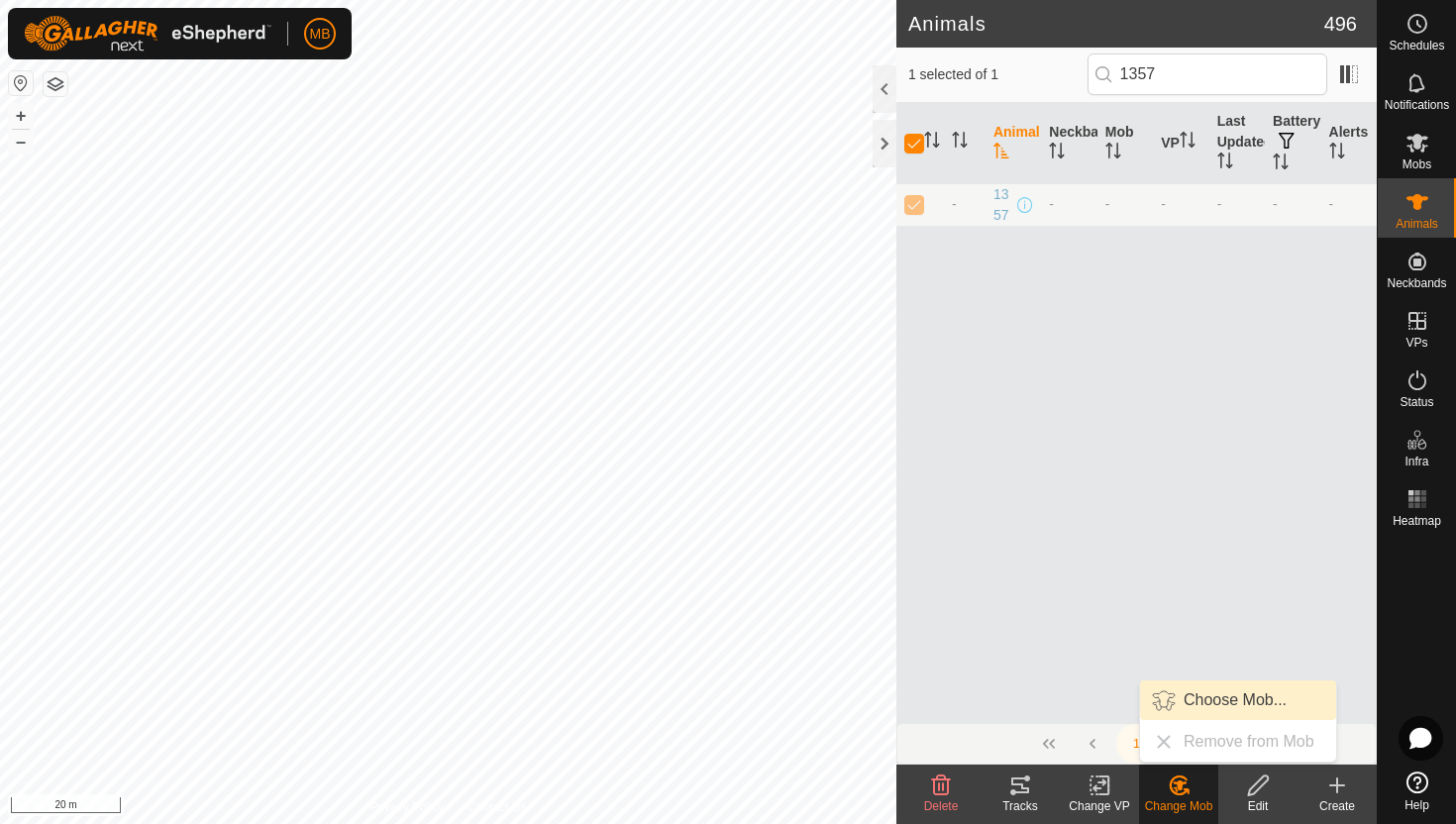 click on "Choose Mob..." at bounding box center (1238, 700) 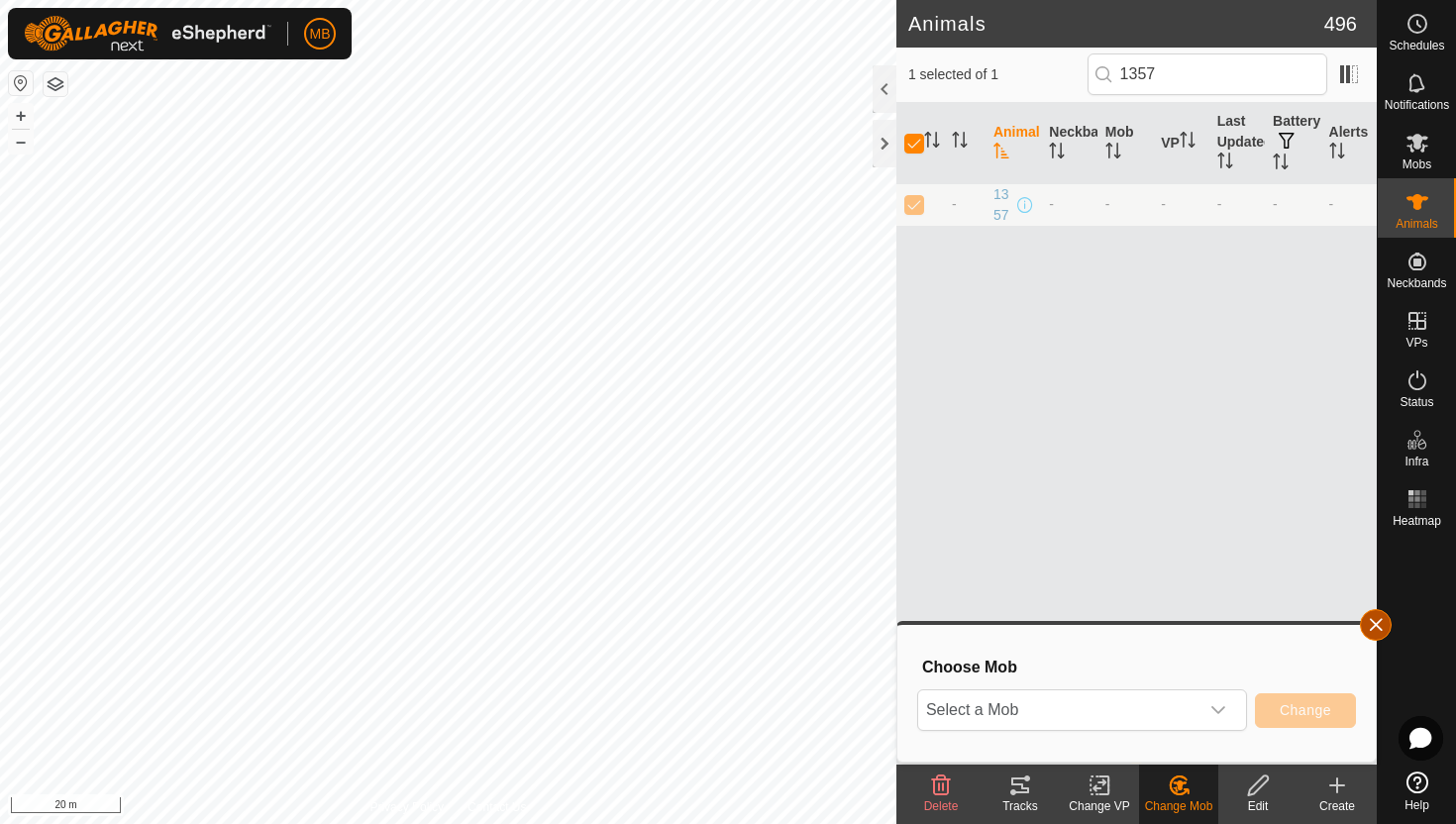 click at bounding box center [1376, 625] 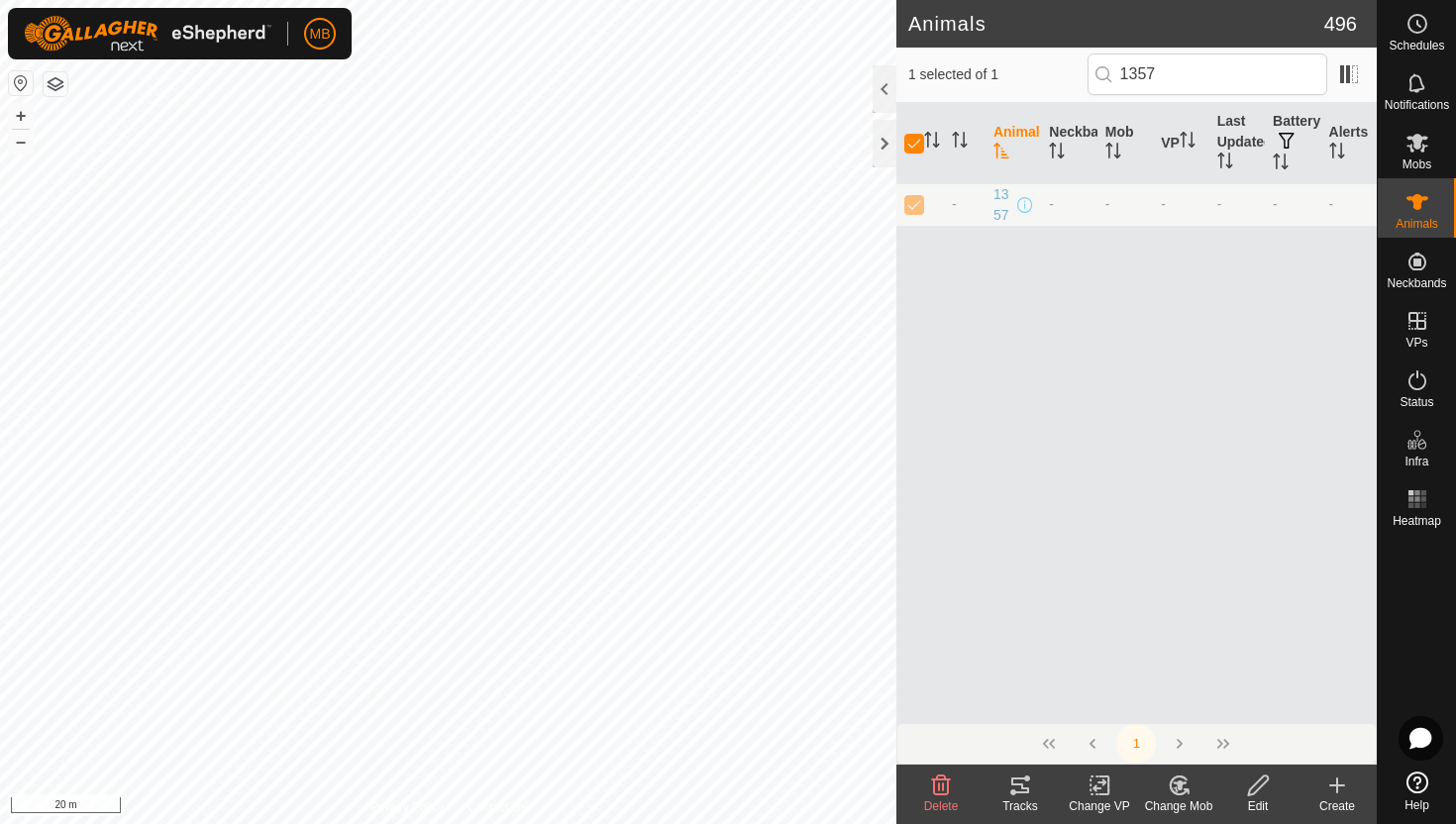 click at bounding box center (1258, 785) 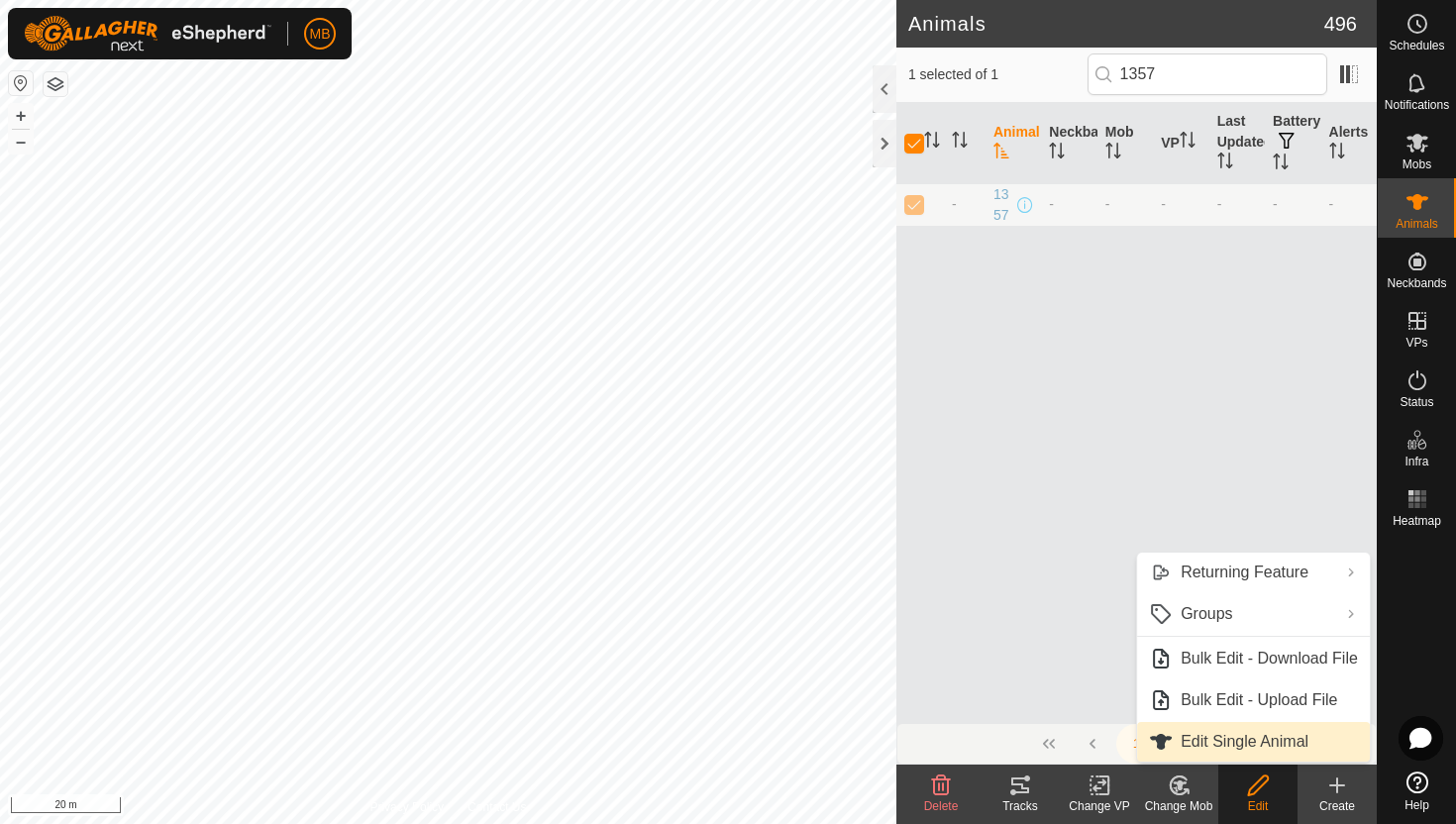 click on "Edit Single Animal" at bounding box center (1253, 742) 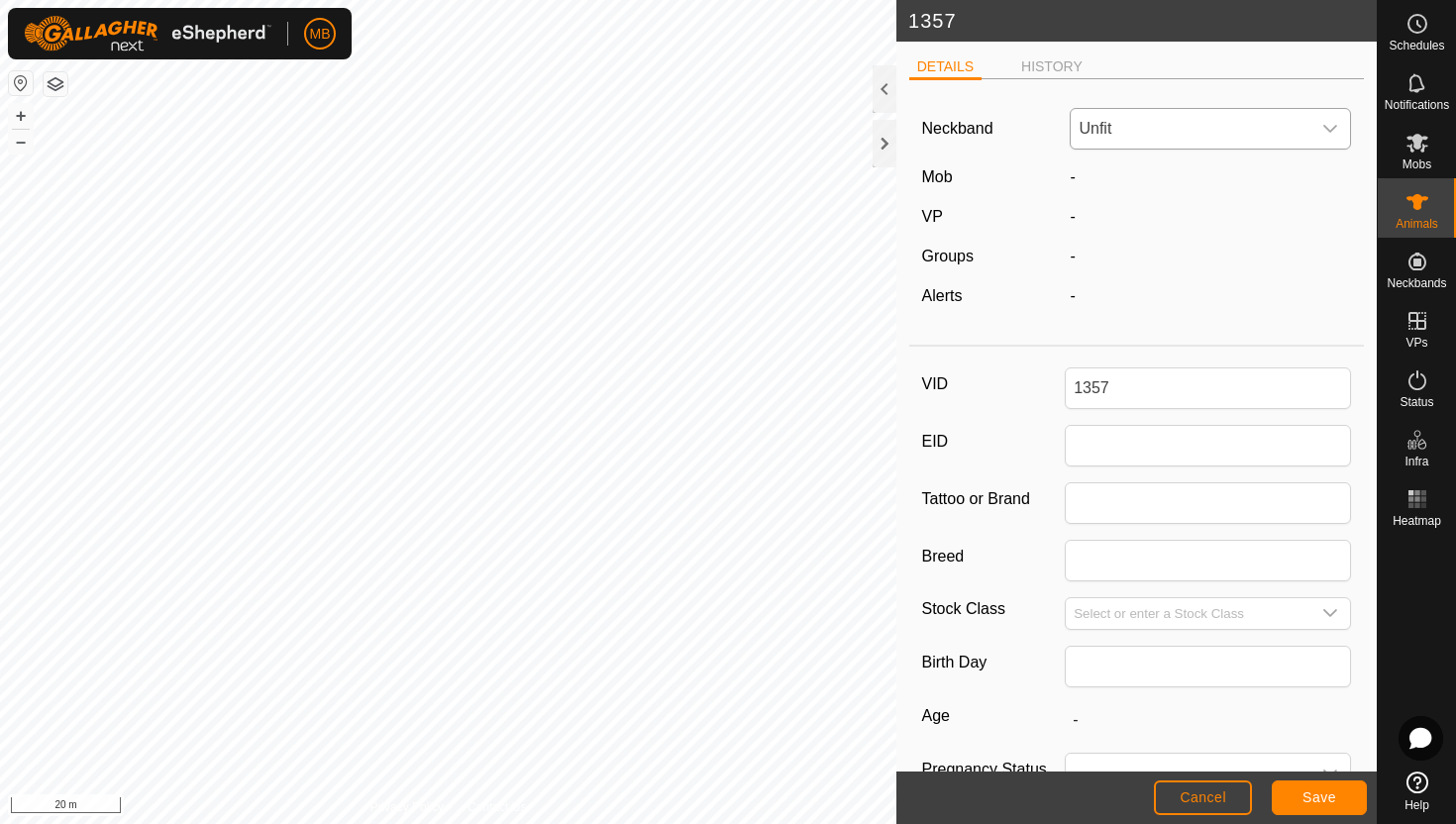 click at bounding box center (1331, 129) 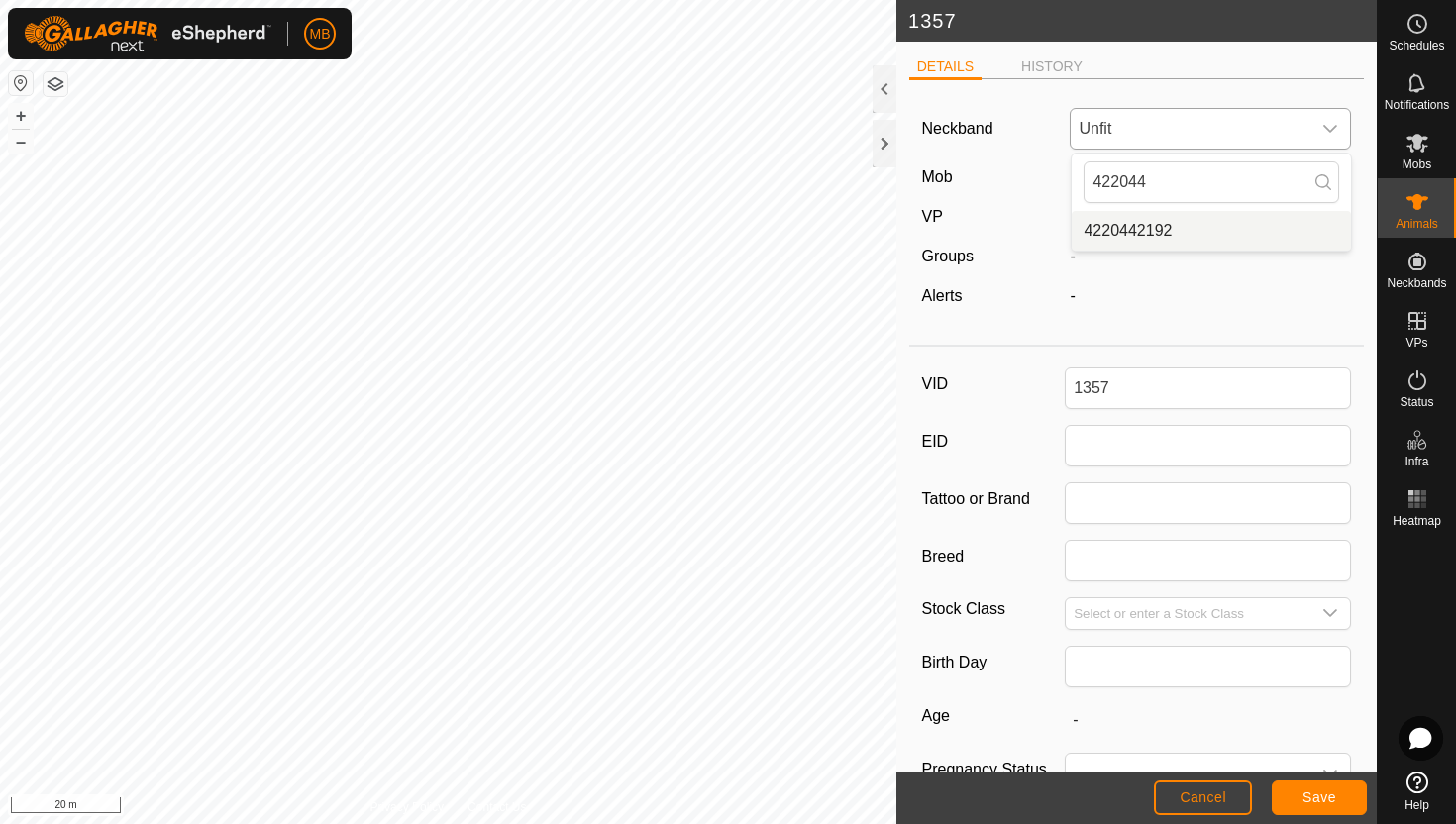 type on "422044" 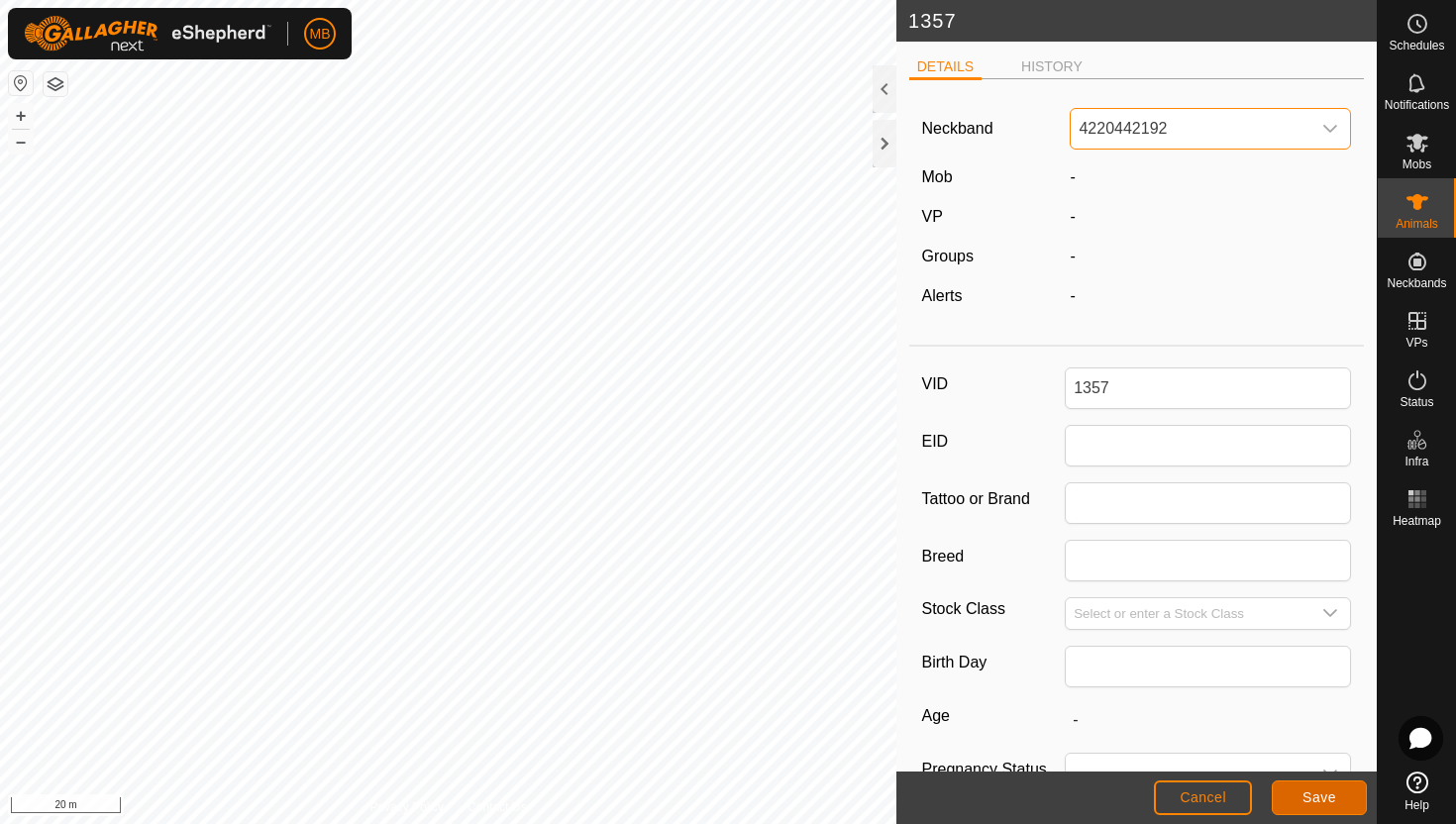 click on "Save" at bounding box center (1319, 797) 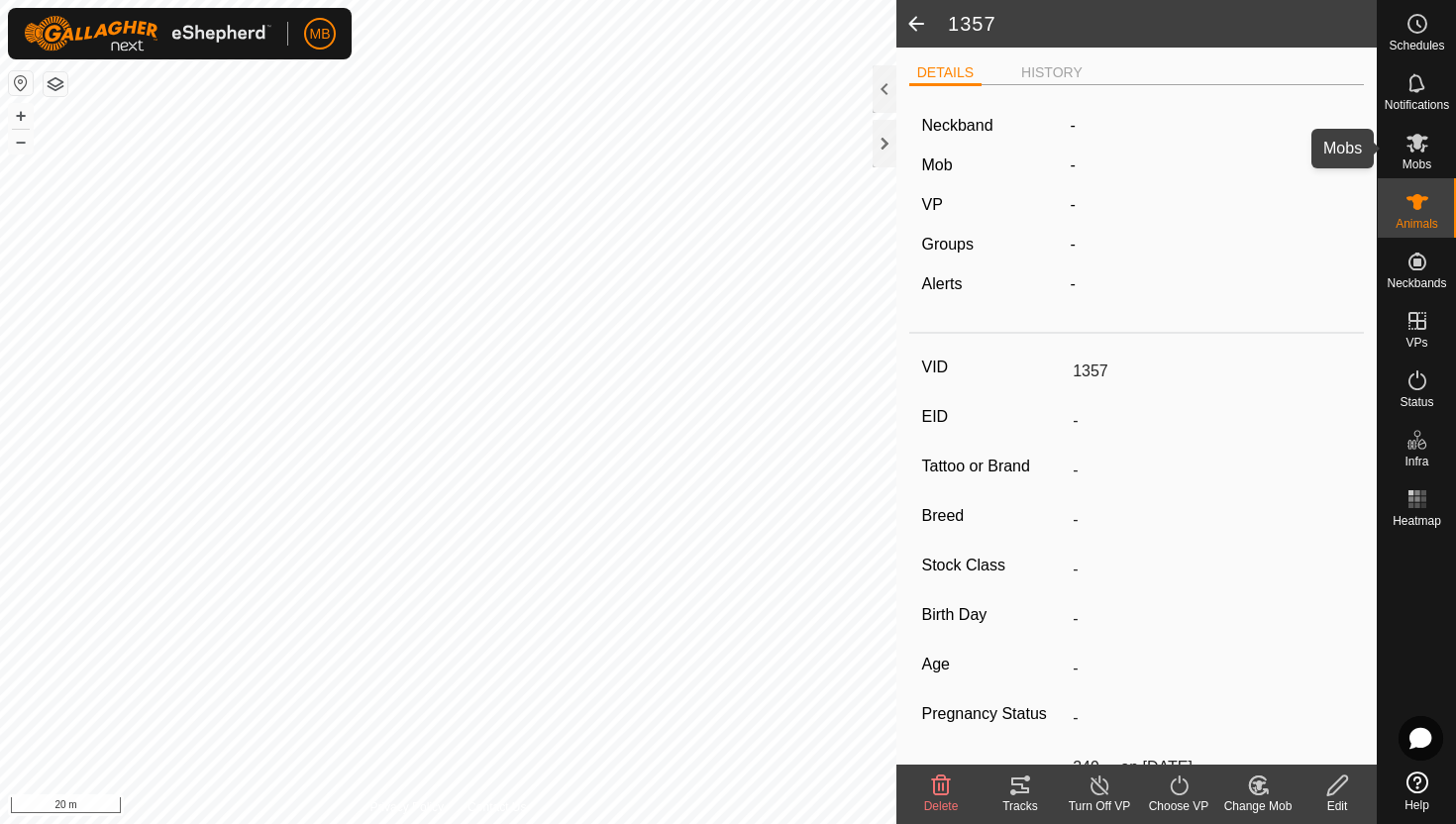 click at bounding box center (1417, 143) 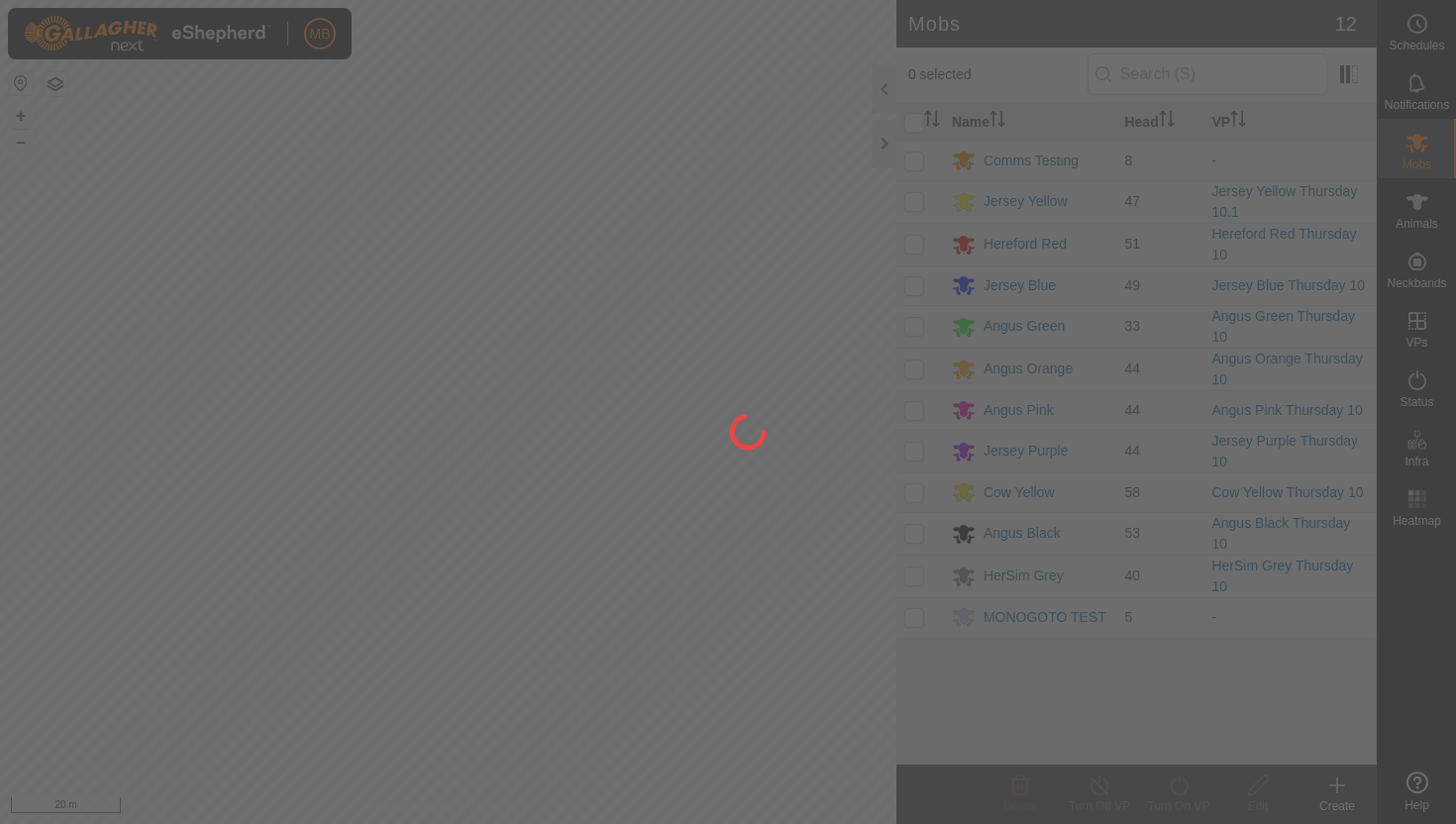 scroll, scrollTop: 0, scrollLeft: 0, axis: both 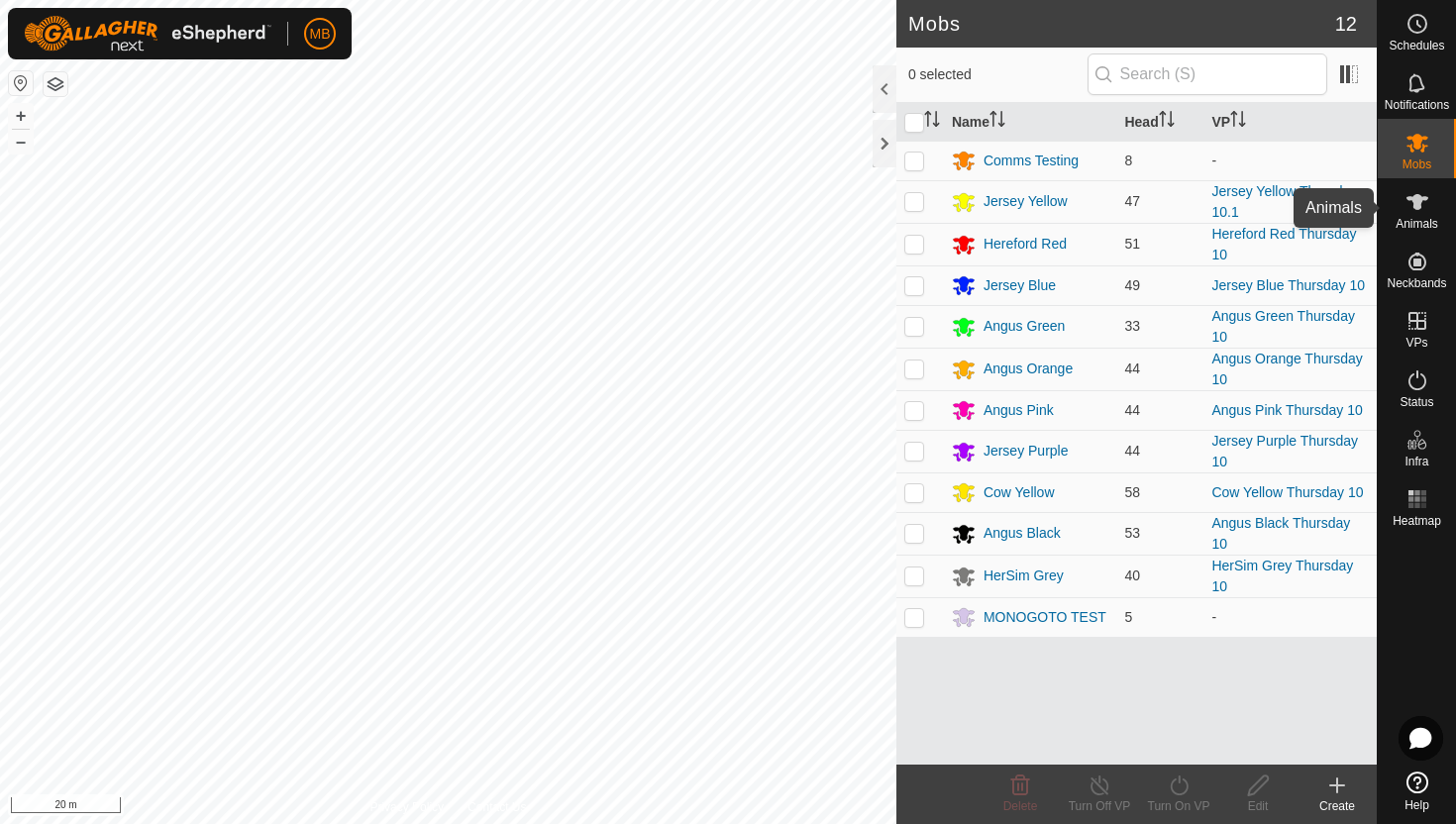 click at bounding box center (1417, 202) 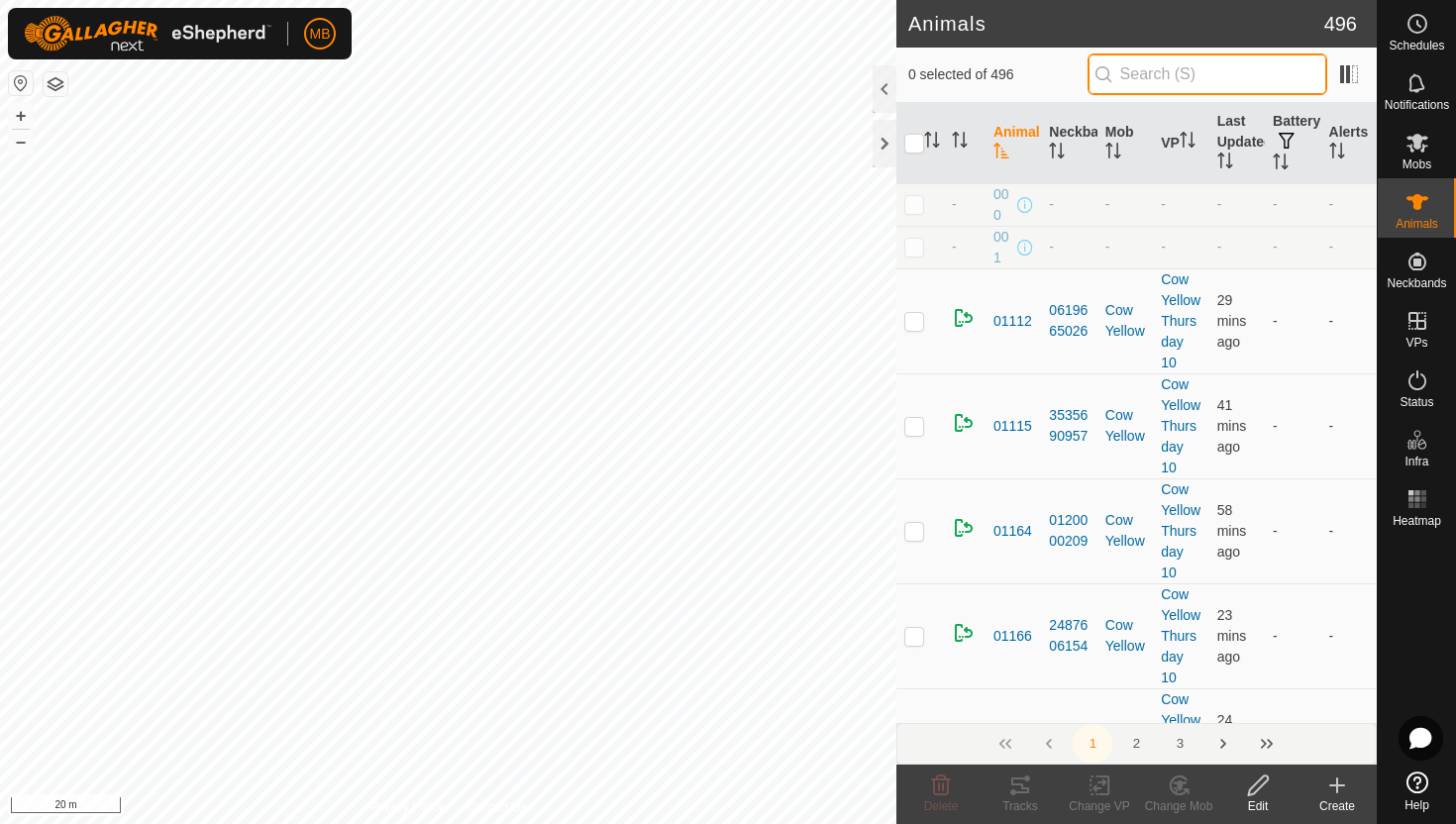click at bounding box center (1207, 74) 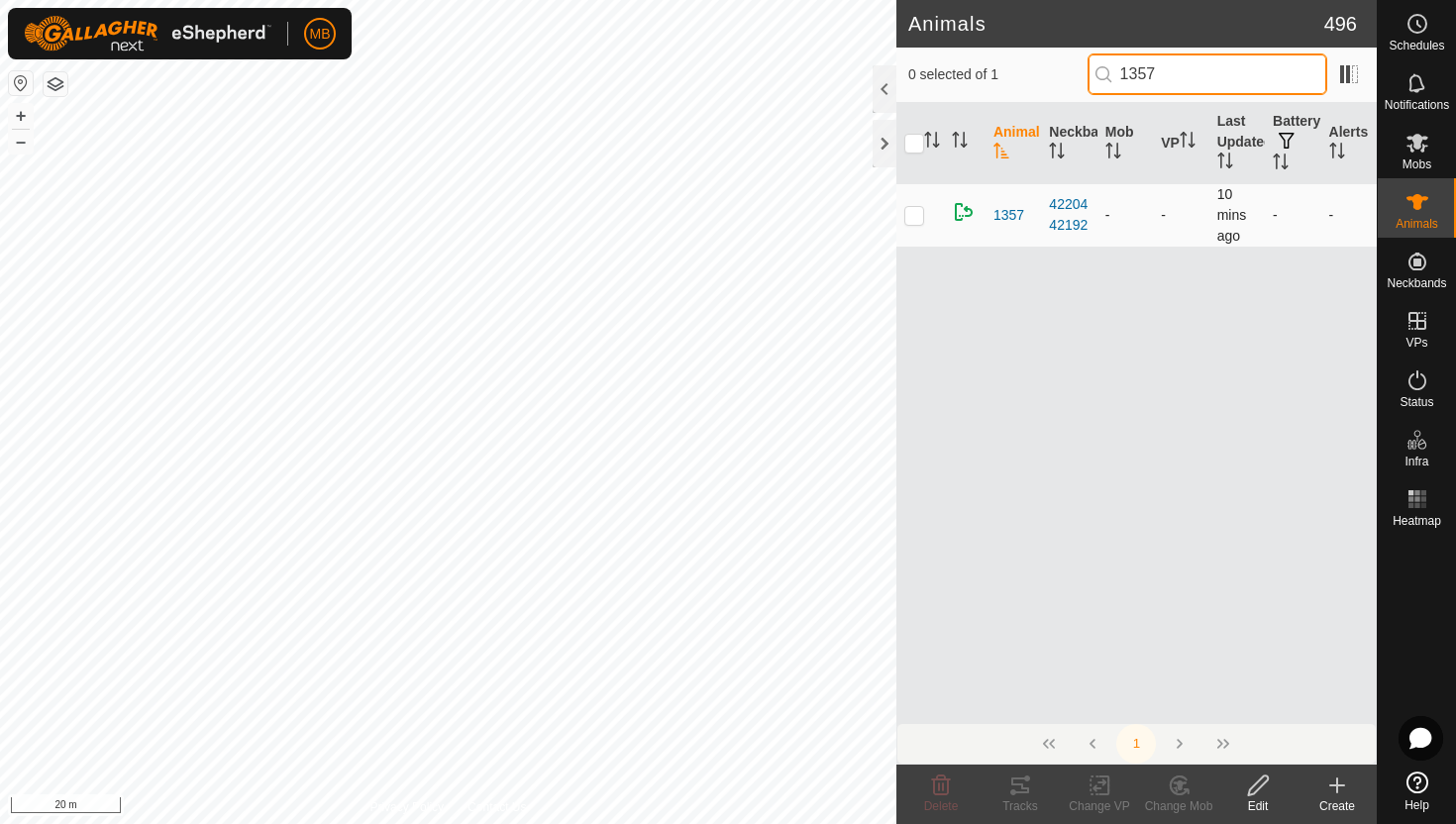 type on "1357" 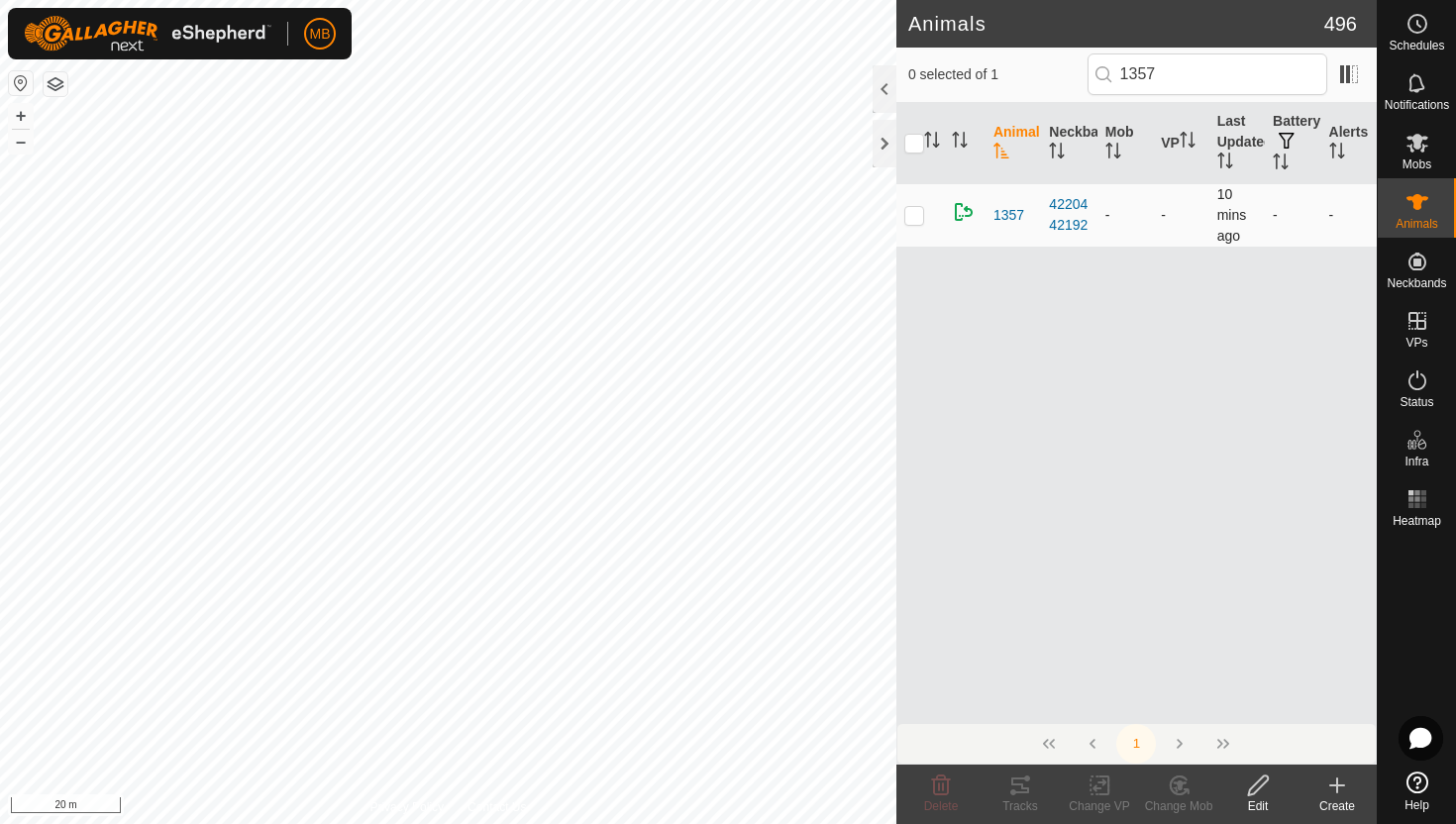 click at bounding box center [914, 215] 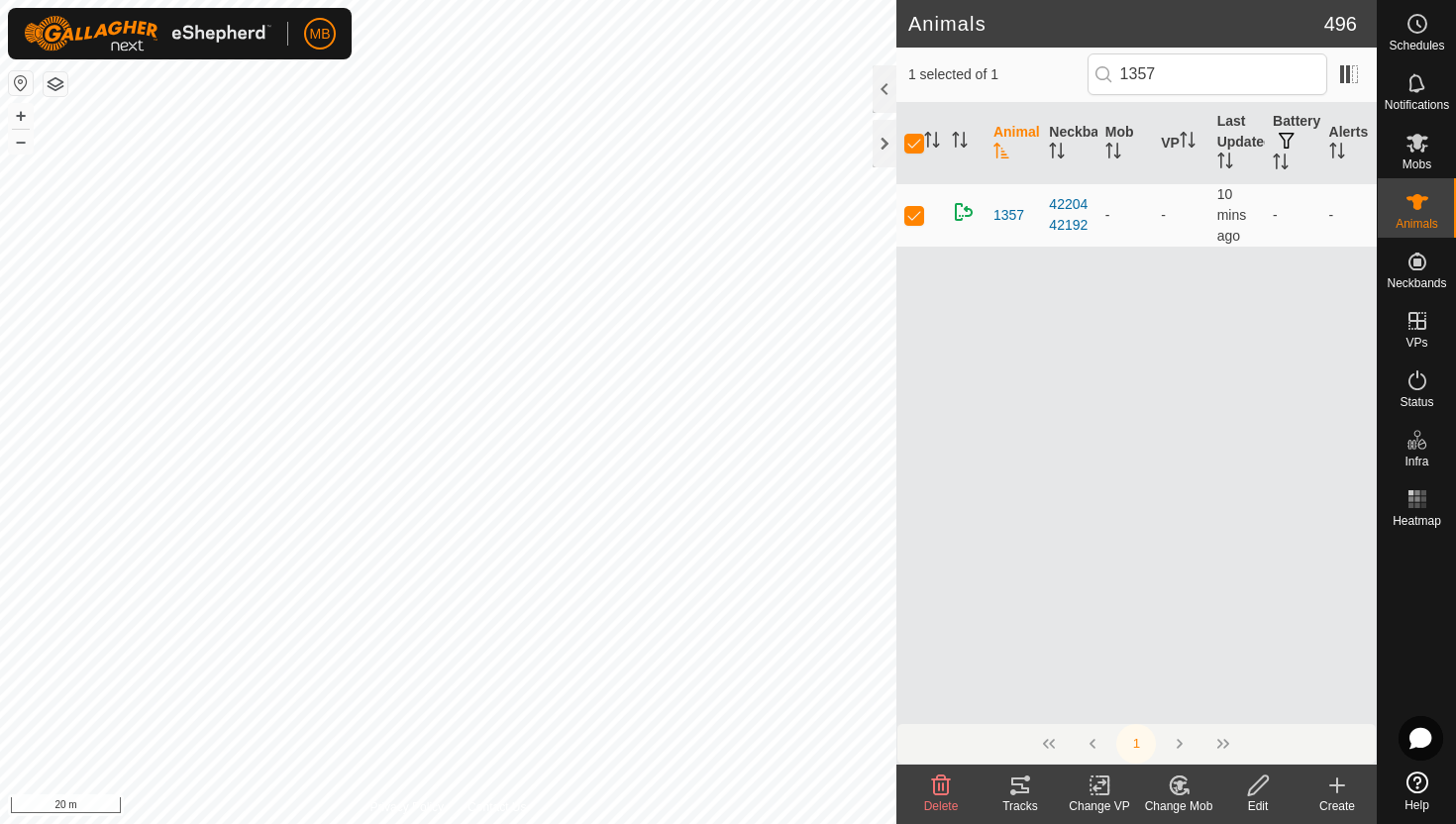 click at bounding box center (1180, 785) 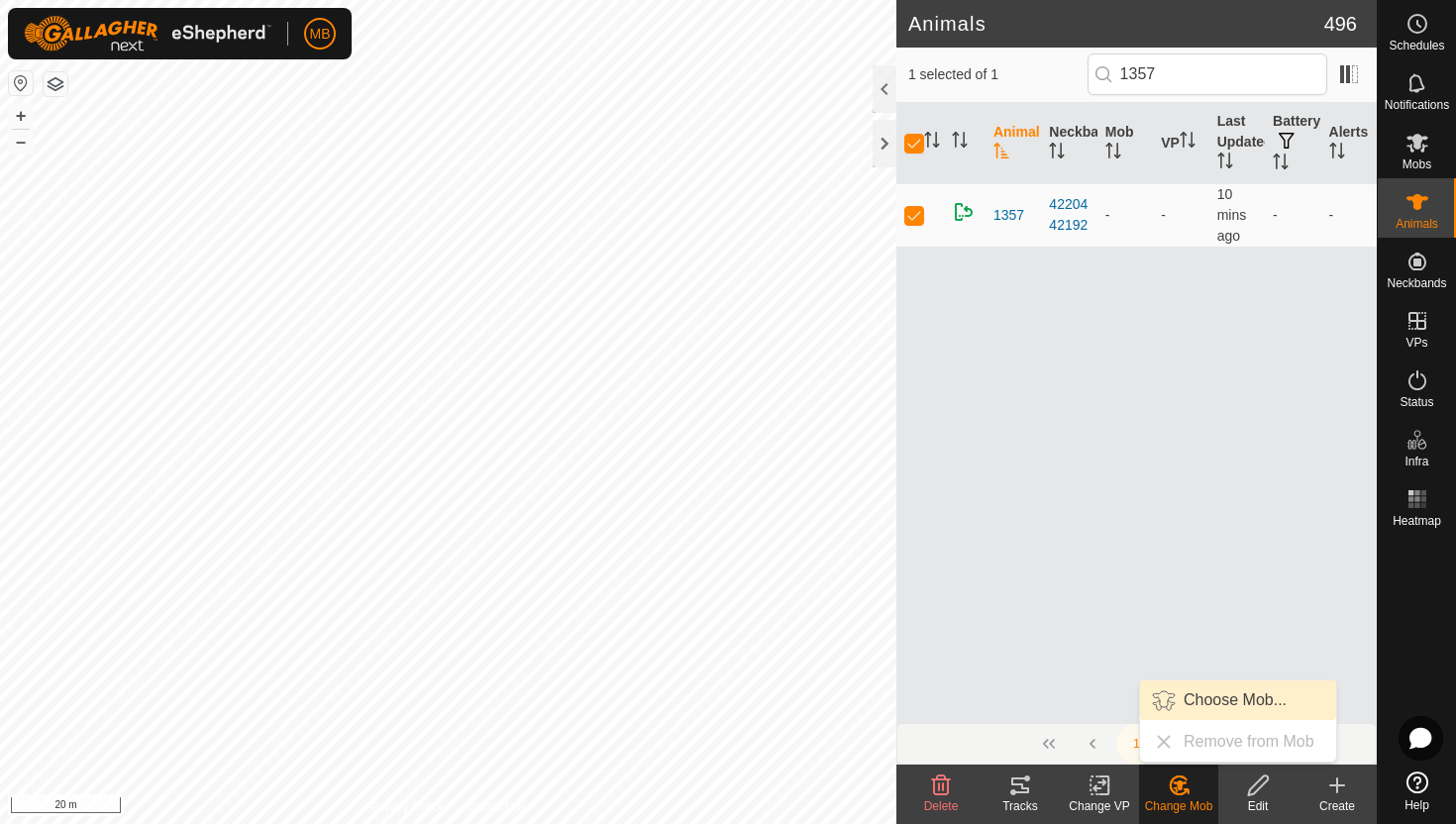 click on "Choose Mob..." at bounding box center [1238, 700] 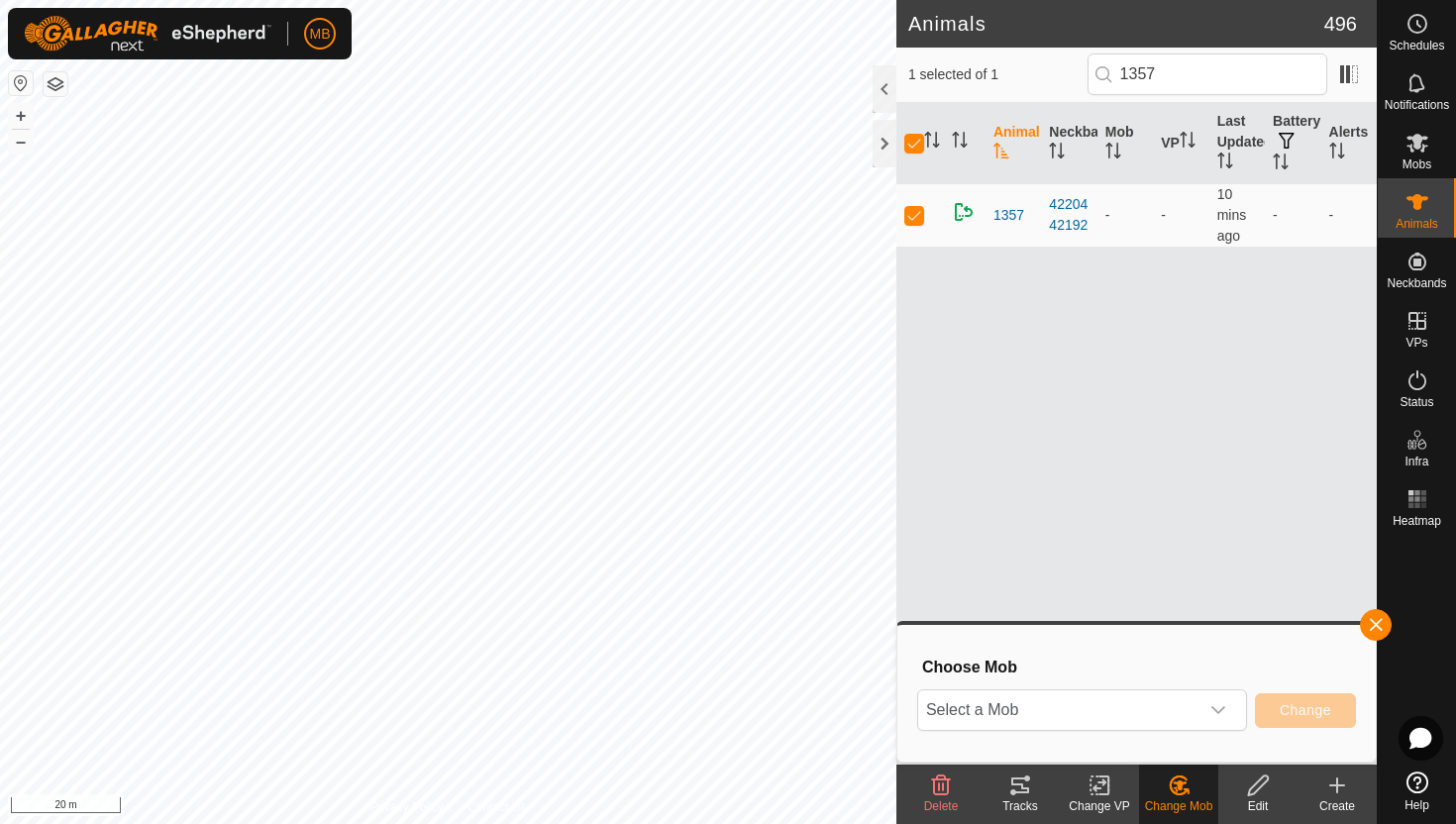 click on "Select a Mob" at bounding box center [1082, 710] 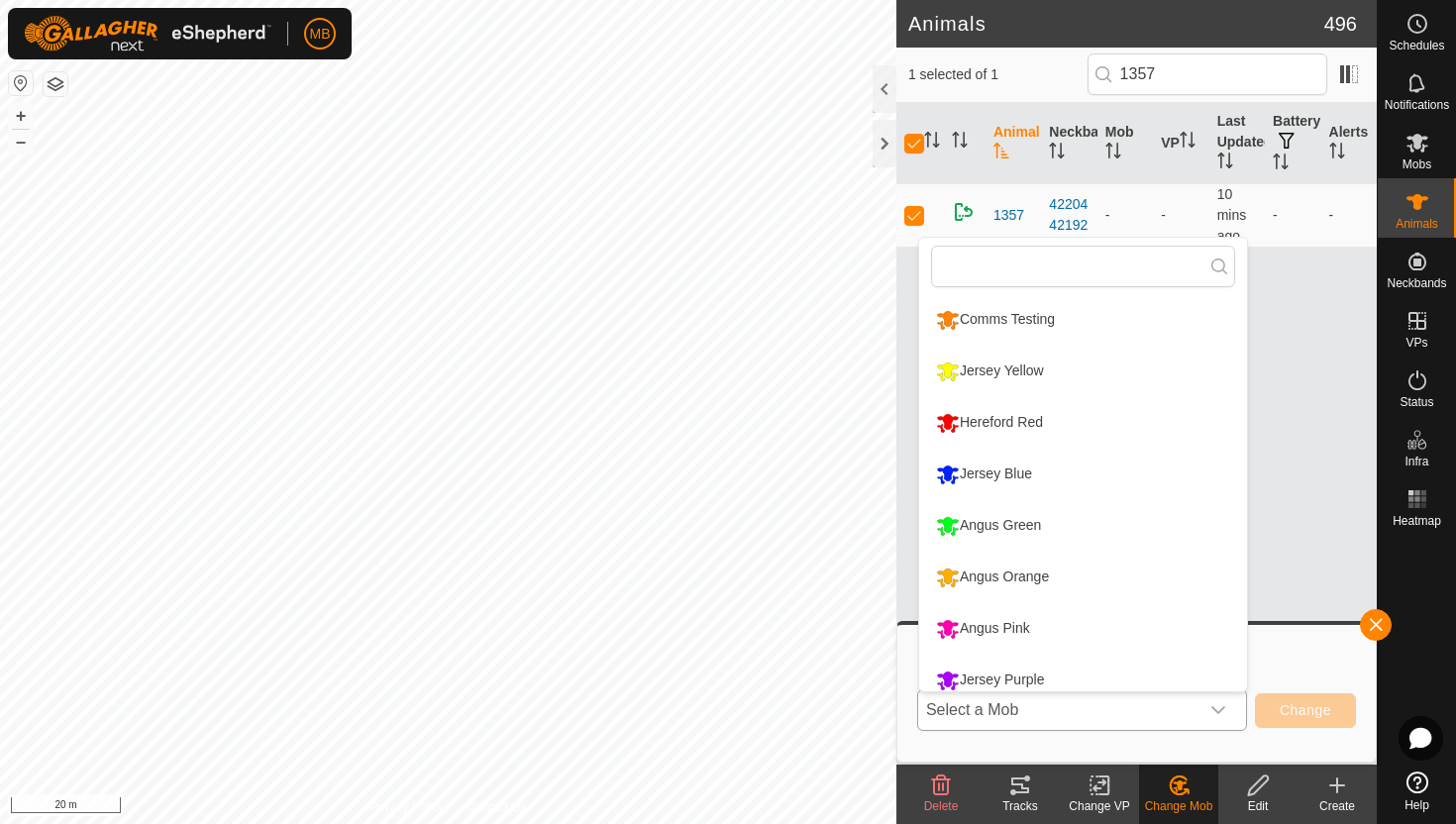 scroll, scrollTop: 14, scrollLeft: 0, axis: vertical 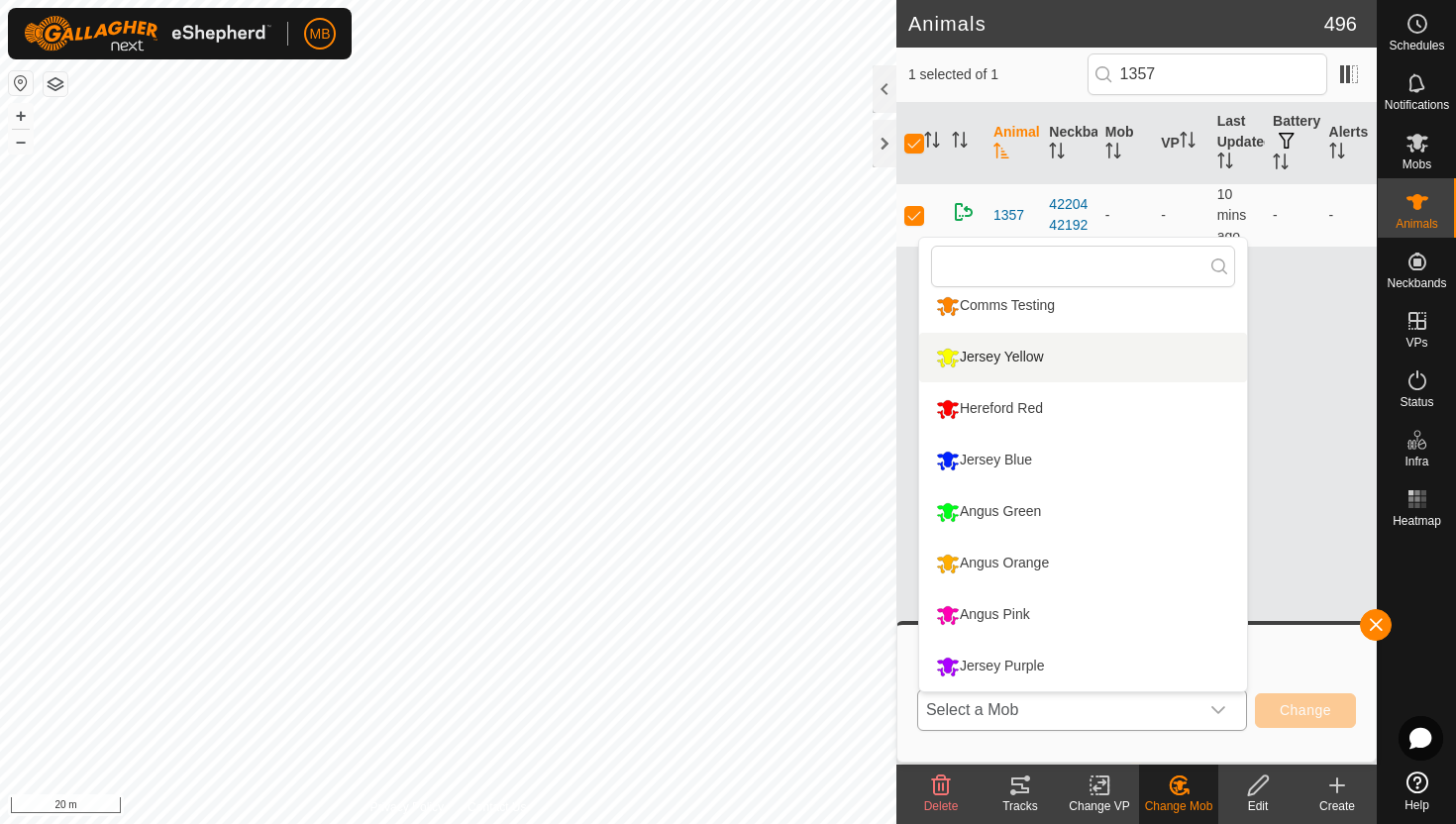 click on "Jersey Yellow" at bounding box center (1083, 358) 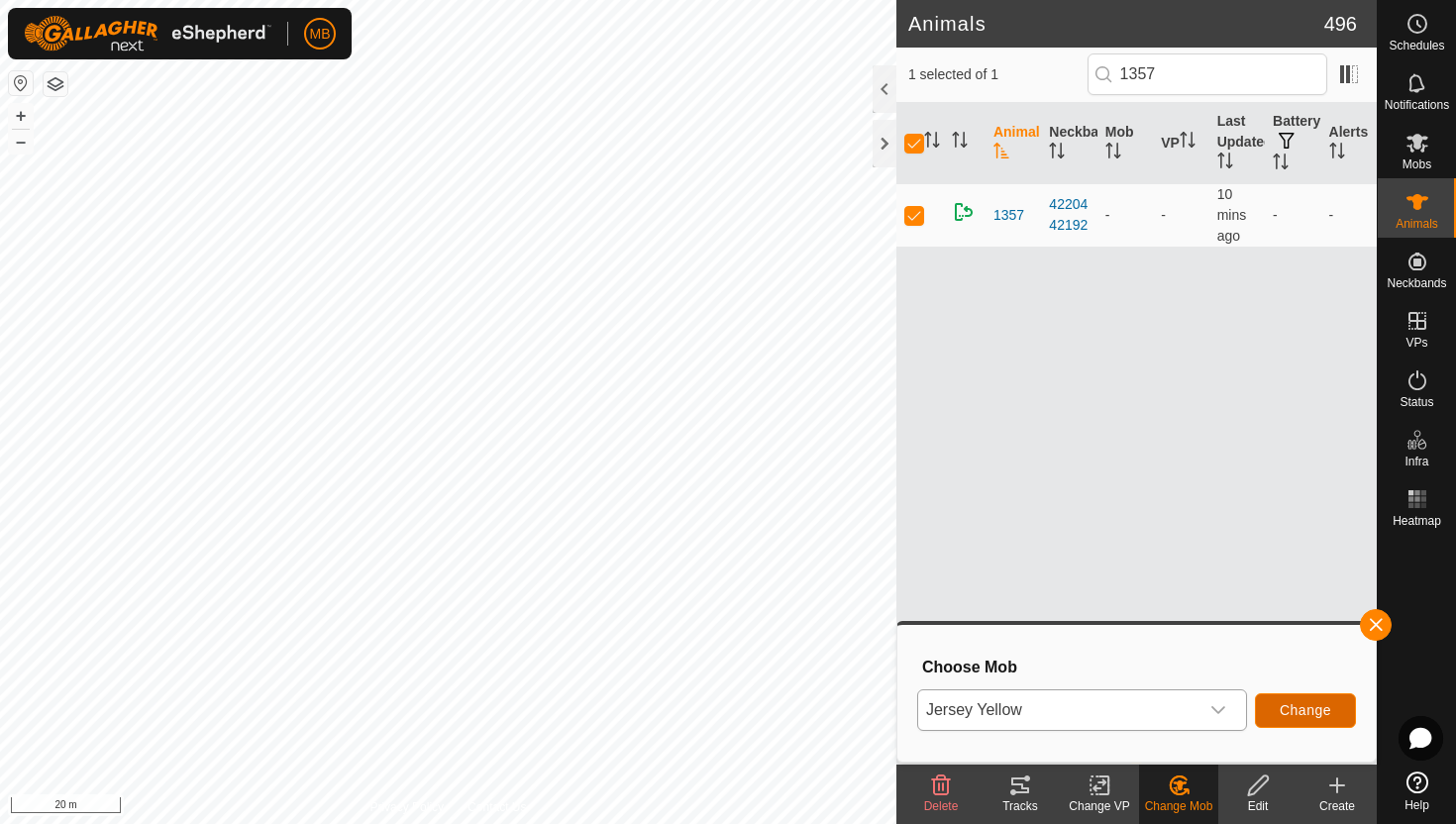 click on "Change" at bounding box center (1305, 710) 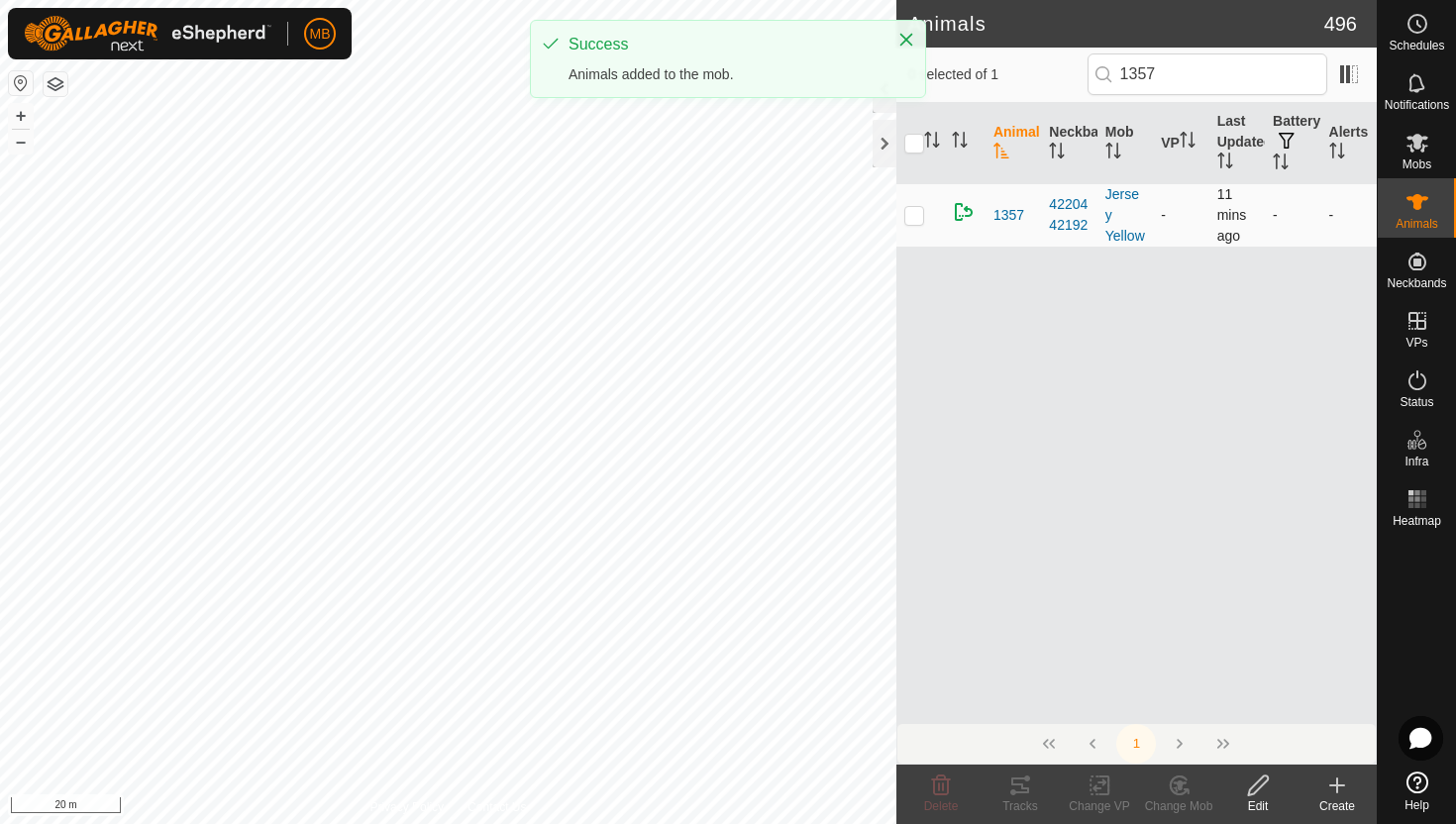 click at bounding box center [914, 215] 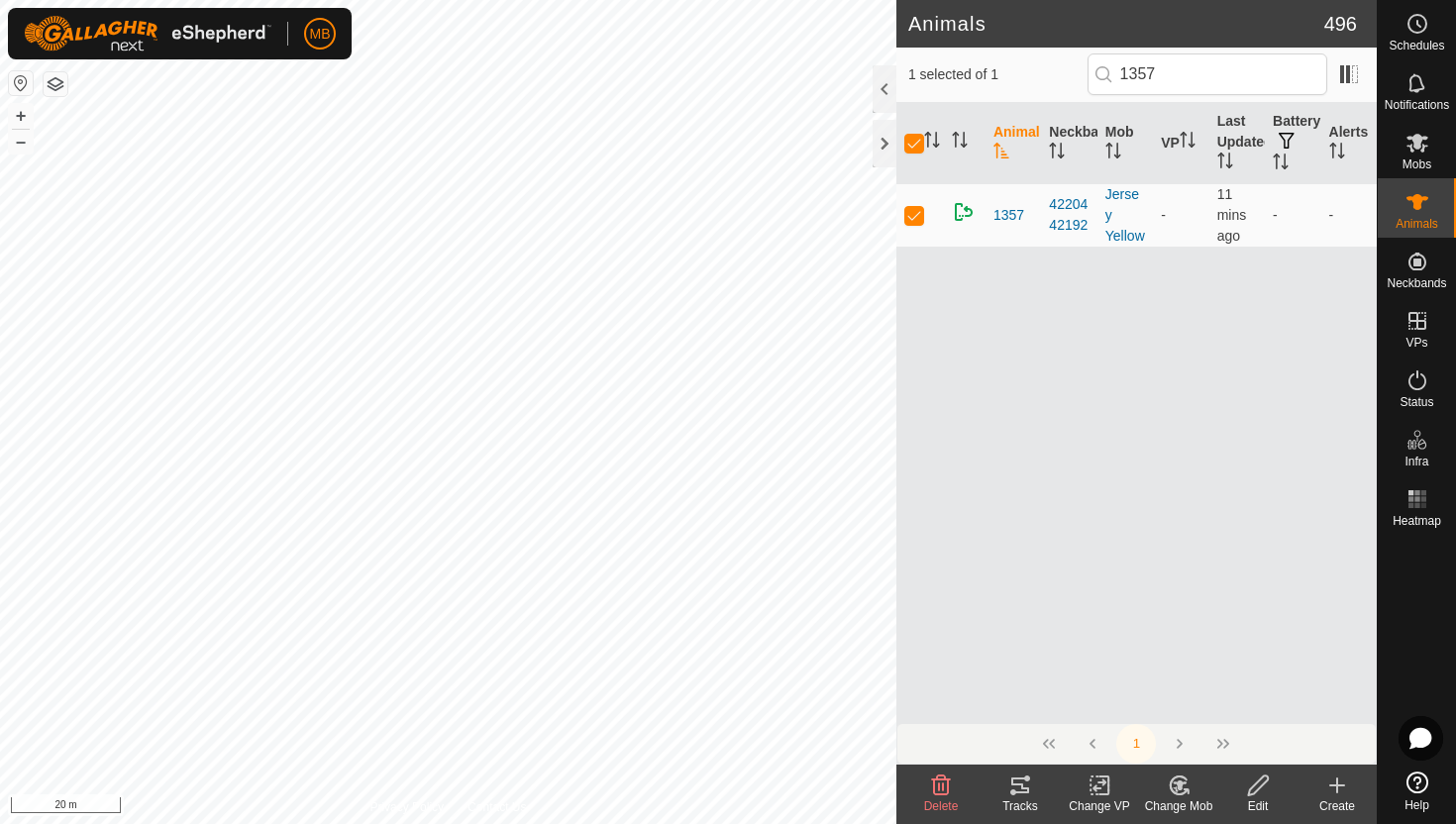 click at bounding box center [1099, 785] 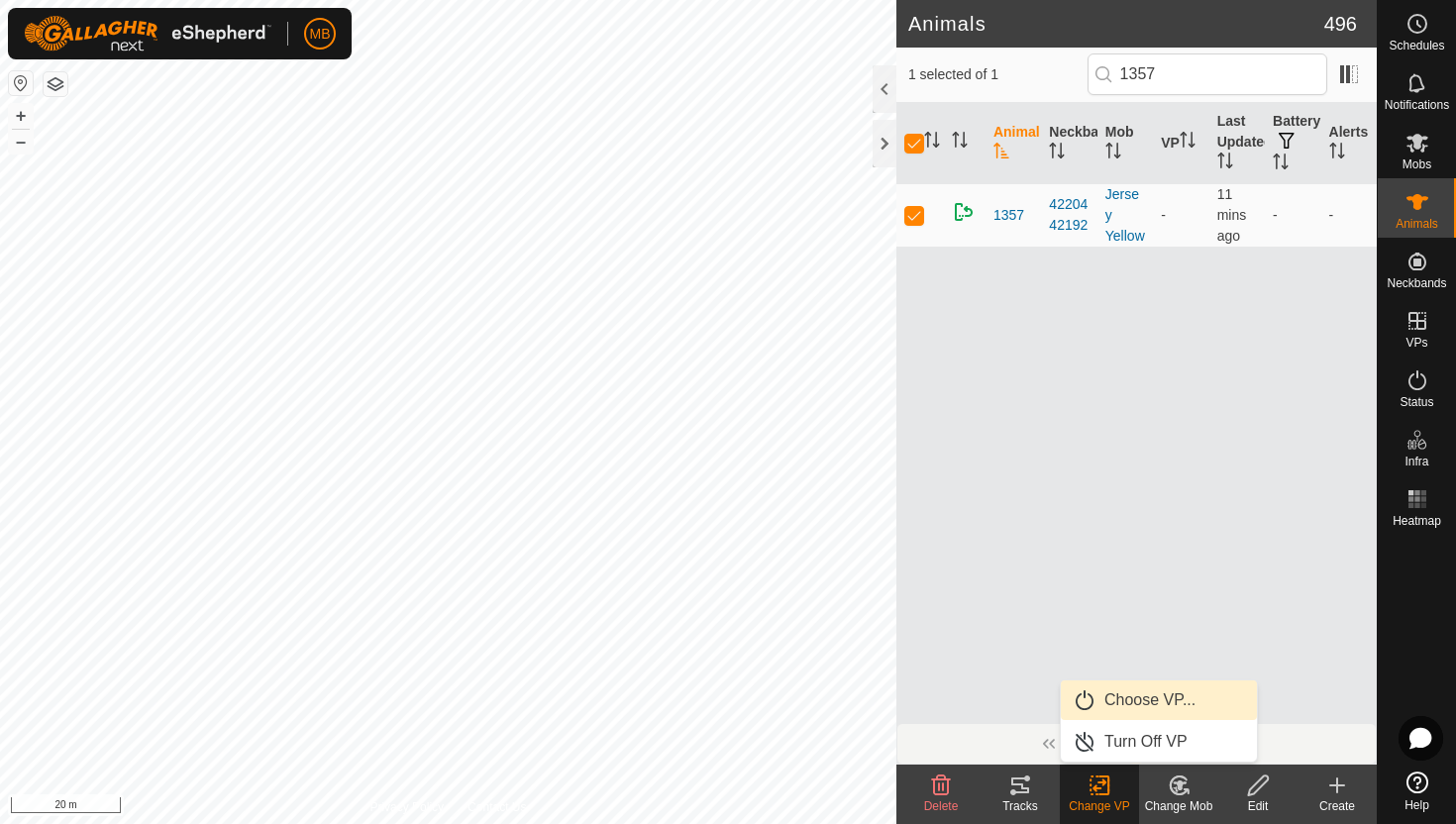 click on "Choose VP..." at bounding box center (1159, 700) 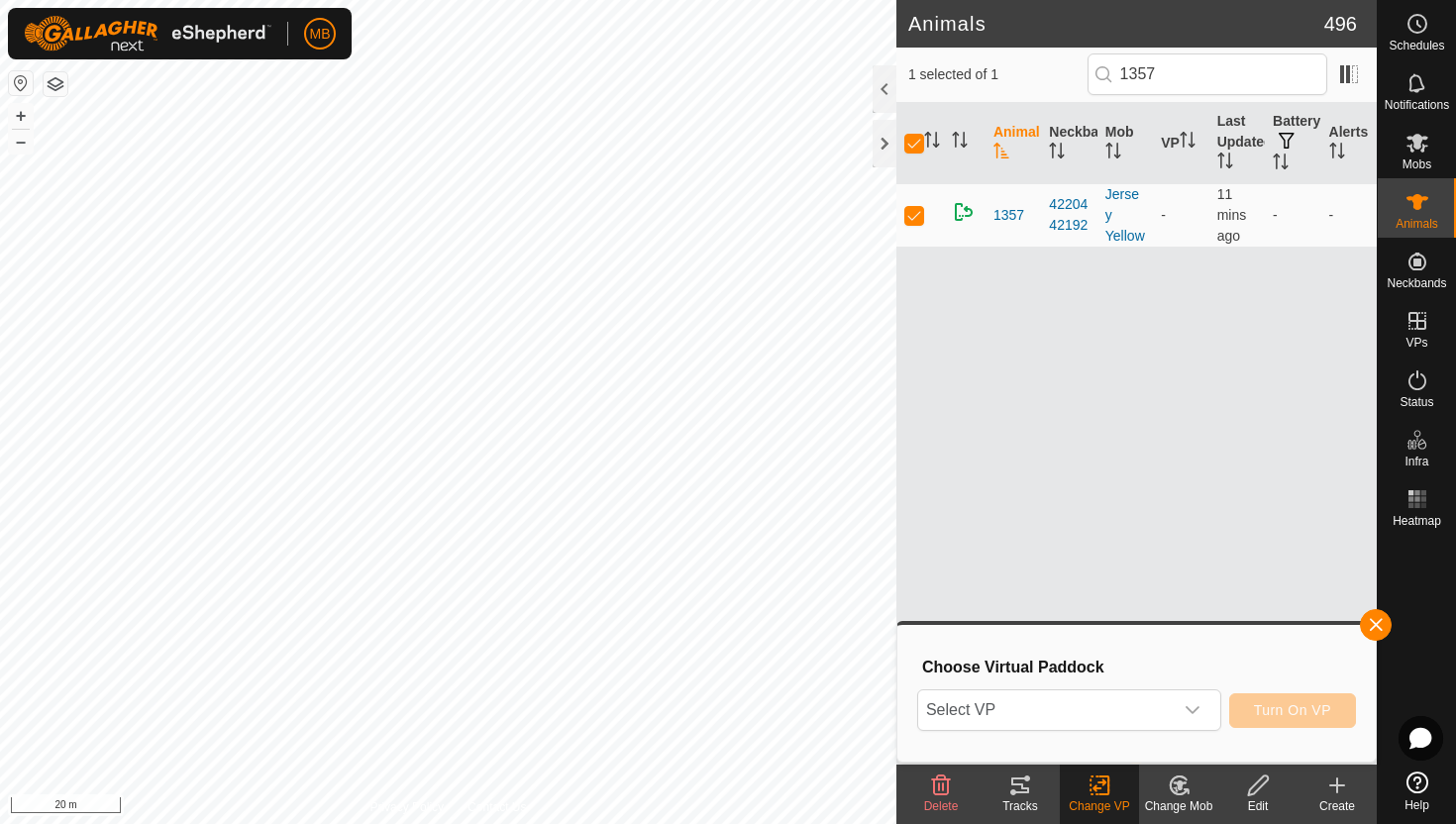 click on "Select VP" at bounding box center [1045, 710] 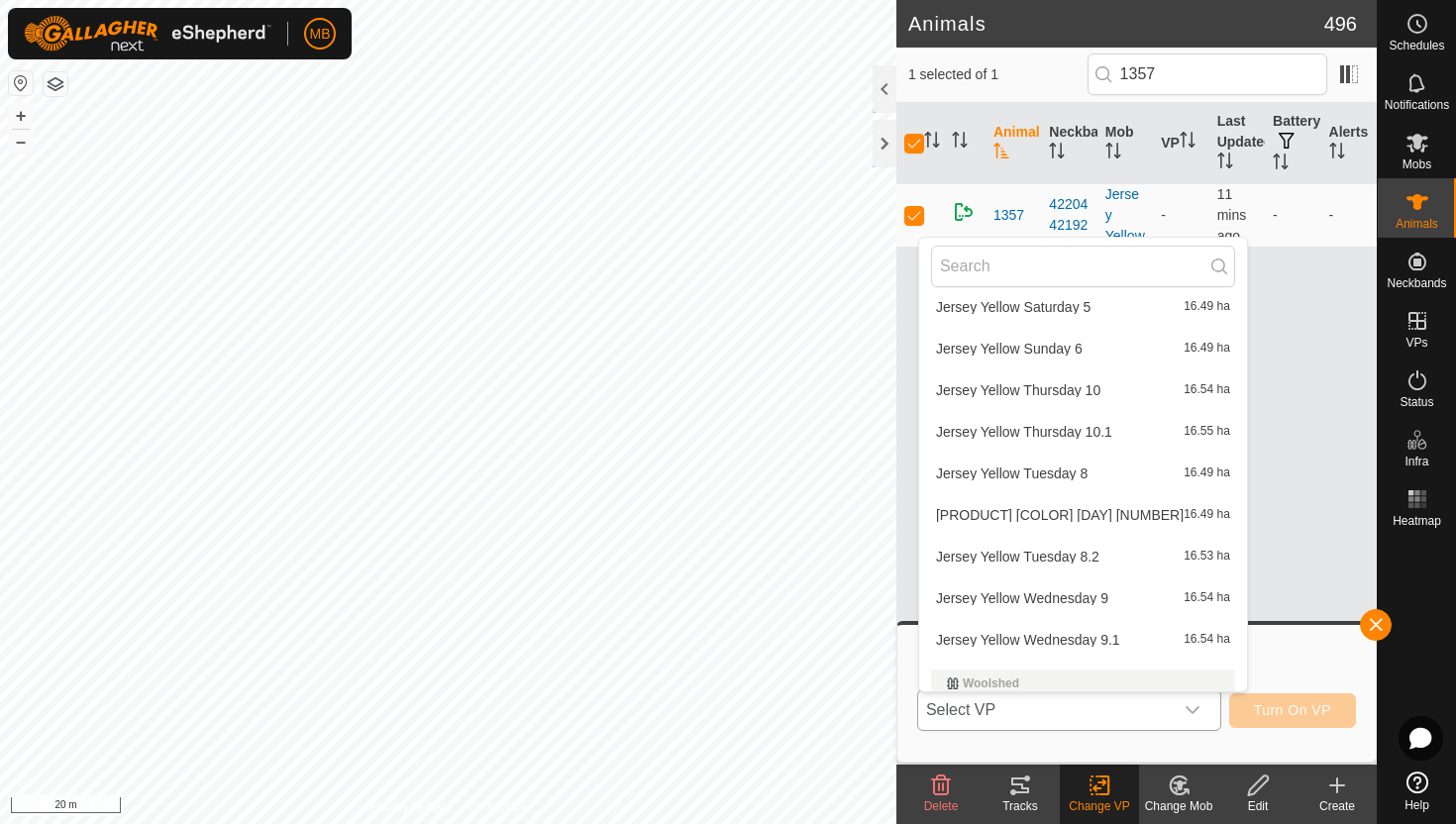 scroll, scrollTop: 2704, scrollLeft: 0, axis: vertical 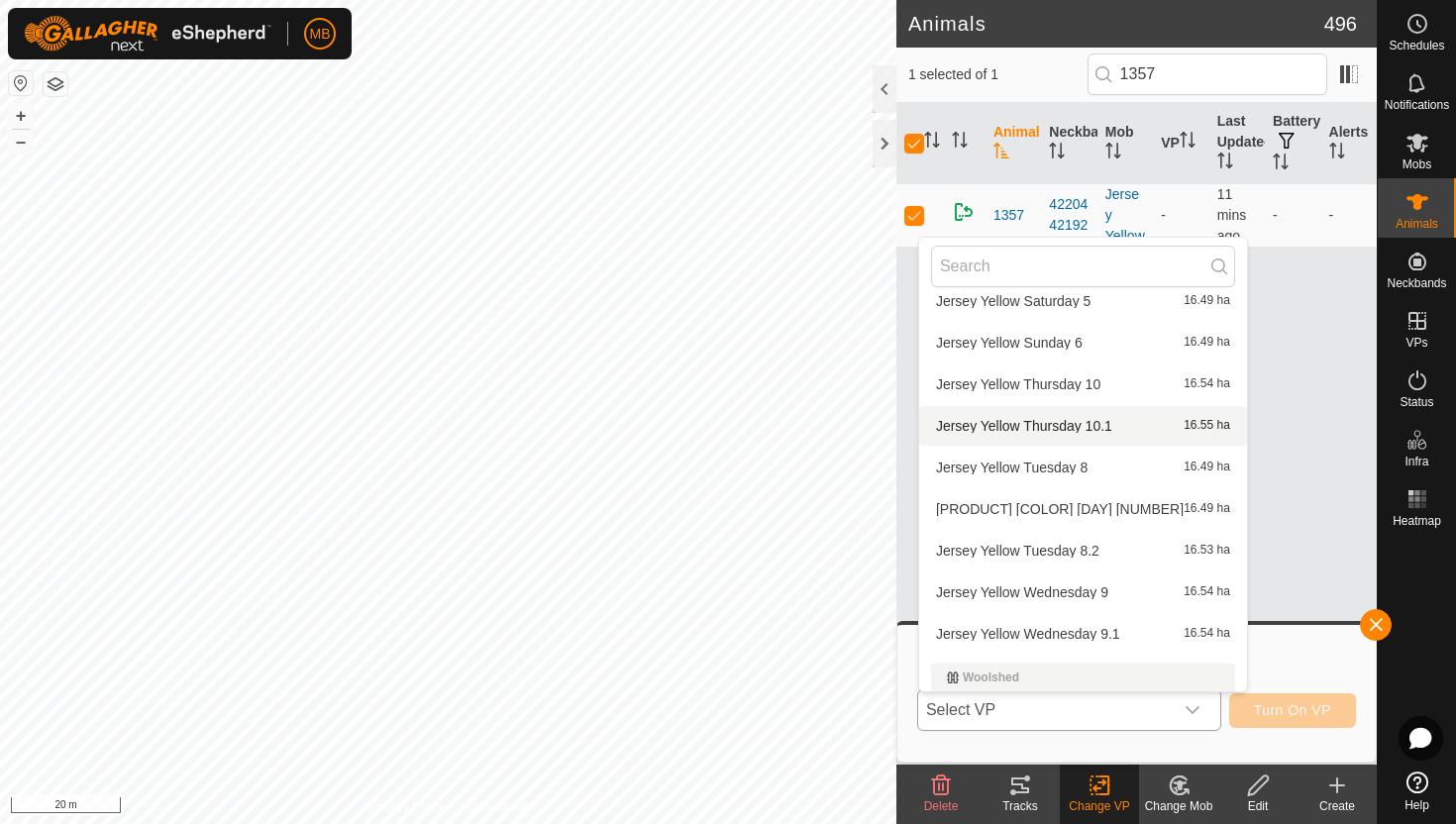 click on "Jersey Yellow Thursday 10.1  16.55 ha" at bounding box center (1083, 426) 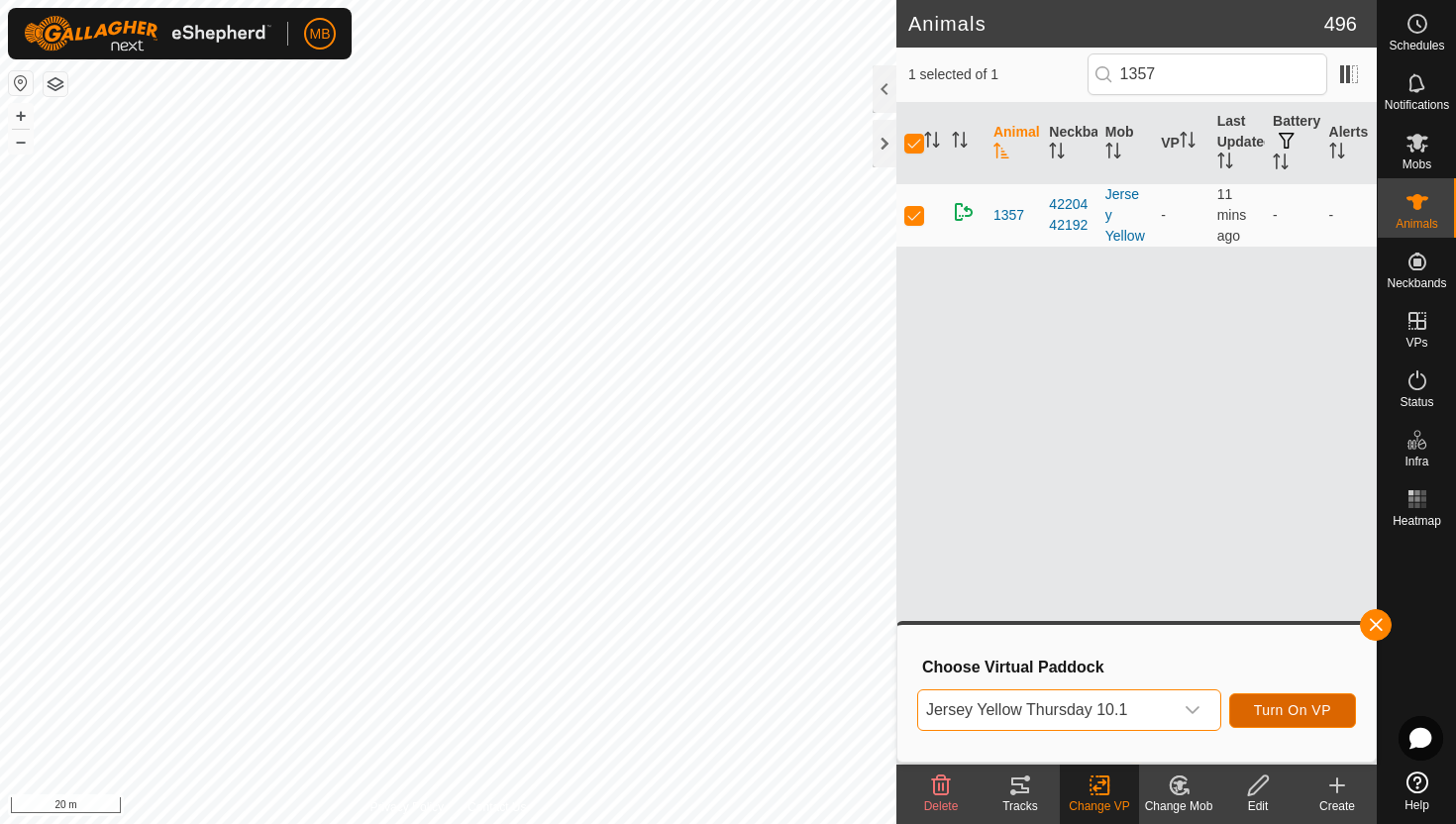click on "Turn On VP" at bounding box center (1293, 710) 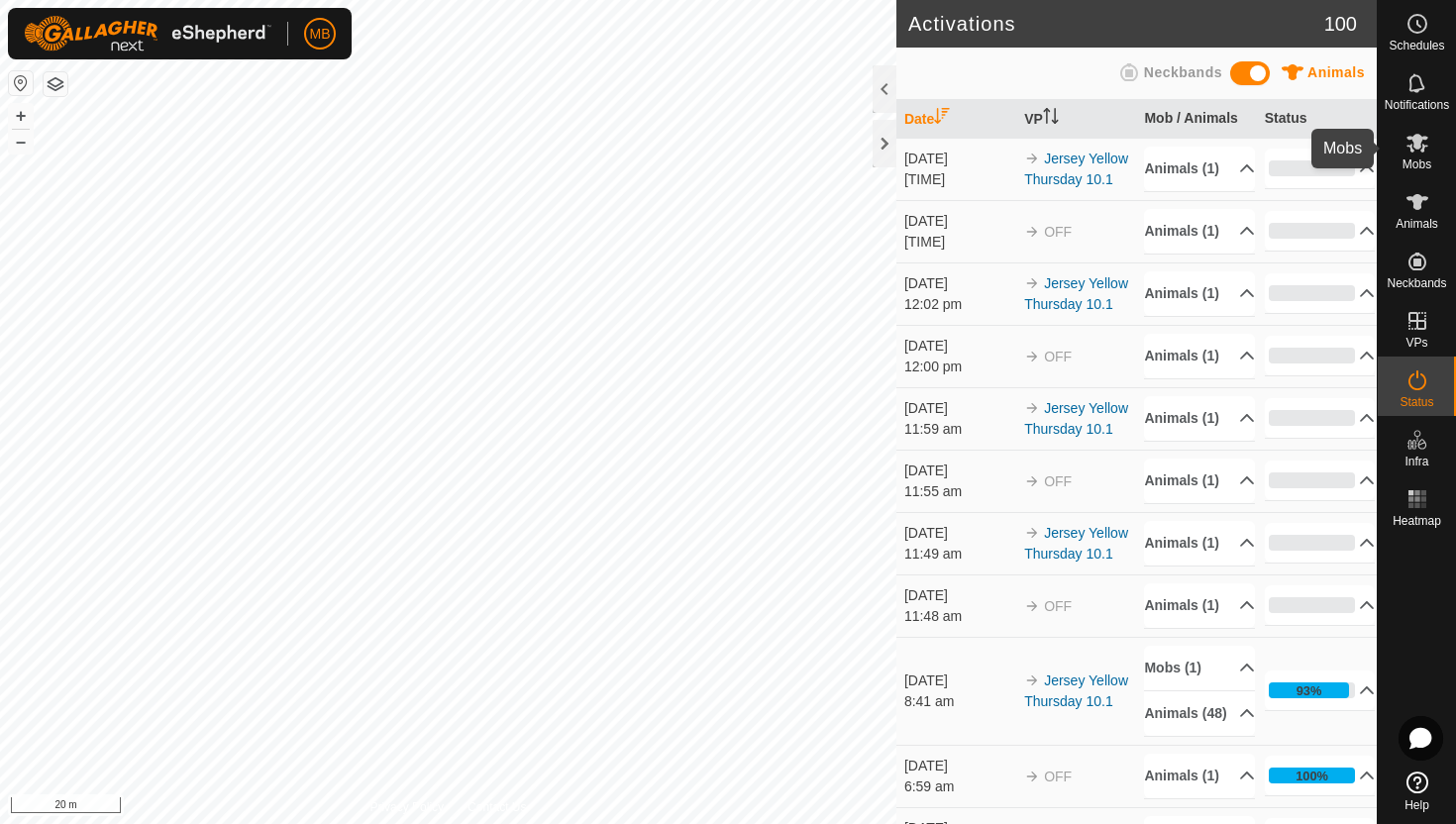 click at bounding box center (1417, 143) 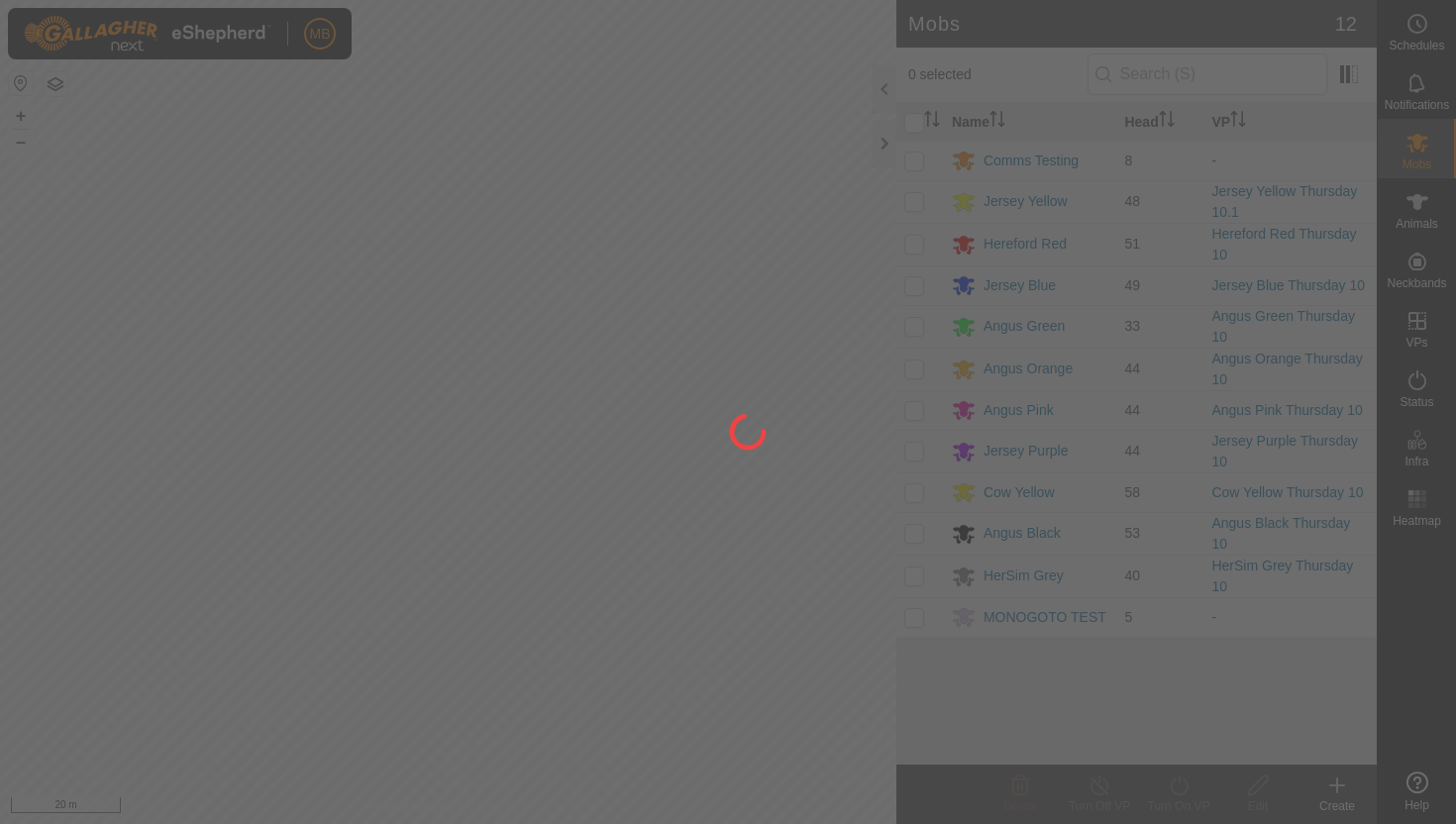 scroll, scrollTop: 0, scrollLeft: 0, axis: both 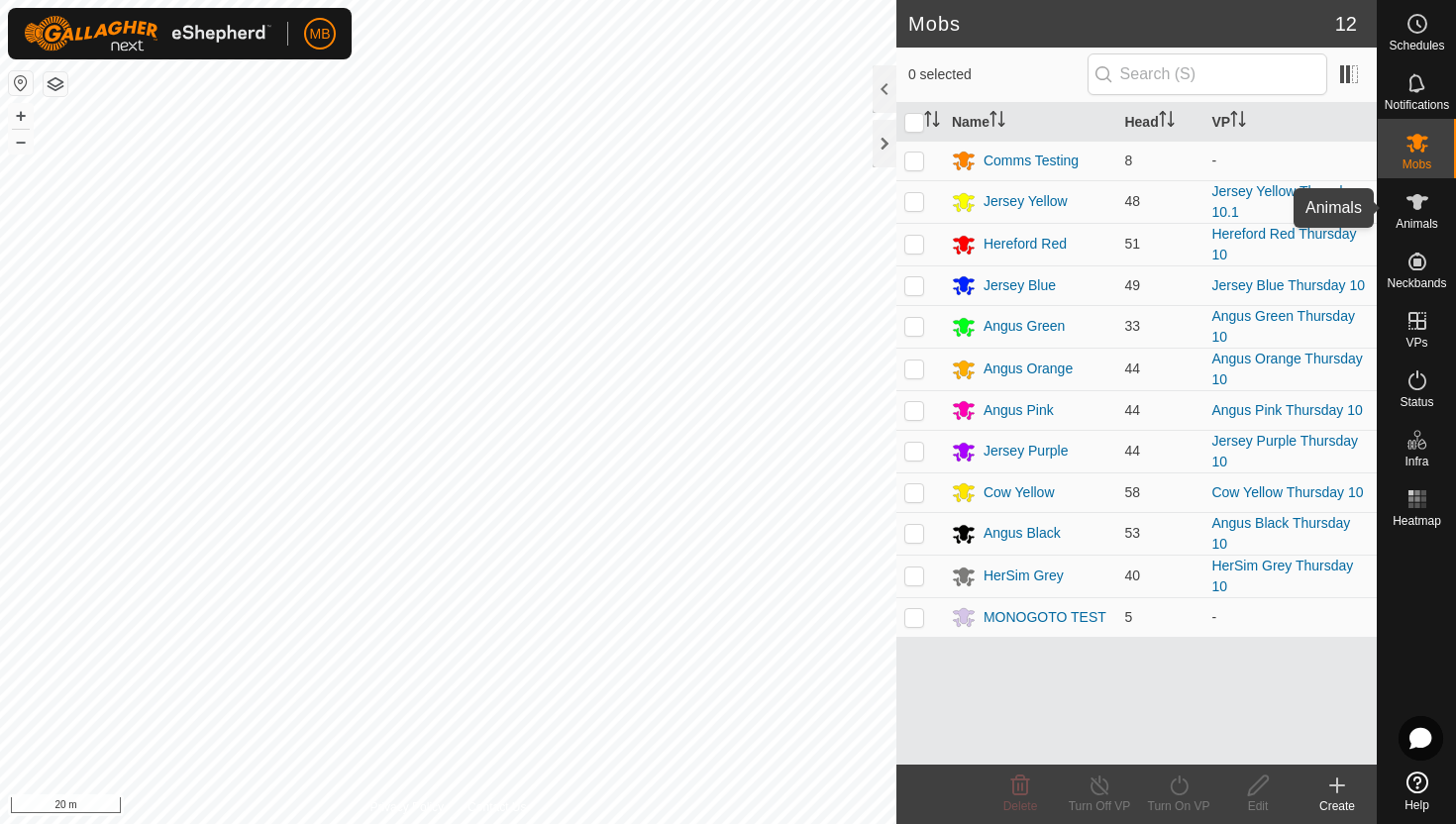 click at bounding box center (1417, 202) 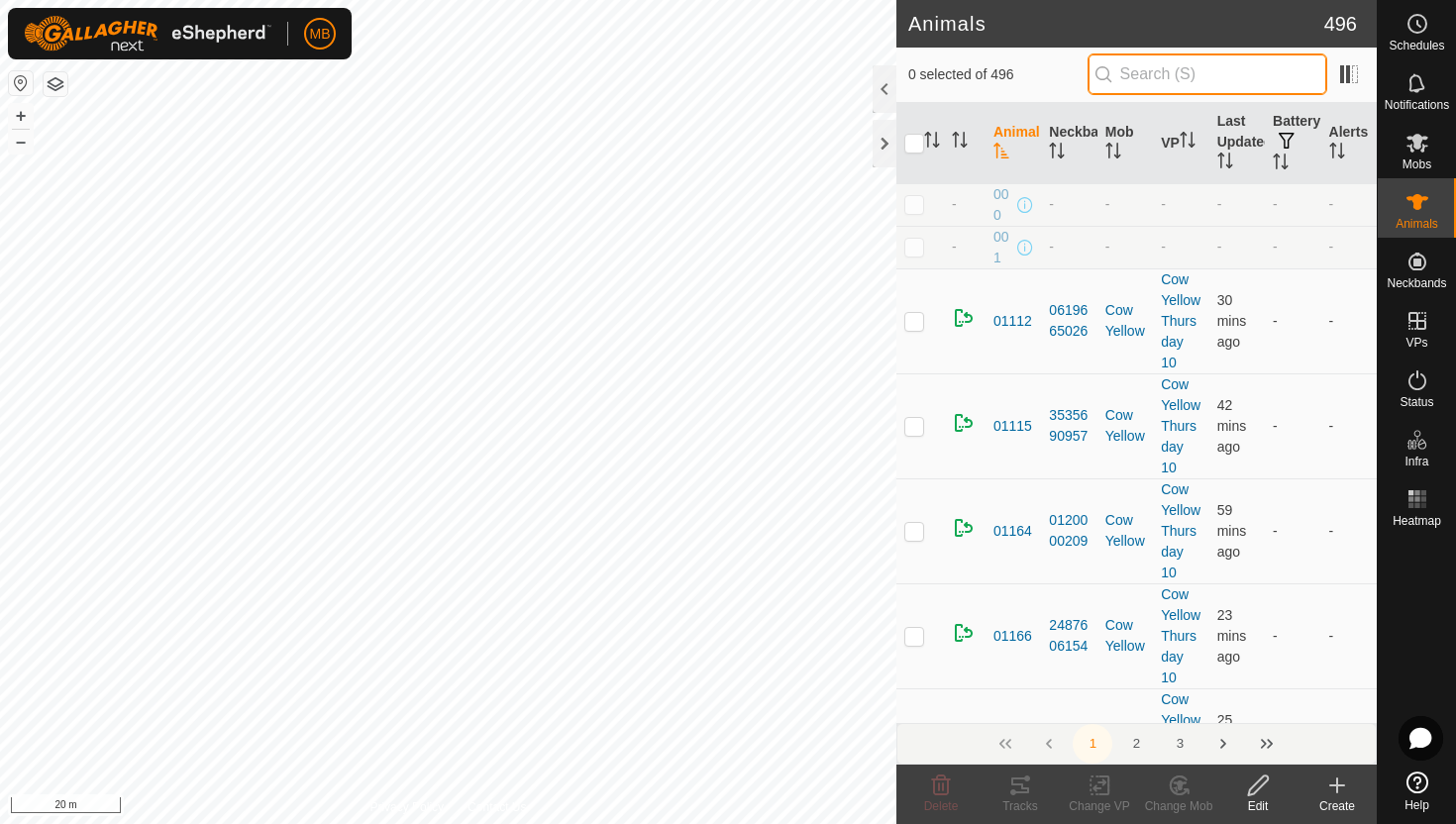 click at bounding box center [1207, 74] 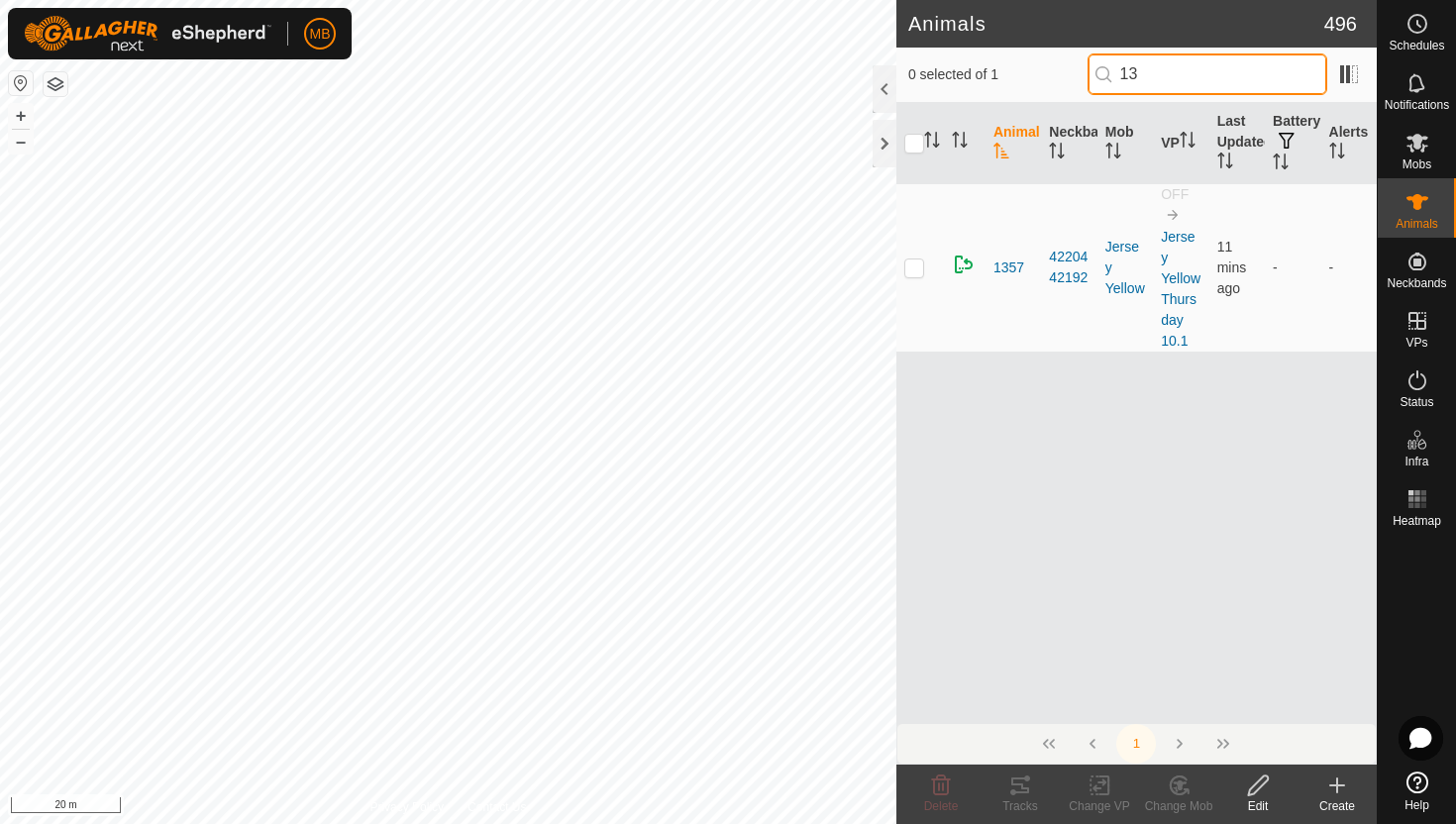 type on "133" 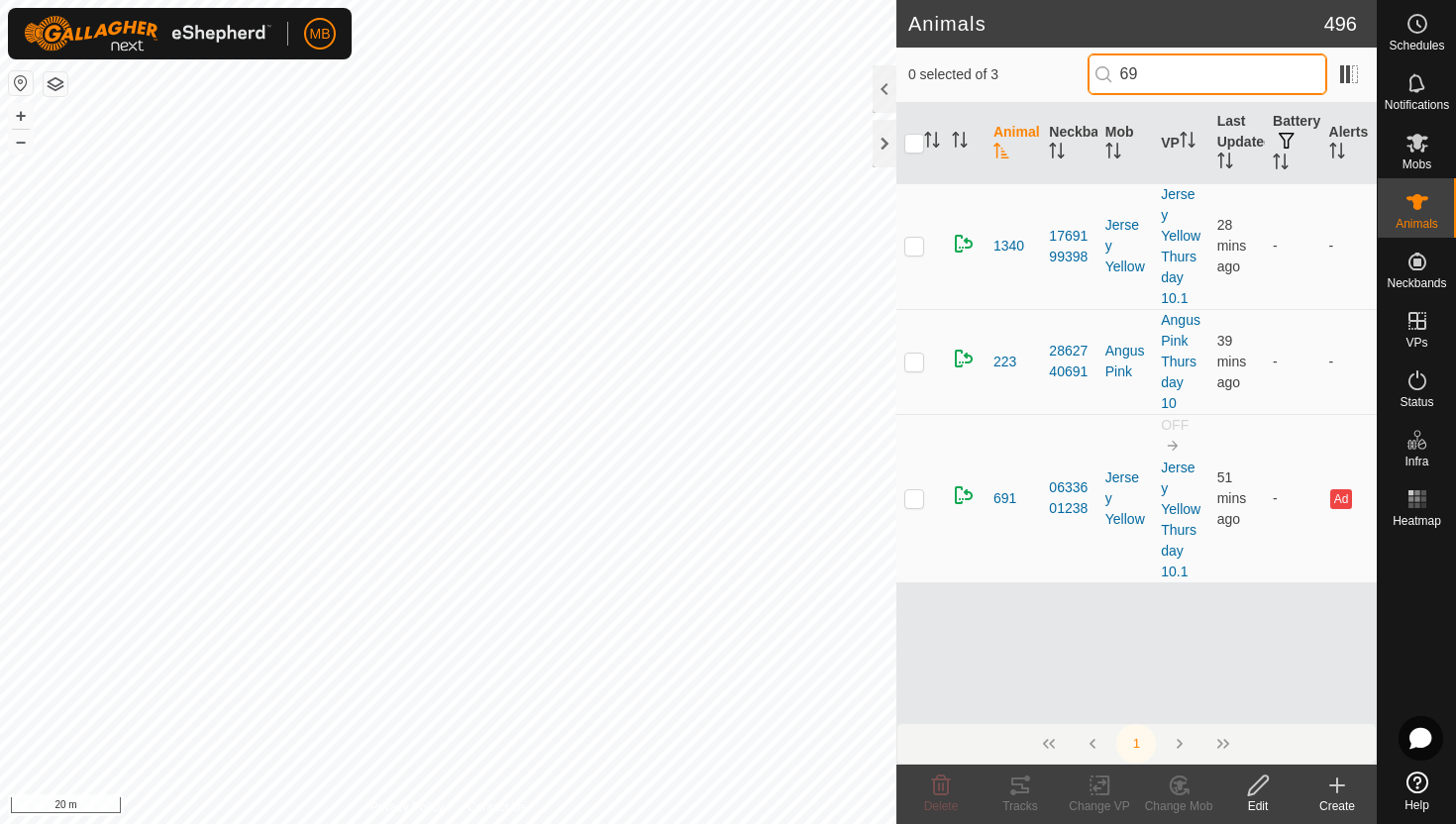 type on "6" 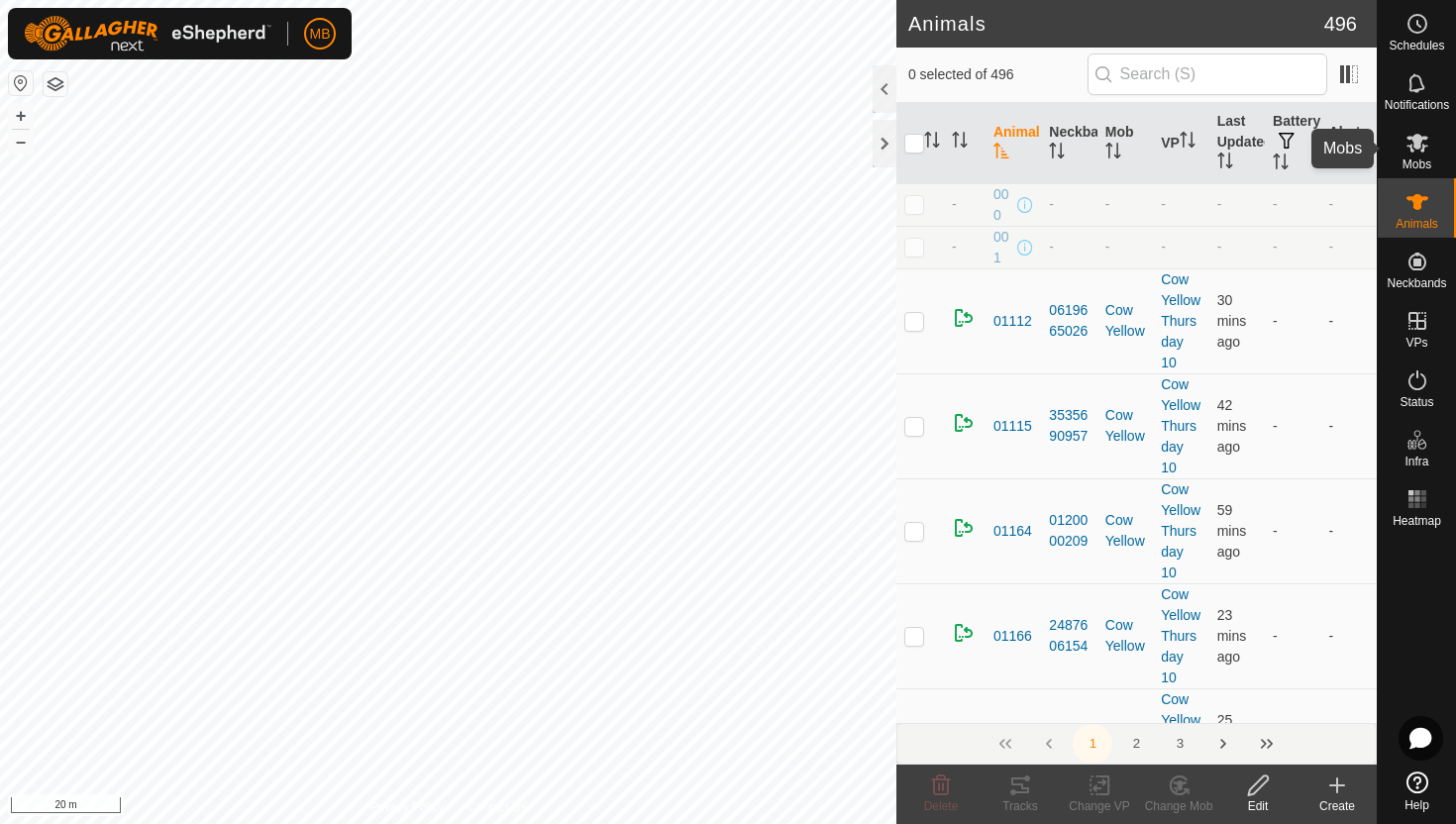 click at bounding box center [1417, 143] 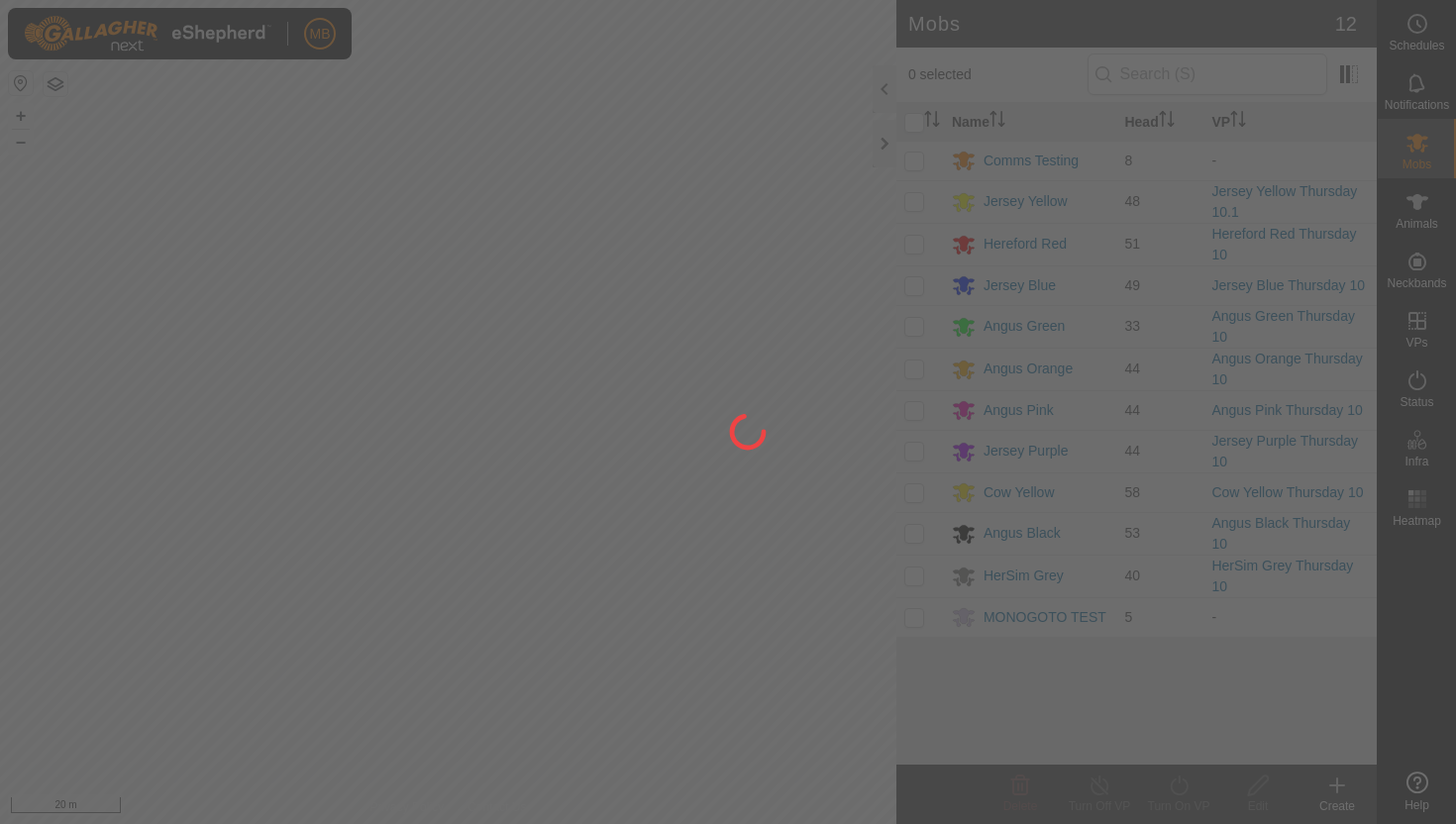 scroll, scrollTop: 0, scrollLeft: 0, axis: both 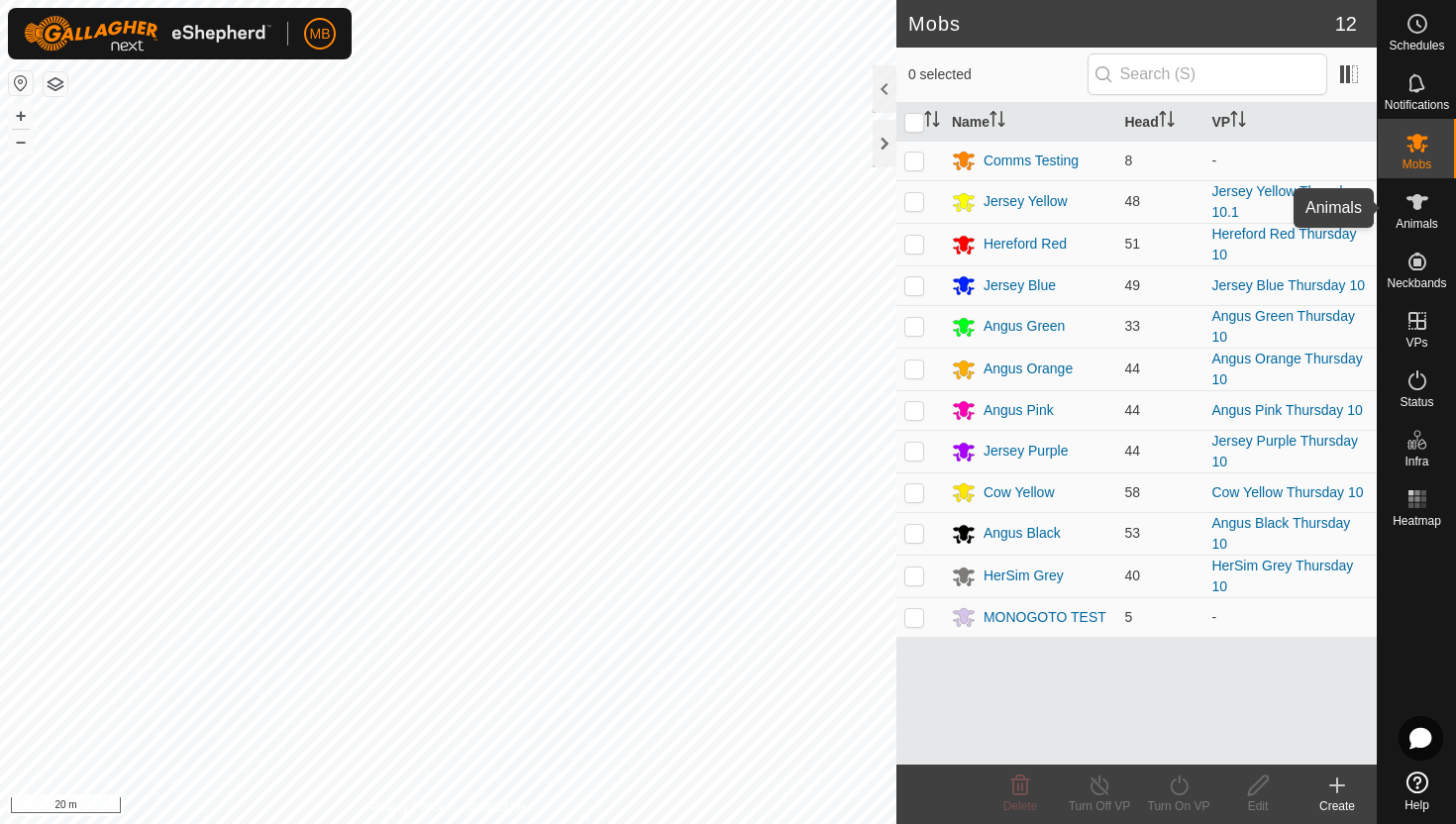 click at bounding box center (1417, 202) 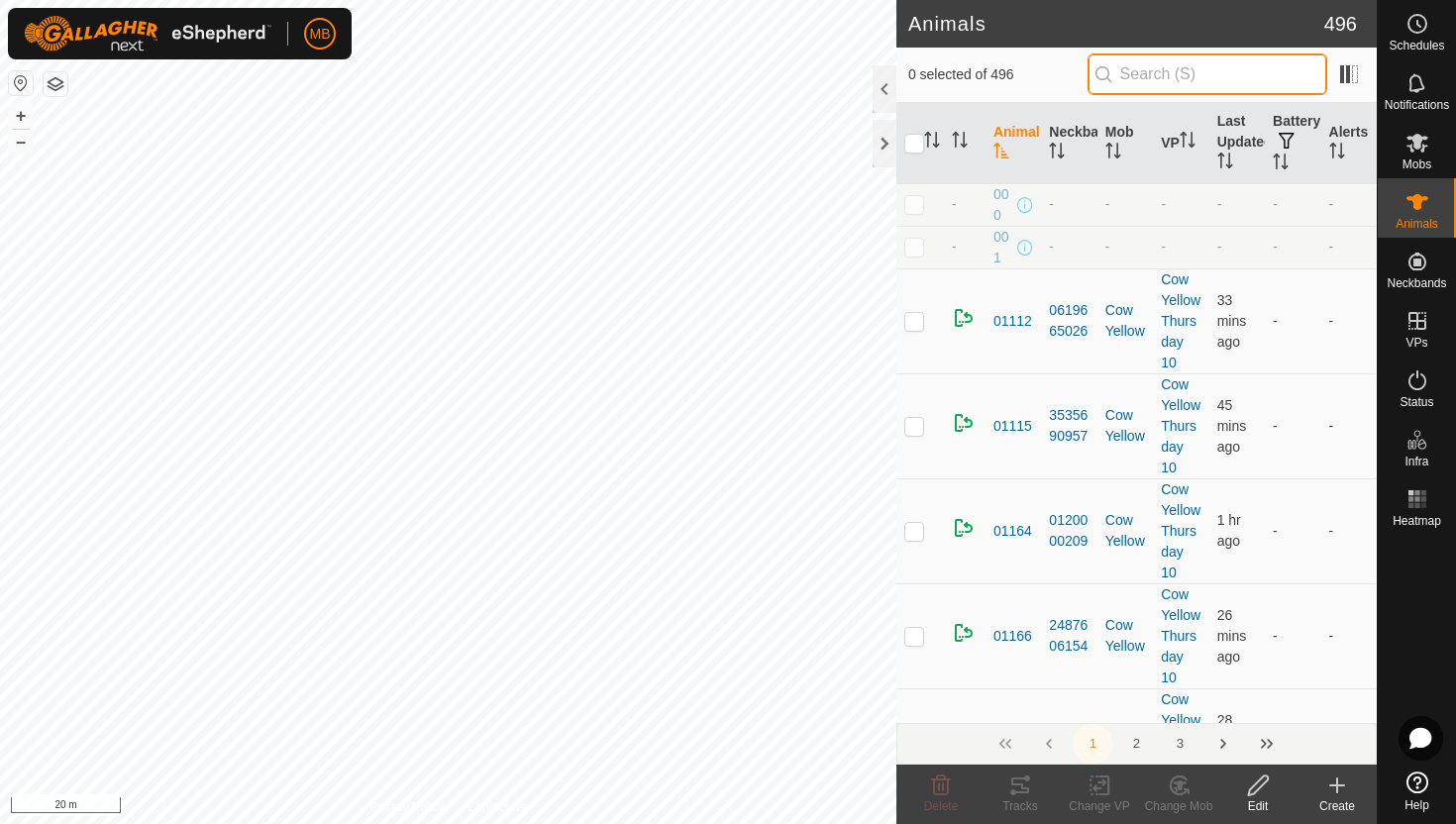 click at bounding box center [1207, 74] 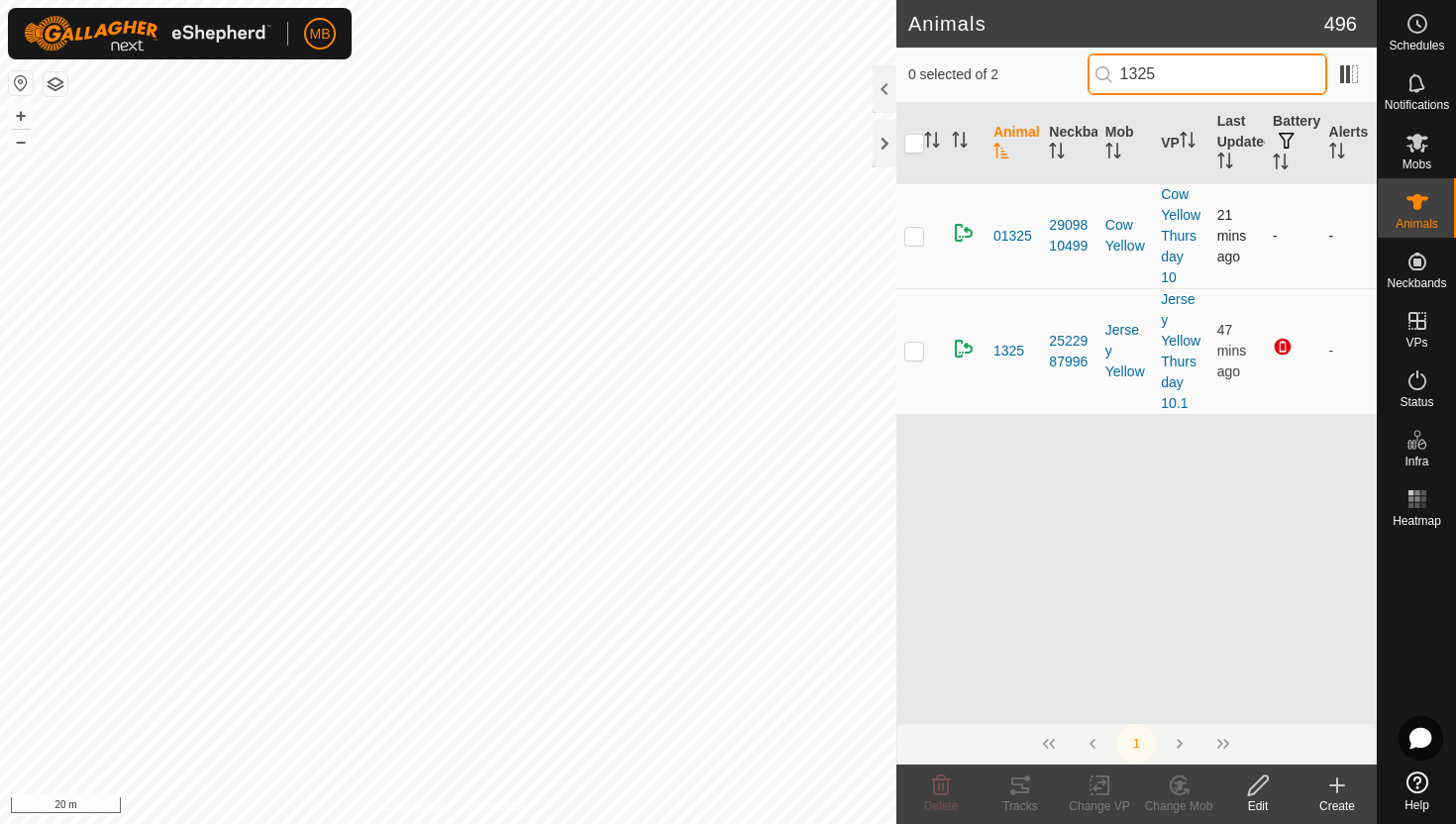 type on "1325" 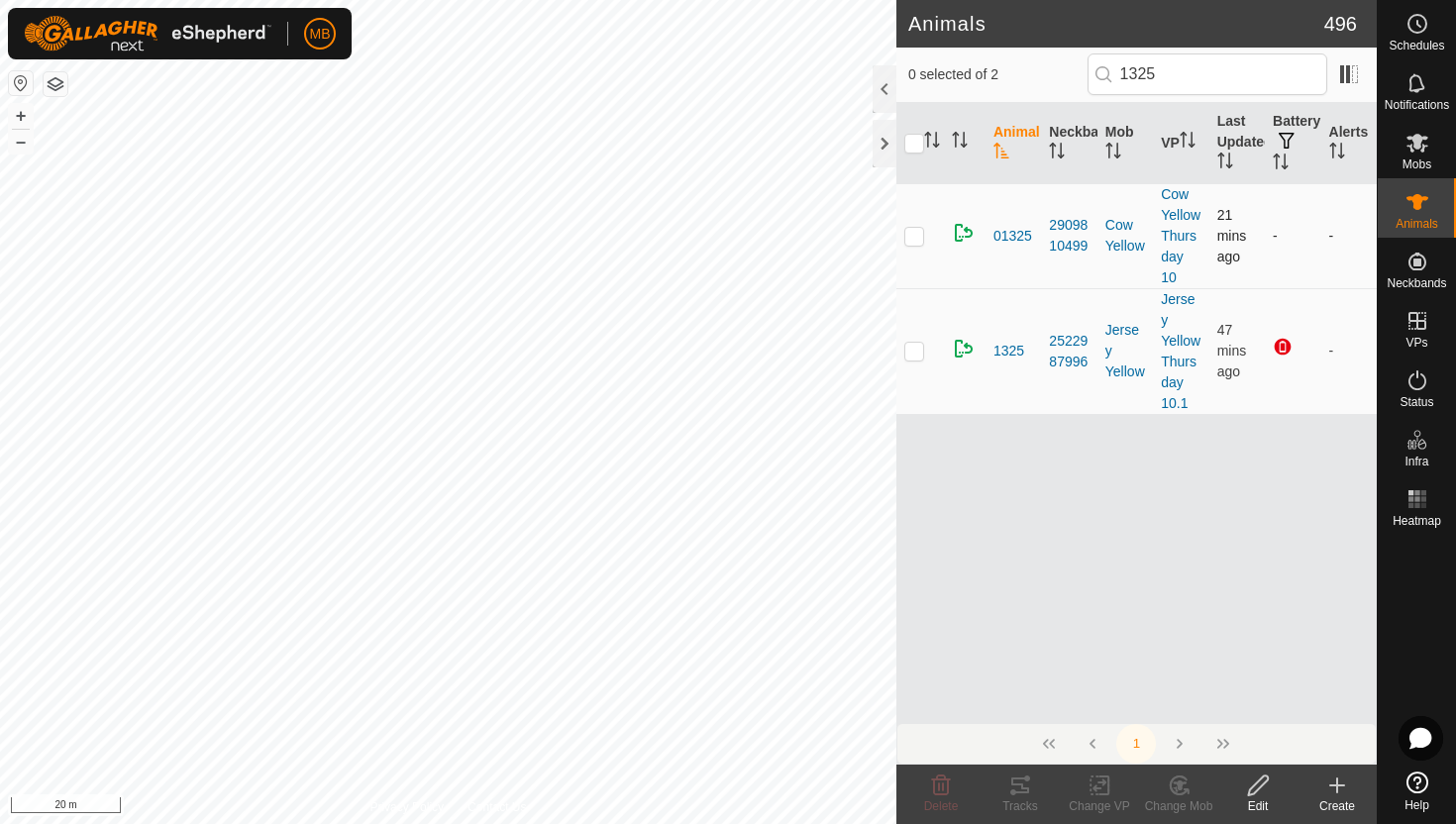 click at bounding box center [914, 236] 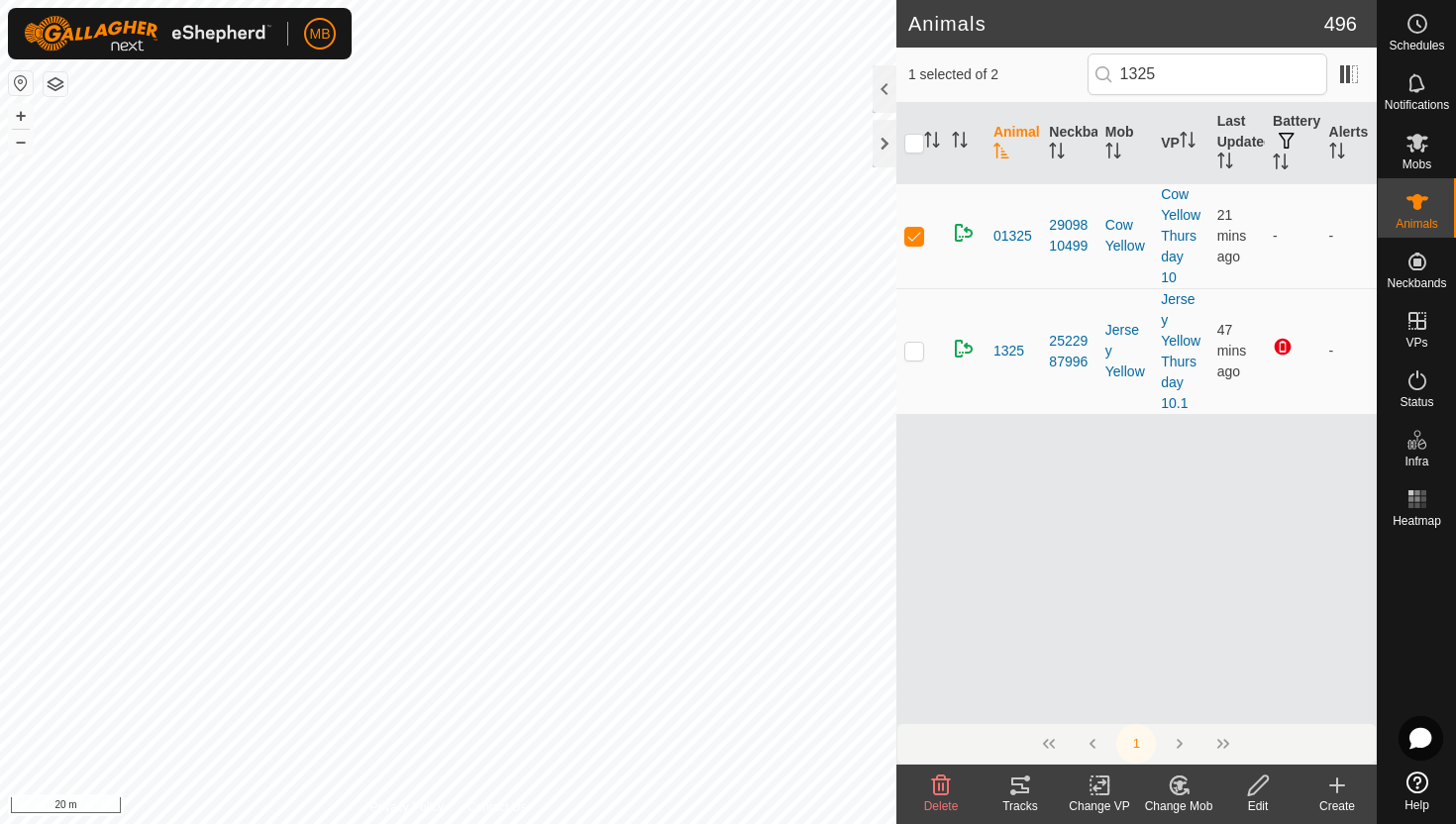 click at bounding box center [1258, 785] 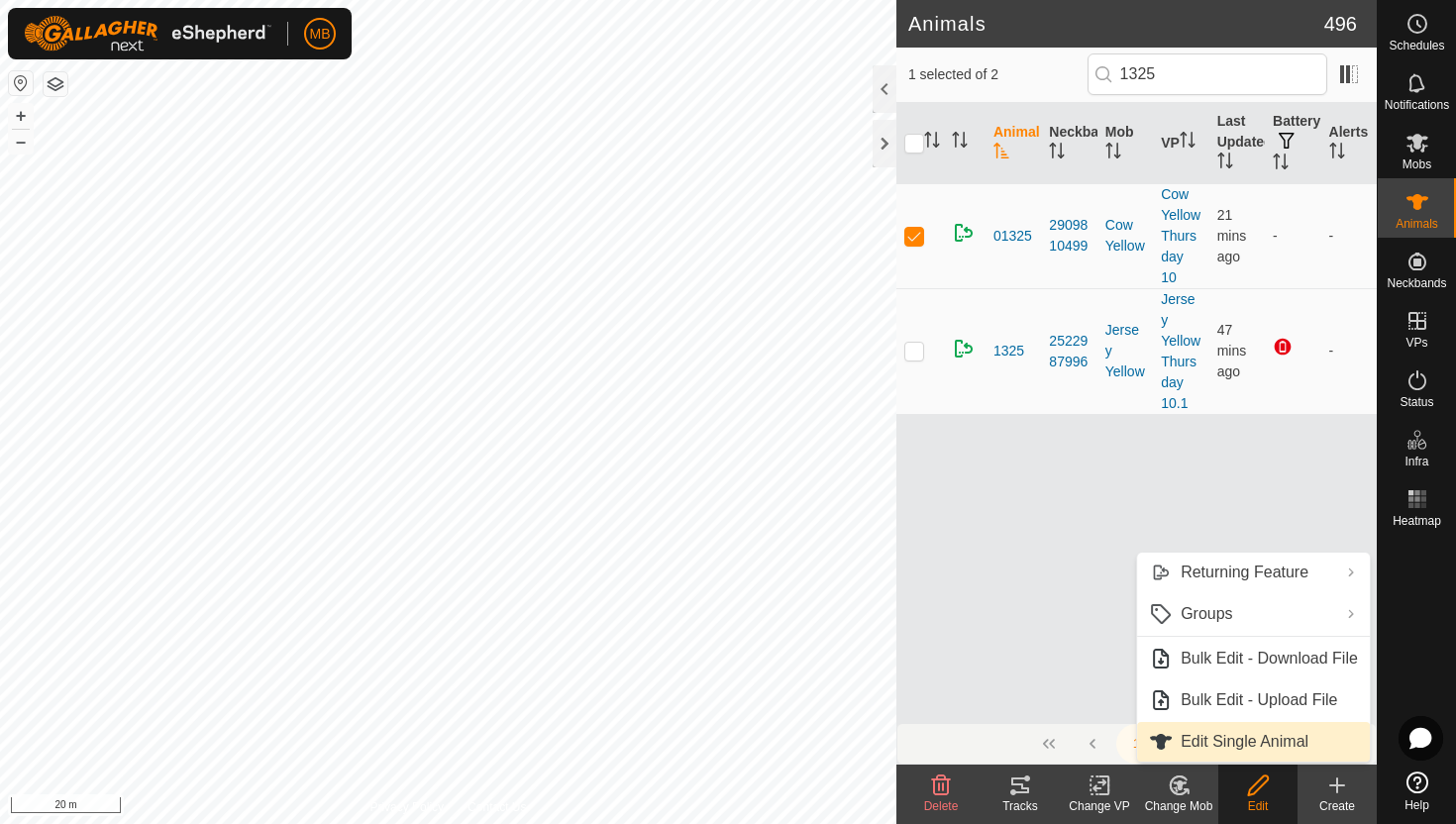 click on "Edit Single Animal" at bounding box center [1253, 742] 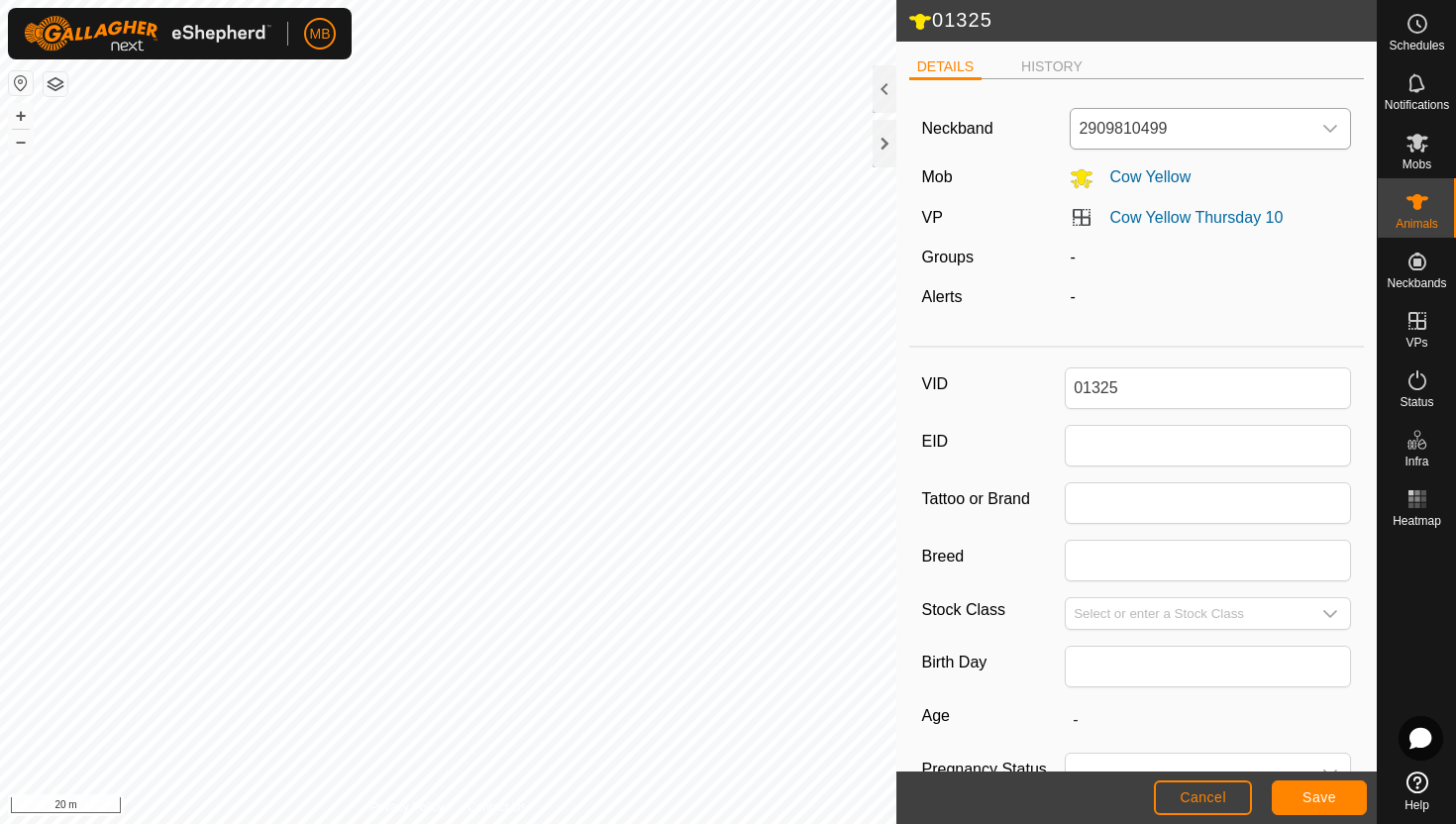 click at bounding box center (1330, 129) 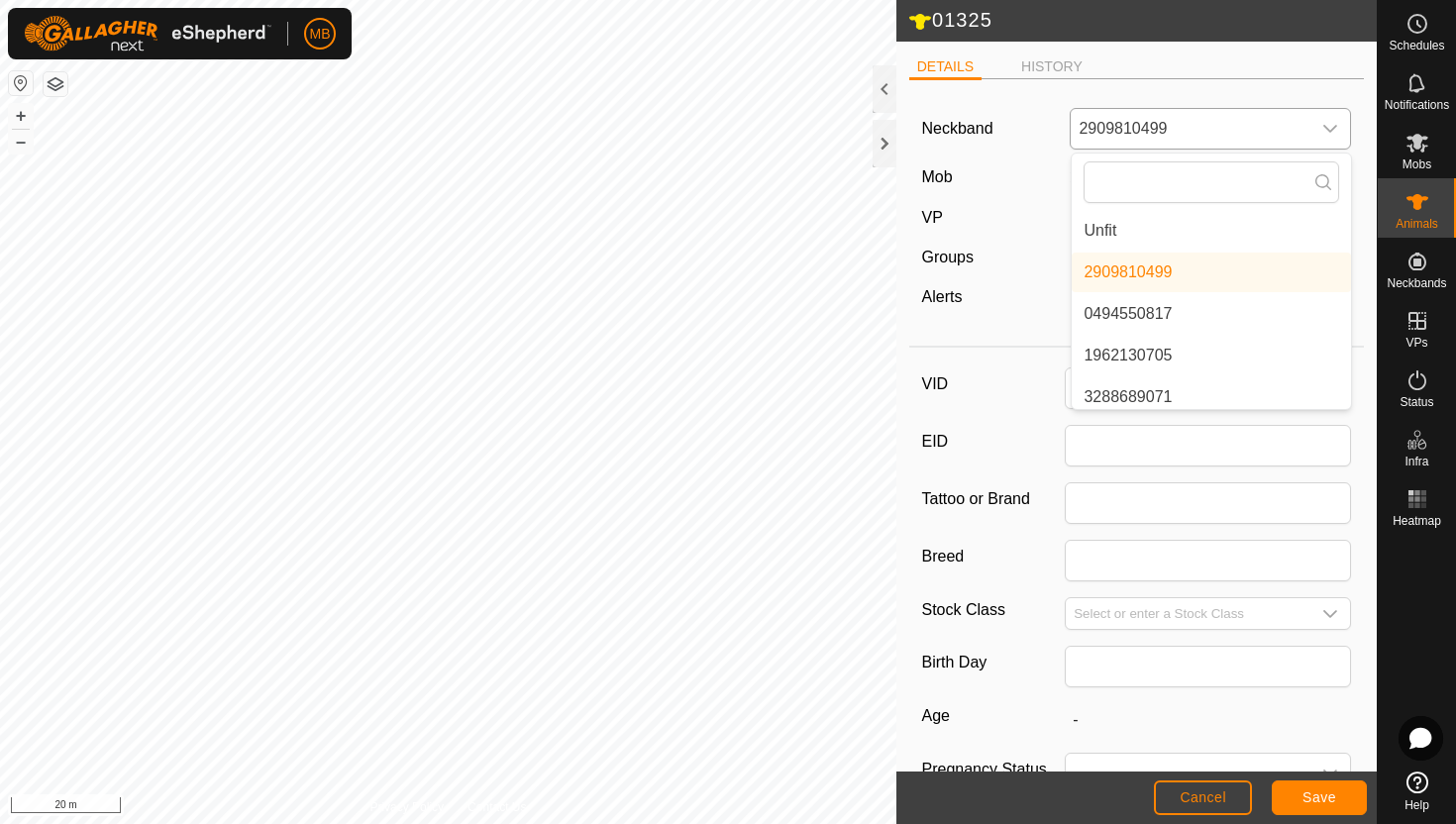 click on "Unfit" at bounding box center (1211, 231) 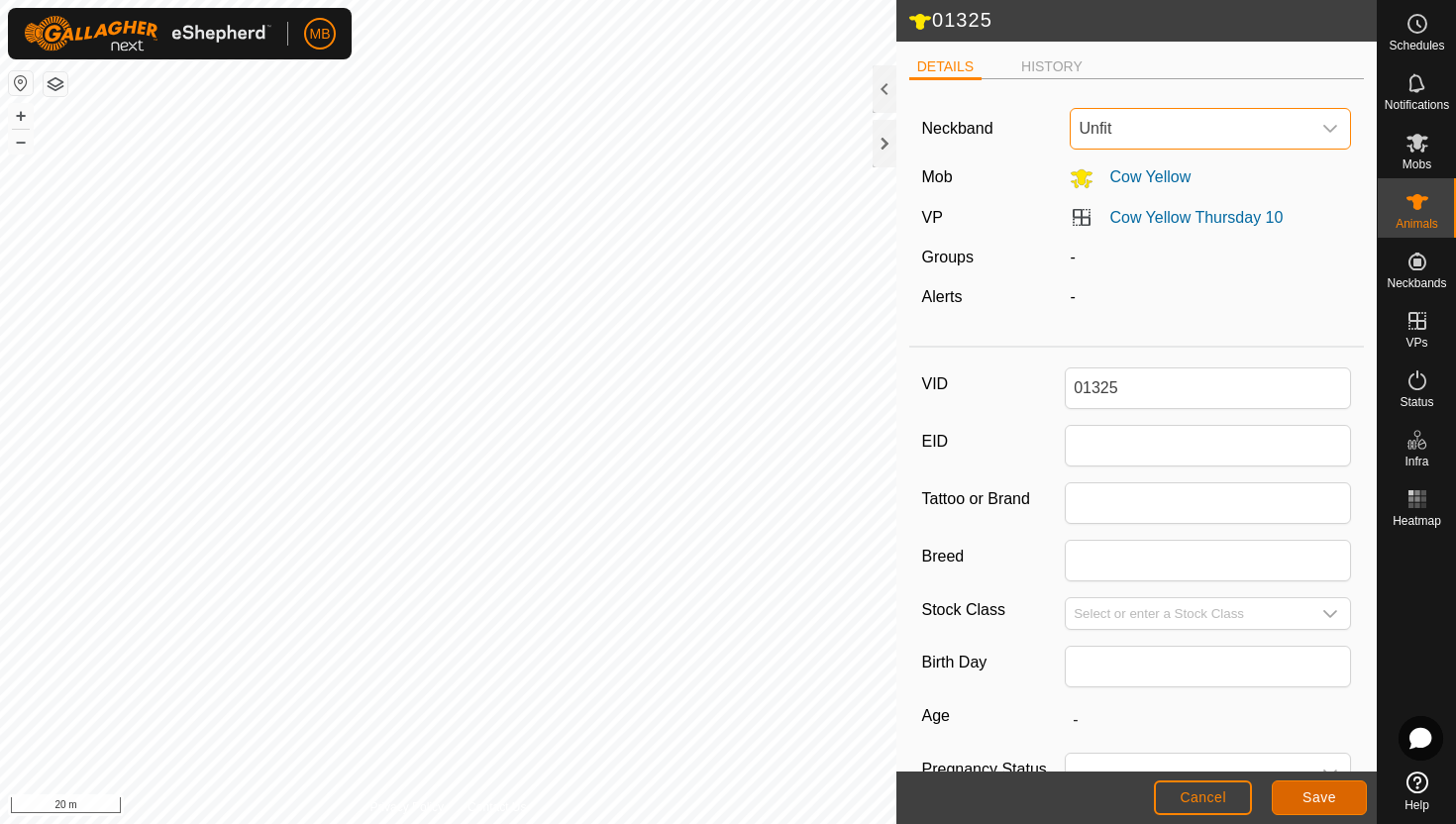 click on "Save" at bounding box center (1319, 797) 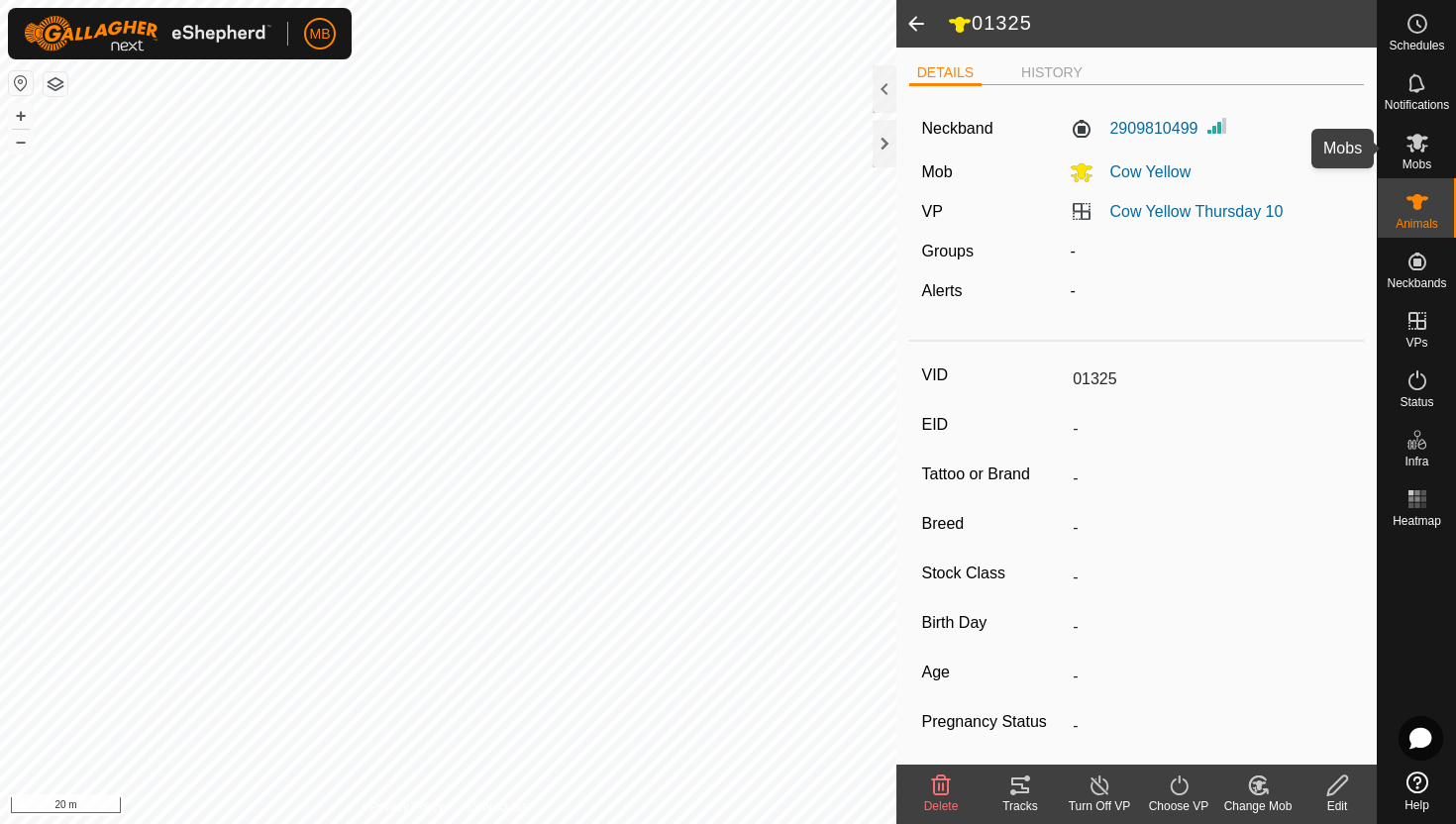 click at bounding box center [1417, 143] 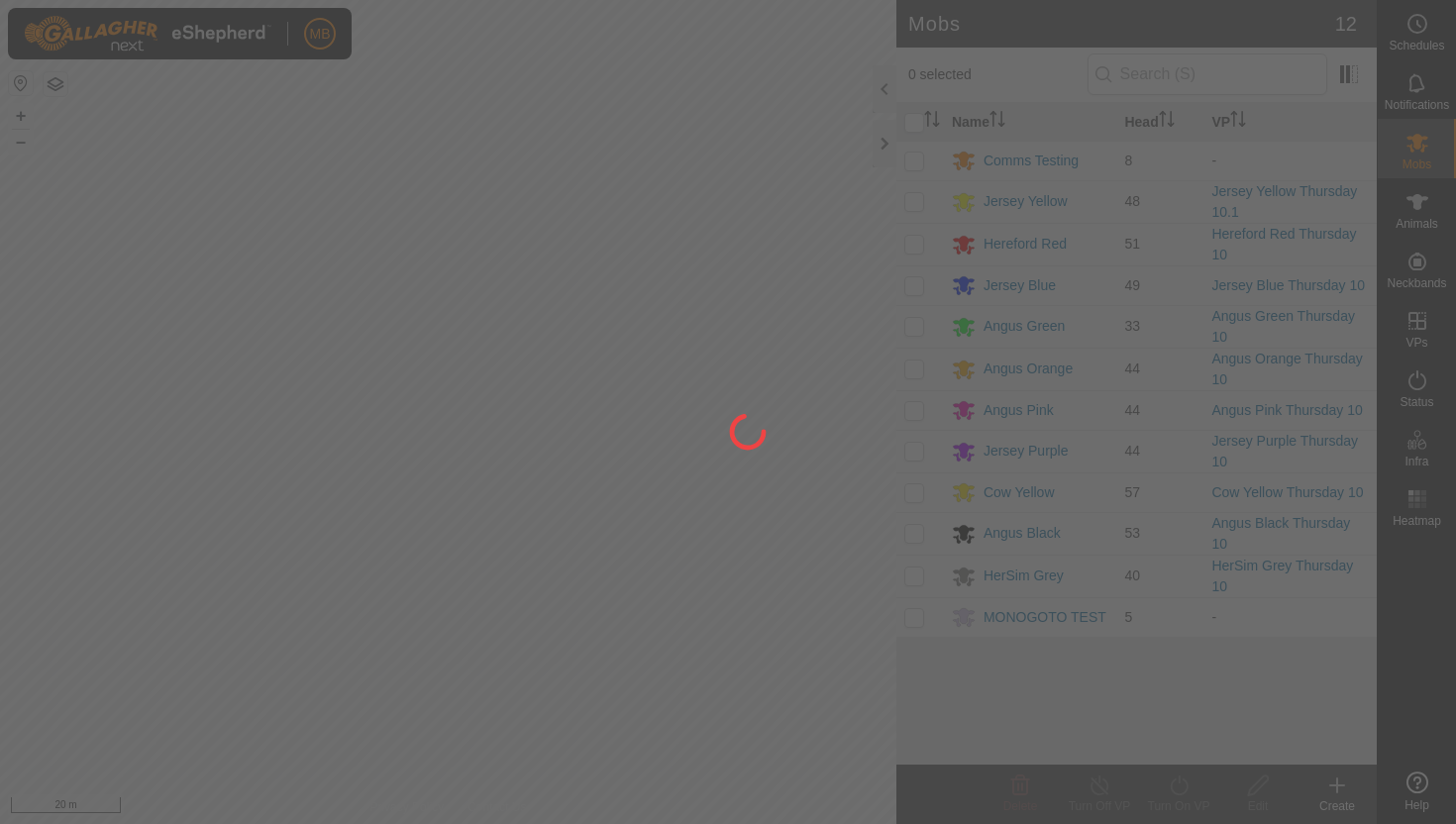 scroll, scrollTop: 0, scrollLeft: 0, axis: both 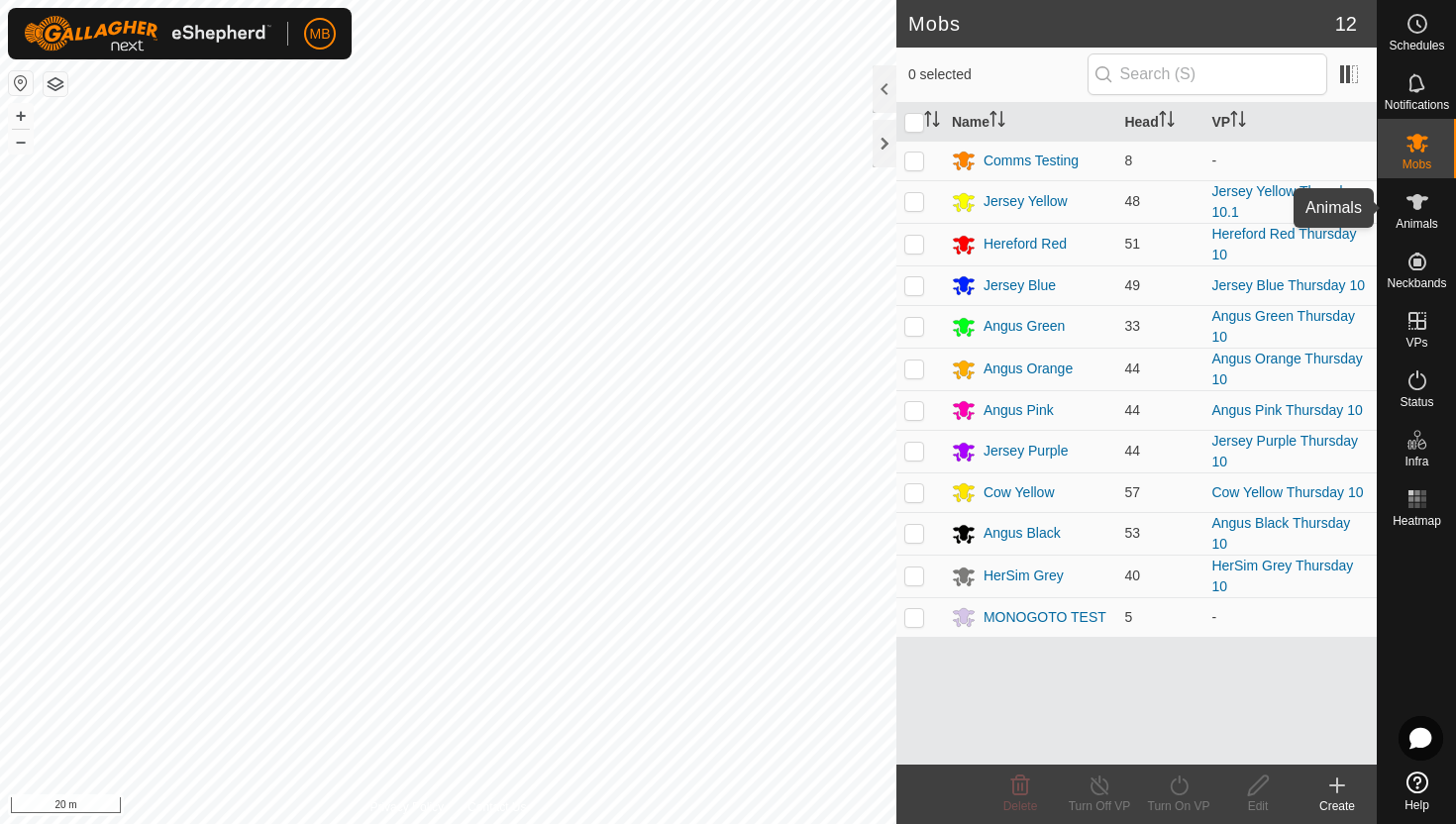 click at bounding box center [1417, 202] 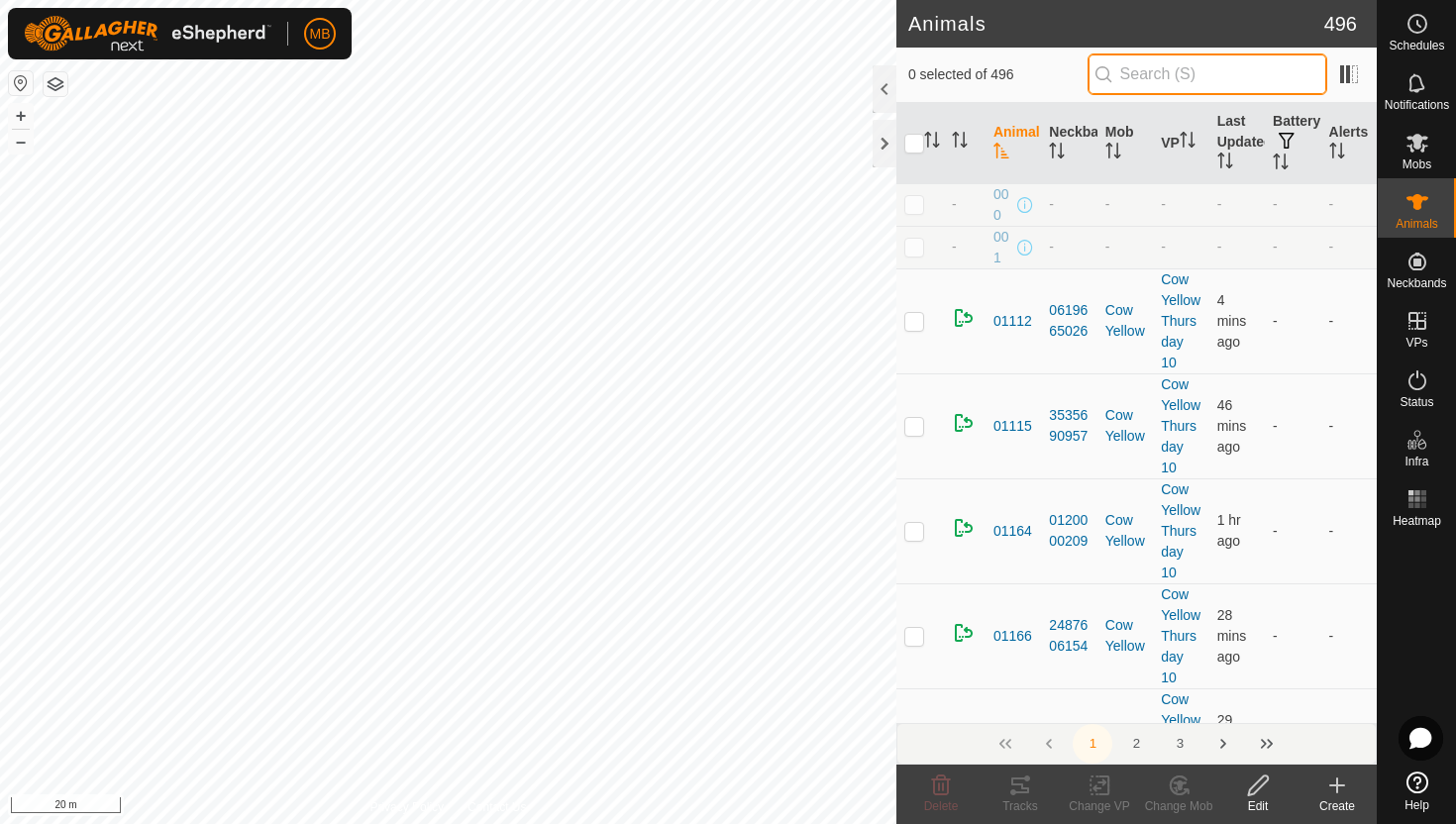 click at bounding box center (1207, 74) 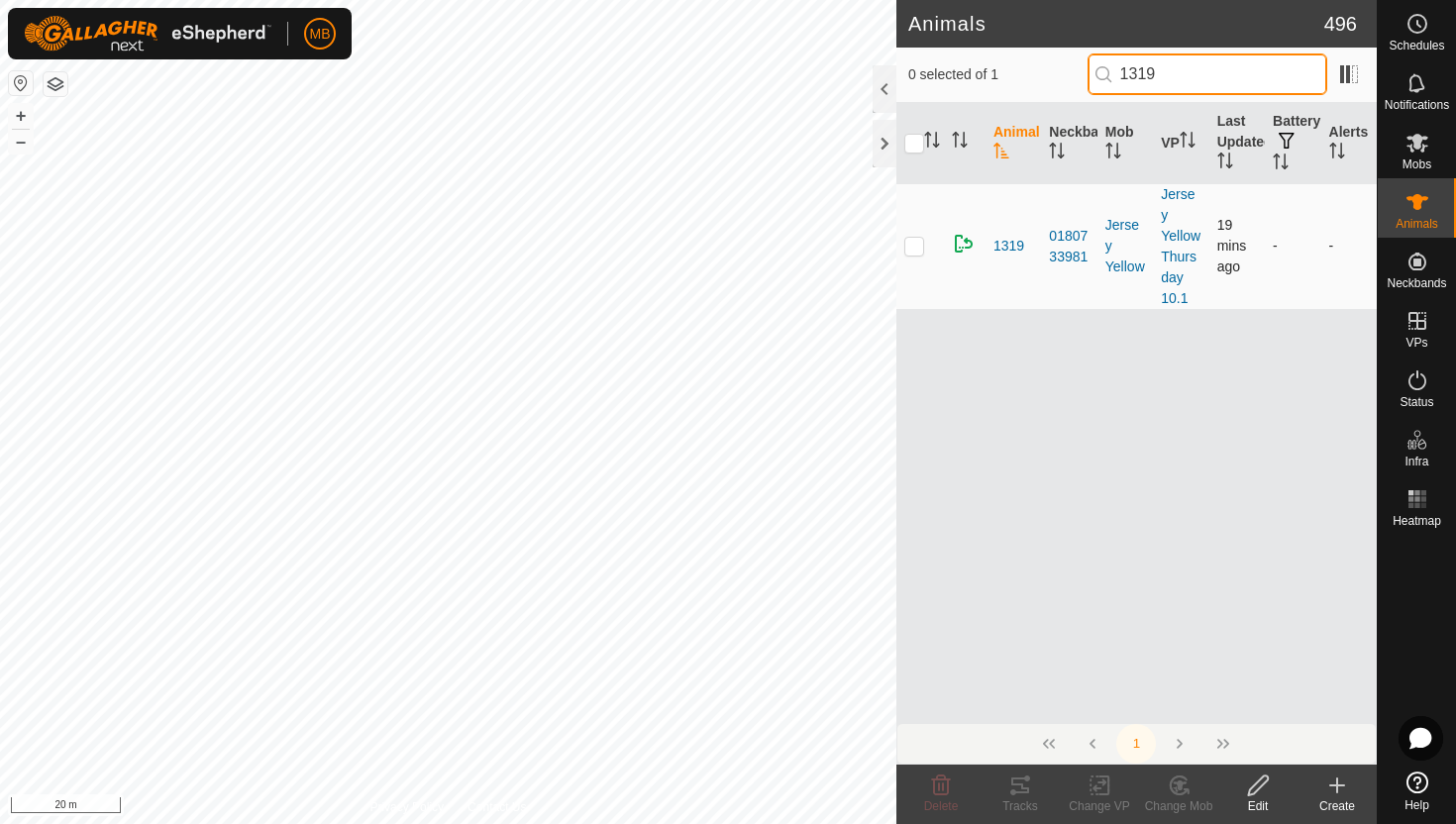 type on "1319" 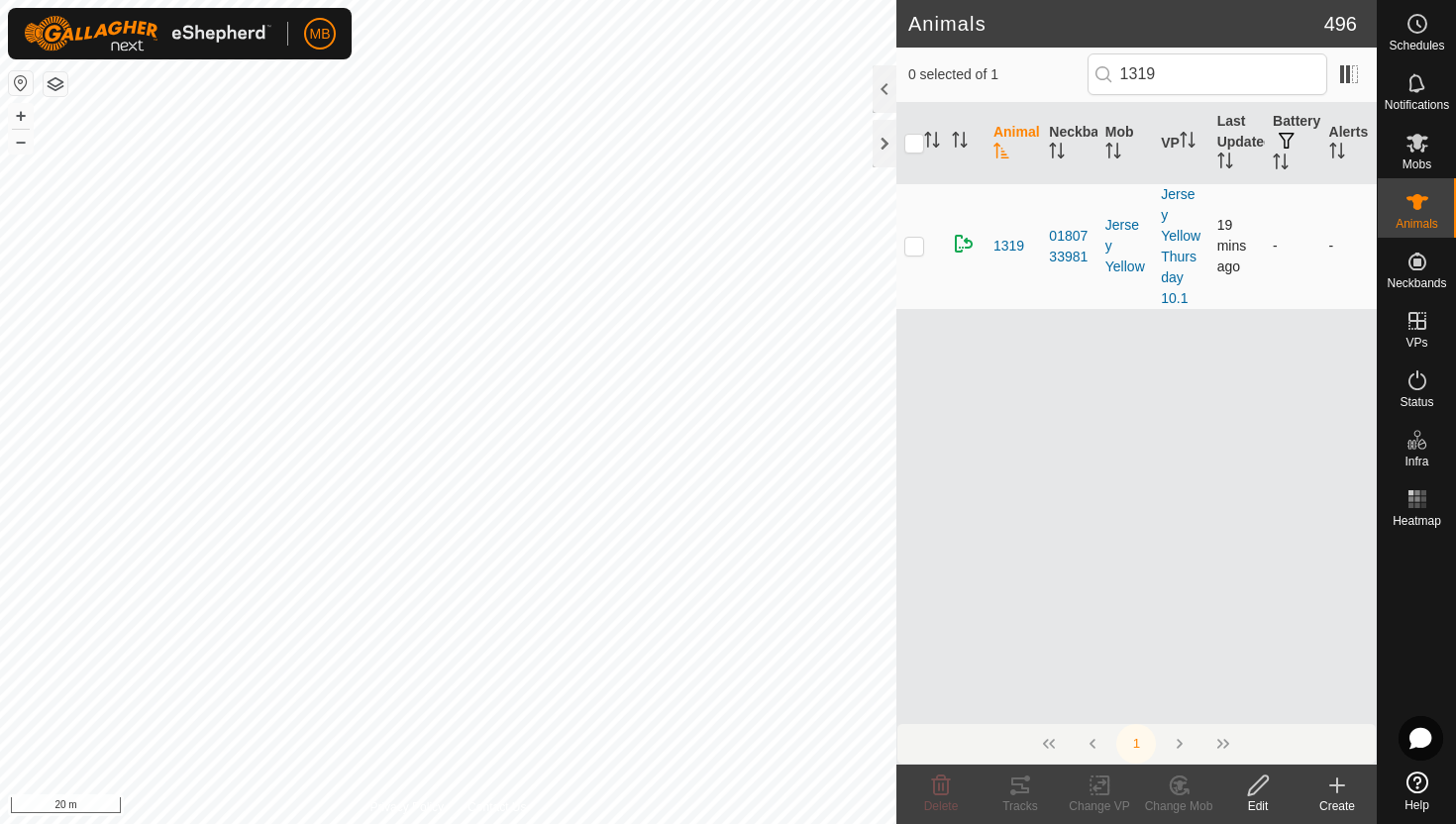 click at bounding box center (914, 246) 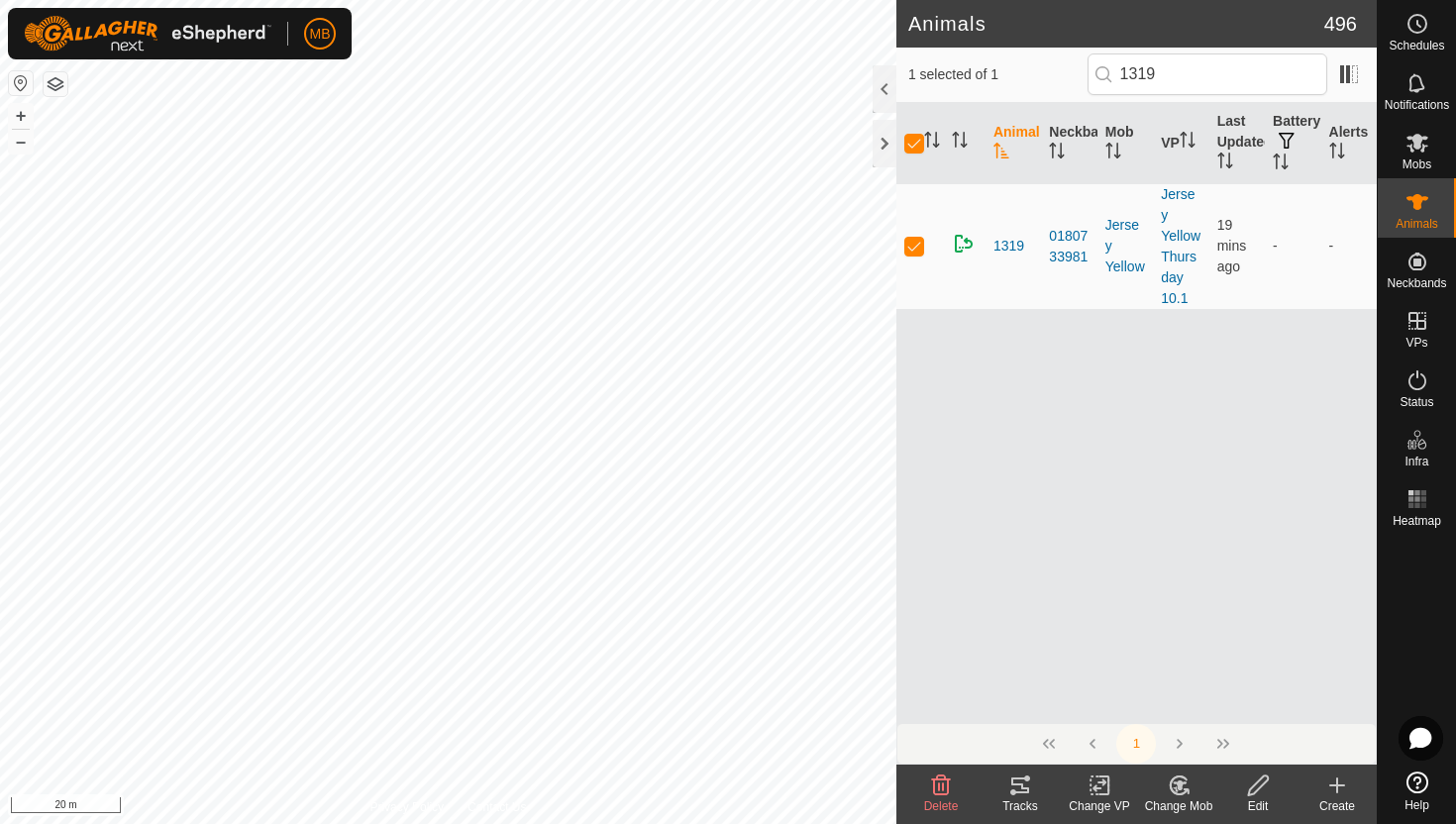click at bounding box center [1258, 785] 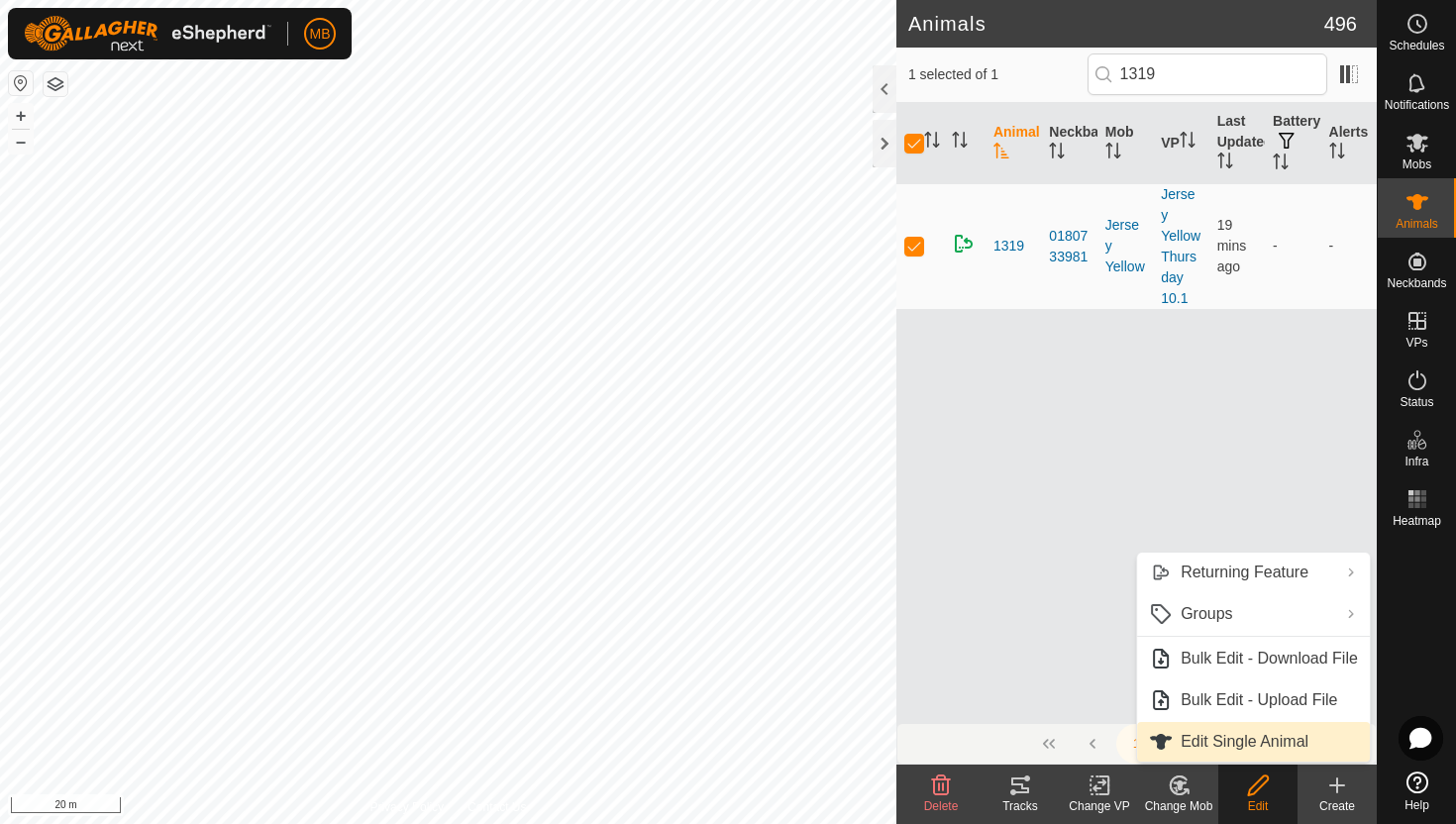 click on "Edit Single Animal" at bounding box center [1253, 742] 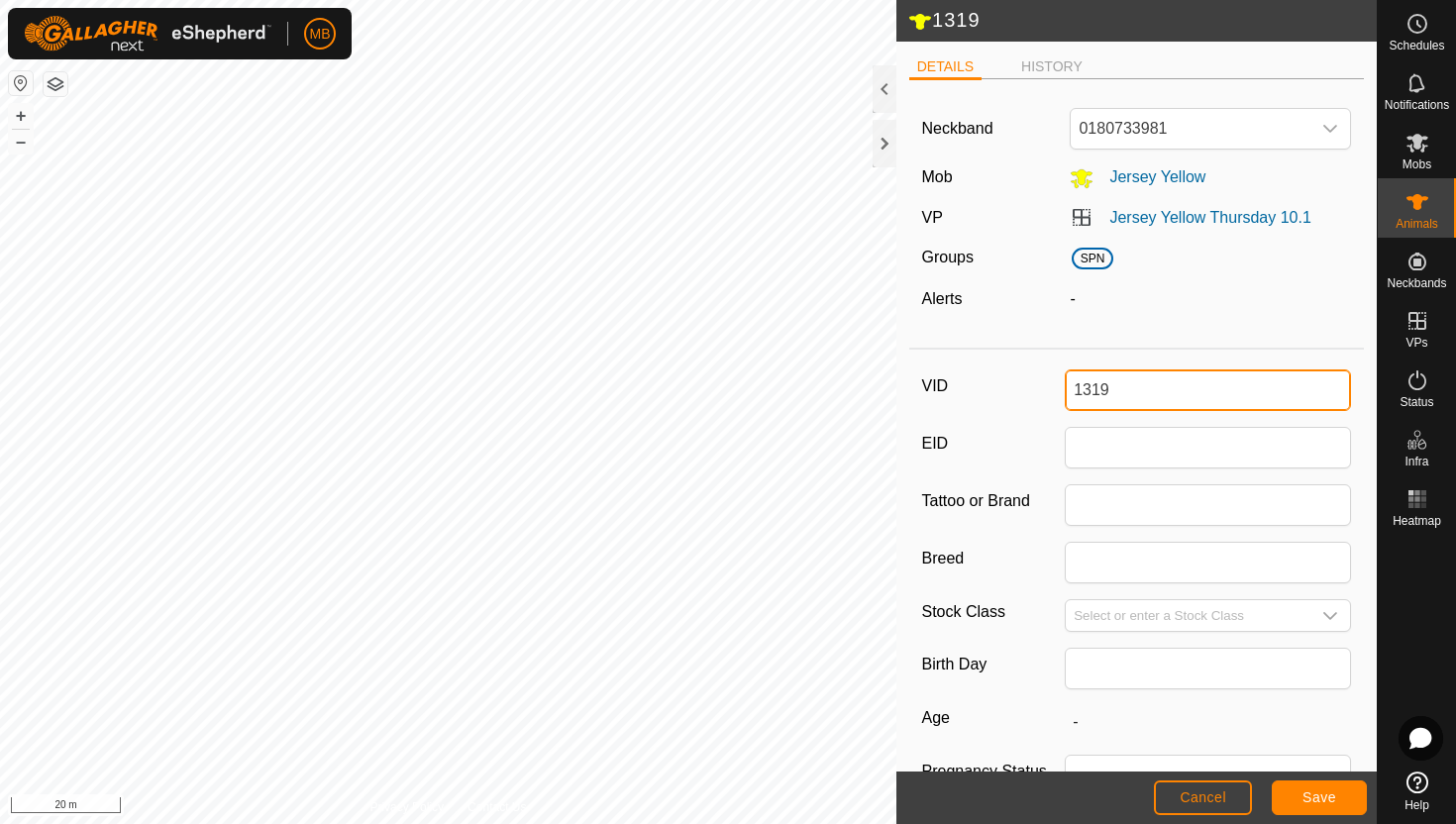 click on "1319" at bounding box center (1207, 390) 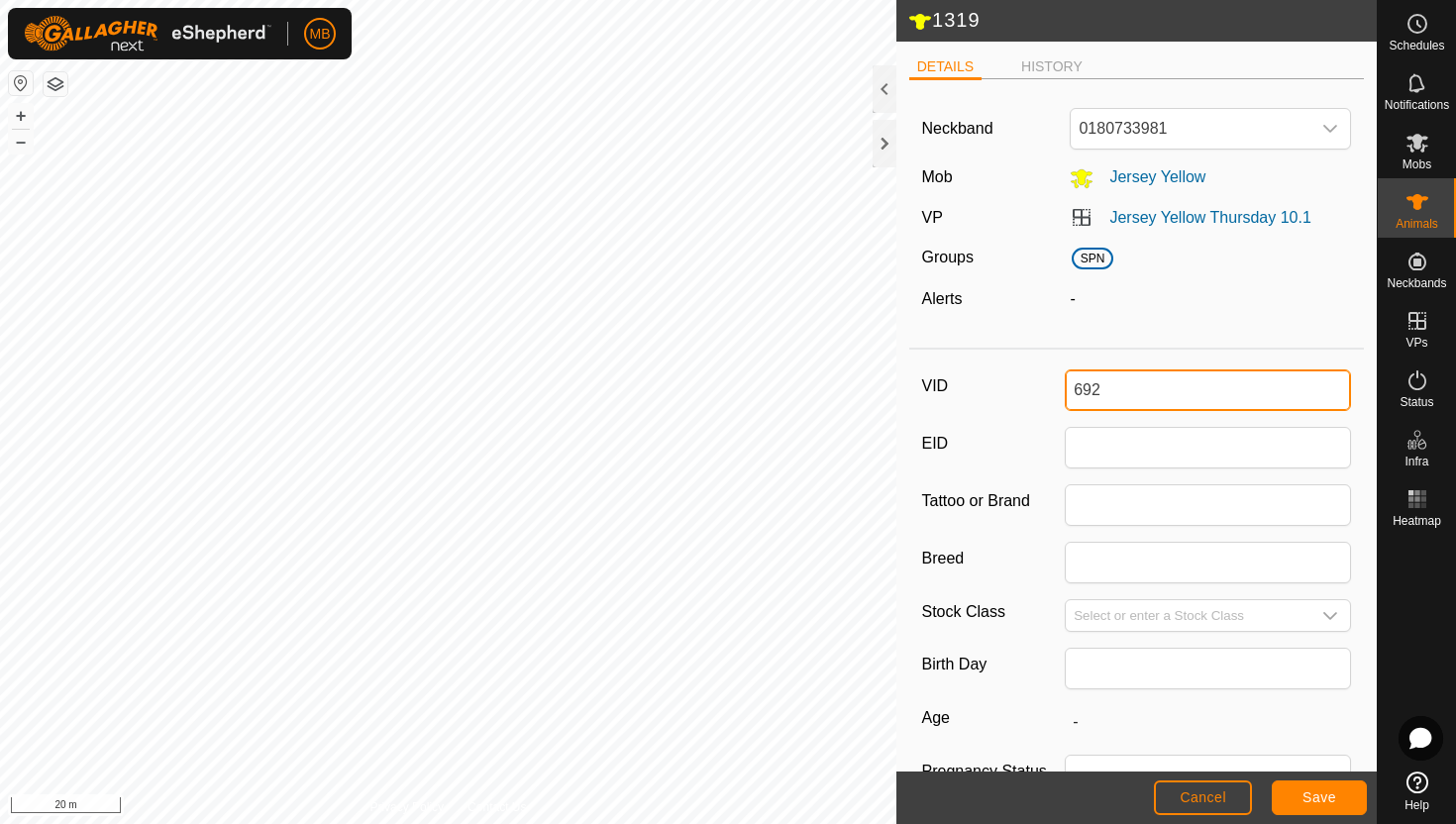 type on "692" 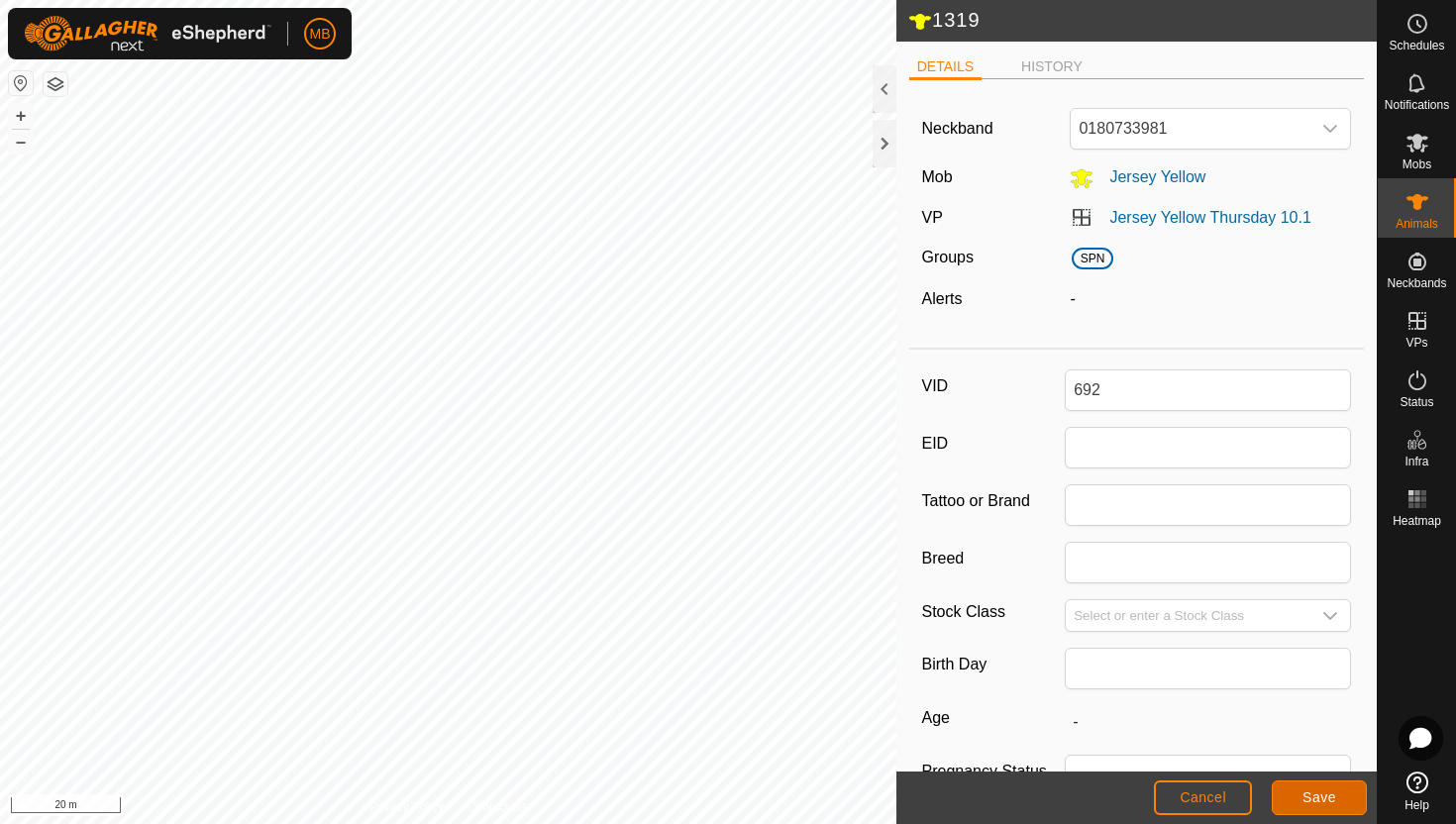 click on "Save" at bounding box center [1319, 797] 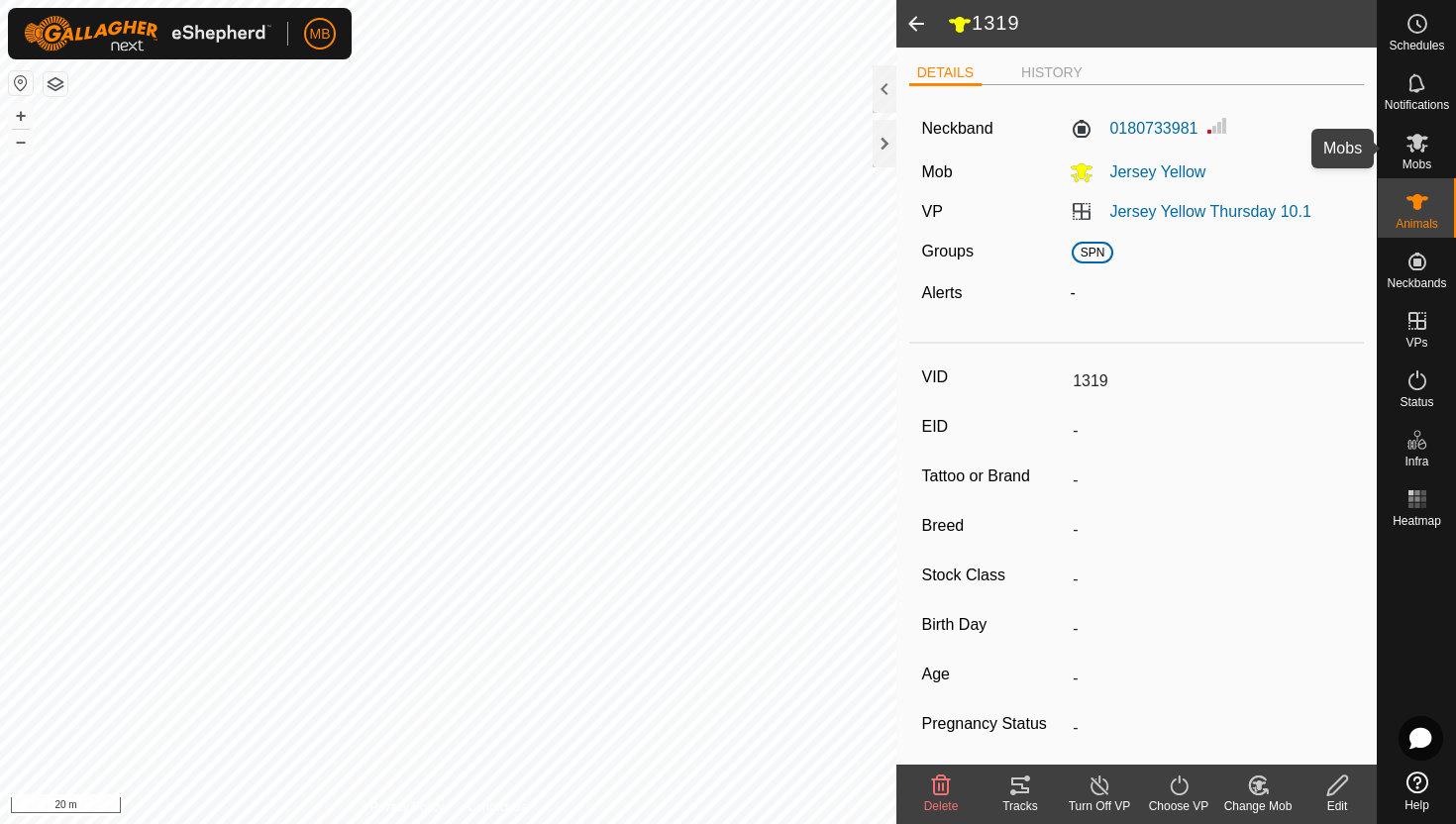 click on "Mobs" at bounding box center (1416, 164) 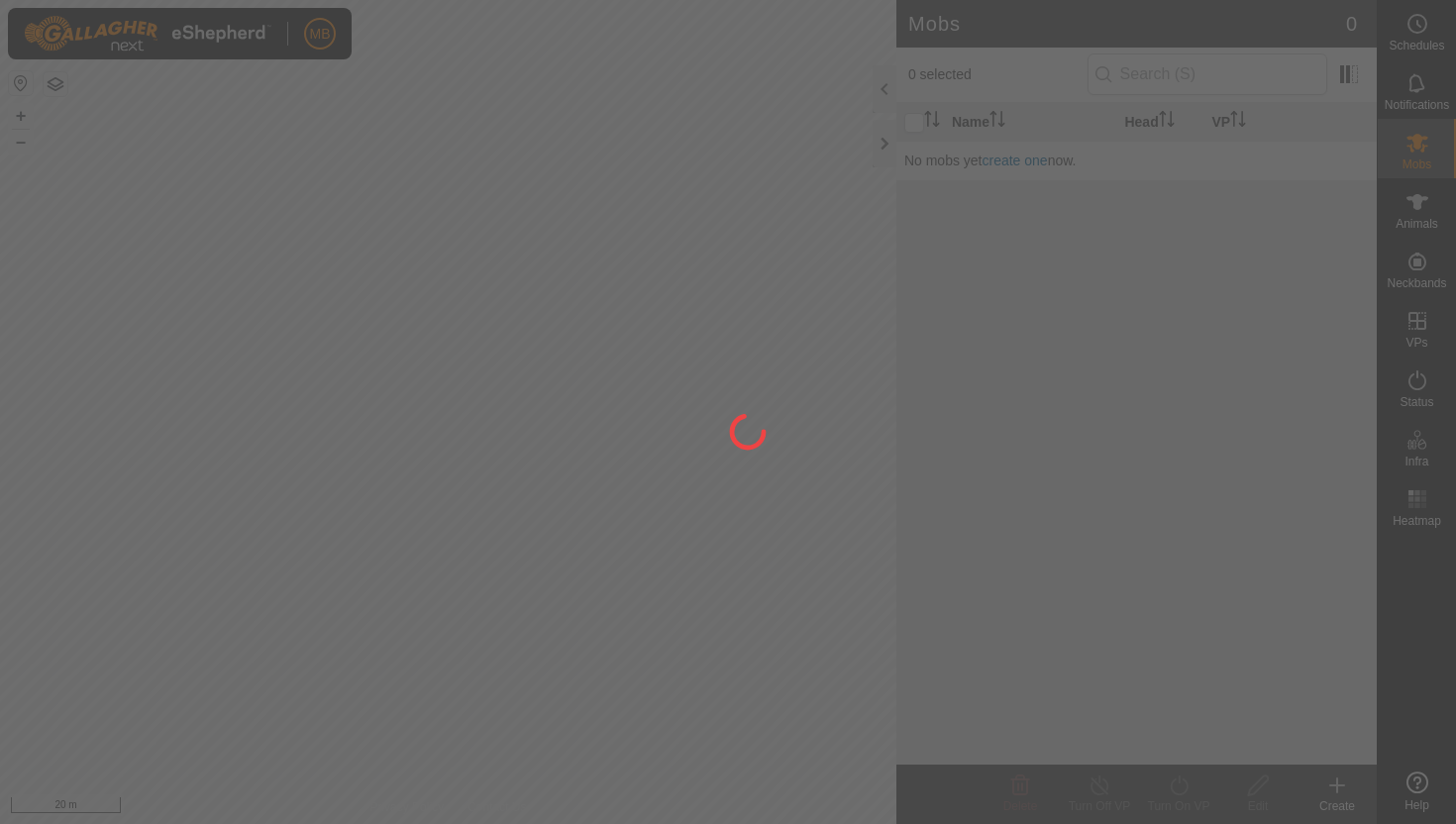 scroll, scrollTop: 0, scrollLeft: 0, axis: both 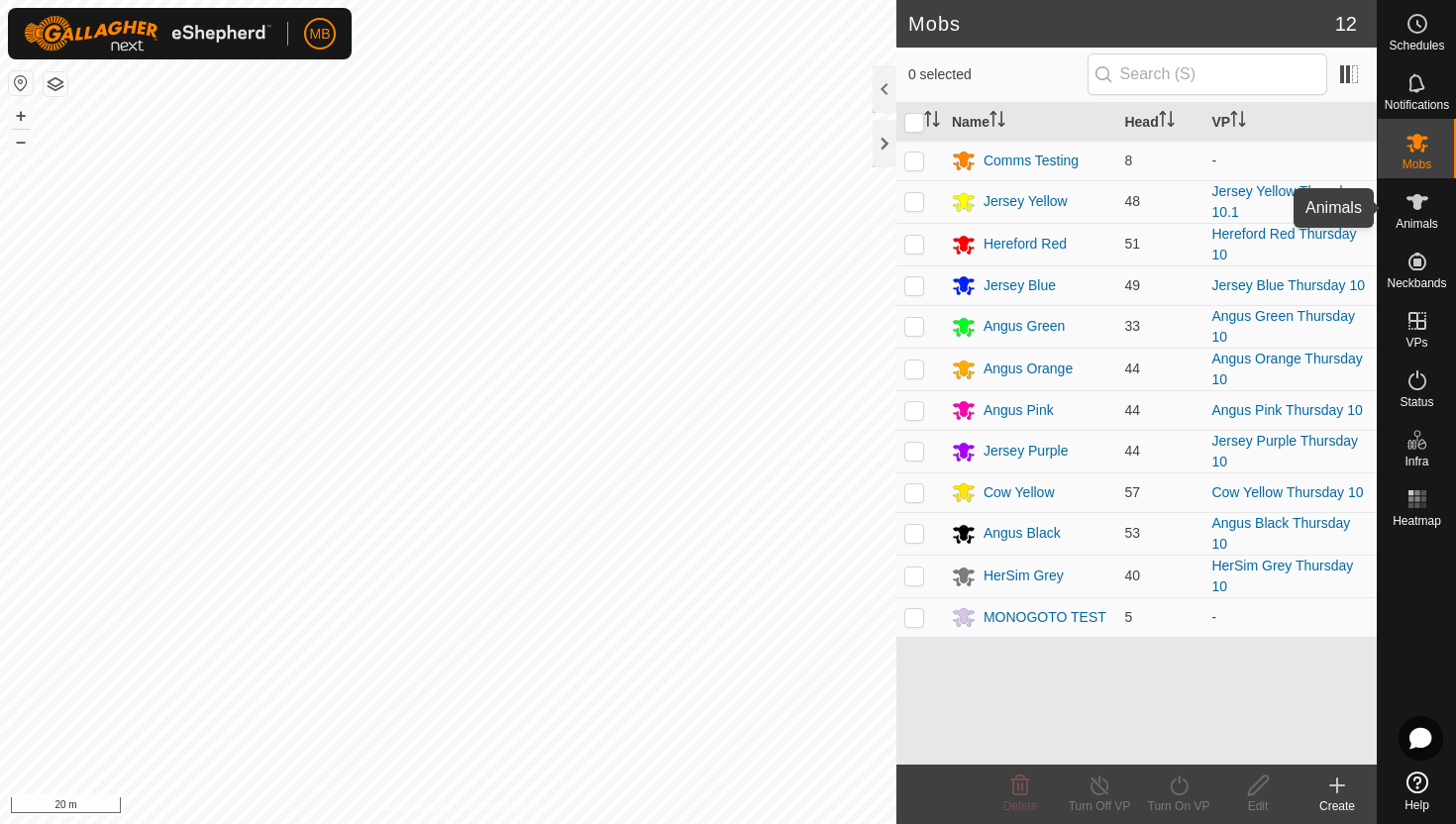 click at bounding box center [1417, 202] 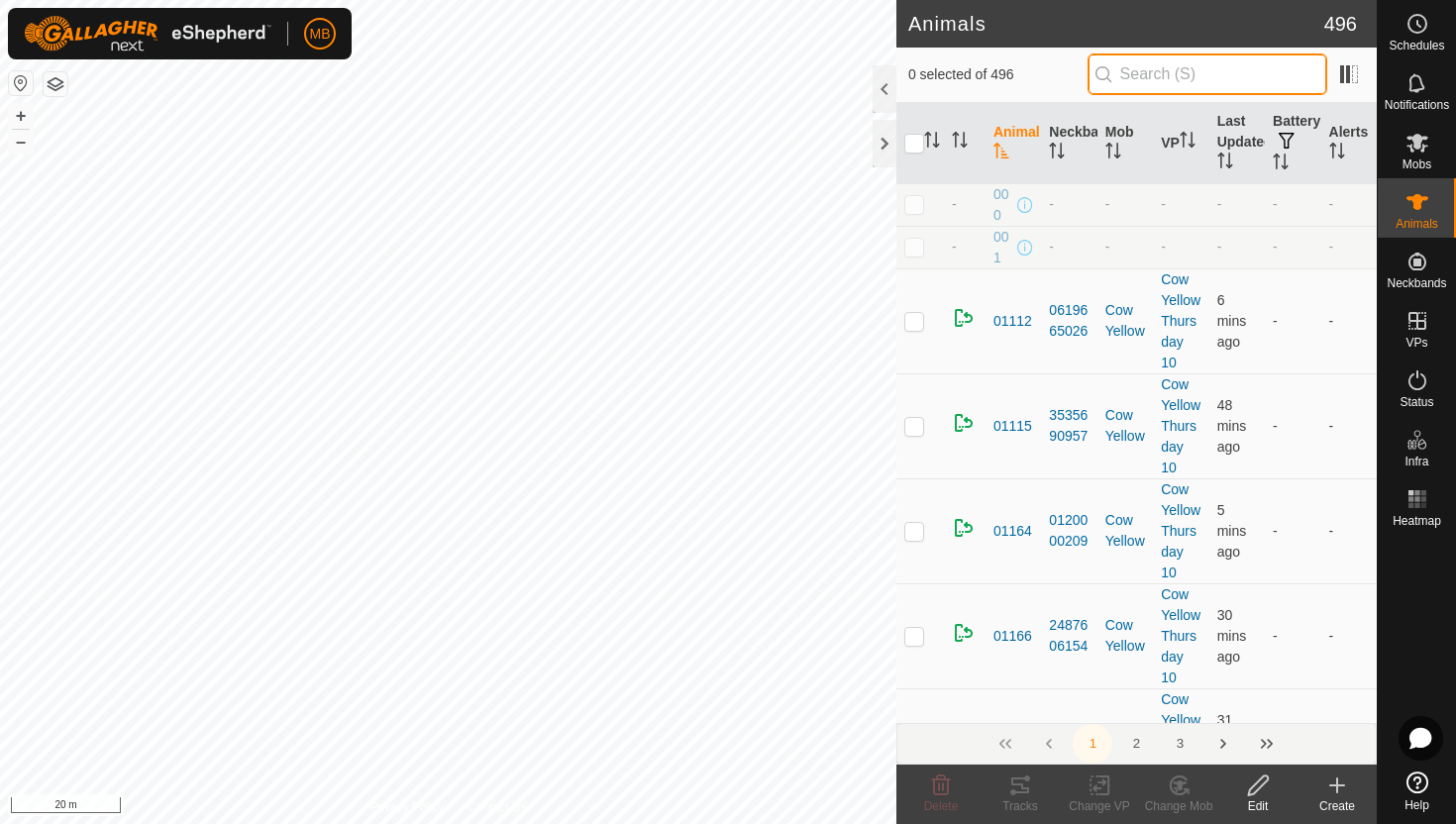 click at bounding box center (1207, 74) 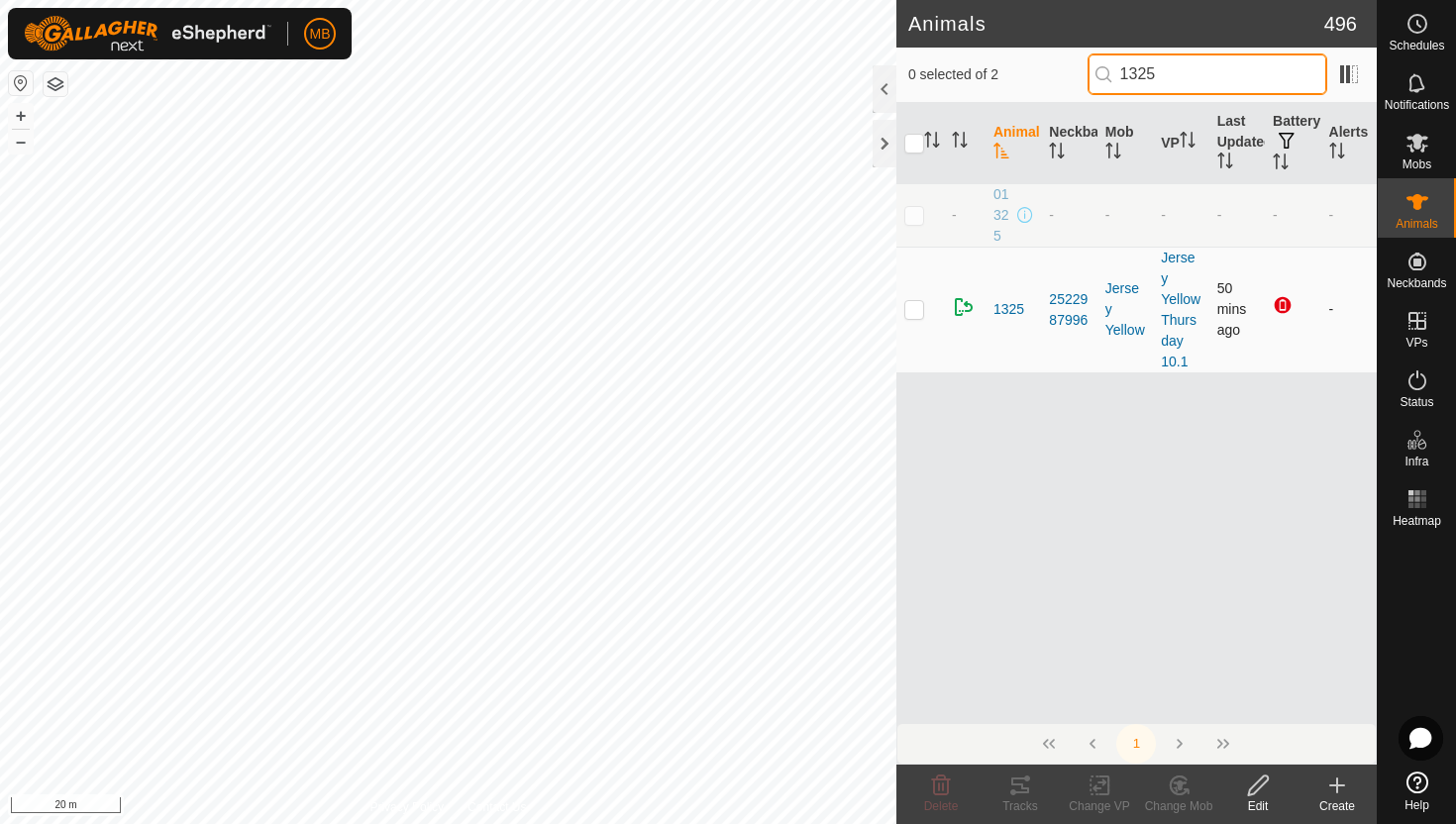 type on "1325" 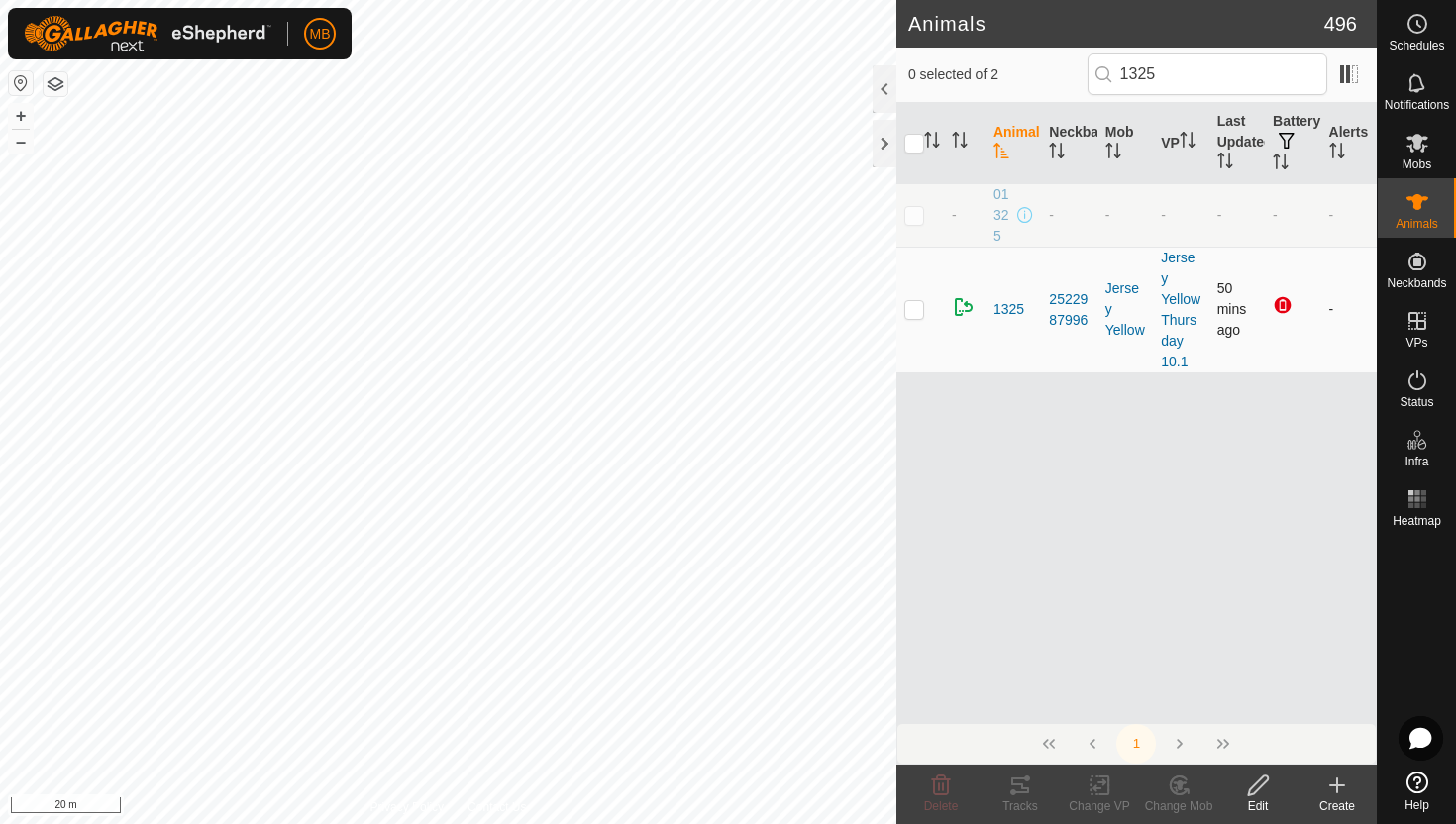 click at bounding box center (914, 215) 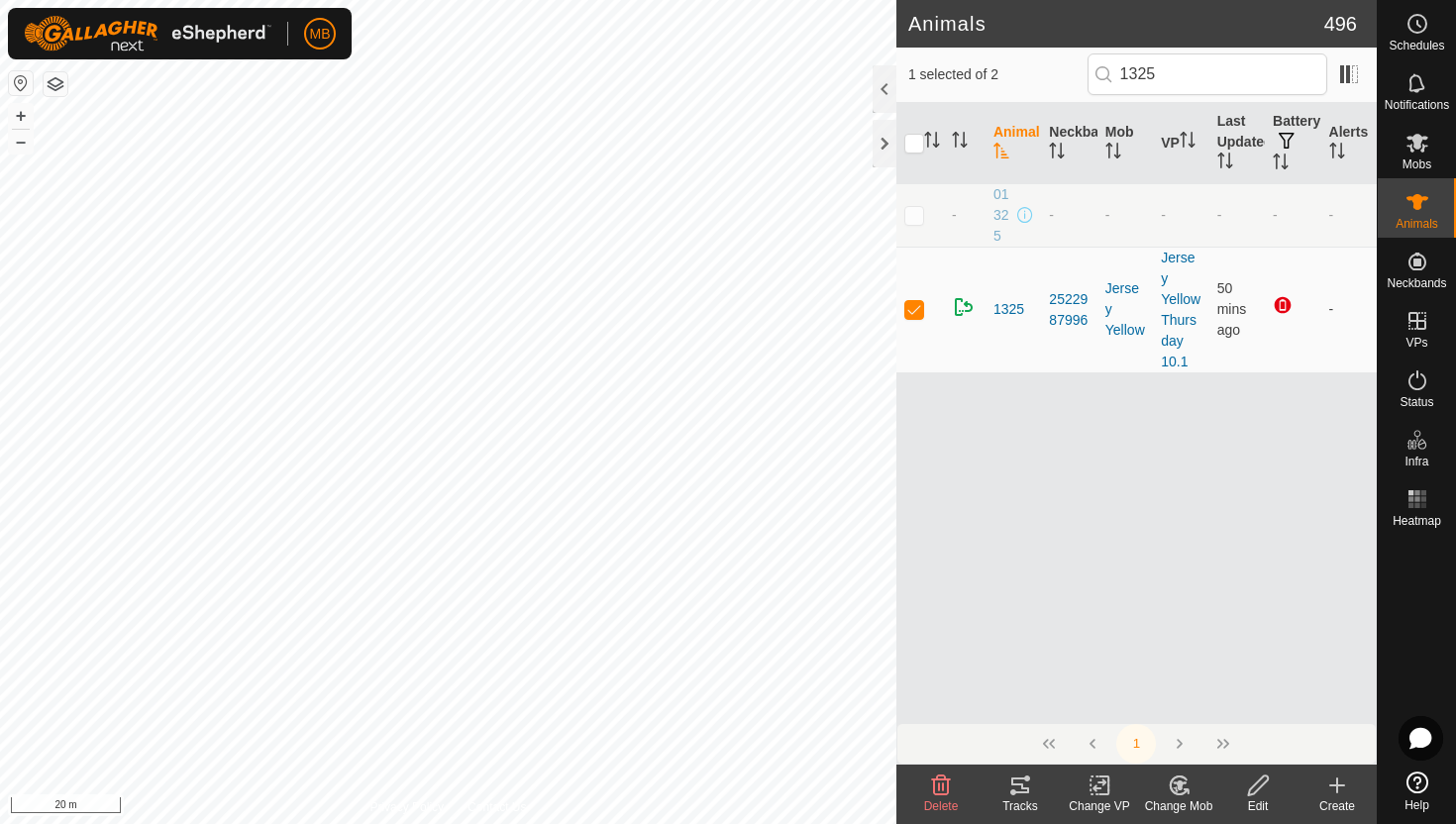 click at bounding box center [1258, 785] 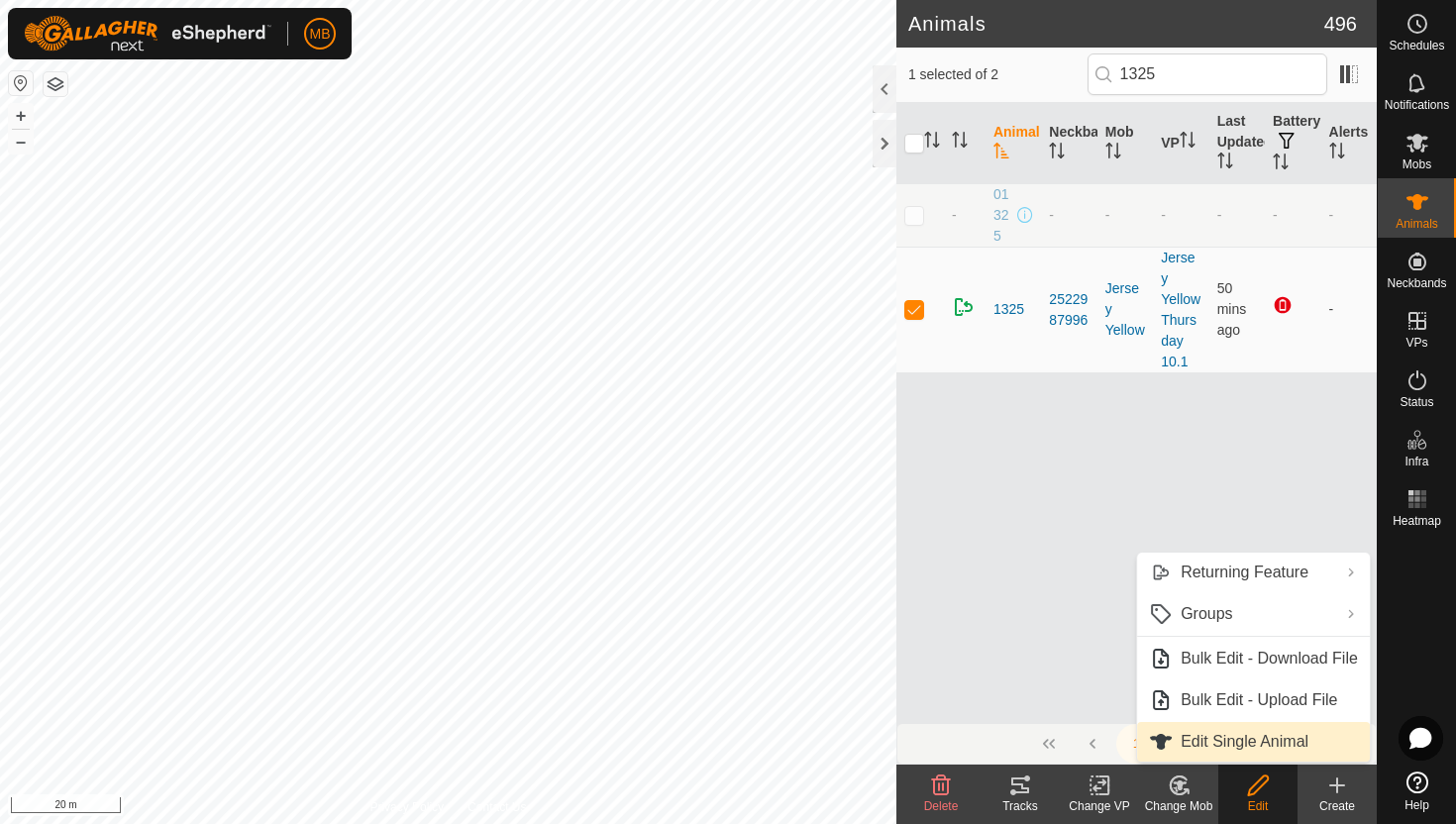 click on "Edit Single Animal" at bounding box center (1253, 742) 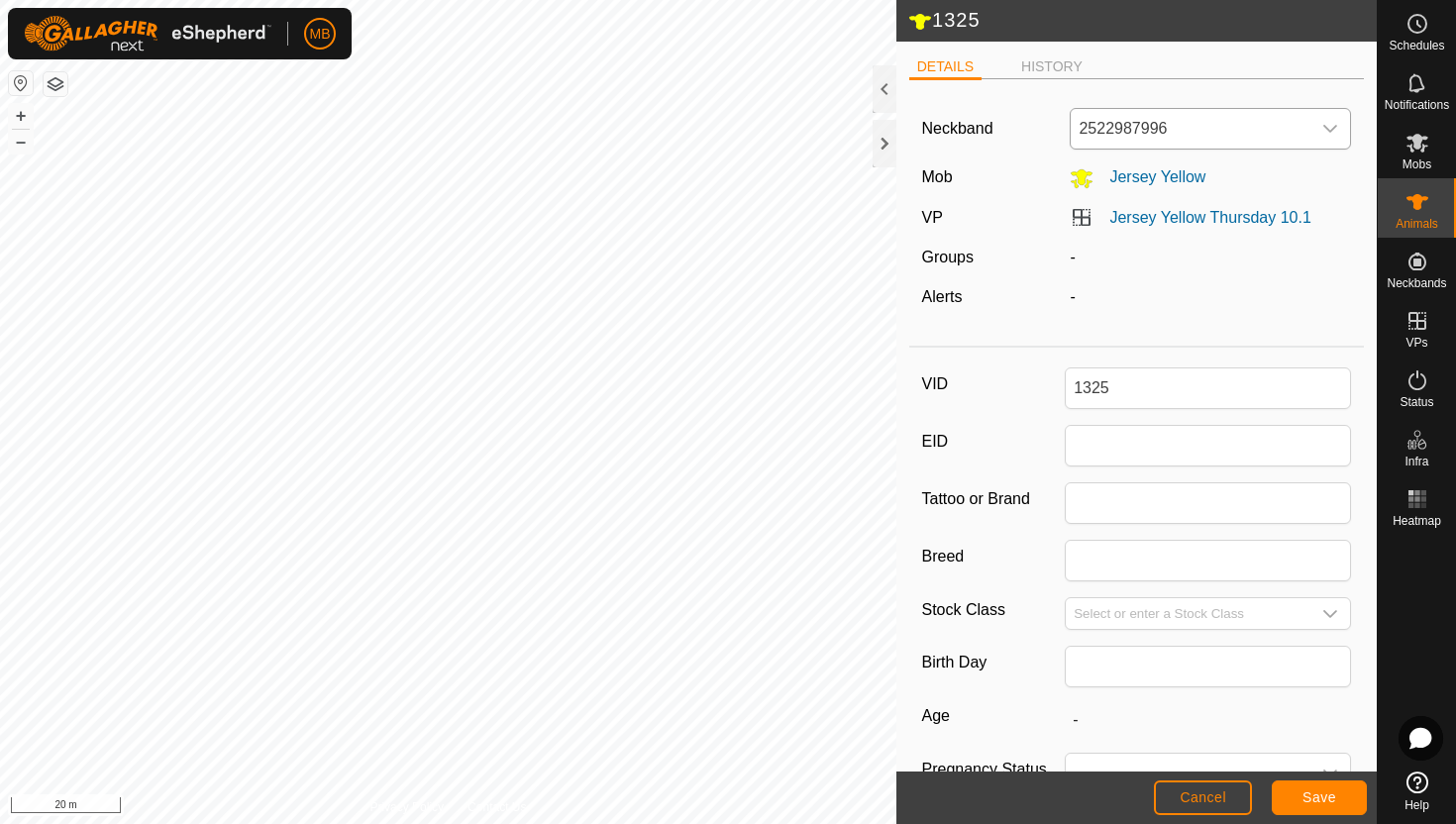 click at bounding box center [1331, 129] 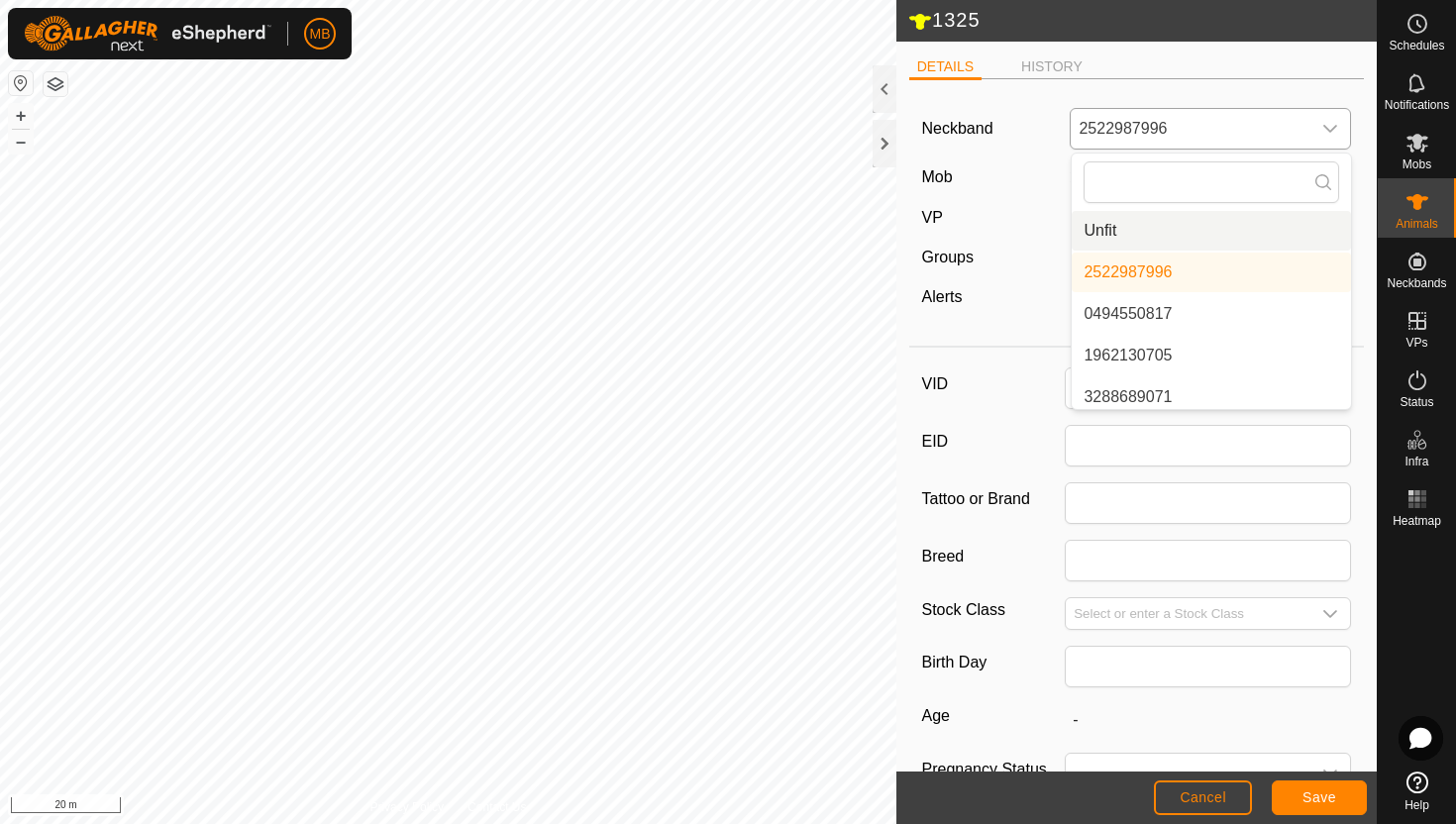 click on "Unfit" at bounding box center (1211, 231) 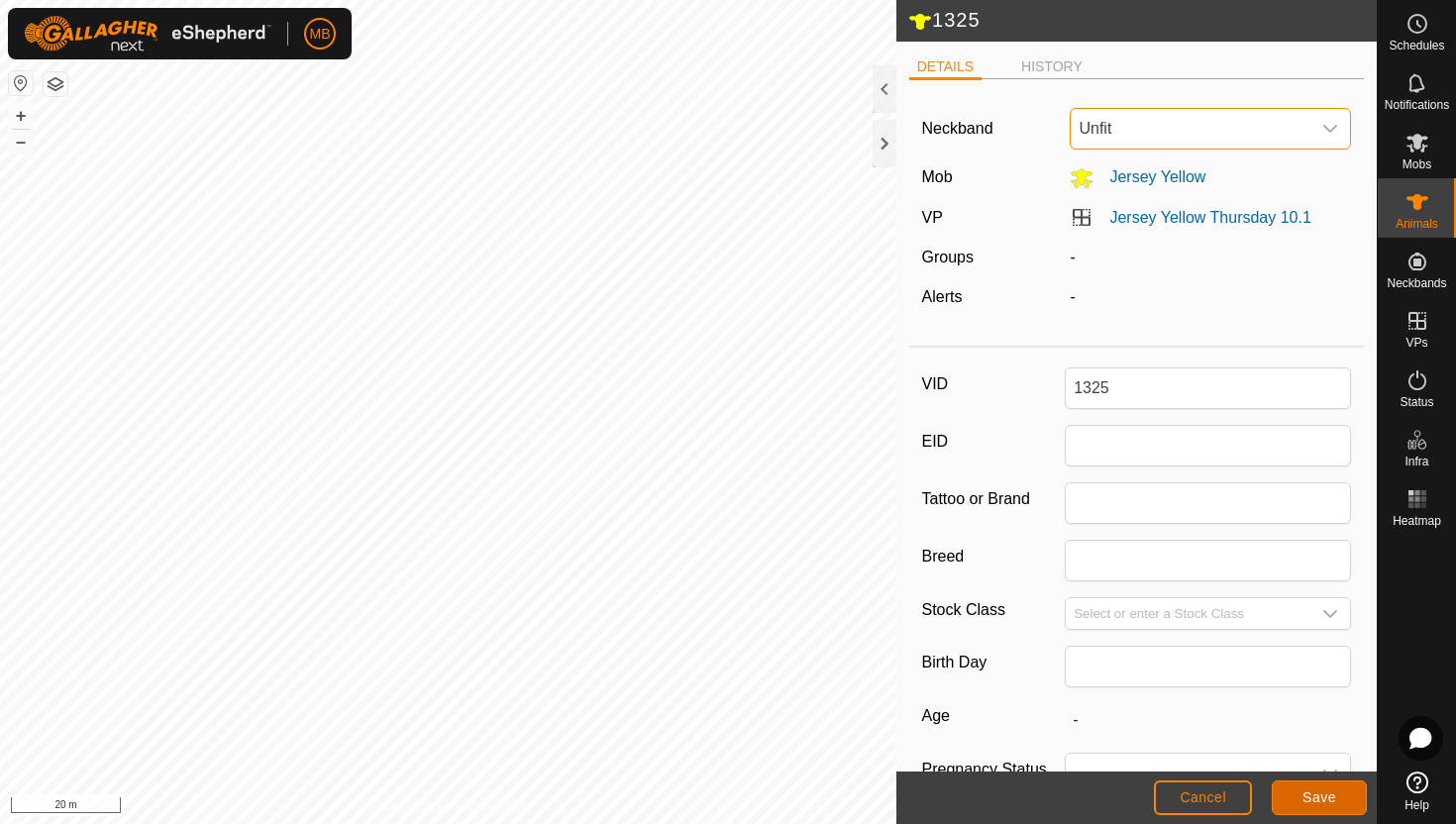 click on "Save" at bounding box center (1319, 797) 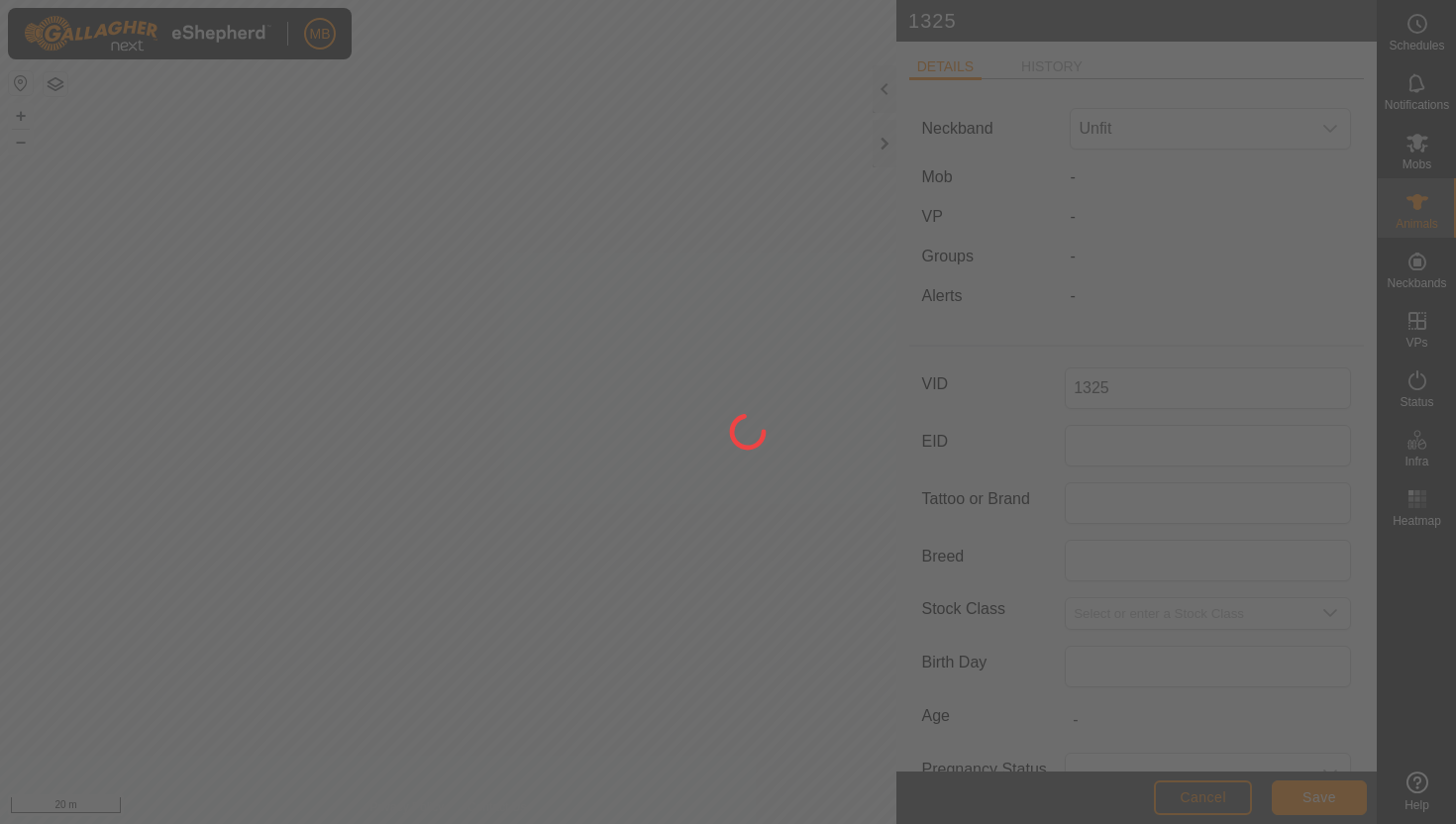 scroll, scrollTop: 0, scrollLeft: 0, axis: both 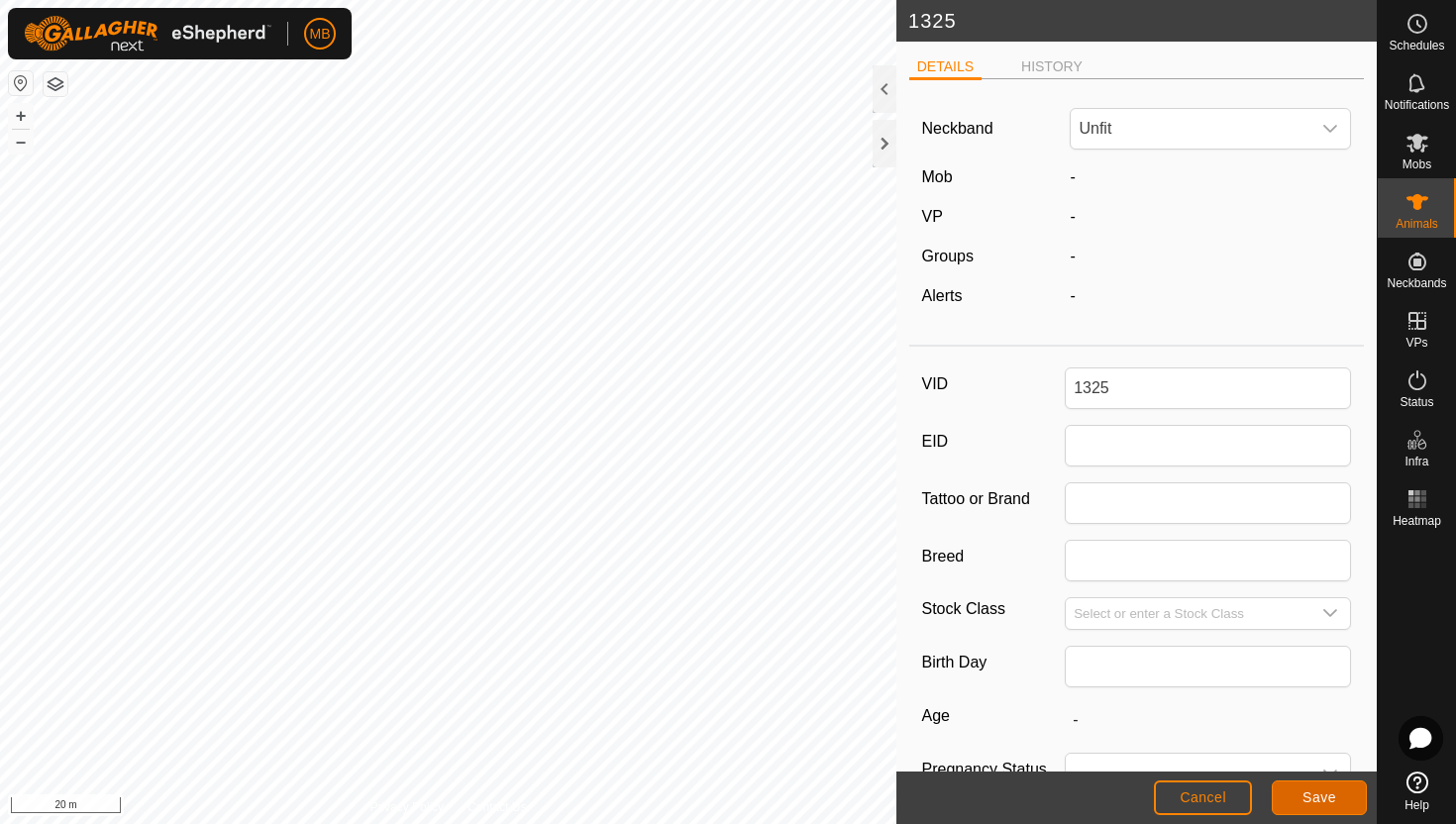 click on "Save" at bounding box center (1319, 797) 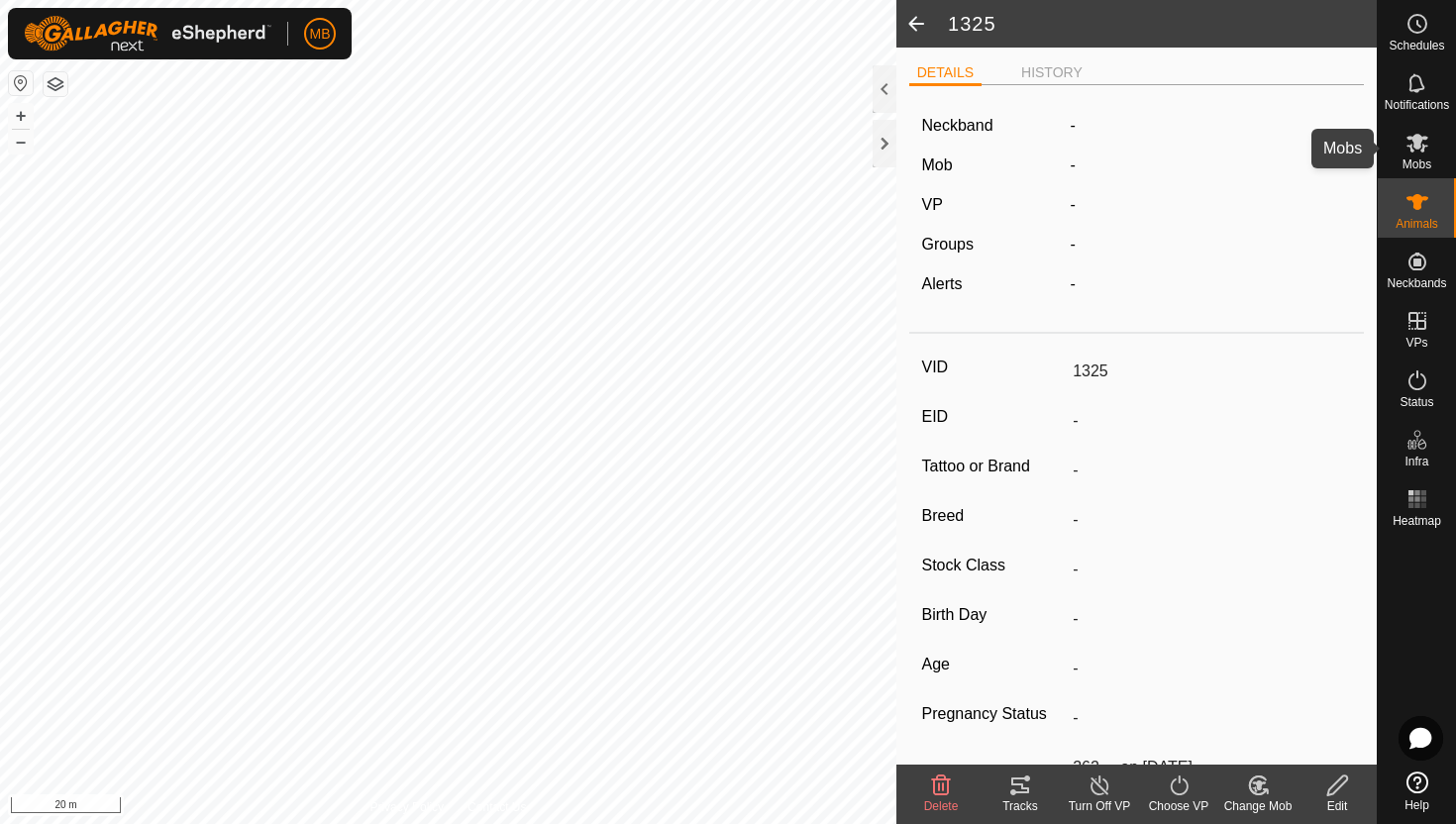 click at bounding box center [1417, 143] 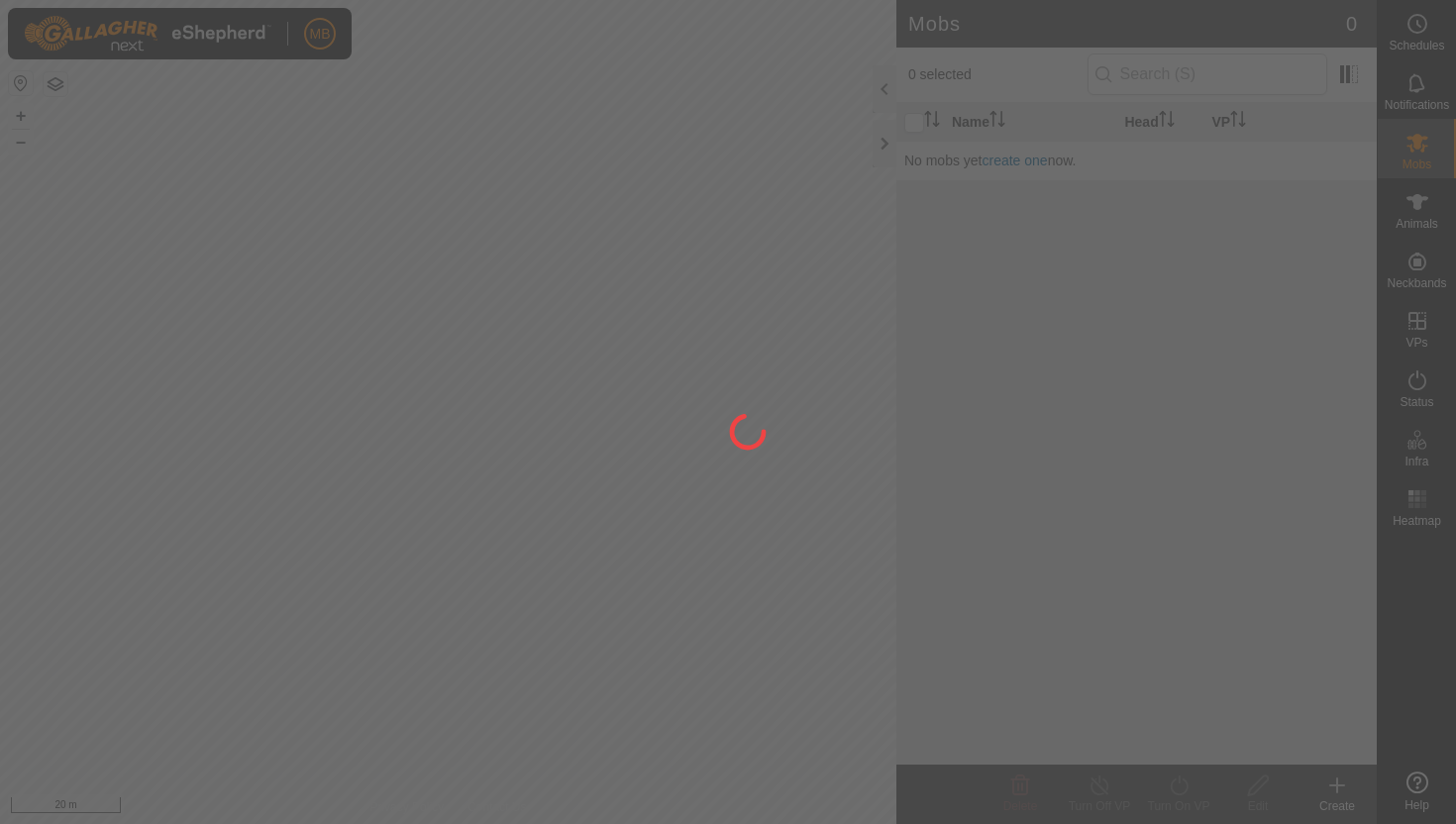 scroll, scrollTop: 0, scrollLeft: 0, axis: both 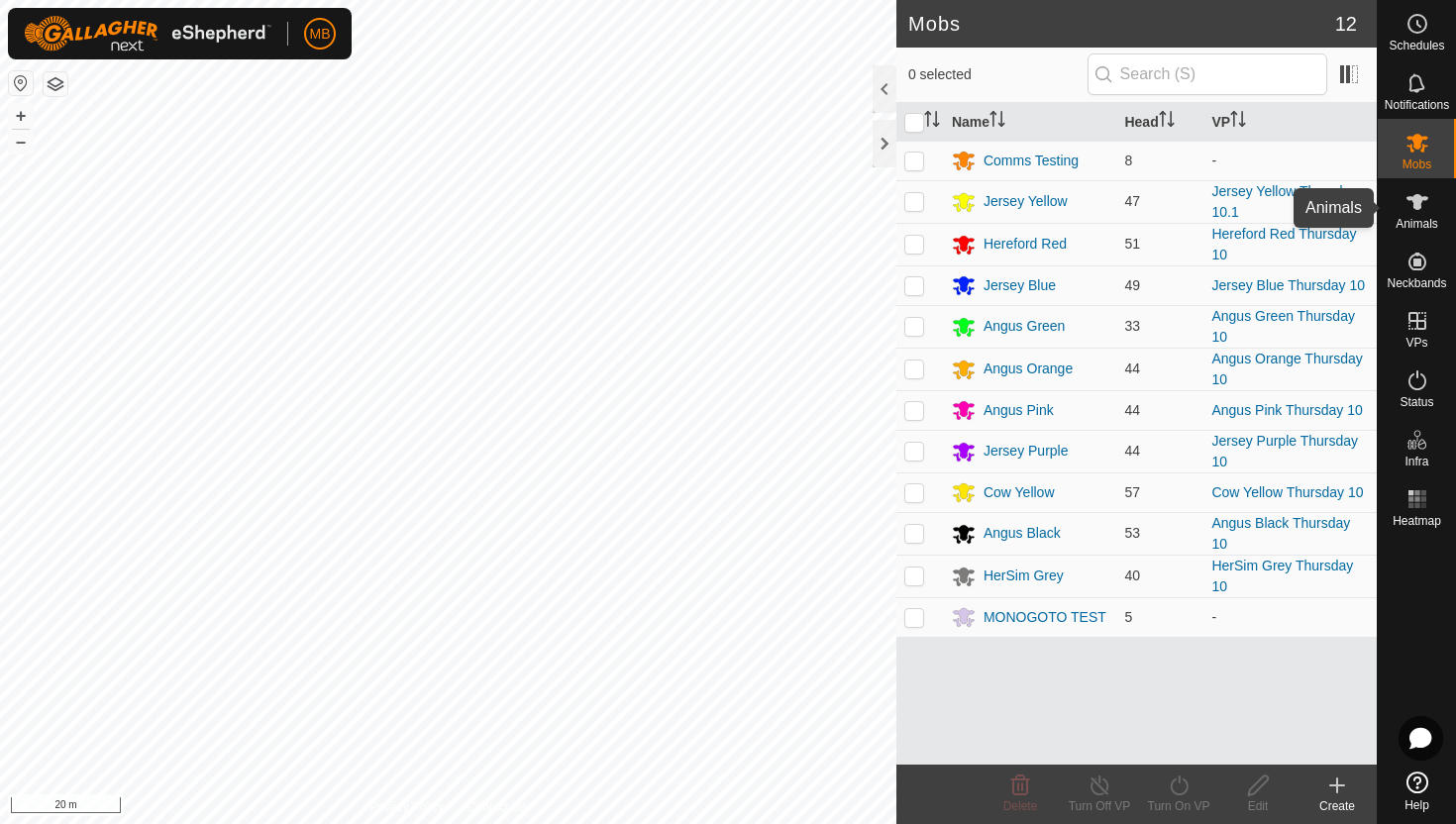 click at bounding box center [1417, 202] 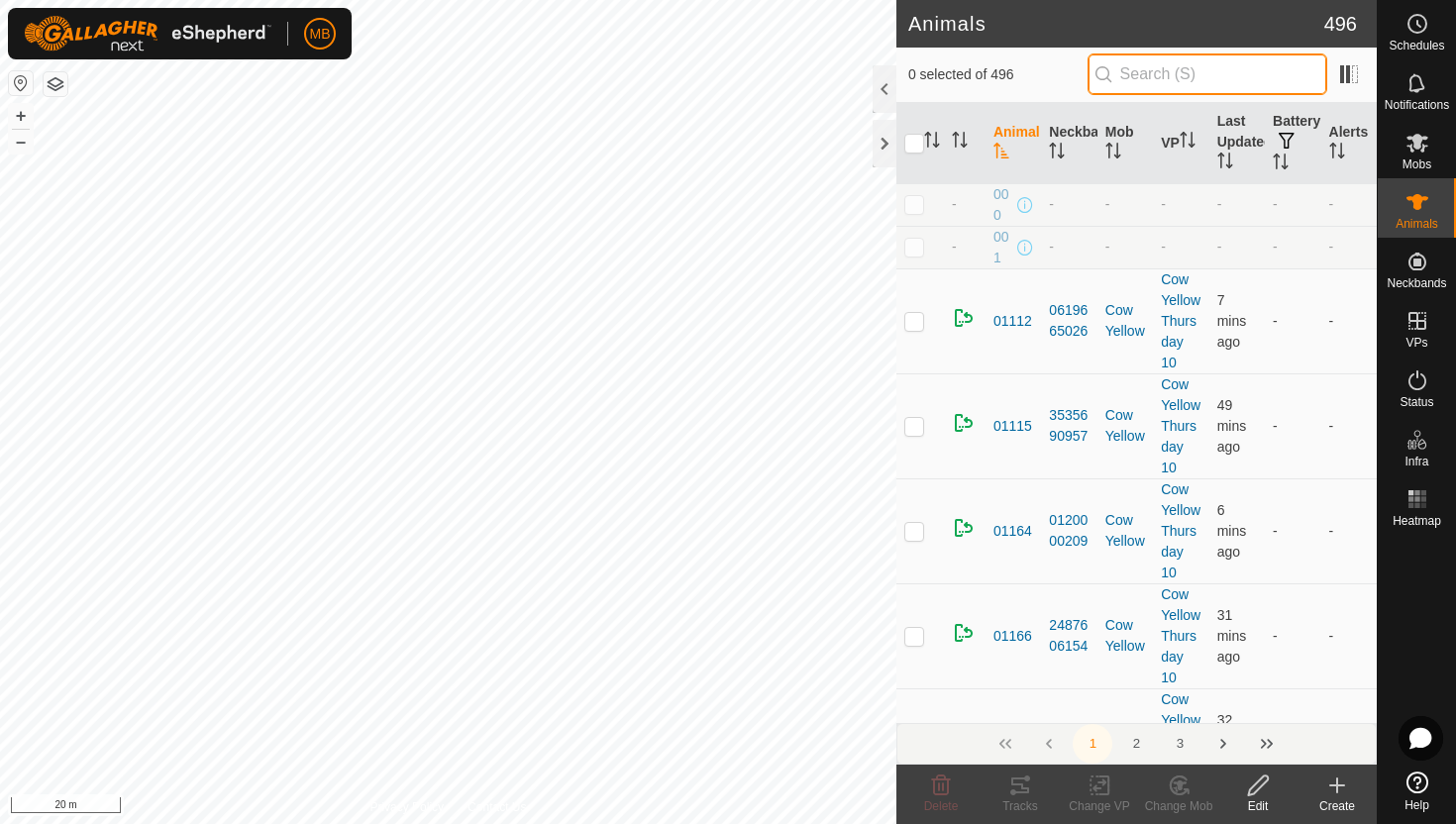 click at bounding box center [1207, 74] 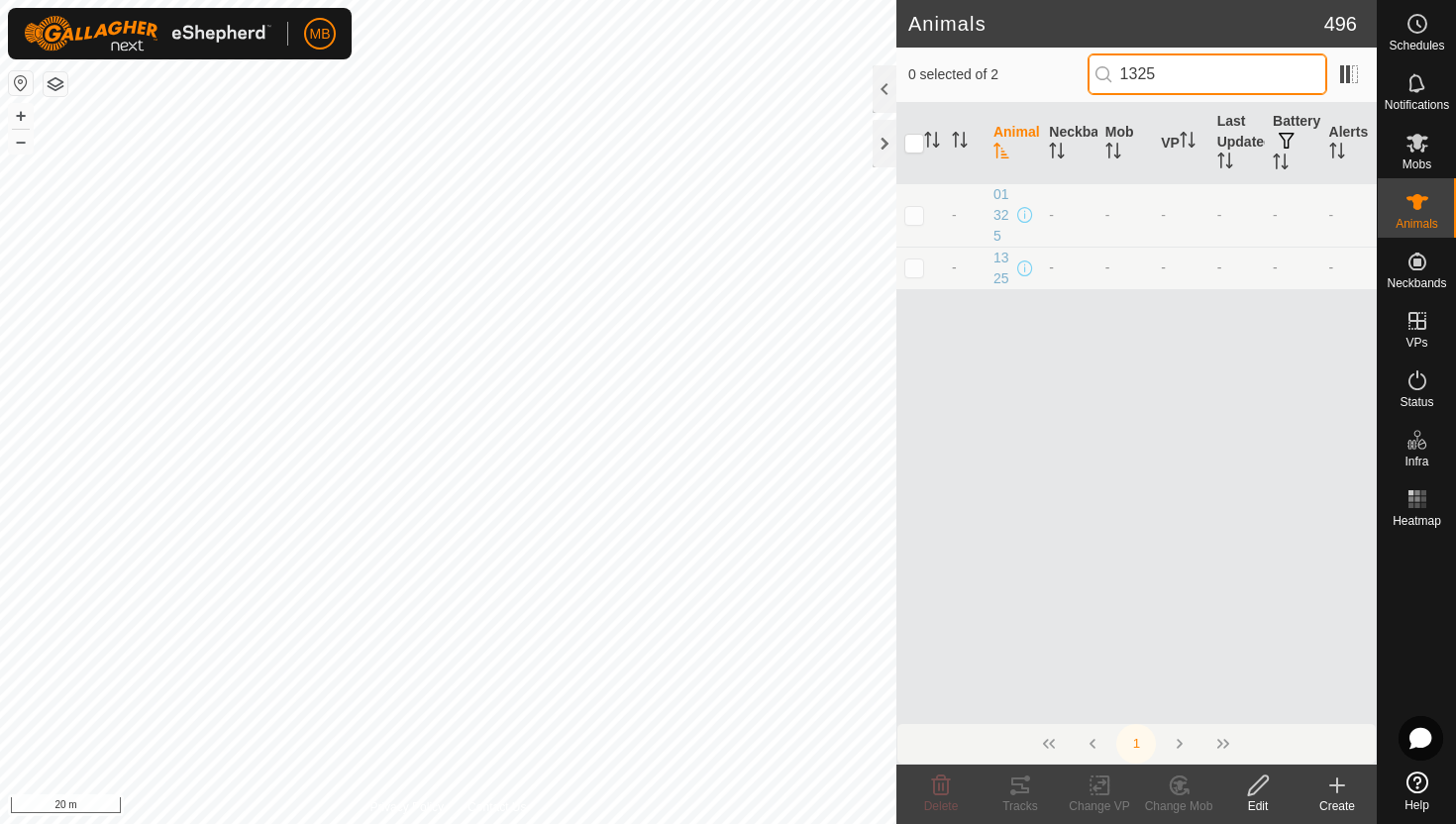type on "1325" 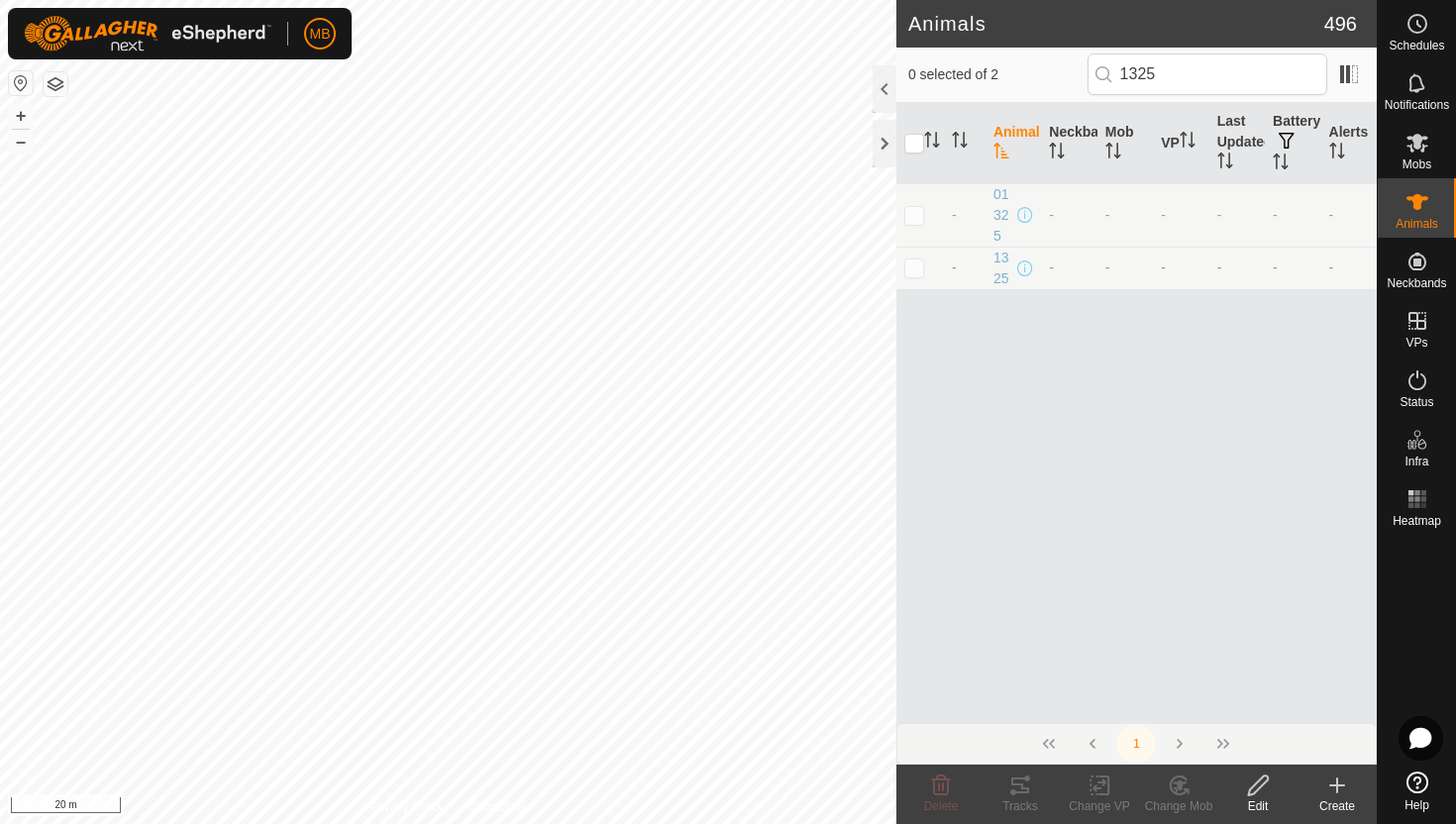 click at bounding box center [914, 215] 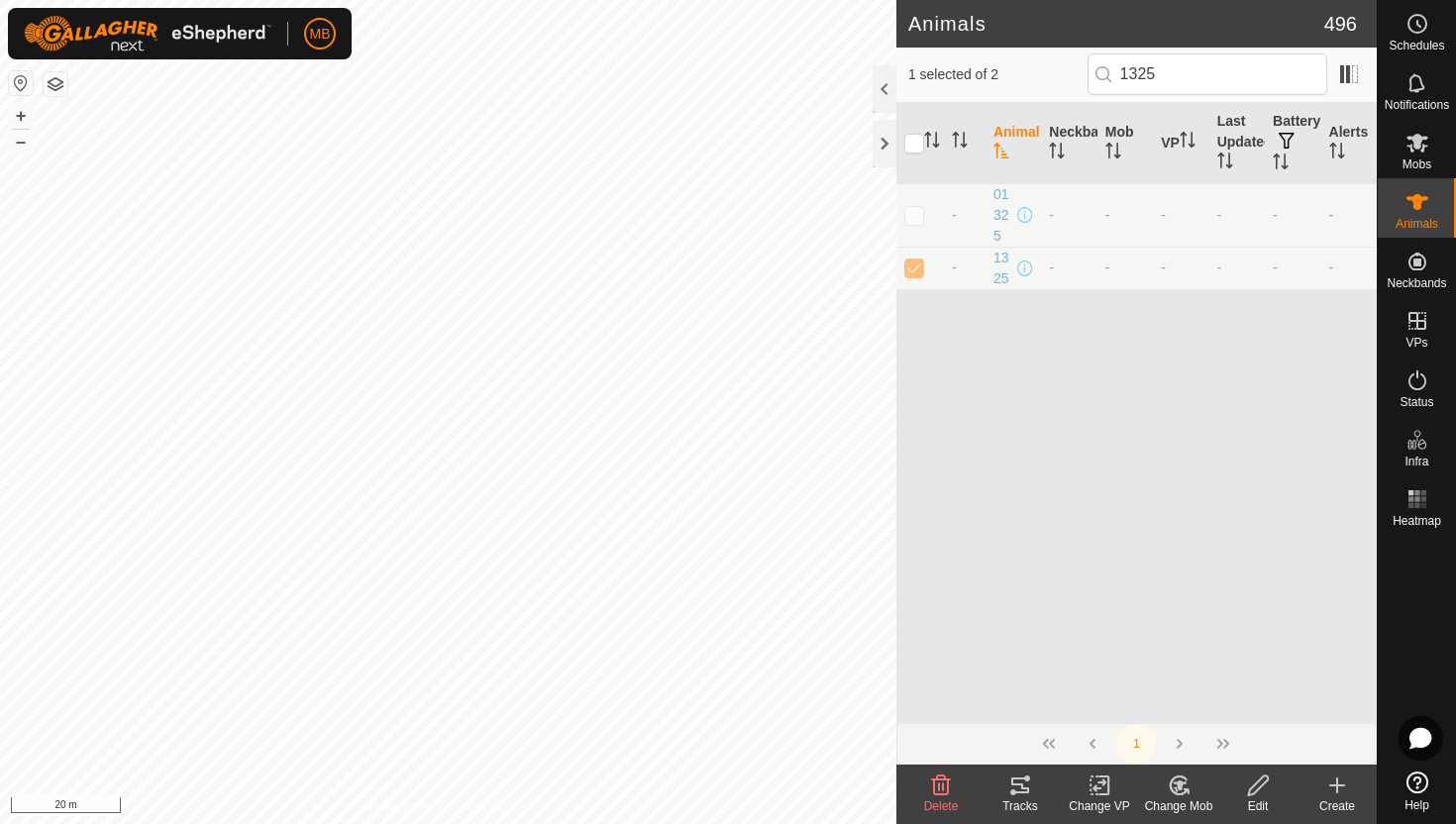 click at bounding box center [1258, 785] 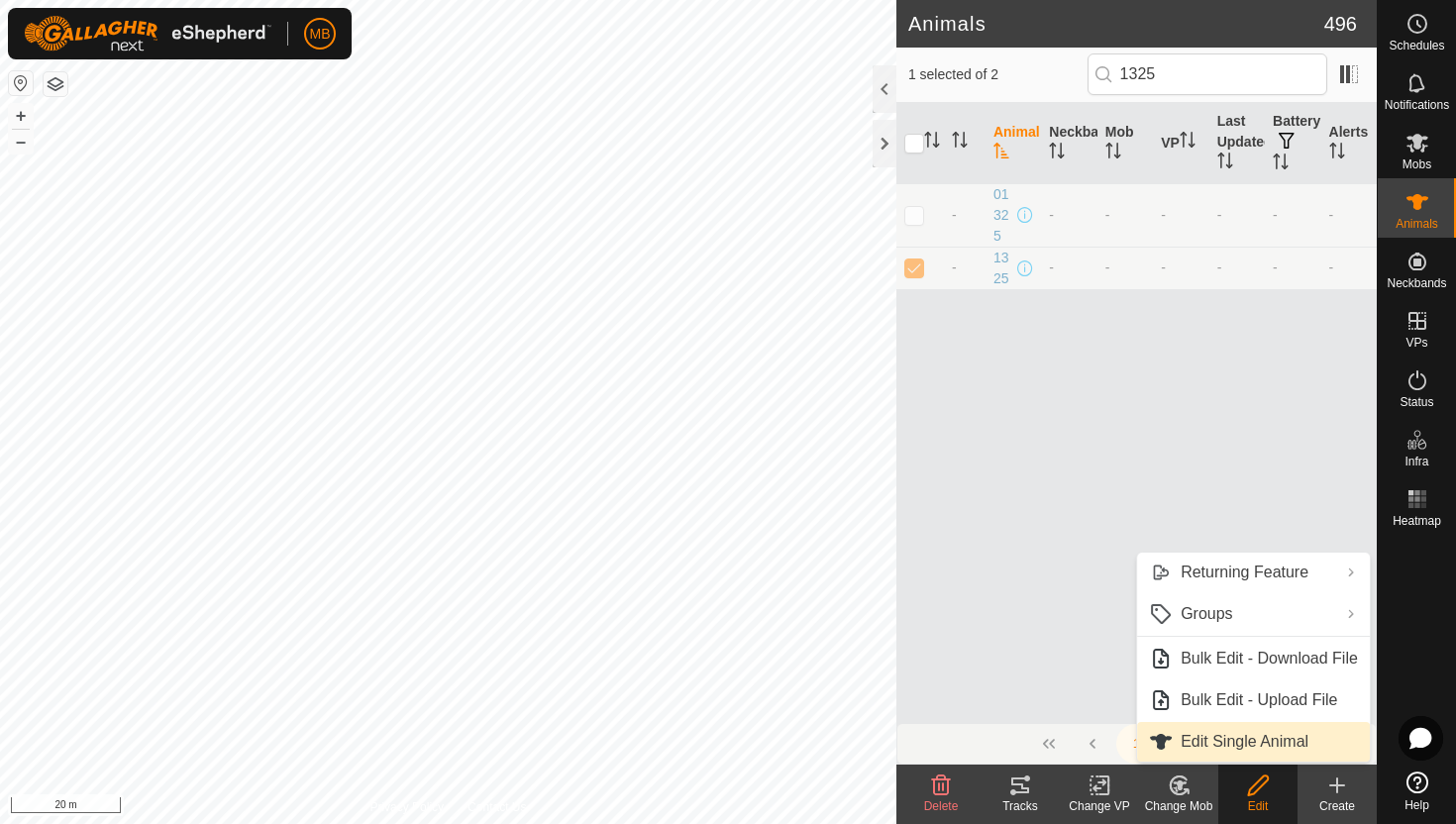 click on "Edit Single Animal" at bounding box center (1253, 742) 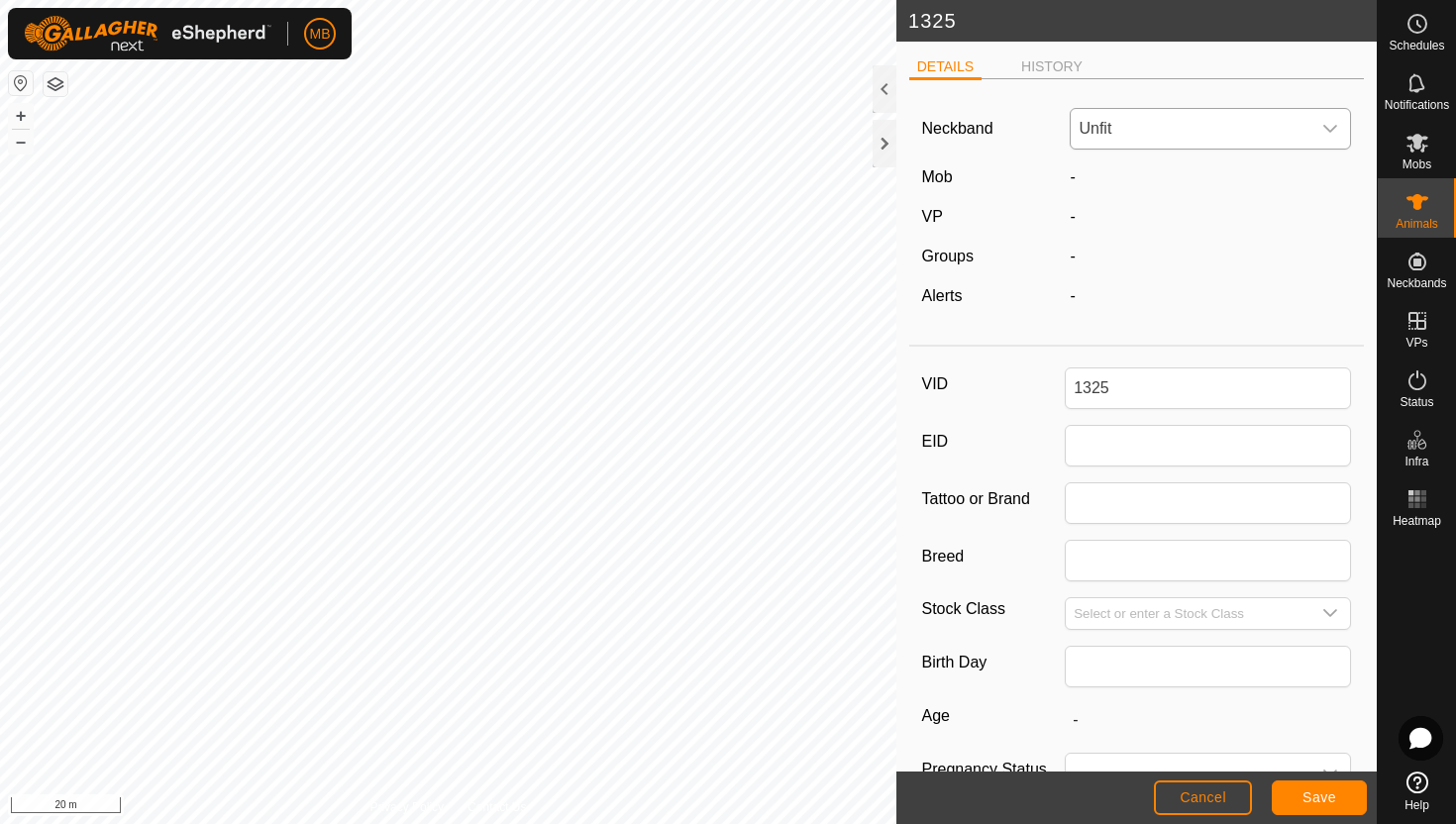 click at bounding box center (1330, 129) 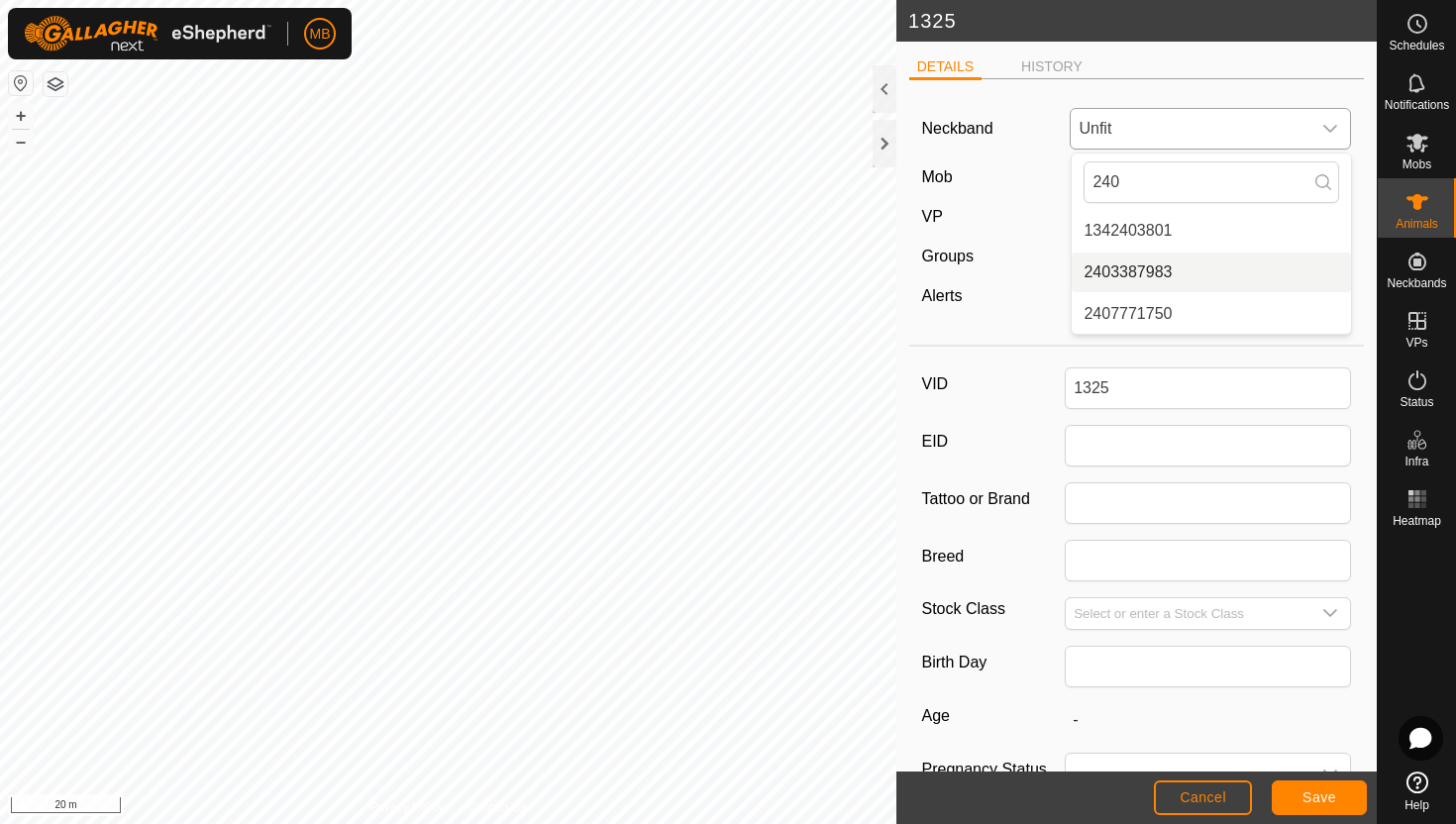 type on "240" 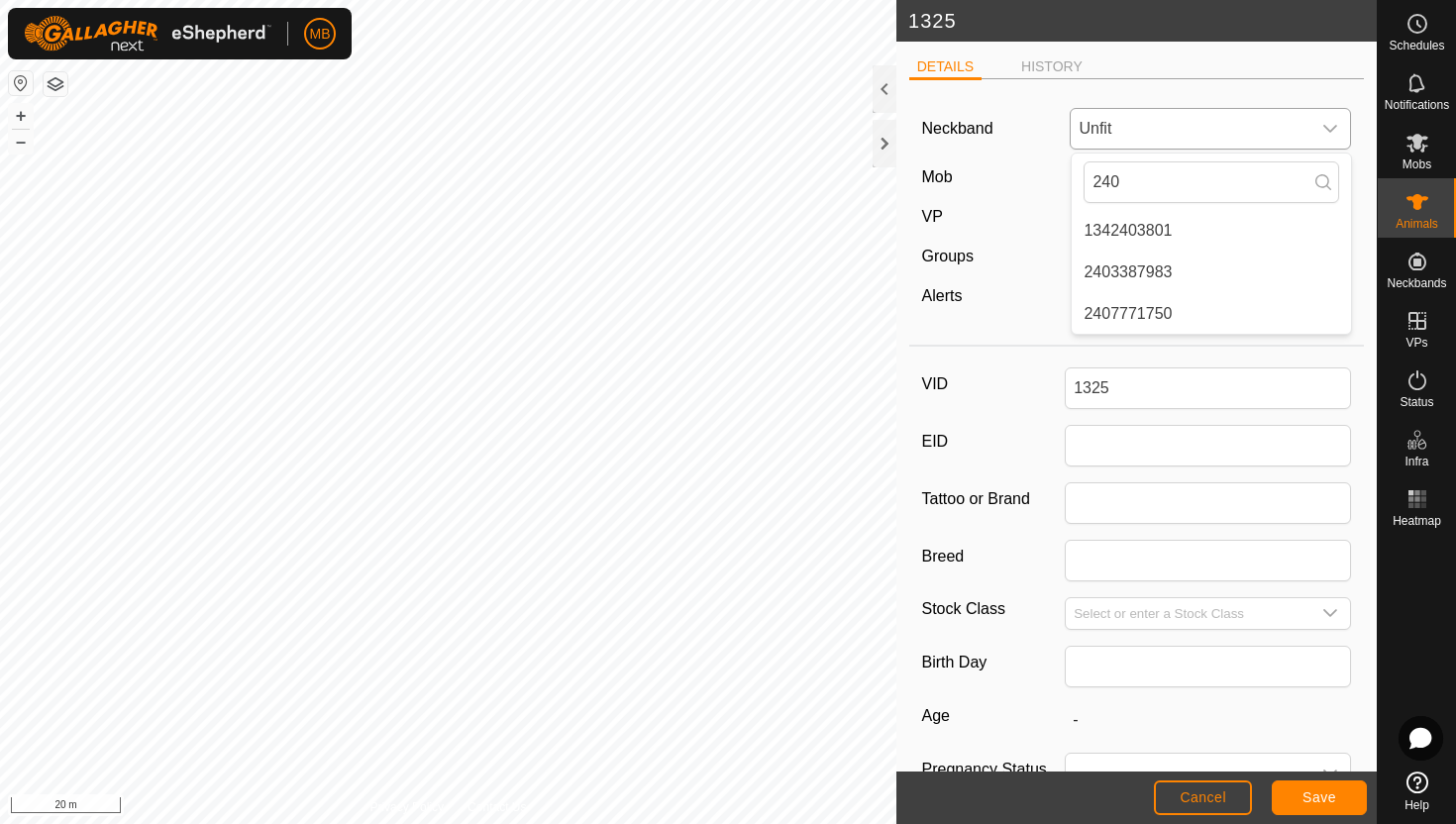 click on "2403387983" at bounding box center (1211, 272) 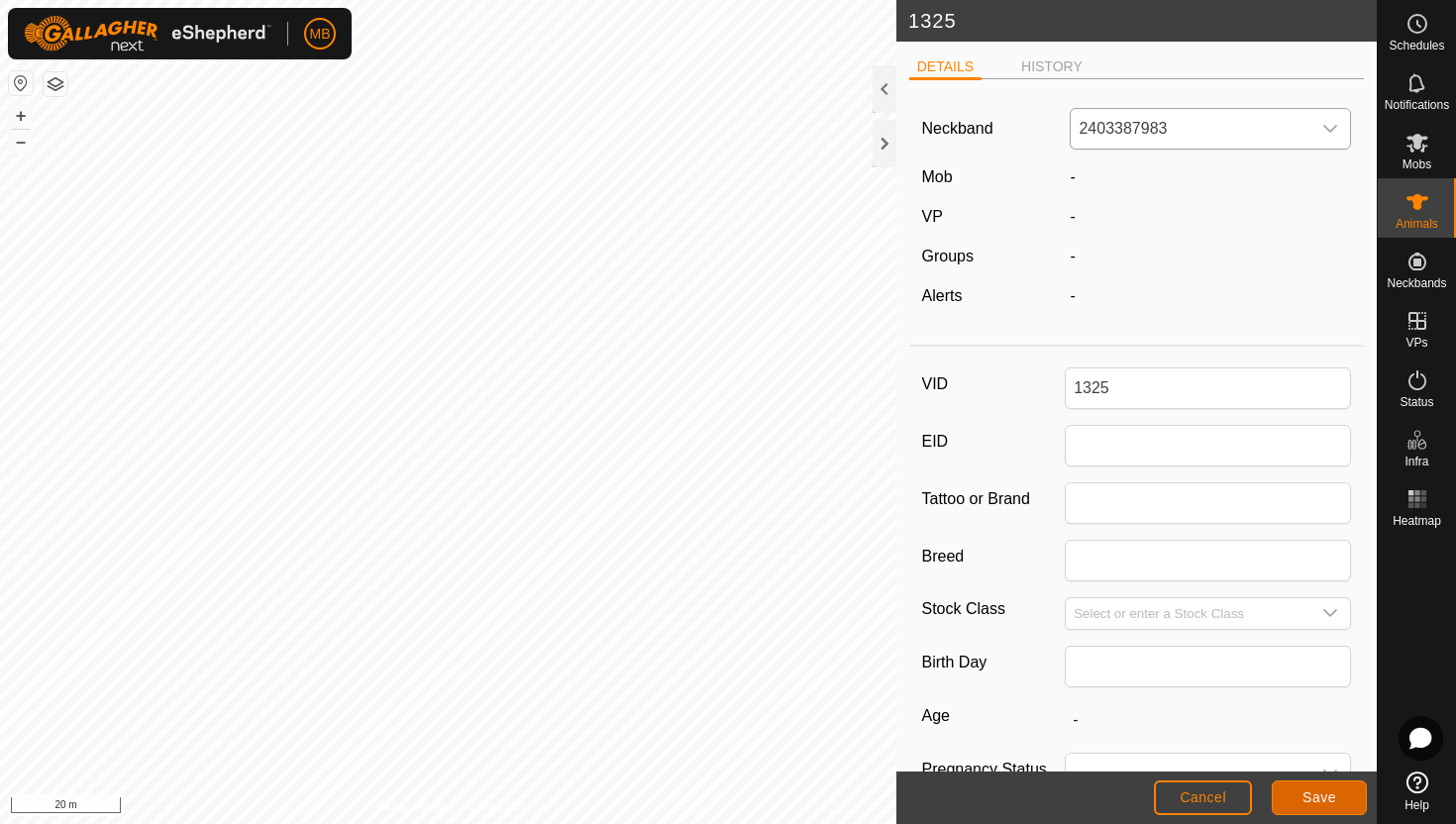 click on "Save" at bounding box center [1319, 797] 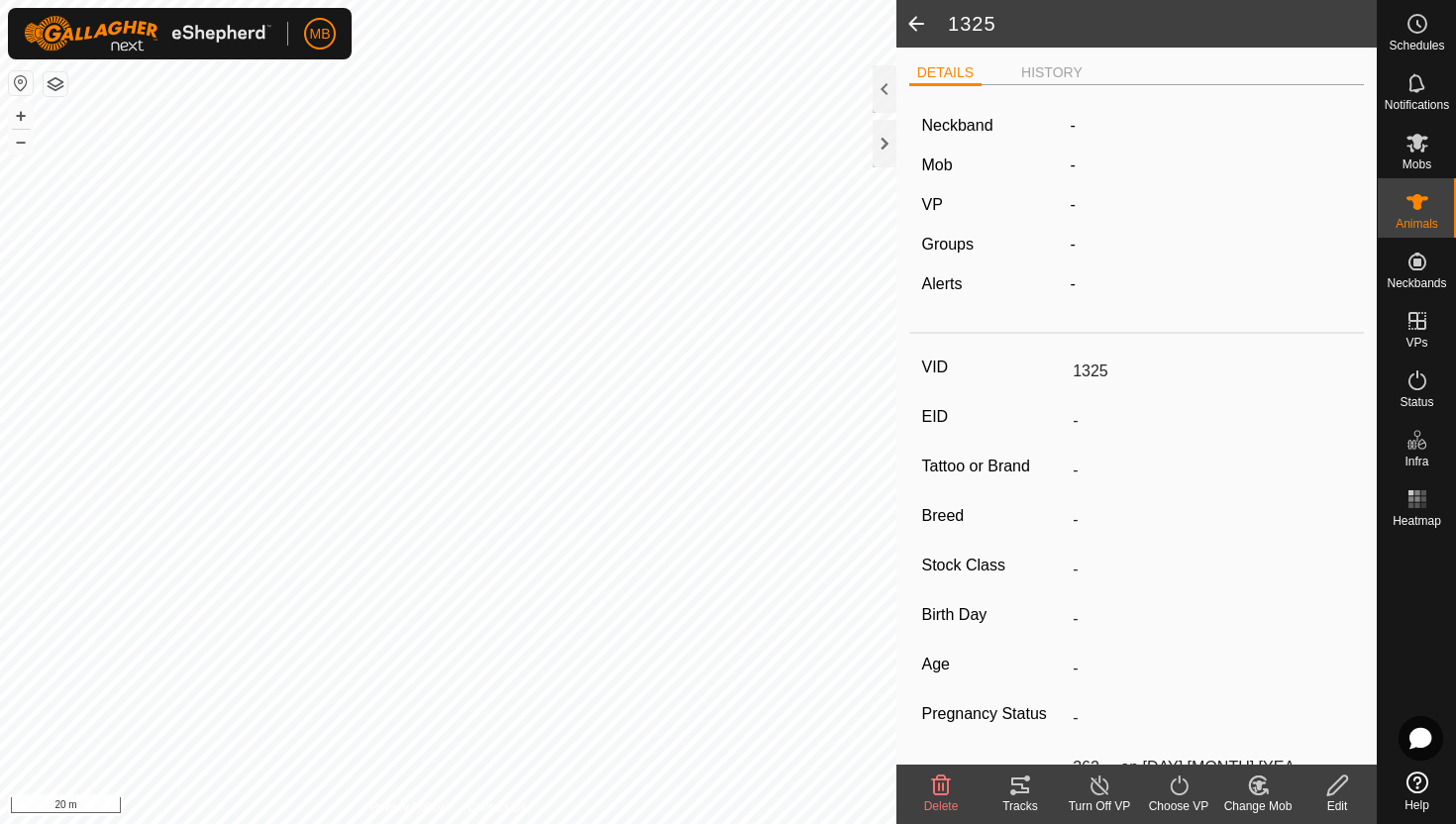 click at bounding box center (1337, 785) 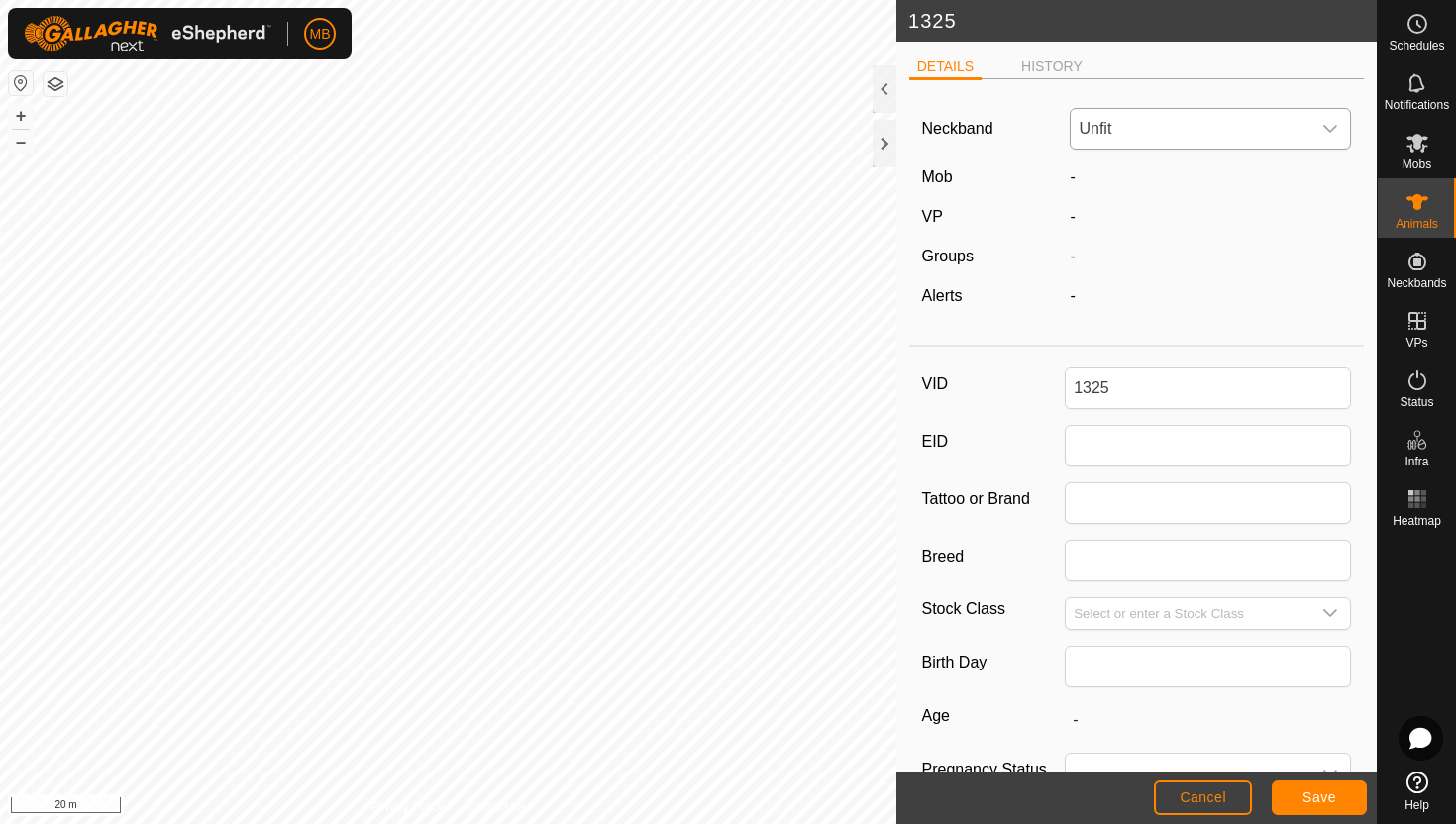 click at bounding box center [1330, 129] 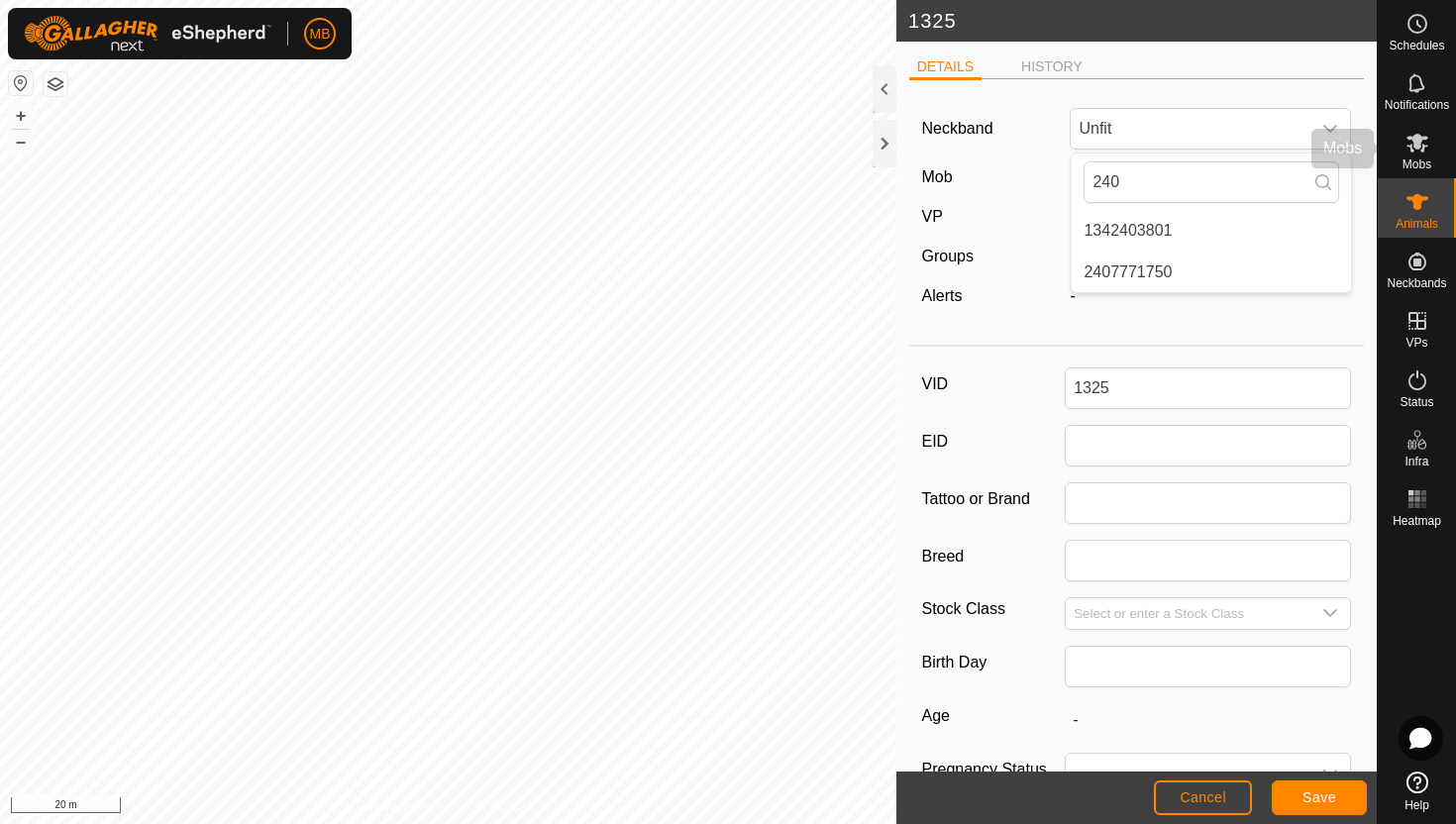 type on "240" 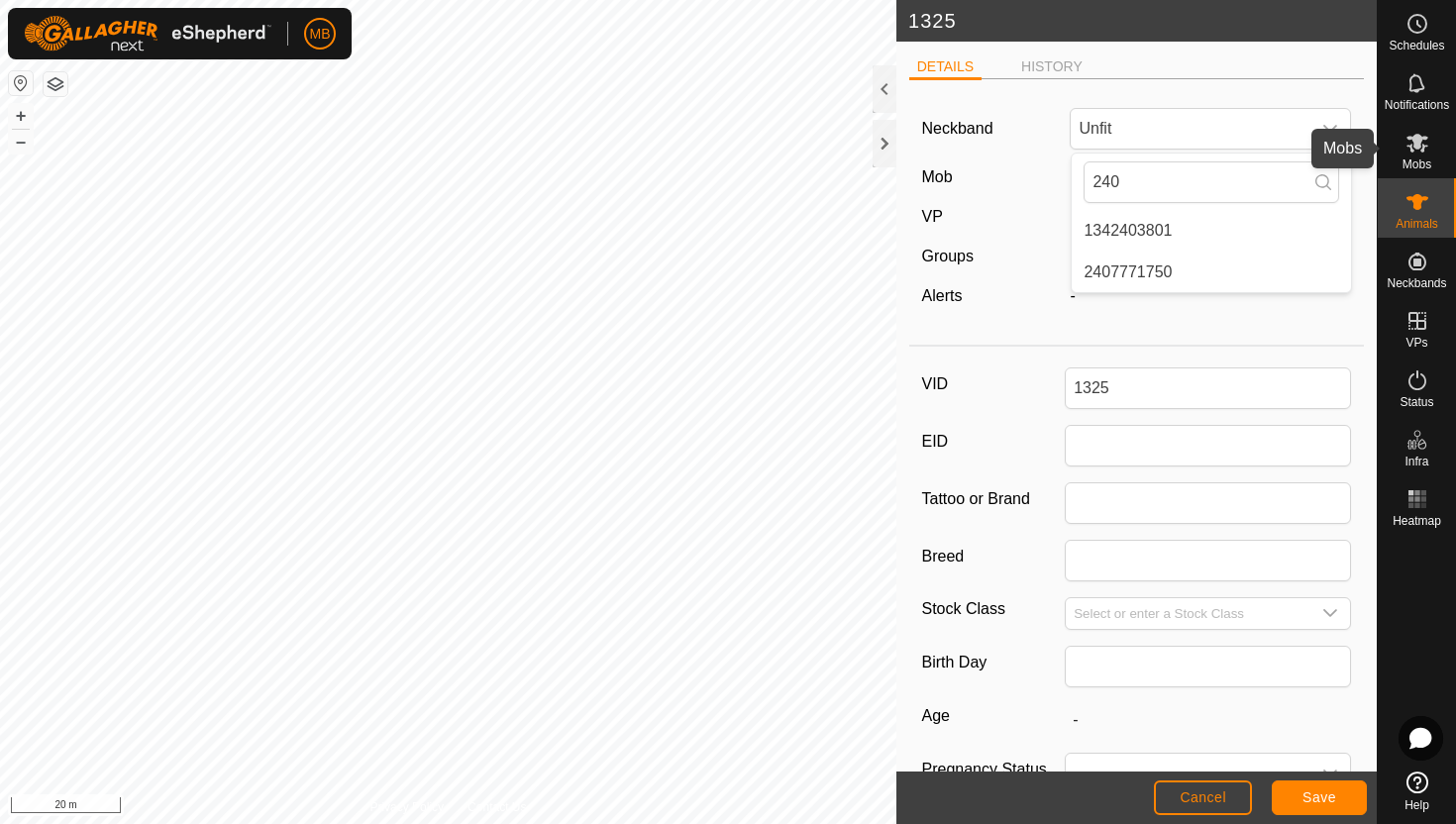 click at bounding box center (1417, 143) 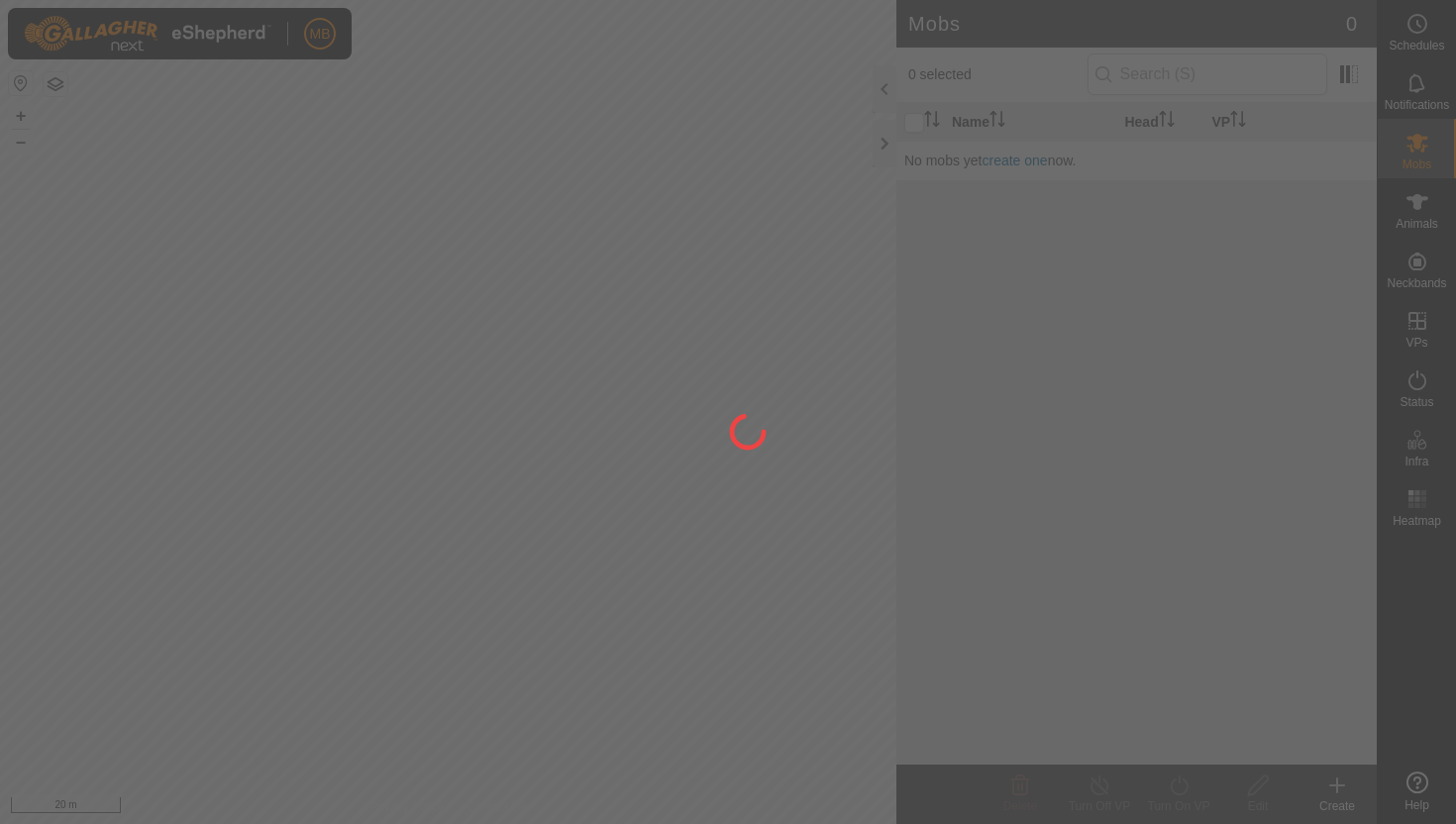 scroll, scrollTop: 0, scrollLeft: 0, axis: both 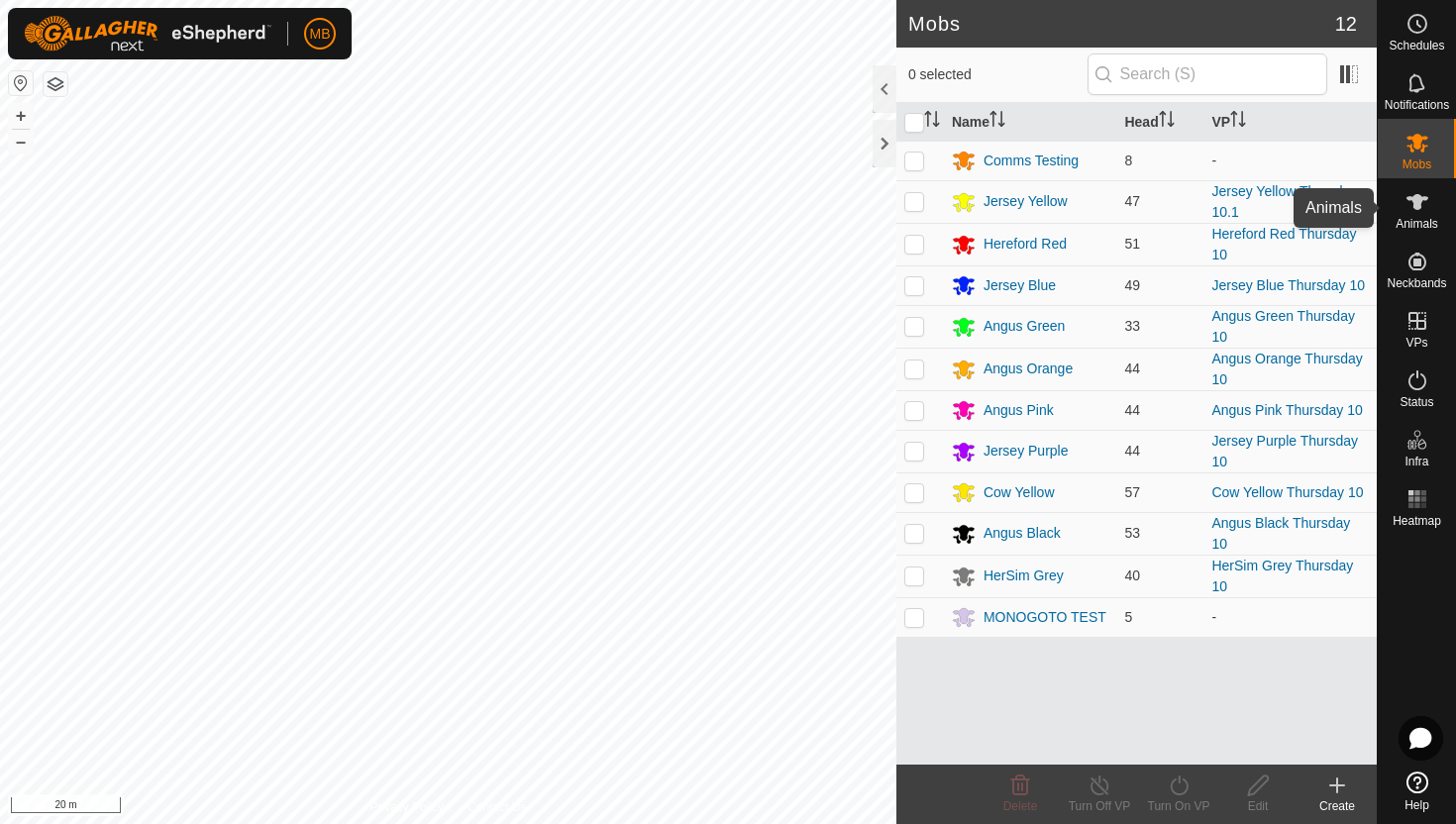 click at bounding box center [1417, 202] 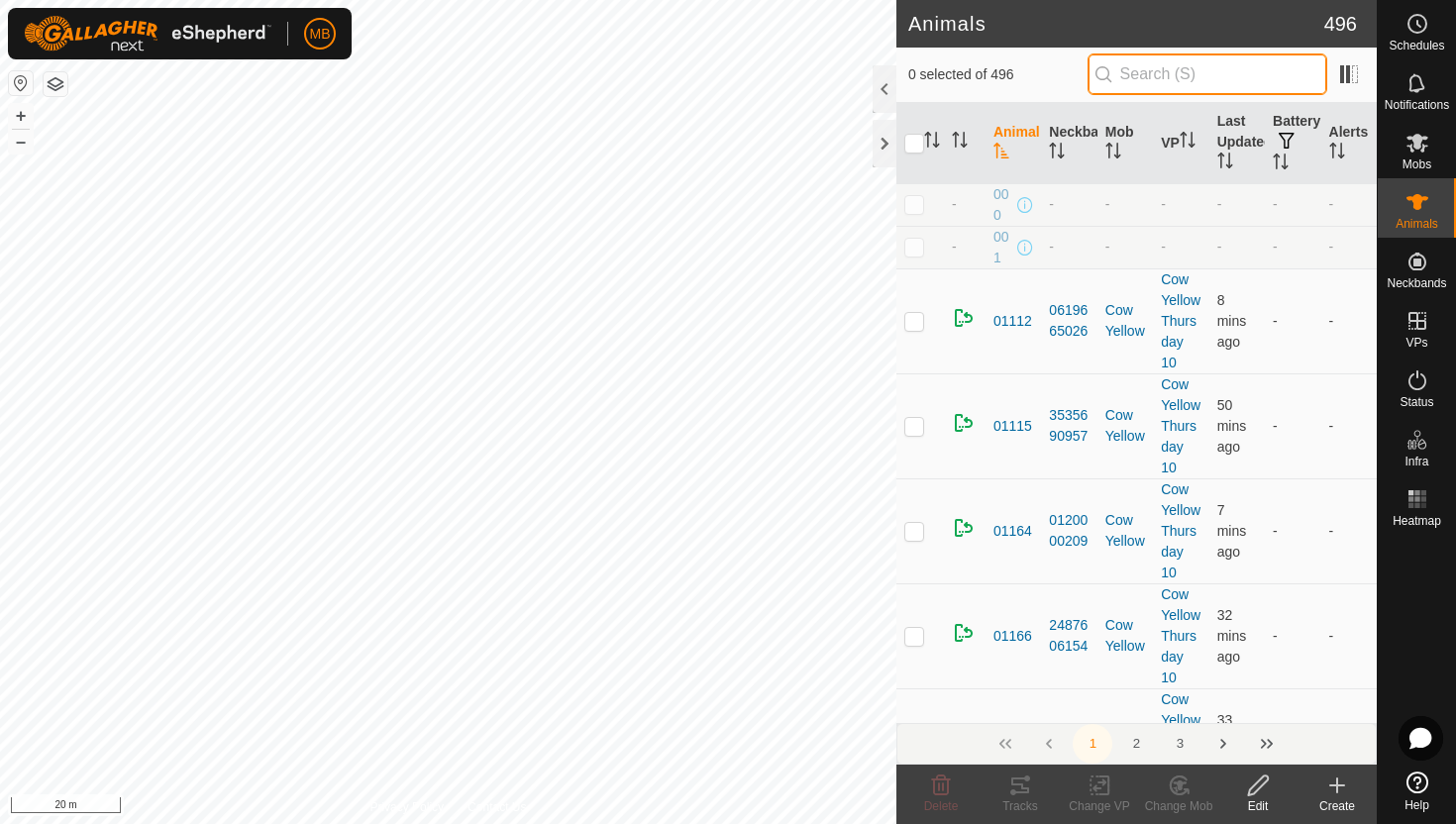 click at bounding box center [1207, 74] 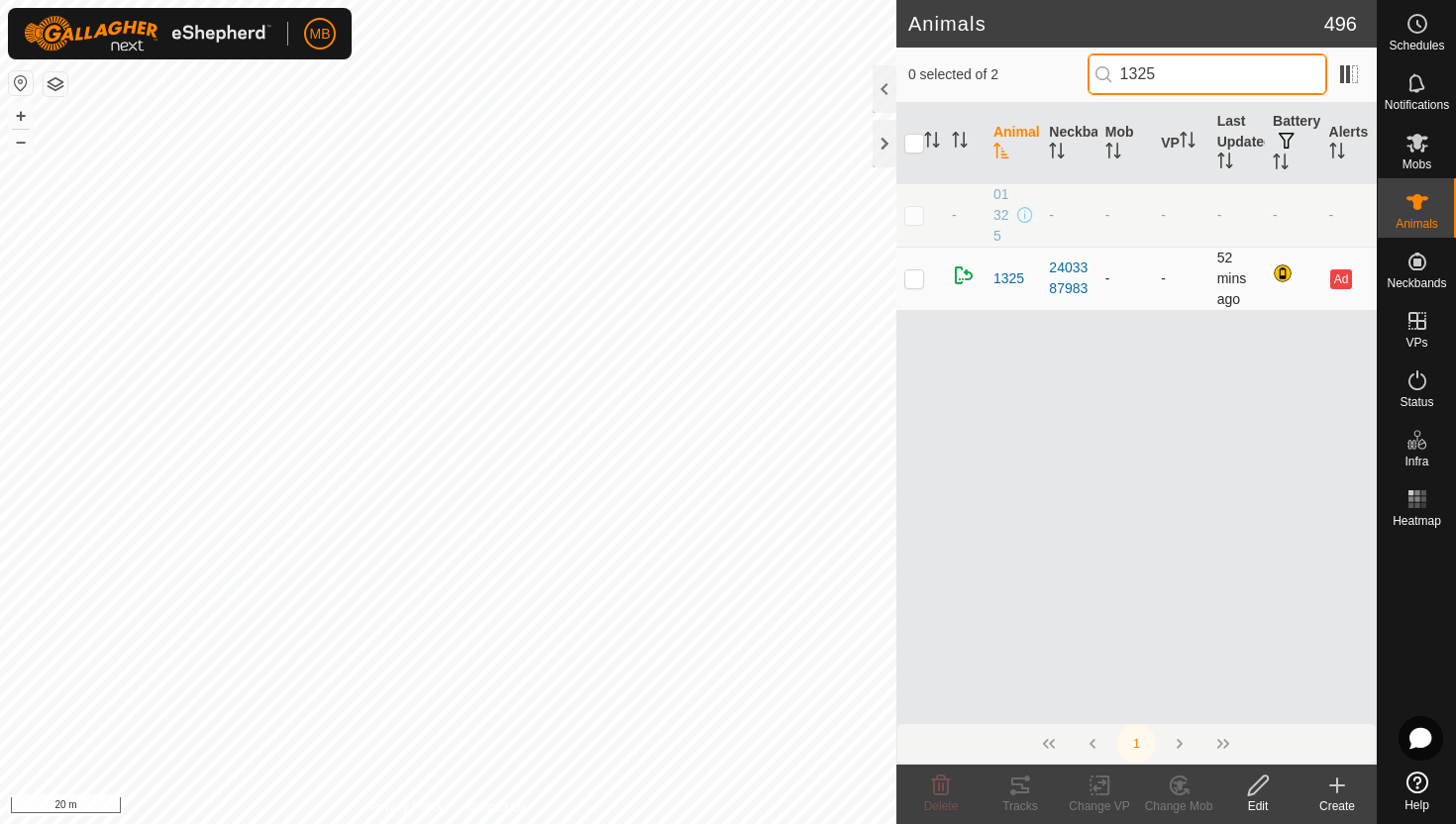 type on "1325" 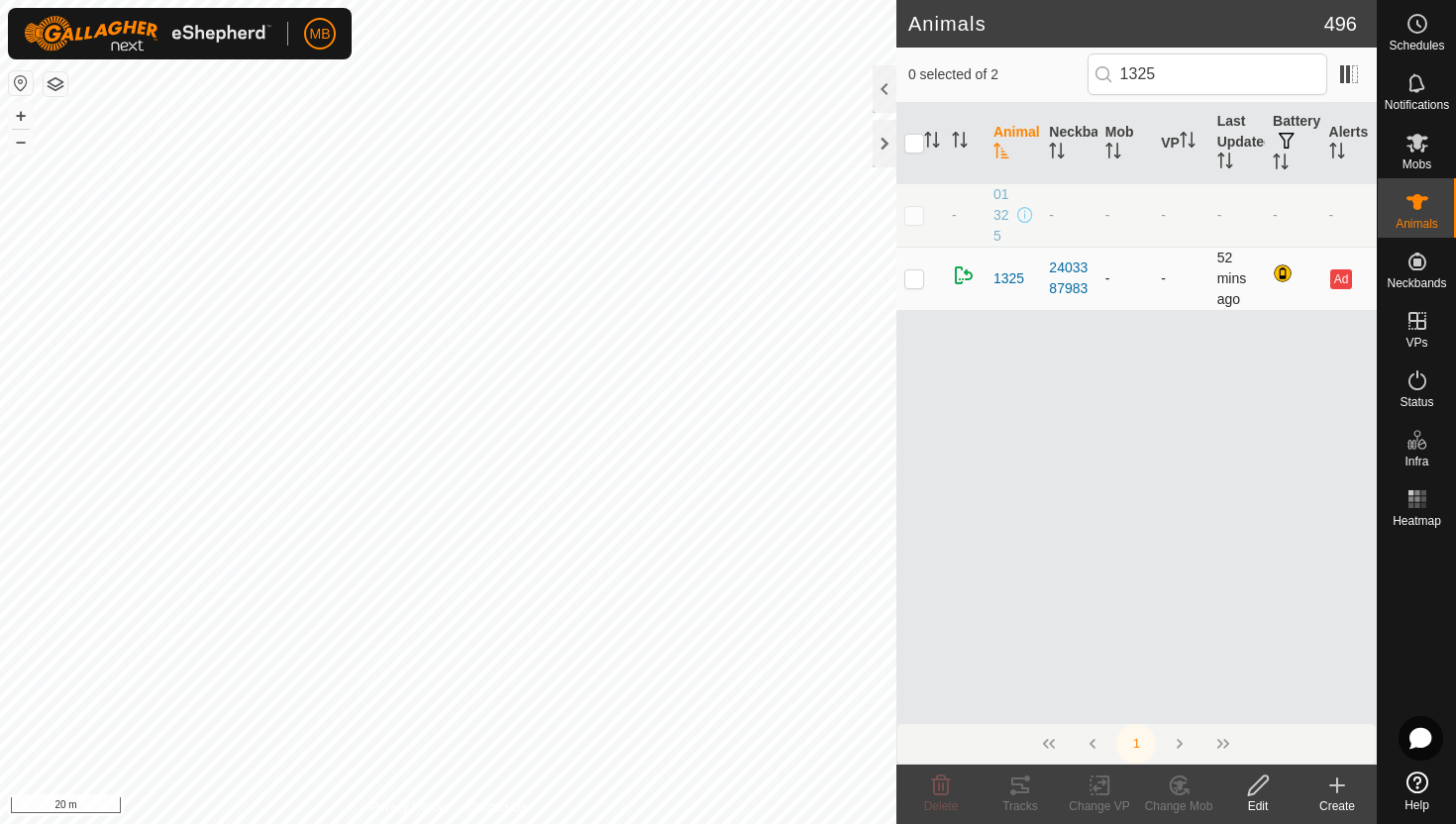 click at bounding box center [914, 215] 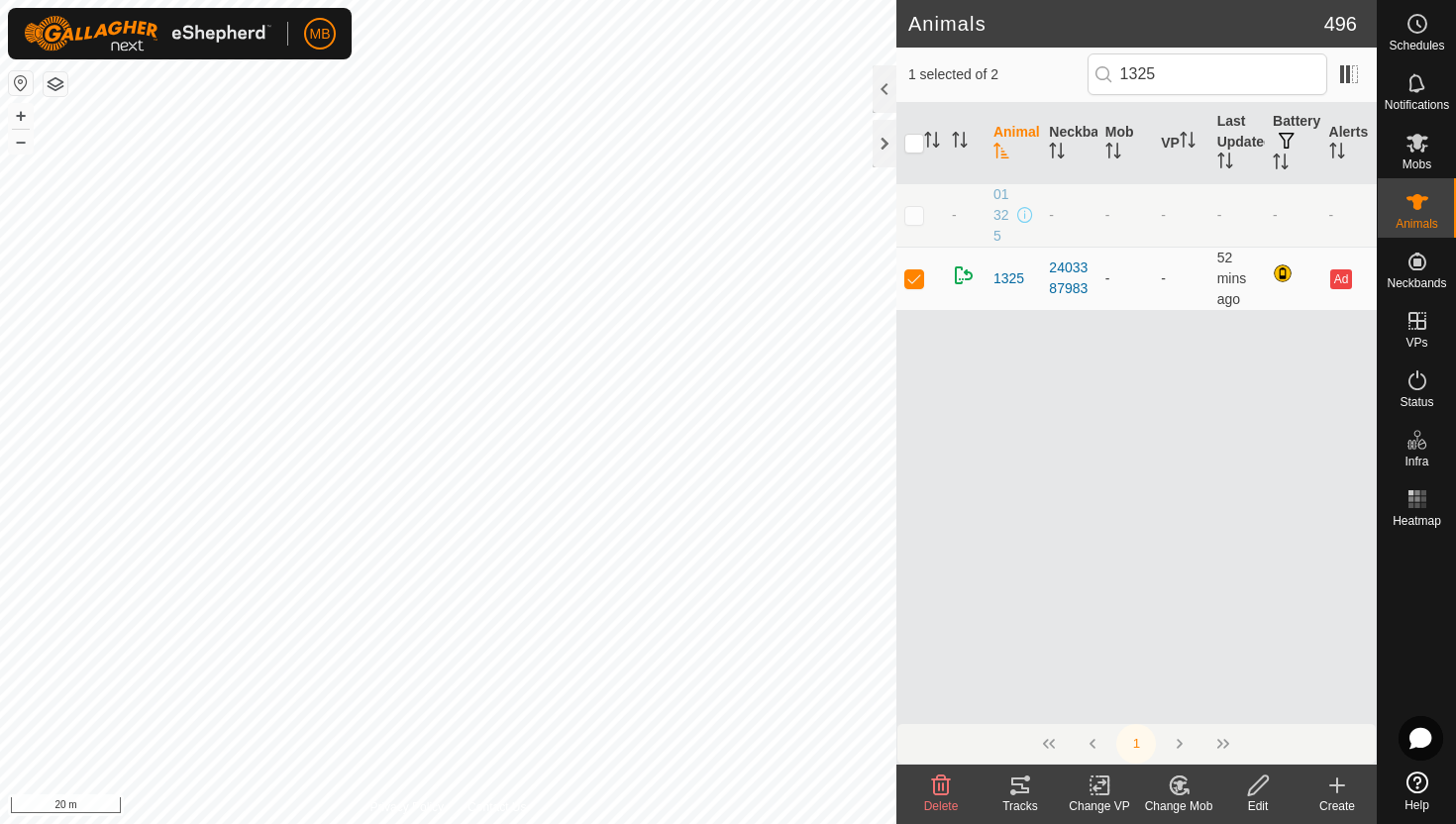 click at bounding box center [1179, 785] 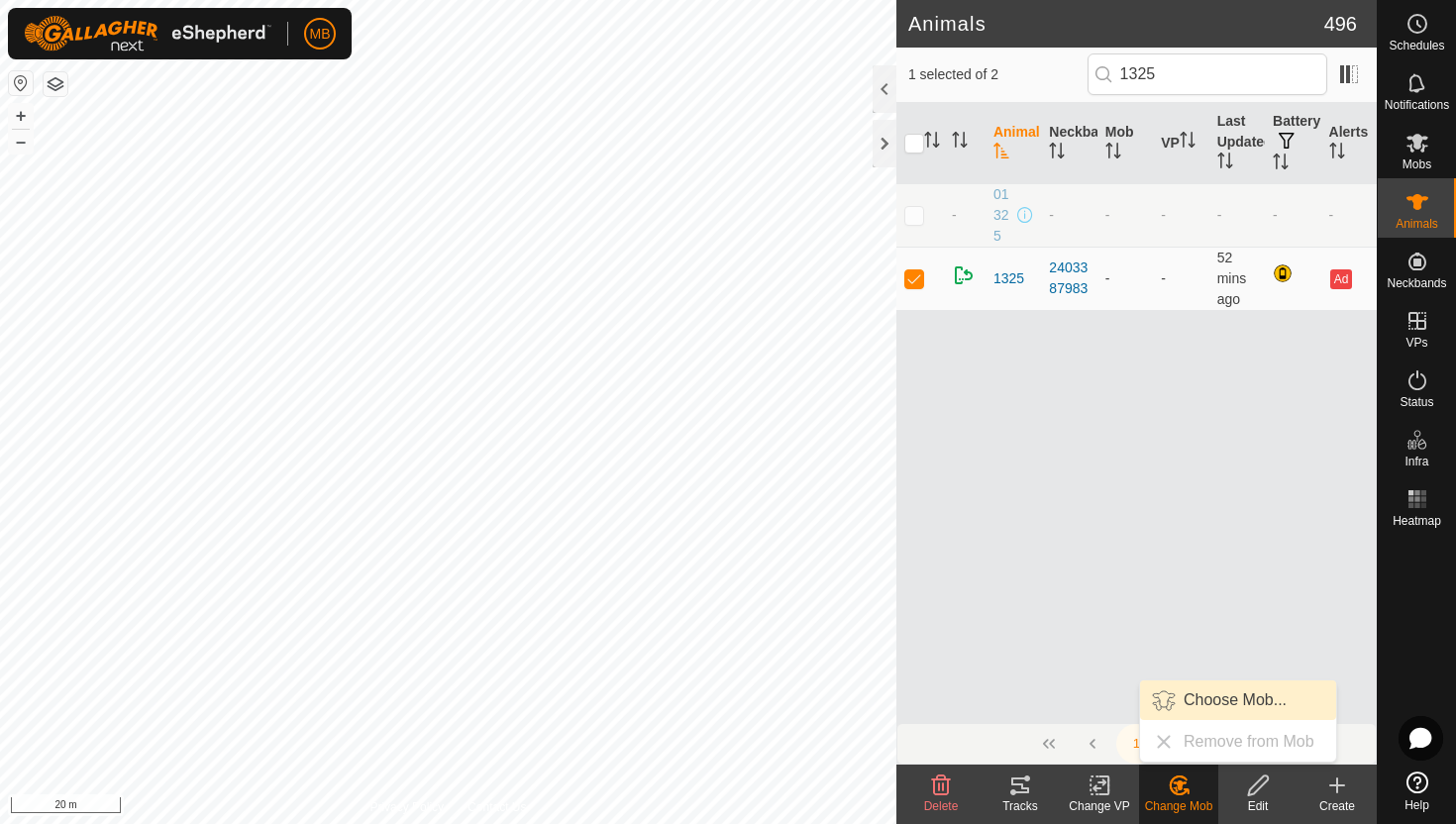 click on "Choose Mob..." at bounding box center (1238, 700) 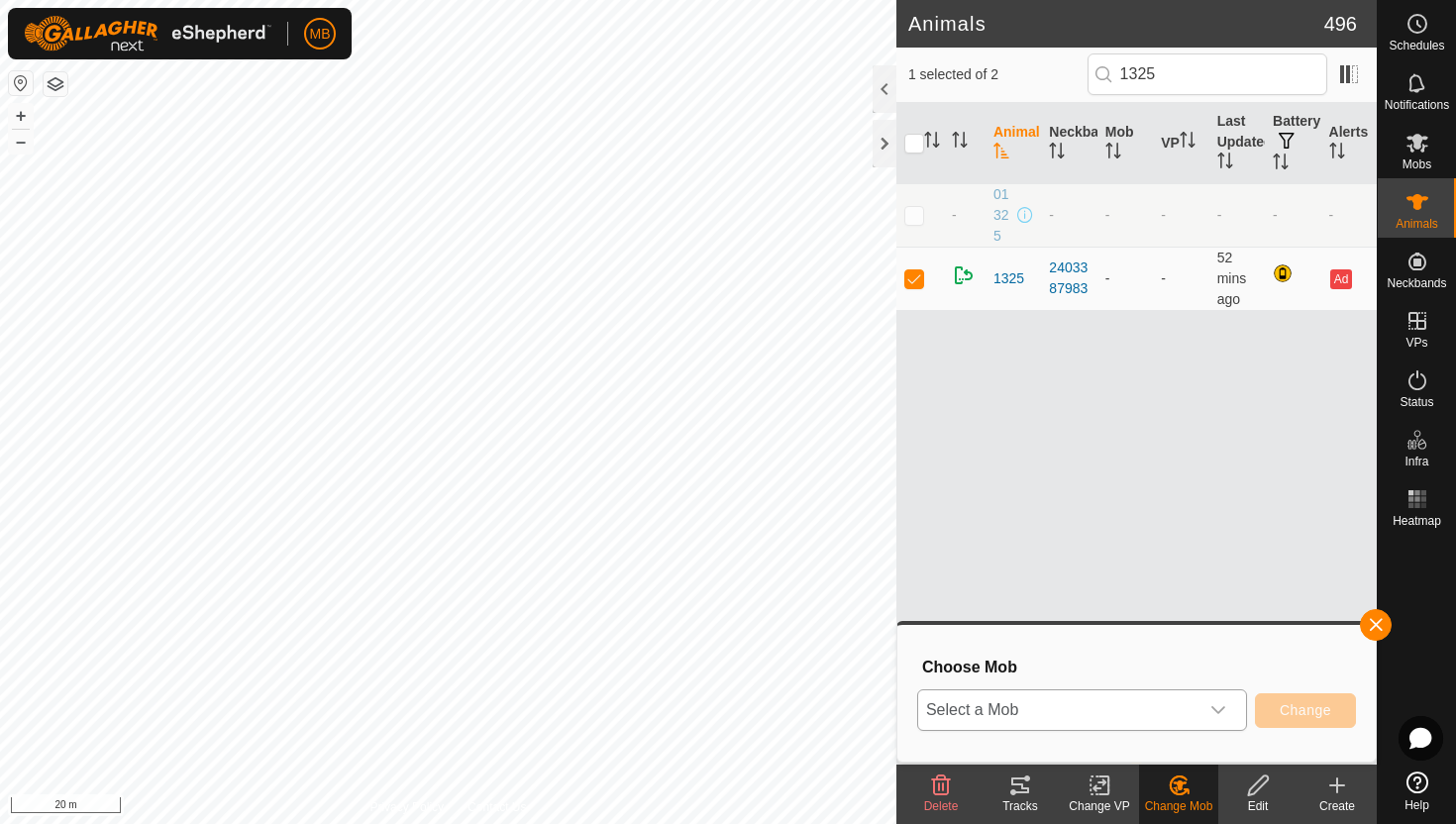 click at bounding box center (1218, 710) 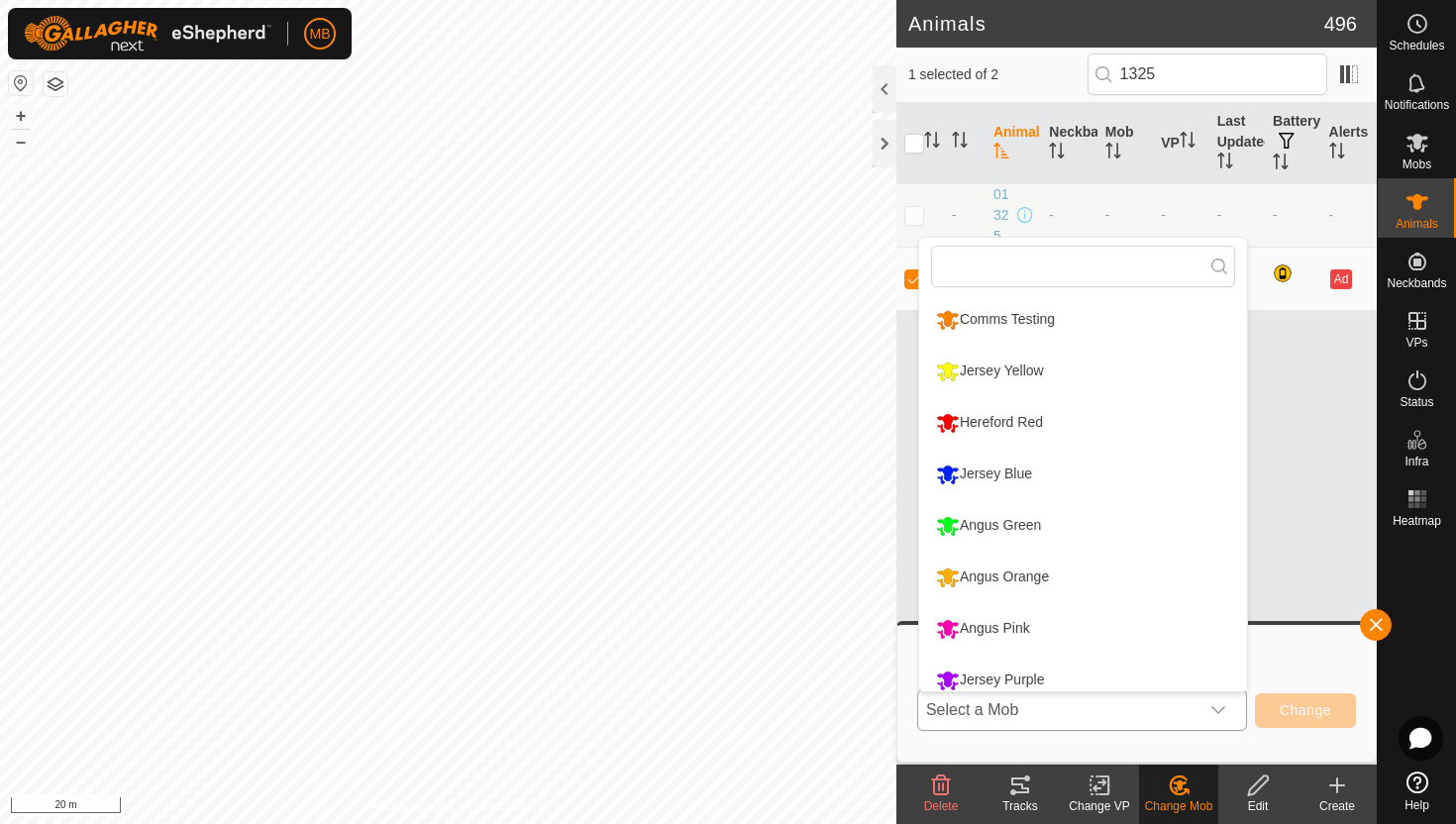 scroll, scrollTop: 14, scrollLeft: 0, axis: vertical 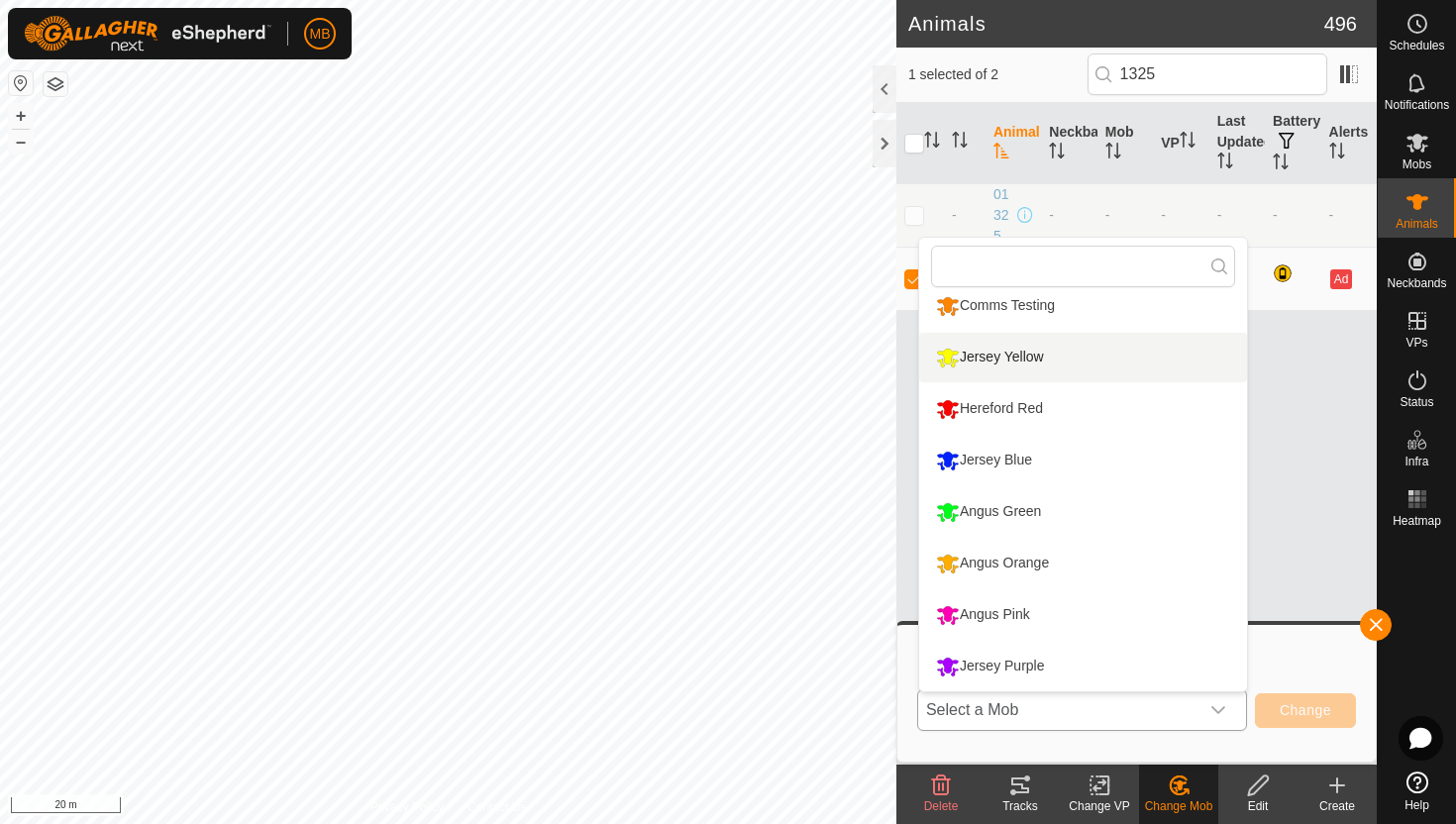 click on "Jersey Yellow" at bounding box center [1083, 358] 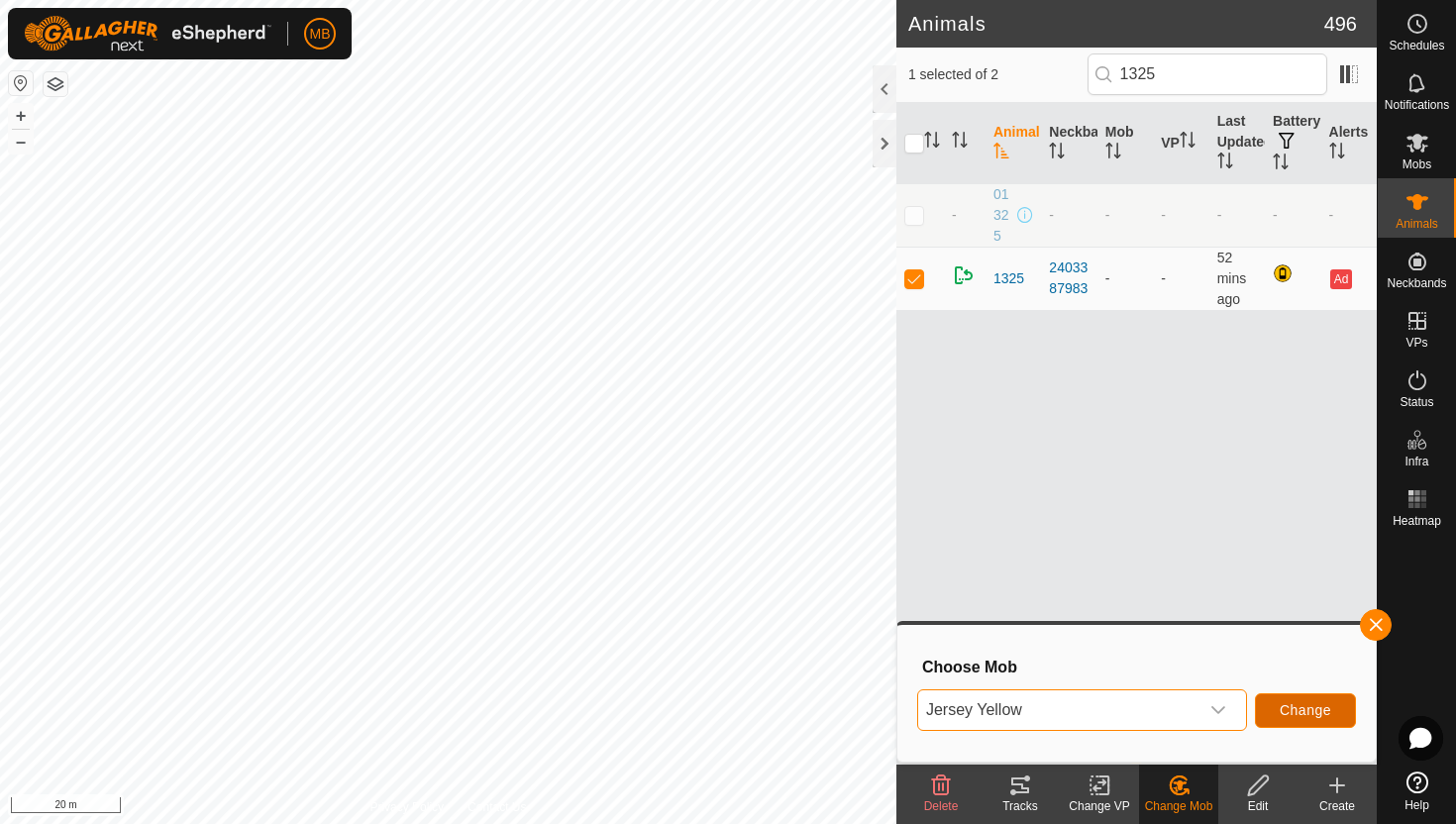 click on "Change" at bounding box center [1305, 710] 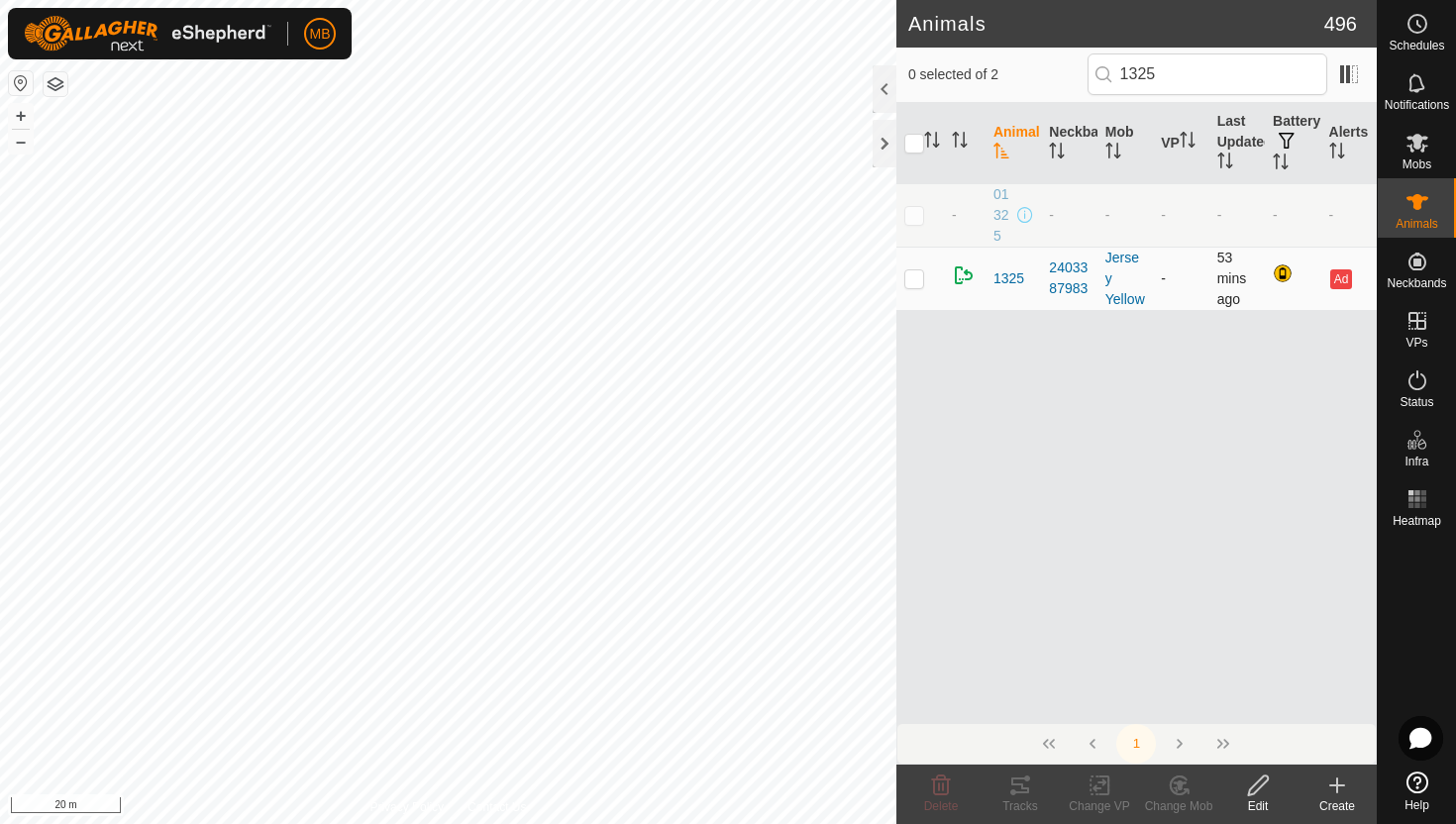 click at bounding box center [914, 215] 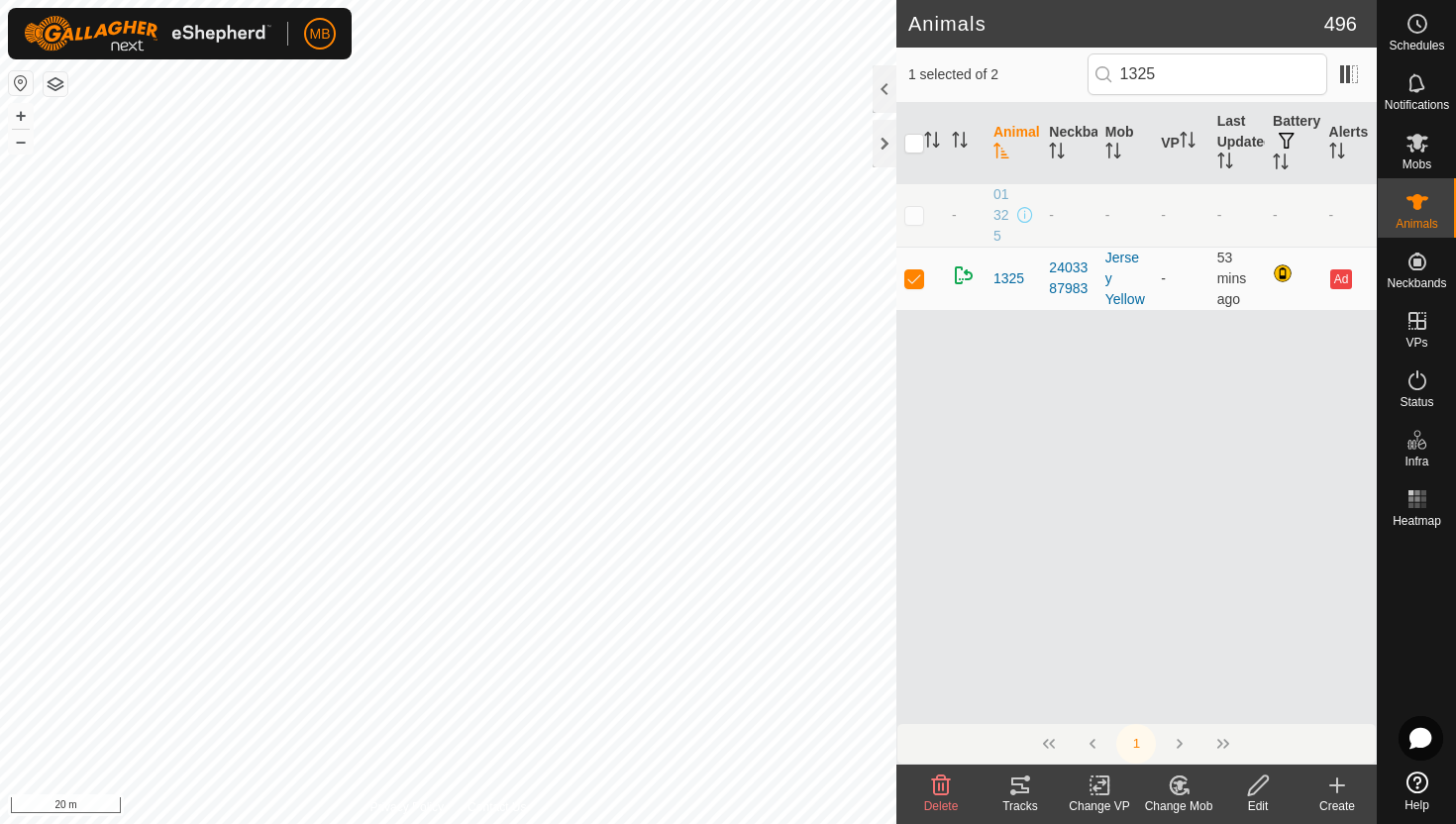 click at bounding box center (1099, 785) 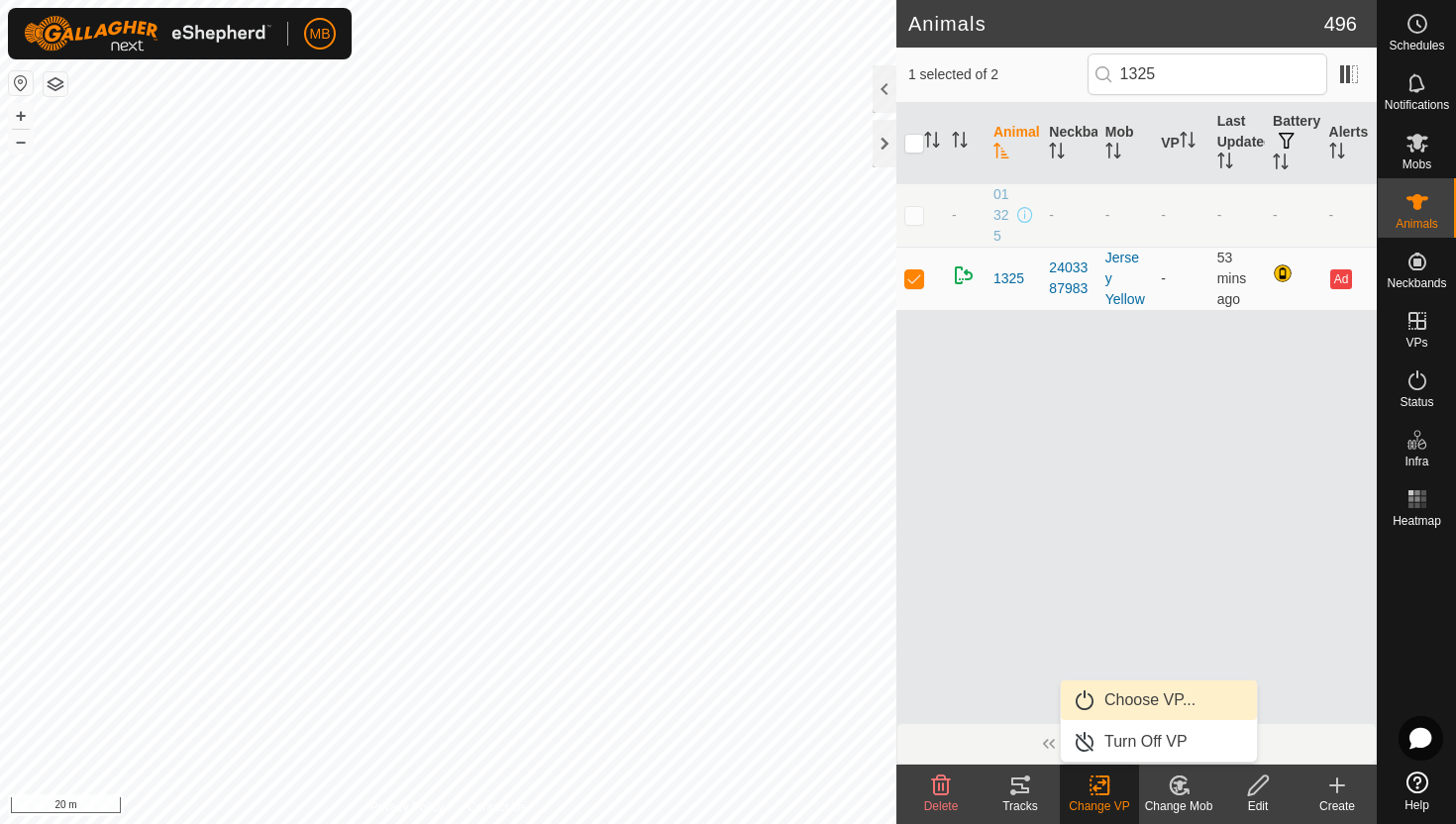 click on "Choose VP..." at bounding box center (1159, 700) 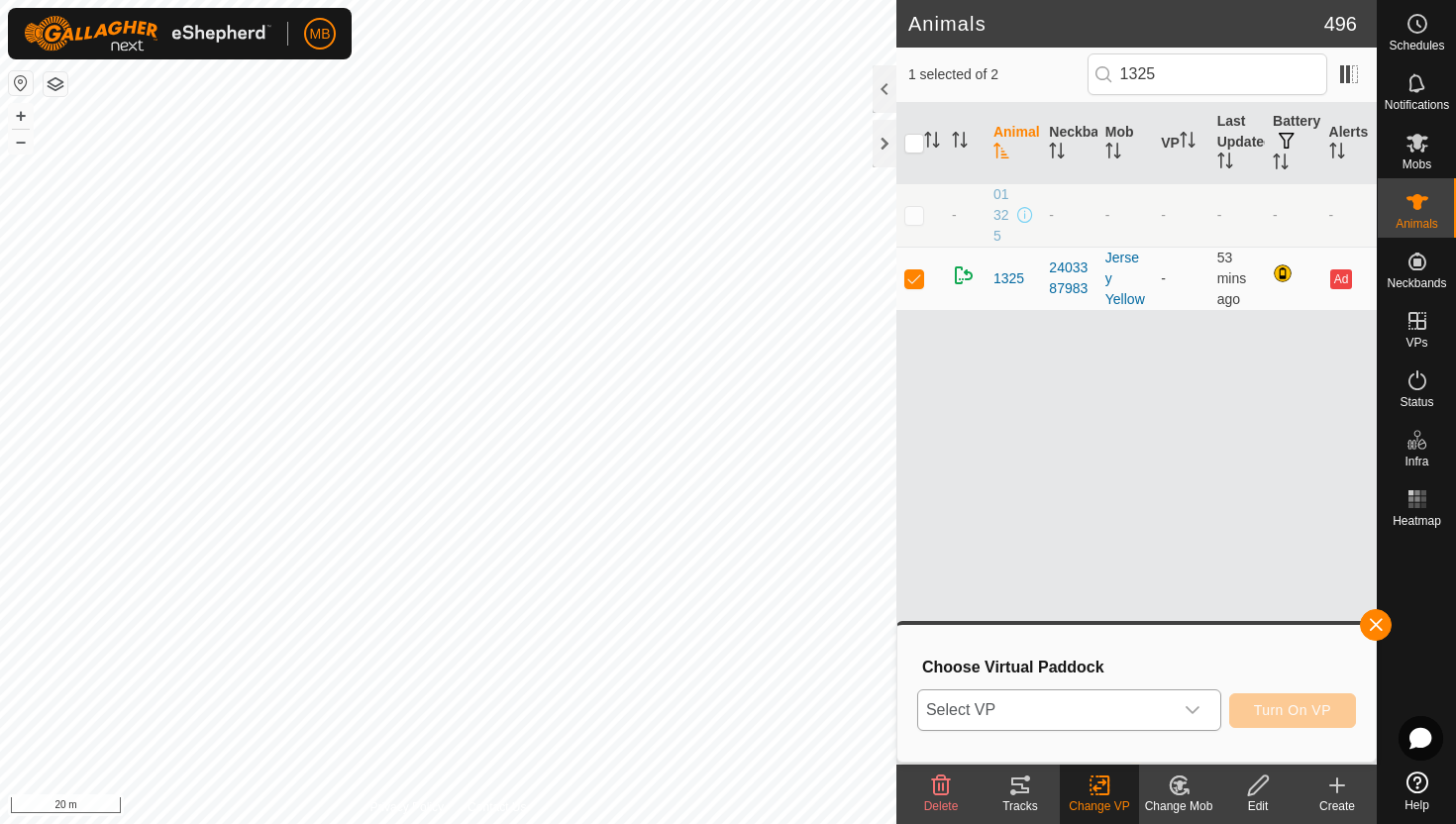 click at bounding box center (1193, 710) 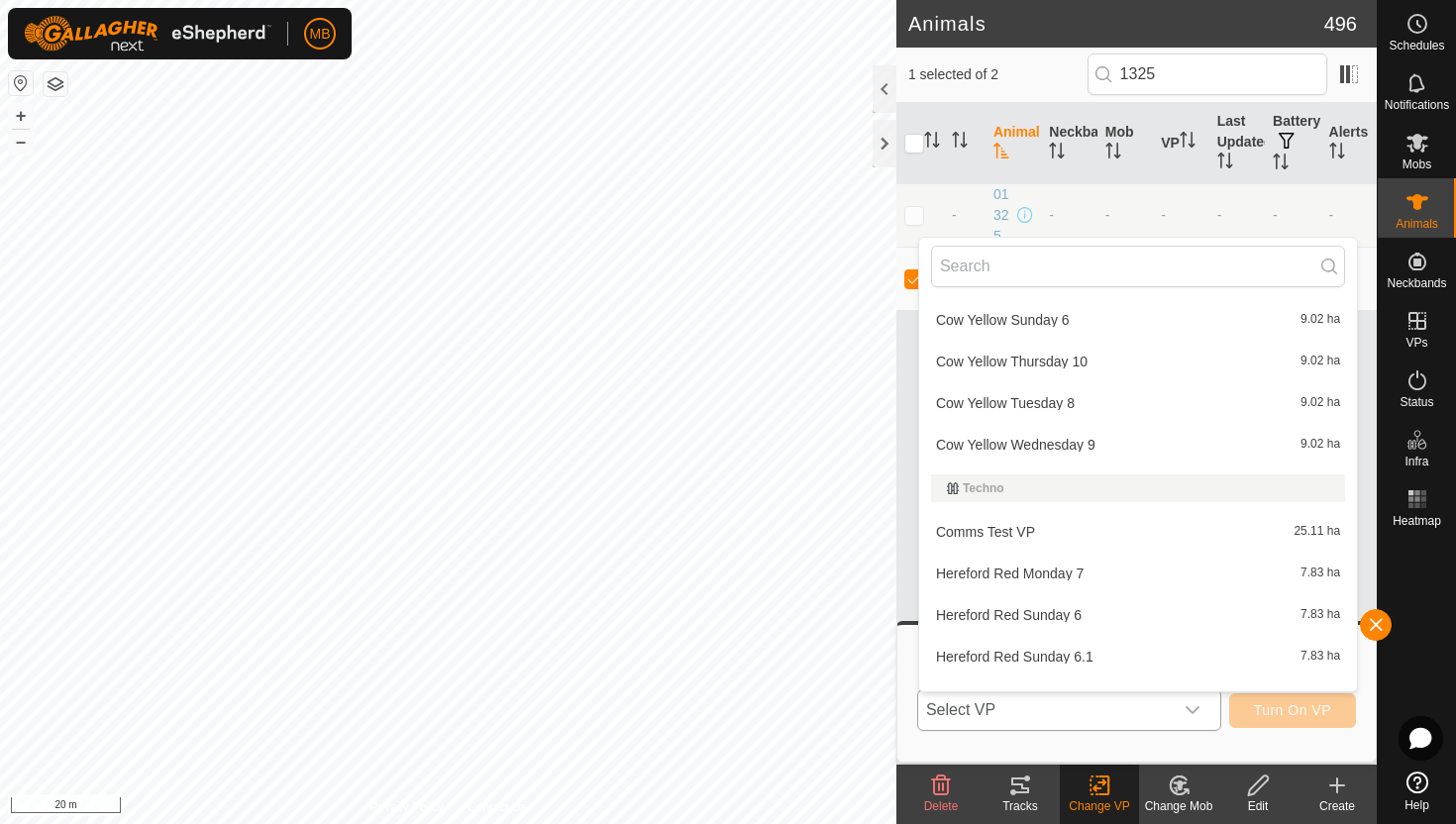 scroll, scrollTop: 2658, scrollLeft: 0, axis: vertical 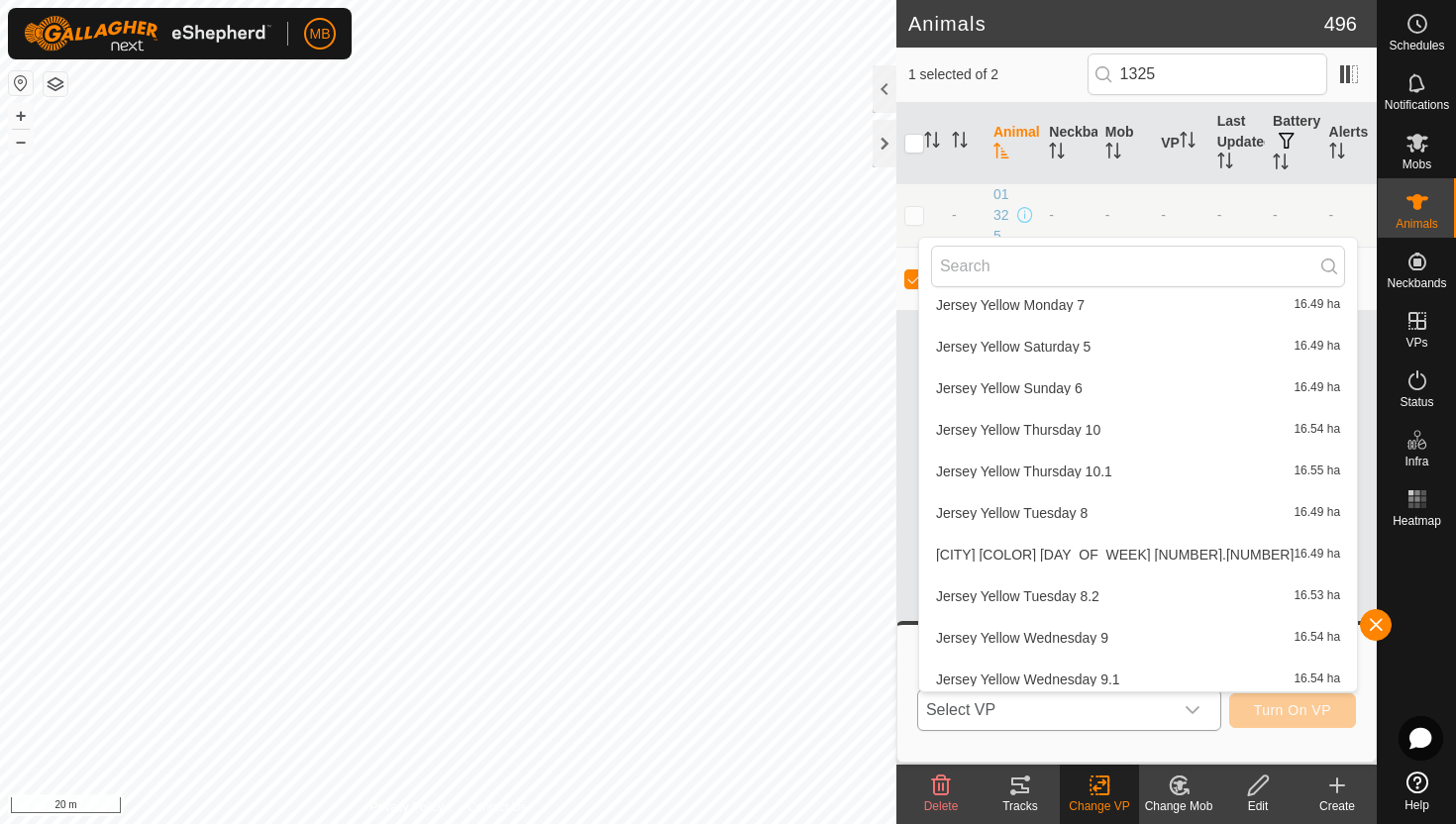 click on "Jersey Yellow Thursday 10.1  16.55 ha" at bounding box center [1138, 471] 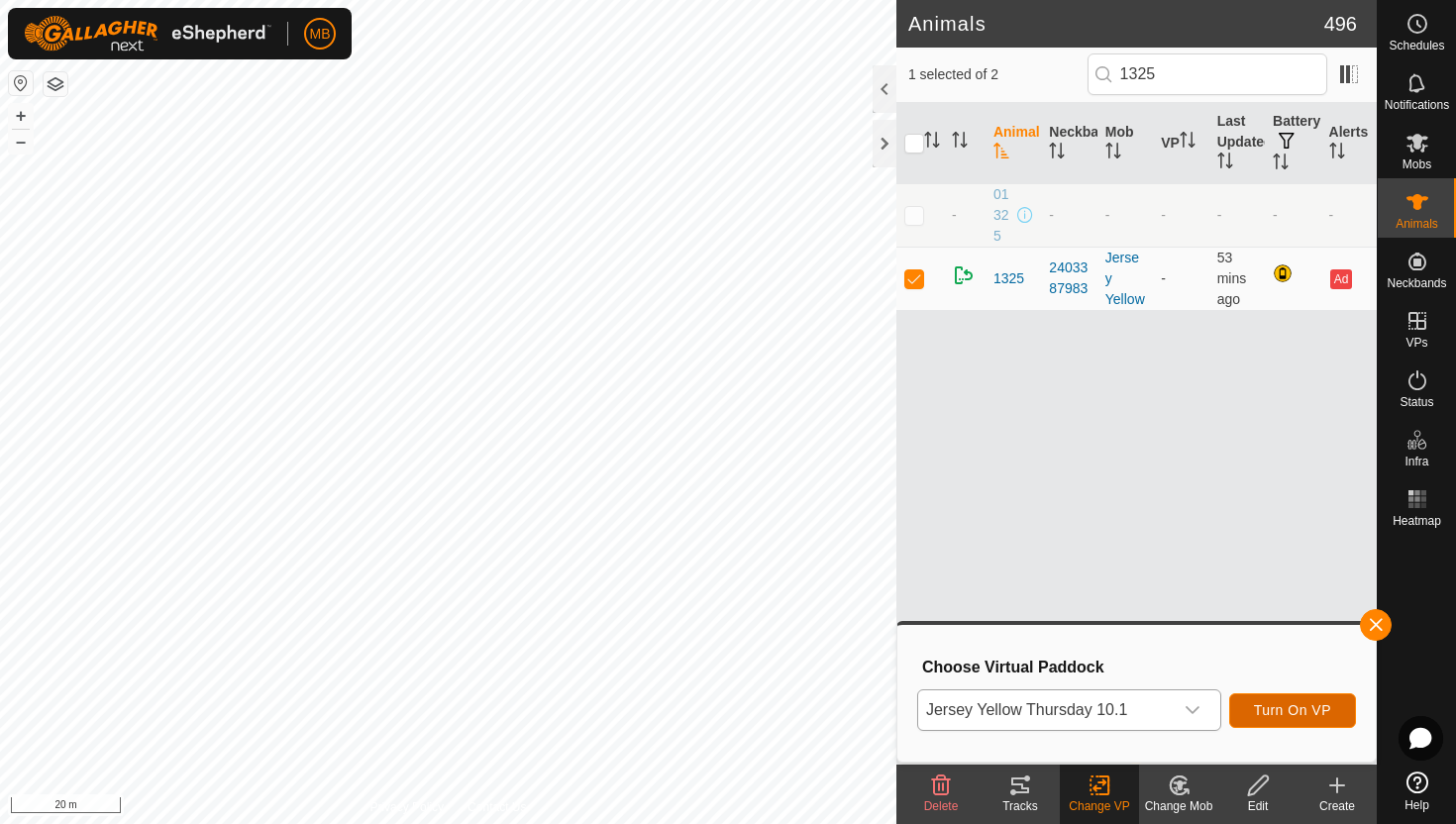 click on "Turn On VP" at bounding box center [1293, 710] 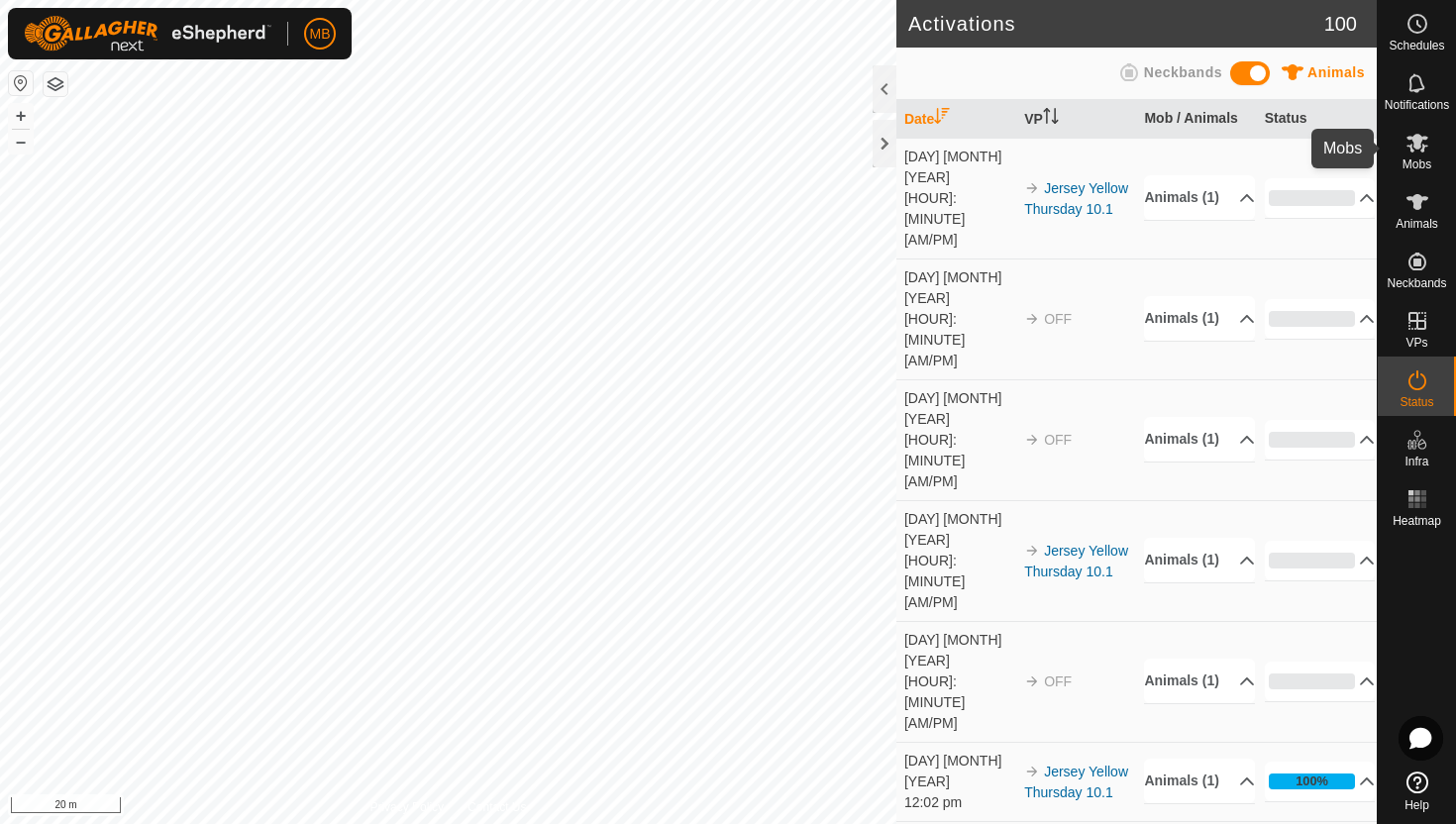 click at bounding box center (1417, 143) 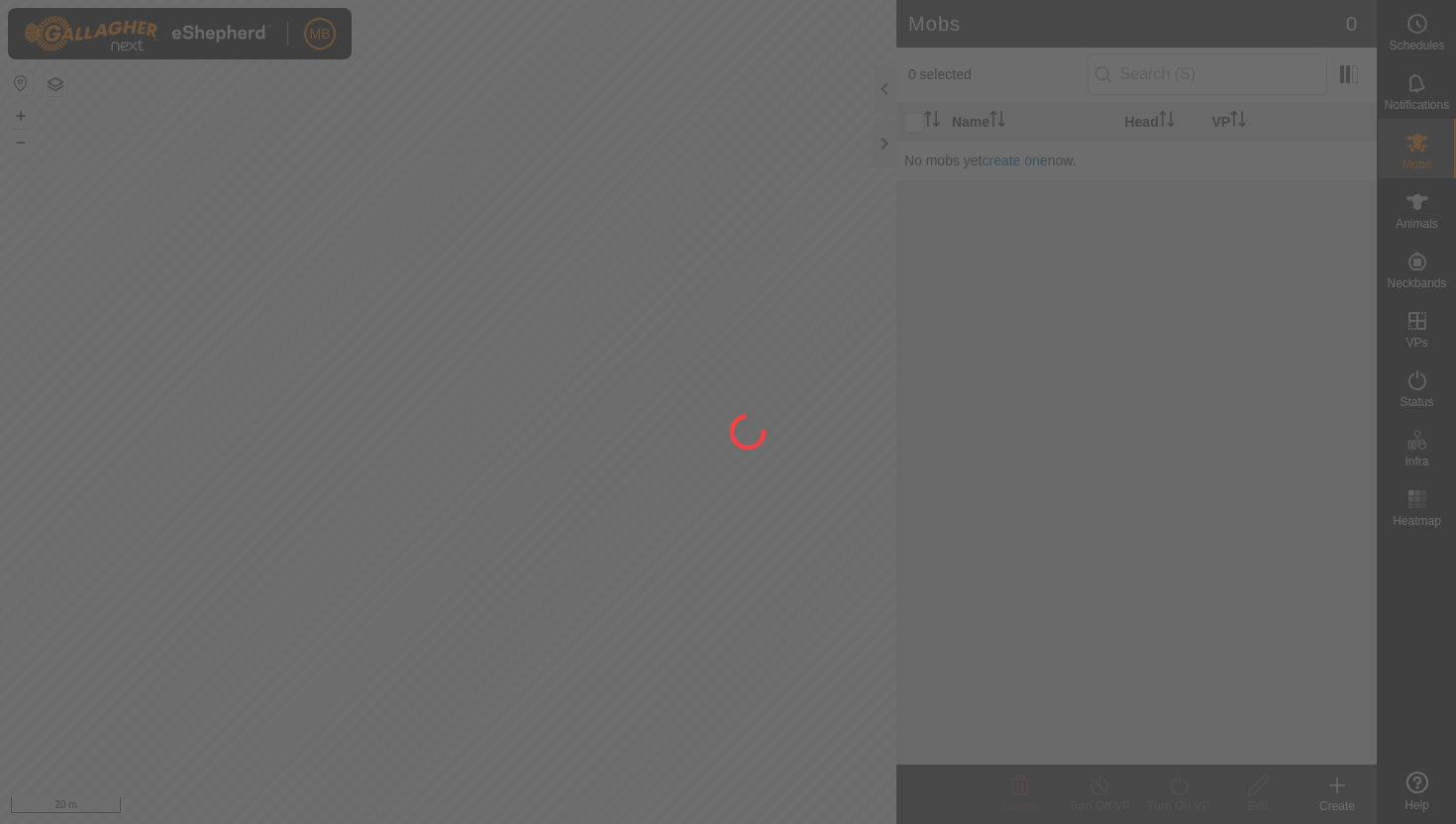 scroll, scrollTop: 0, scrollLeft: 0, axis: both 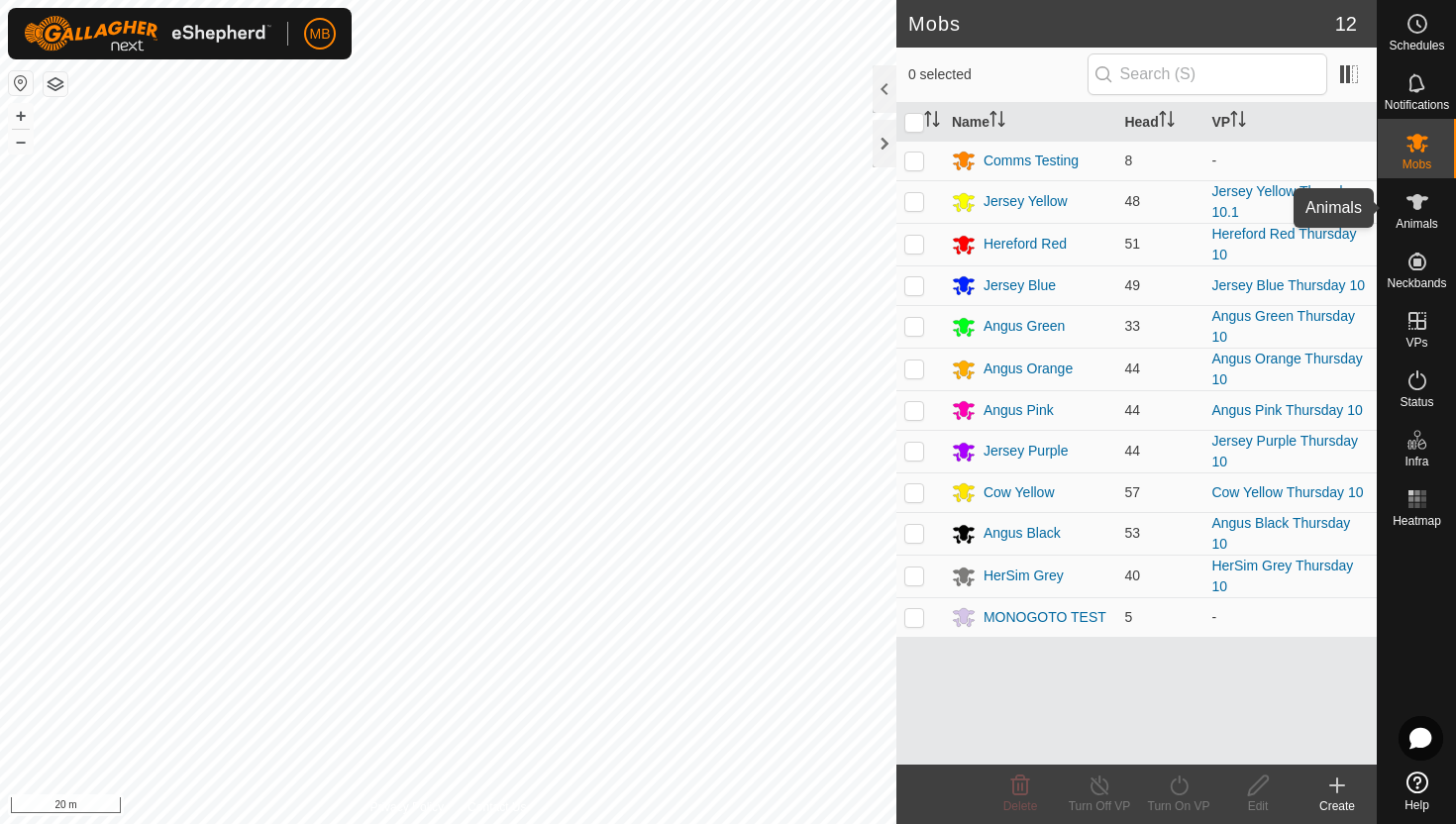 click at bounding box center [1417, 202] 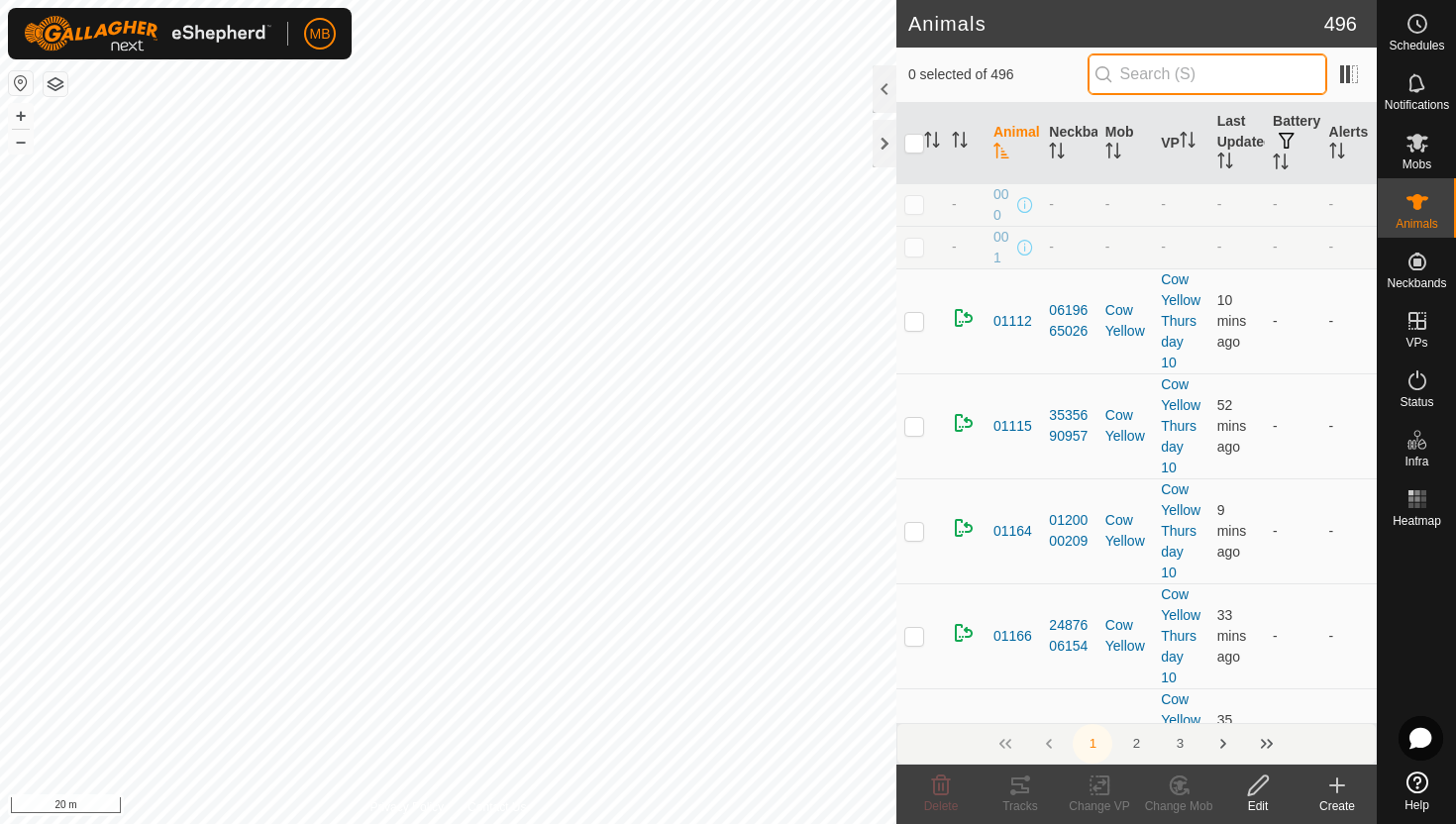 click at bounding box center [1207, 74] 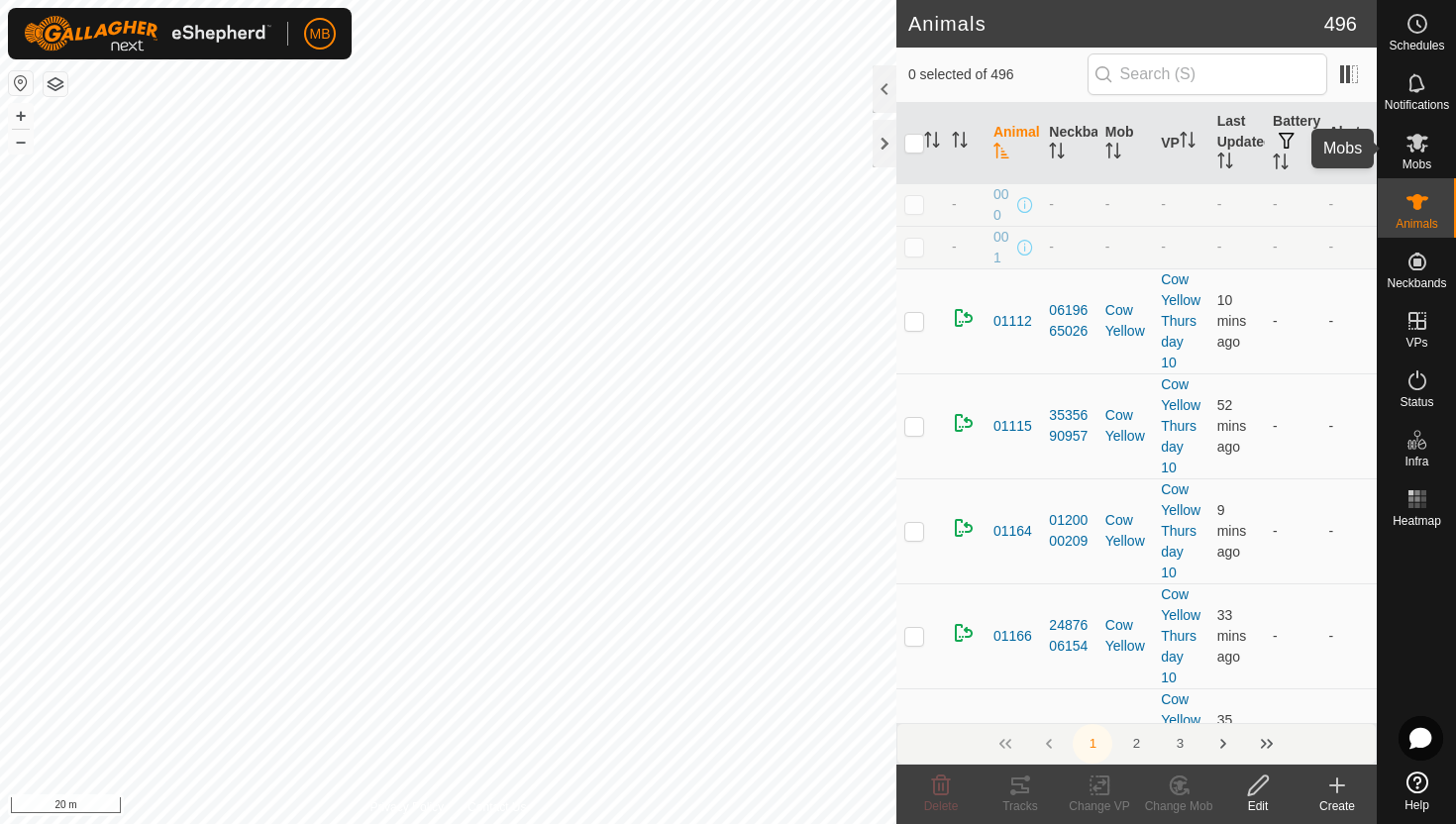 click at bounding box center (1417, 143) 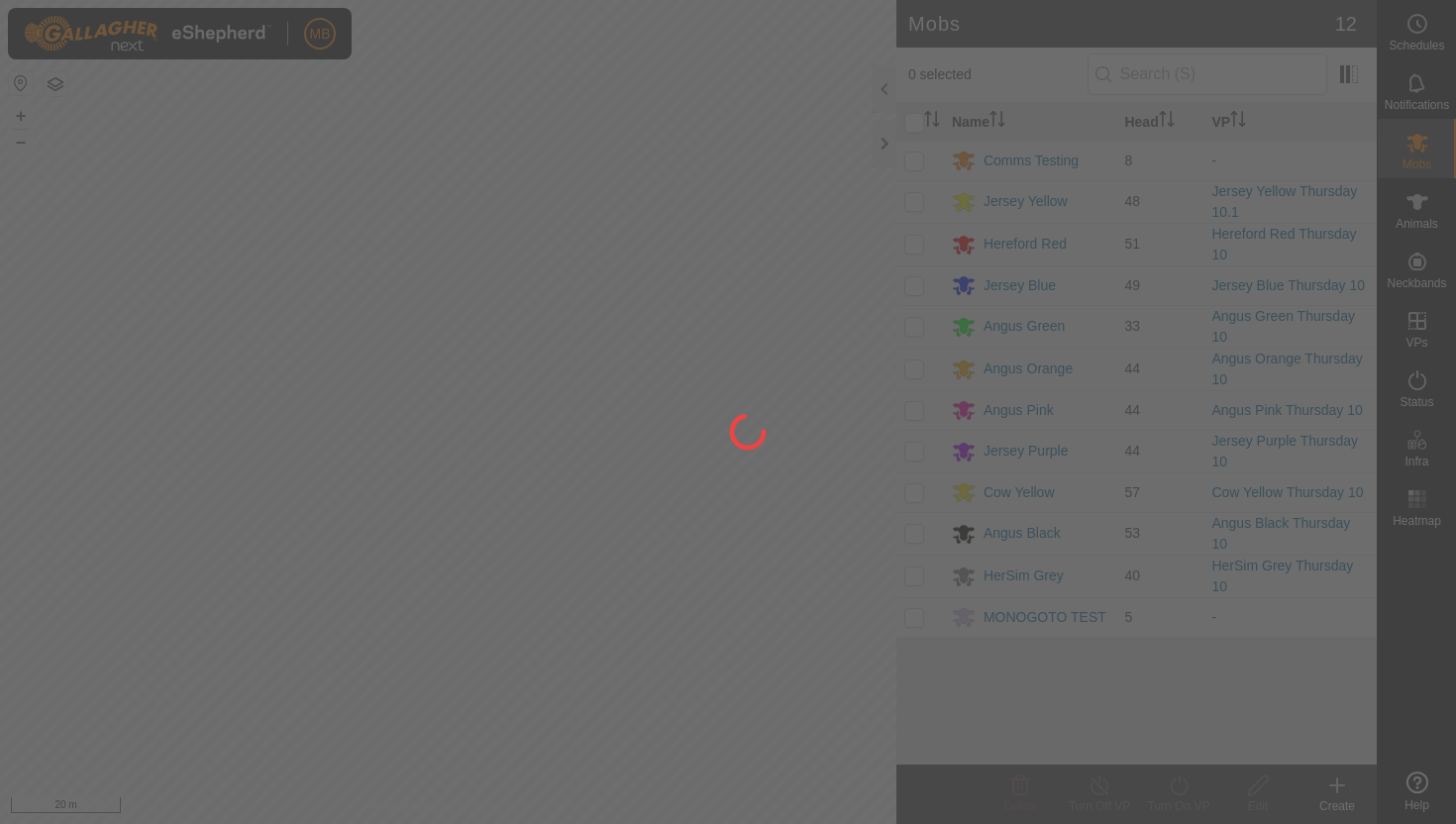 scroll, scrollTop: 0, scrollLeft: 0, axis: both 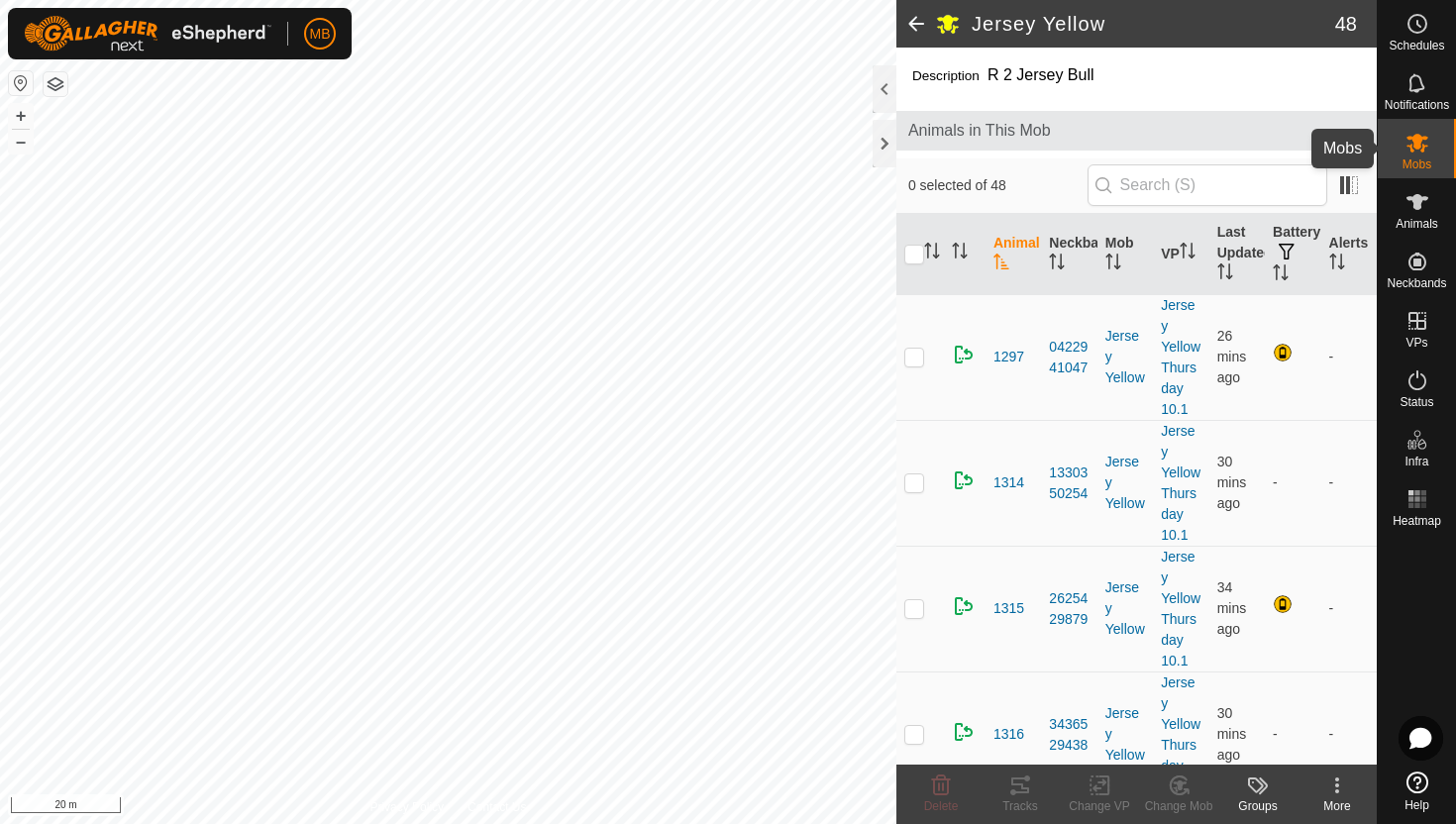 click at bounding box center [1417, 143] 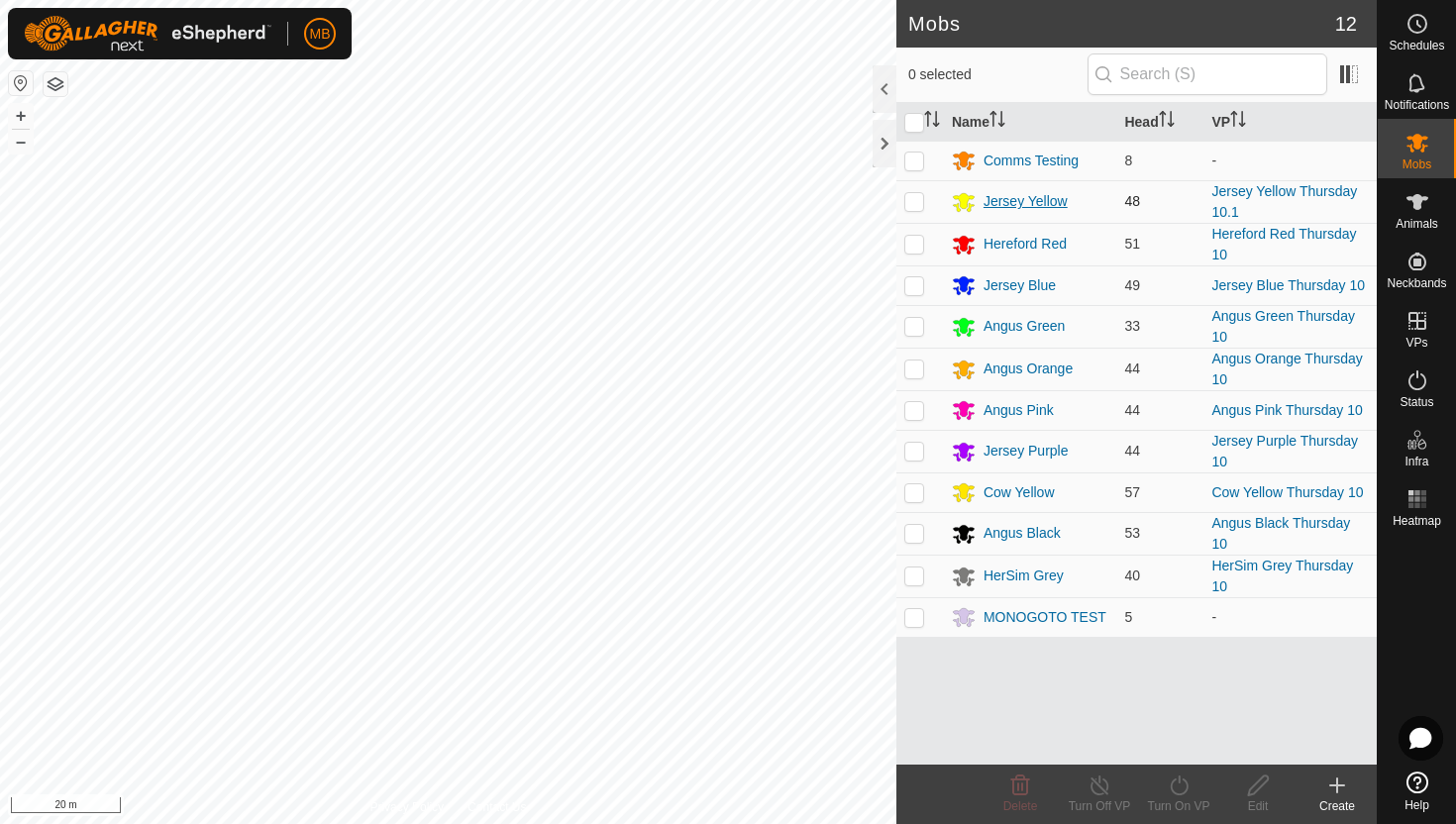 click on "Jersey Yellow" at bounding box center [1031, 160] 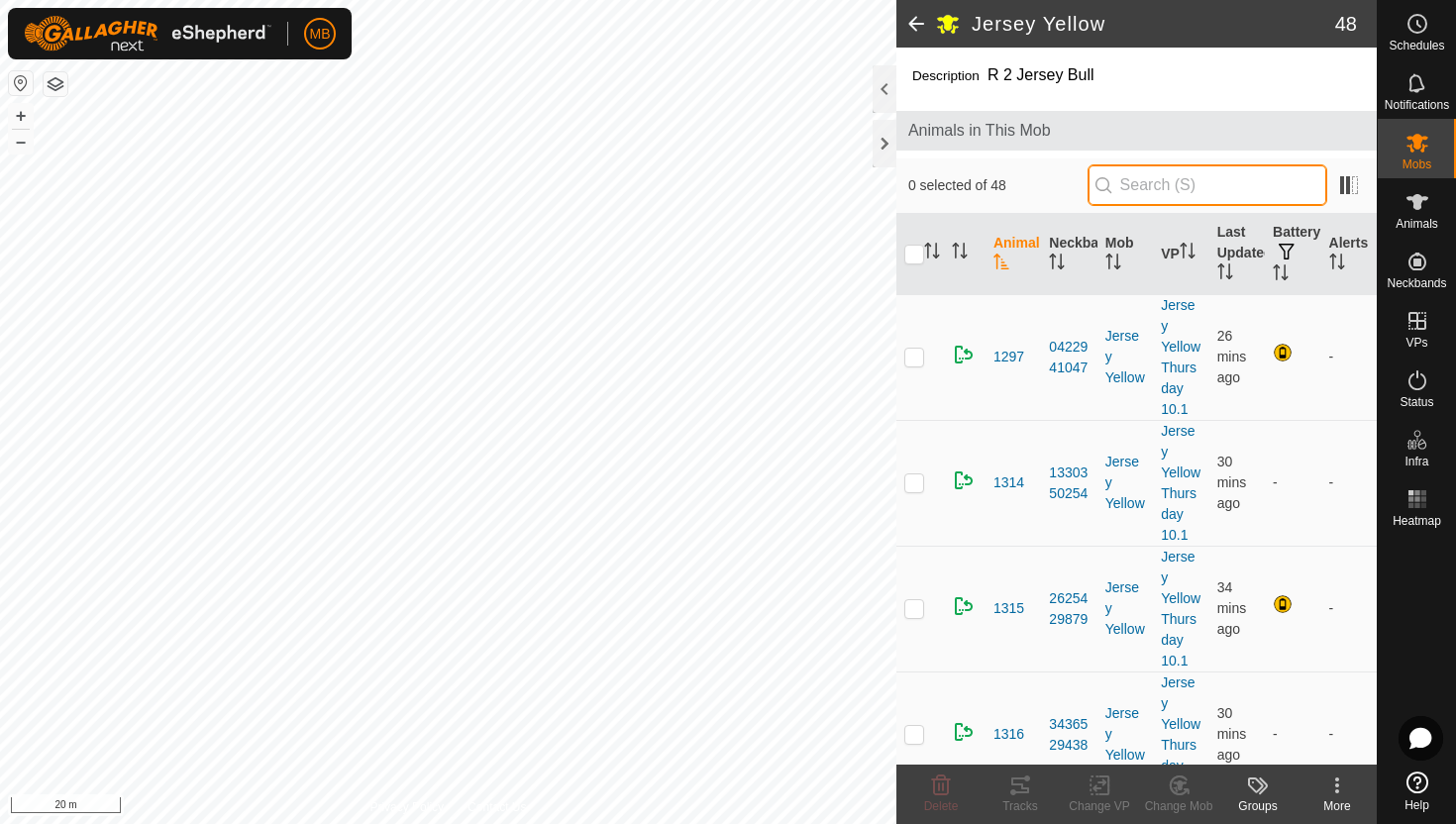 click at bounding box center (1207, 185) 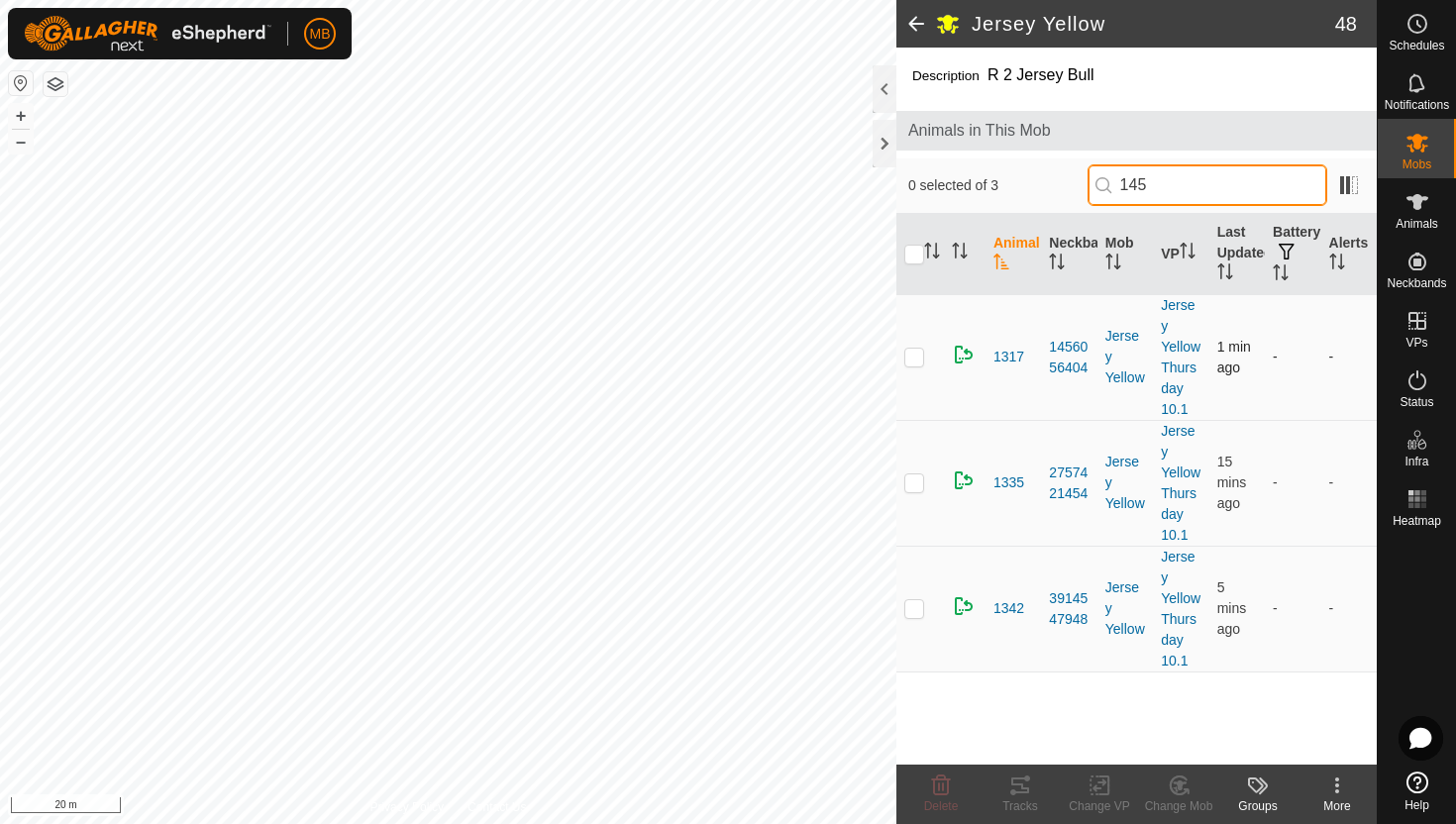 type on "145" 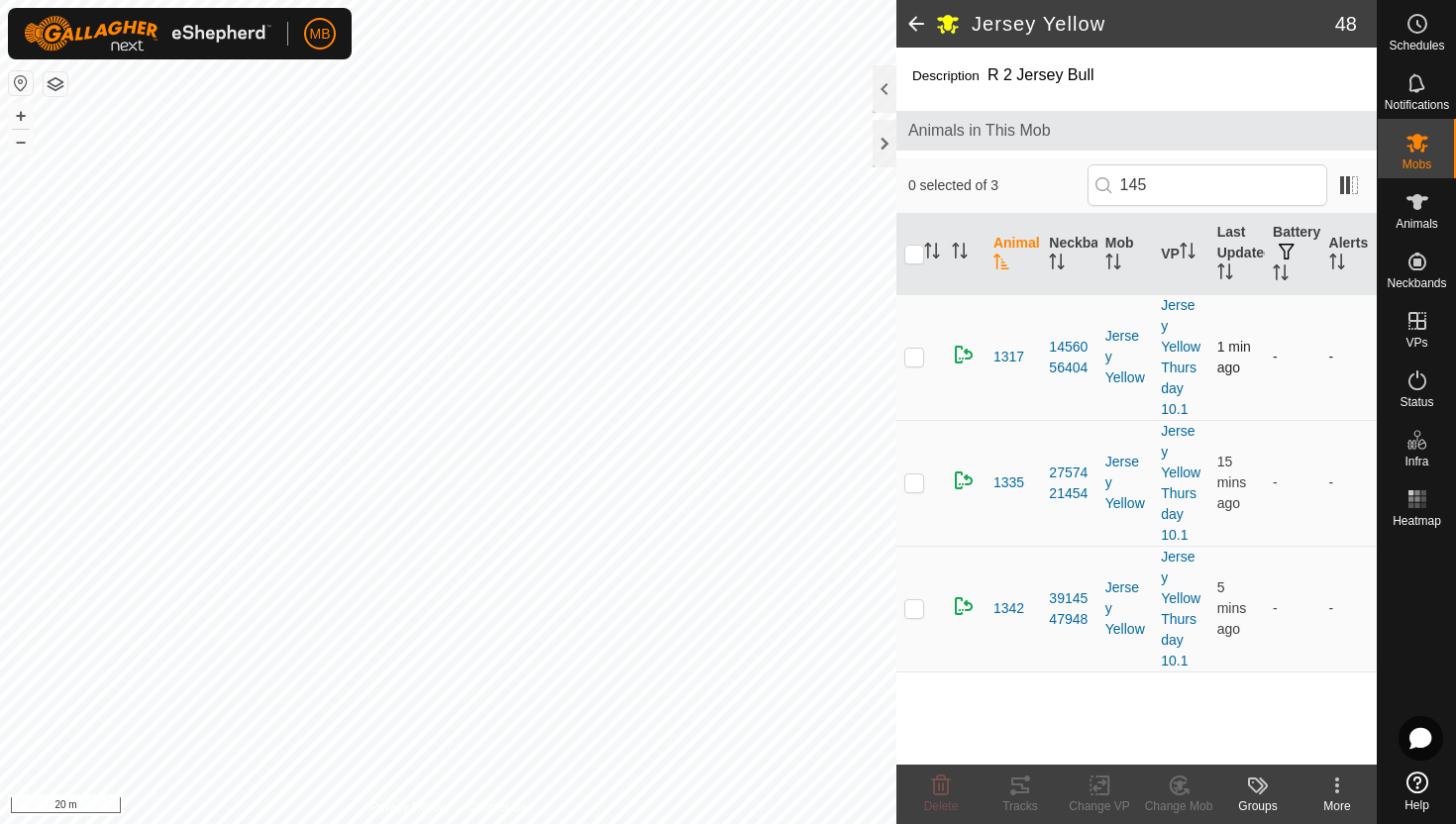 click at bounding box center [914, 357] 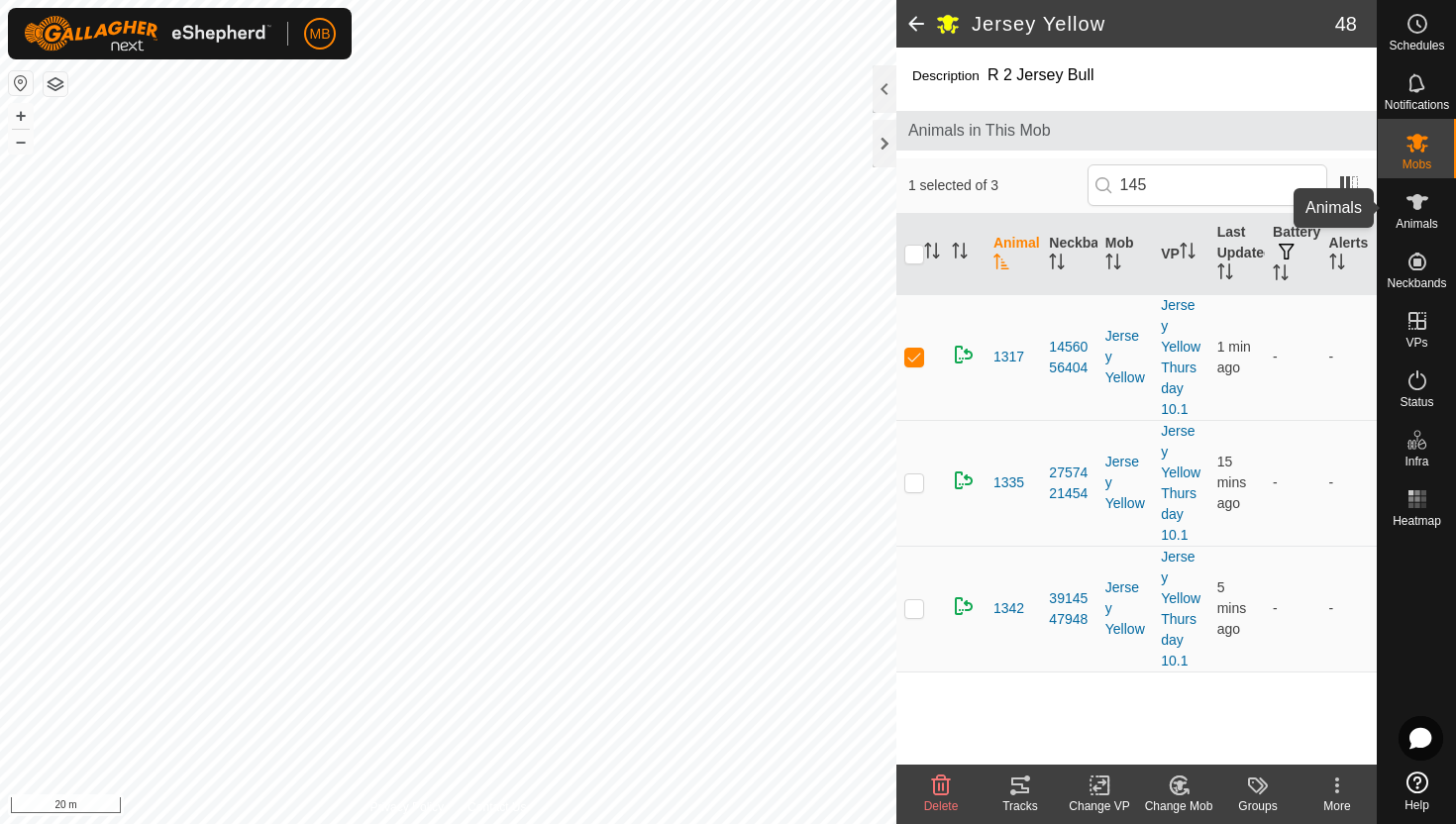 click at bounding box center [1417, 202] 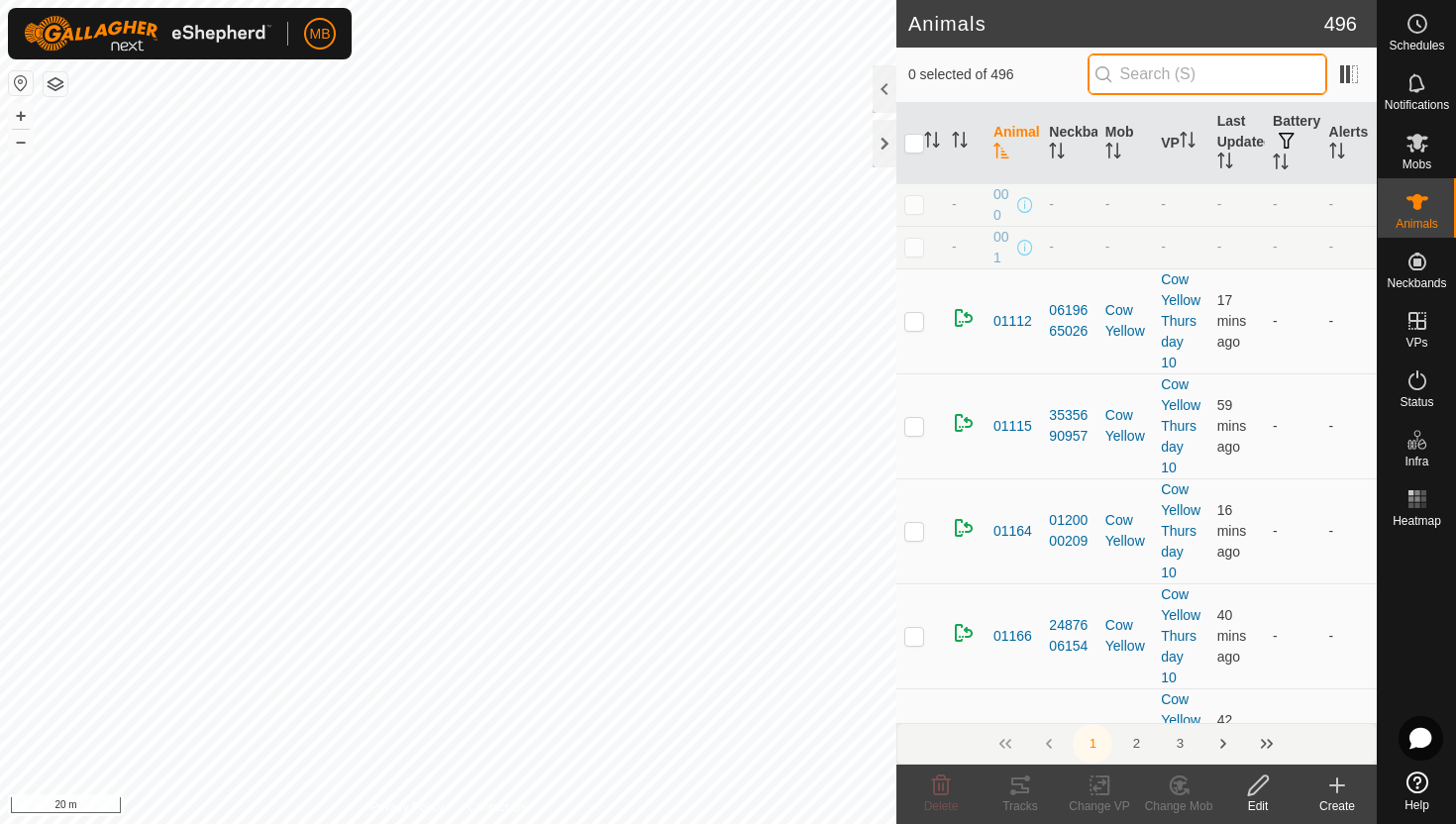 click at bounding box center (1207, 74) 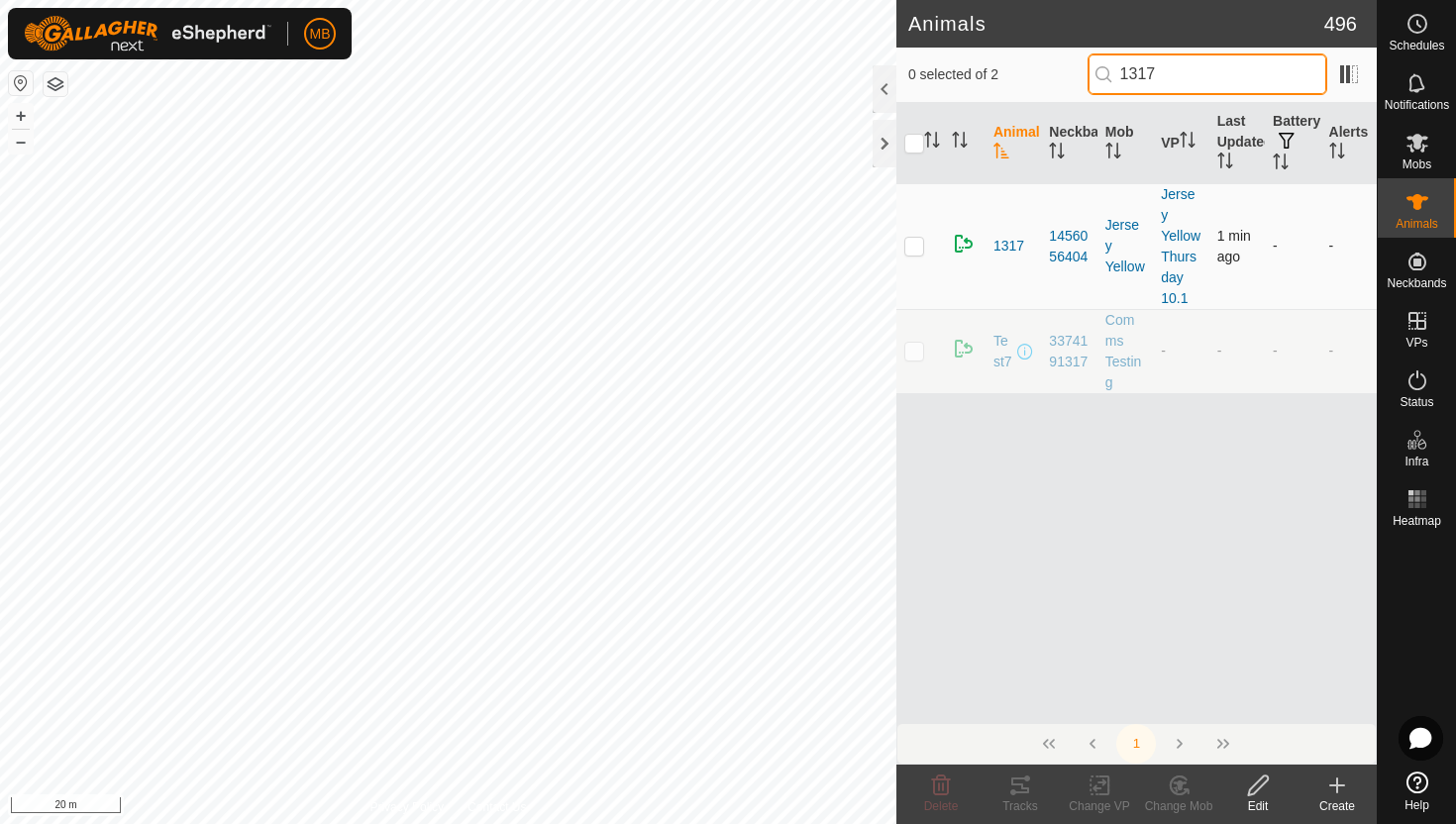 type on "1317" 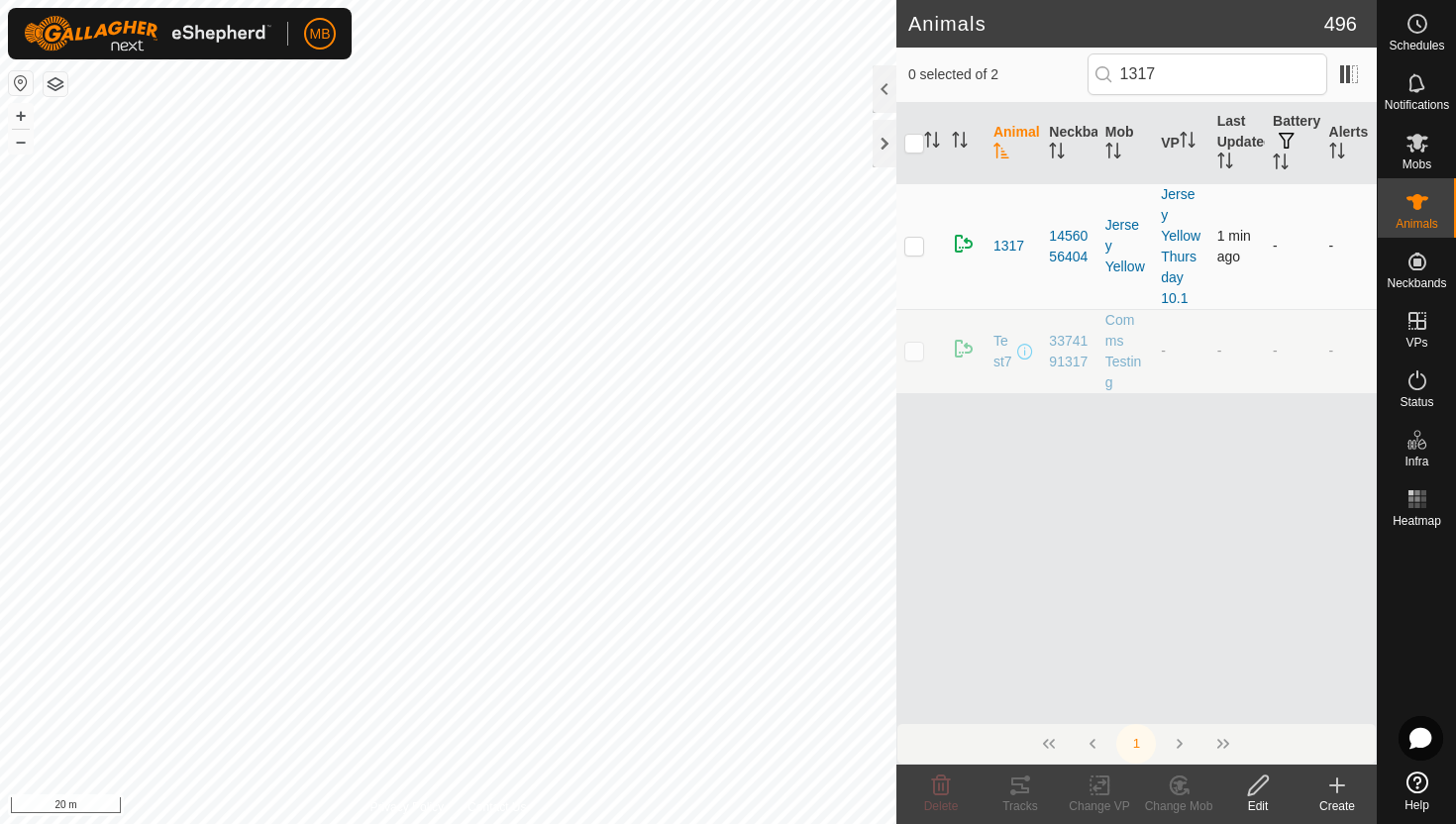 click at bounding box center [914, 246] 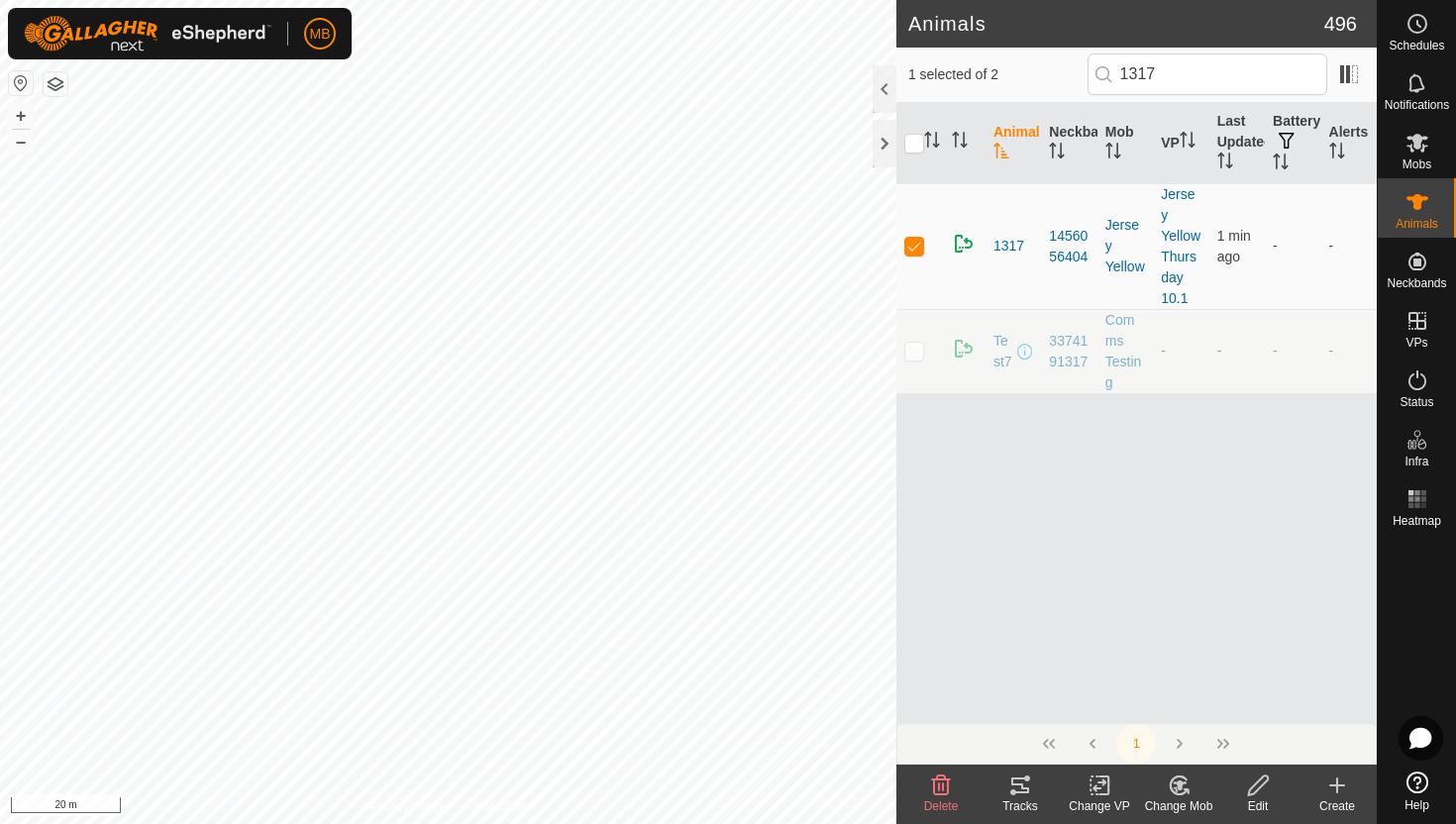 click at bounding box center (1258, 785) 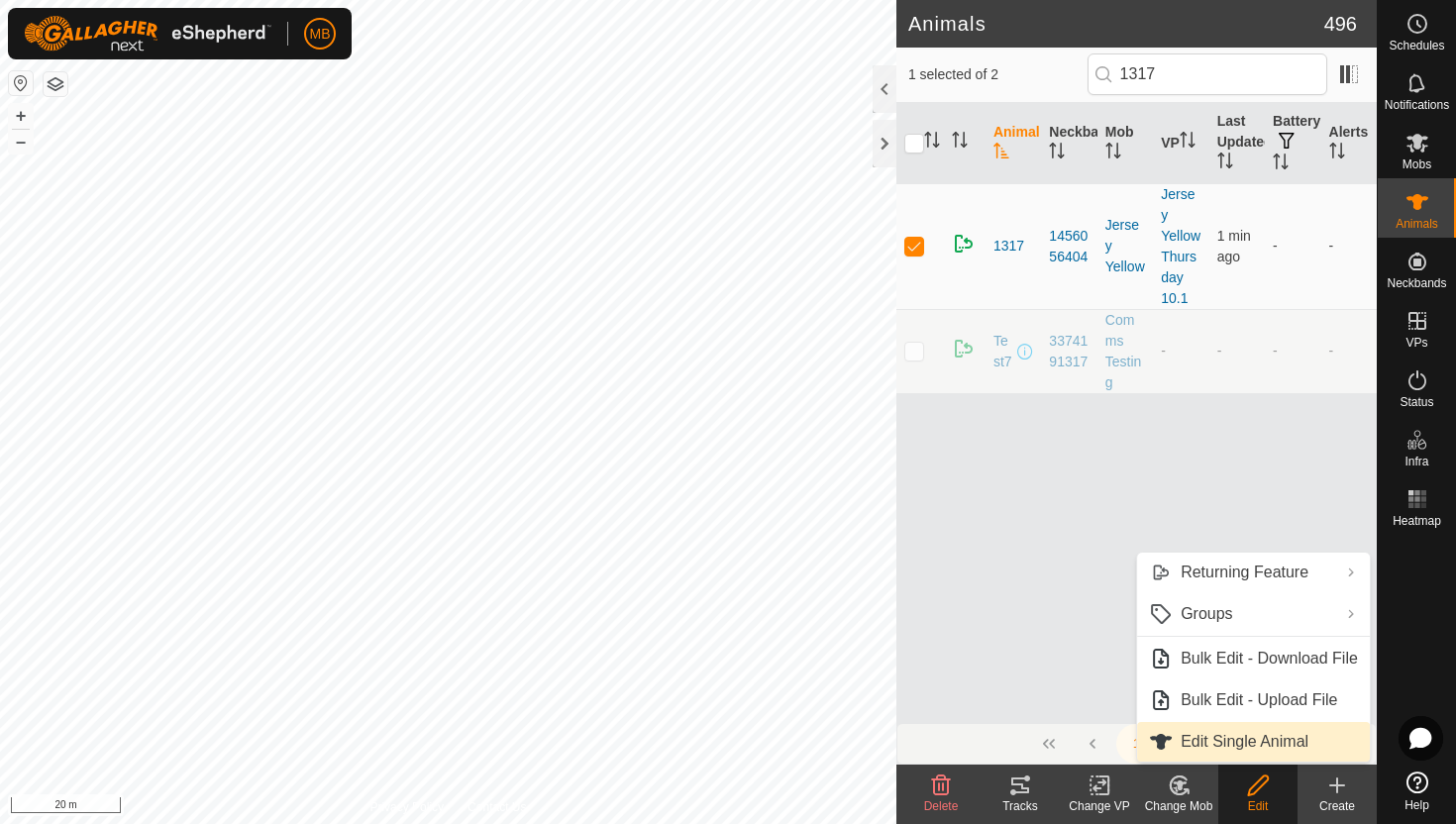 click on "Edit Single Animal" at bounding box center [1253, 742] 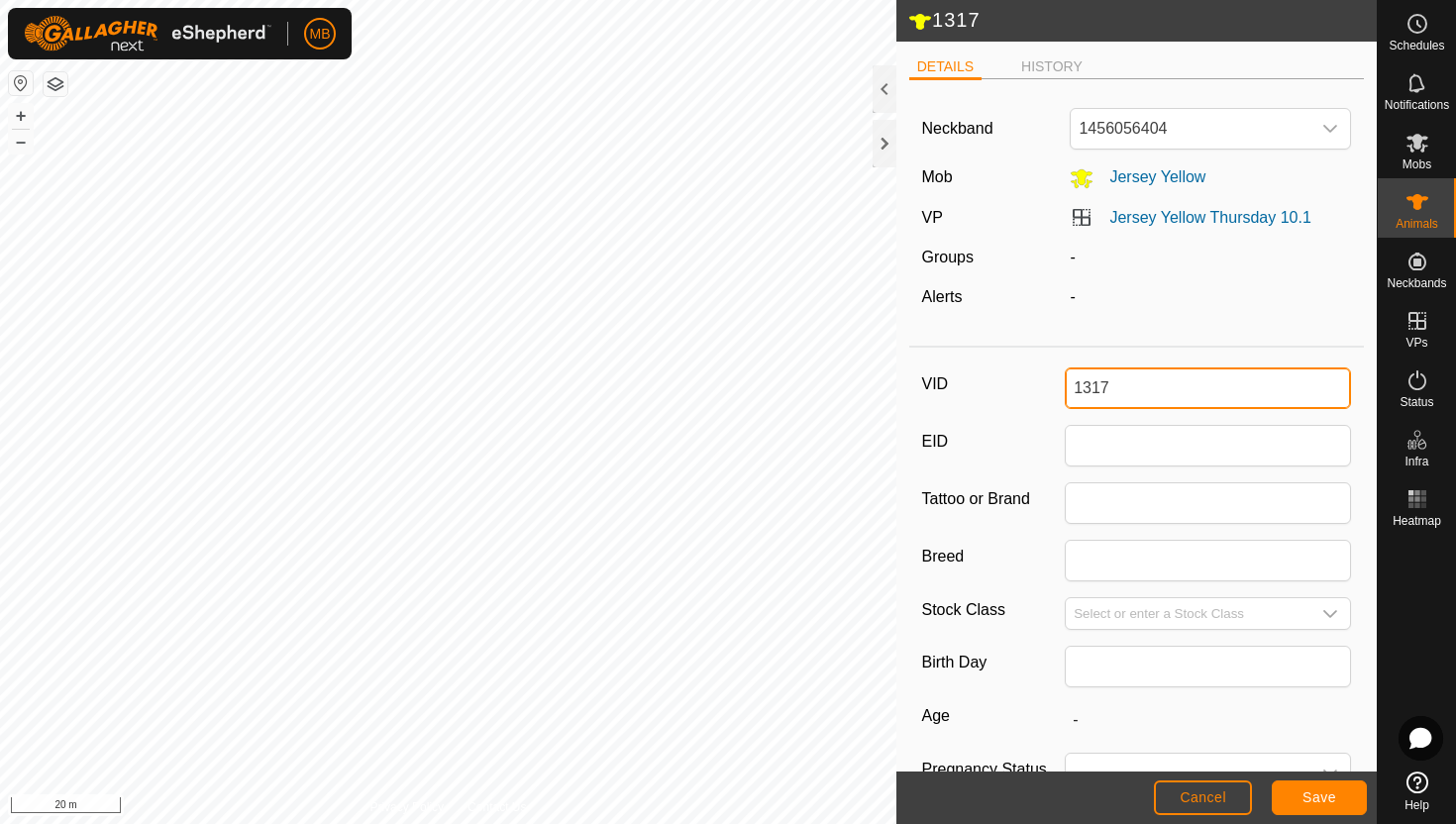 click on "1317" at bounding box center (1207, 388) 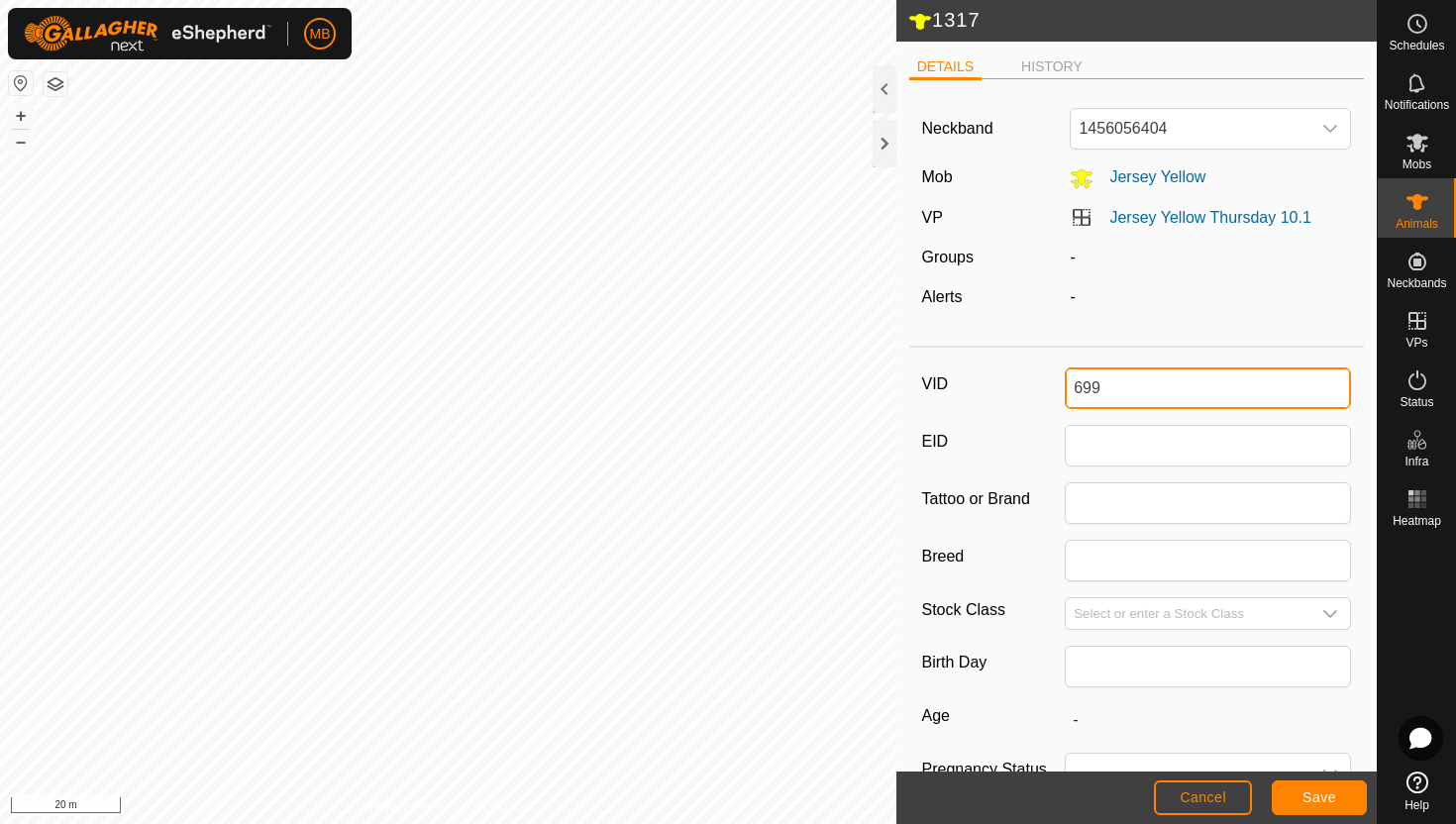 type on "699" 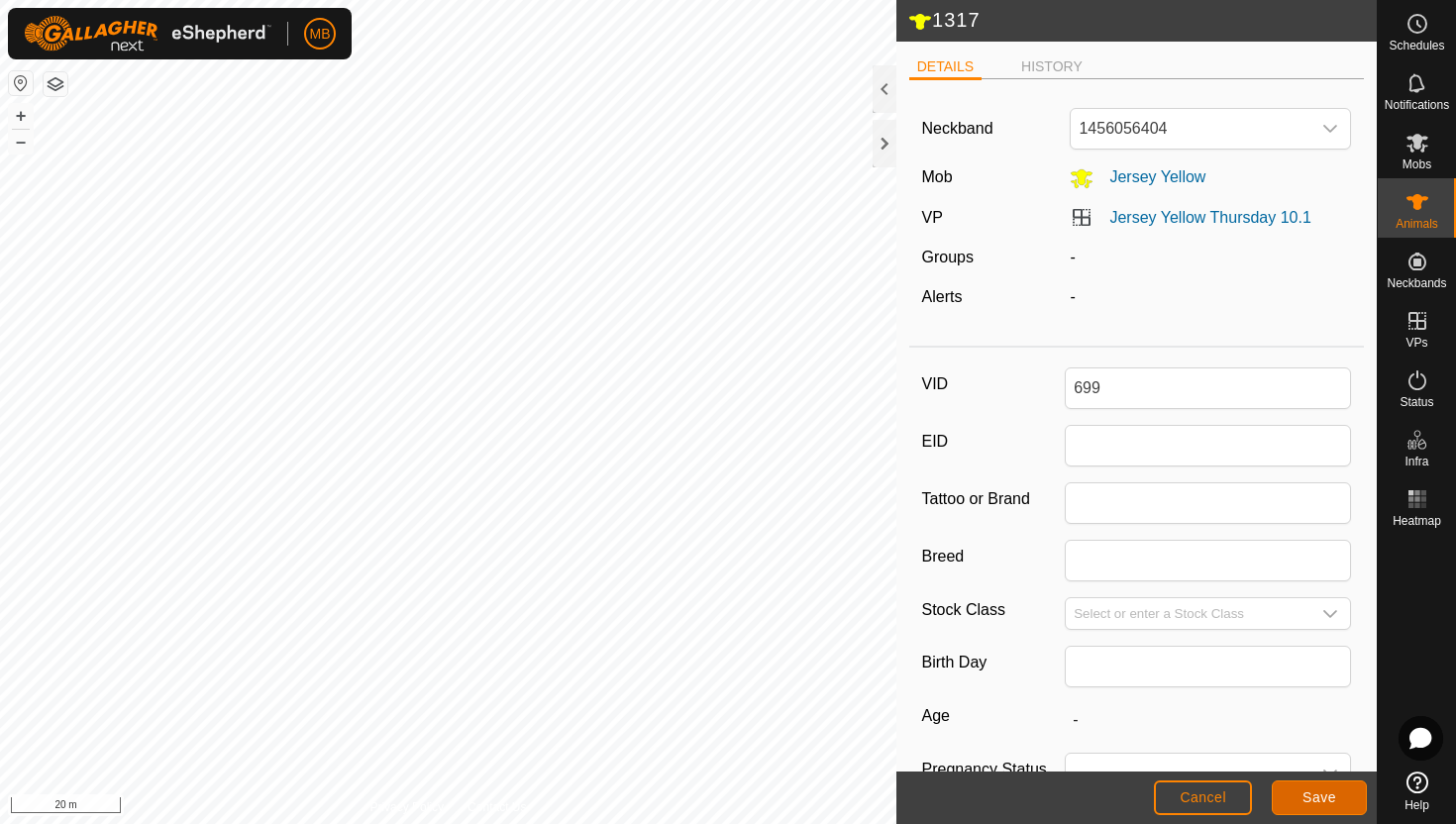 click on "Save" at bounding box center [1319, 797] 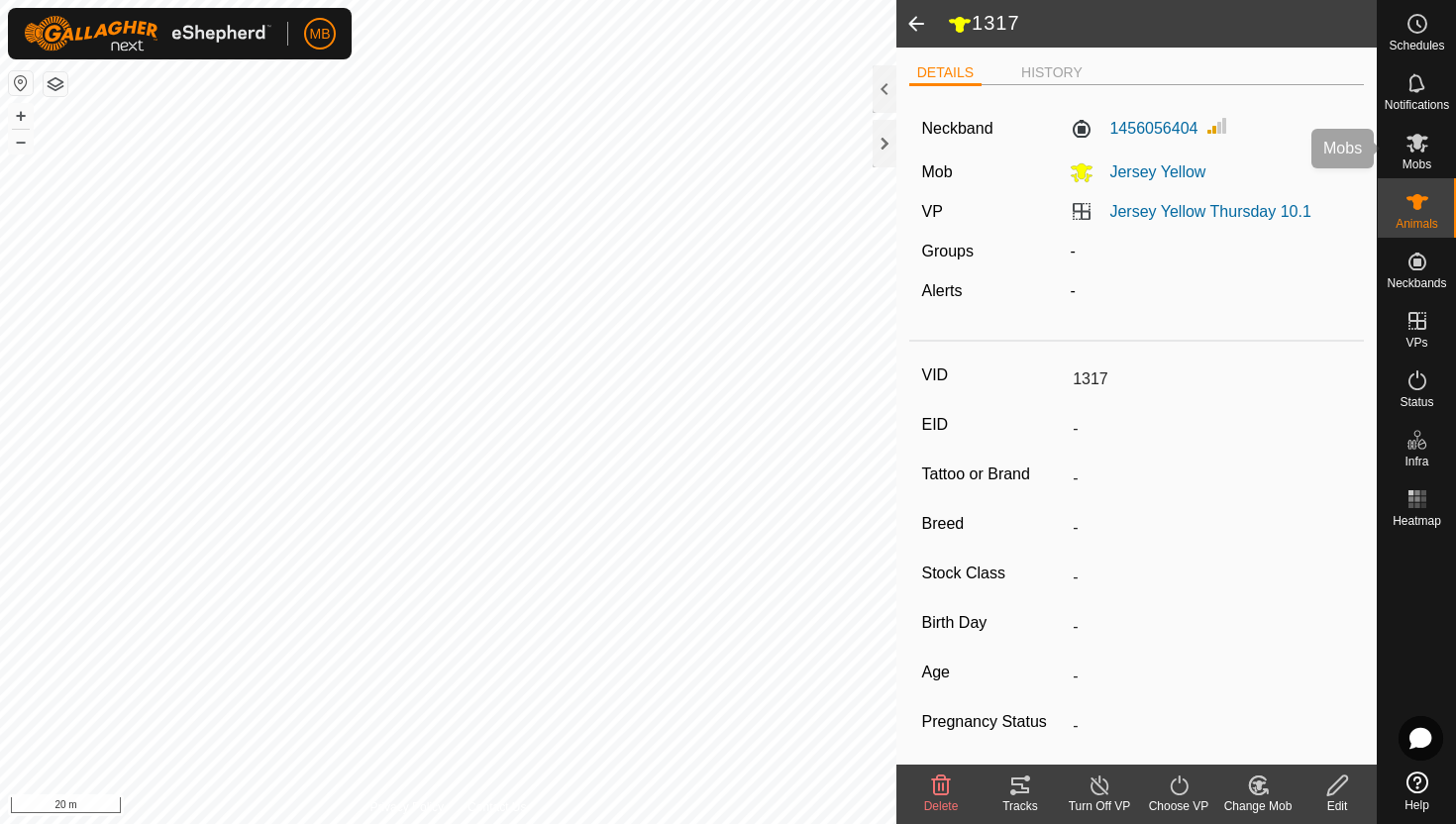 click at bounding box center (1417, 143) 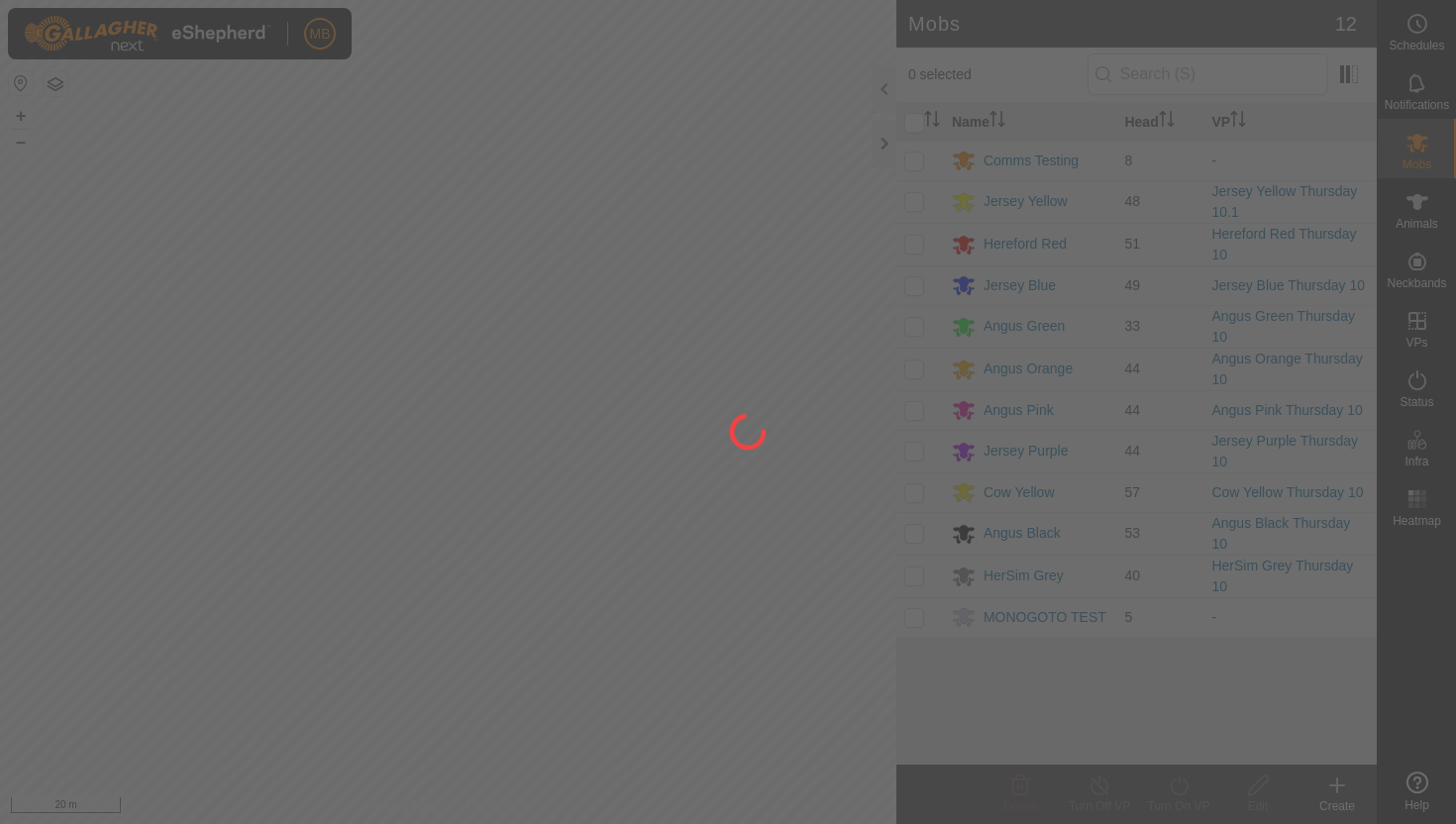 scroll, scrollTop: 0, scrollLeft: 0, axis: both 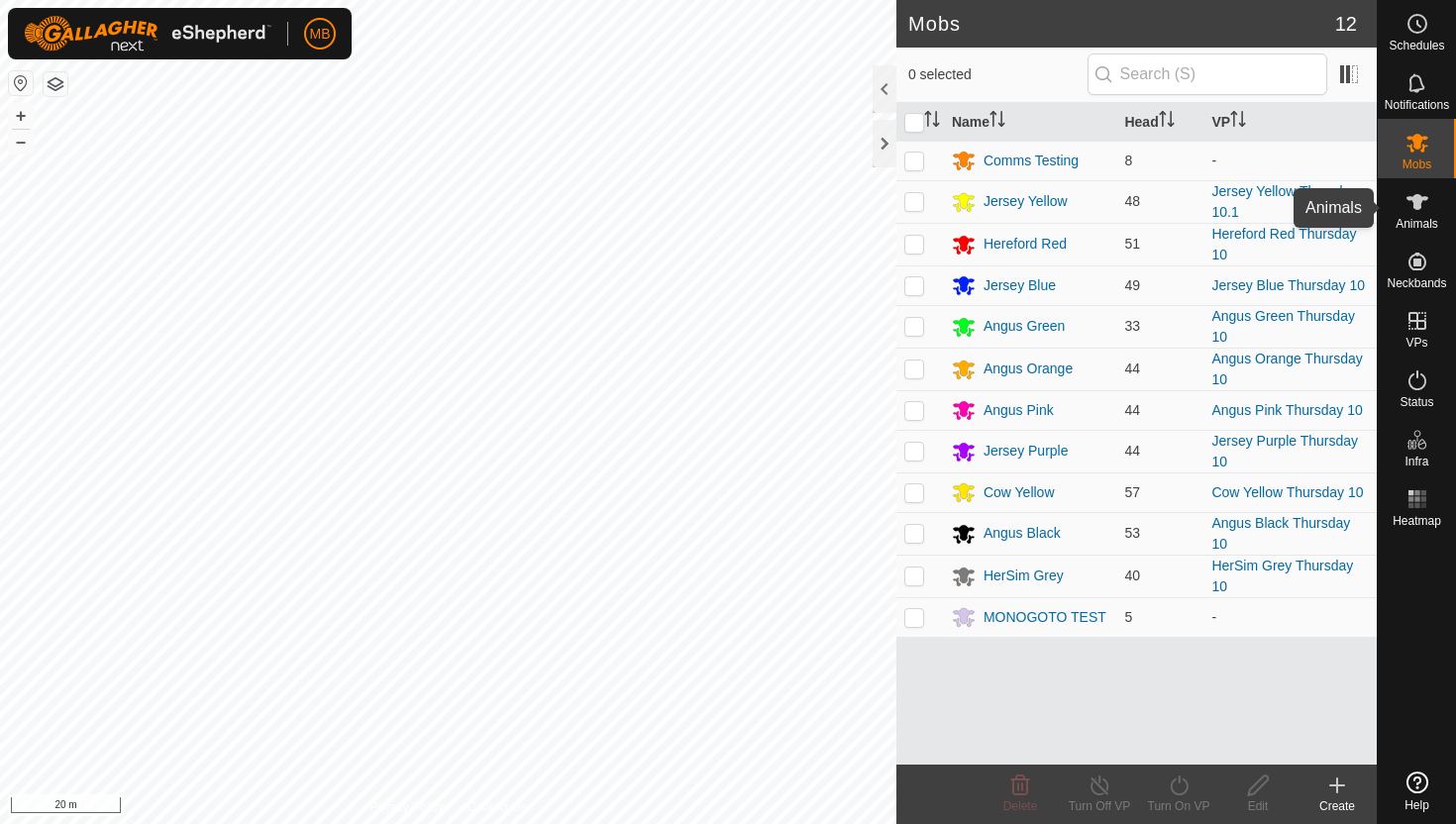 click at bounding box center (1417, 202) 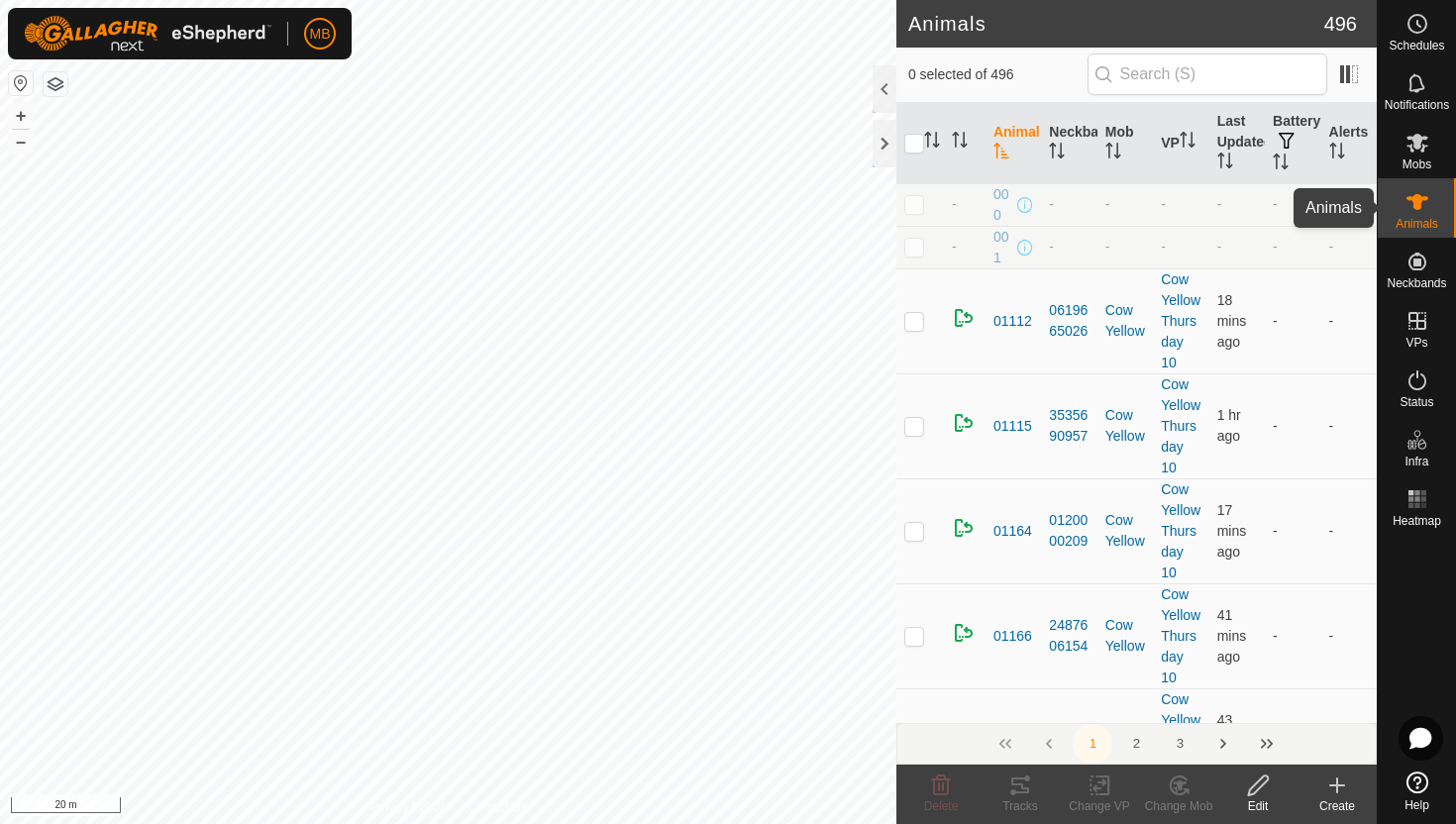 scroll, scrollTop: 0, scrollLeft: 0, axis: both 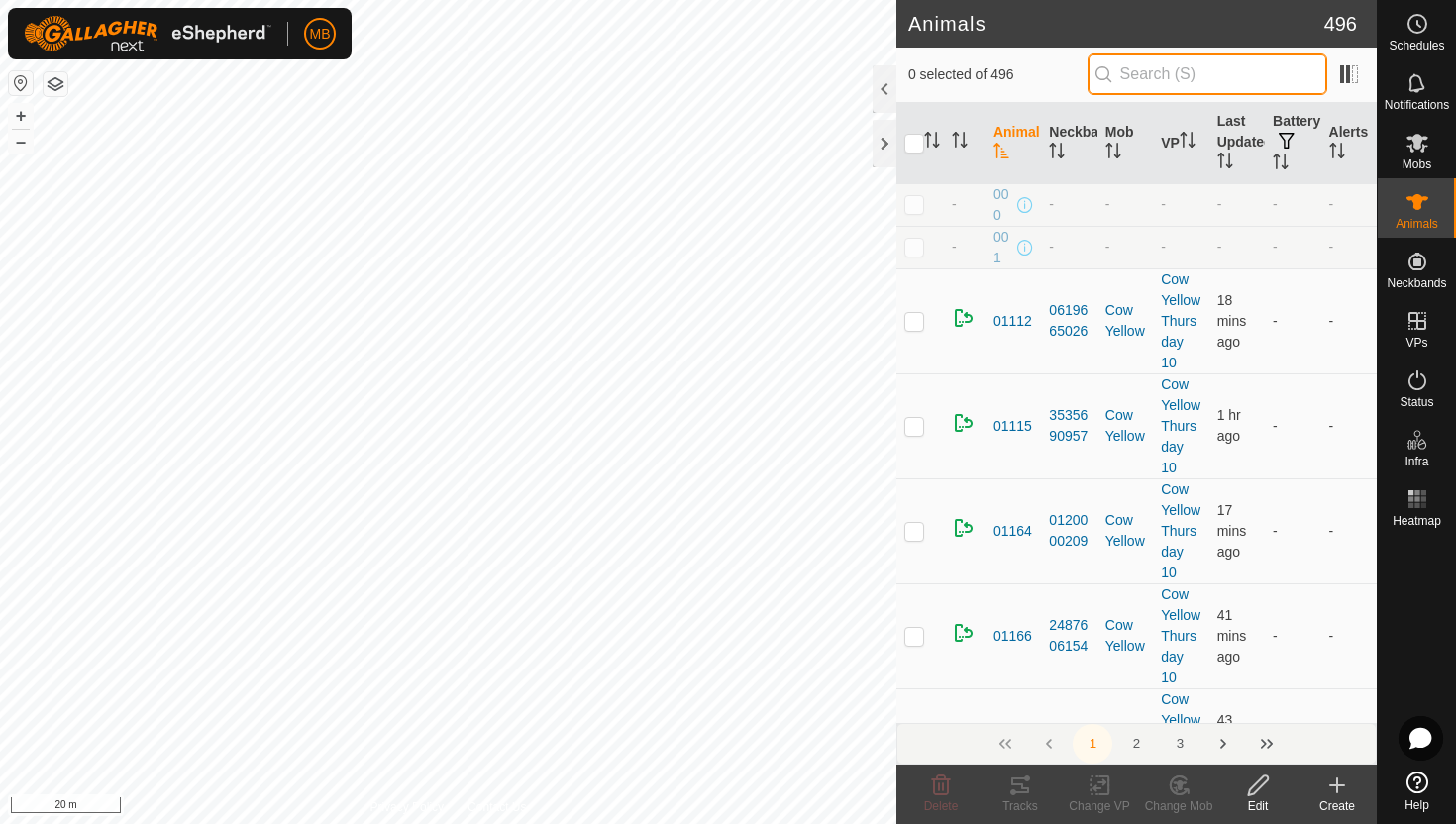 click at bounding box center [1207, 74] 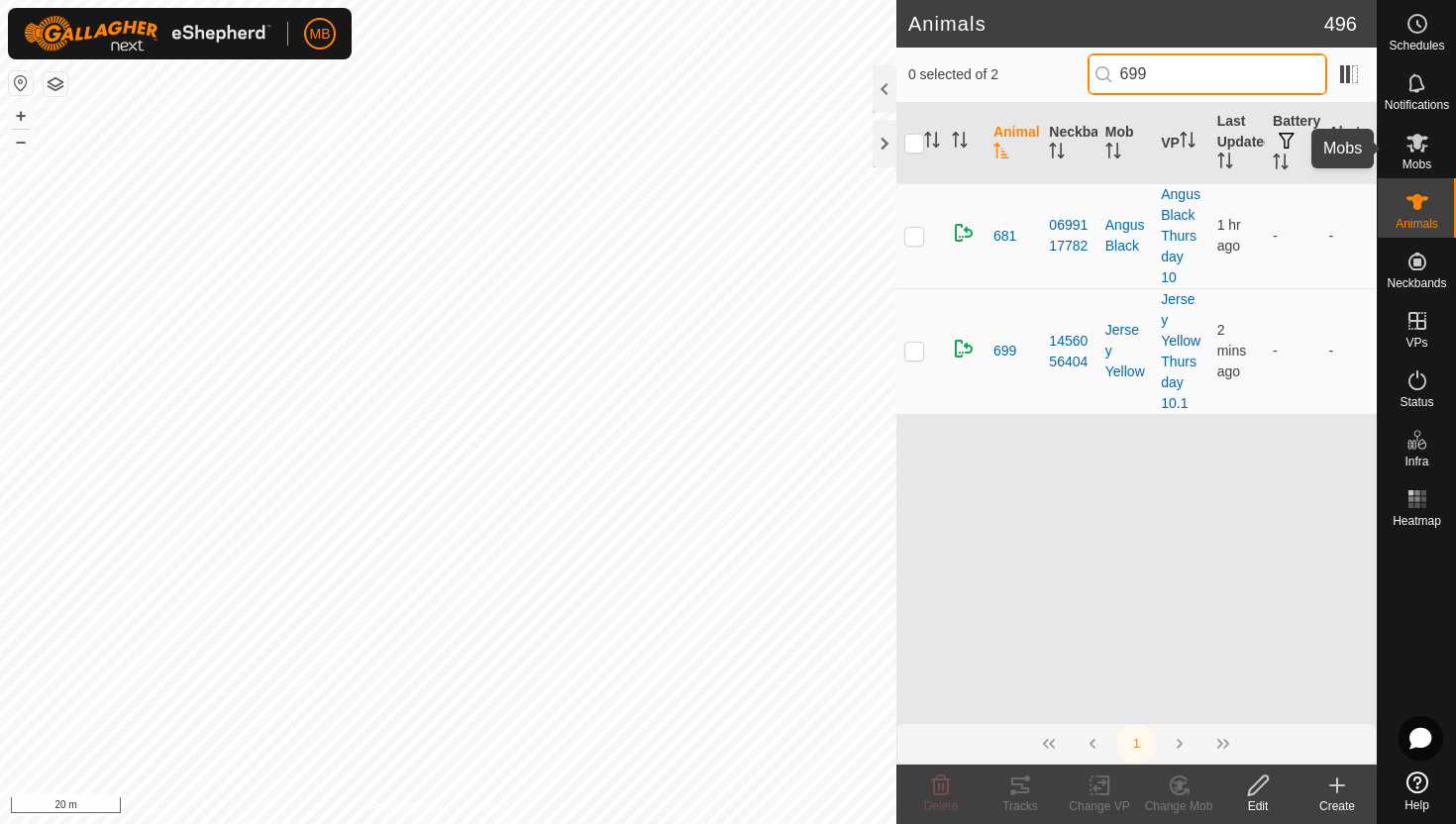 type on "699" 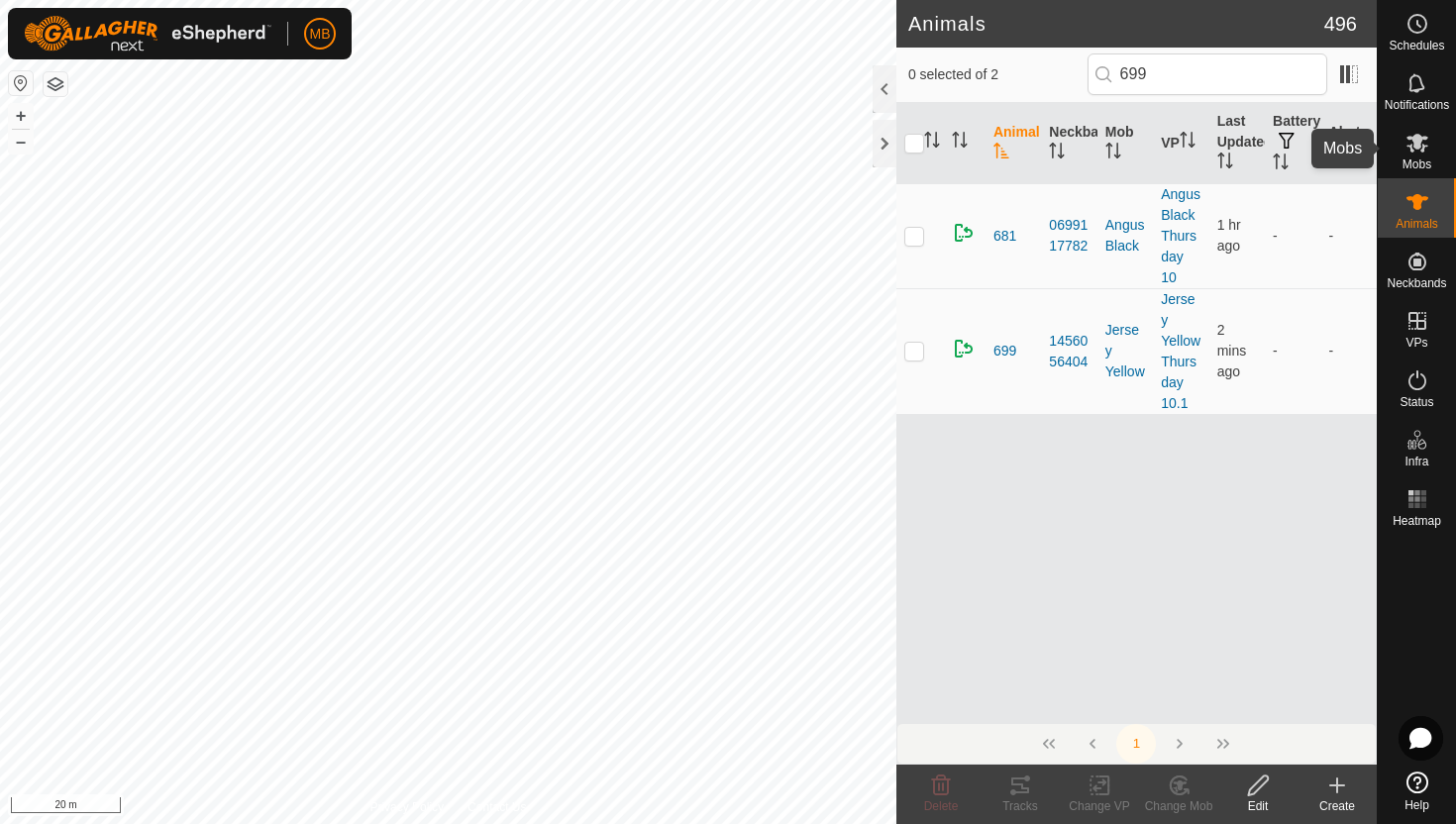 click at bounding box center [1417, 143] 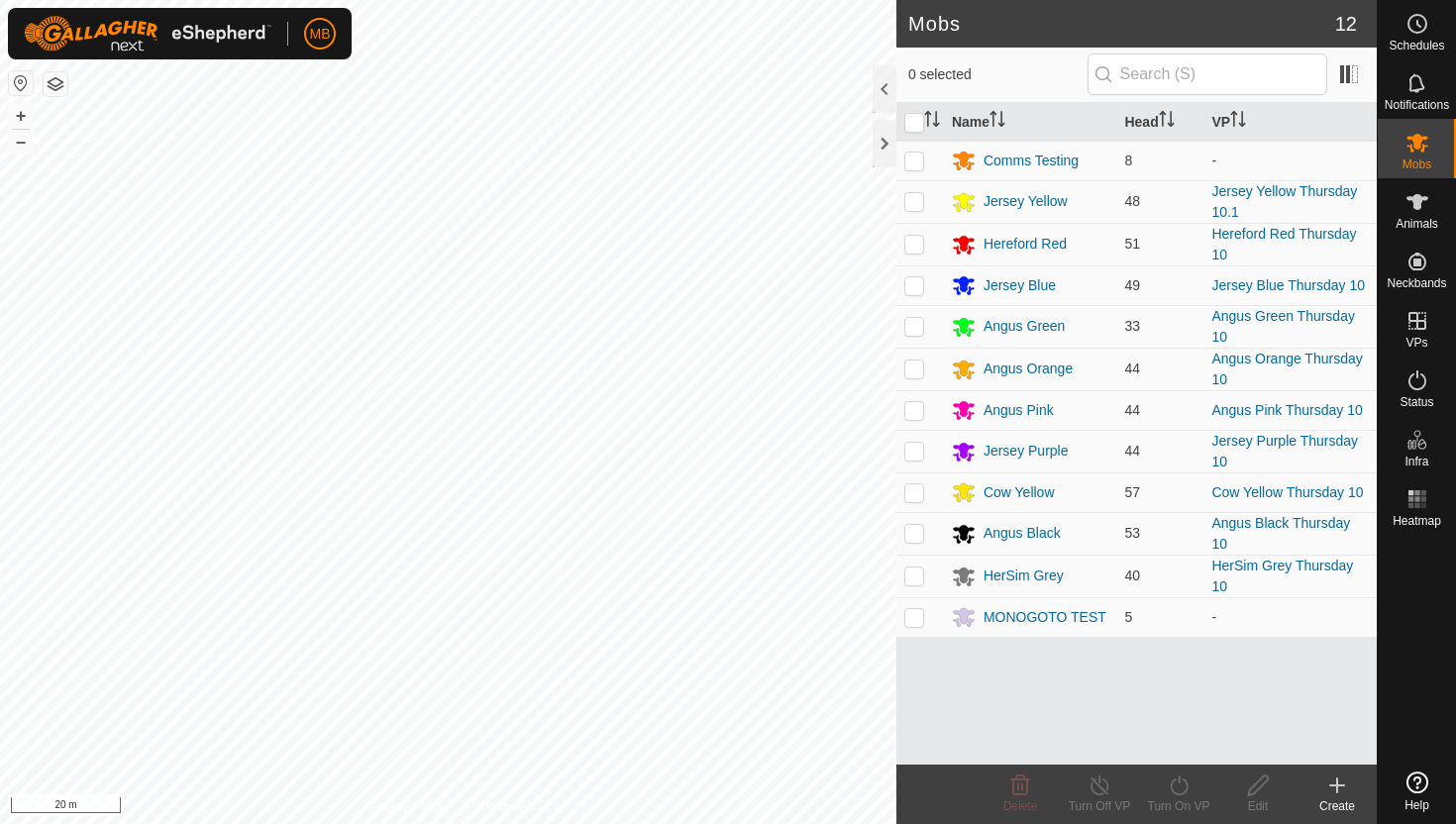 scroll, scrollTop: 0, scrollLeft: 0, axis: both 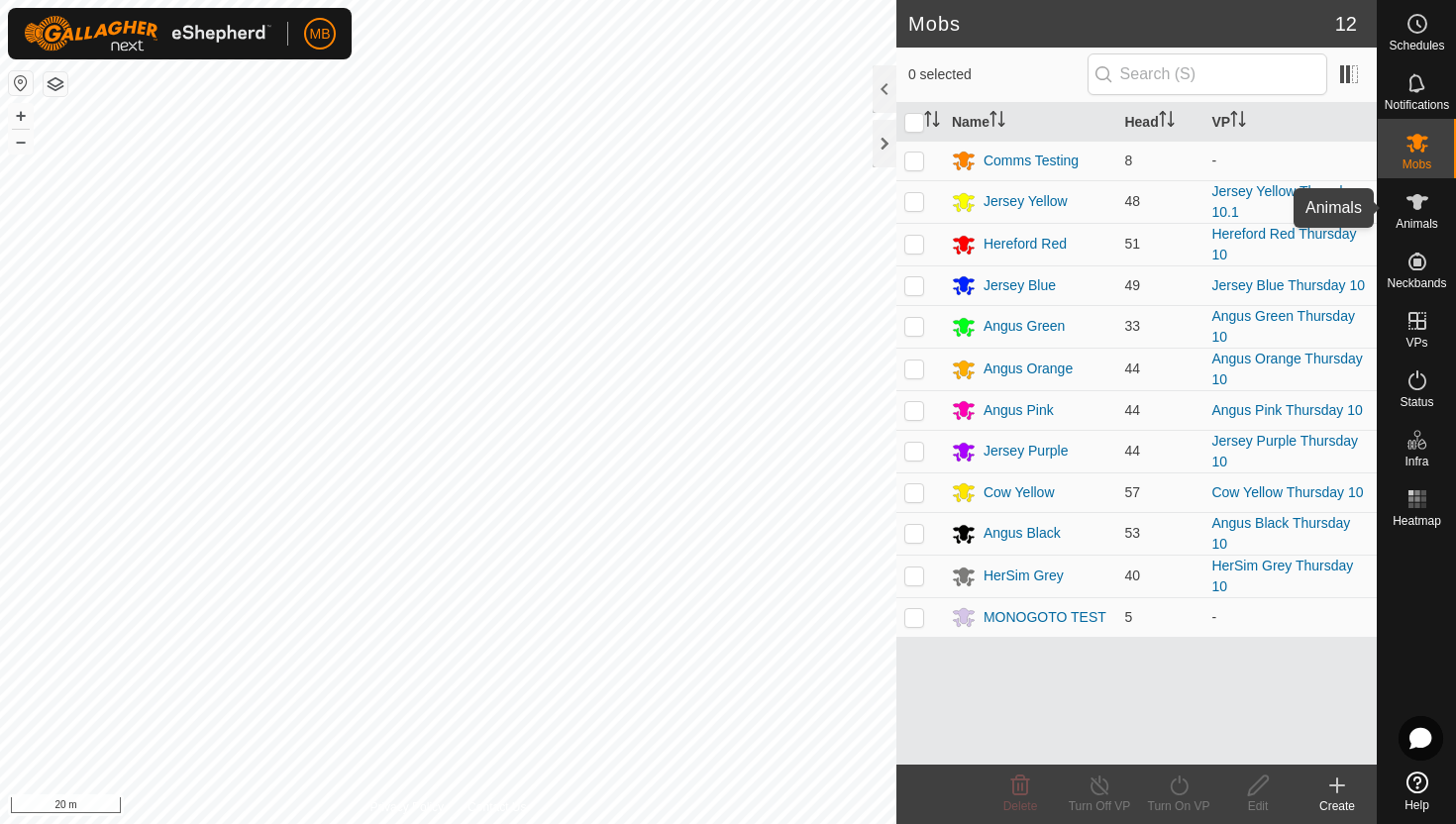 click at bounding box center (1417, 202) 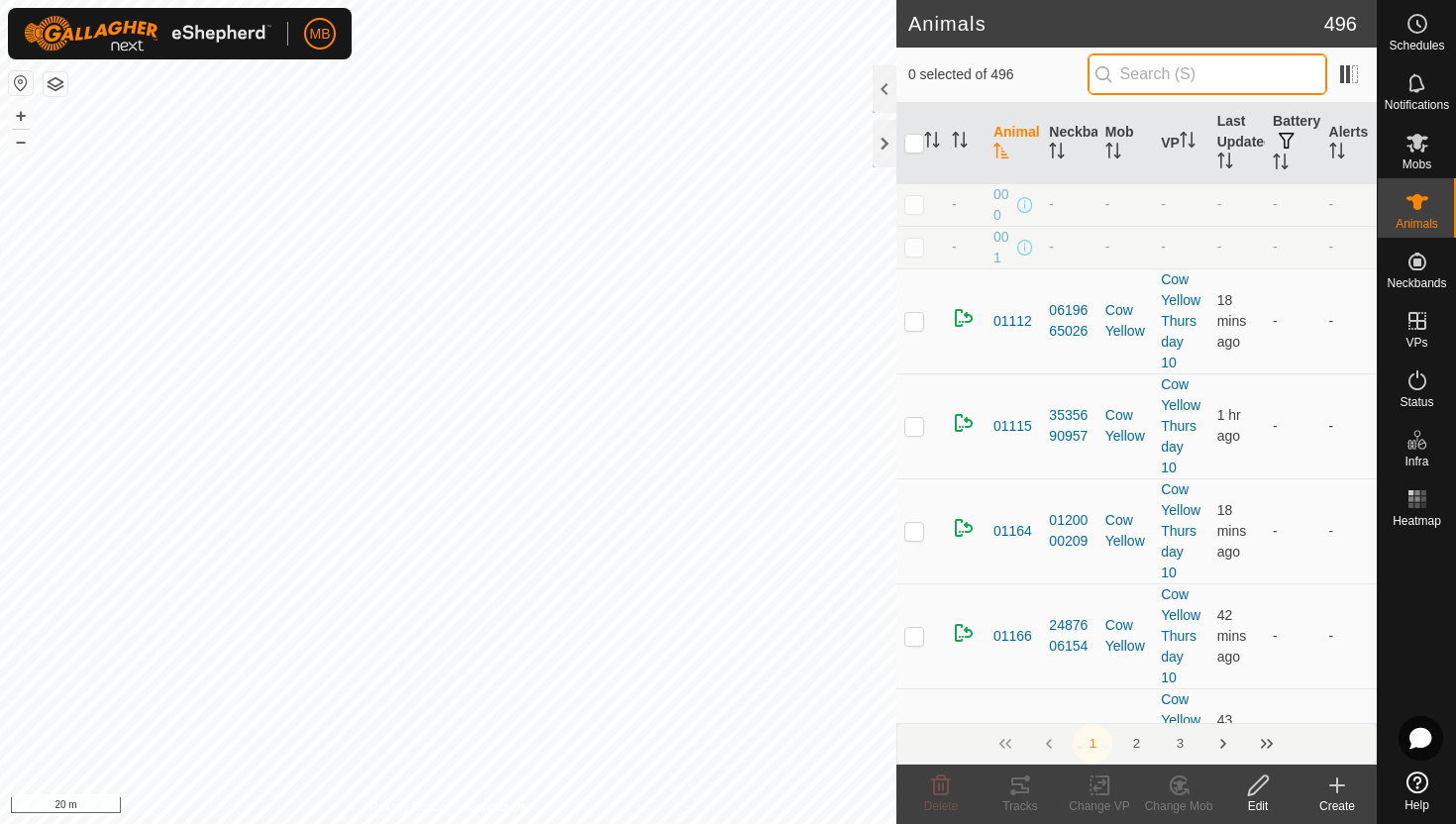 click at bounding box center (1207, 74) 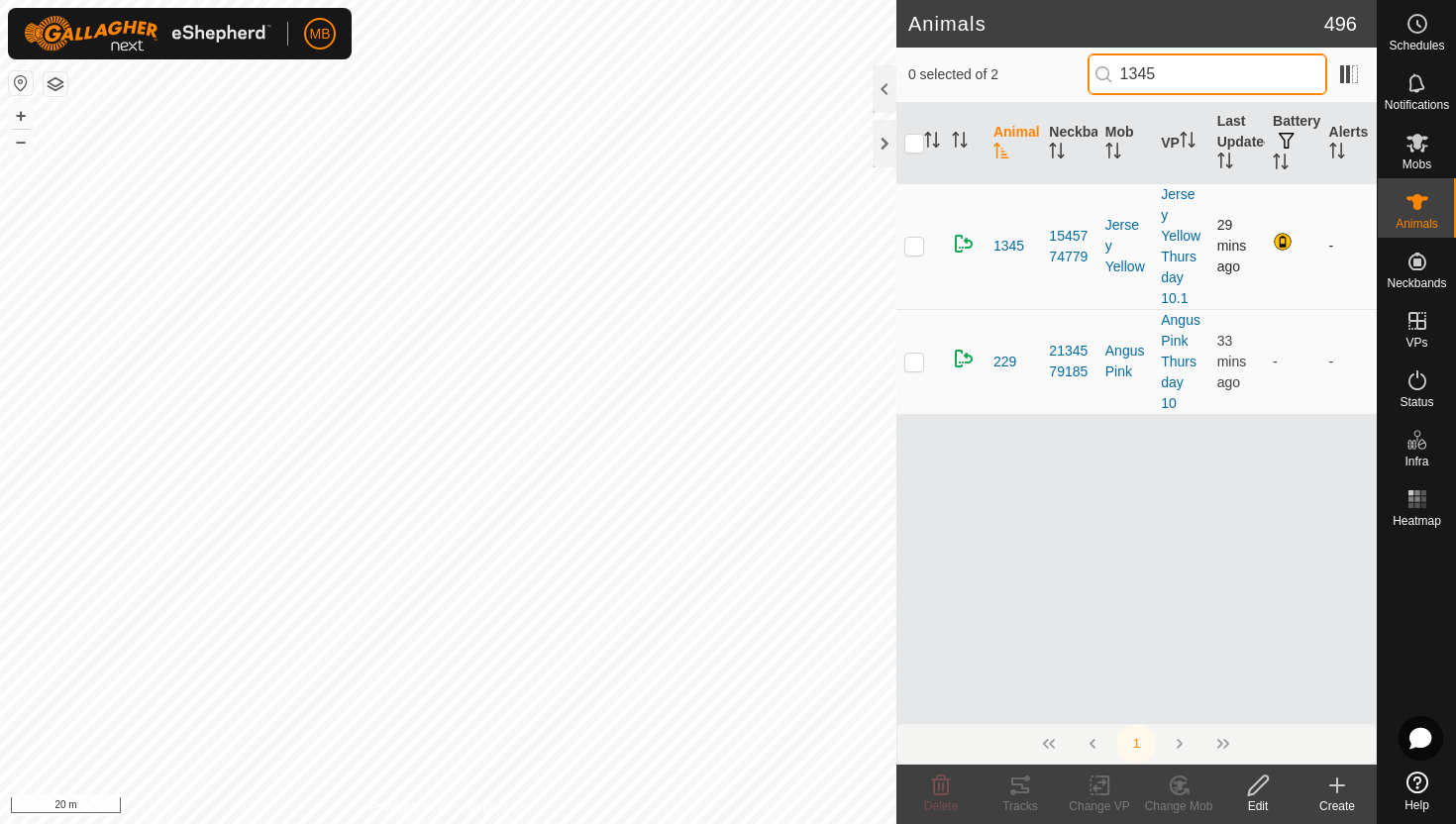 type on "1345" 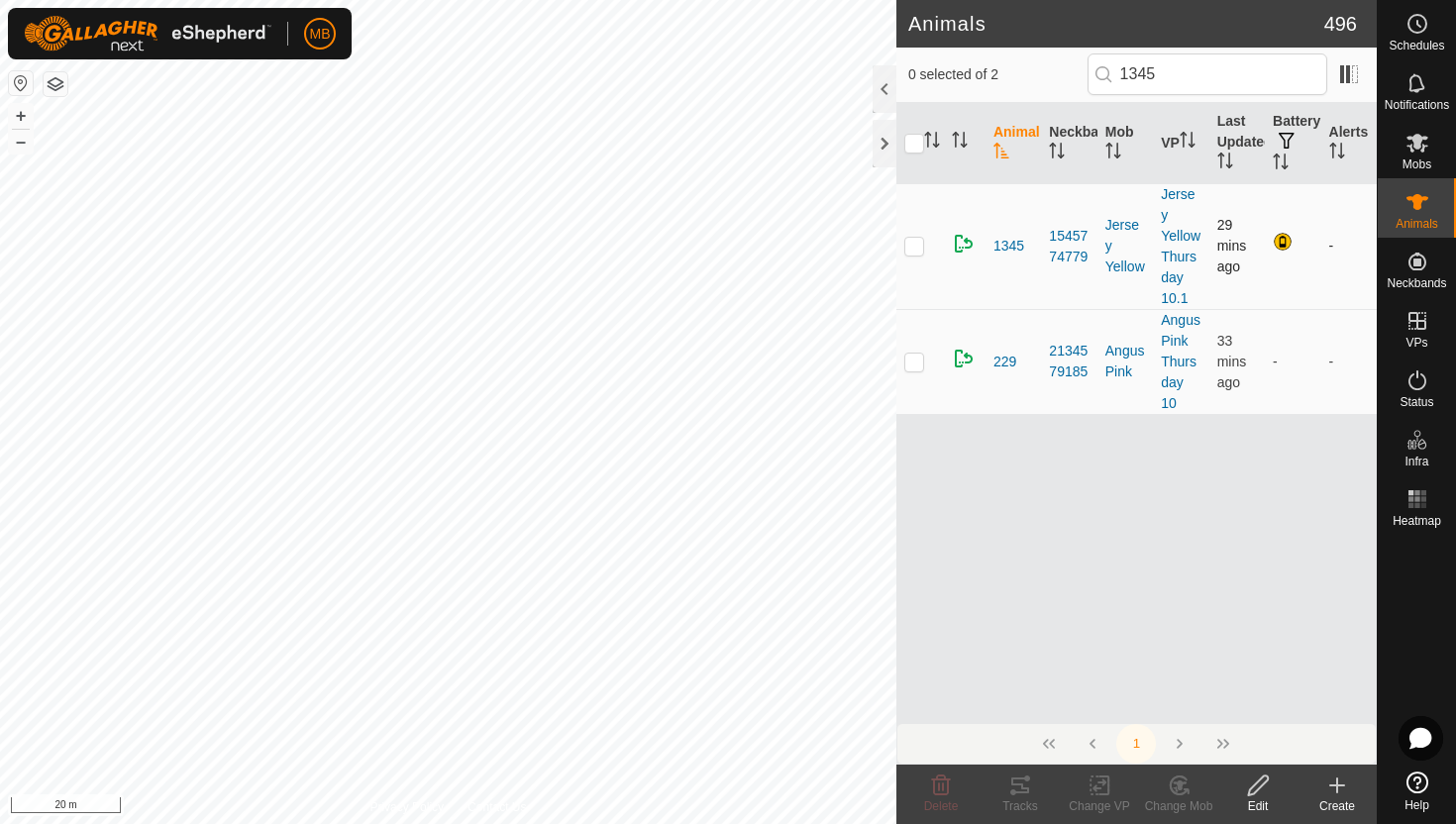 click at bounding box center [914, 246] 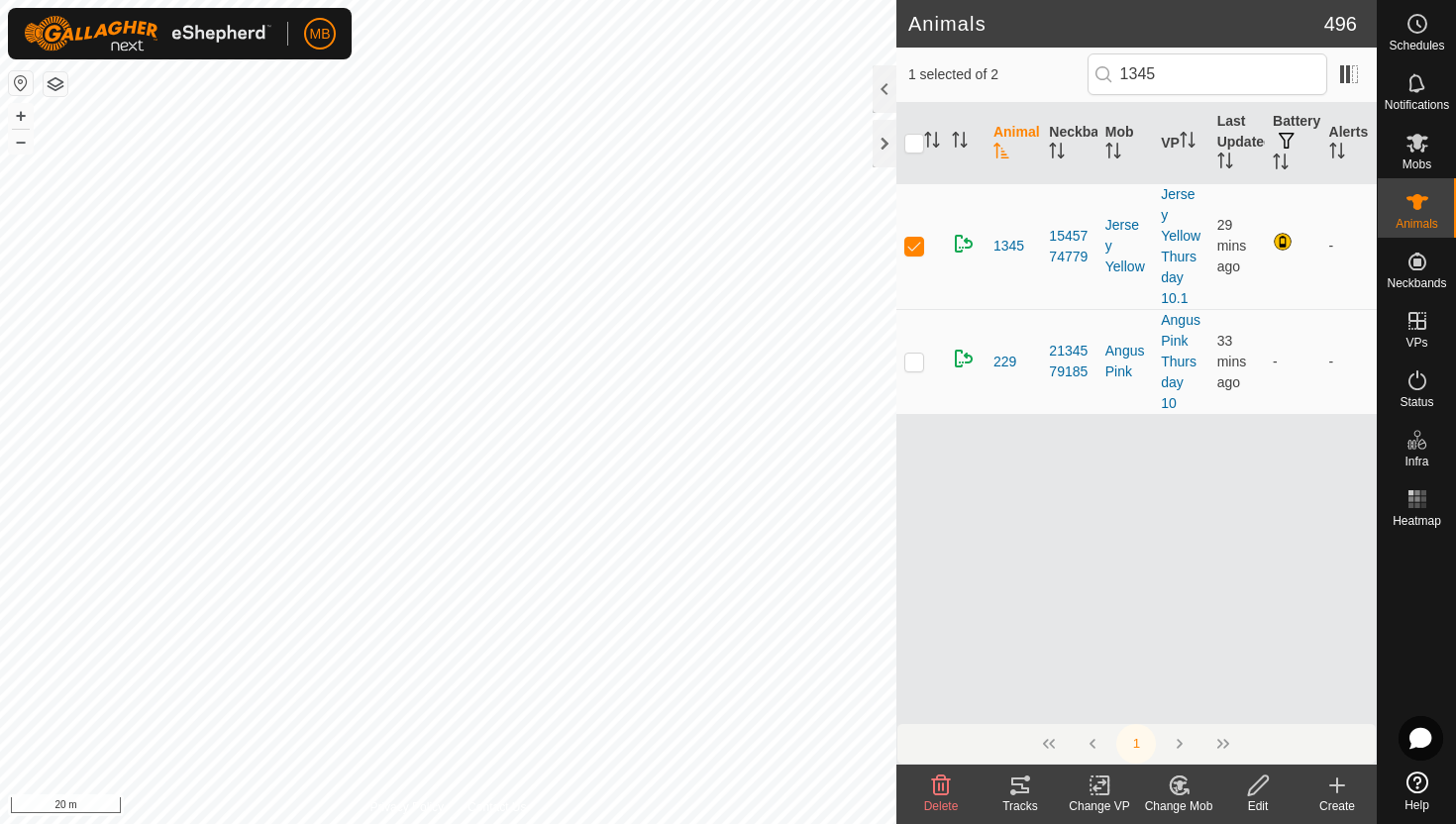 click at bounding box center [1258, 785] 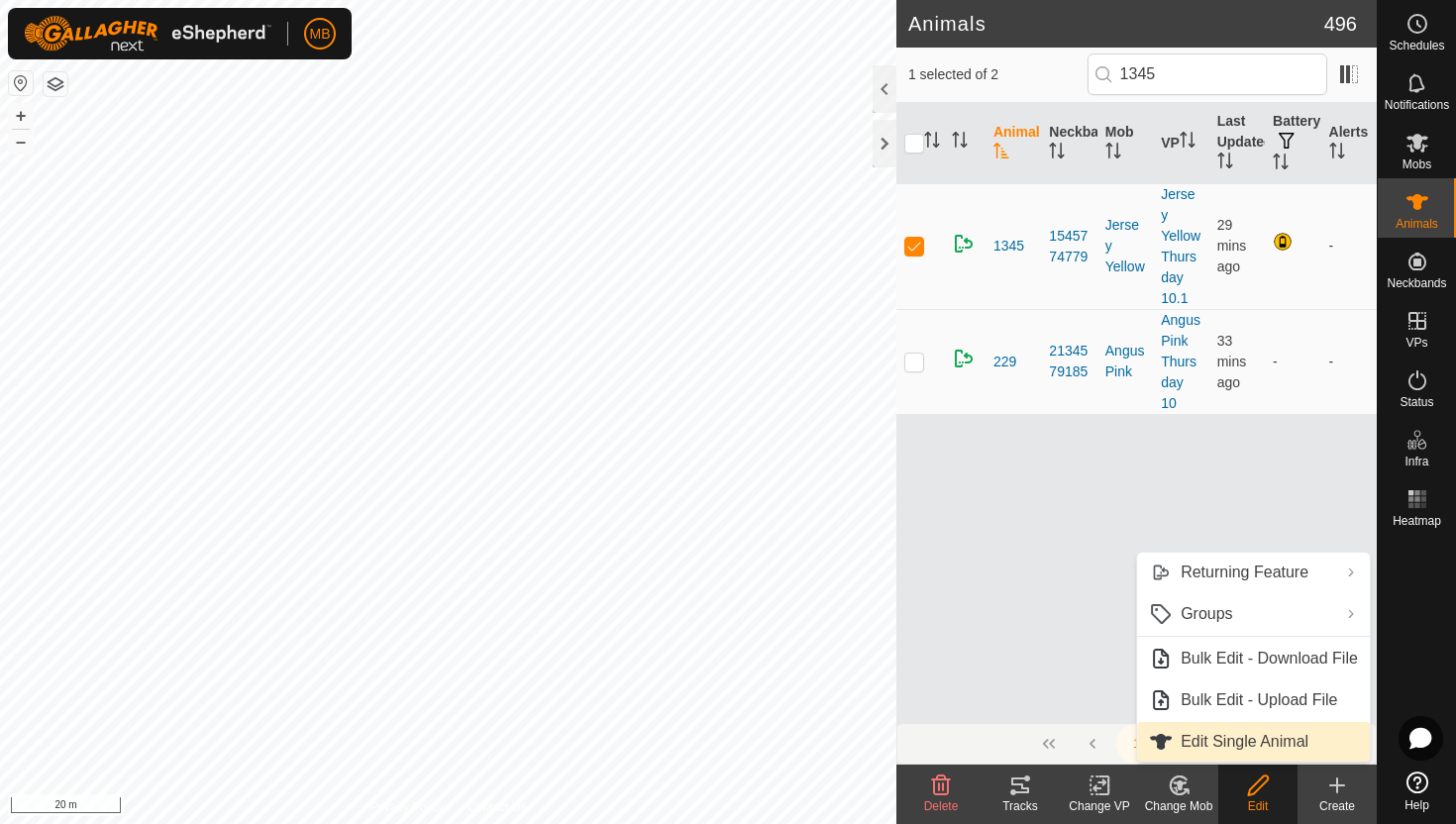 click on "Edit Single Animal" at bounding box center (1253, 742) 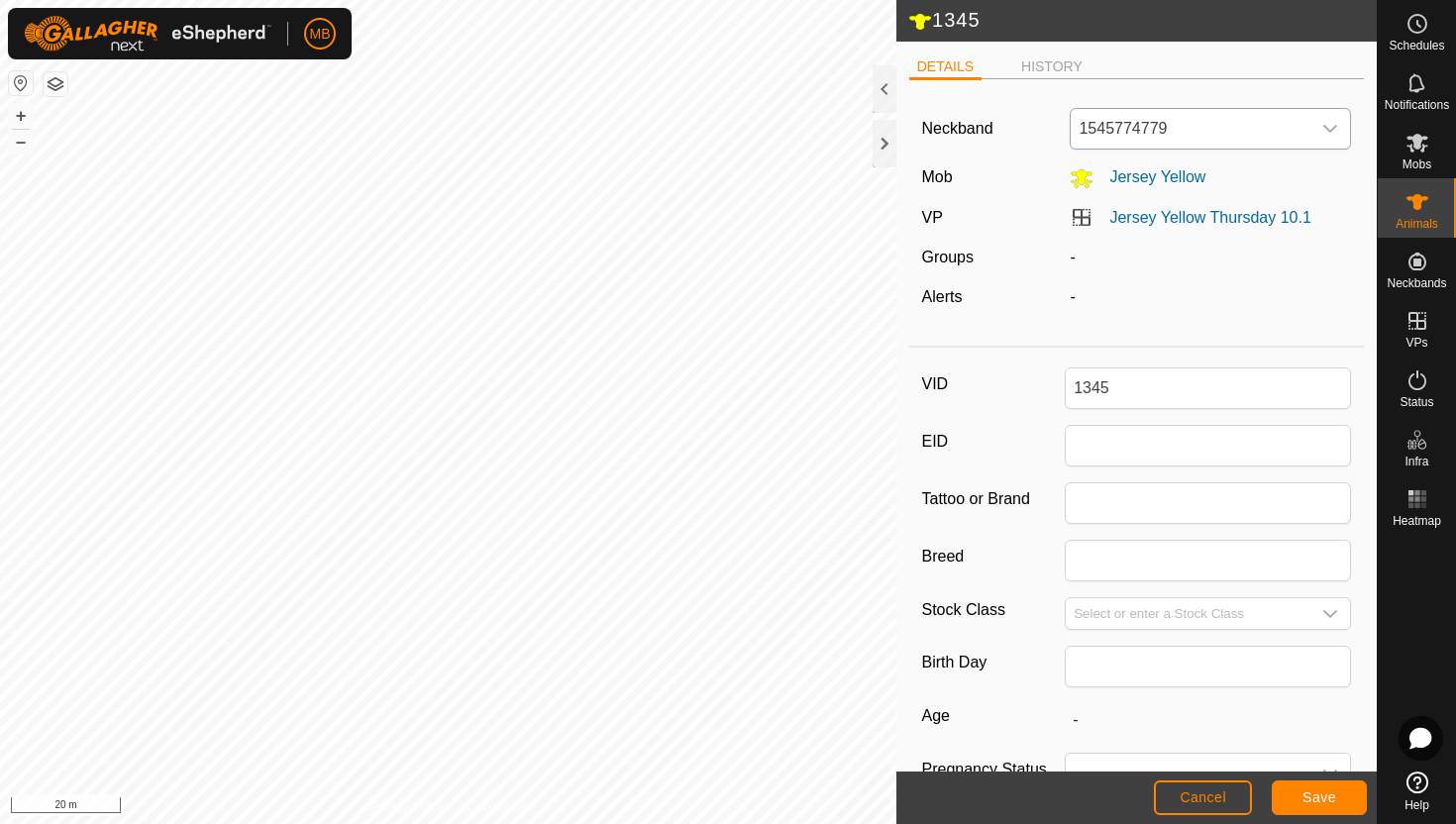 click at bounding box center (1331, 129) 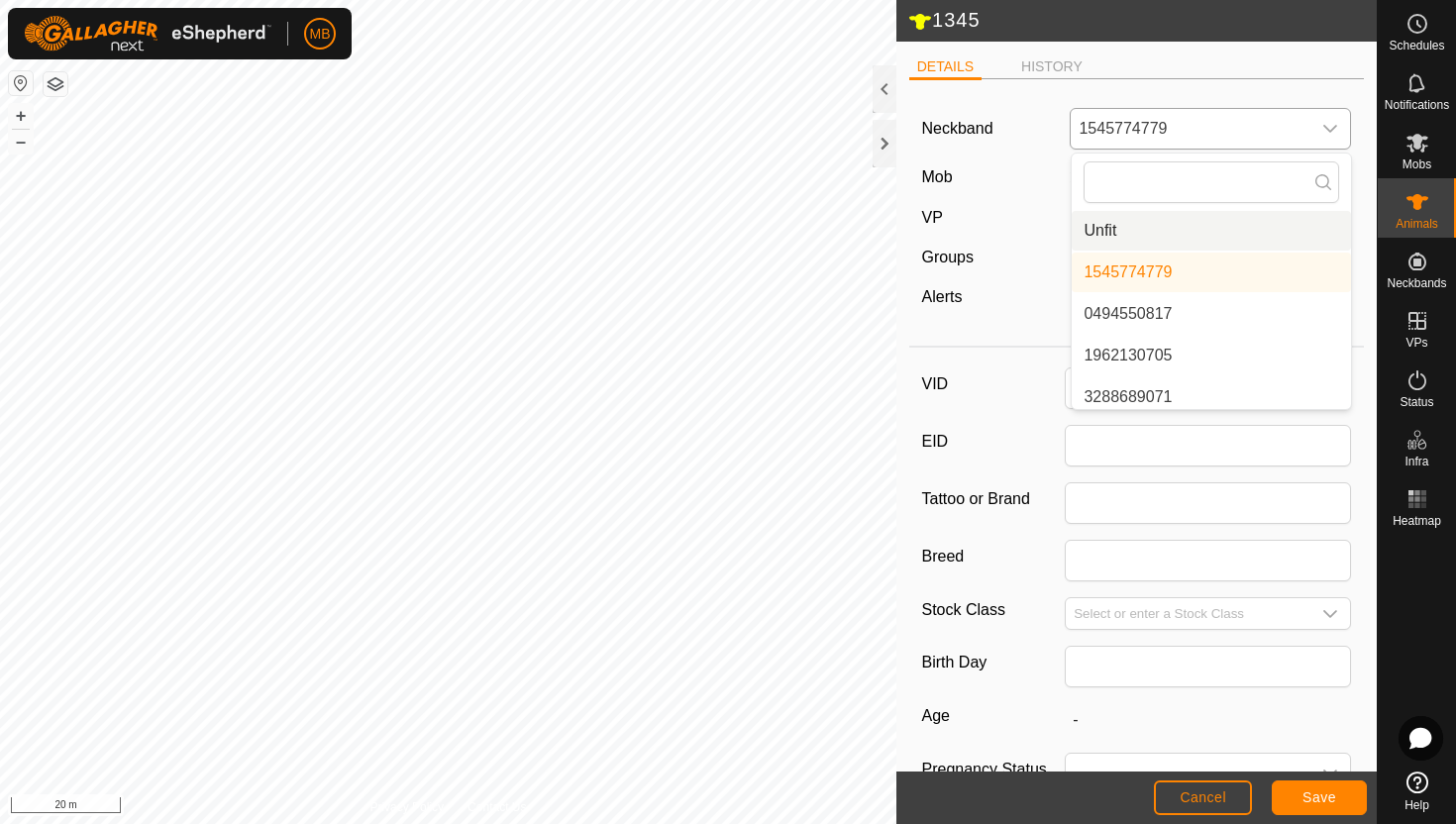 click on "Unfit" at bounding box center (1211, 231) 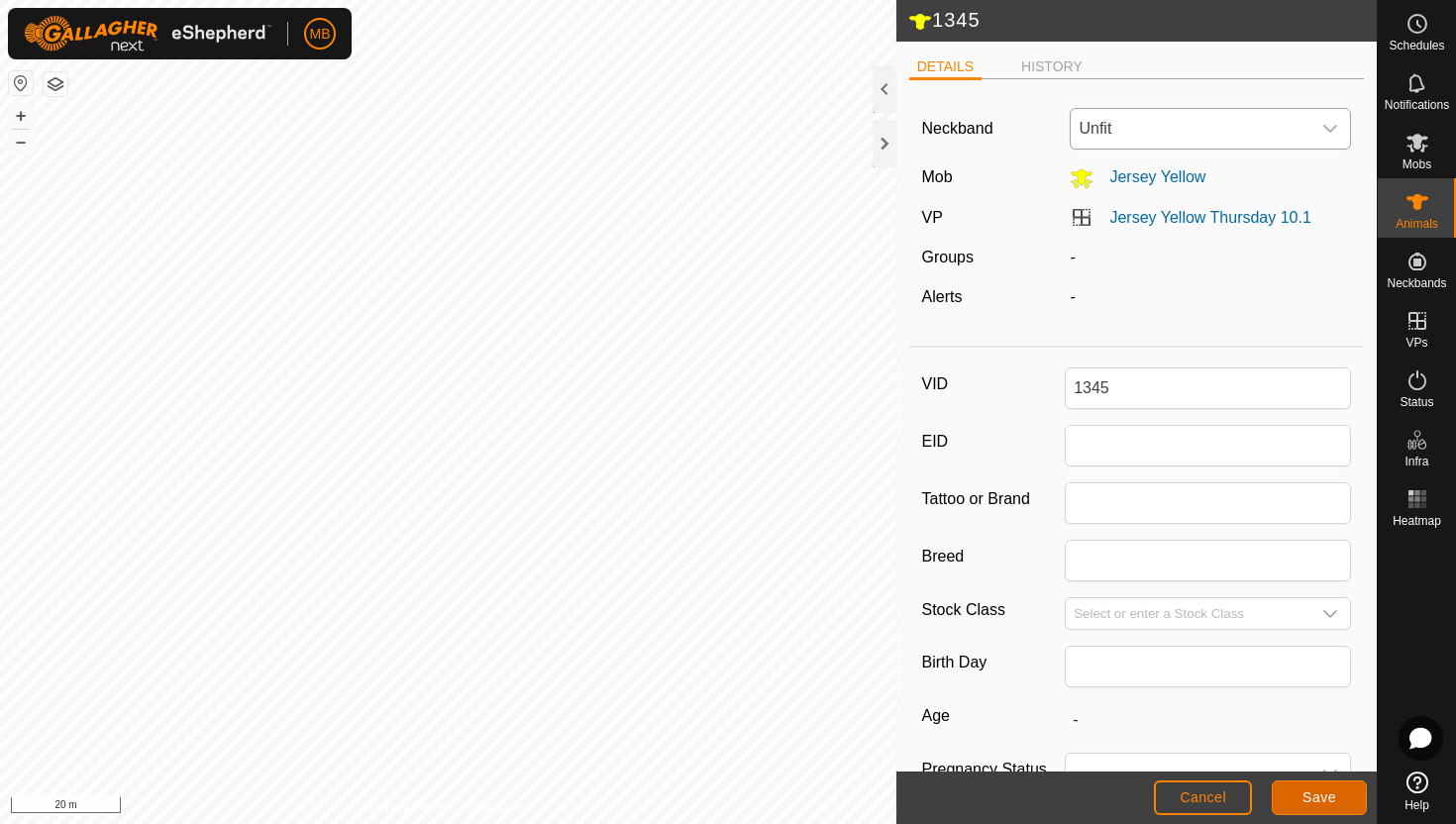 click on "Save" at bounding box center [1319, 797] 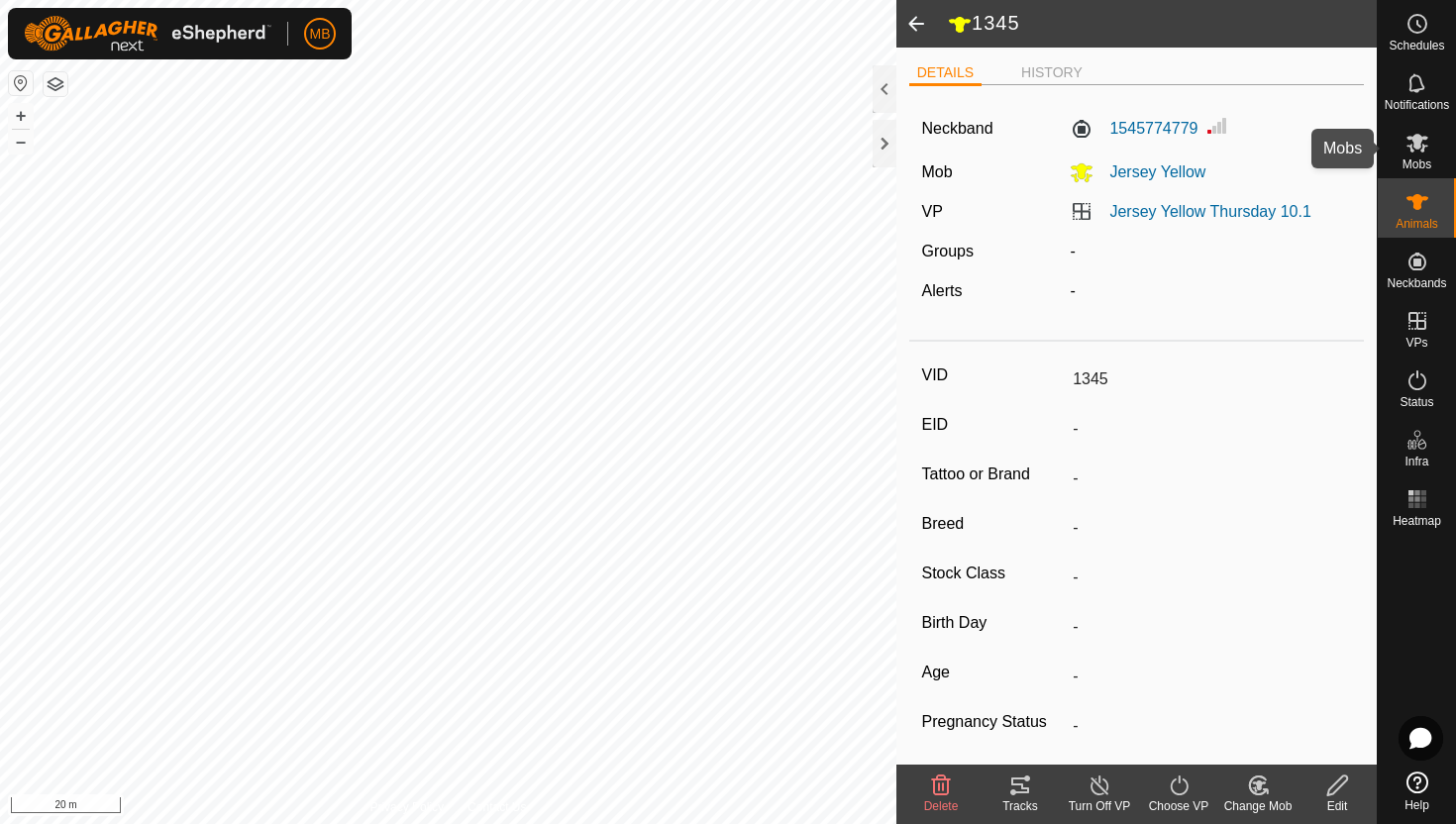 click on "Mobs" at bounding box center (1416, 164) 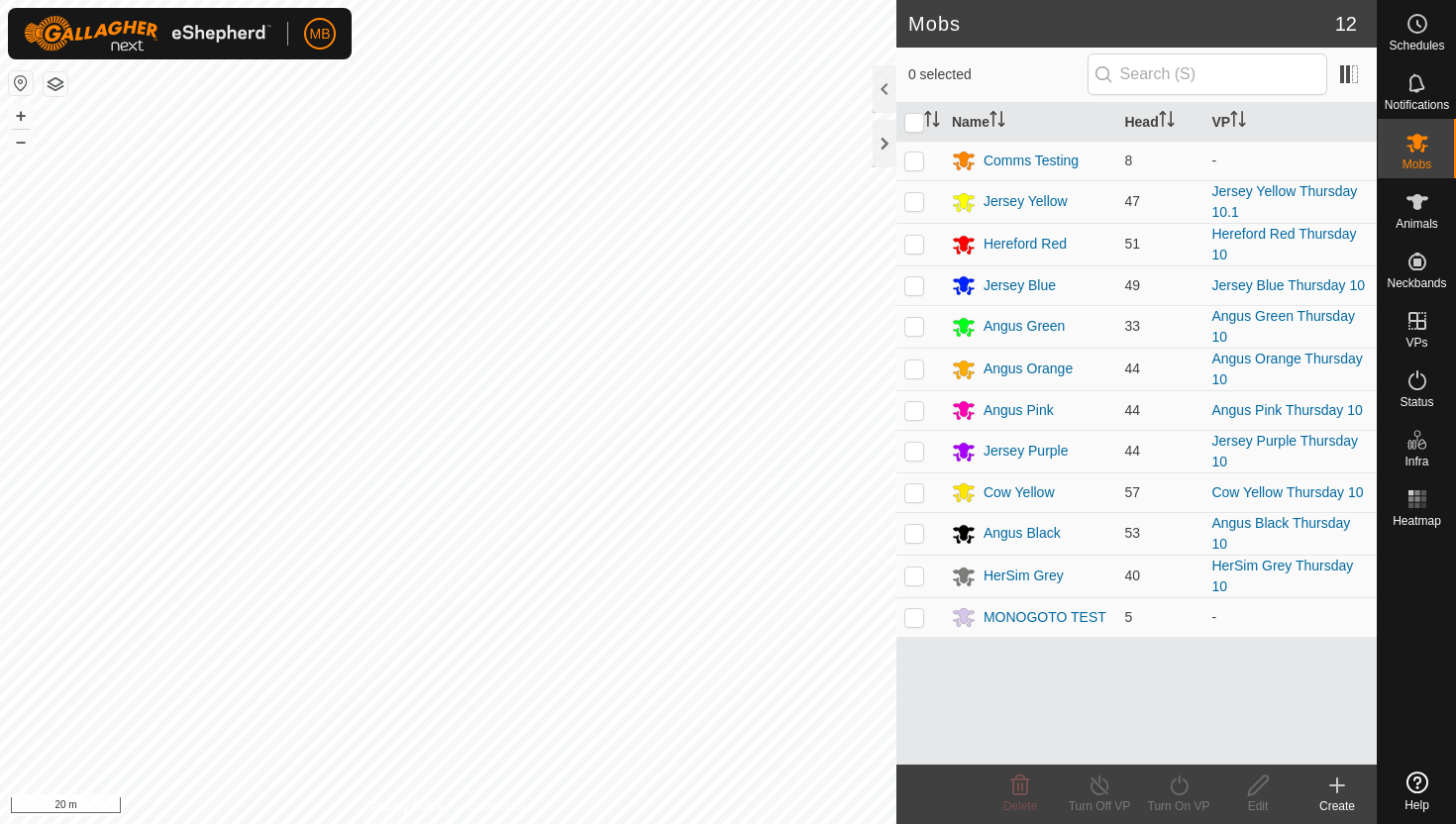 scroll, scrollTop: 0, scrollLeft: 0, axis: both 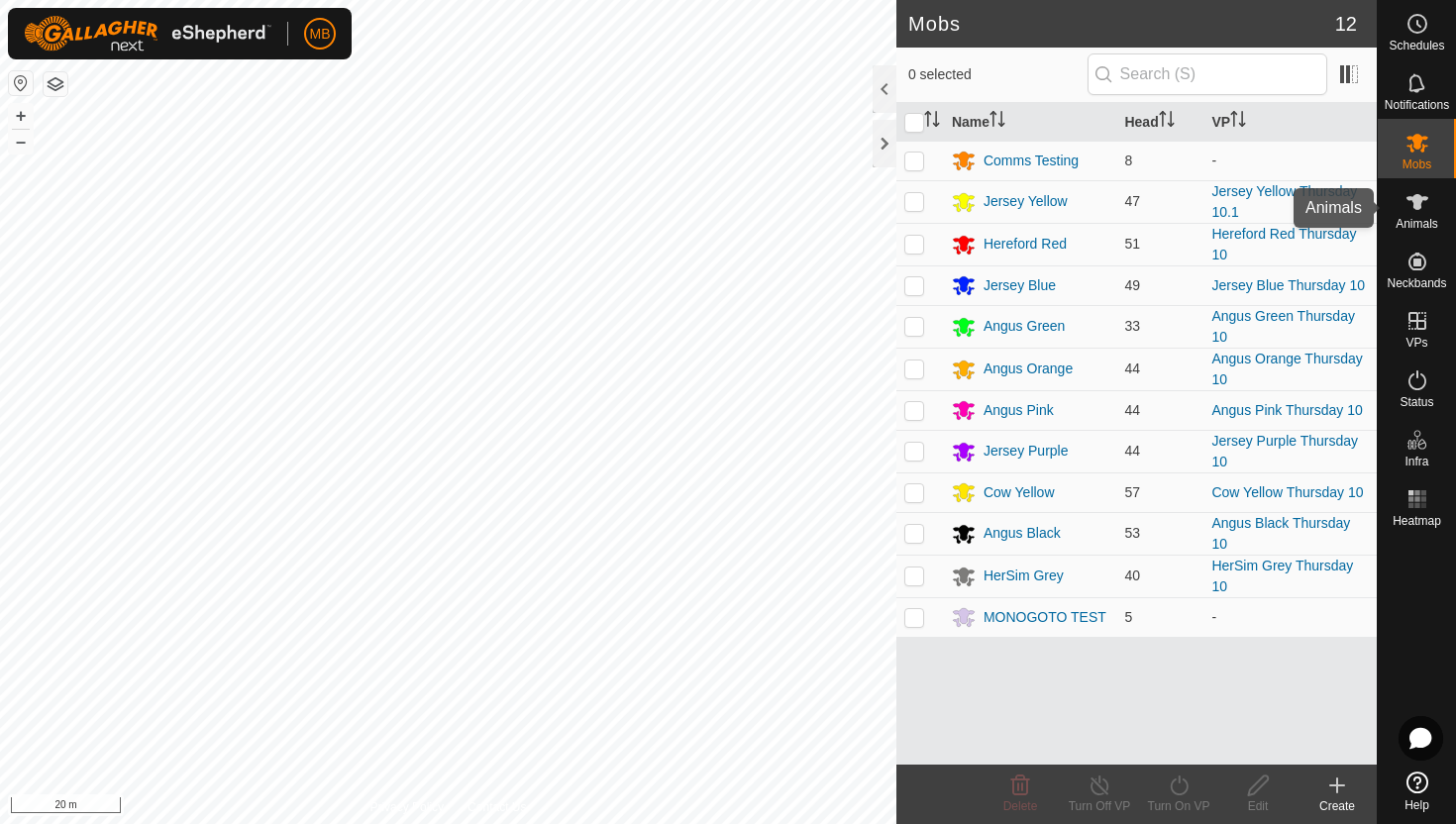 click at bounding box center (1417, 202) 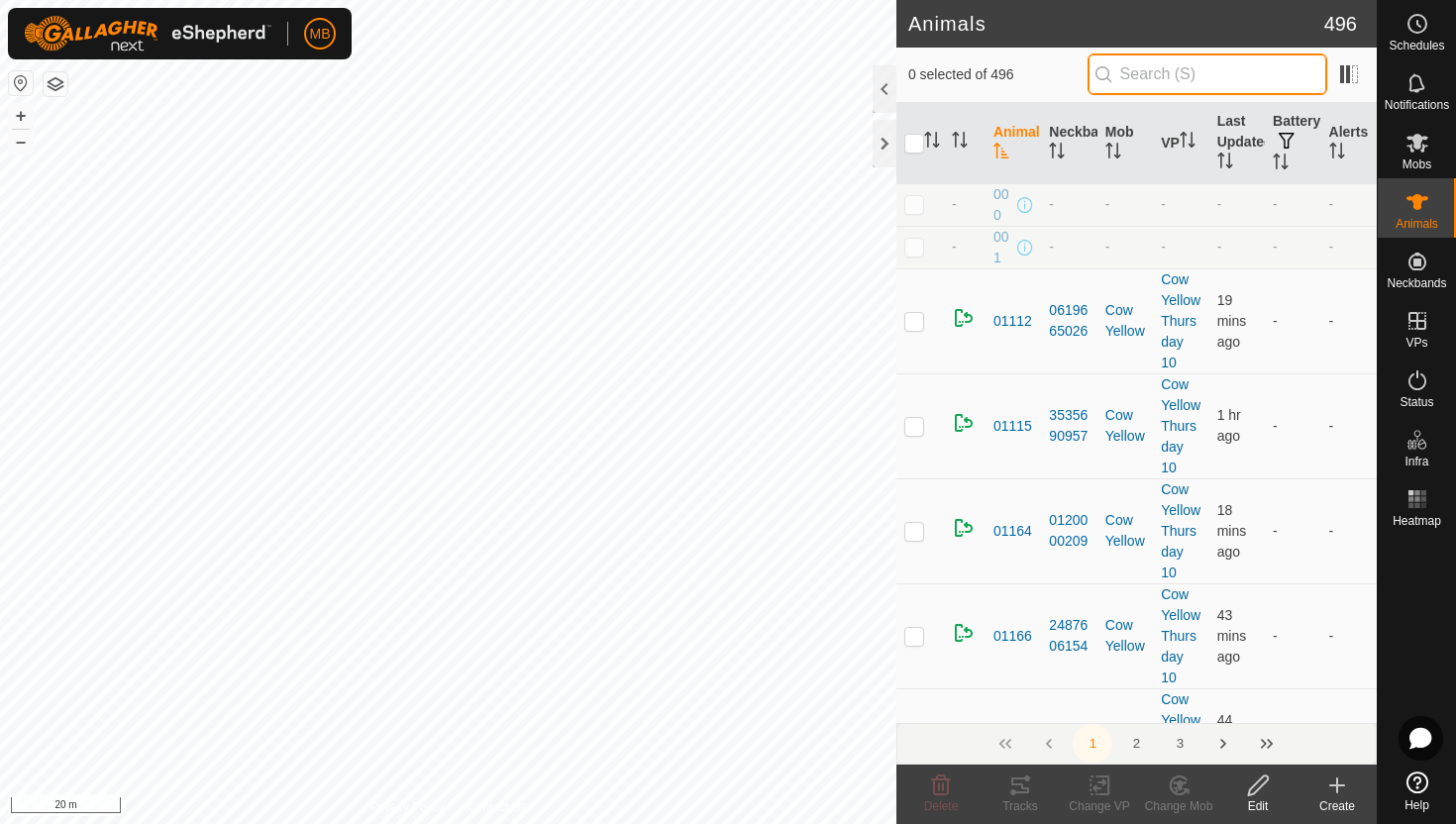 click at bounding box center [1207, 74] 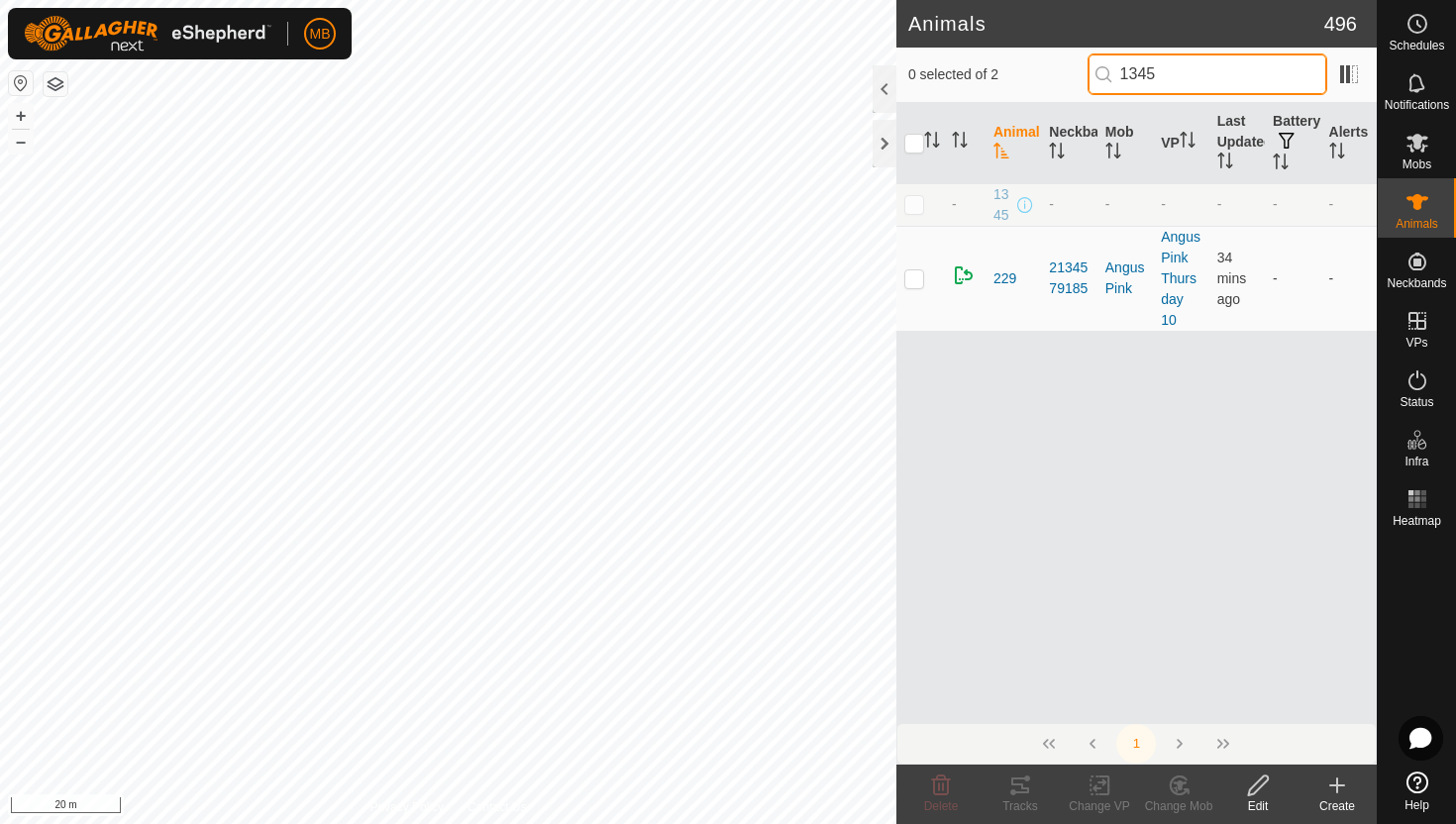 type on "1345" 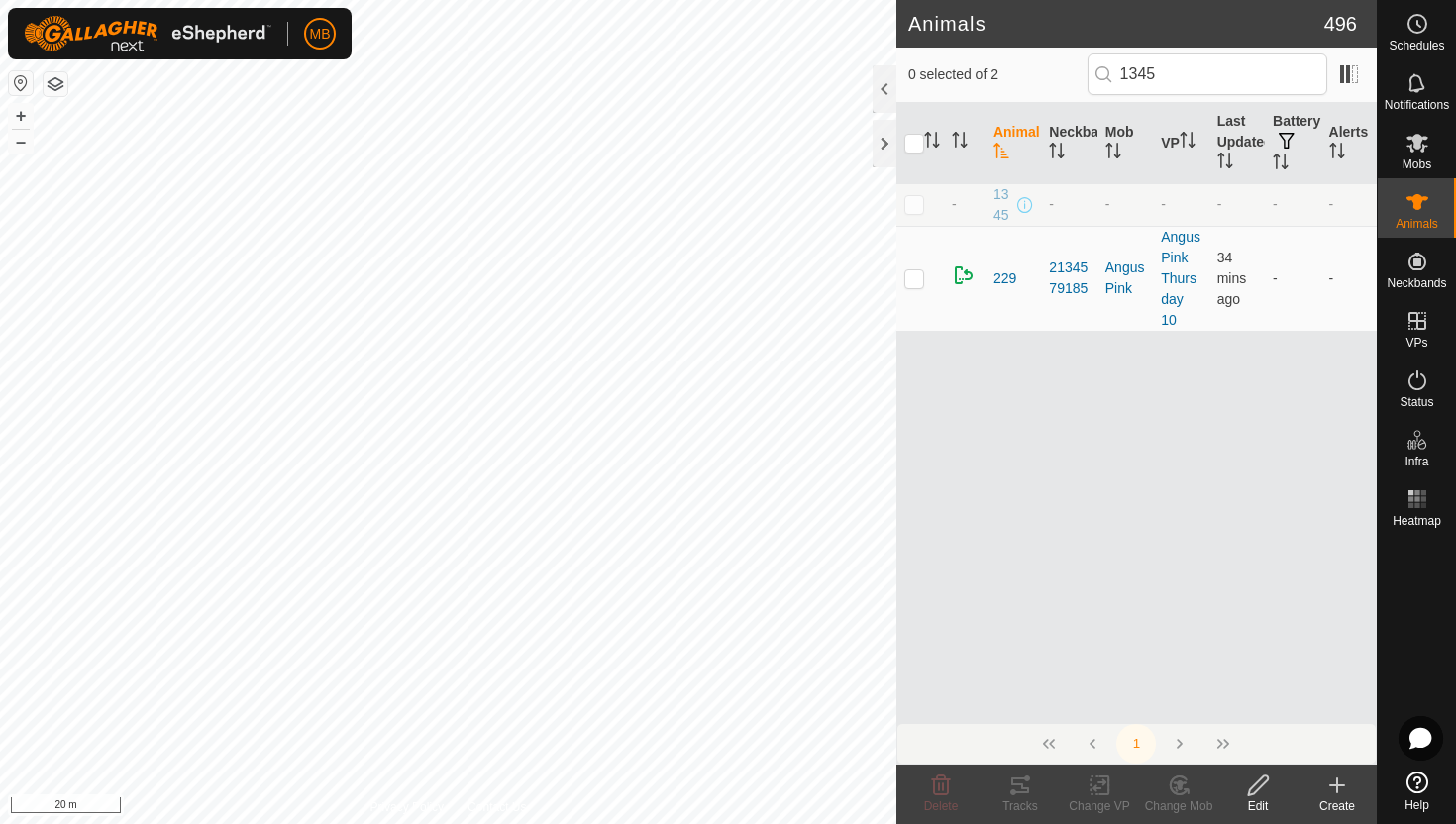 click at bounding box center (914, 204) 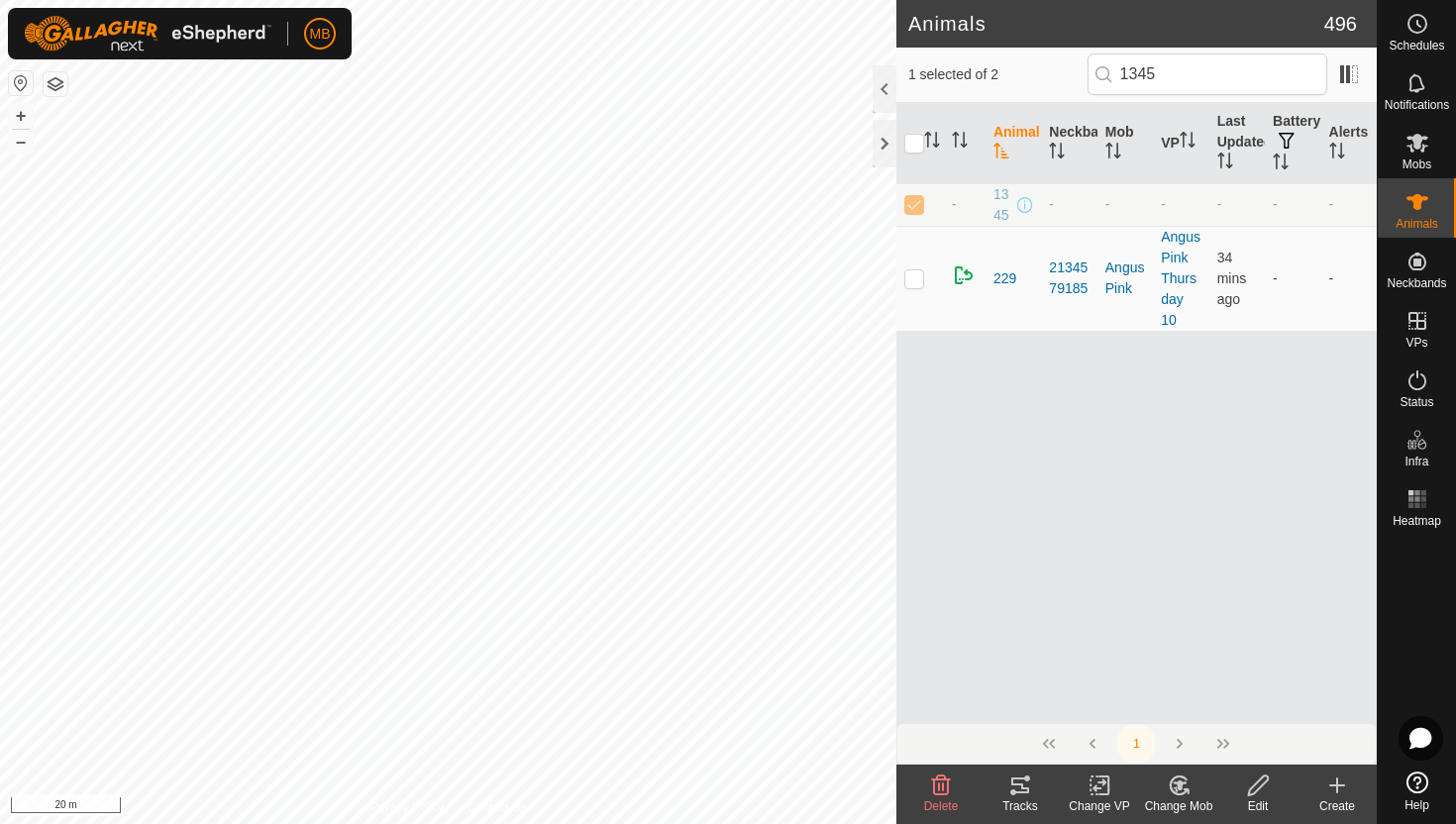click at bounding box center [1179, 785] 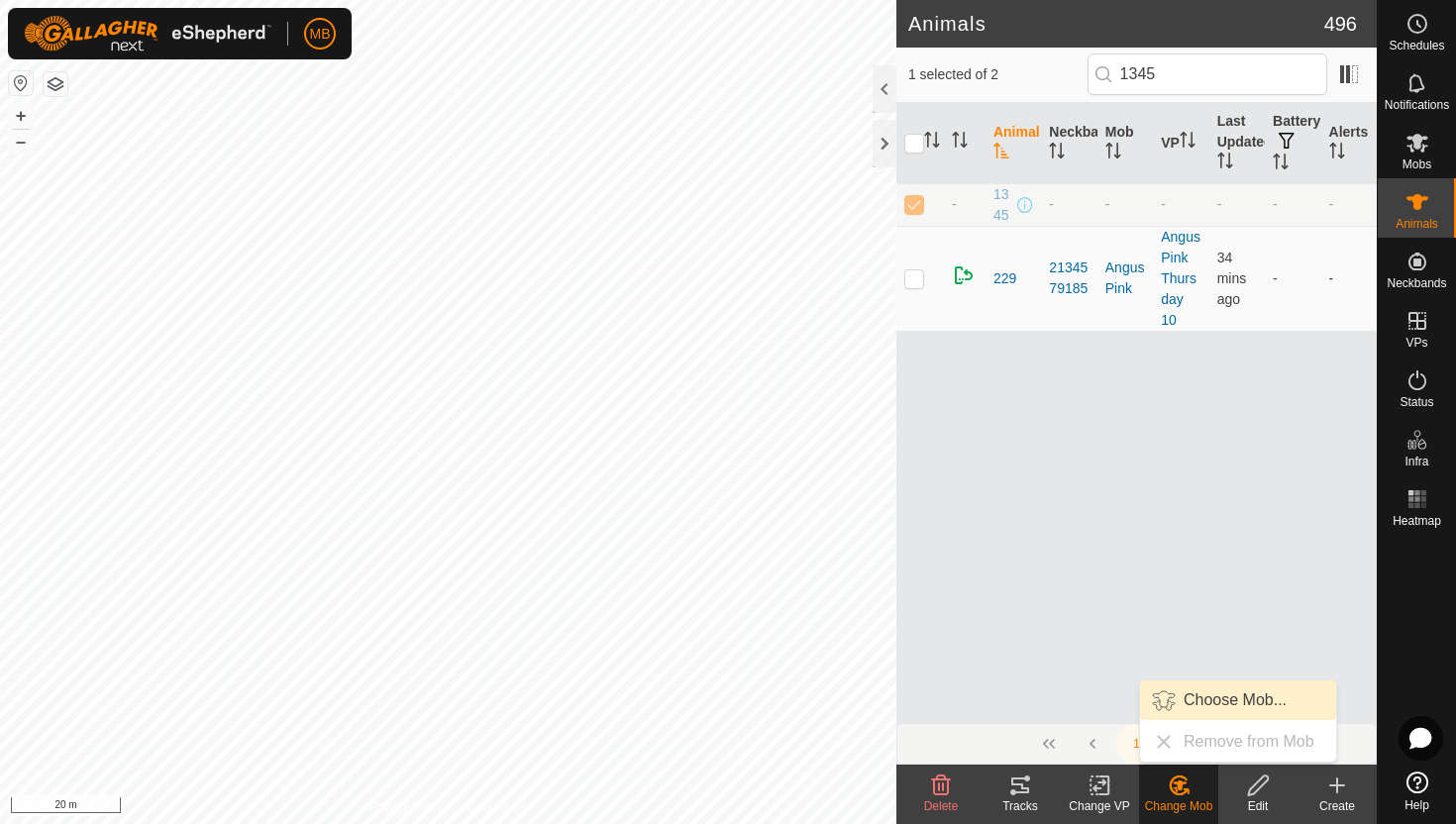 click on "Choose Mob..." at bounding box center (1238, 700) 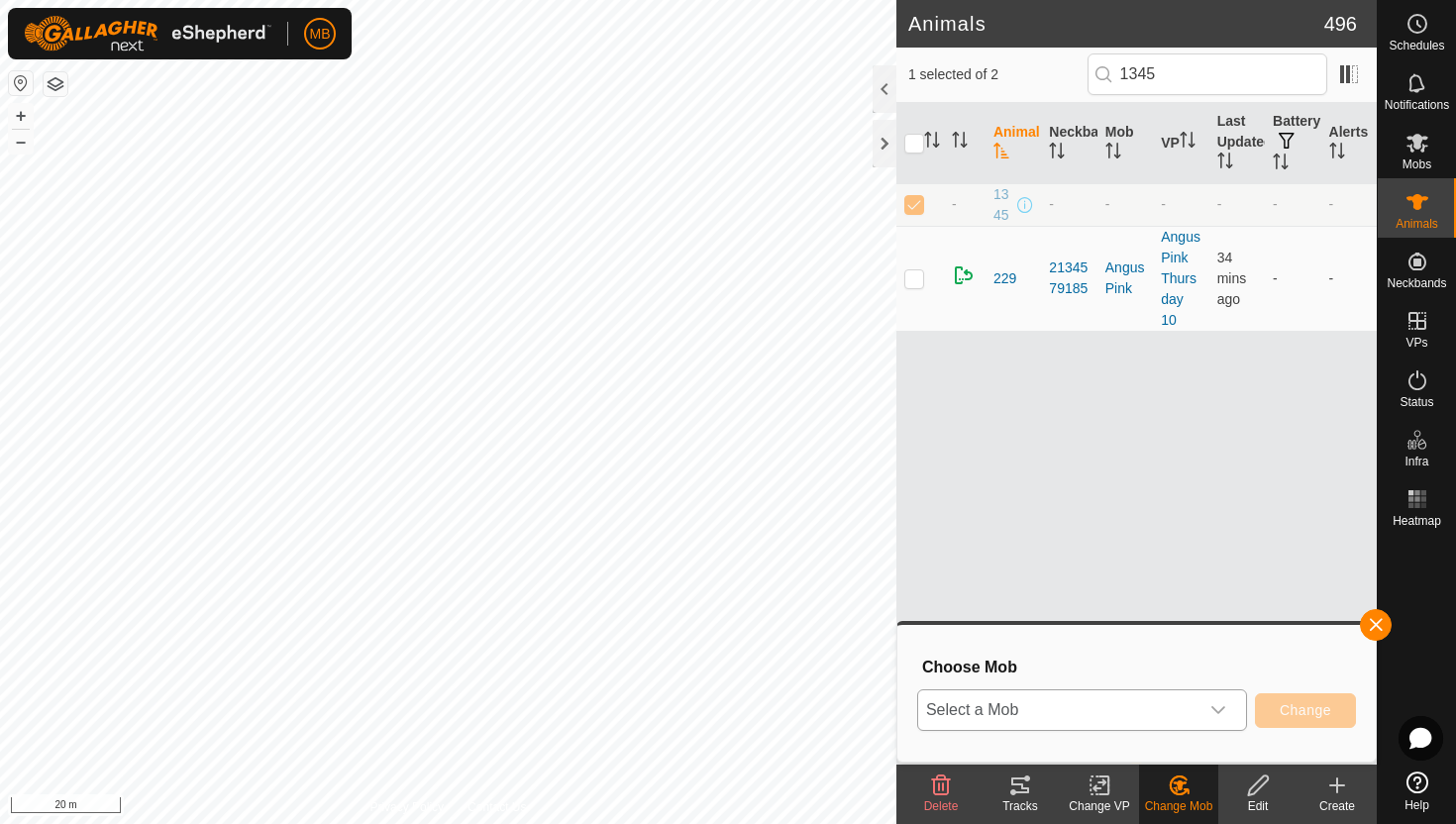 click at bounding box center (1218, 710) 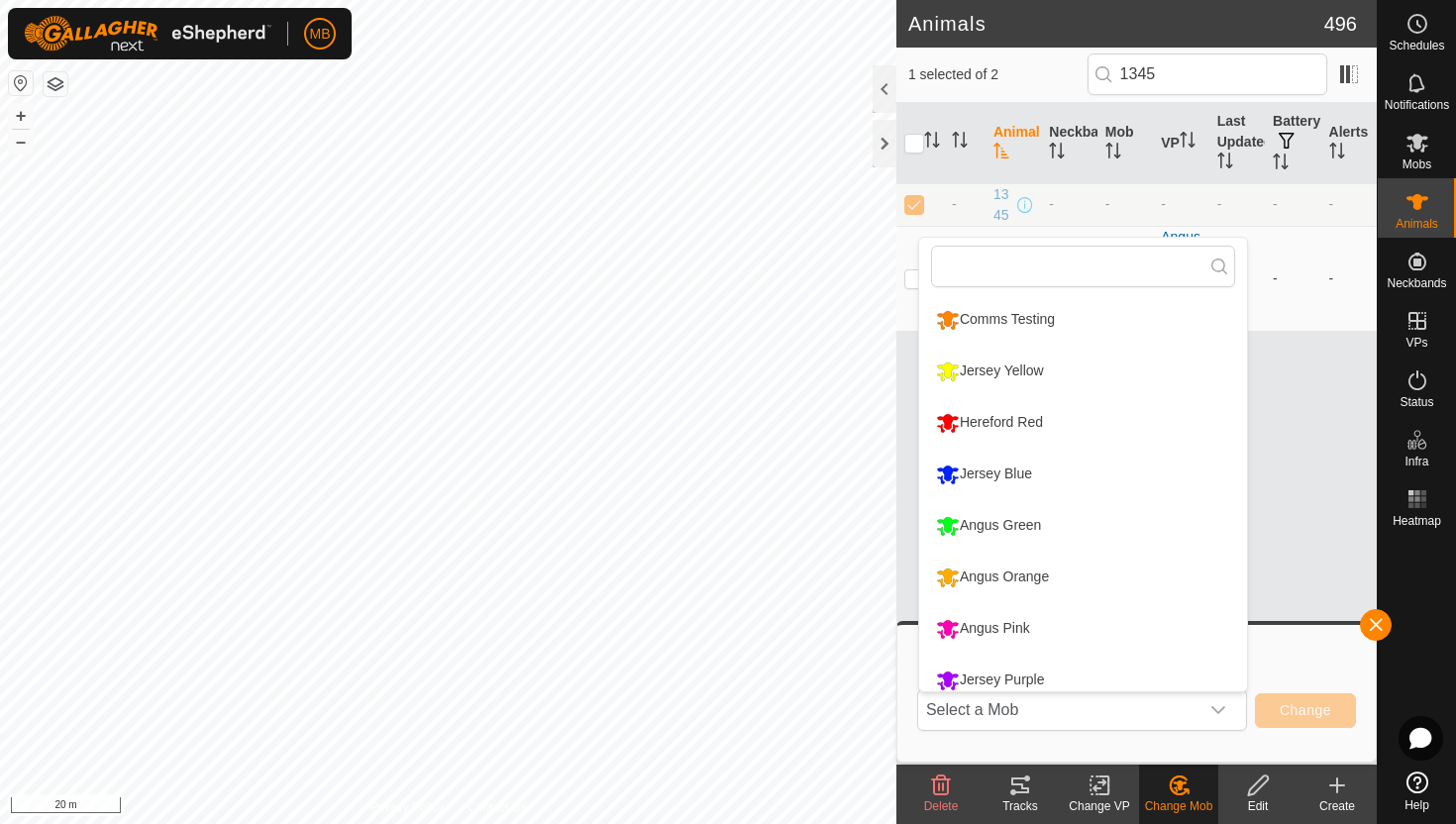 scroll, scrollTop: 14, scrollLeft: 0, axis: vertical 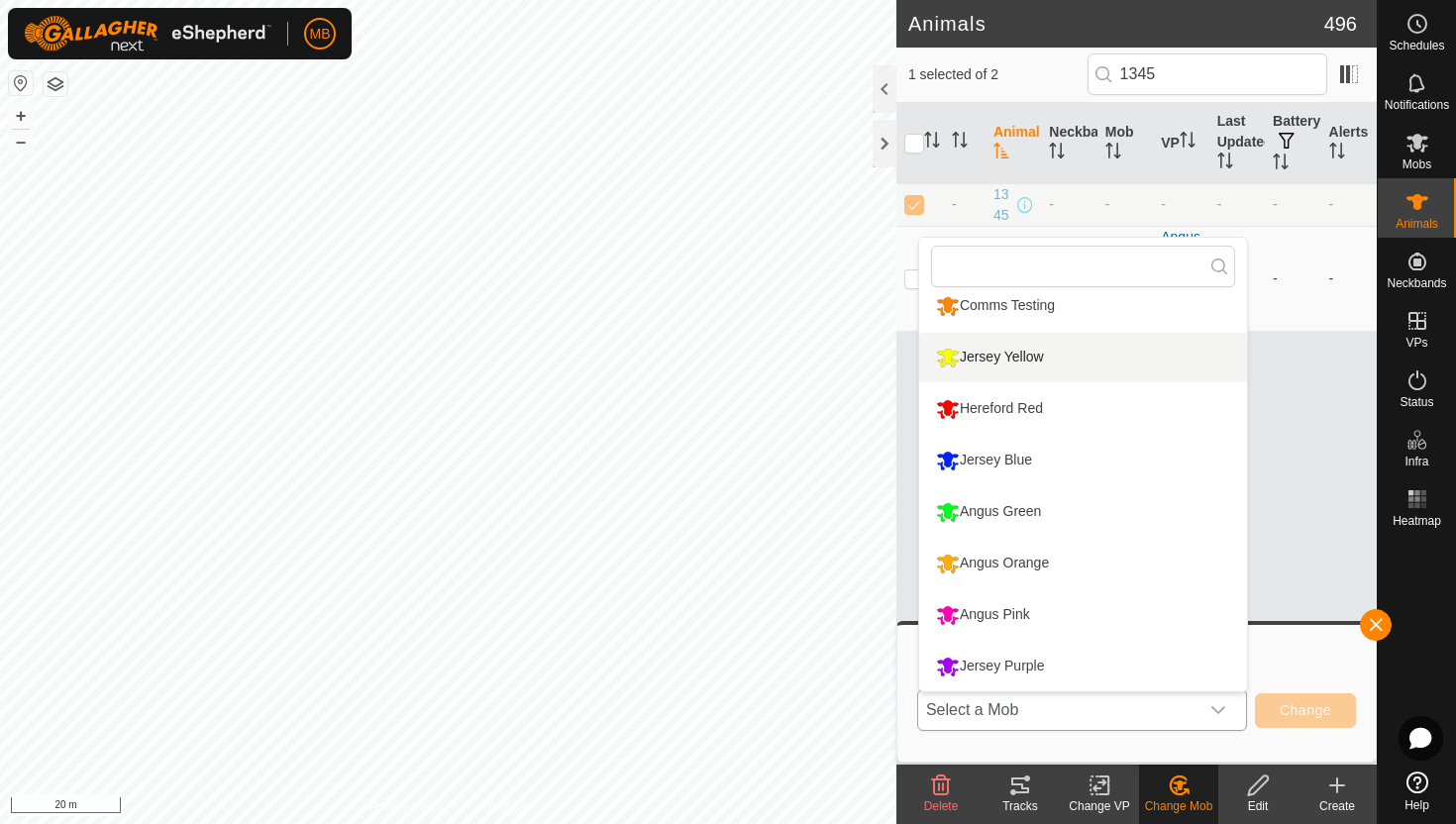click on "Jersey Yellow" at bounding box center [1083, 358] 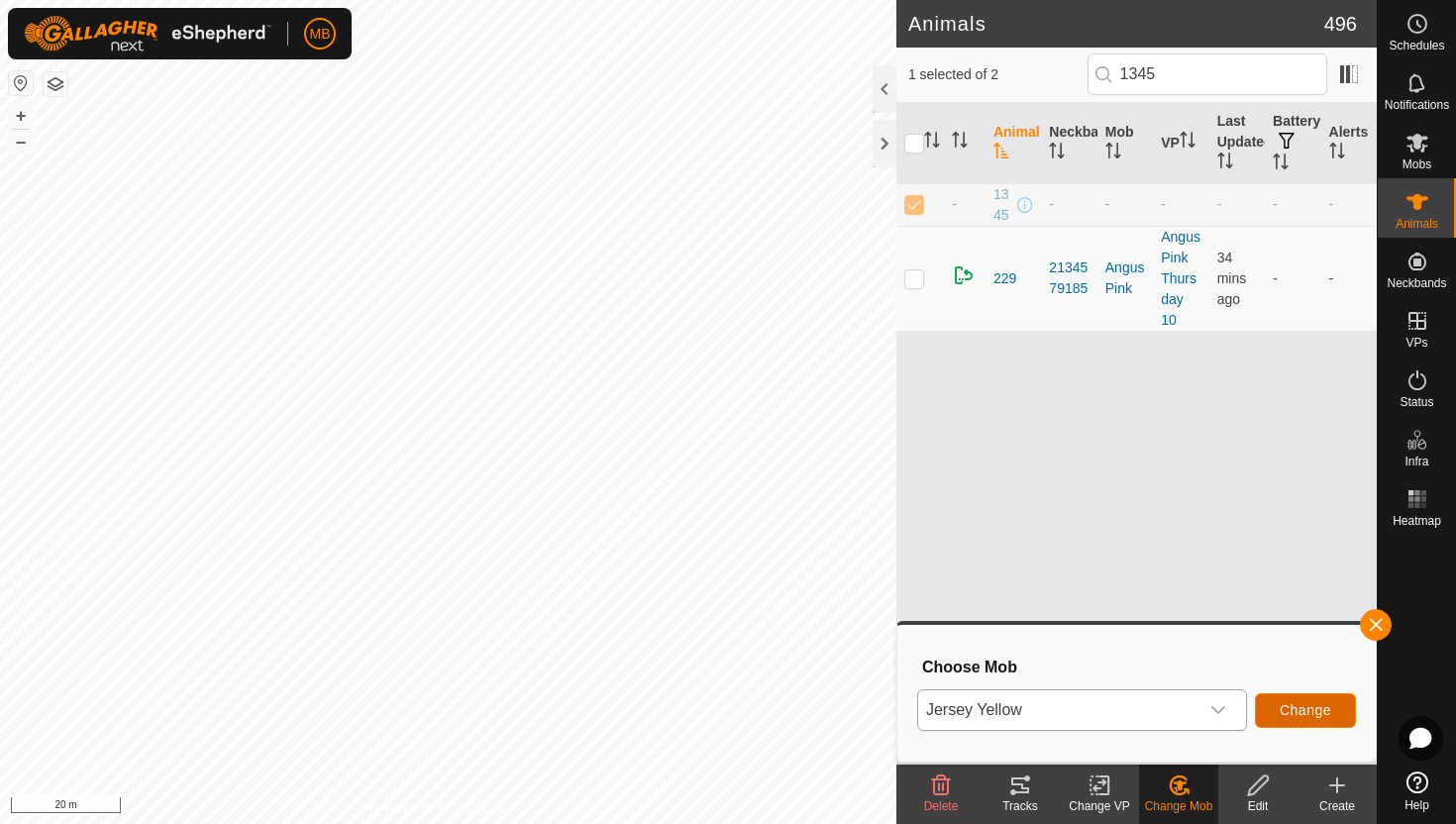 click on "Change" at bounding box center (1305, 710) 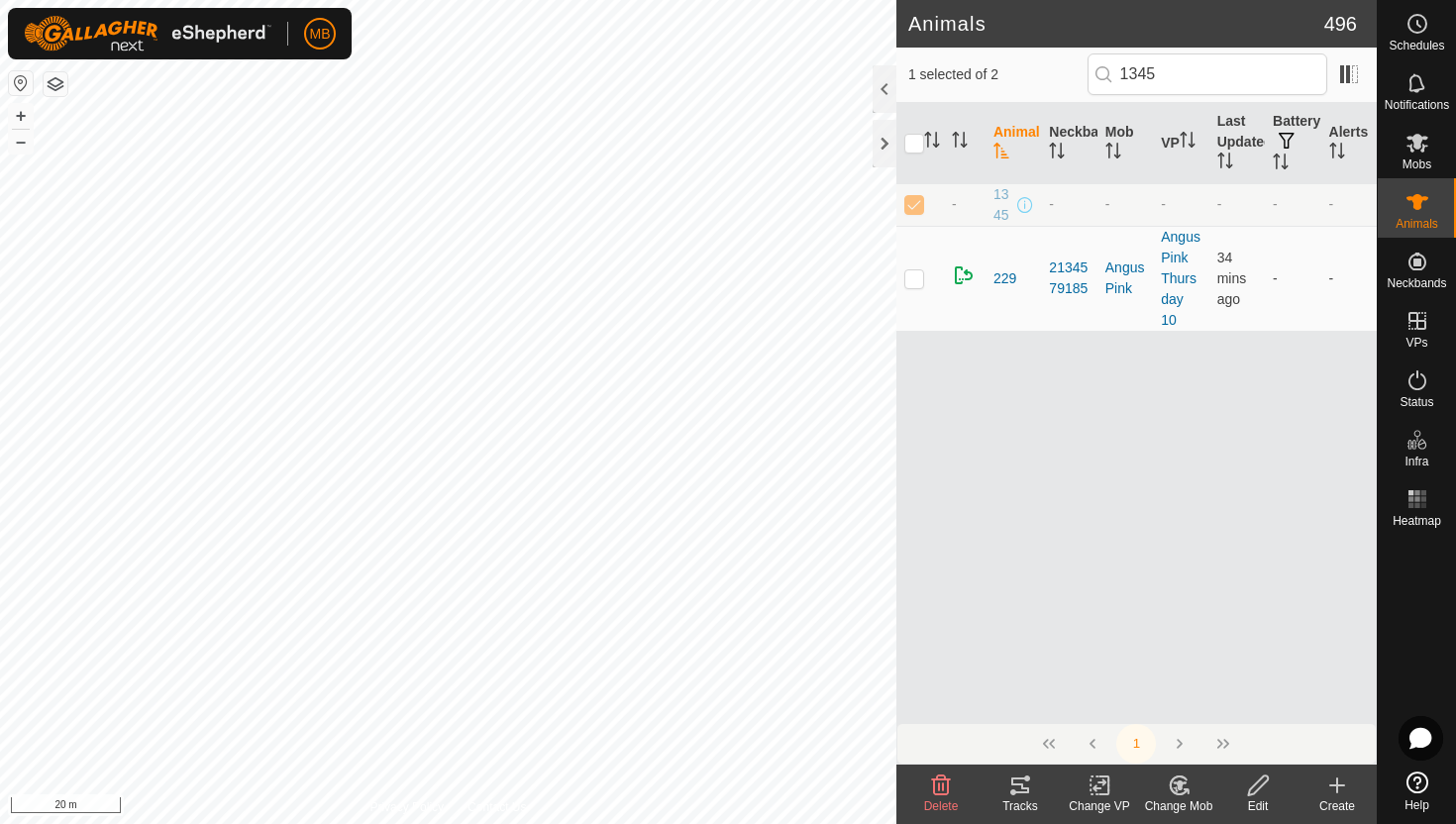 click at bounding box center [914, 204] 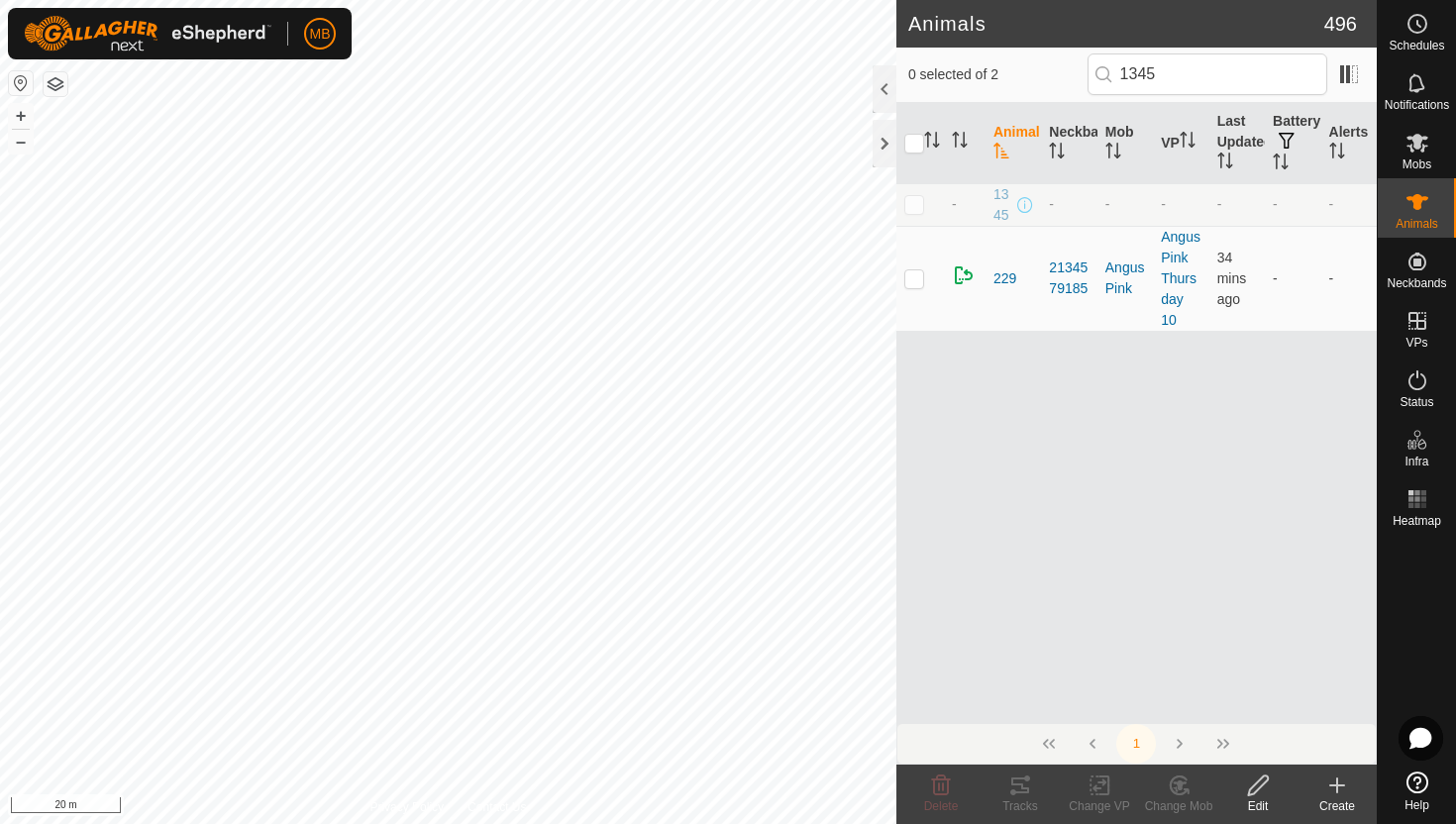 click at bounding box center [914, 204] 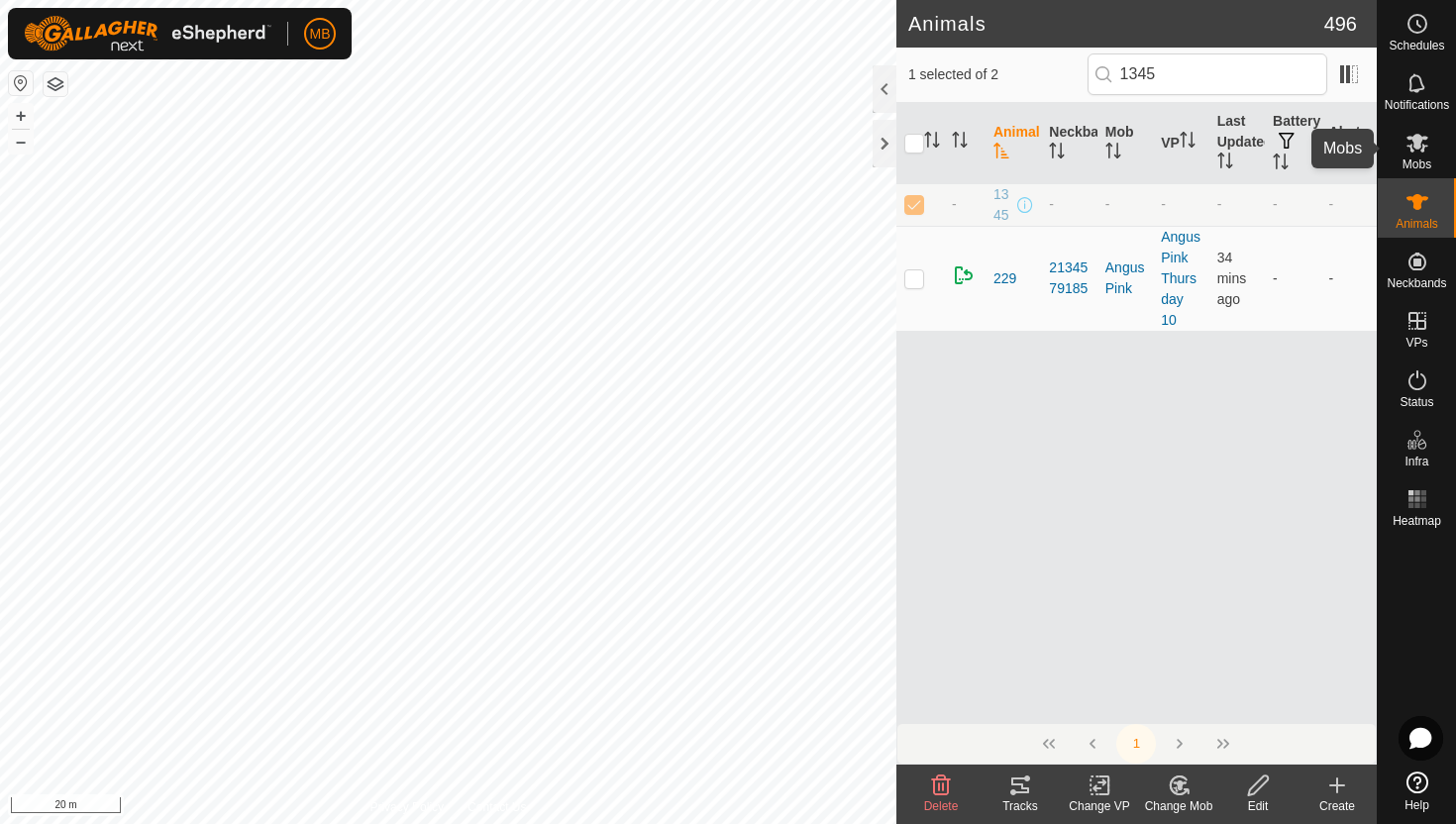 click at bounding box center [1417, 143] 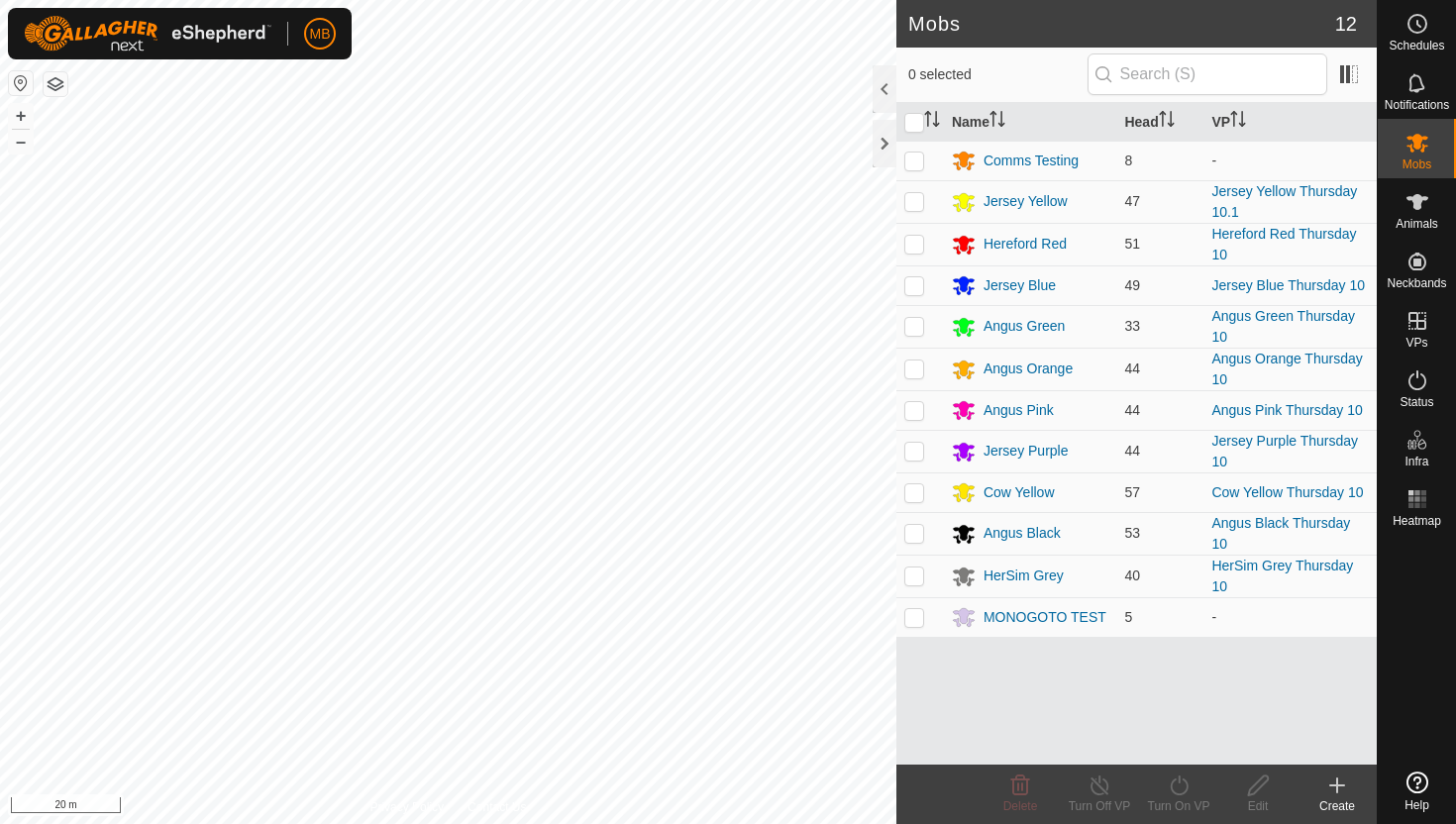 scroll, scrollTop: 0, scrollLeft: 0, axis: both 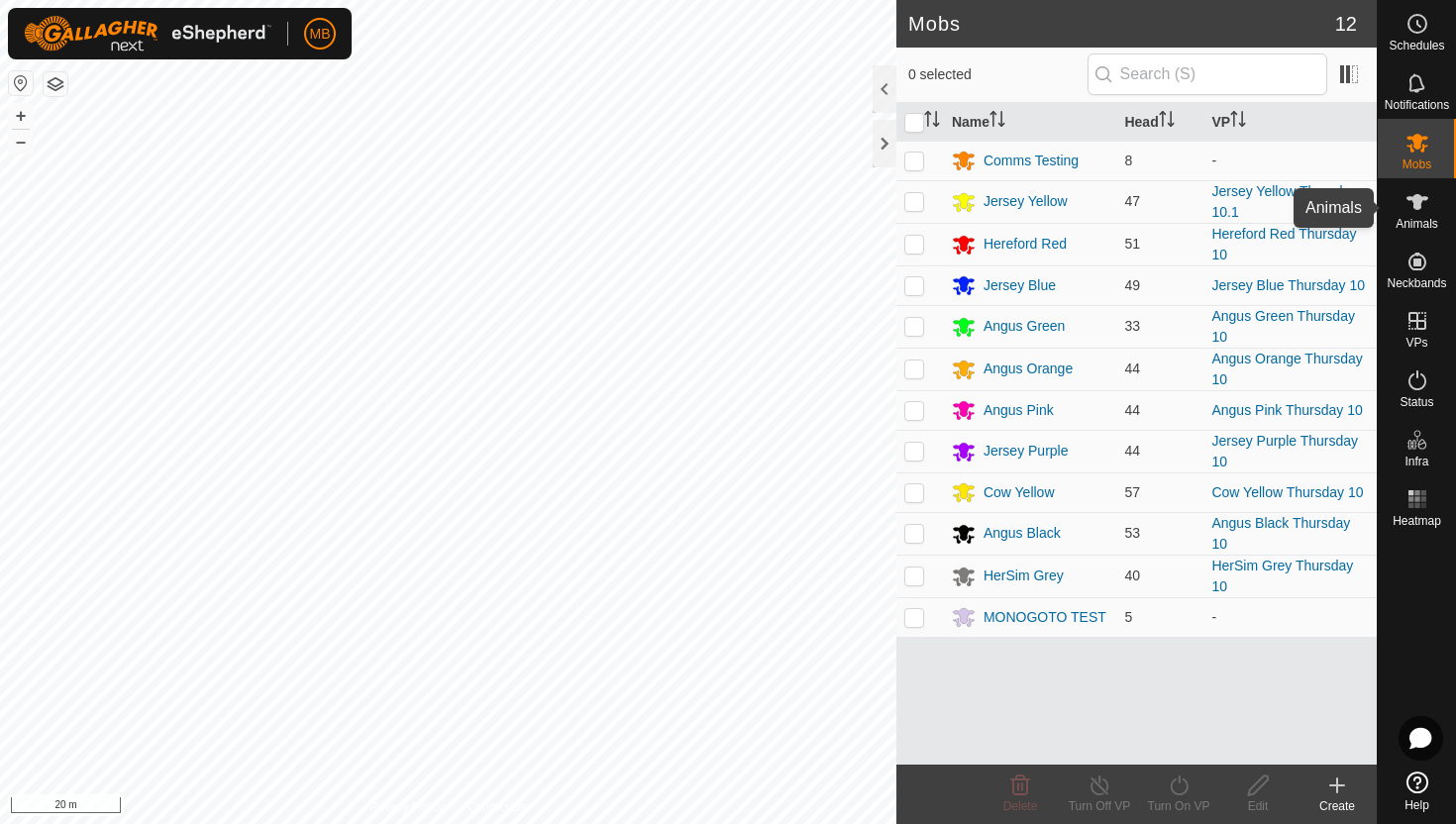 click at bounding box center [1417, 202] 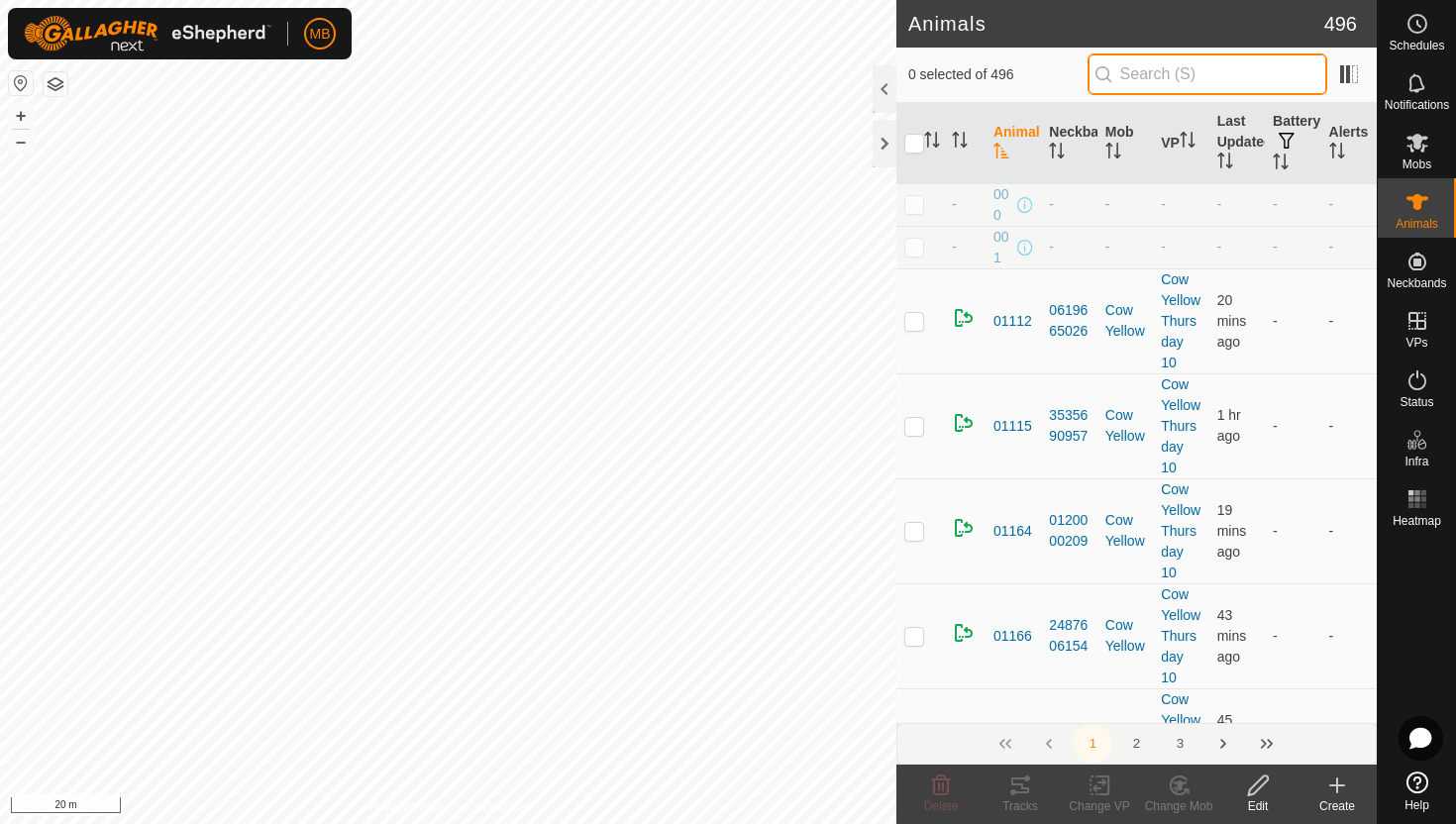 click at bounding box center (1207, 74) 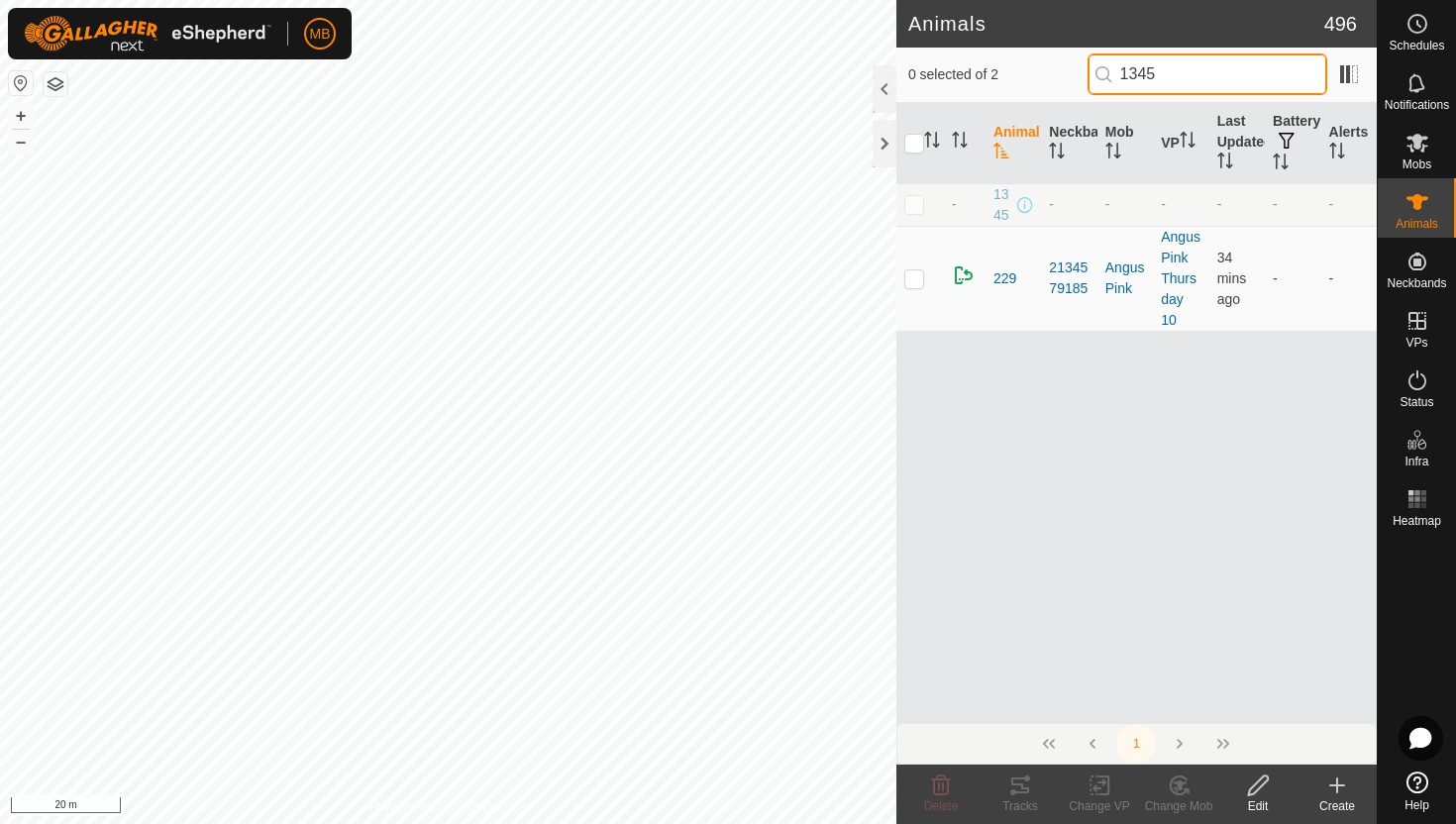 type on "1345" 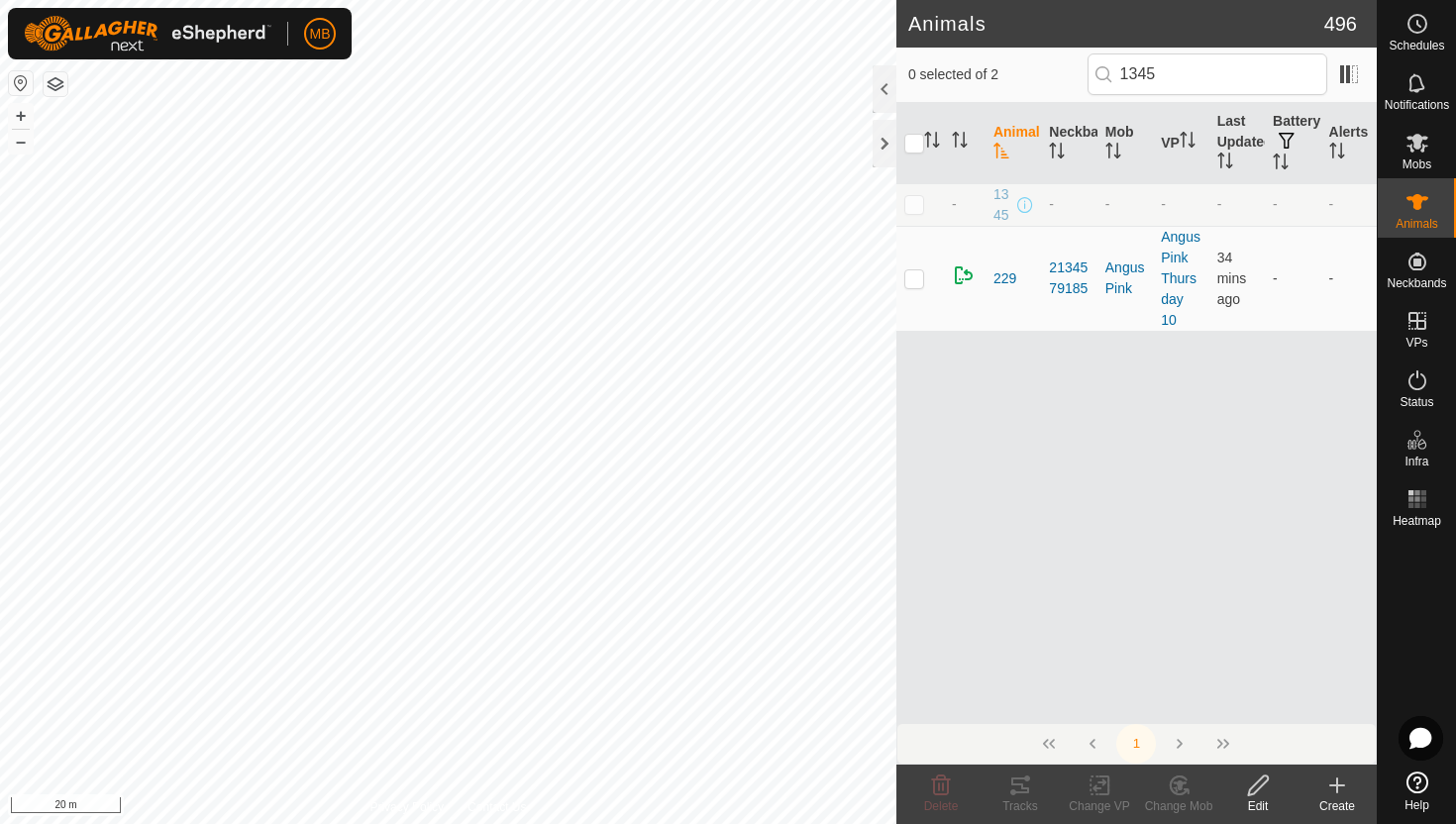 click at bounding box center [914, 204] 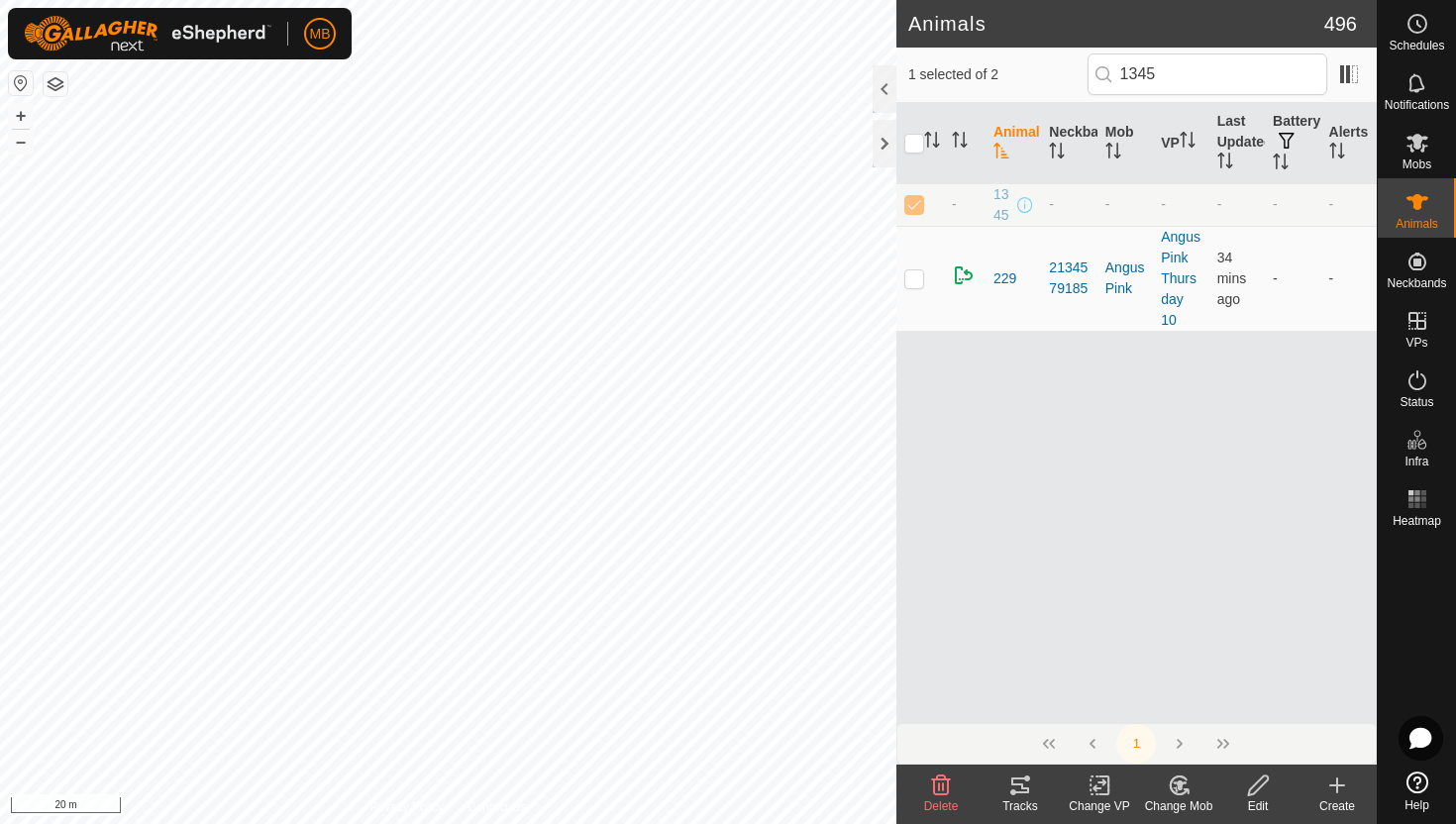 click at bounding box center (1179, 785) 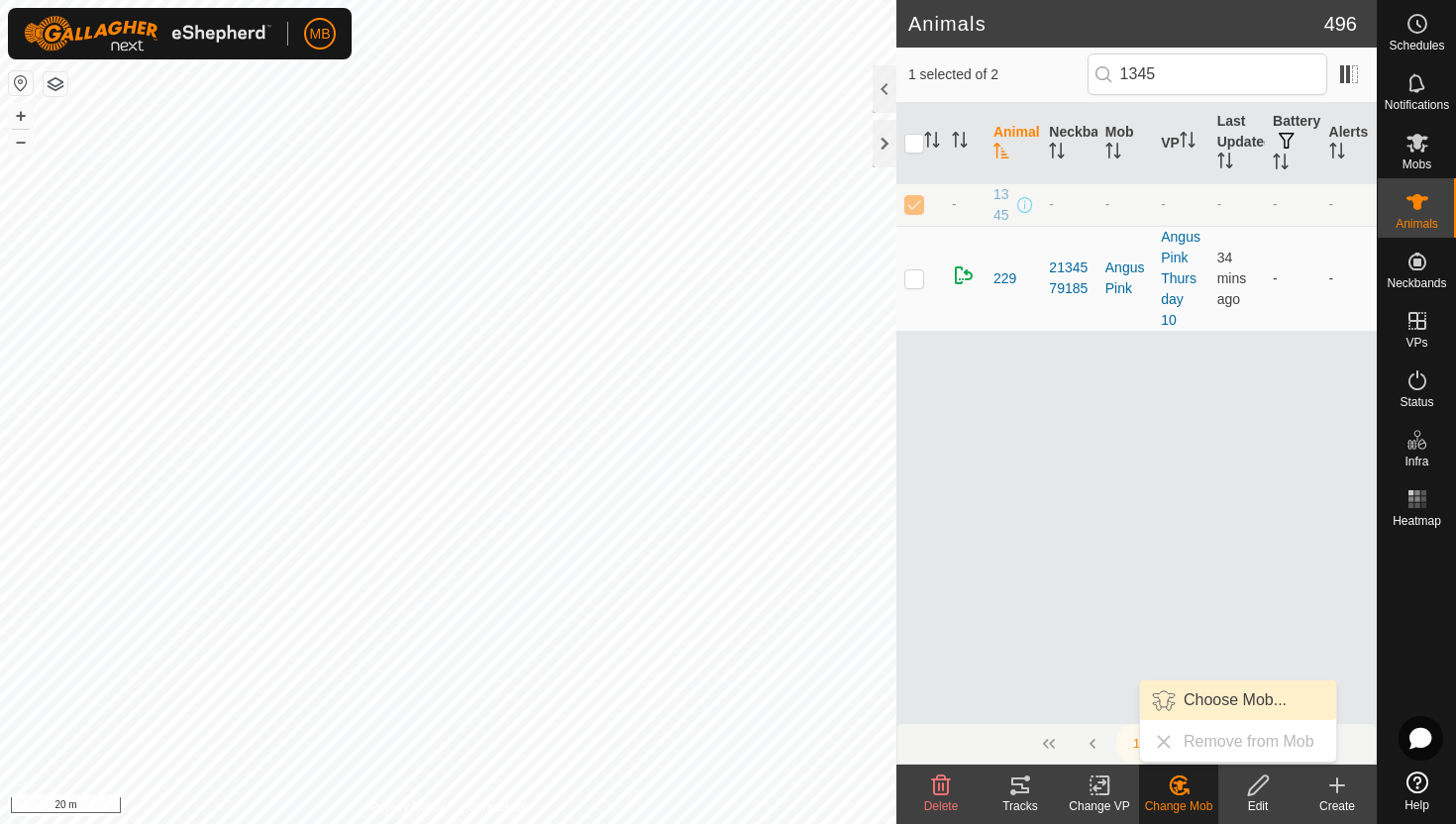 click on "Choose Mob..." at bounding box center [1238, 700] 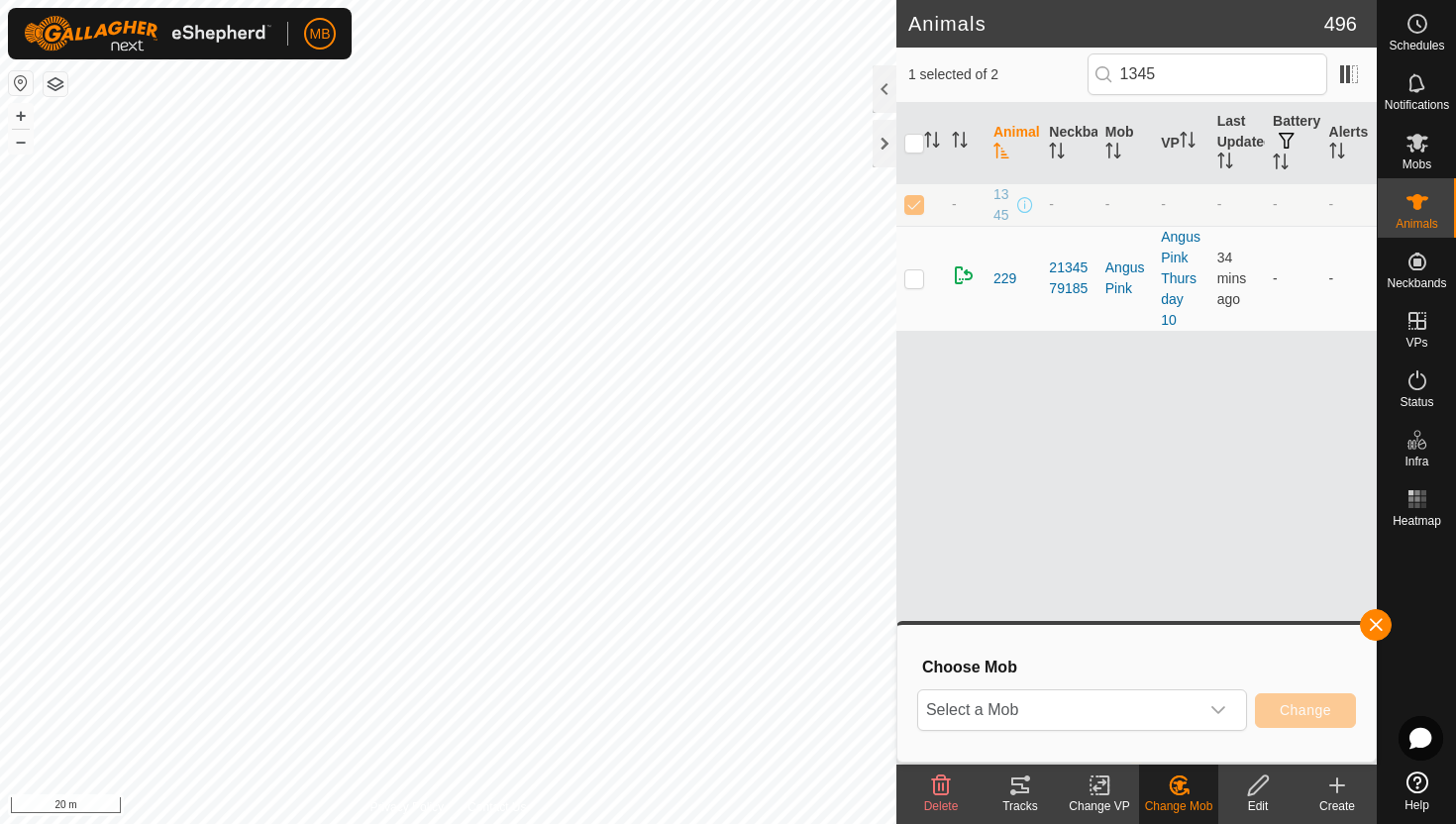 click at bounding box center (1218, 710) 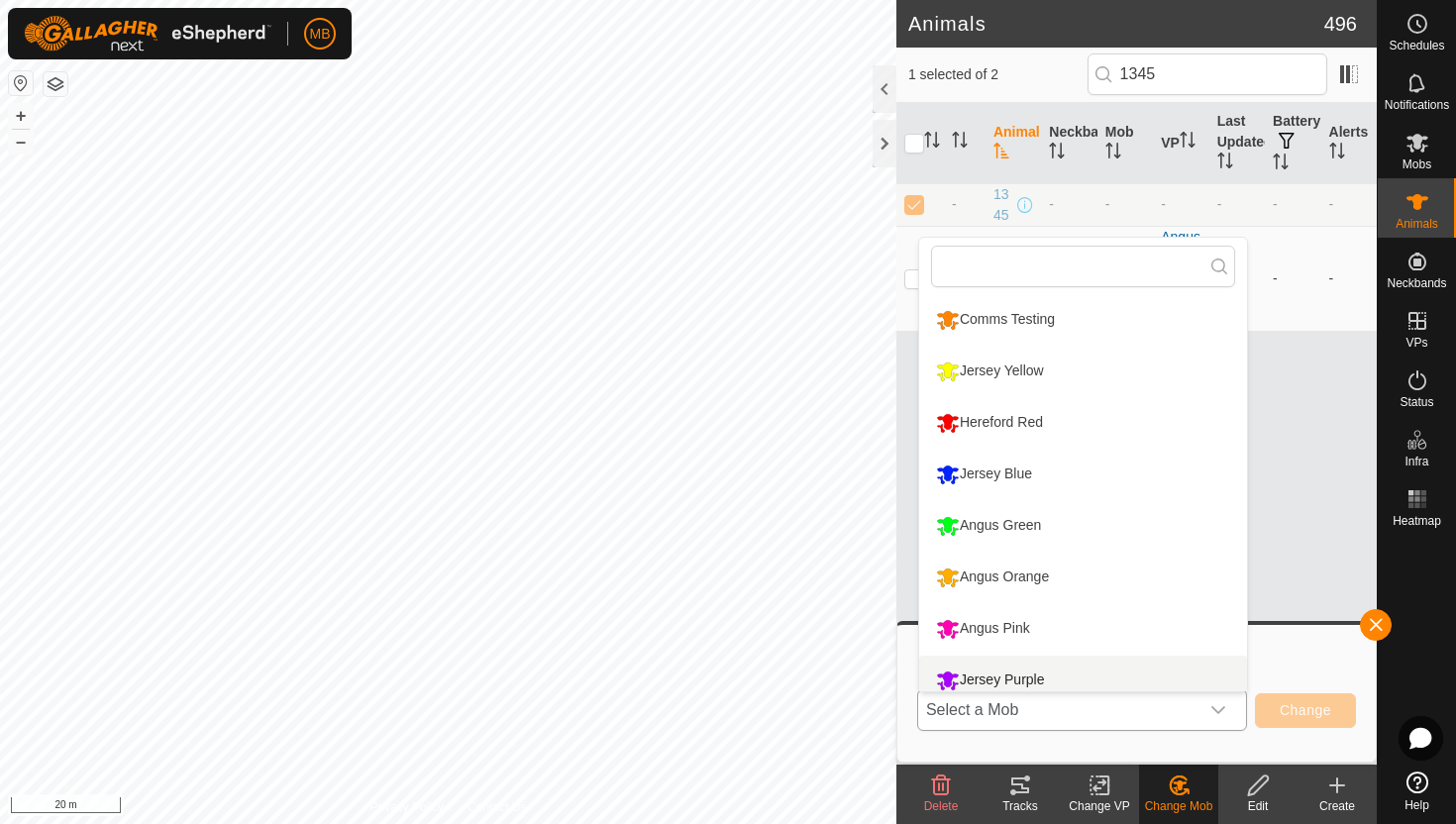 scroll, scrollTop: 14, scrollLeft: 0, axis: vertical 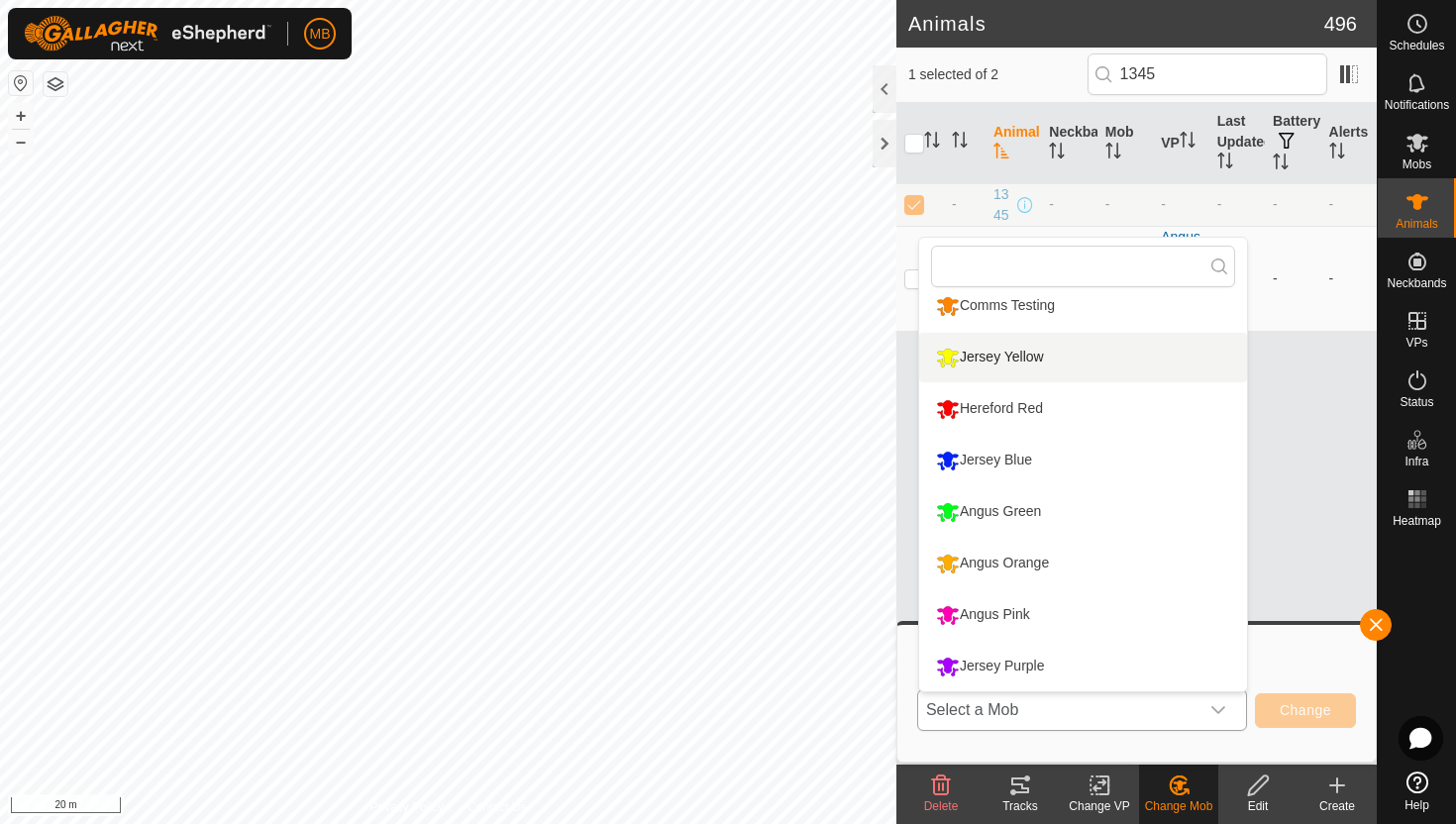 click on "Jersey Yellow" at bounding box center (1083, 358) 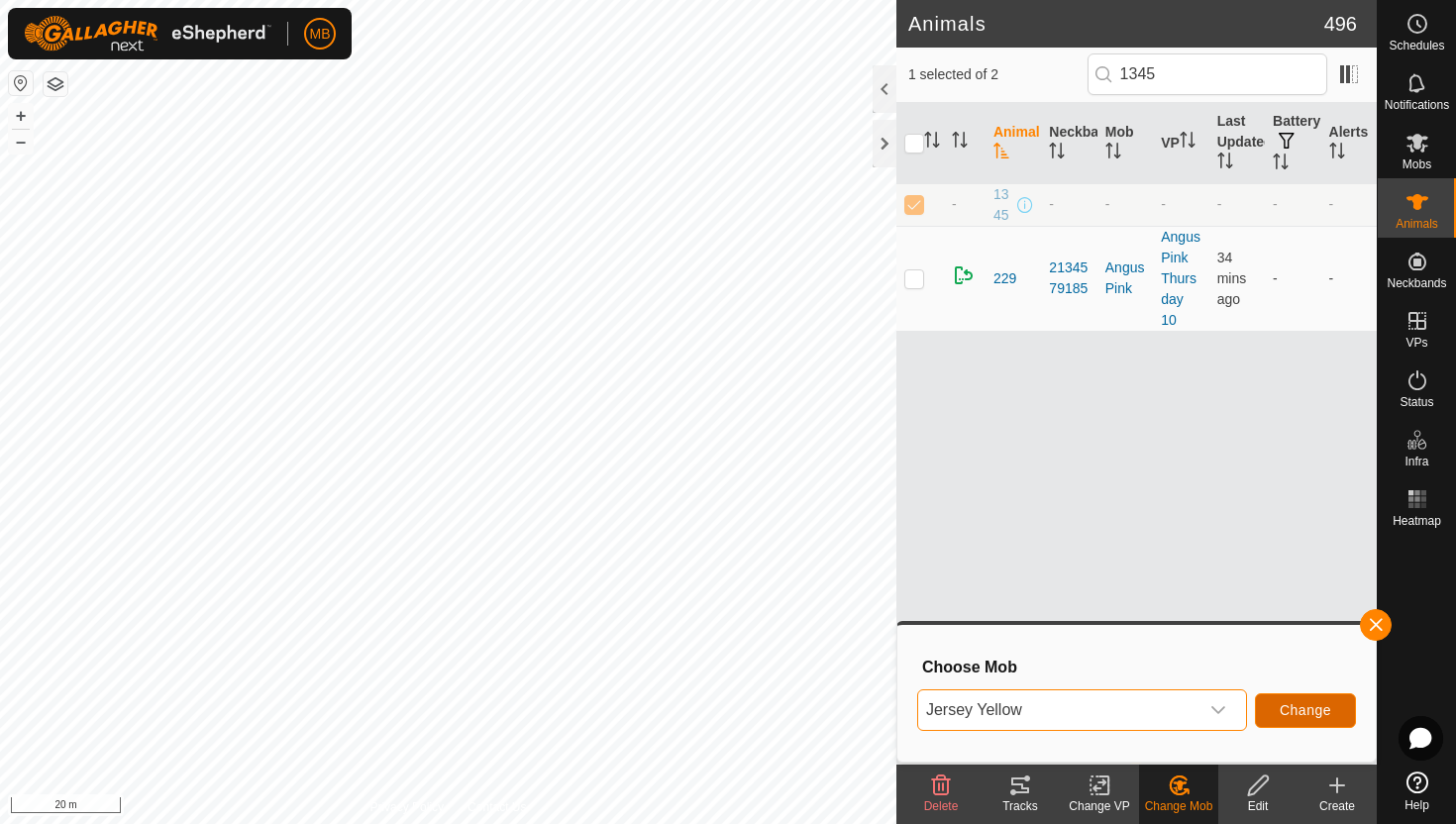 click on "Change" at bounding box center (1305, 710) 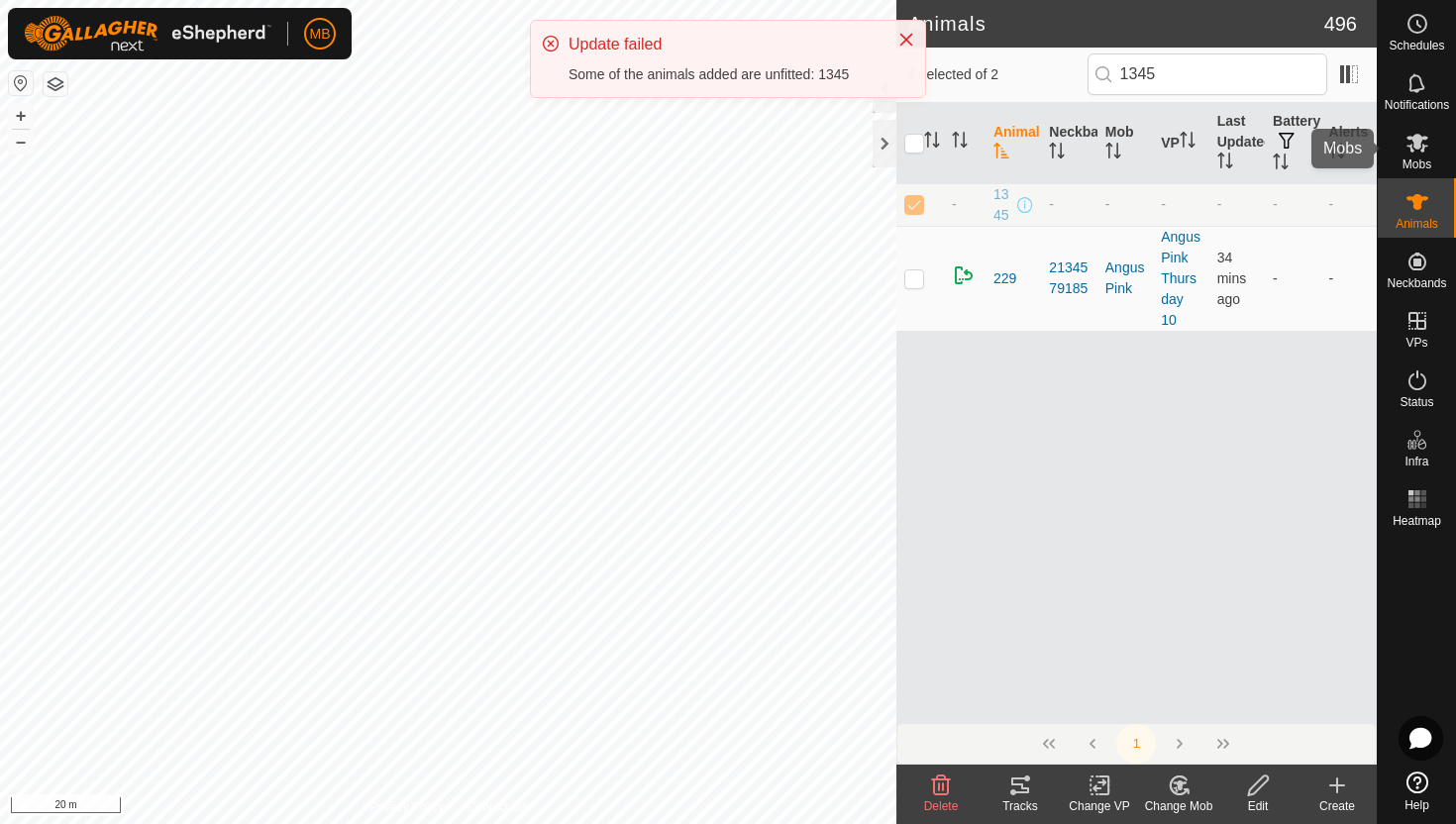 click at bounding box center (1417, 143) 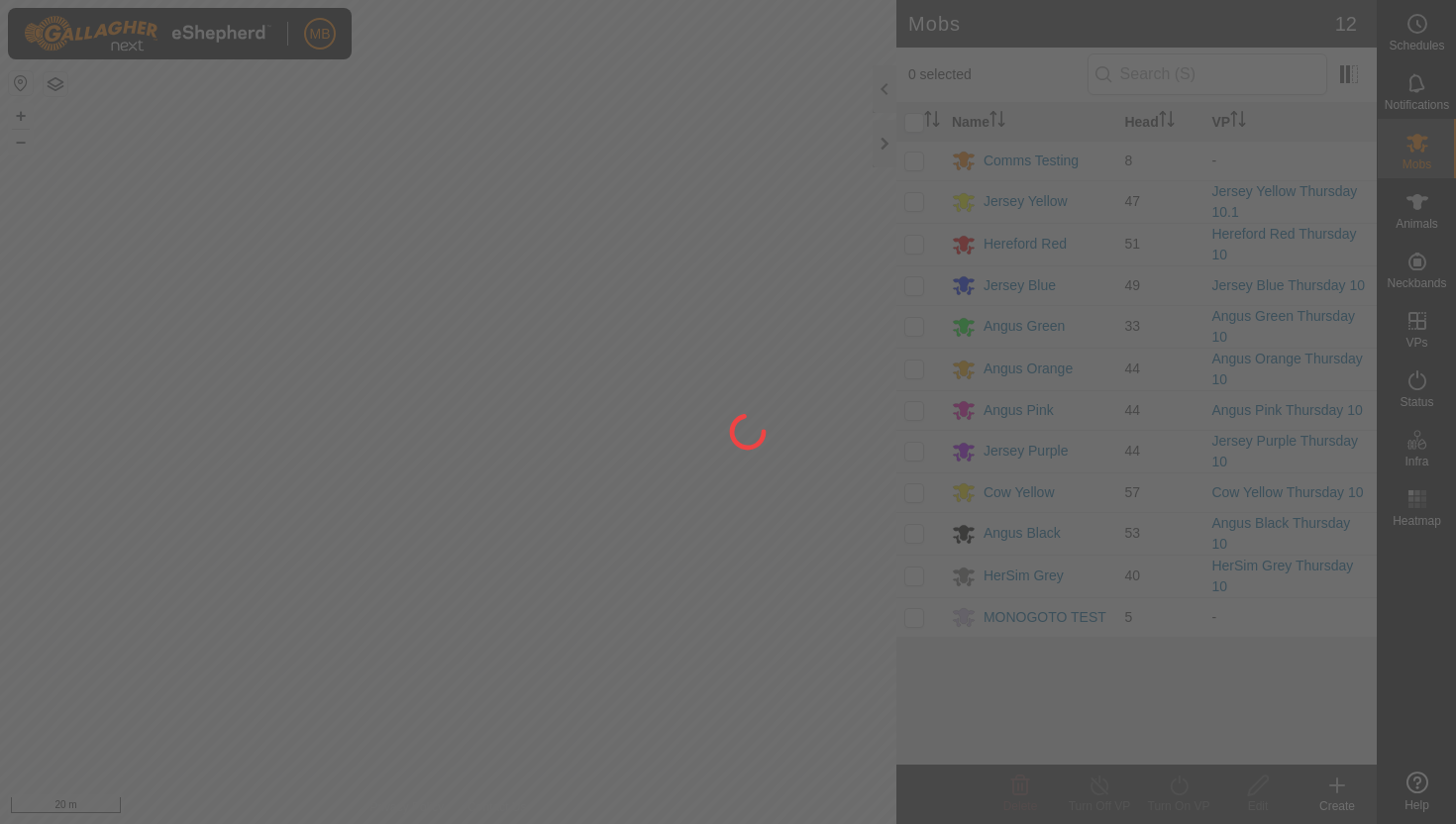 scroll, scrollTop: 0, scrollLeft: 0, axis: both 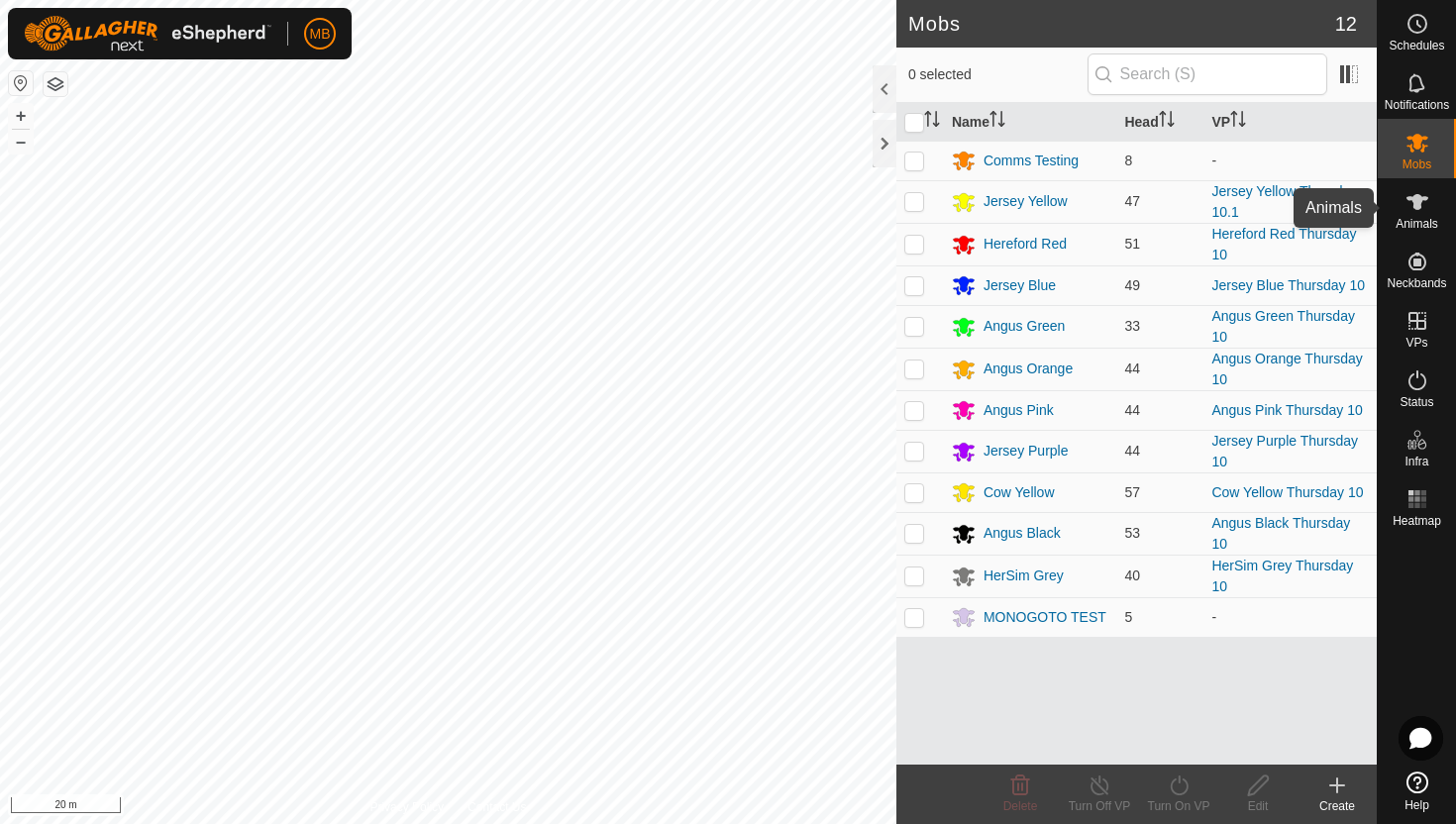 click at bounding box center (1417, 202) 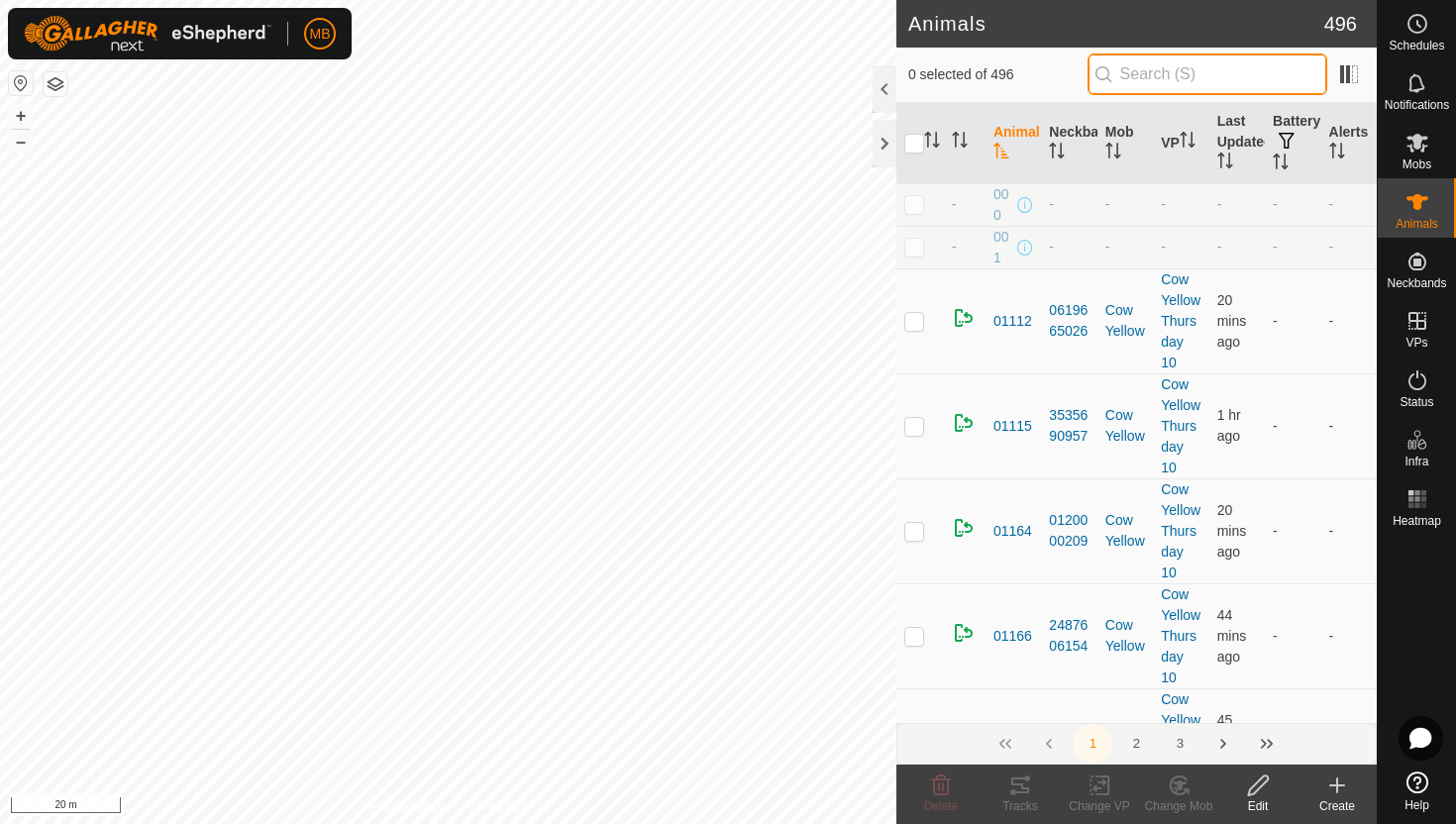 click at bounding box center [1207, 74] 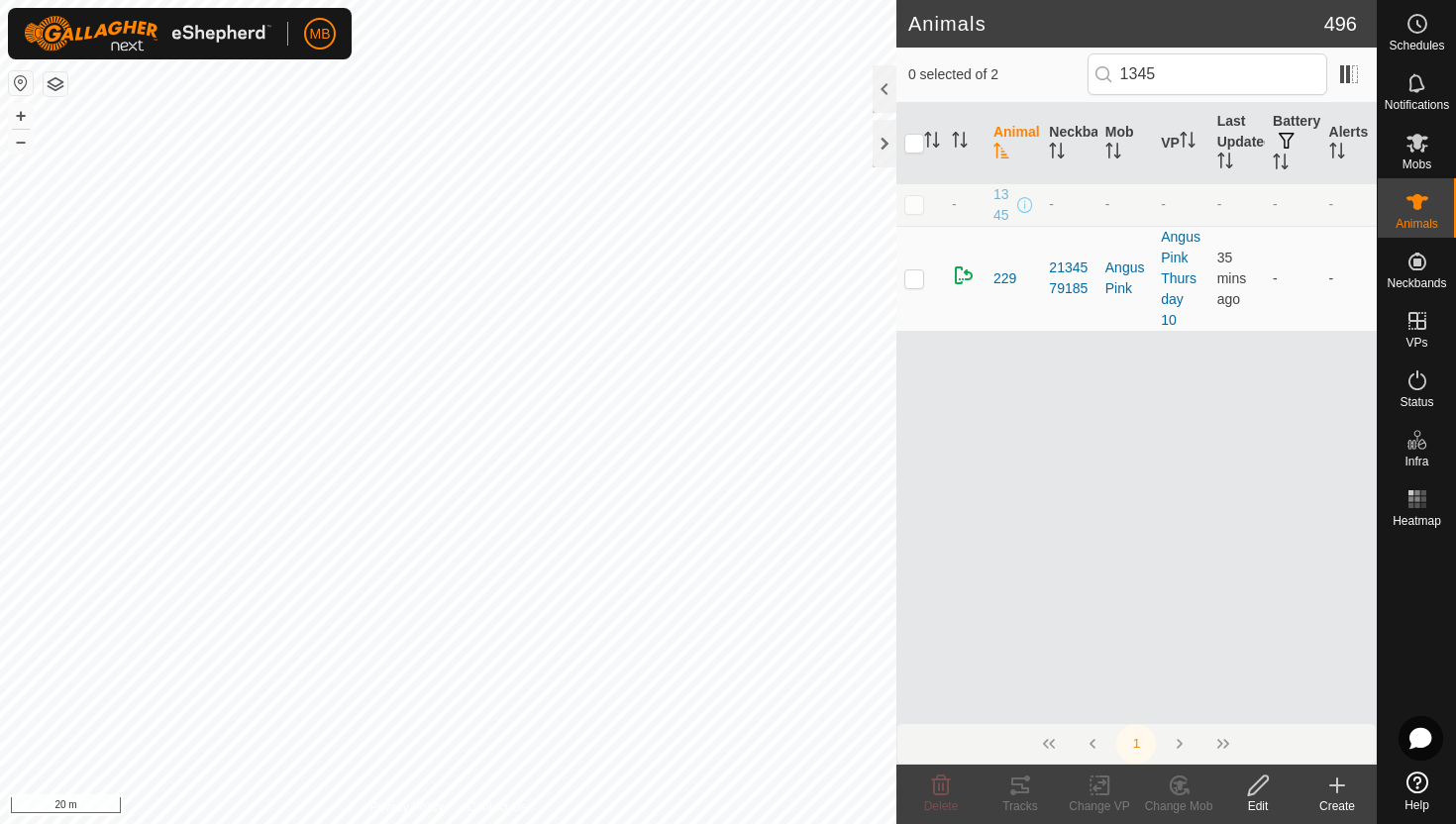 click at bounding box center (914, 204) 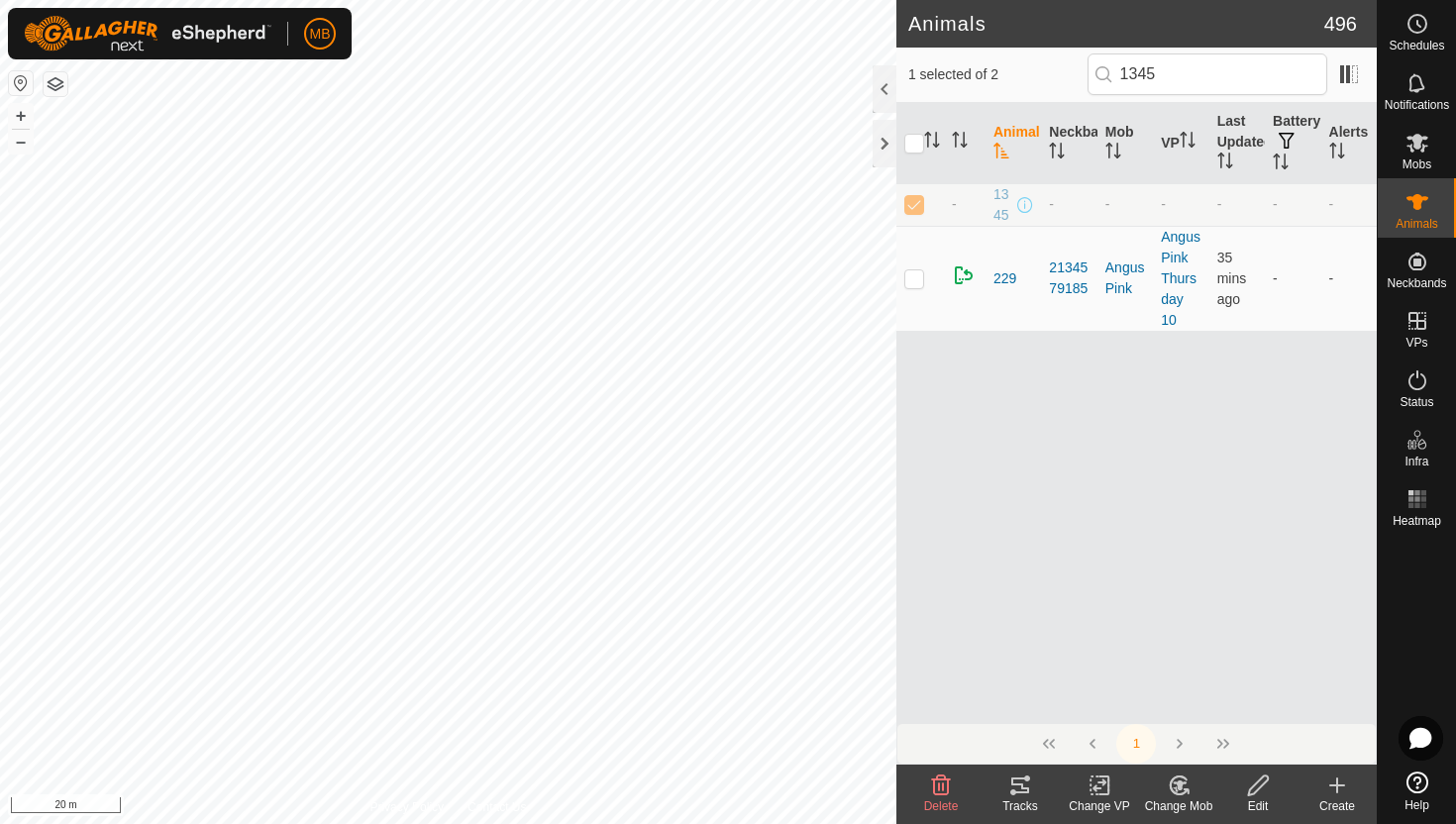 click at bounding box center [1258, 785] 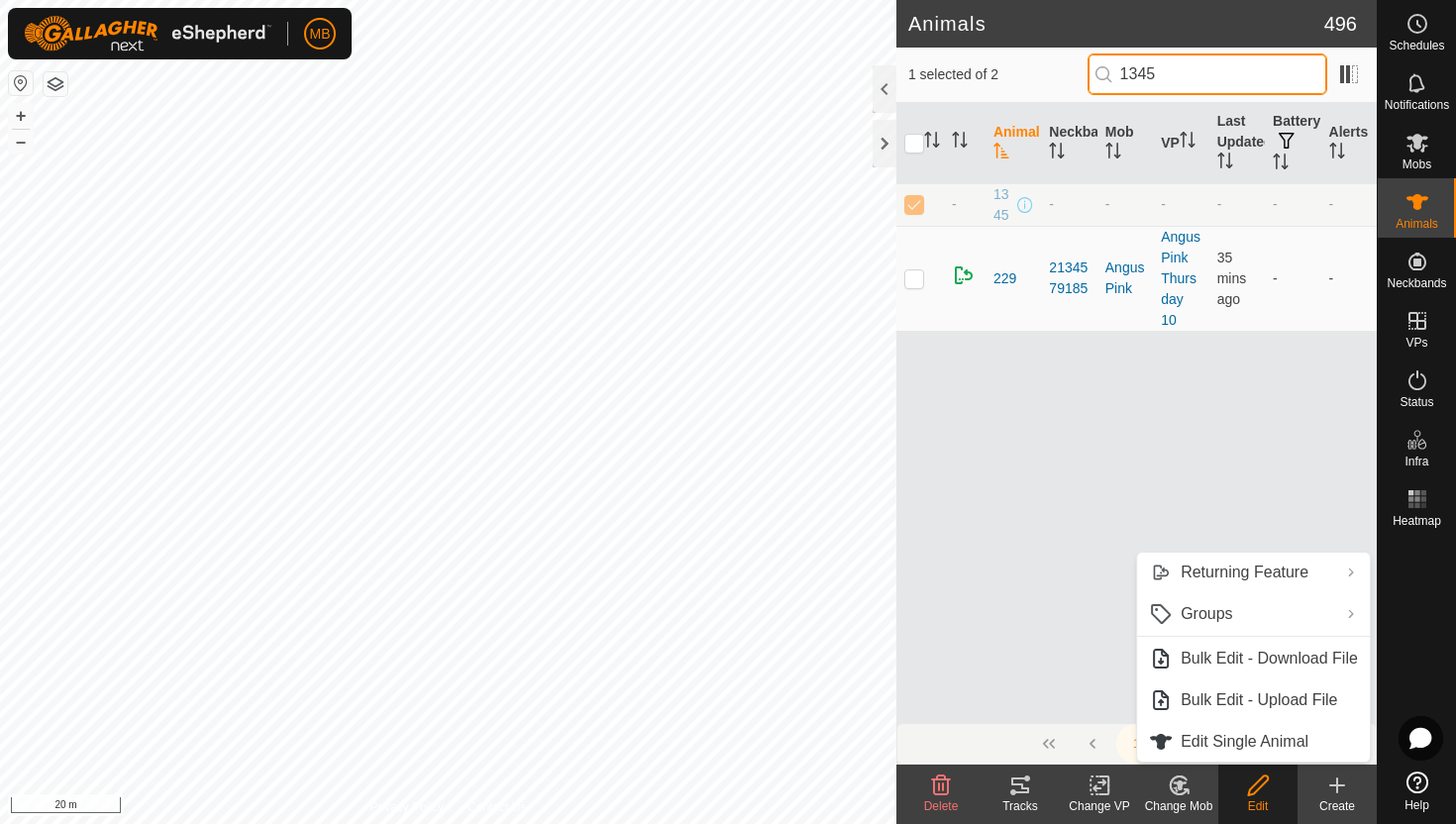click on "1345" at bounding box center (1207, 74) 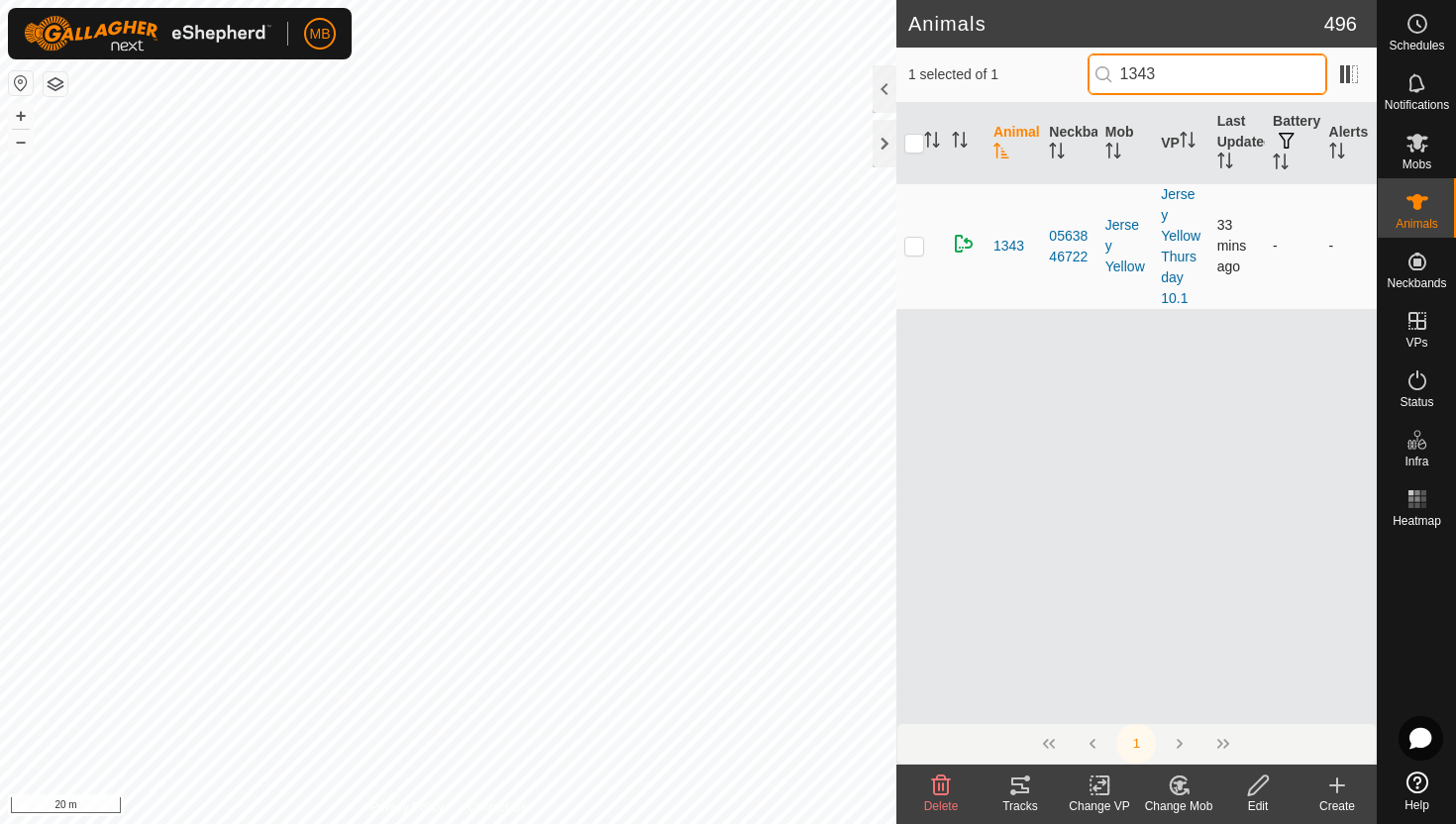 type on "1343" 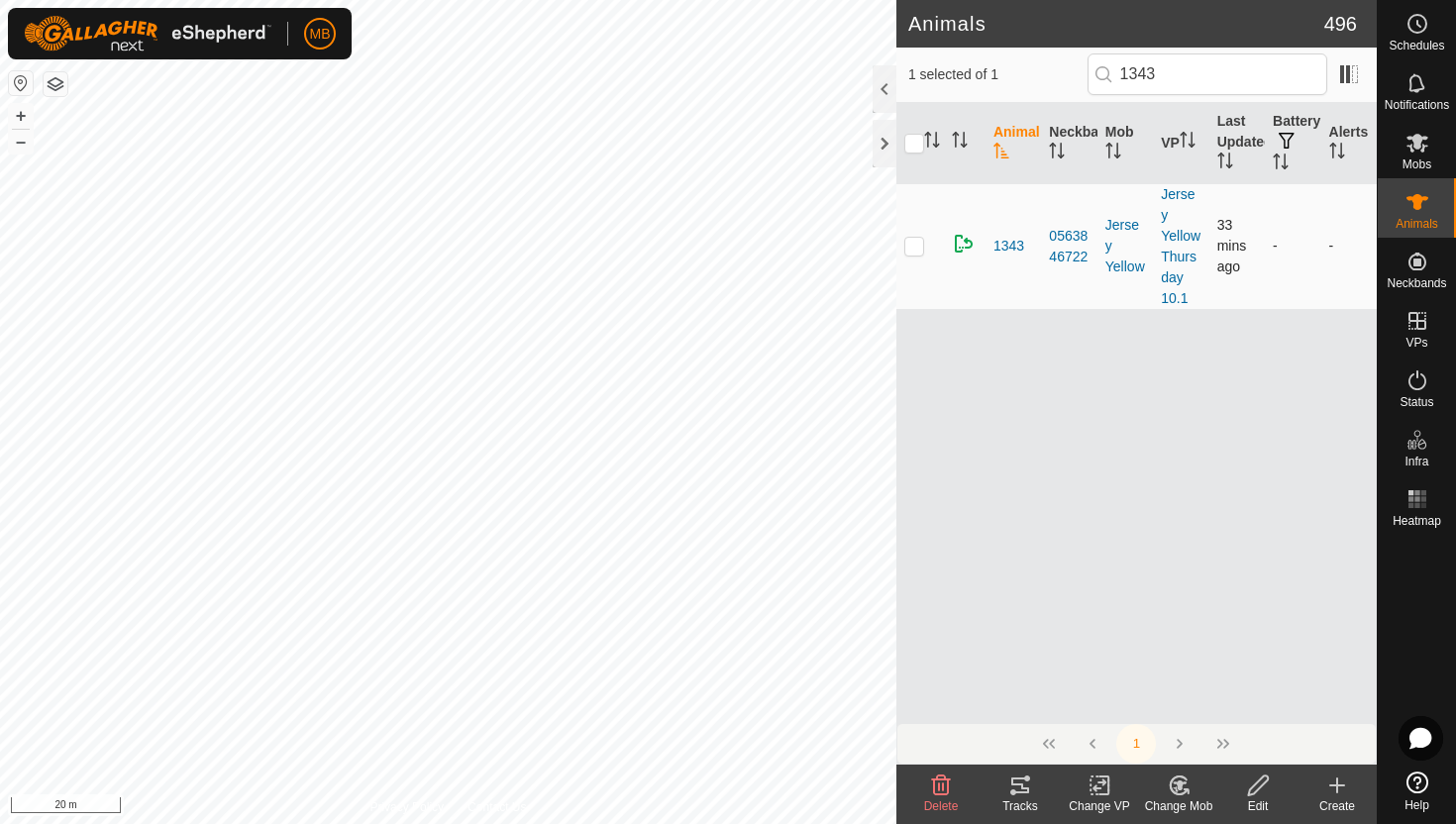 click at bounding box center (914, 246) 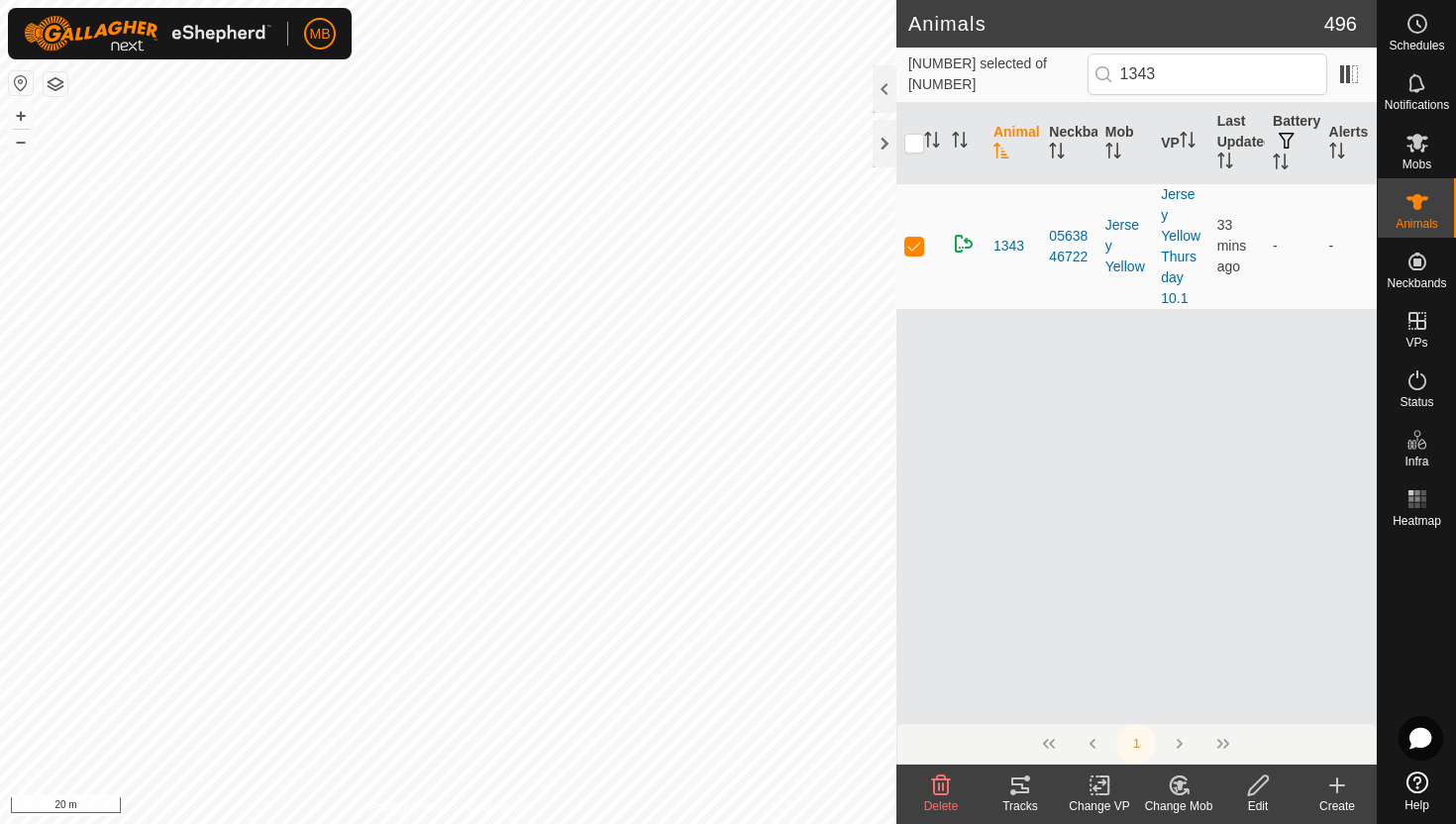 click at bounding box center [1020, 785] 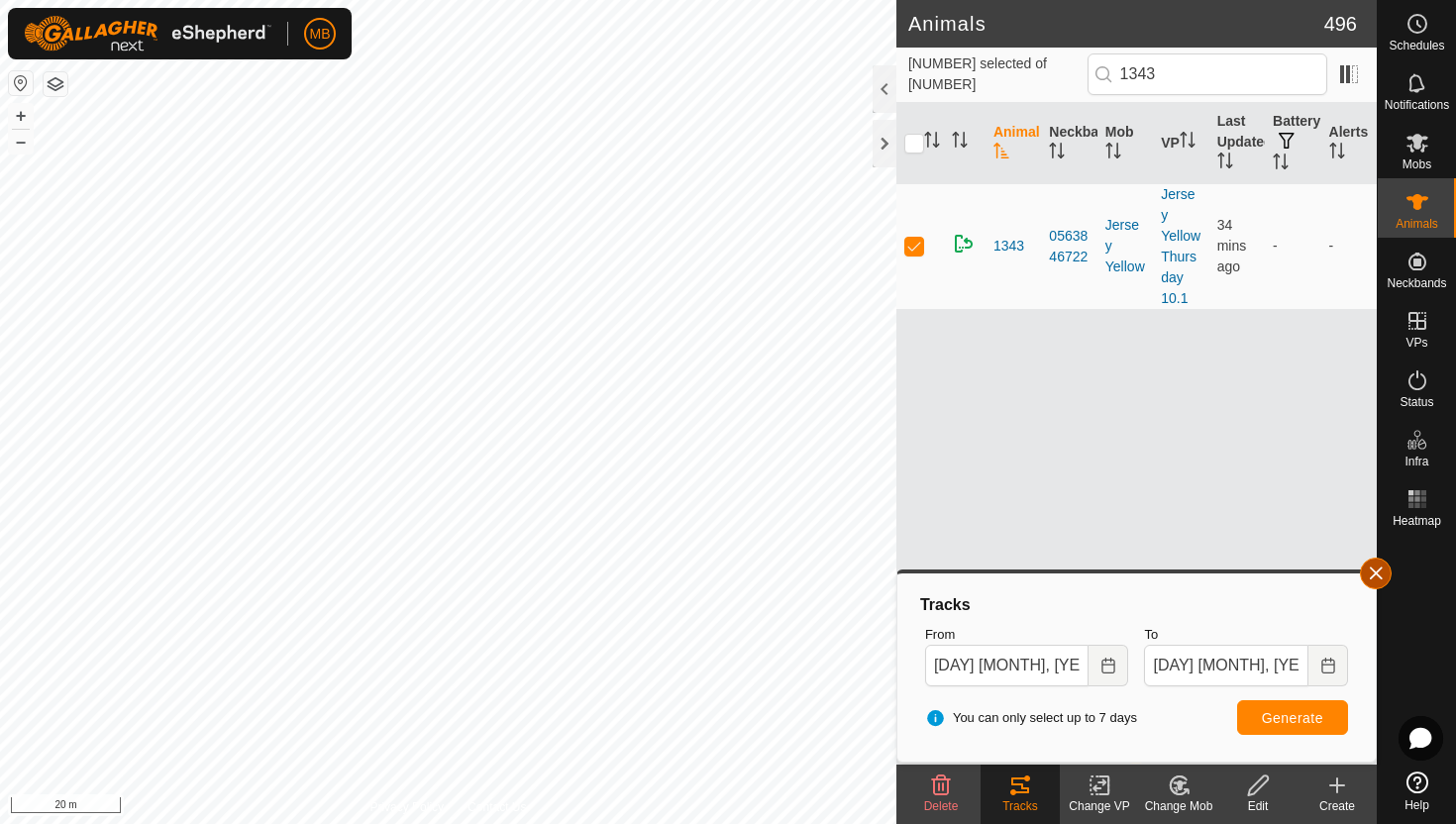 click at bounding box center [1376, 573] 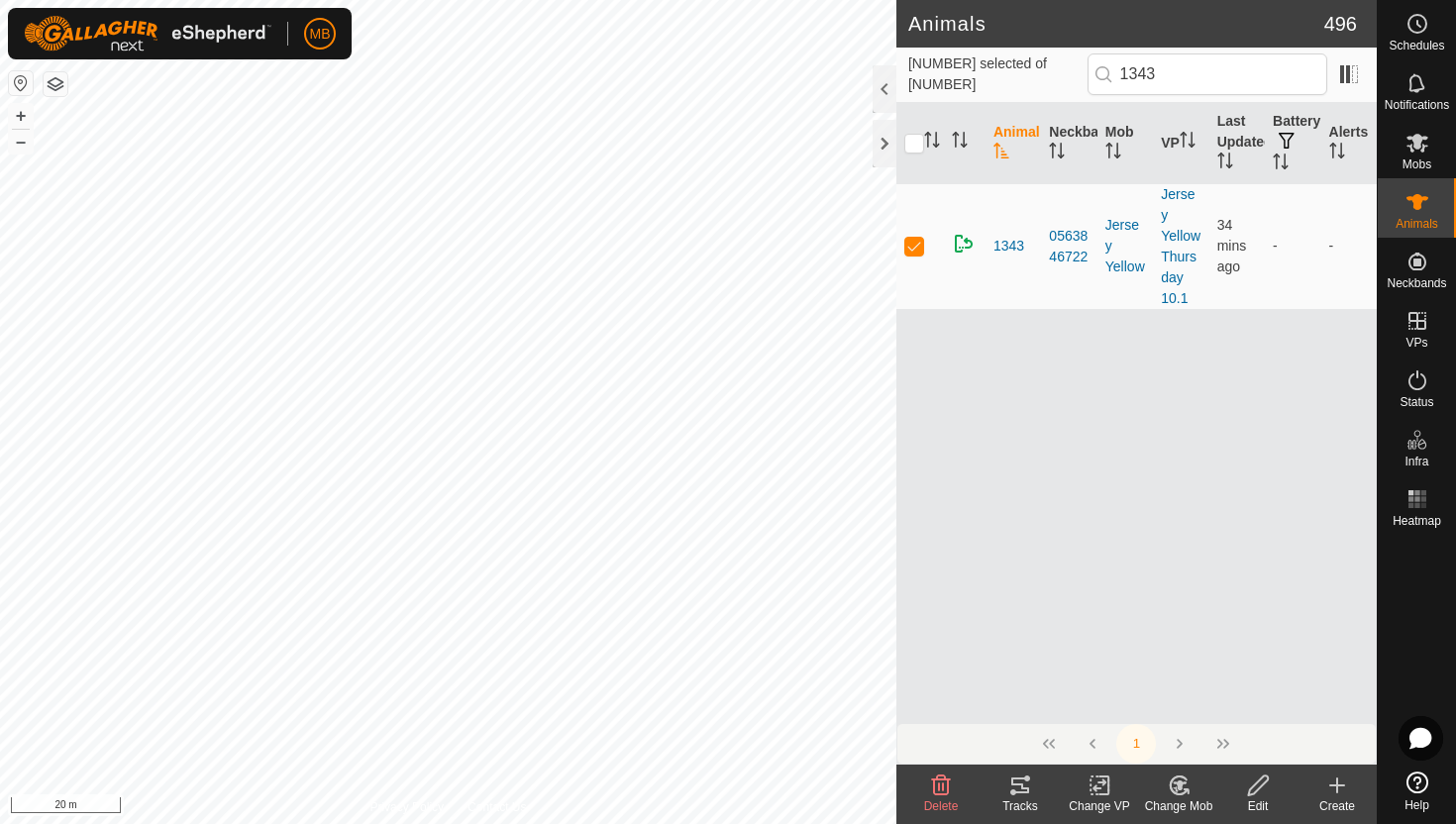 click at bounding box center [1258, 785] 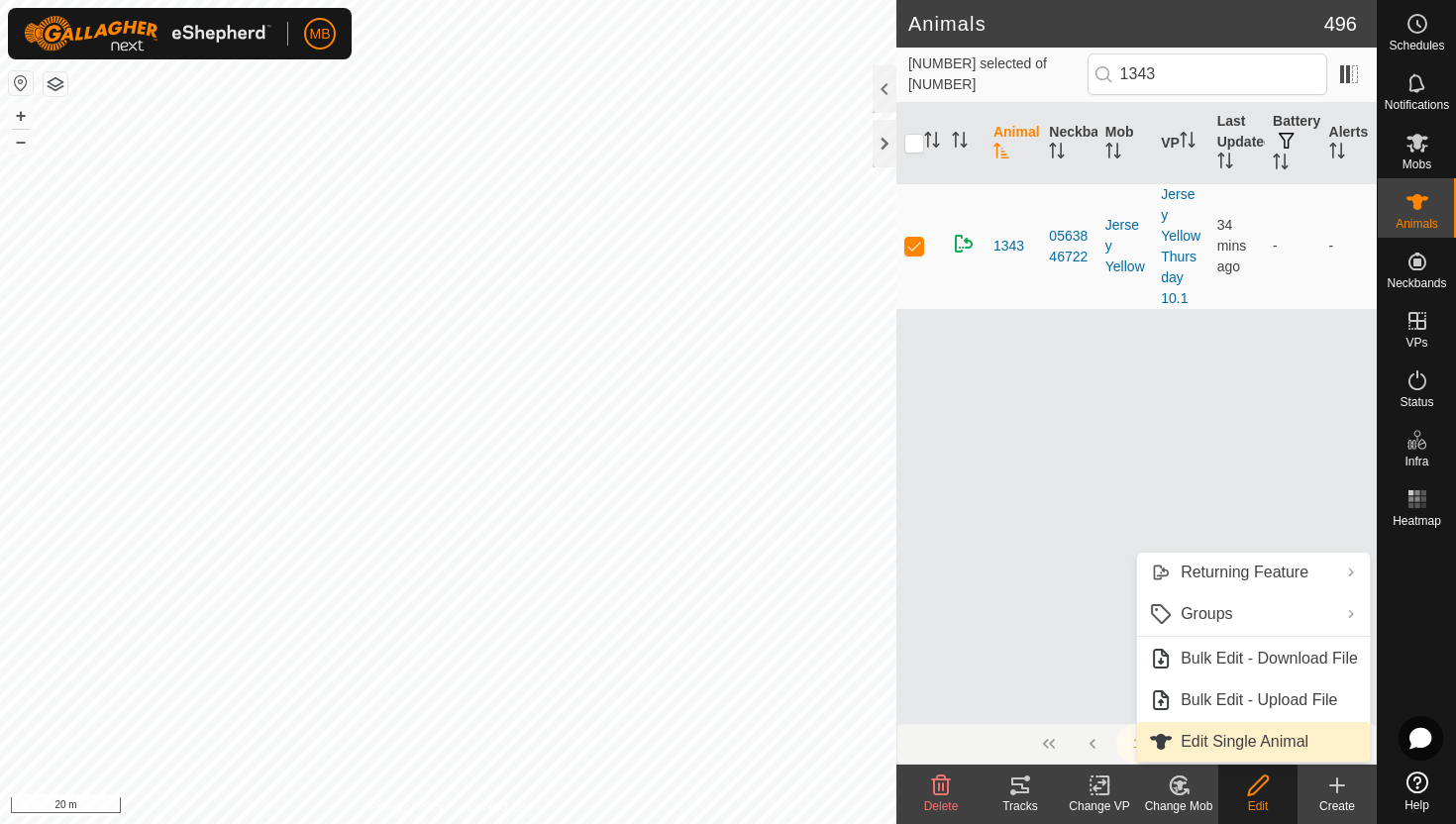 click on "Edit Single Animal" at bounding box center [1253, 742] 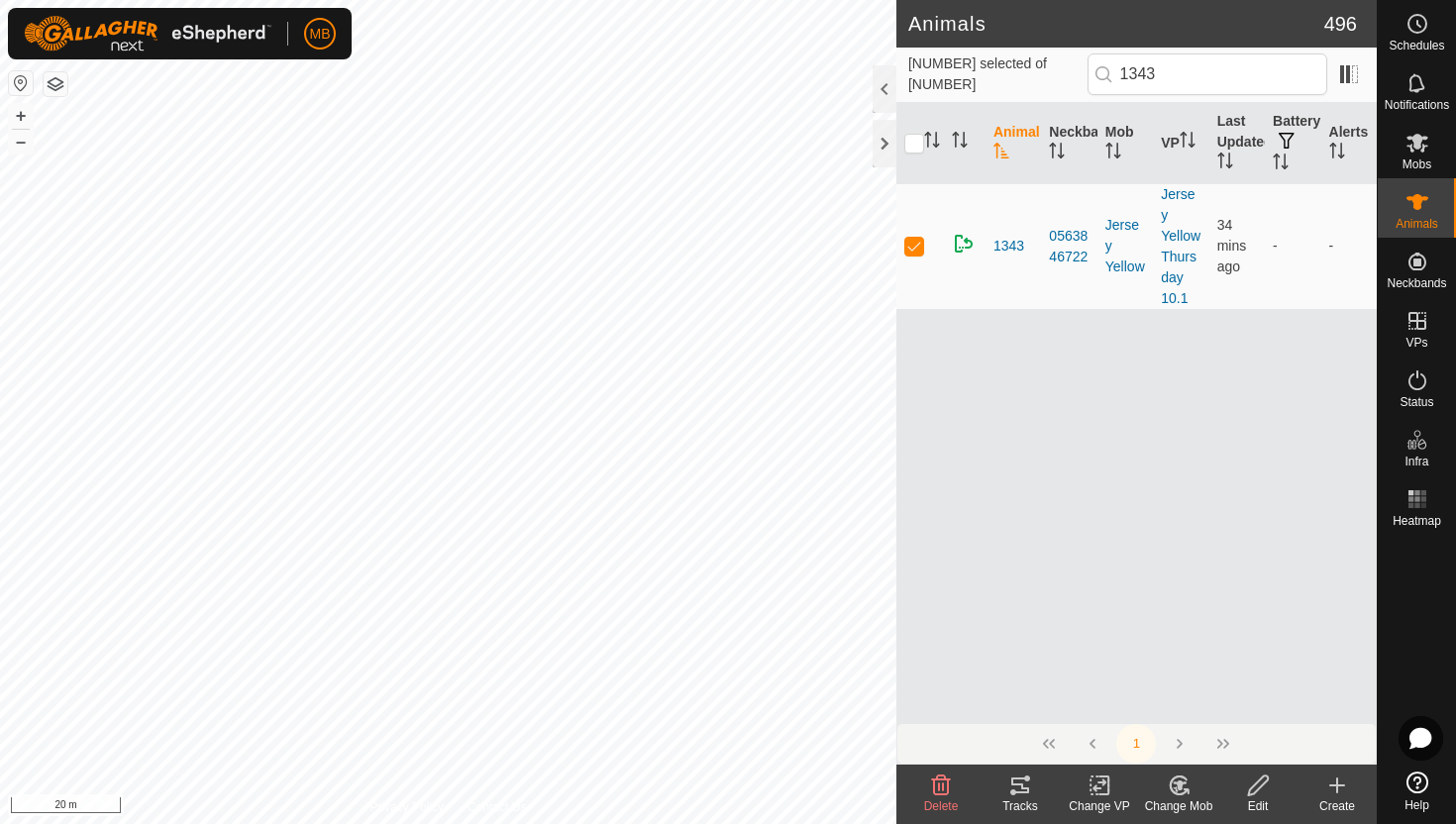 click at bounding box center [1258, 785] 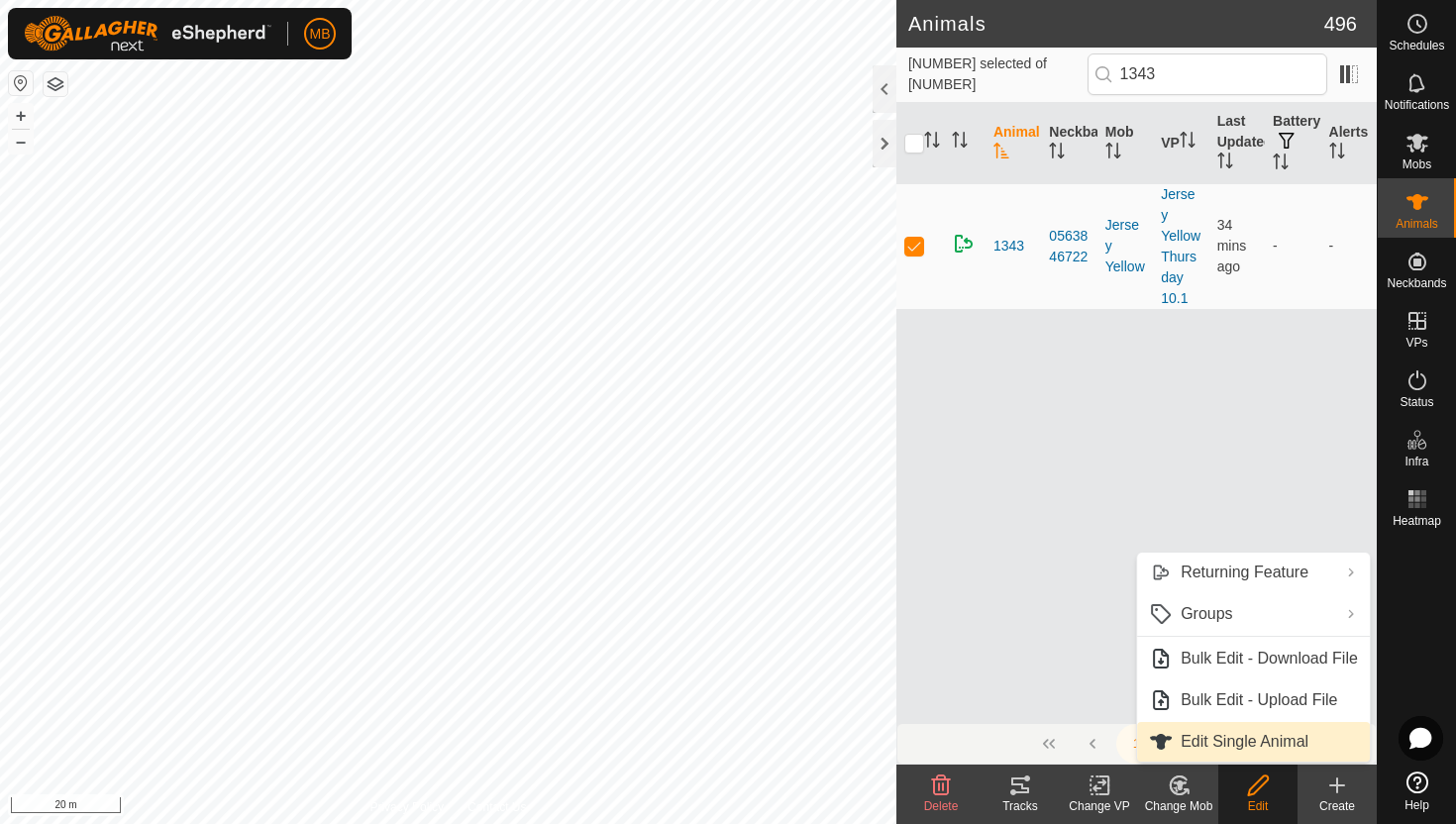 click on "Edit Single Animal" at bounding box center [1253, 742] 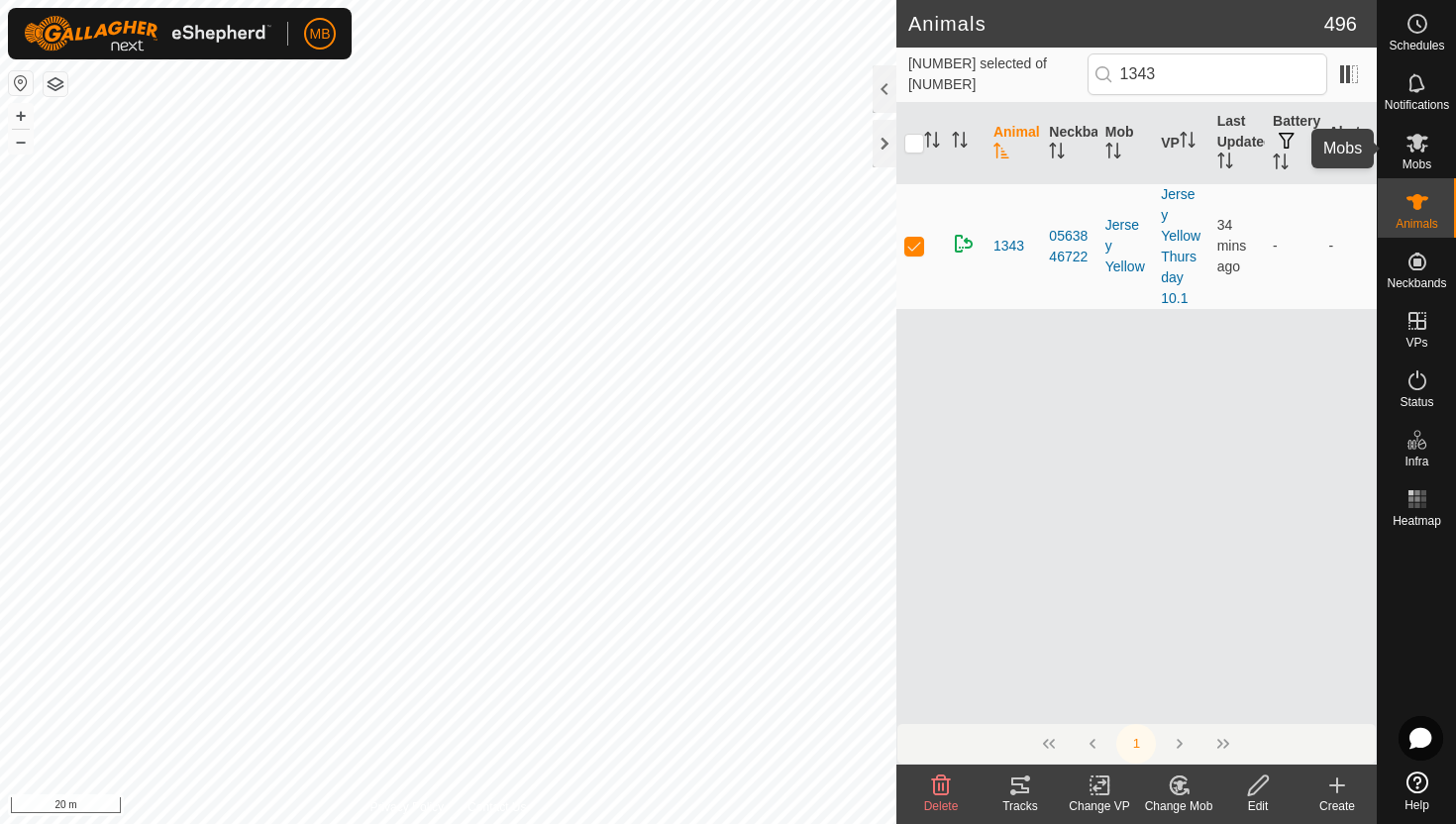 click at bounding box center (1417, 143) 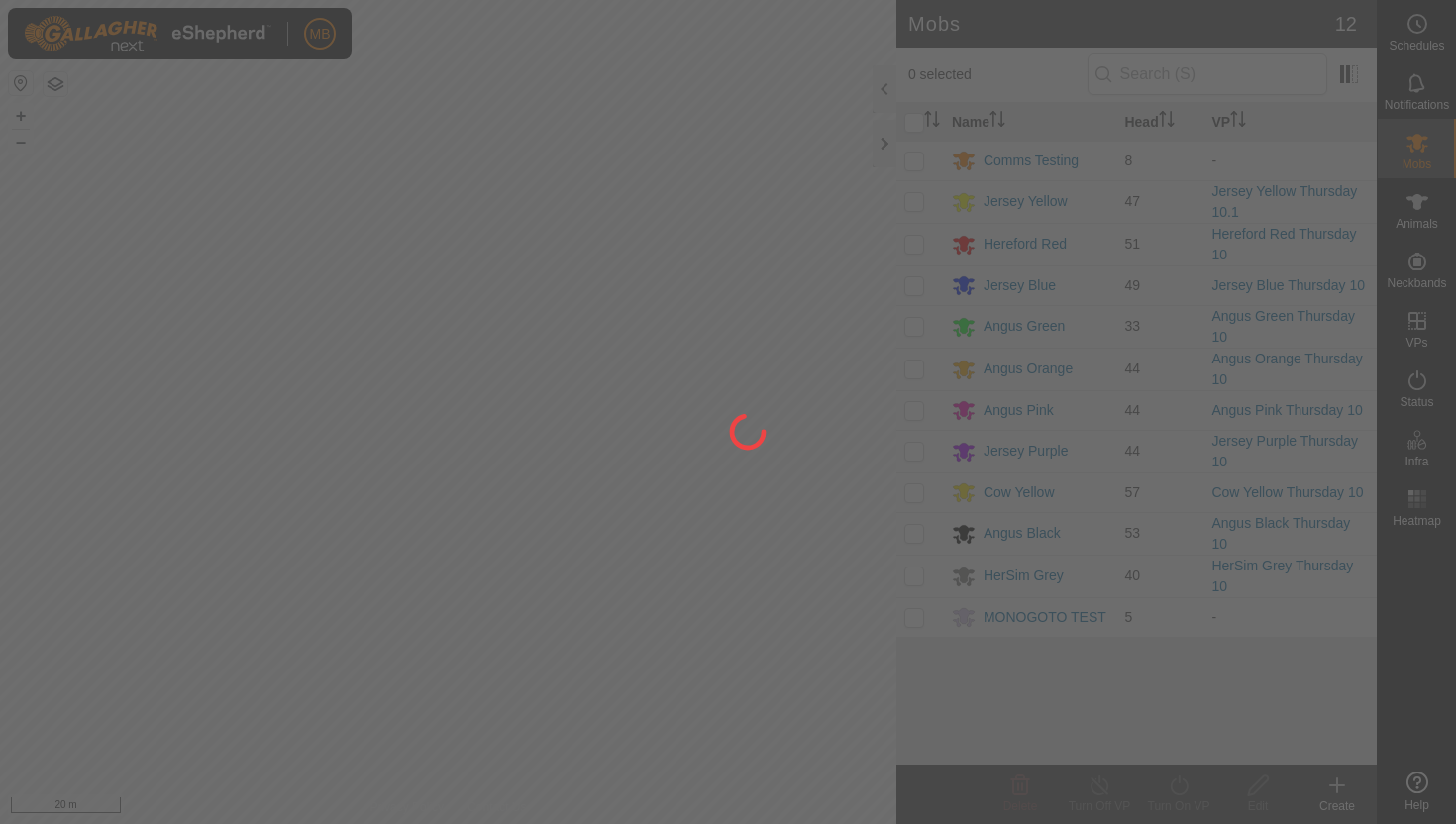 scroll, scrollTop: 0, scrollLeft: 0, axis: both 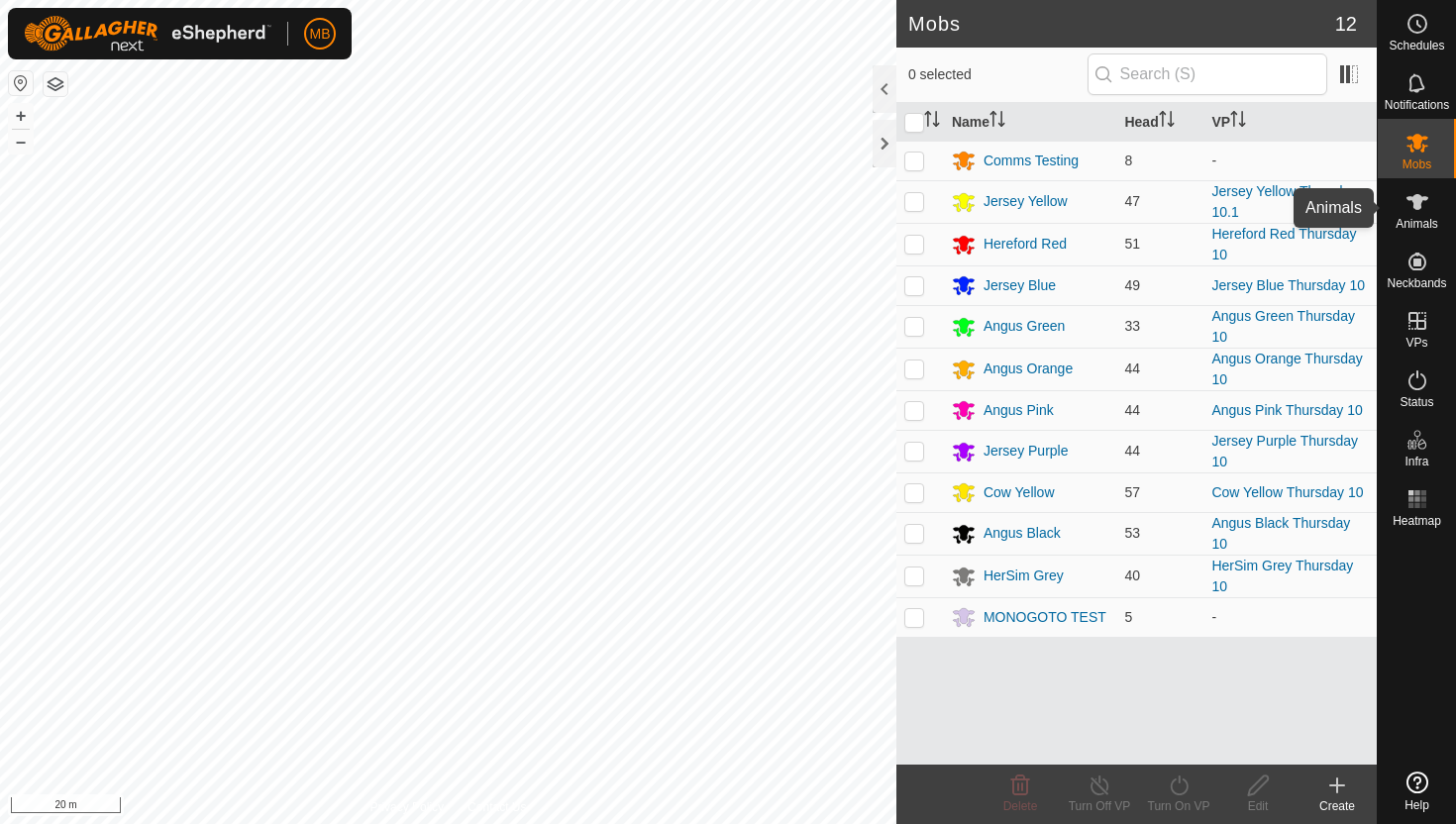 click at bounding box center (1417, 202) 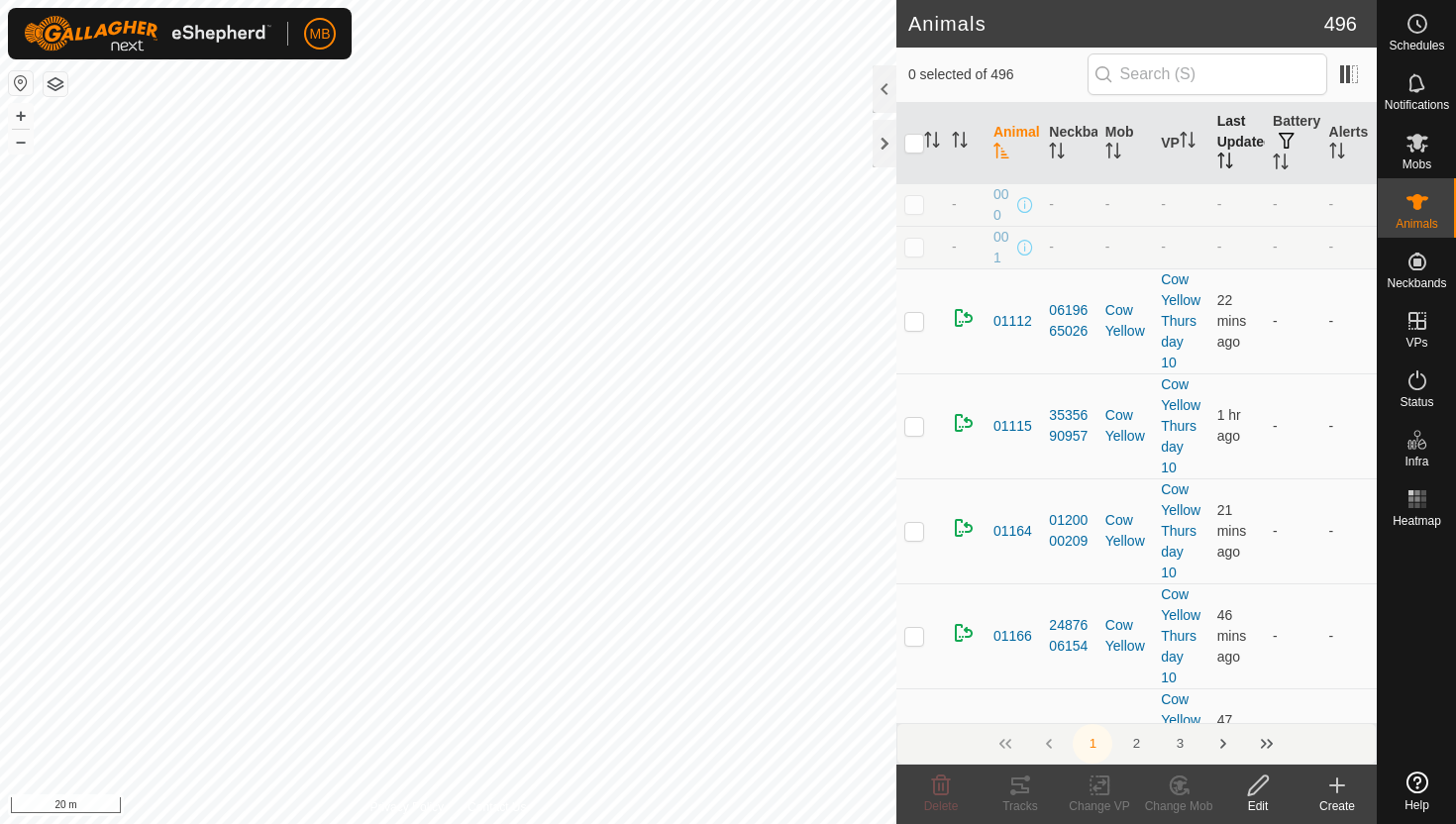 scroll, scrollTop: 0, scrollLeft: 0, axis: both 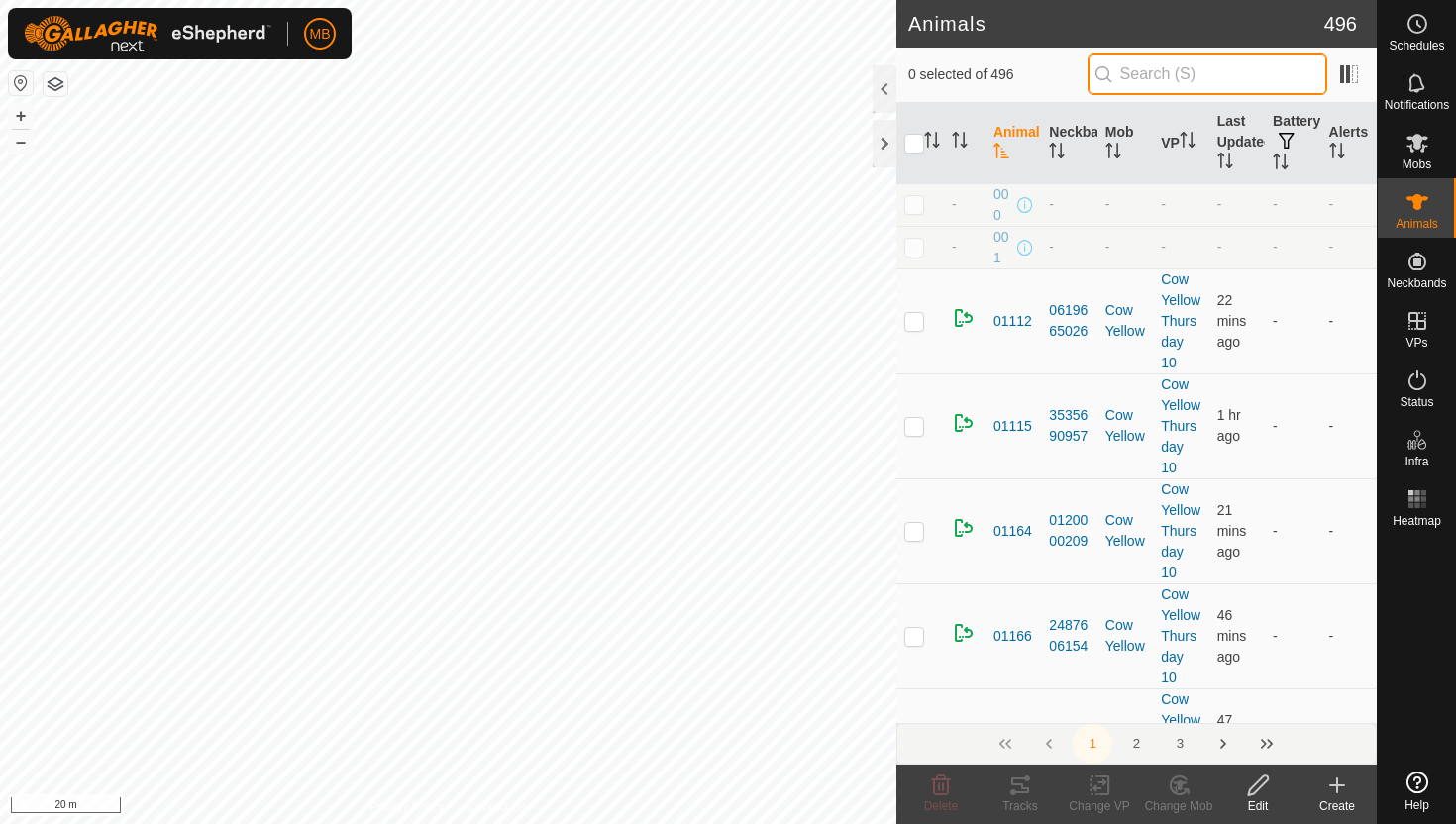 click at bounding box center [1207, 74] 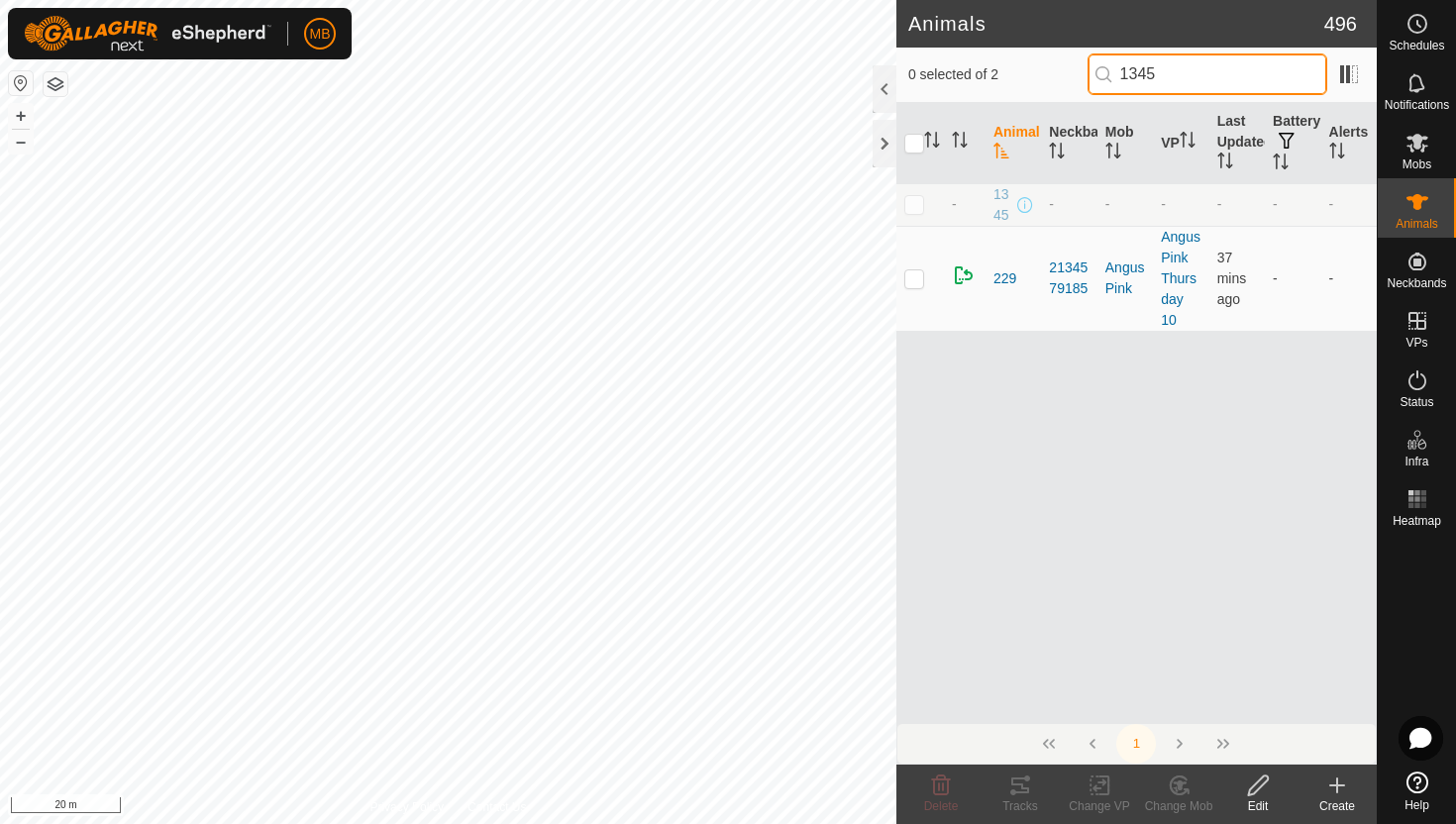 type on "1345" 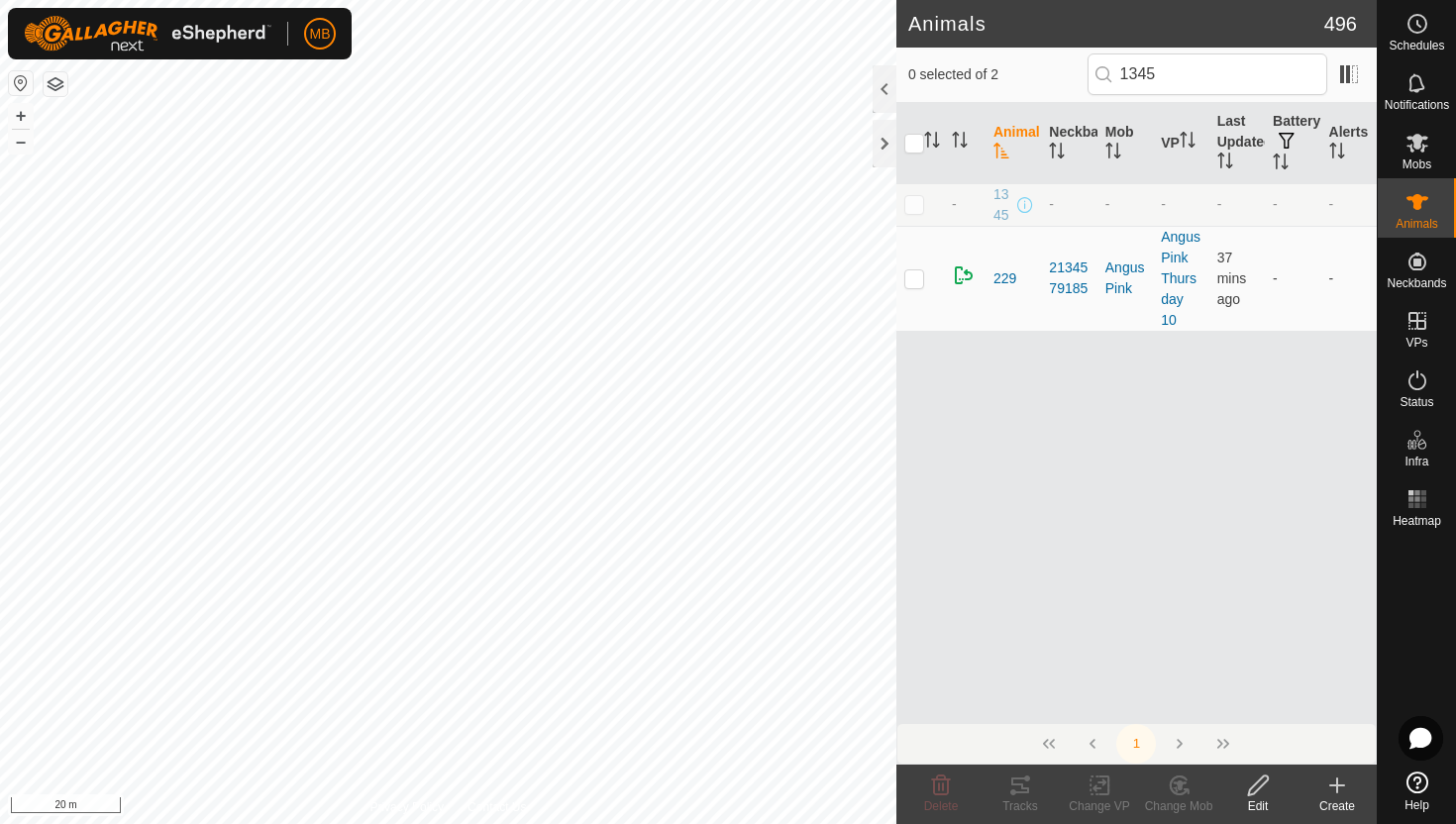 click at bounding box center (914, 204) 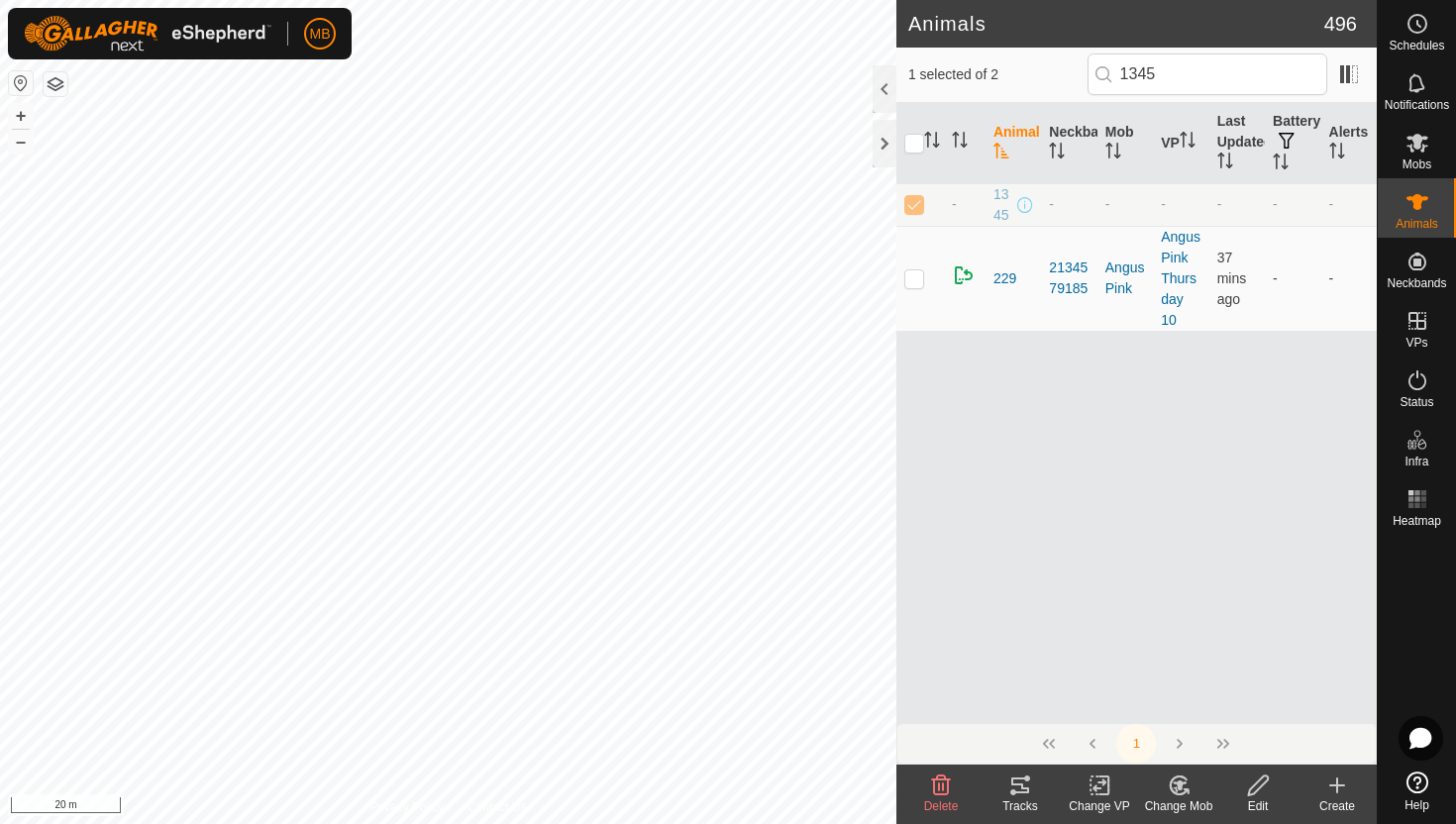click at bounding box center (1180, 785) 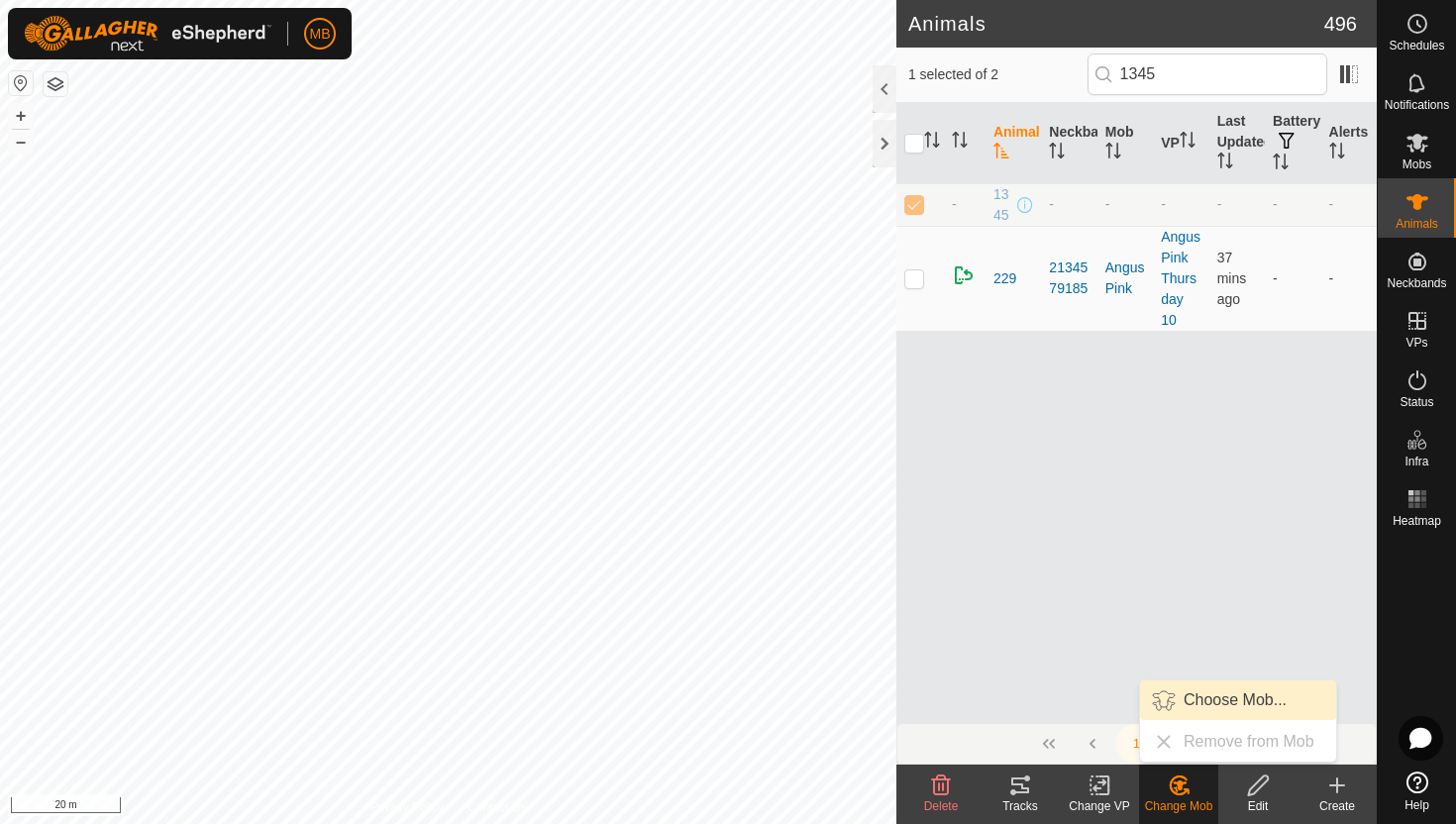 click on "Choose Mob..." at bounding box center [1238, 700] 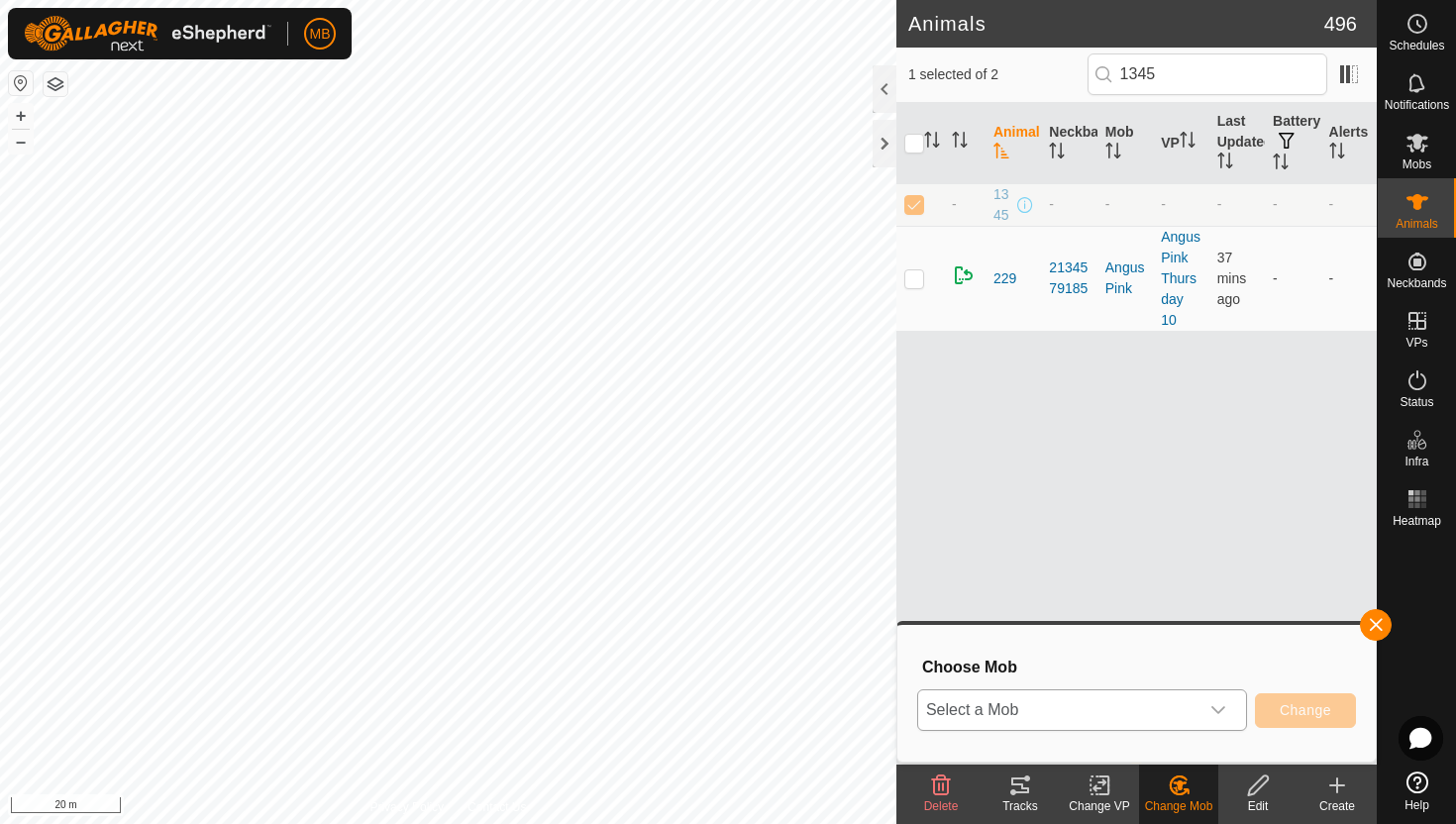 click at bounding box center (1218, 710) 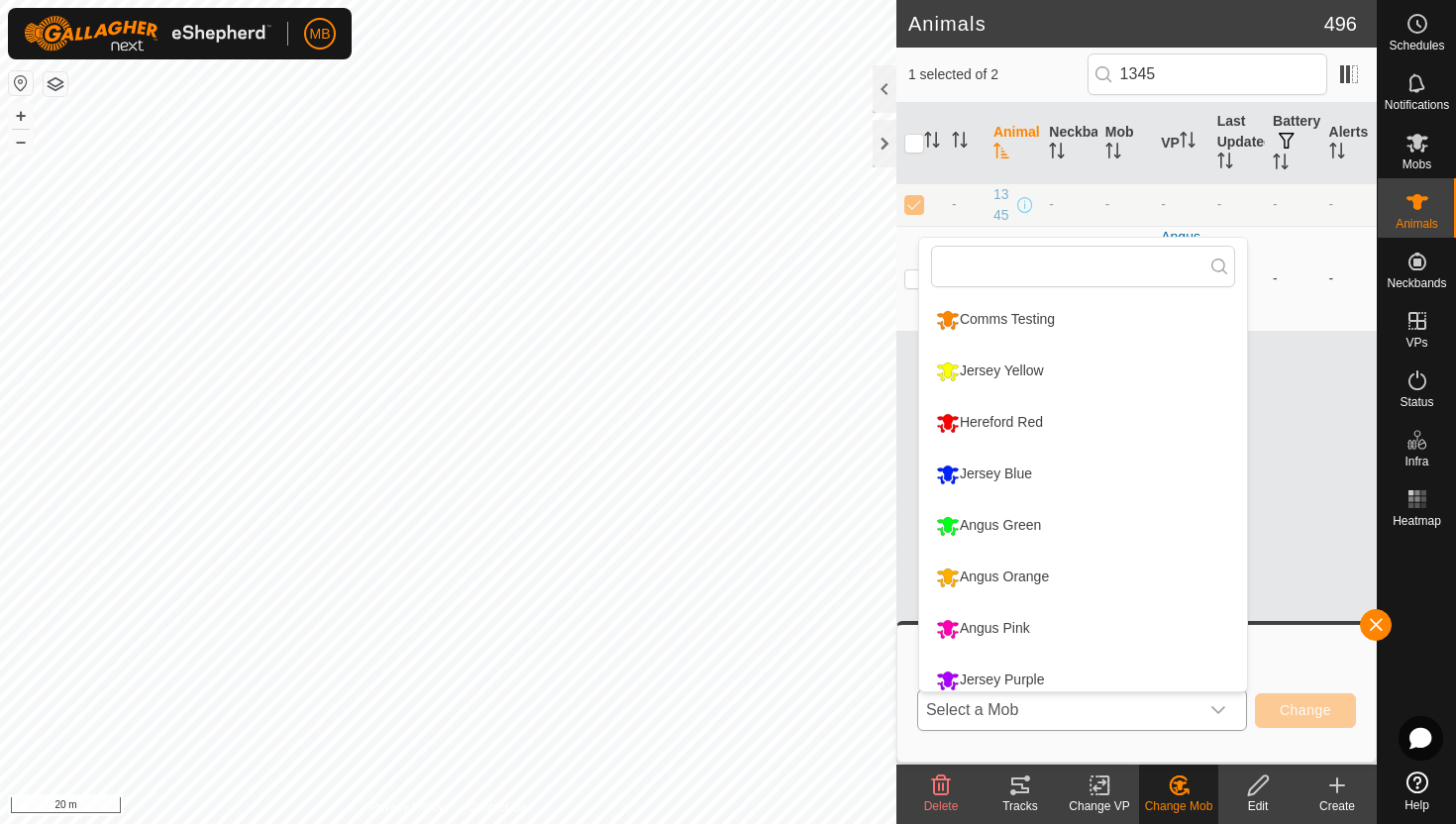 scroll, scrollTop: 14, scrollLeft: 0, axis: vertical 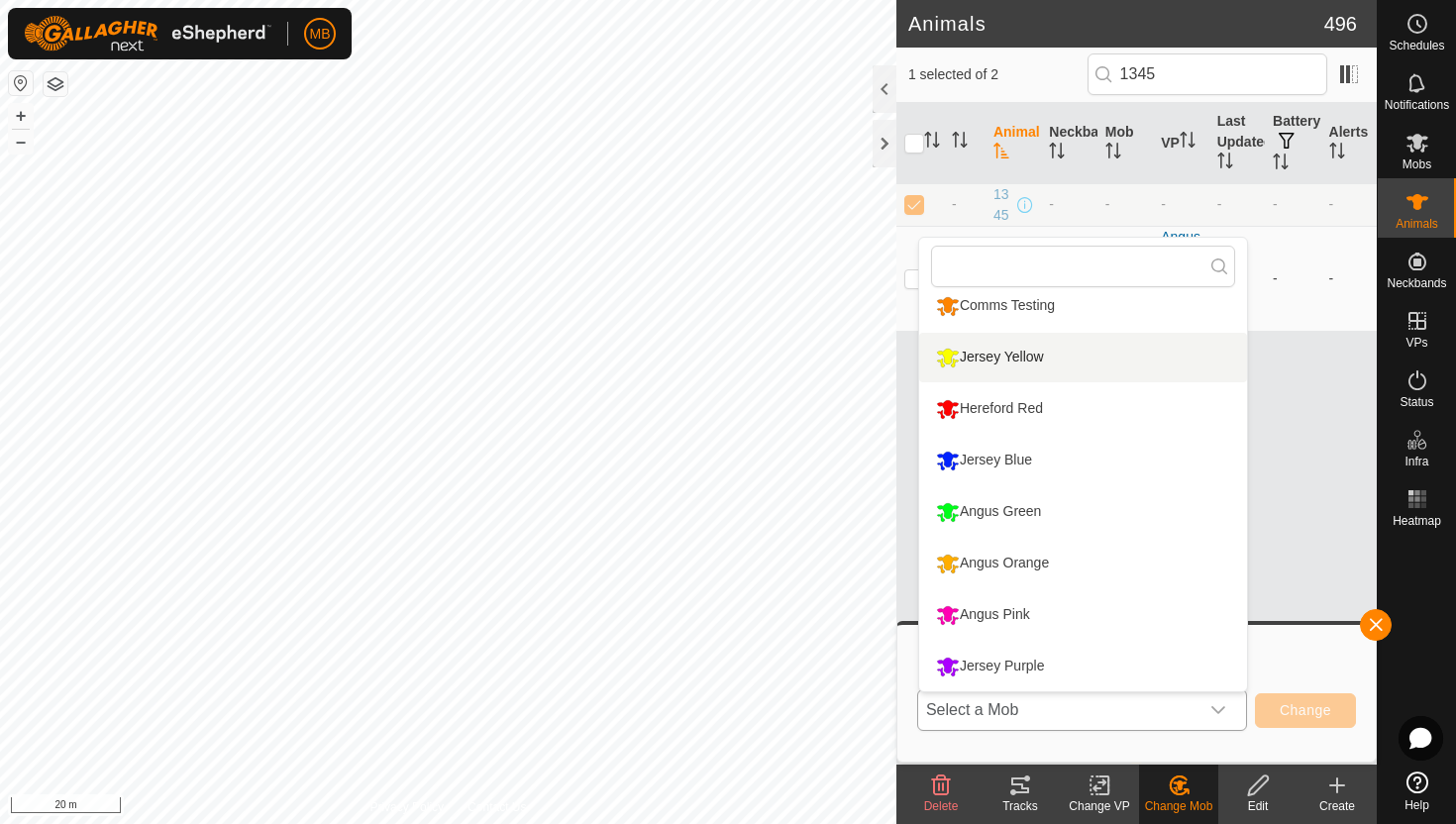 click on "Jersey Yellow" at bounding box center (1083, 358) 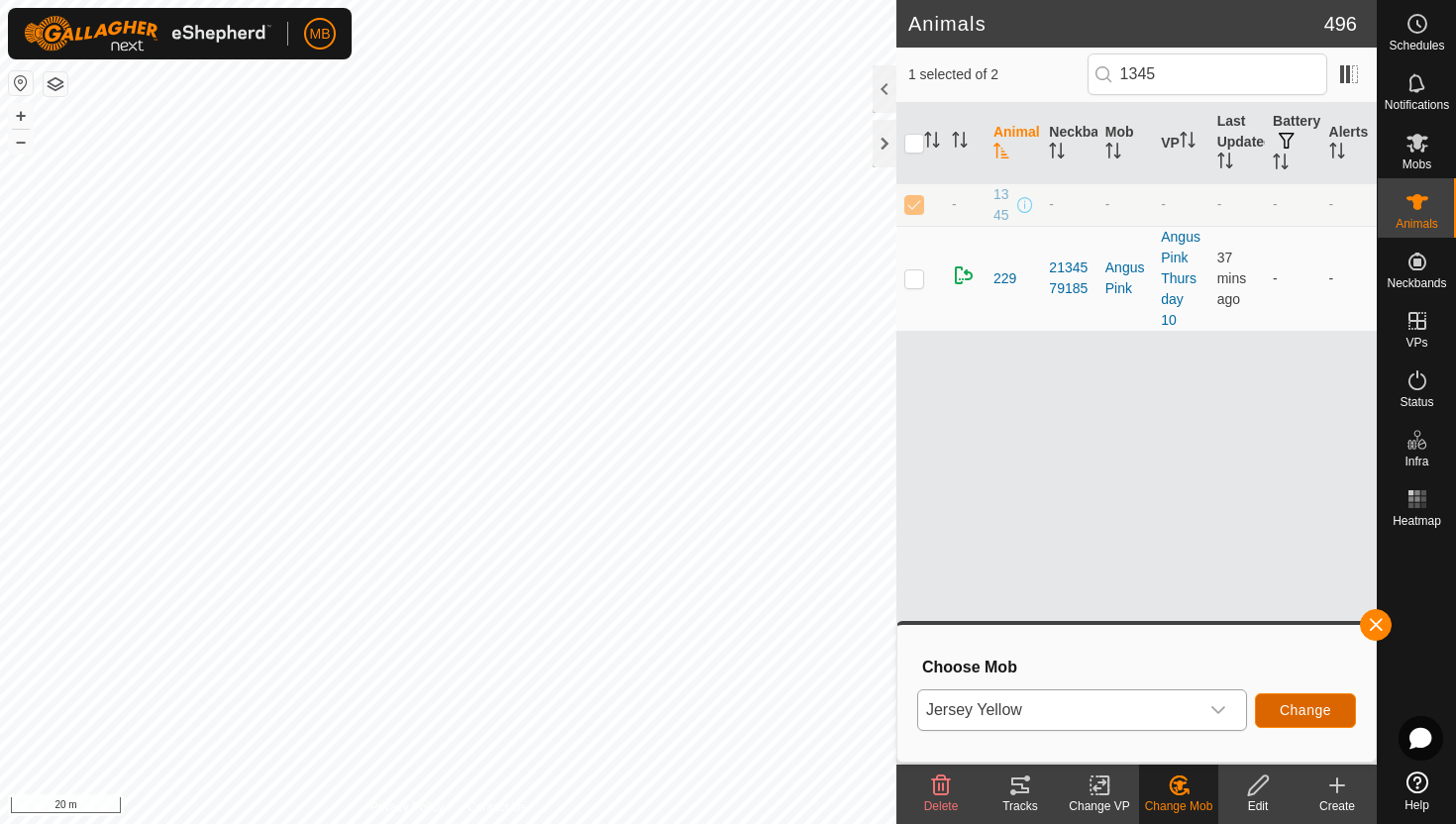 click on "Change" at bounding box center [1305, 710] 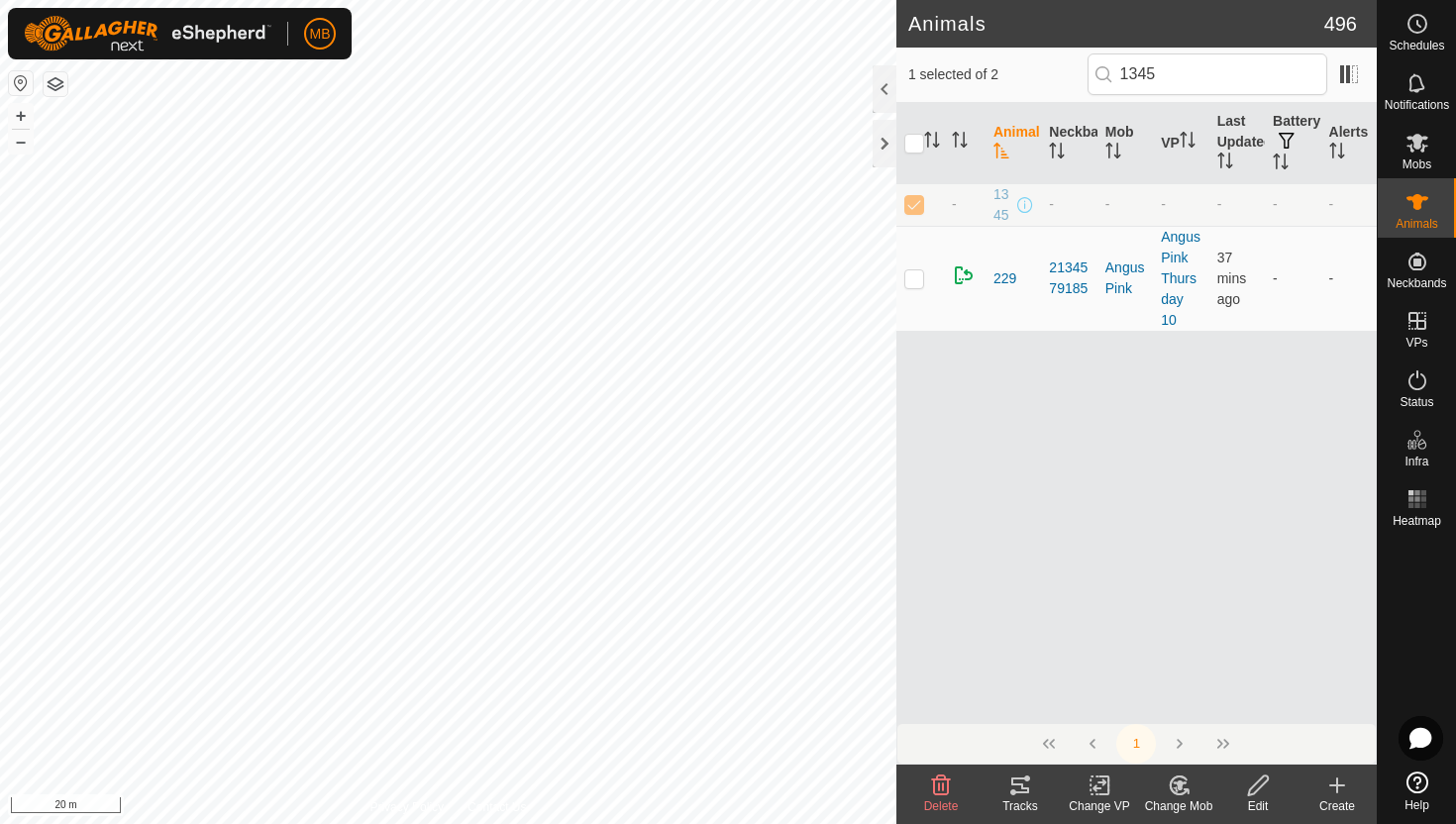 click at bounding box center [1099, 785] 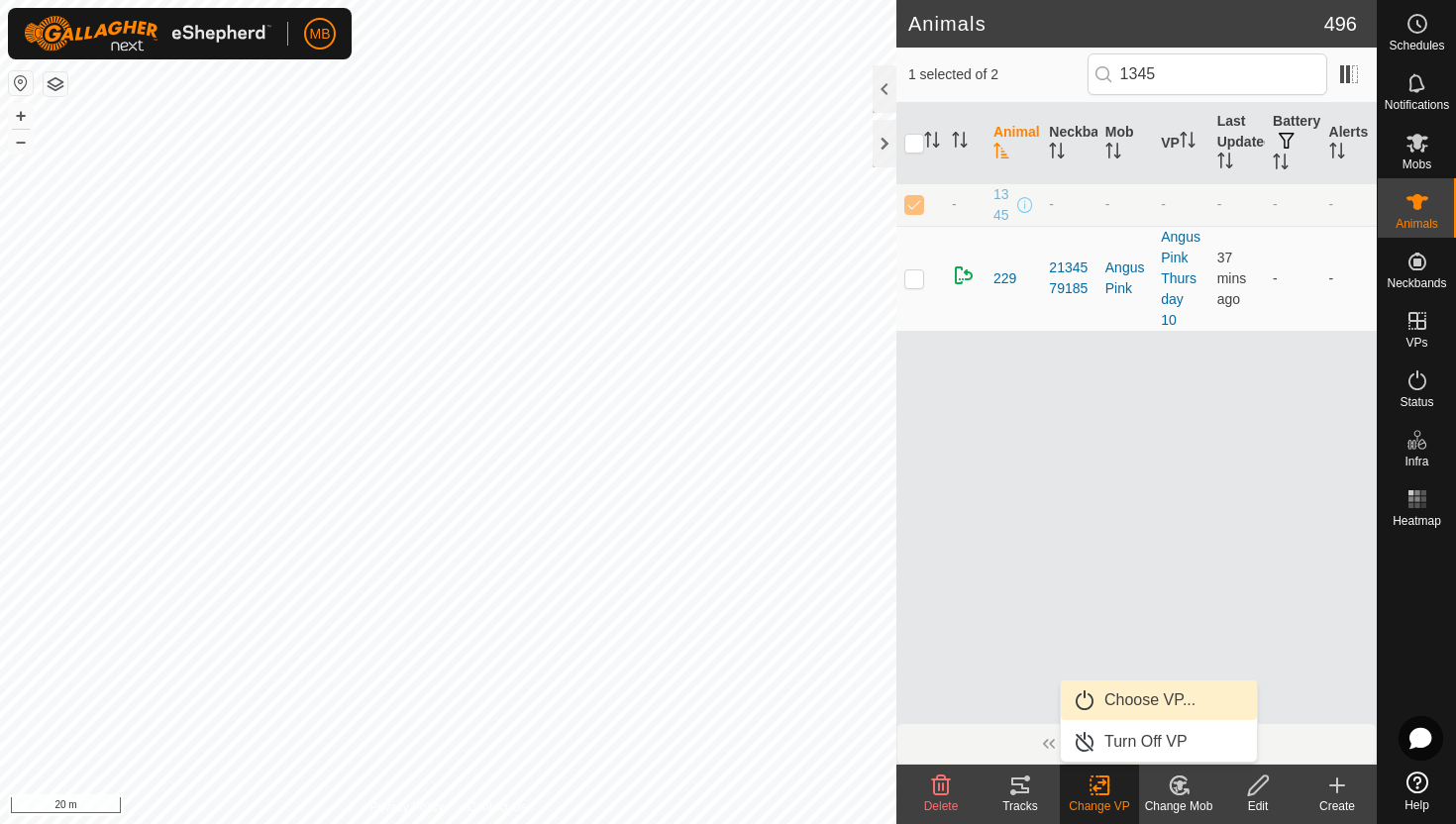 click on "Choose VP..." at bounding box center [1159, 700] 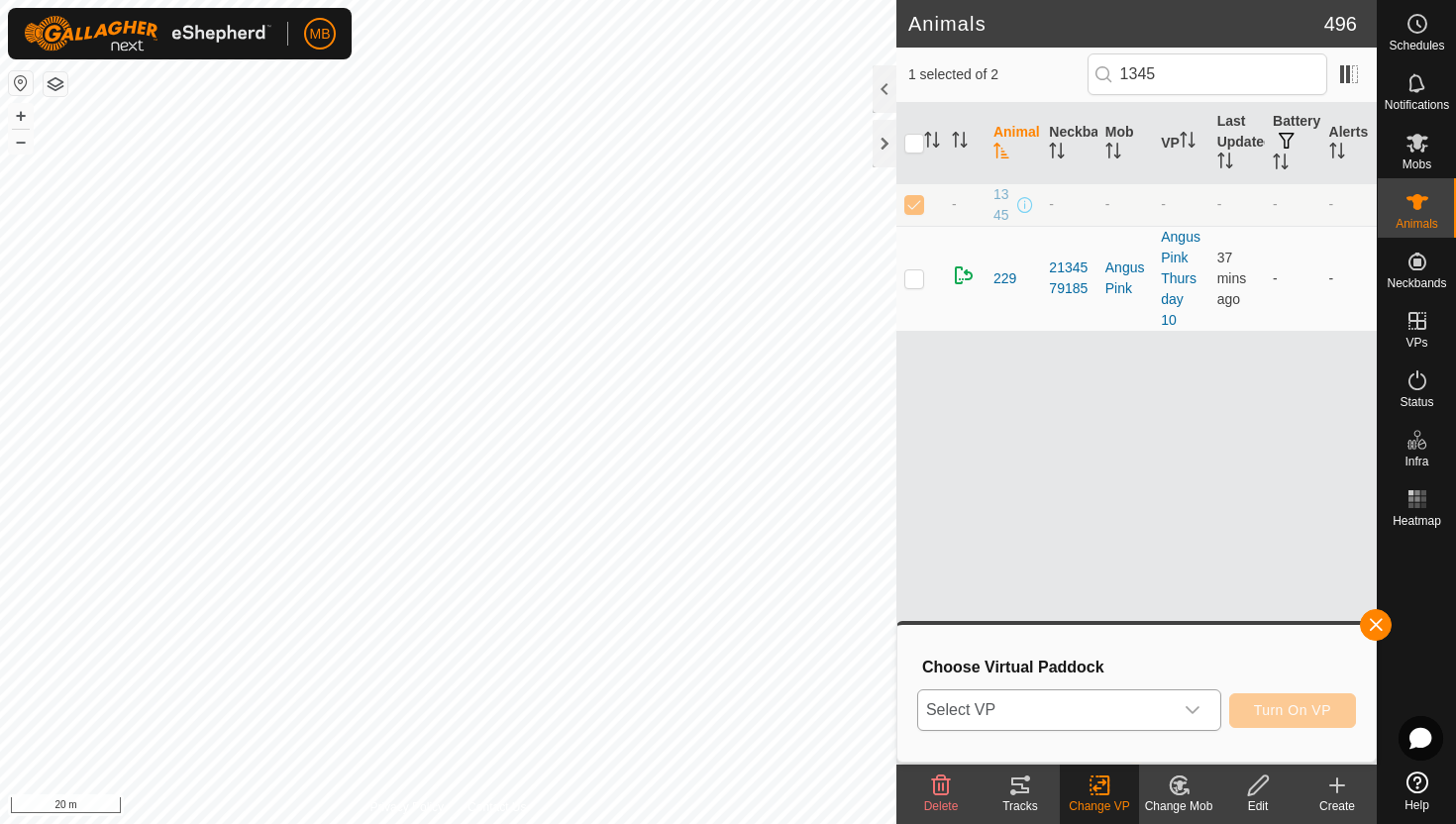 click at bounding box center [1193, 710] 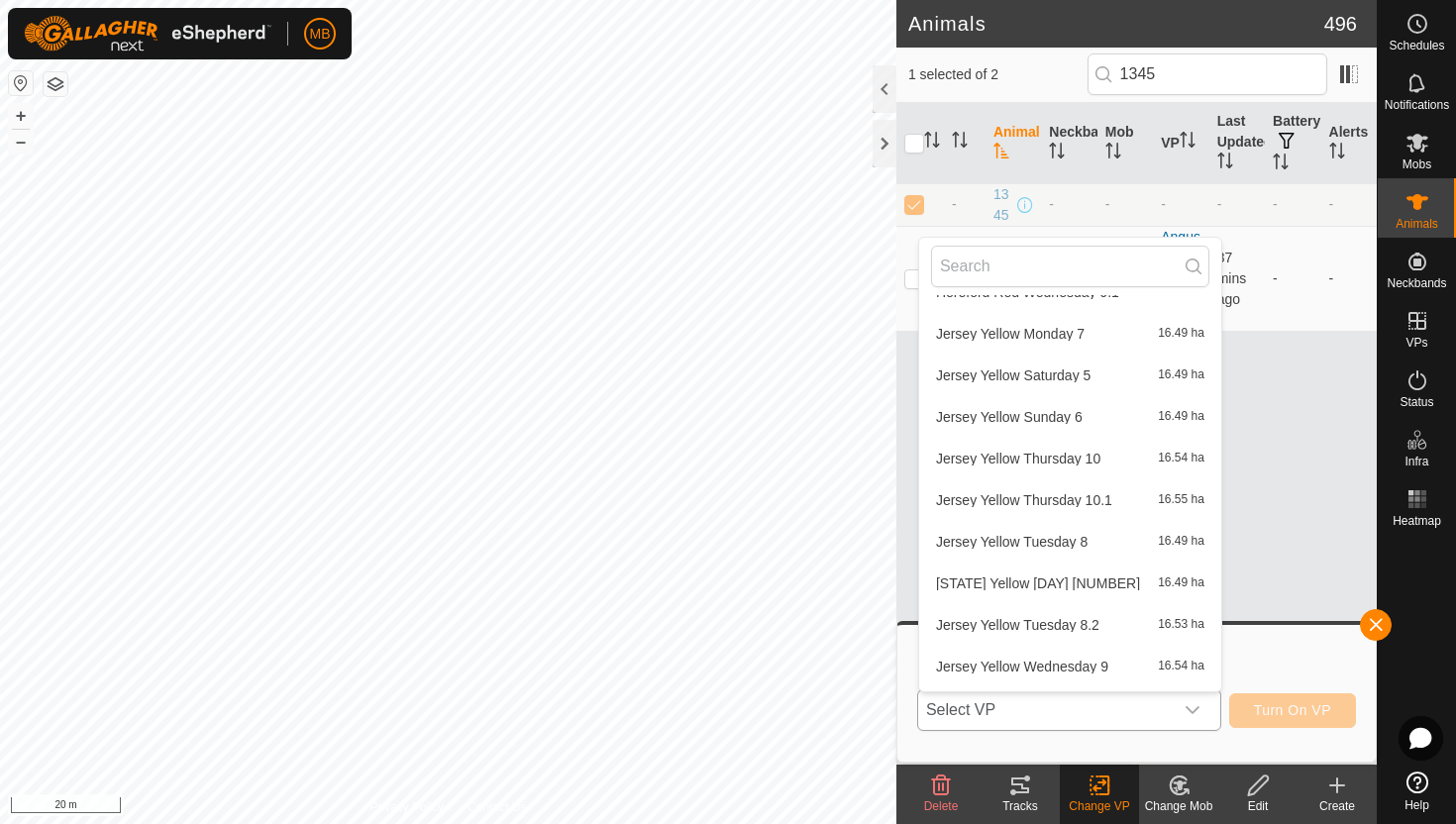 scroll, scrollTop: 2644, scrollLeft: 0, axis: vertical 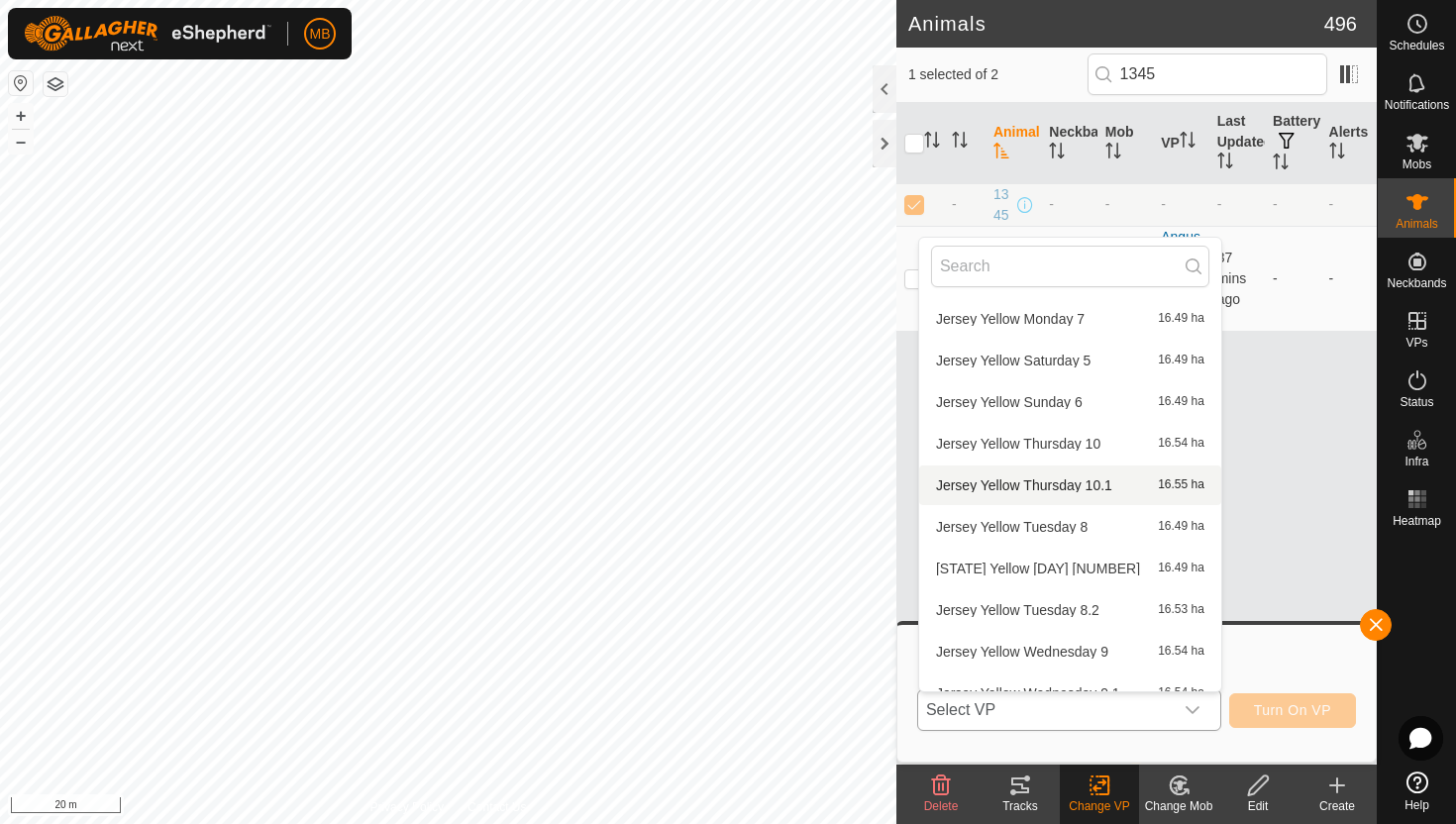 click on "[LOCATION] [COLOR] [DAY] [NUMBER].[NUMBER]  [NUMBER].[NUMBER] [UNIT]" at bounding box center [1070, 485] 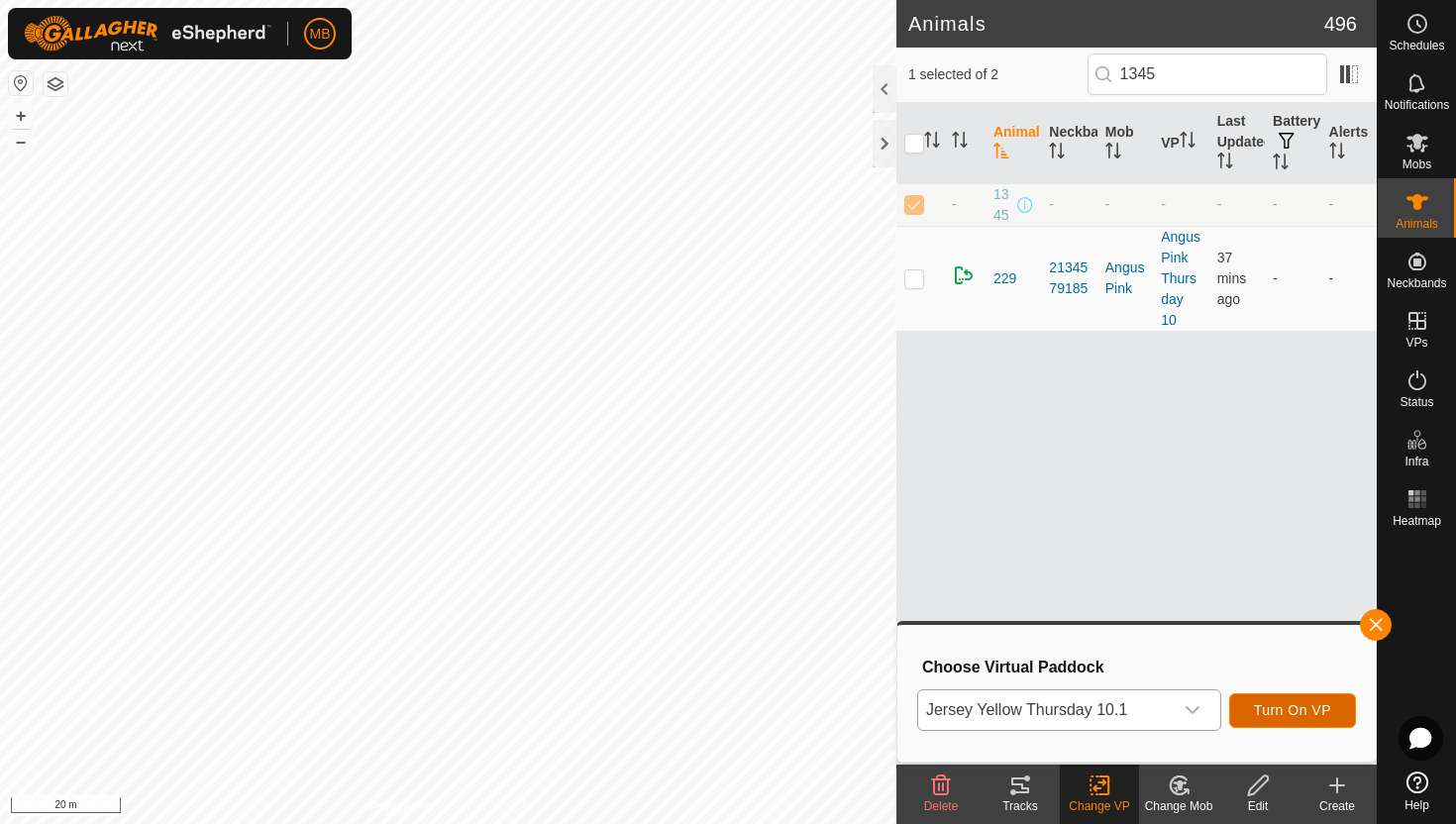 click on "Turn On VP" at bounding box center [1293, 710] 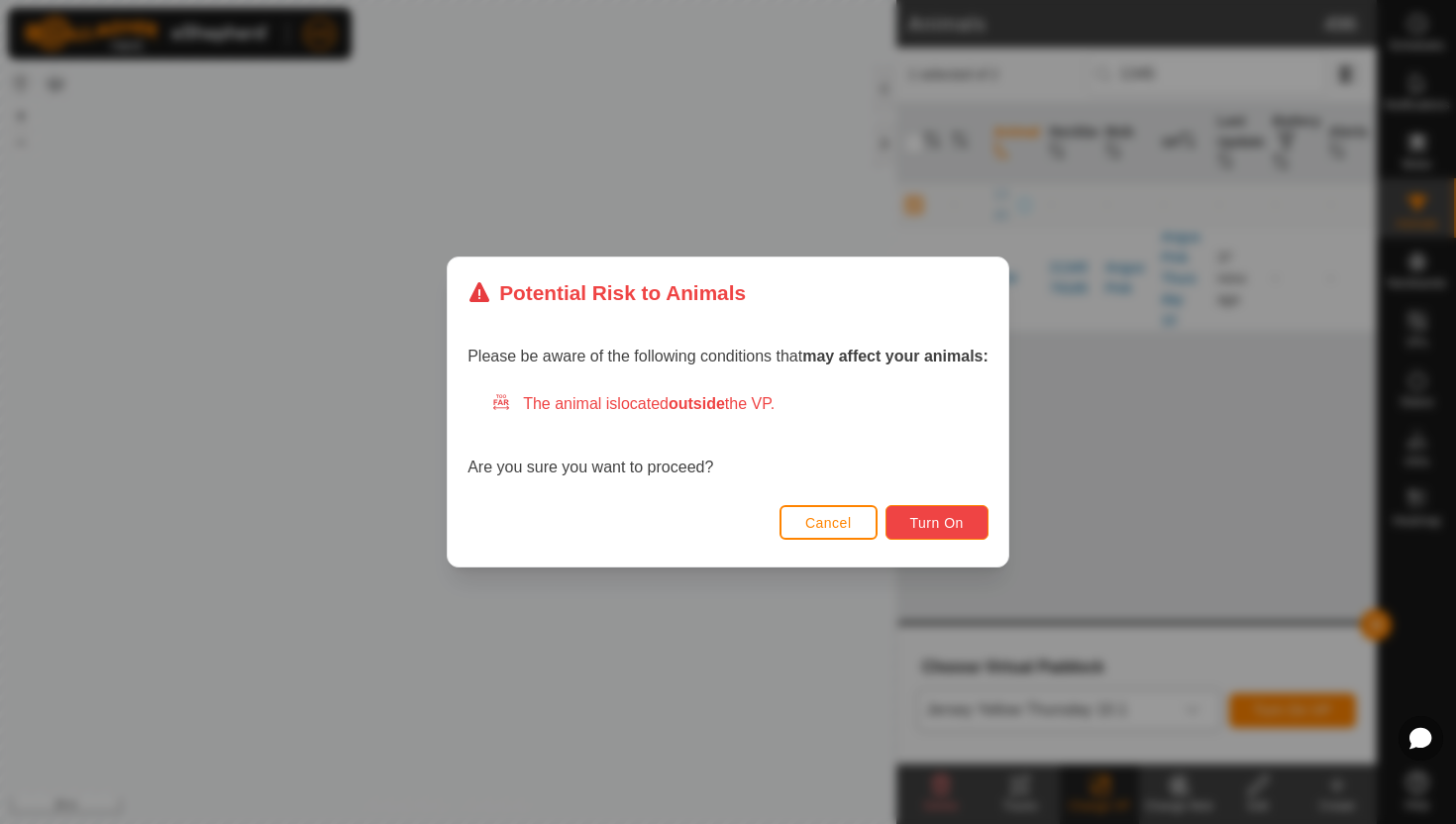 click on "Turn On" at bounding box center [937, 523] 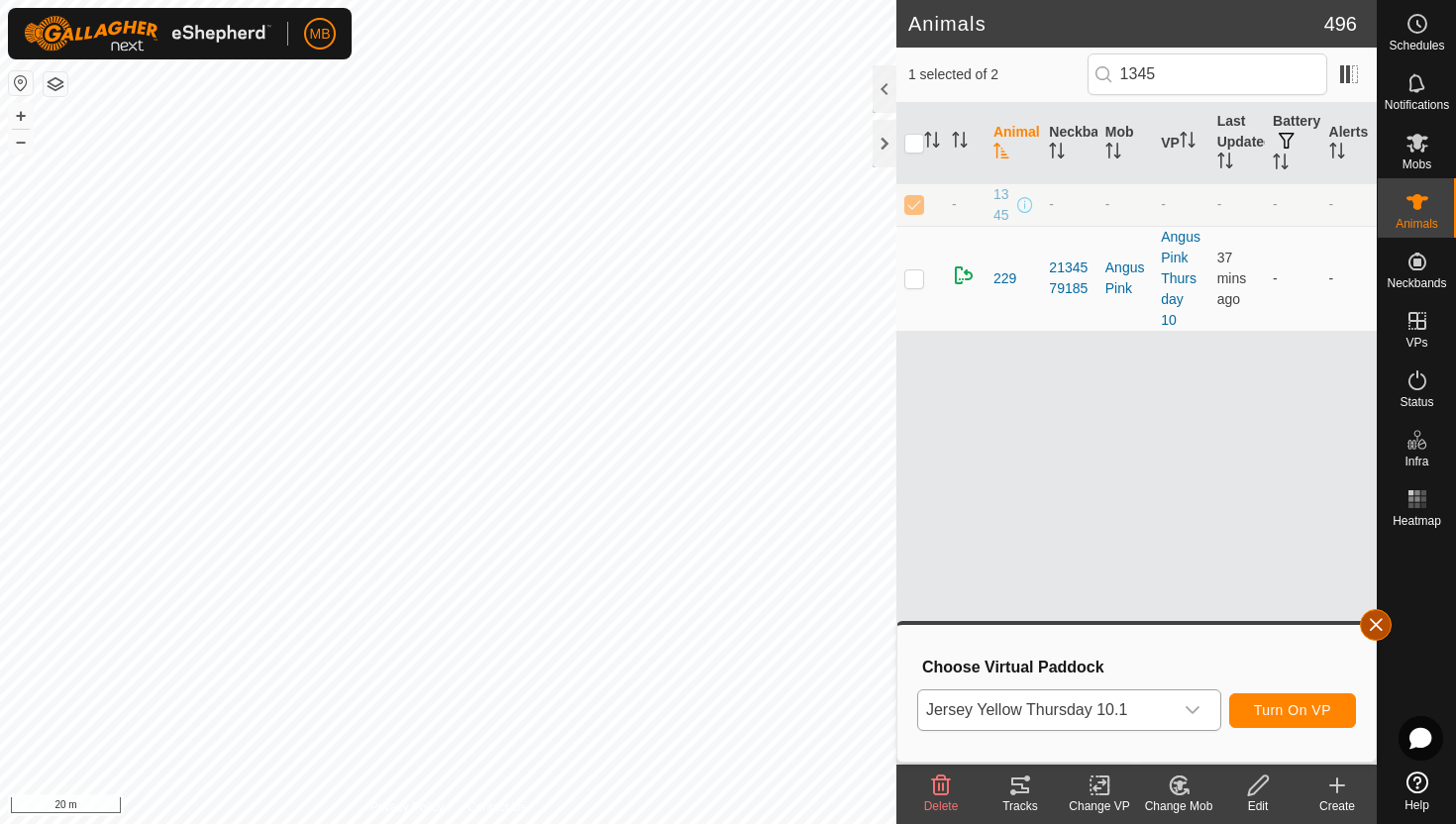 click at bounding box center [1376, 625] 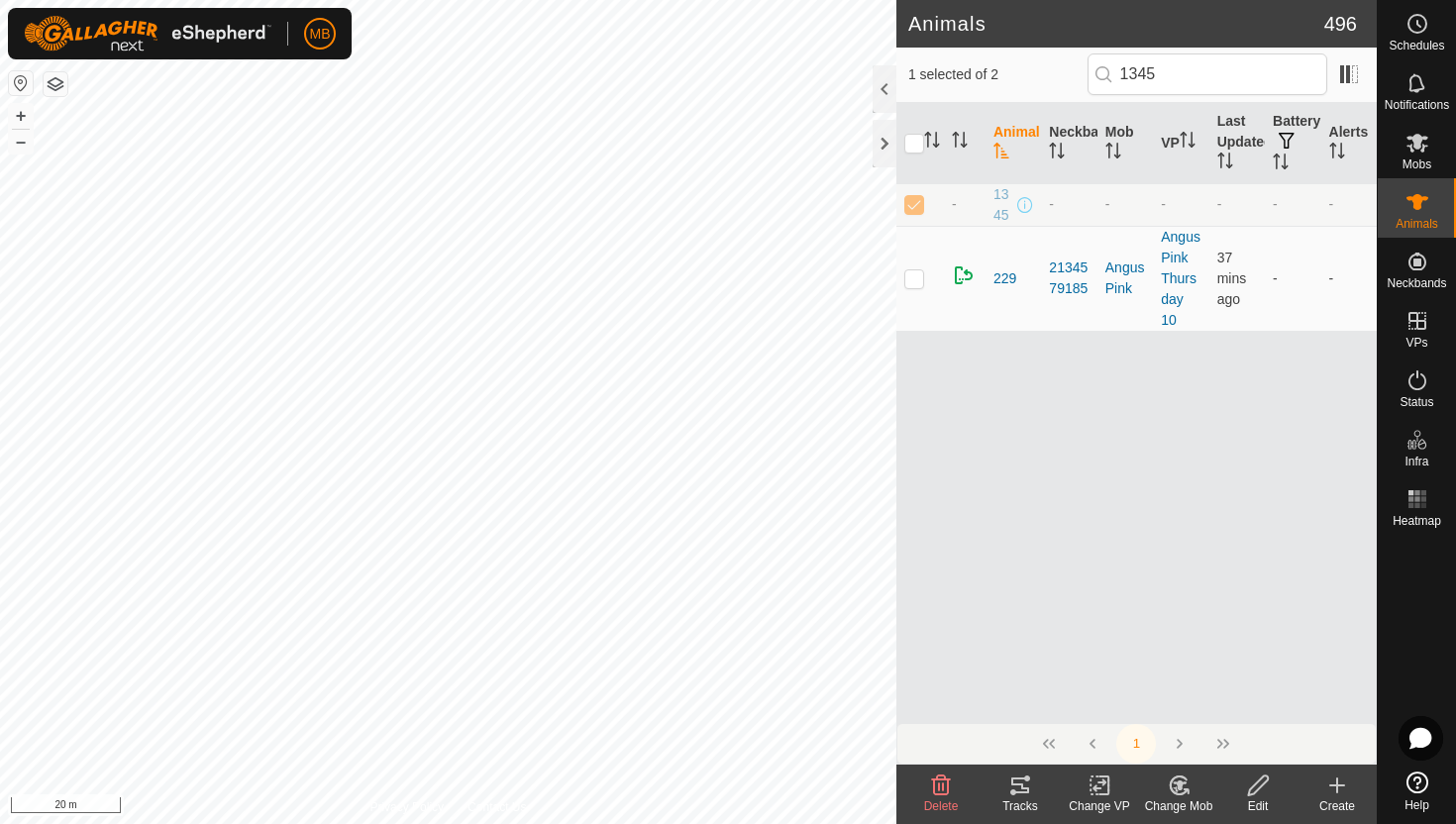click at bounding box center (914, 204) 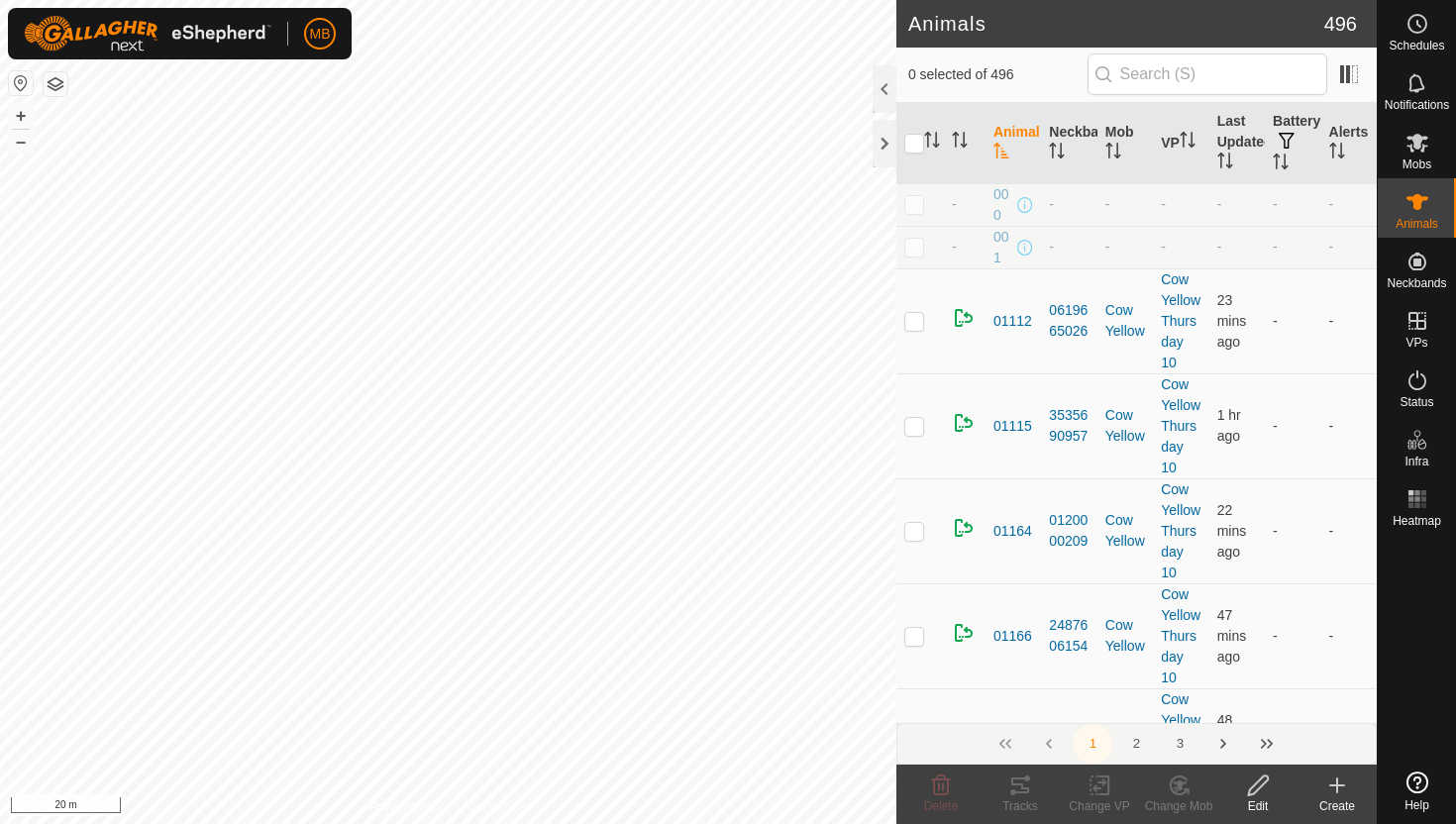 scroll, scrollTop: 0, scrollLeft: 0, axis: both 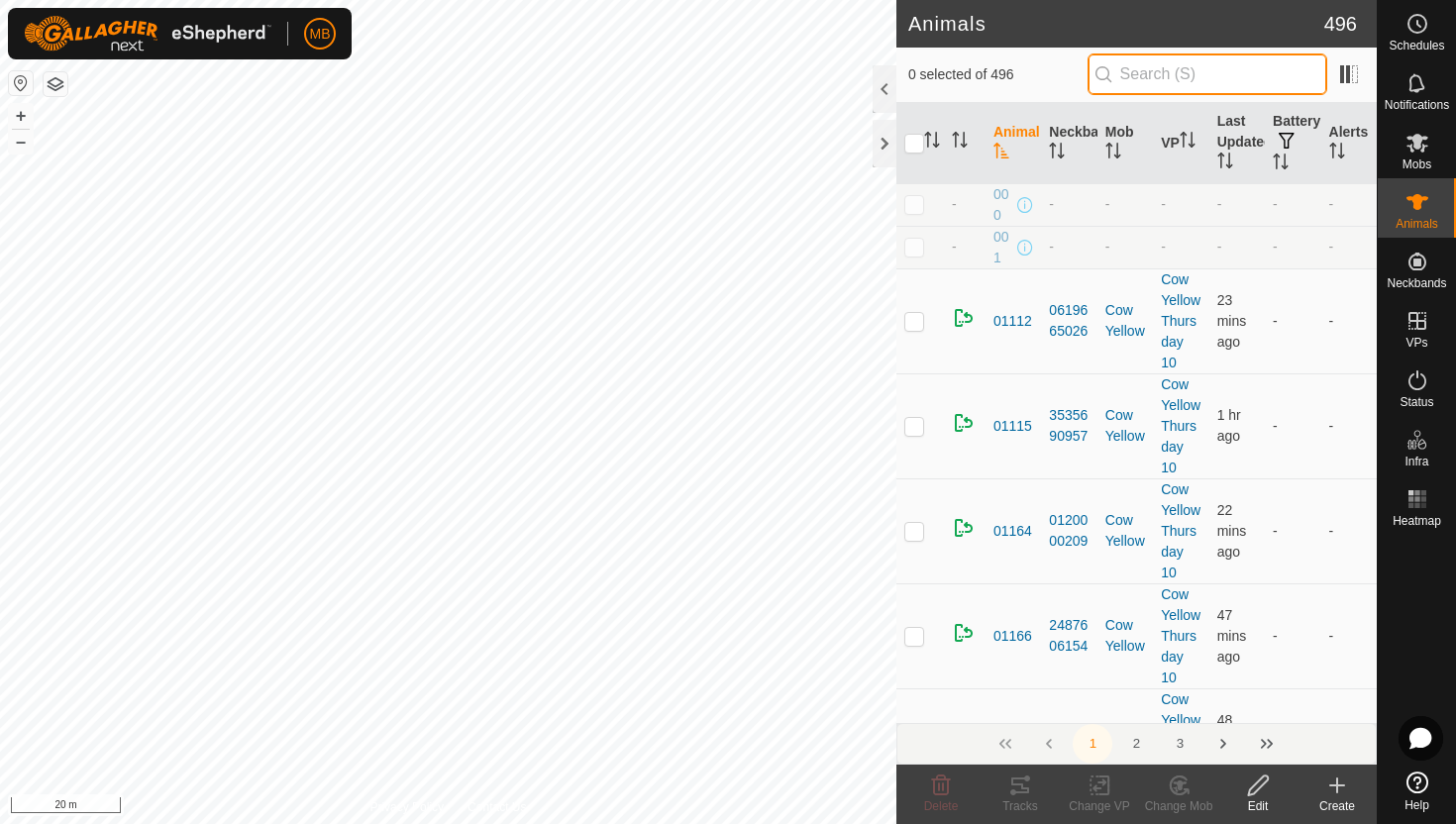 click at bounding box center (1207, 74) 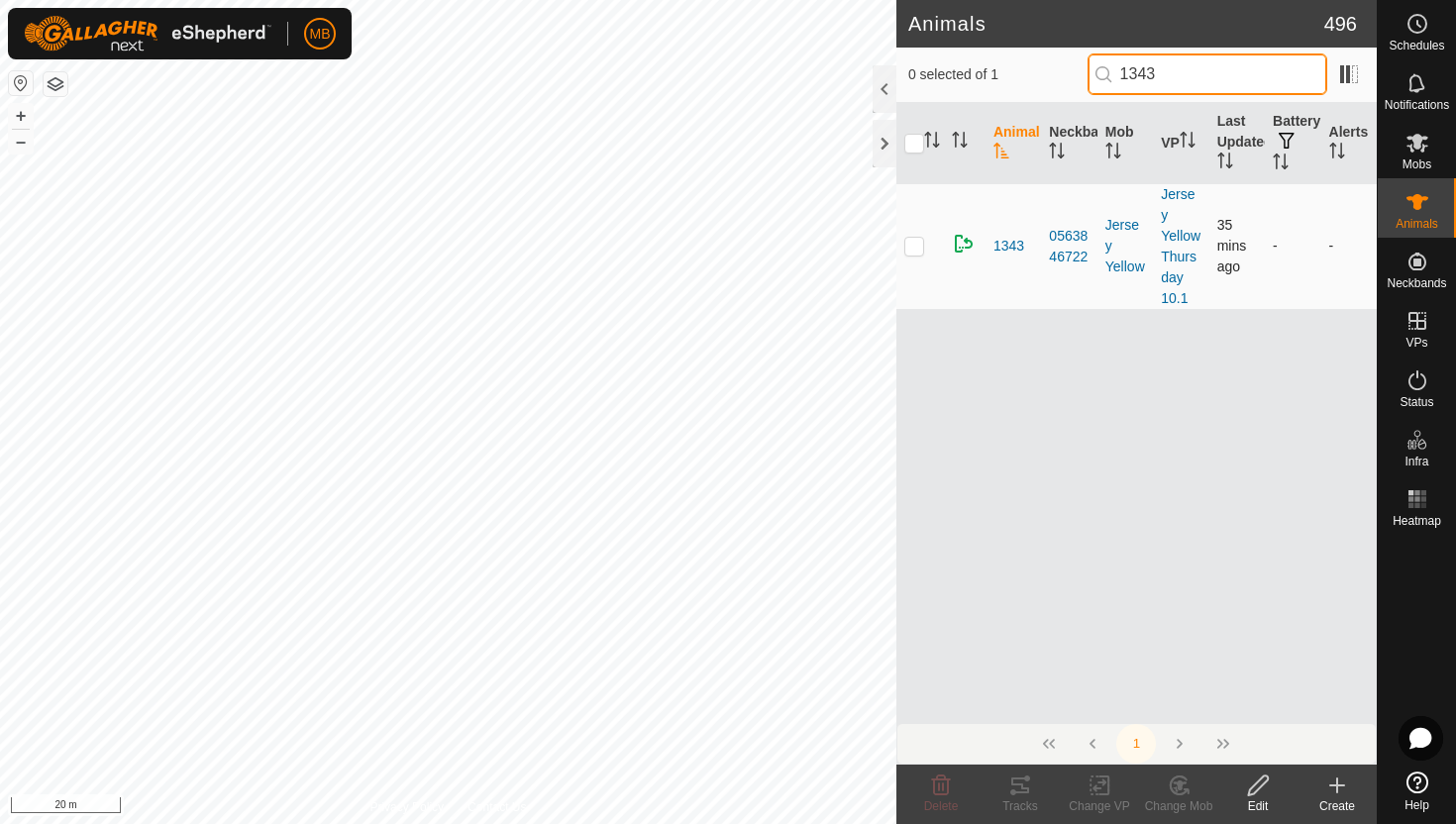 type on "1343" 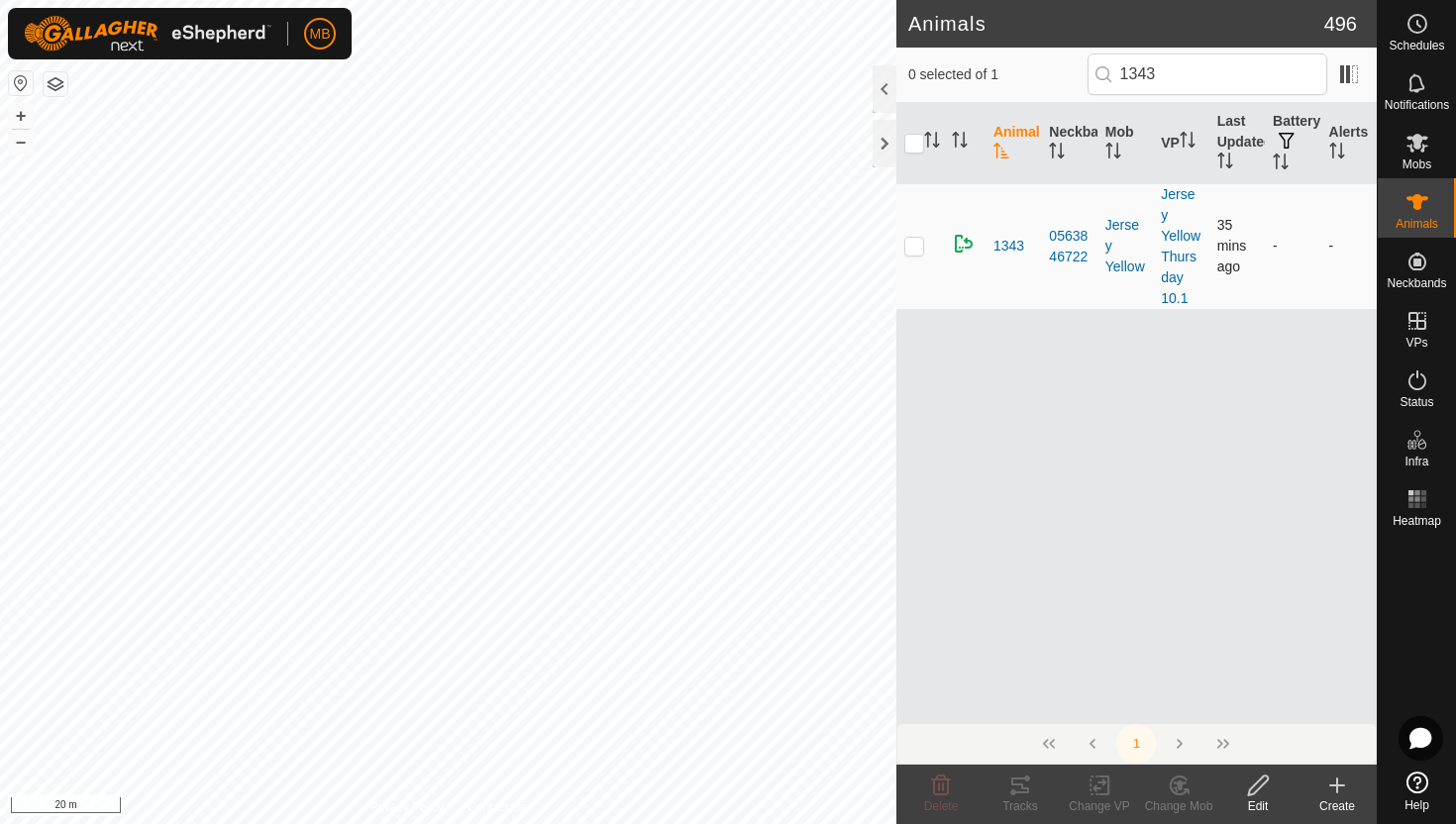 click at bounding box center [914, 246] 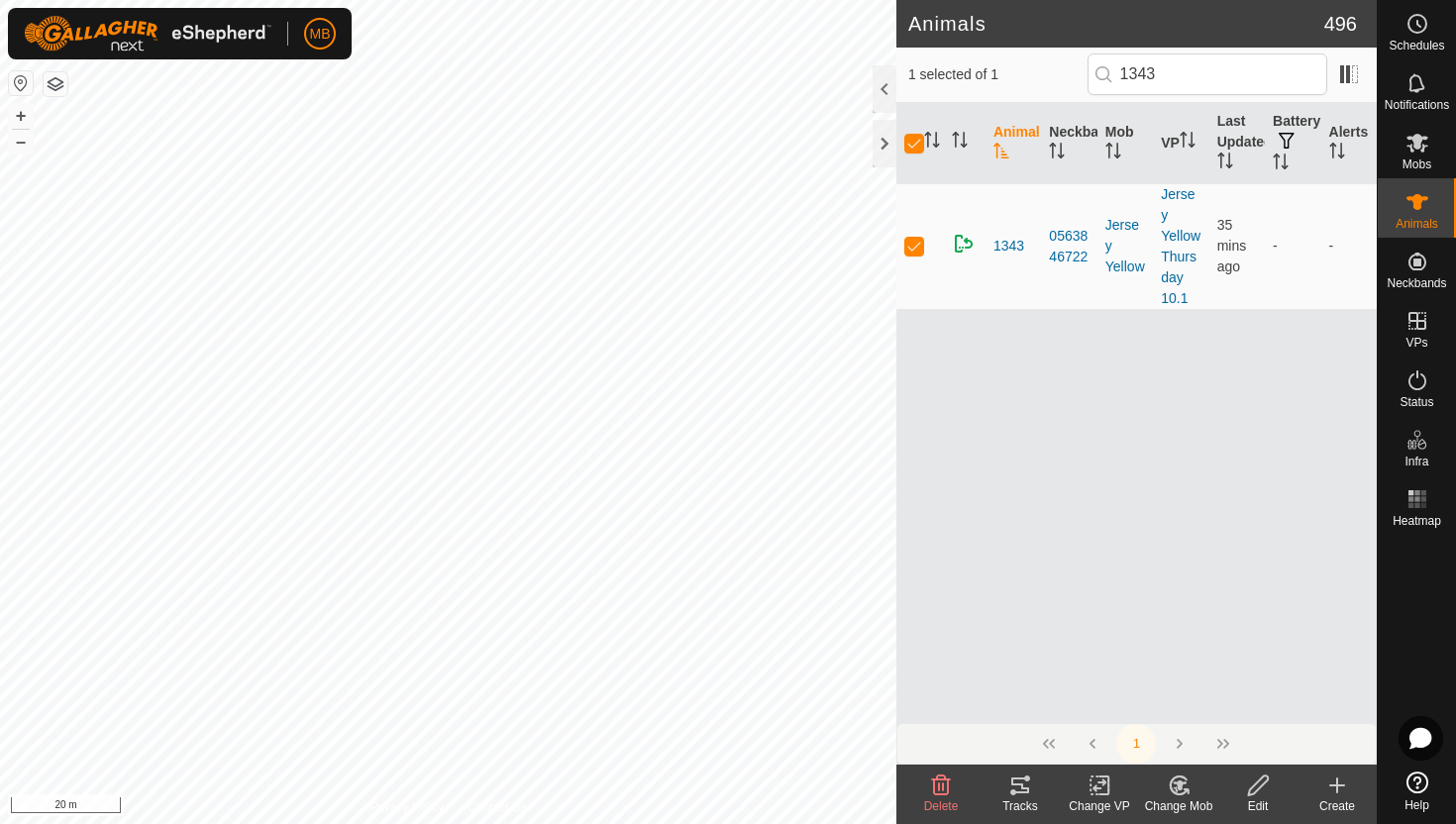 click at bounding box center (1258, 785) 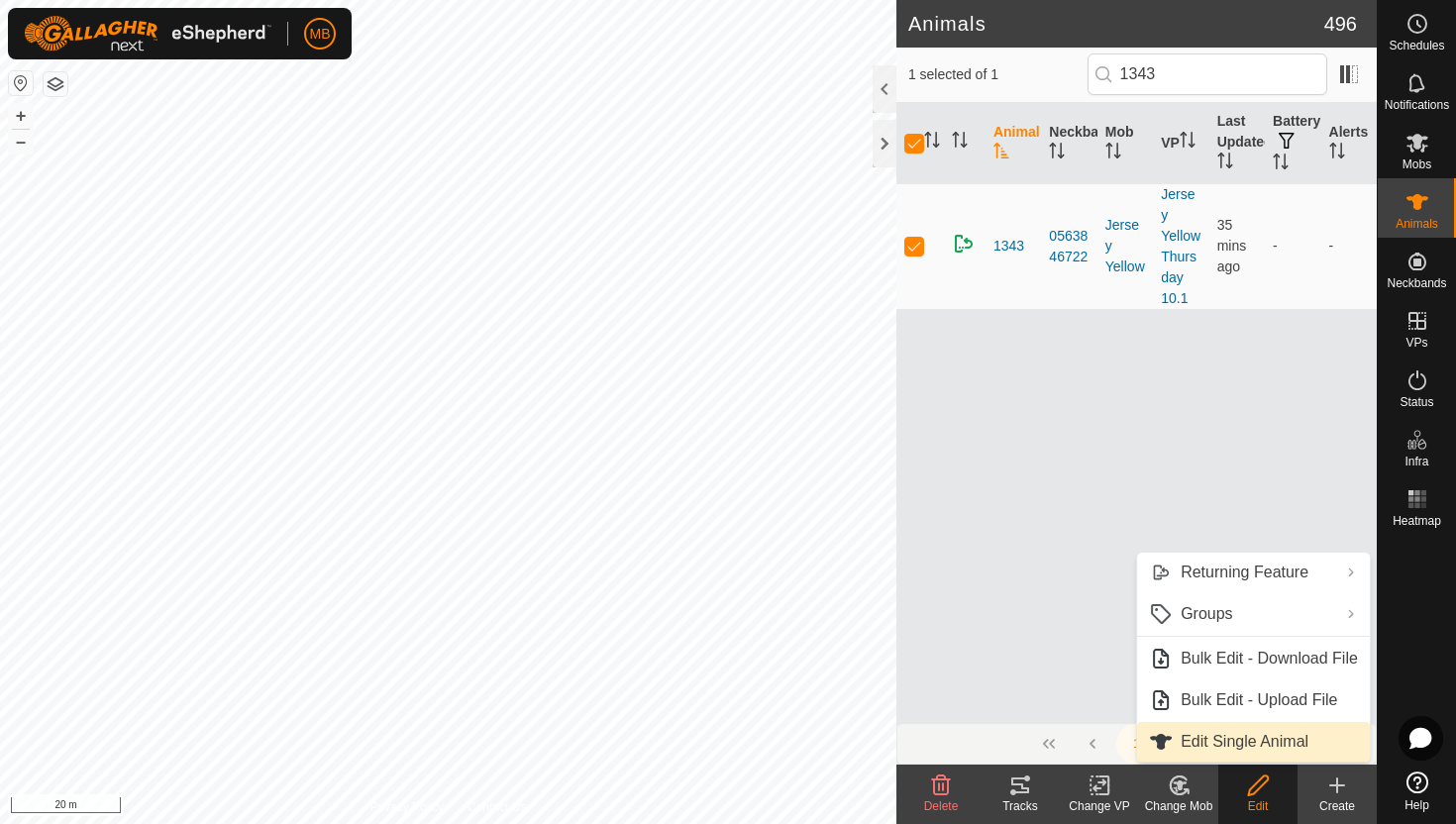 click on "Edit Single Animal" at bounding box center (1253, 742) 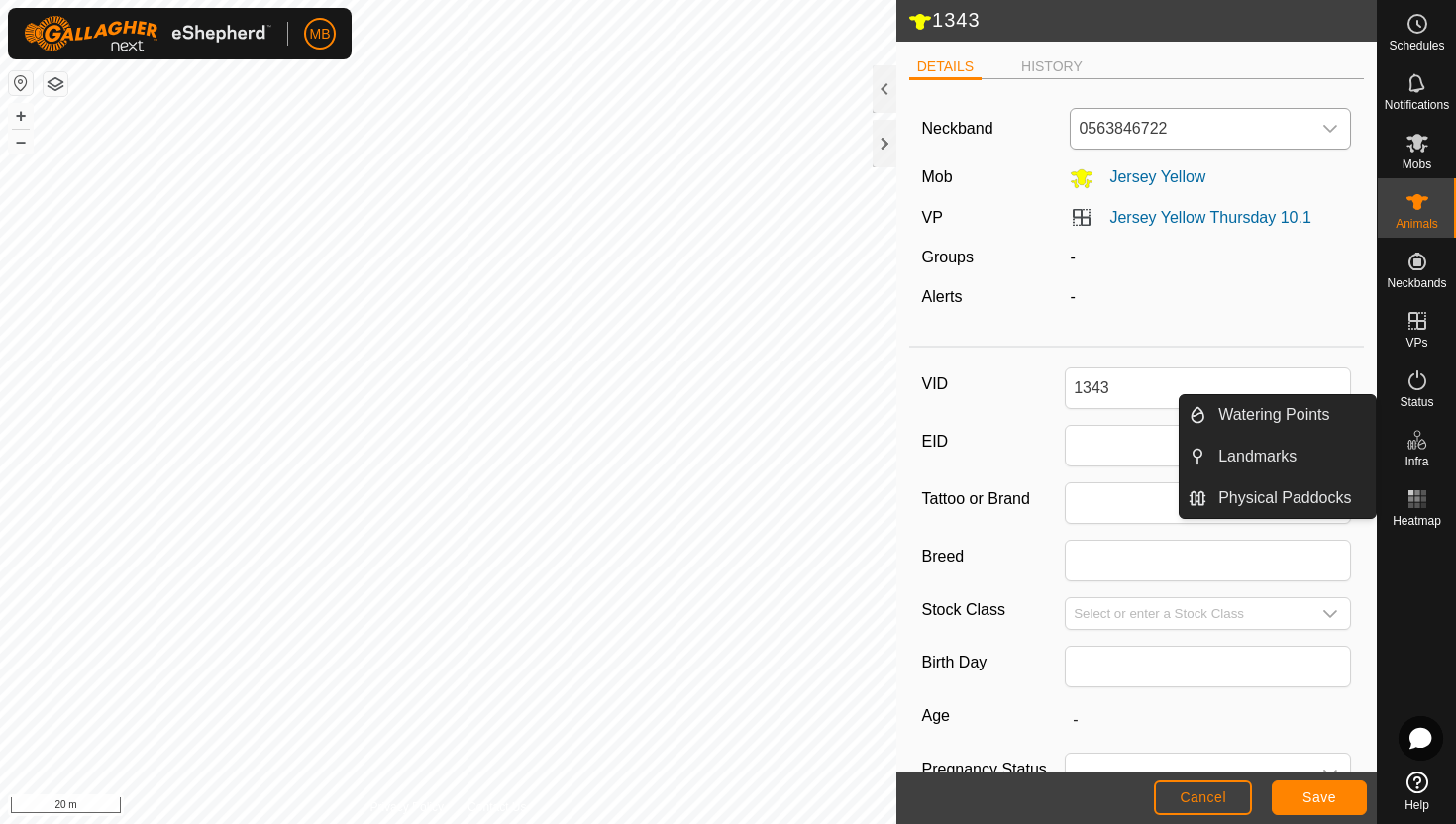 click at bounding box center [1330, 129] 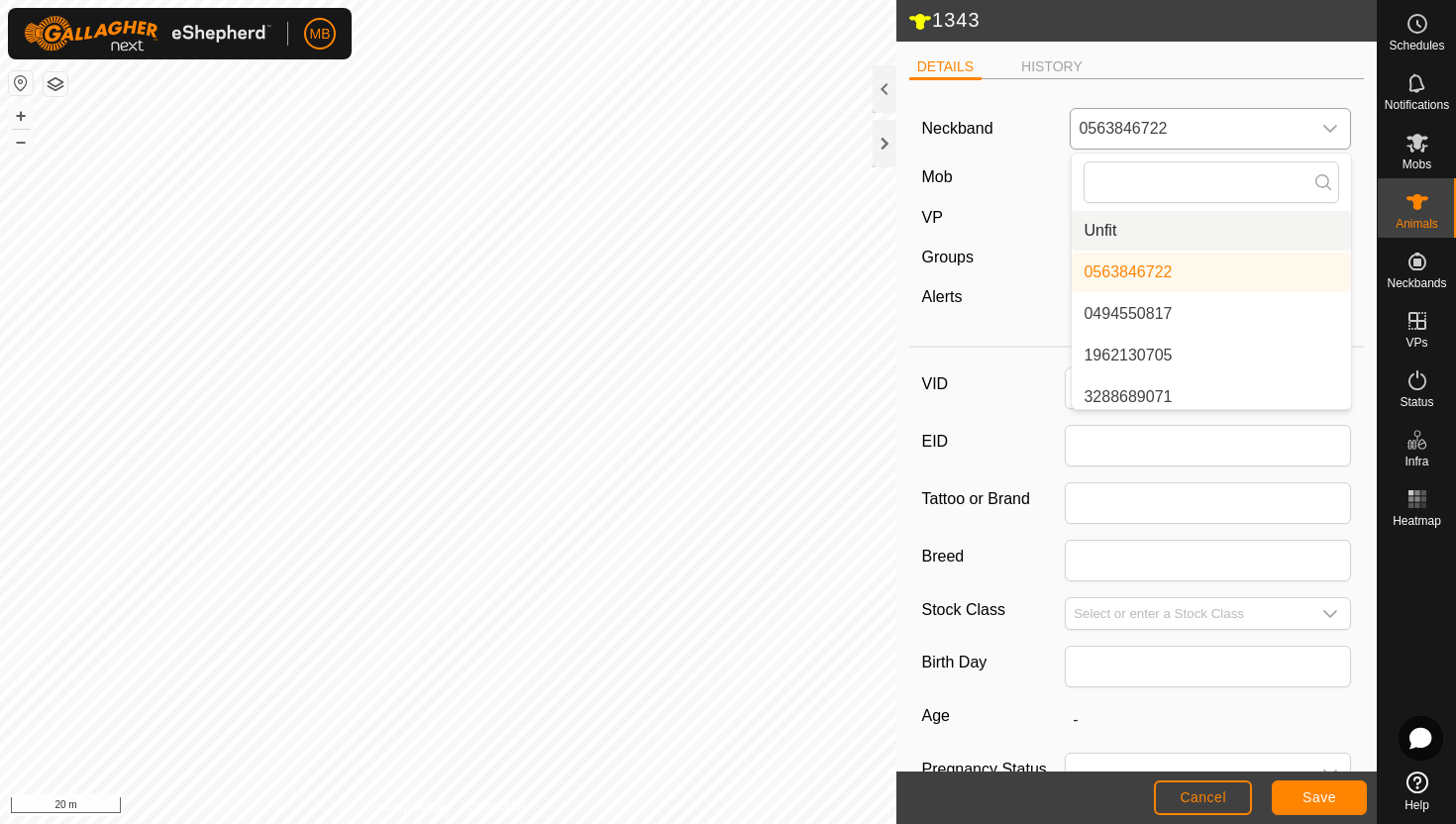 click on "Unfit" at bounding box center (1211, 231) 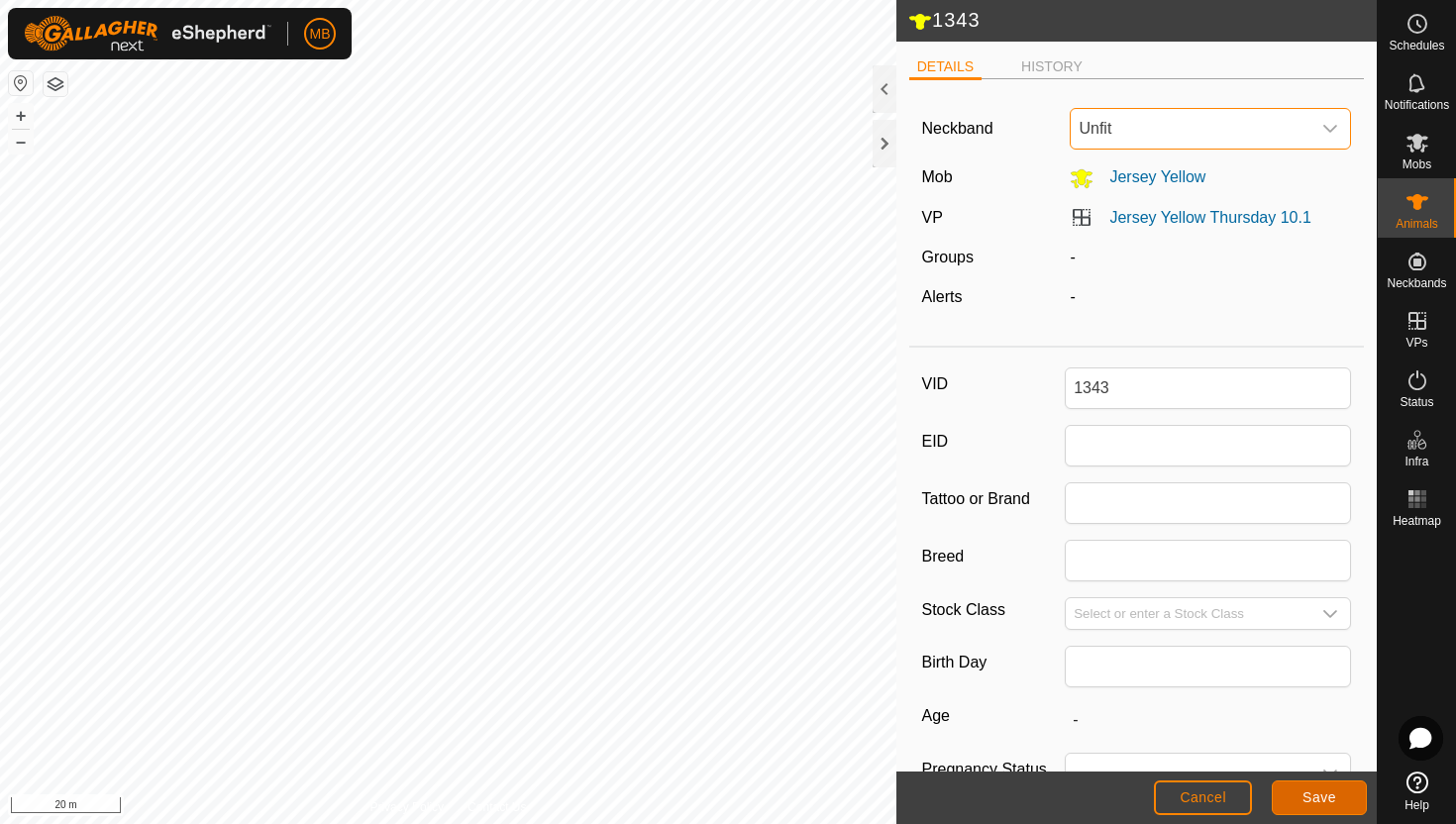 click on "Save" at bounding box center (1319, 797) 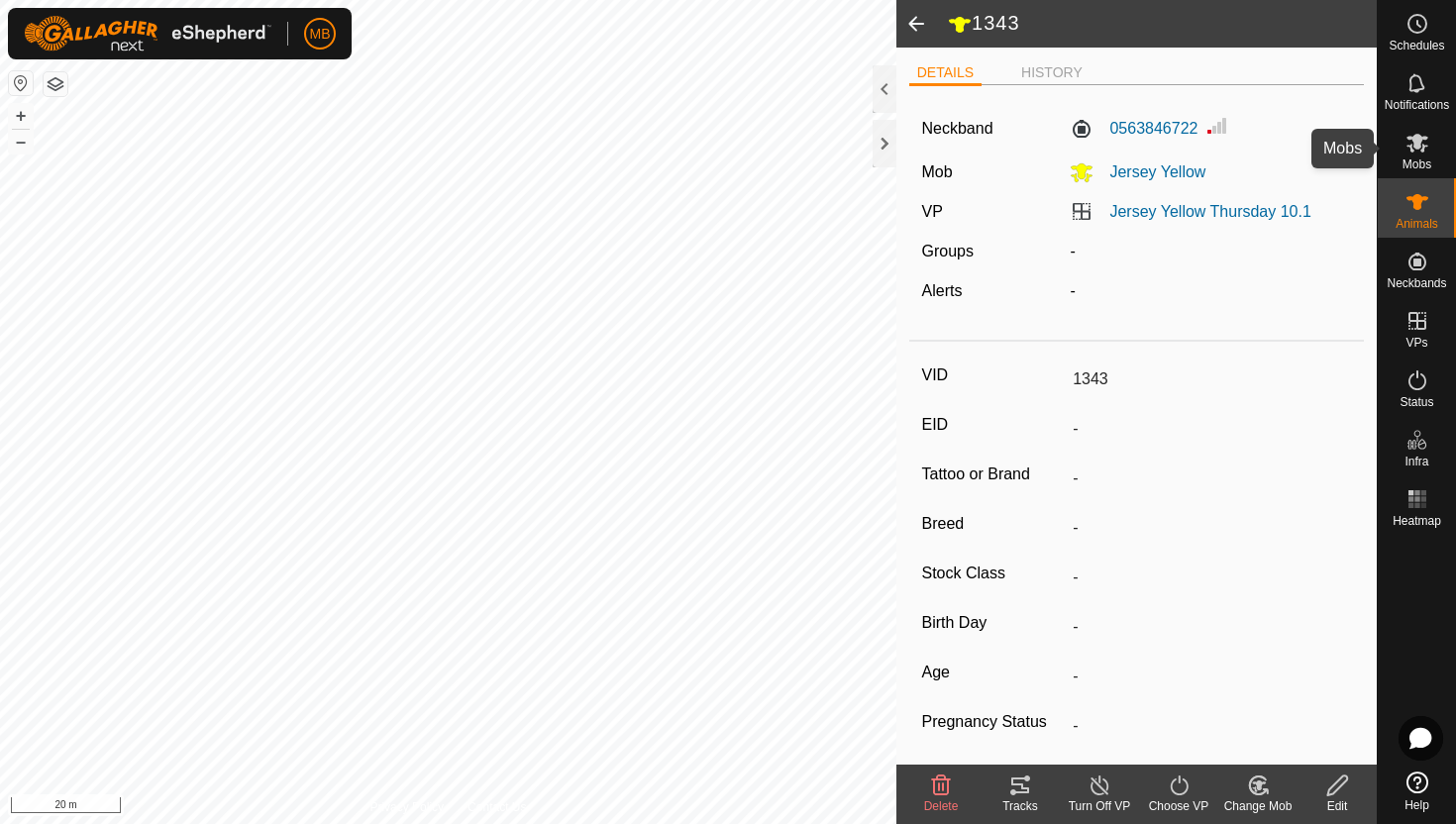 click at bounding box center (1417, 143) 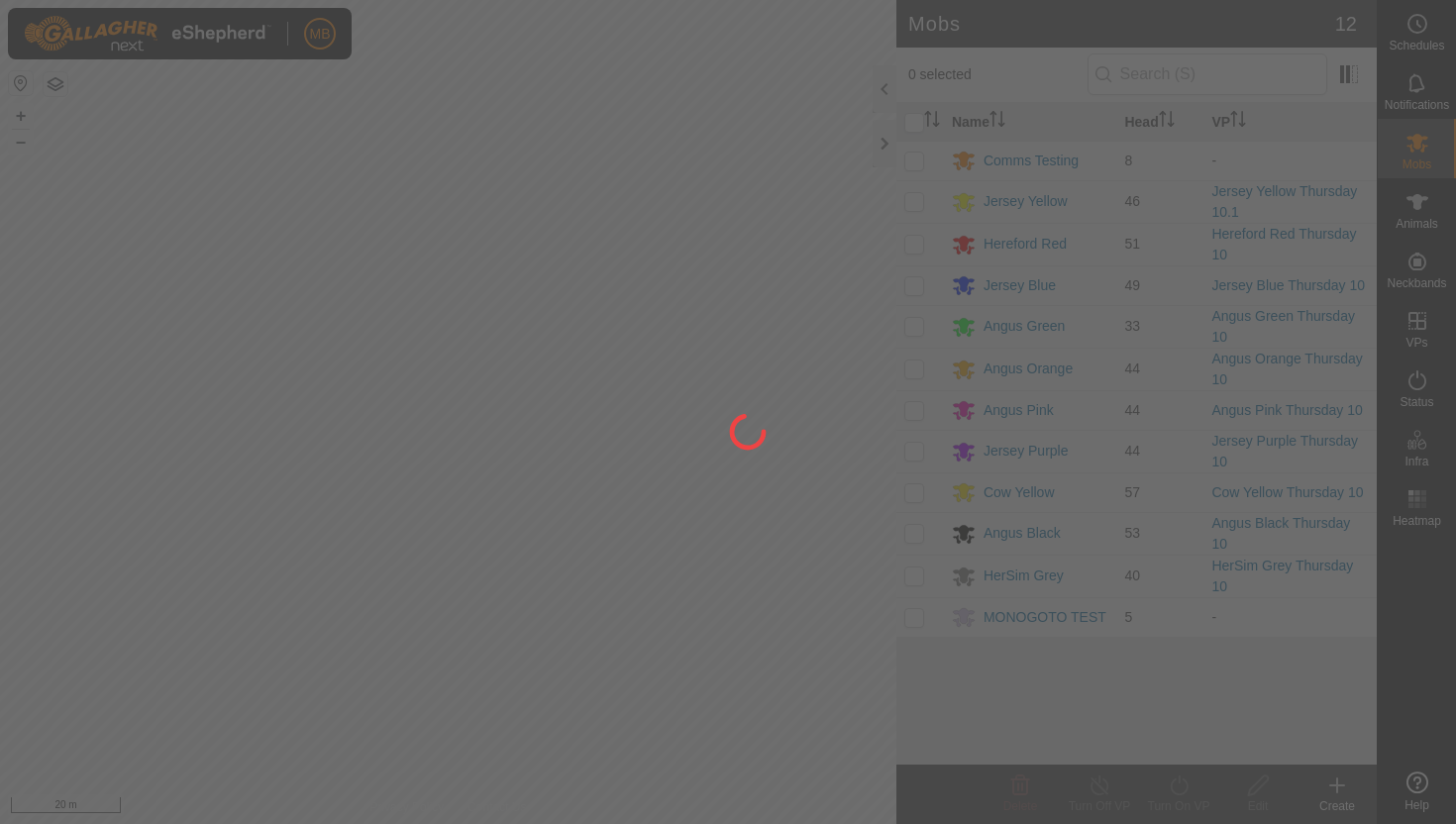 scroll, scrollTop: 0, scrollLeft: 0, axis: both 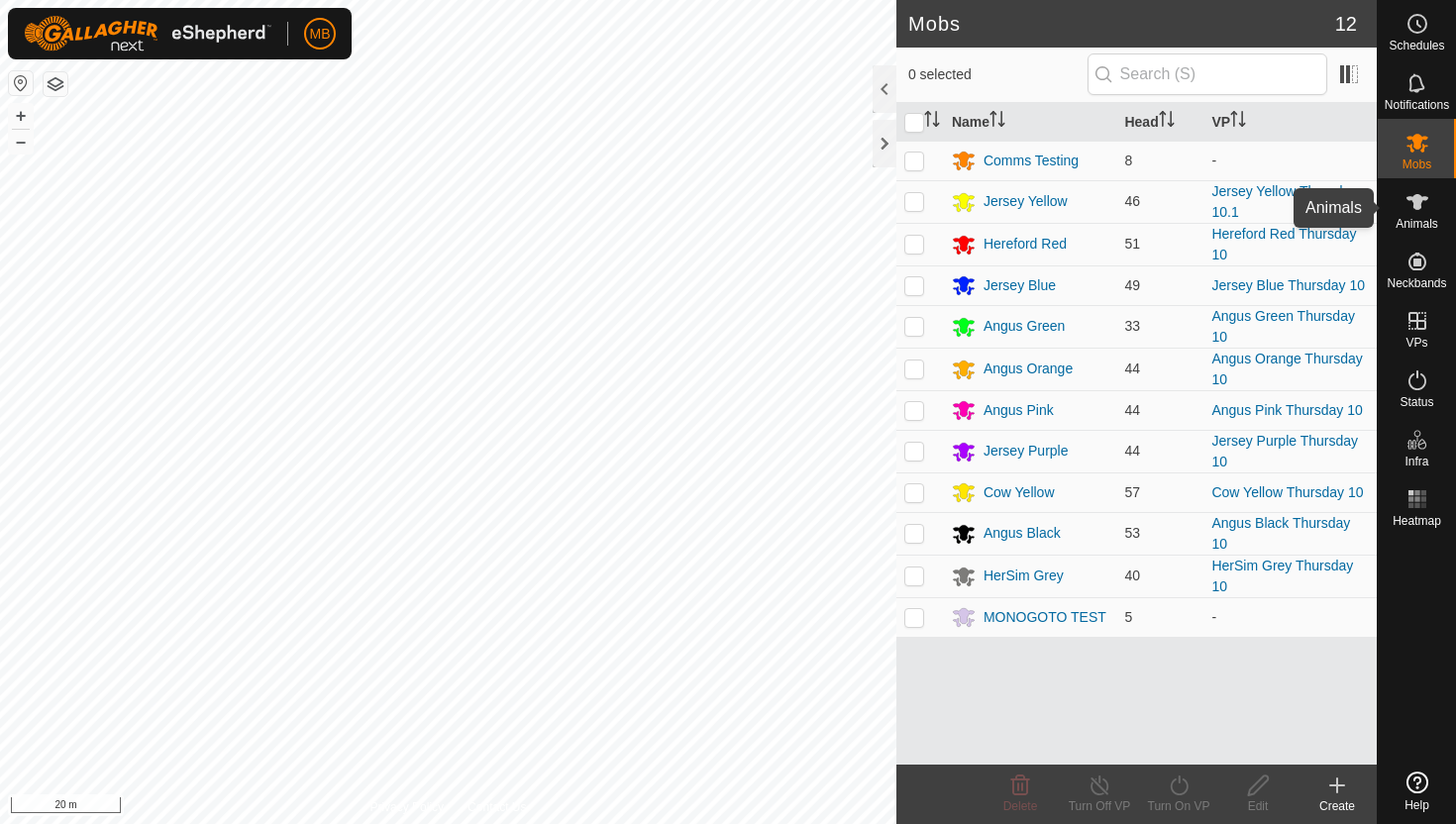 click at bounding box center [1417, 202] 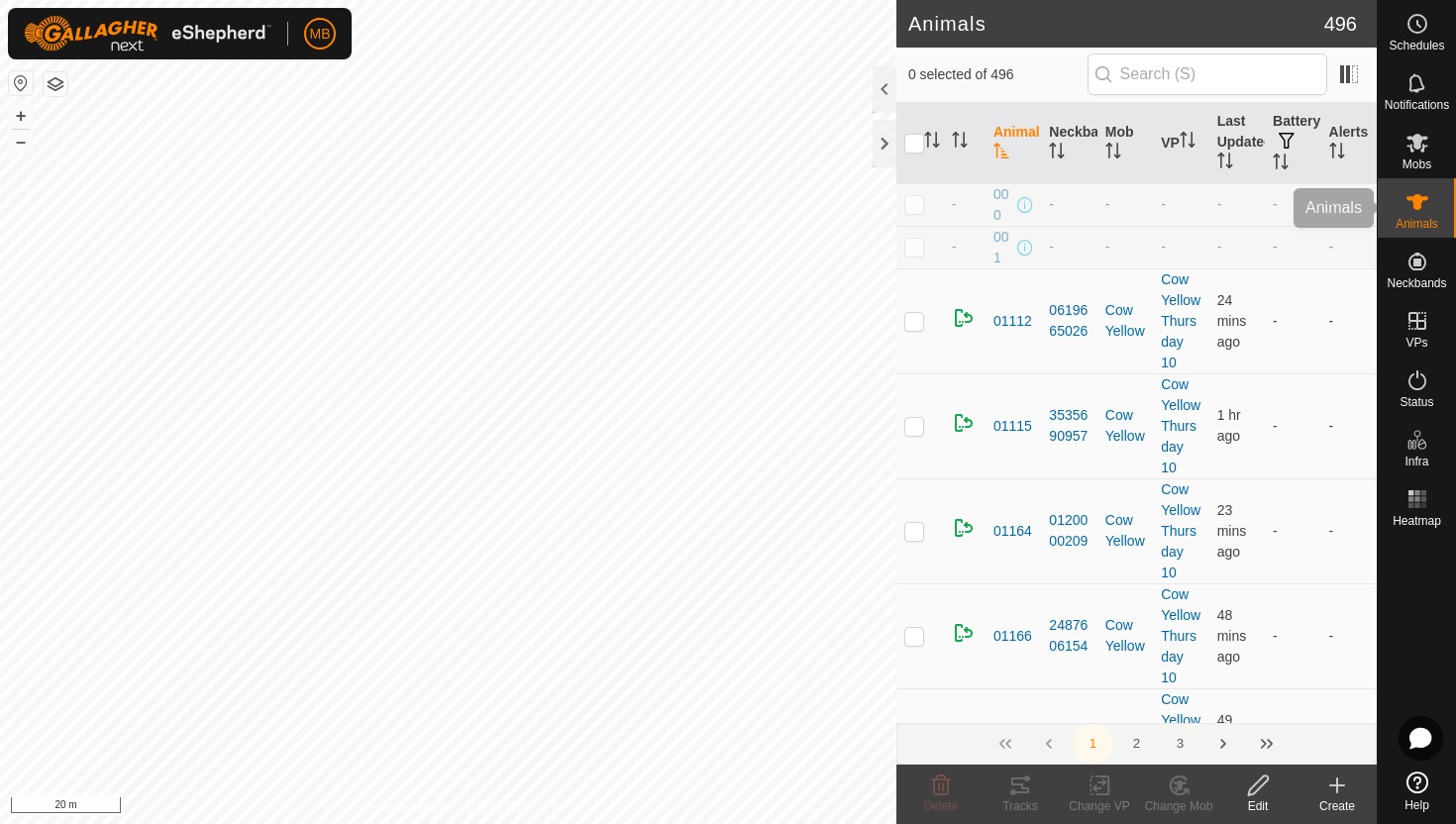 scroll, scrollTop: 0, scrollLeft: 0, axis: both 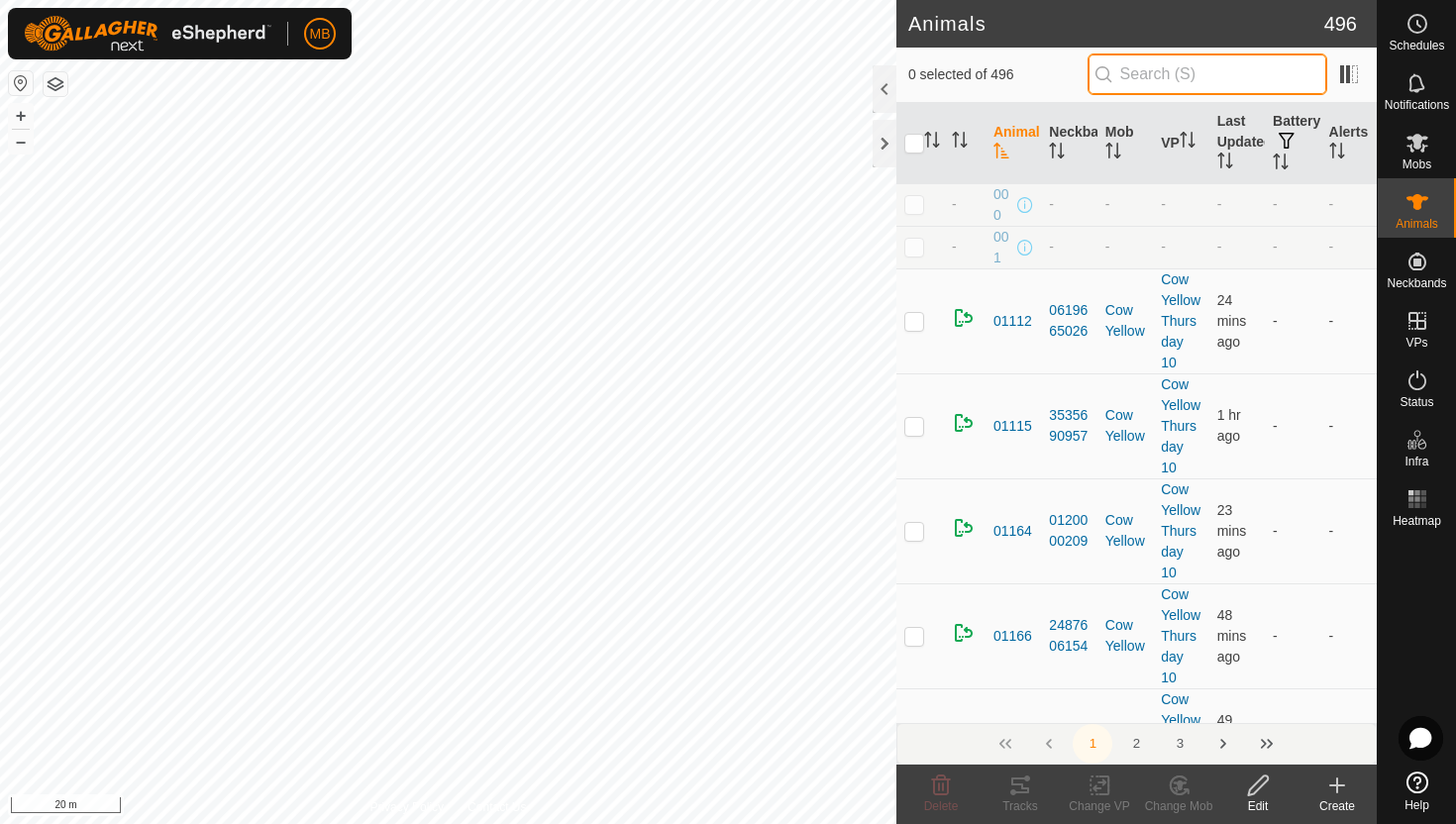 click at bounding box center (1207, 74) 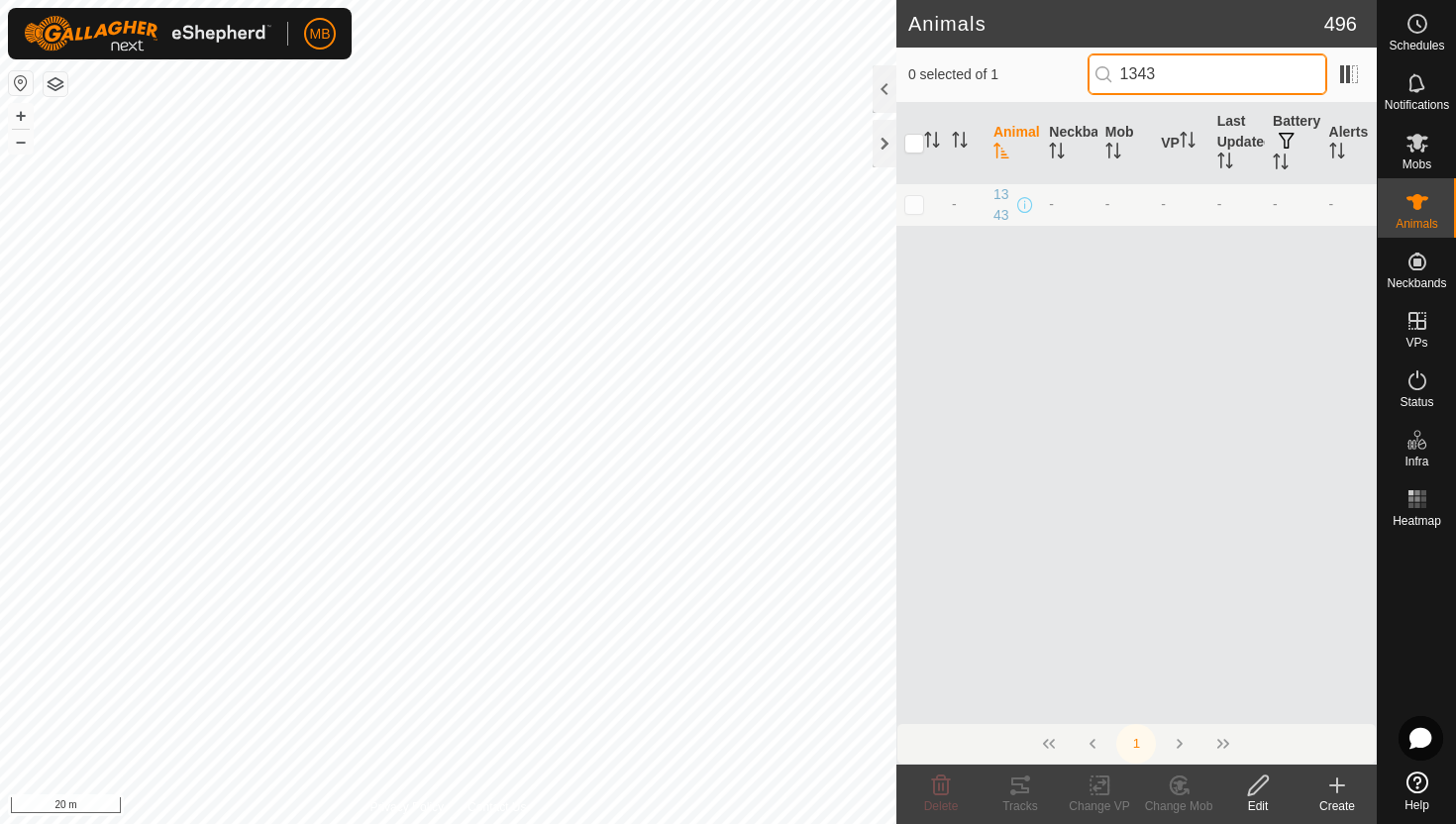 type on "1343" 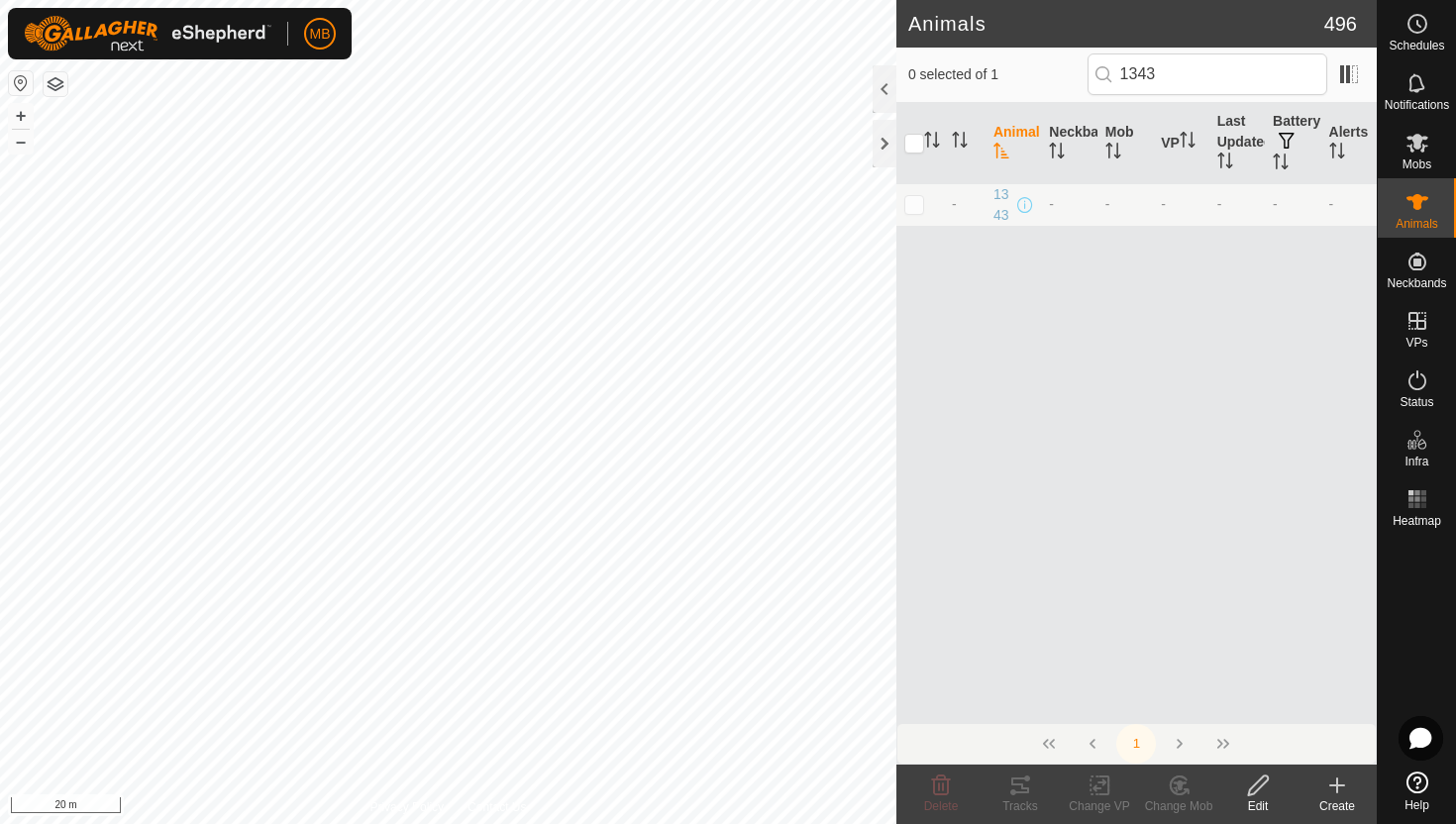 click at bounding box center (914, 204) 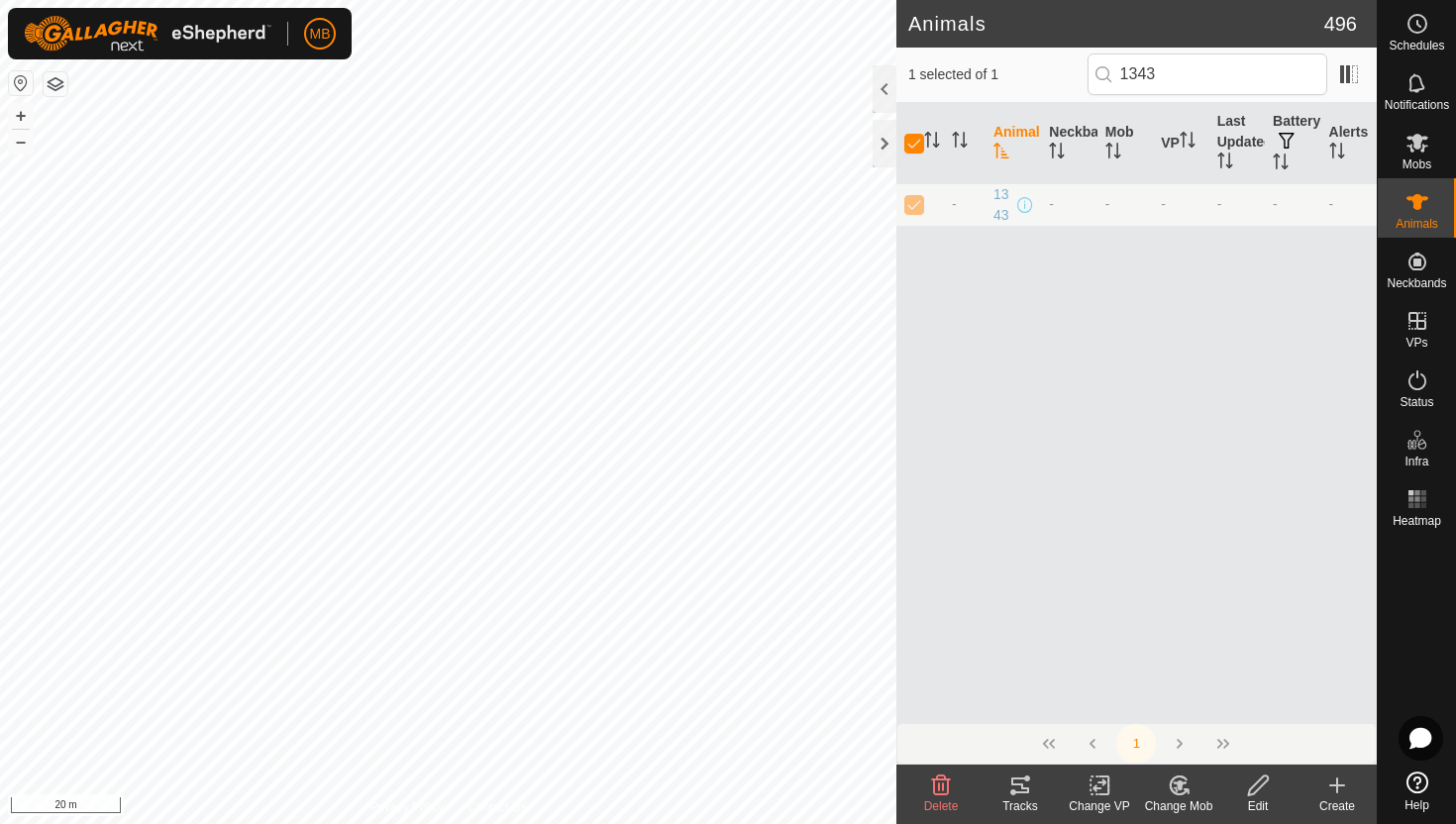 click at bounding box center (1175, 789) 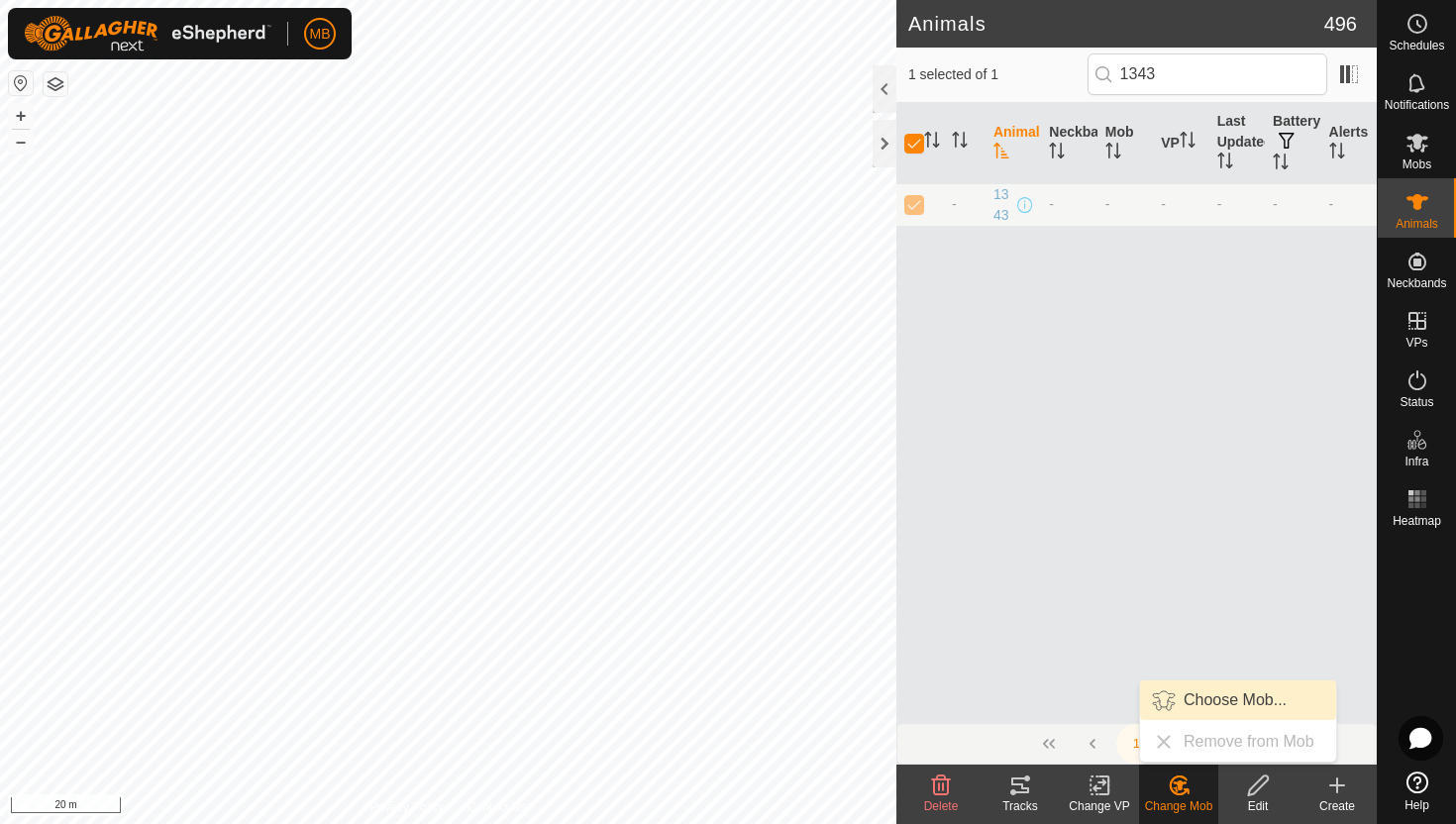 click on "Choose Mob..." at bounding box center (1238, 700) 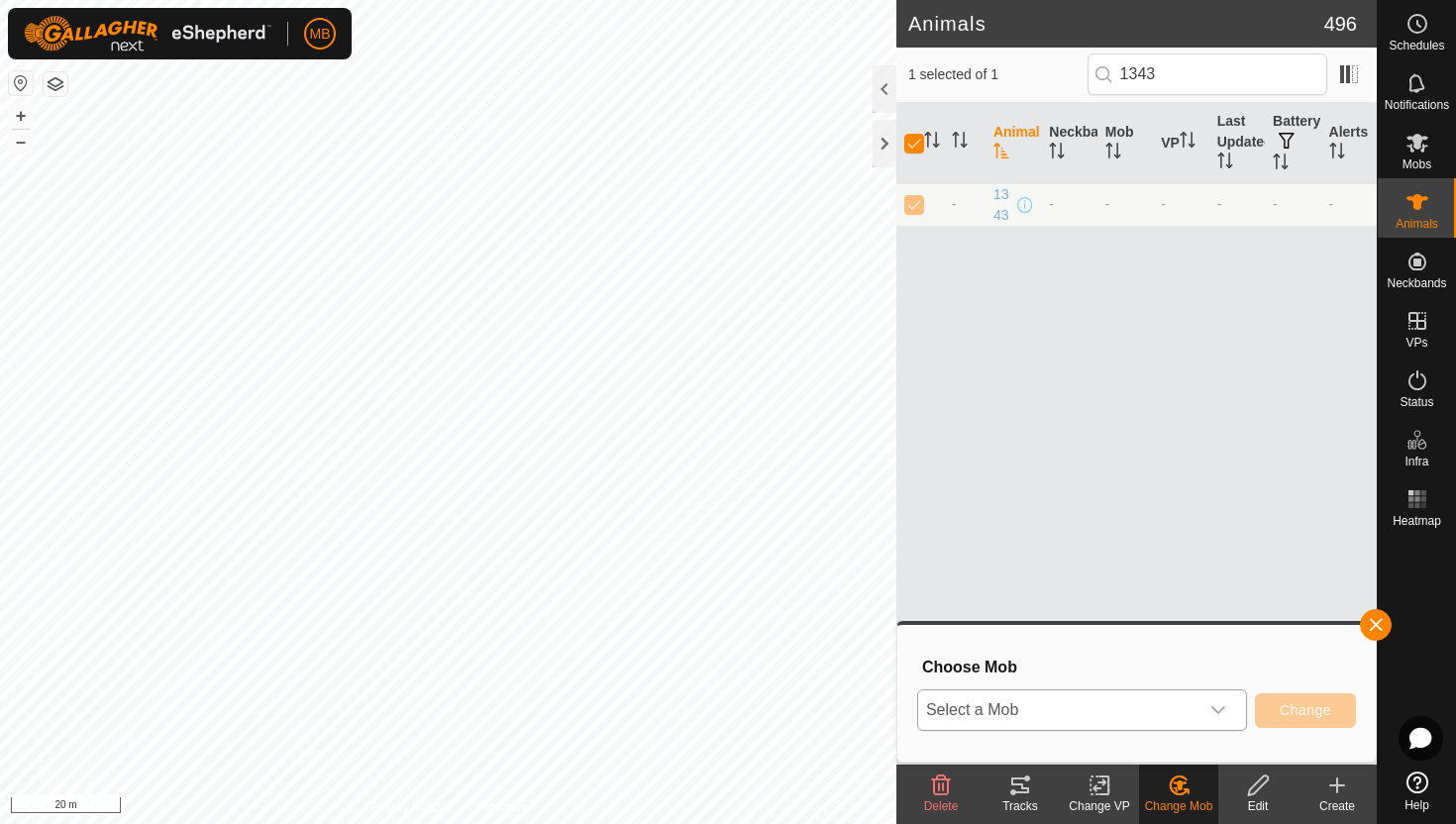 click at bounding box center (1218, 710) 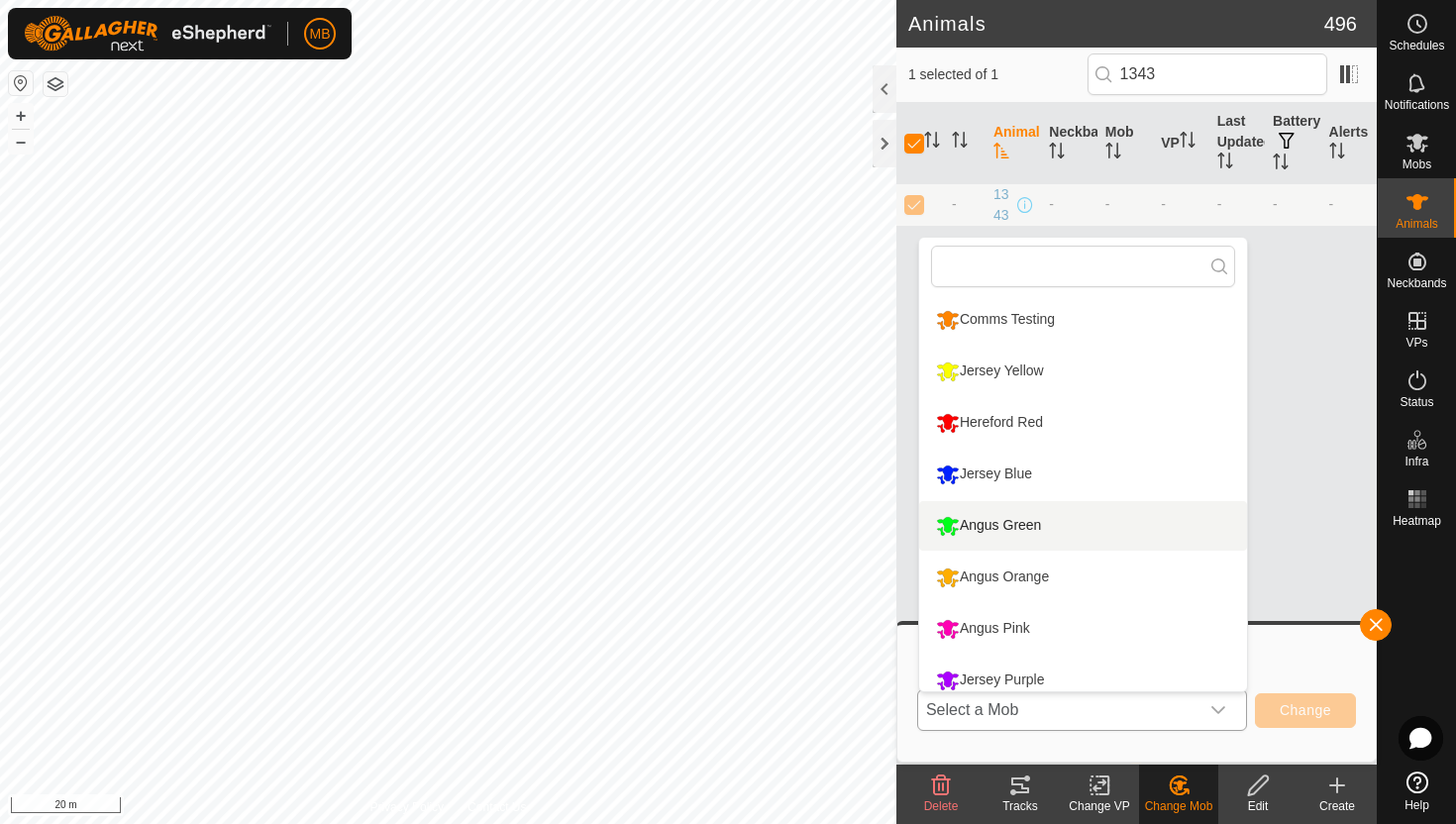 scroll, scrollTop: 14, scrollLeft: 0, axis: vertical 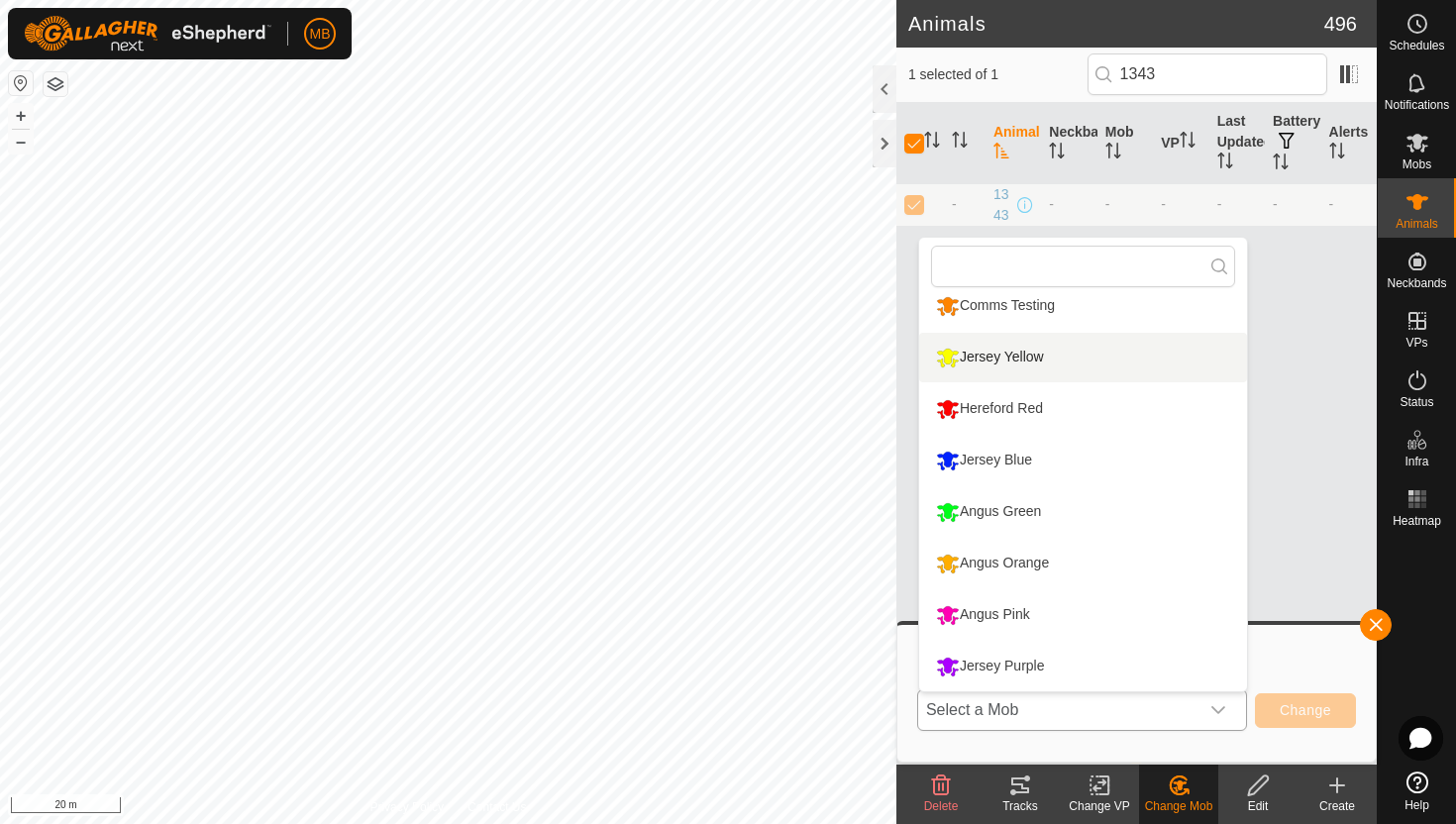 click on "Jersey Yellow" at bounding box center (1083, 358) 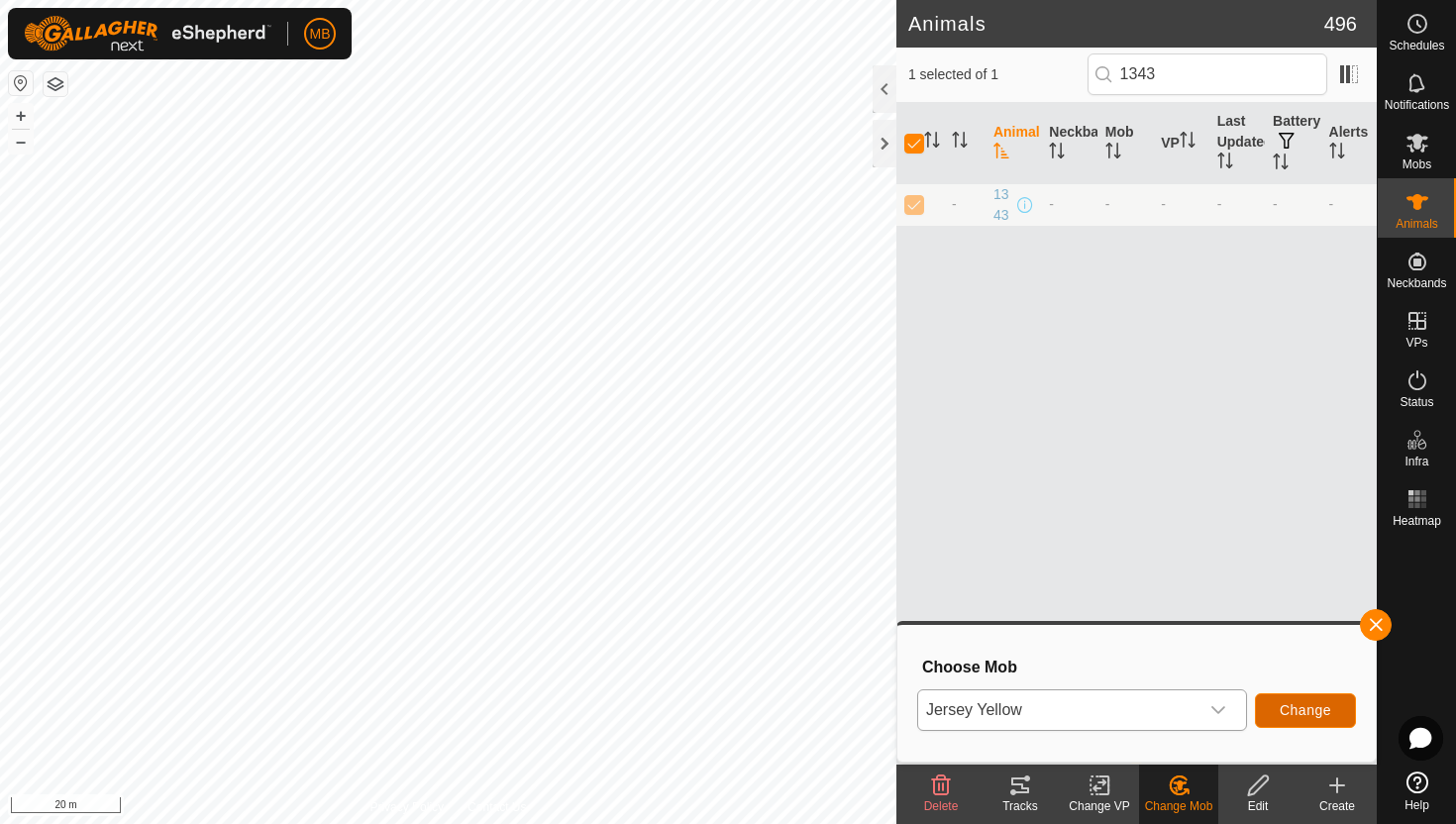 click on "Change" at bounding box center (1305, 710) 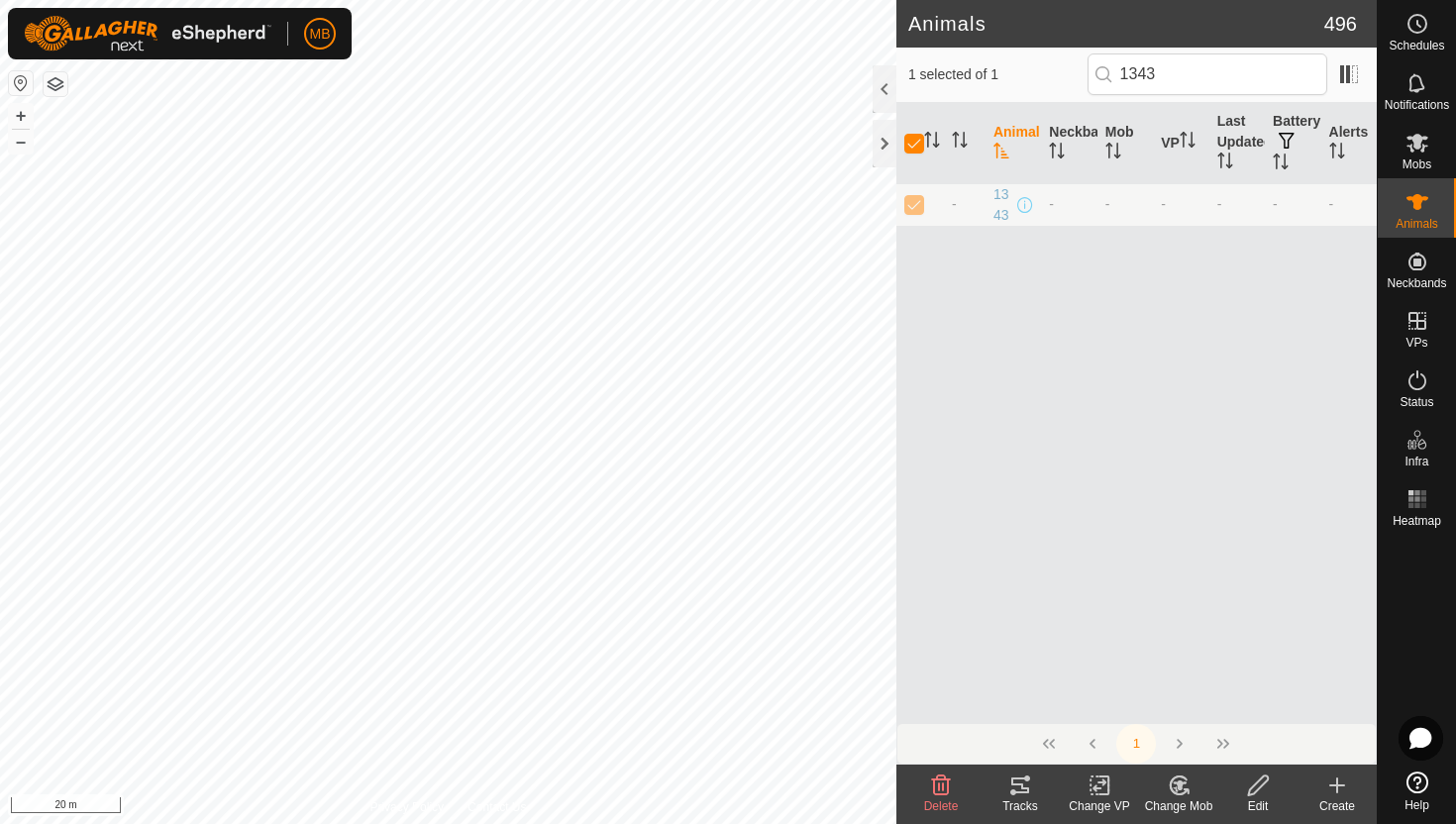 click at bounding box center [1099, 785] 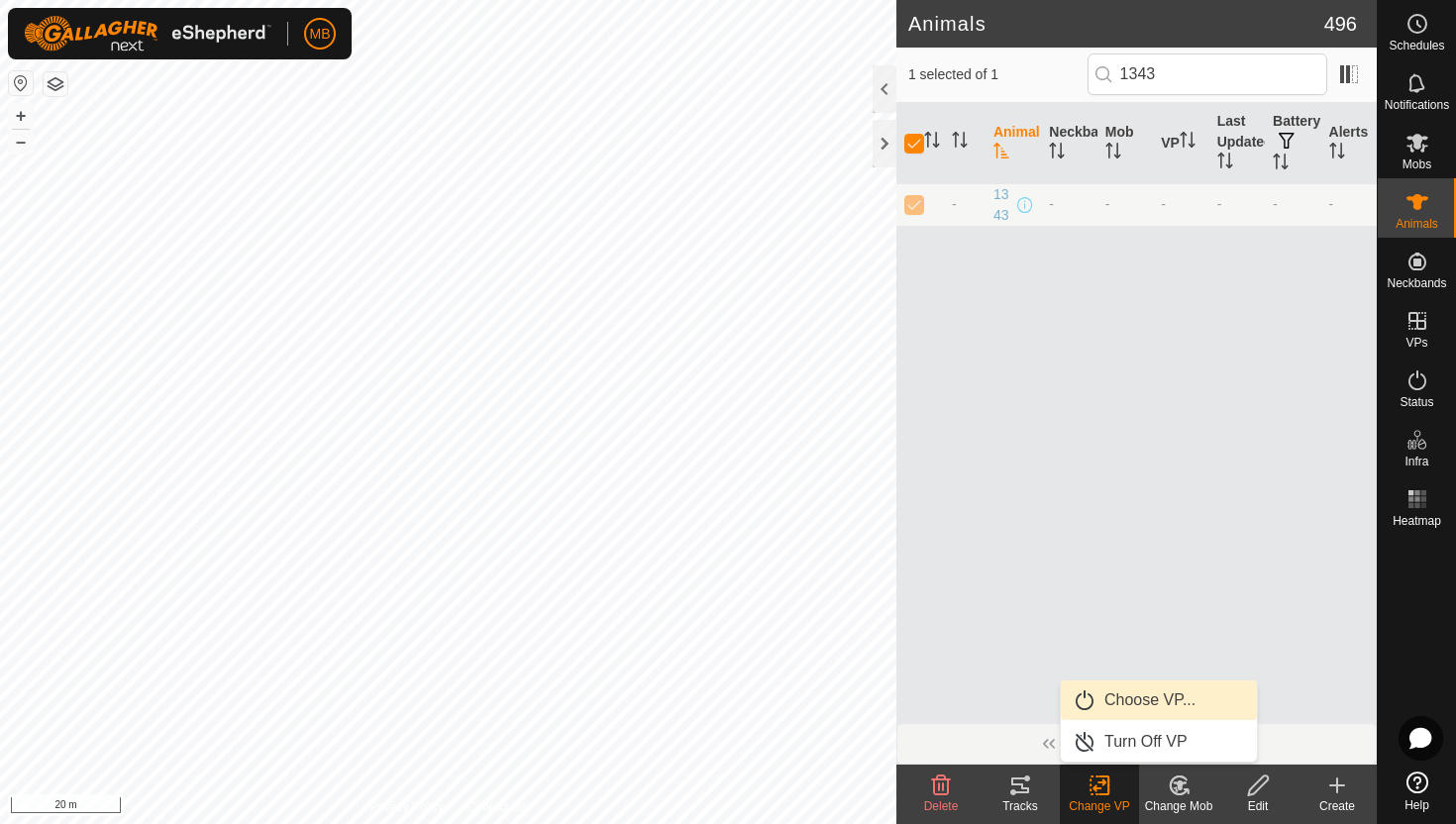 click on "Choose VP..." at bounding box center (1159, 700) 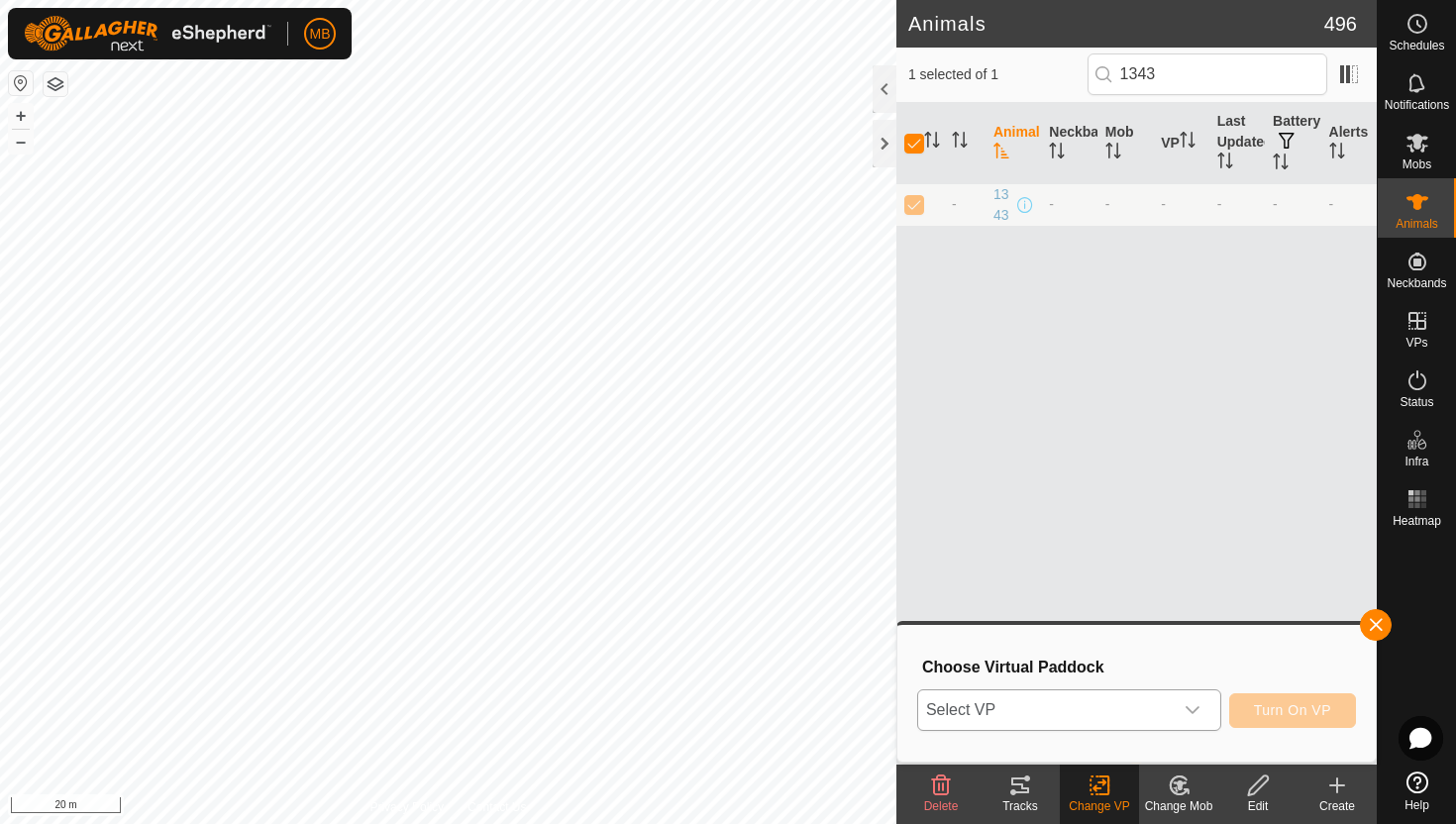 click at bounding box center [1193, 710] 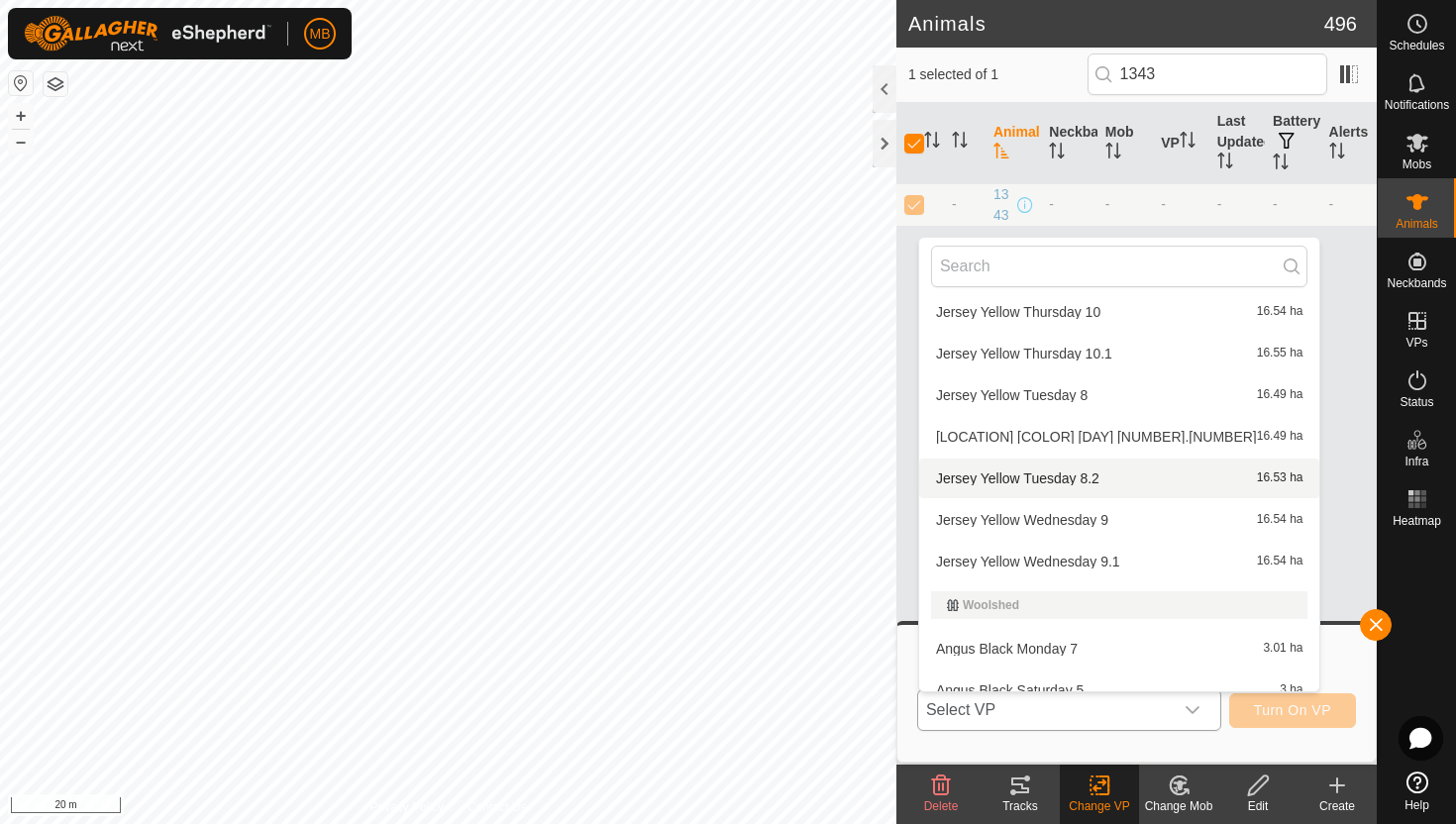 scroll, scrollTop: 2773, scrollLeft: 0, axis: vertical 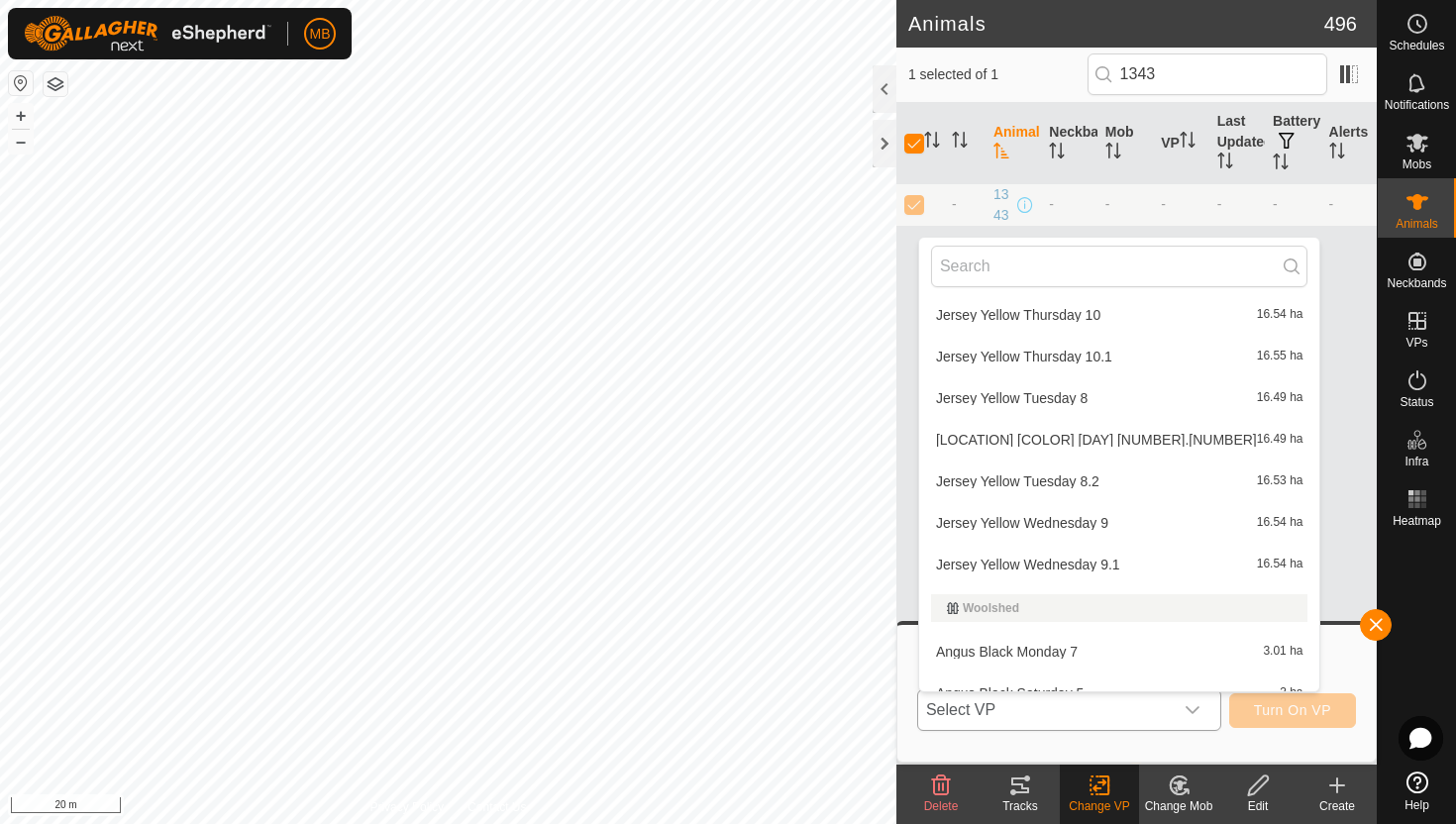 click on "Jersey Yellow Thursday 10.1  16.55 ha" at bounding box center (1119, 357) 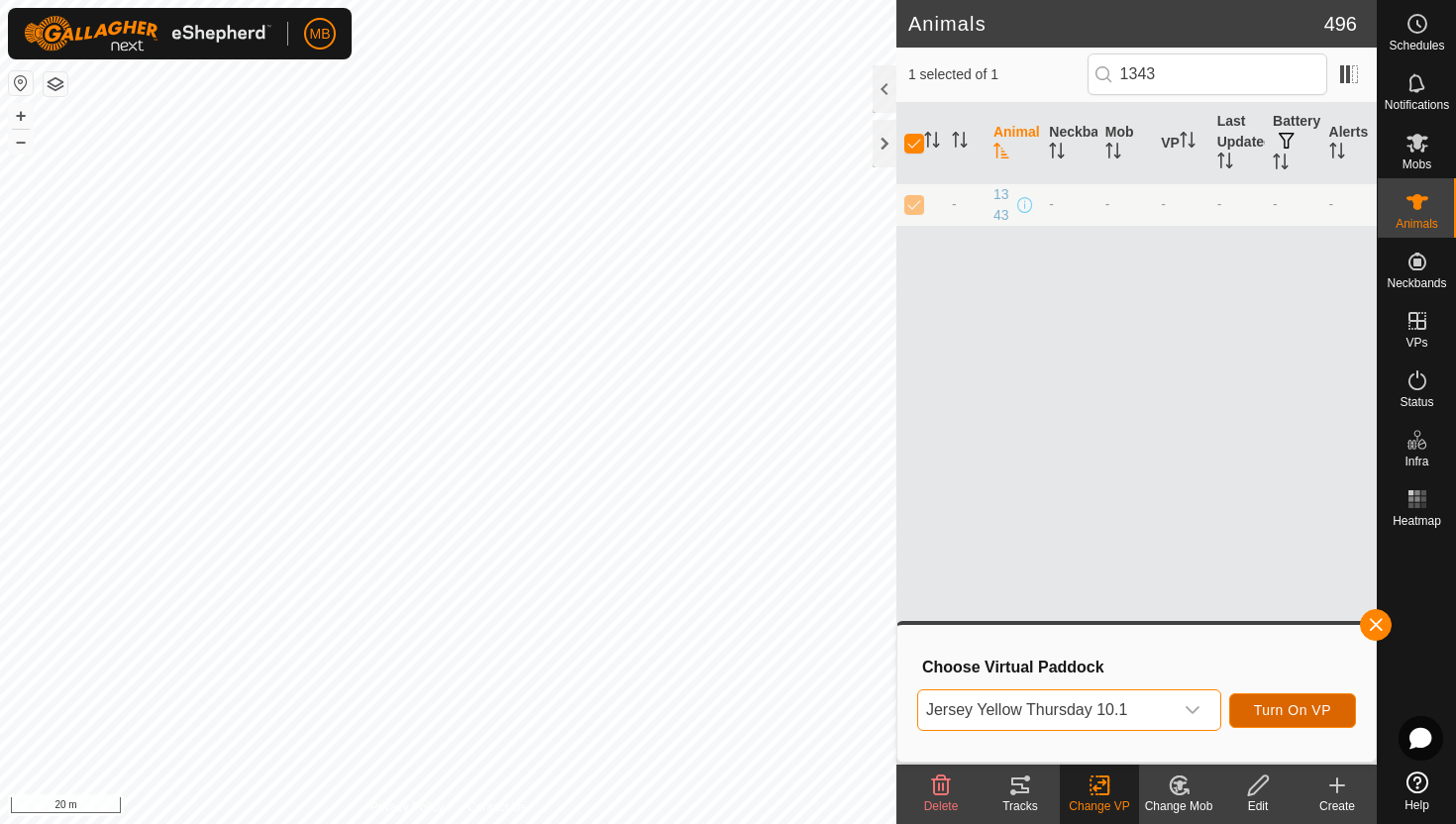 click on "Turn On VP" at bounding box center (1293, 710) 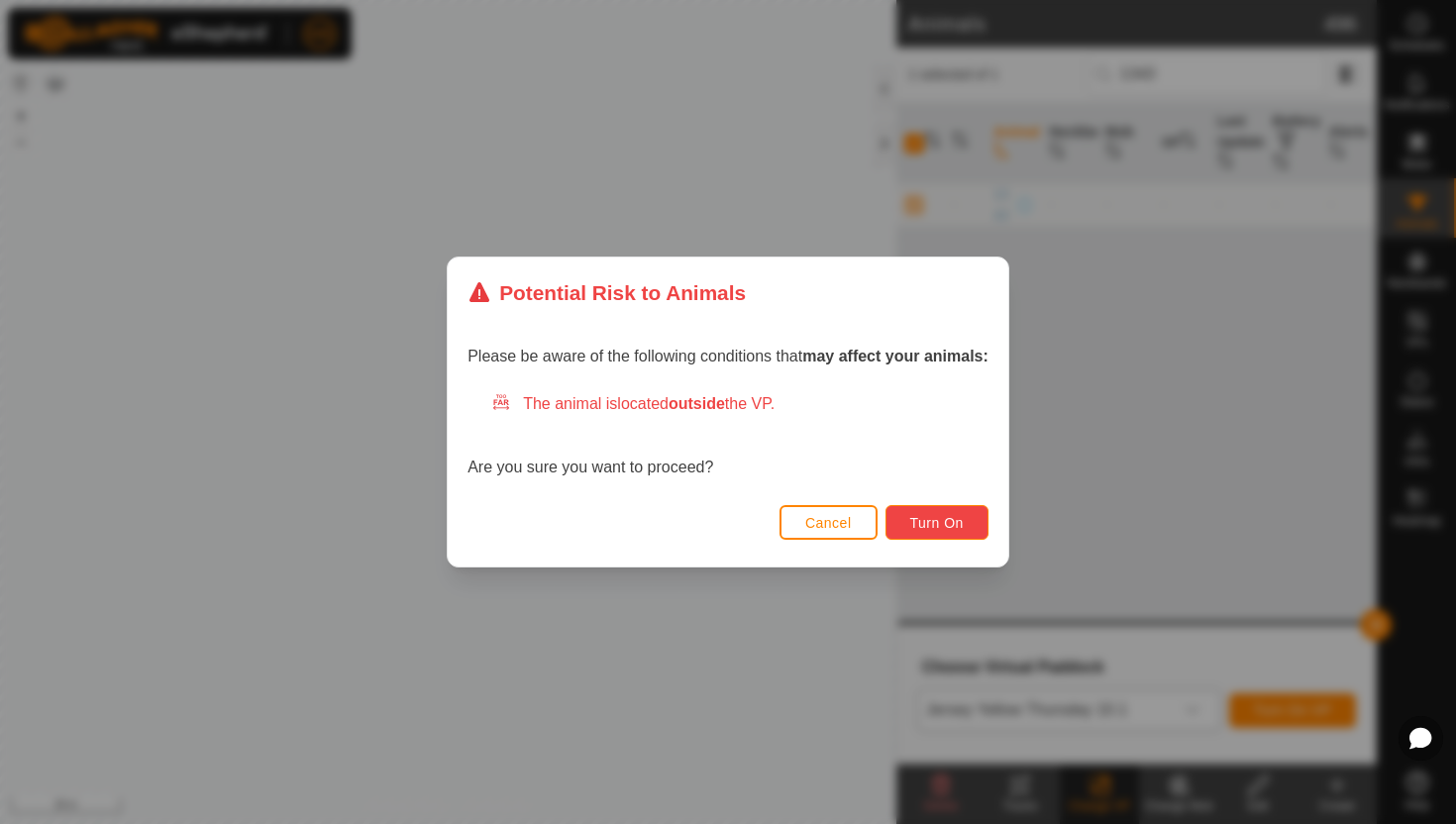 click on "Turn On" at bounding box center [937, 523] 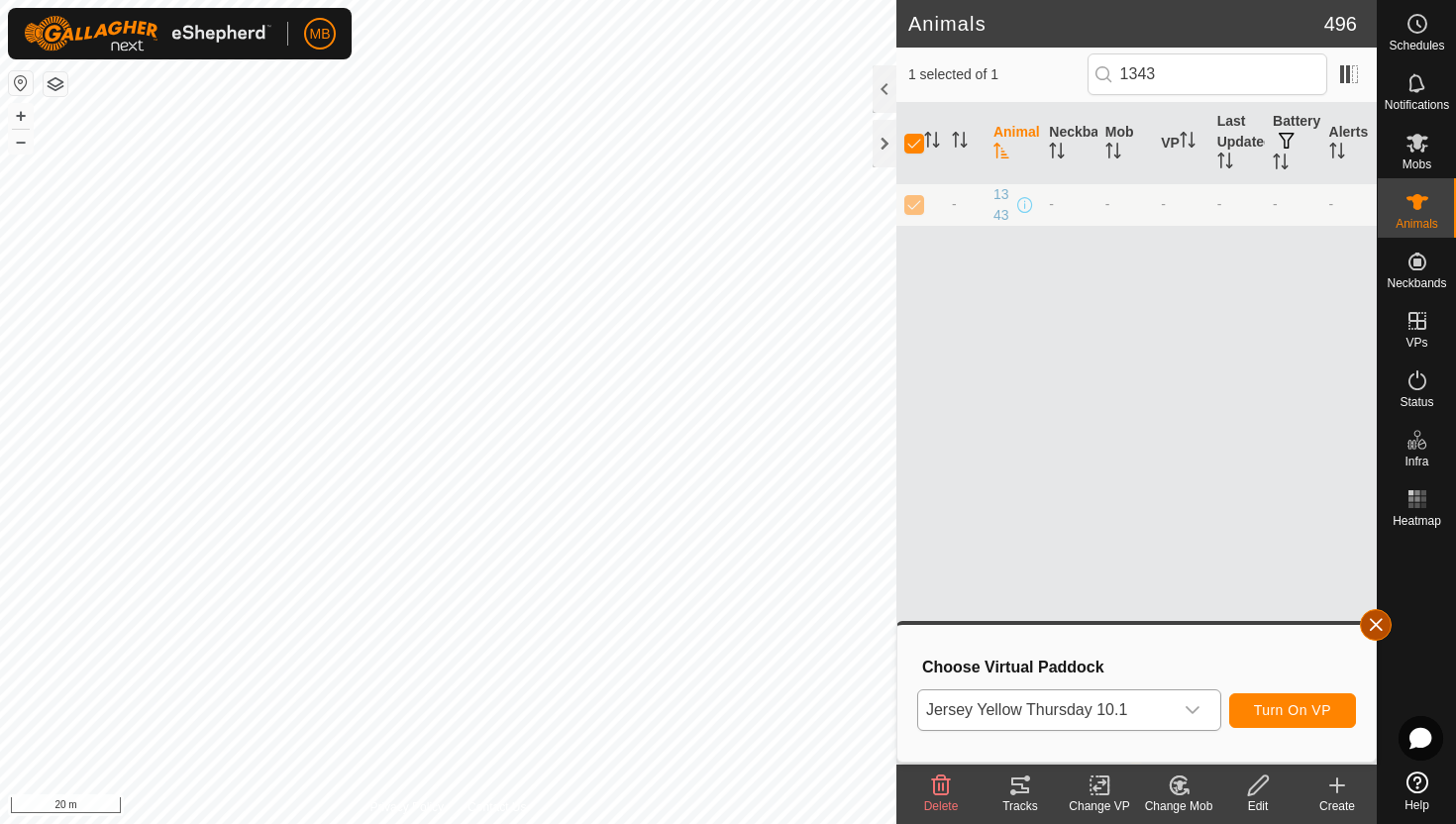 click at bounding box center (1376, 625) 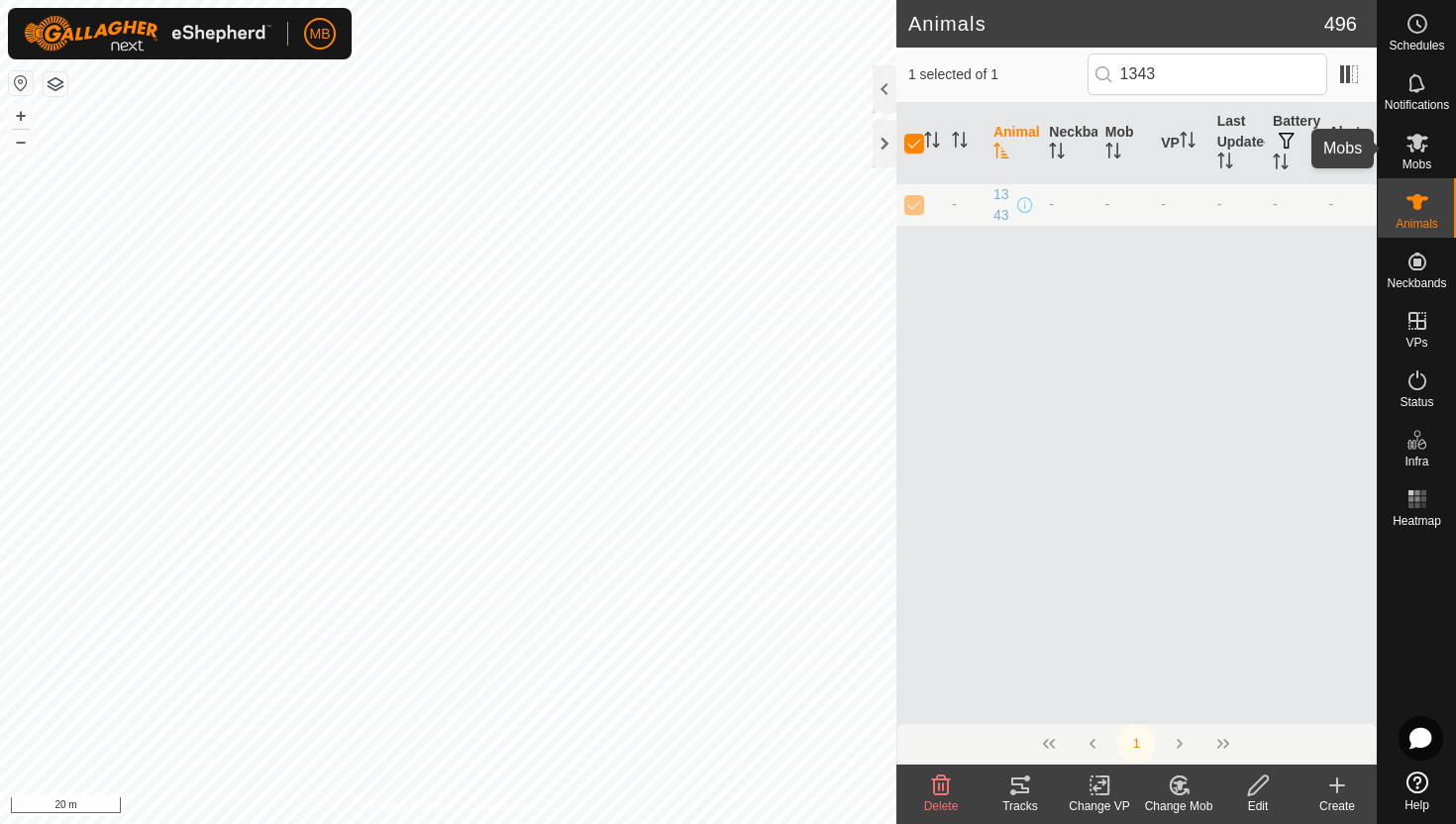 click at bounding box center (1417, 143) 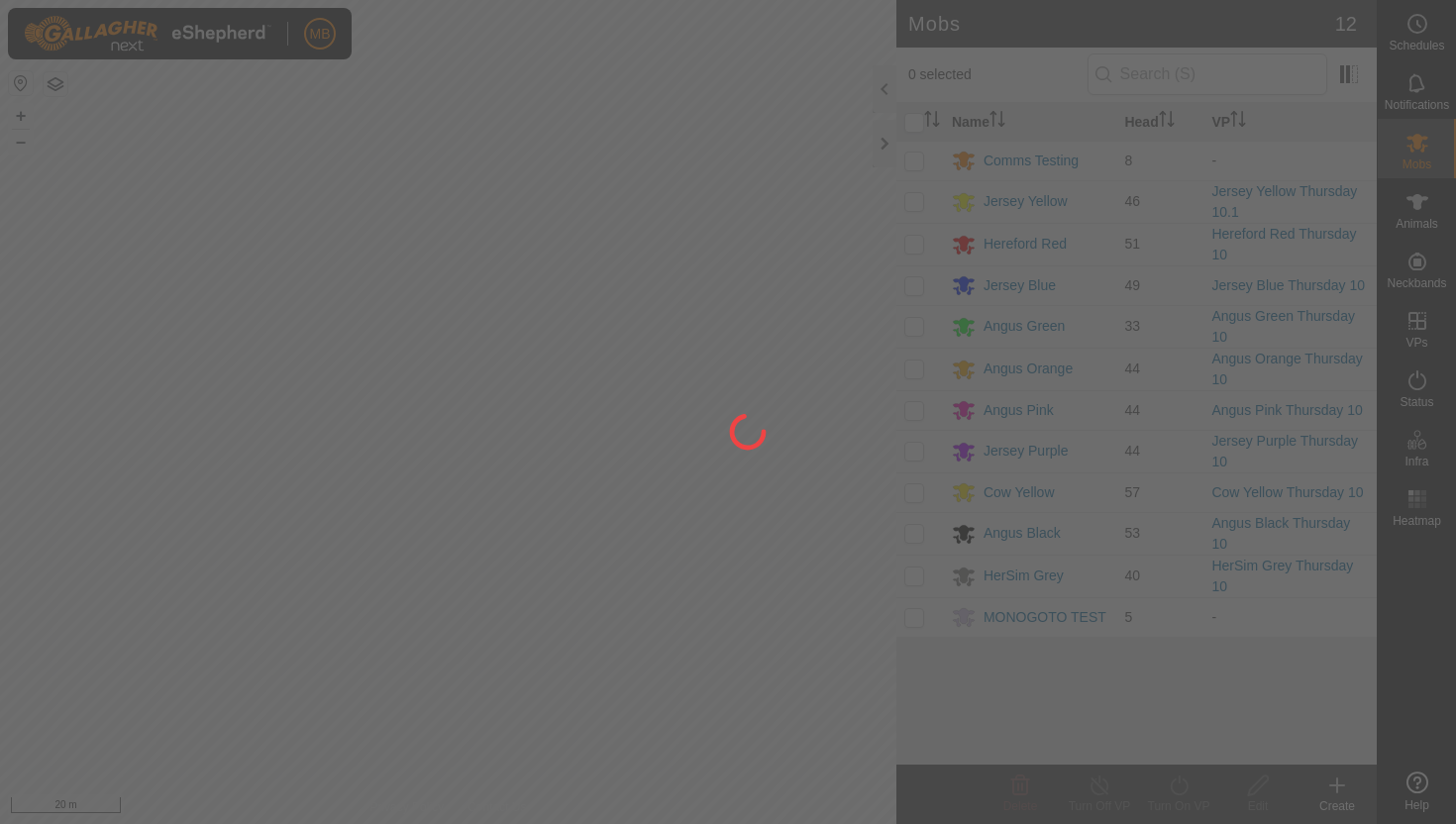scroll, scrollTop: 0, scrollLeft: 0, axis: both 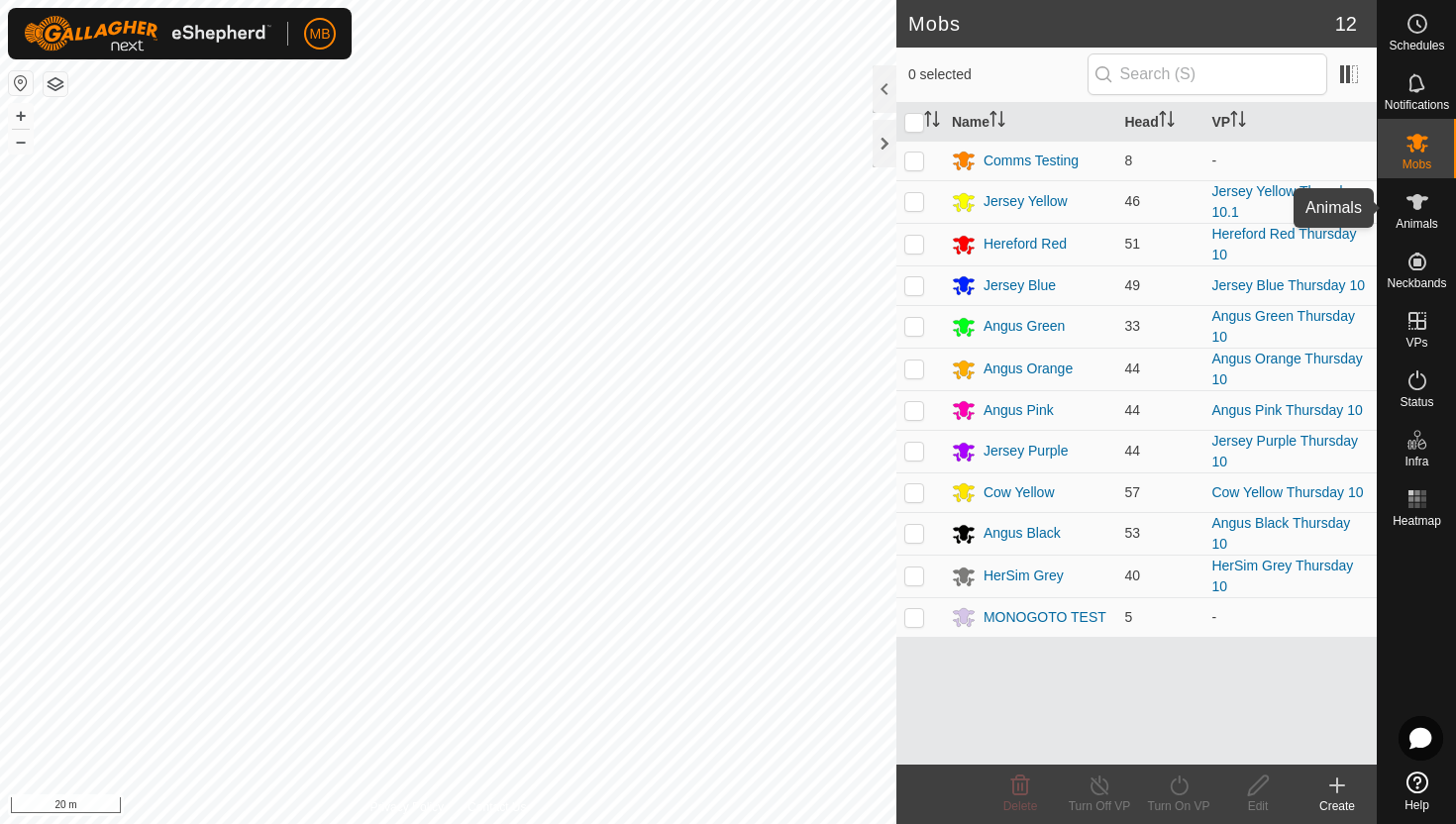 click at bounding box center (1417, 202) 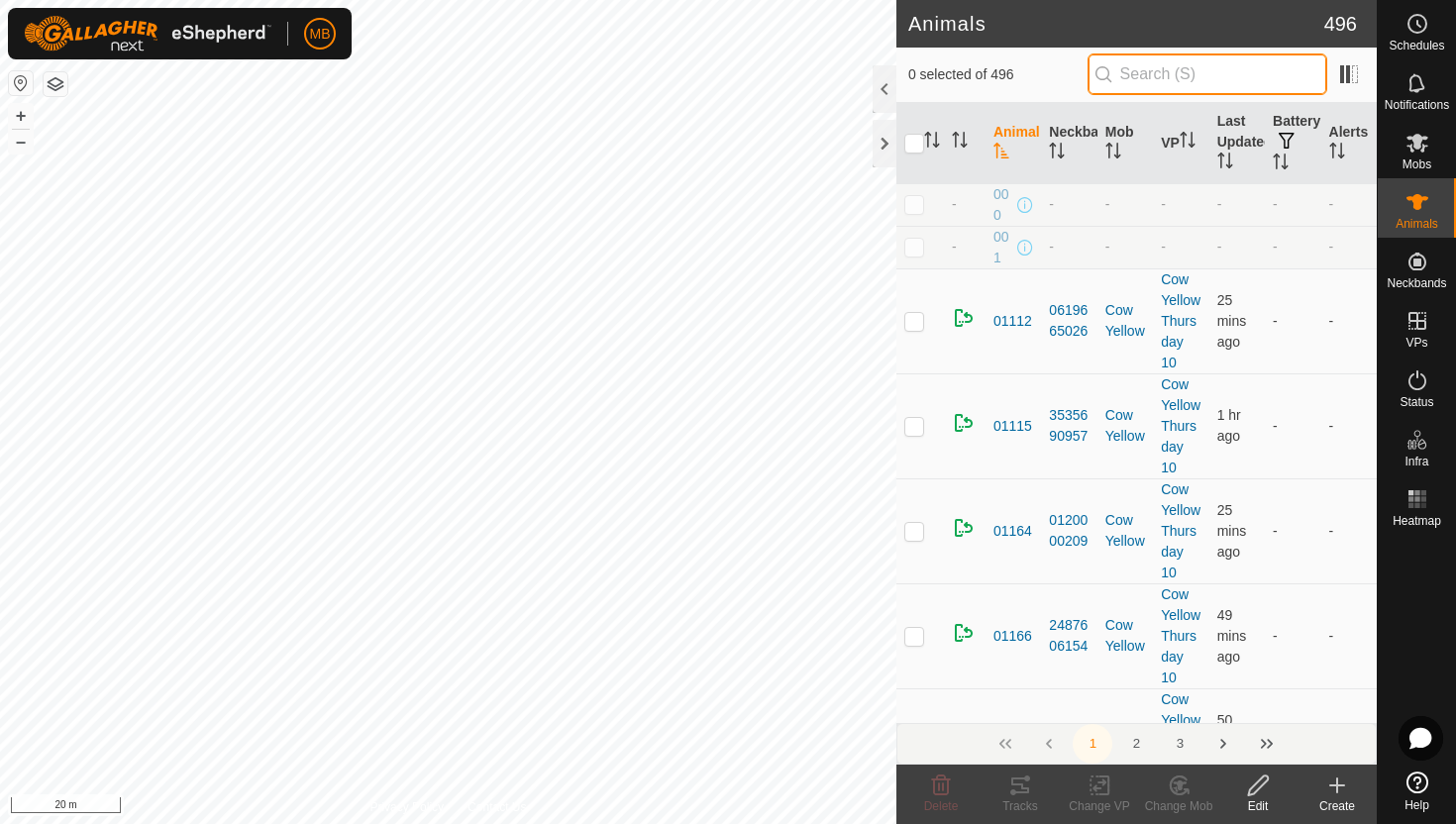 click at bounding box center [1207, 74] 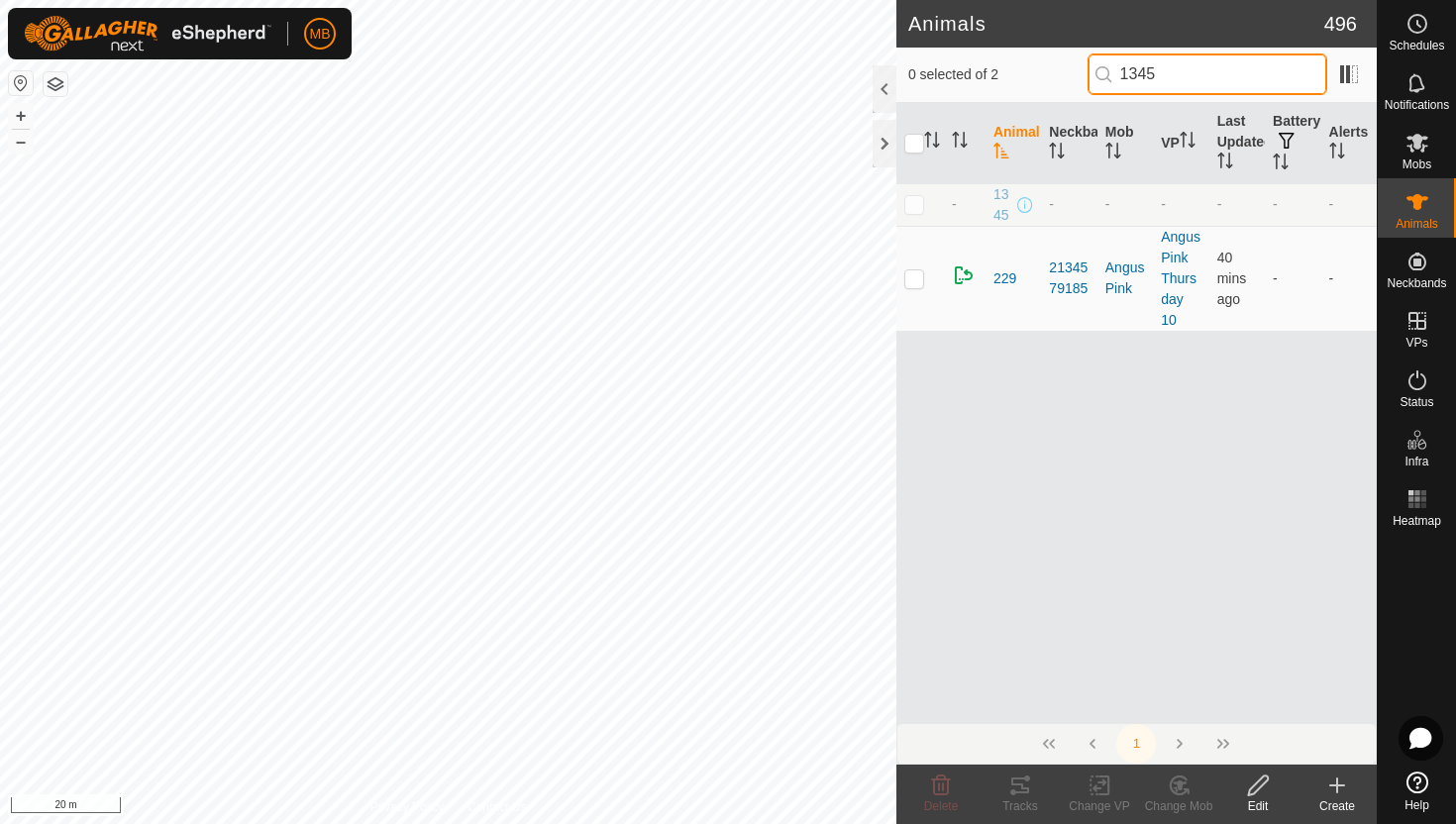 type on "1345" 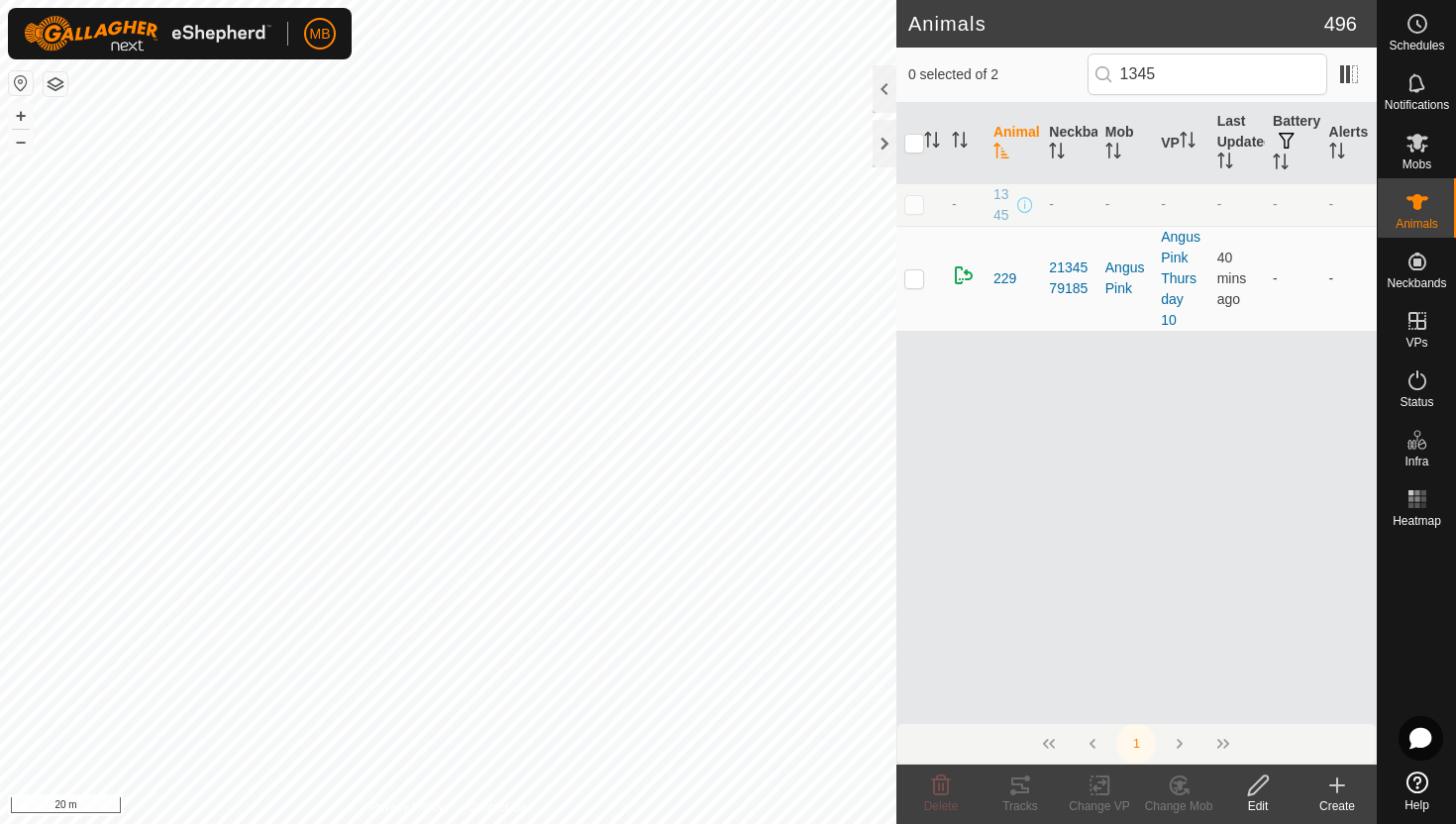 click at bounding box center [914, 204] 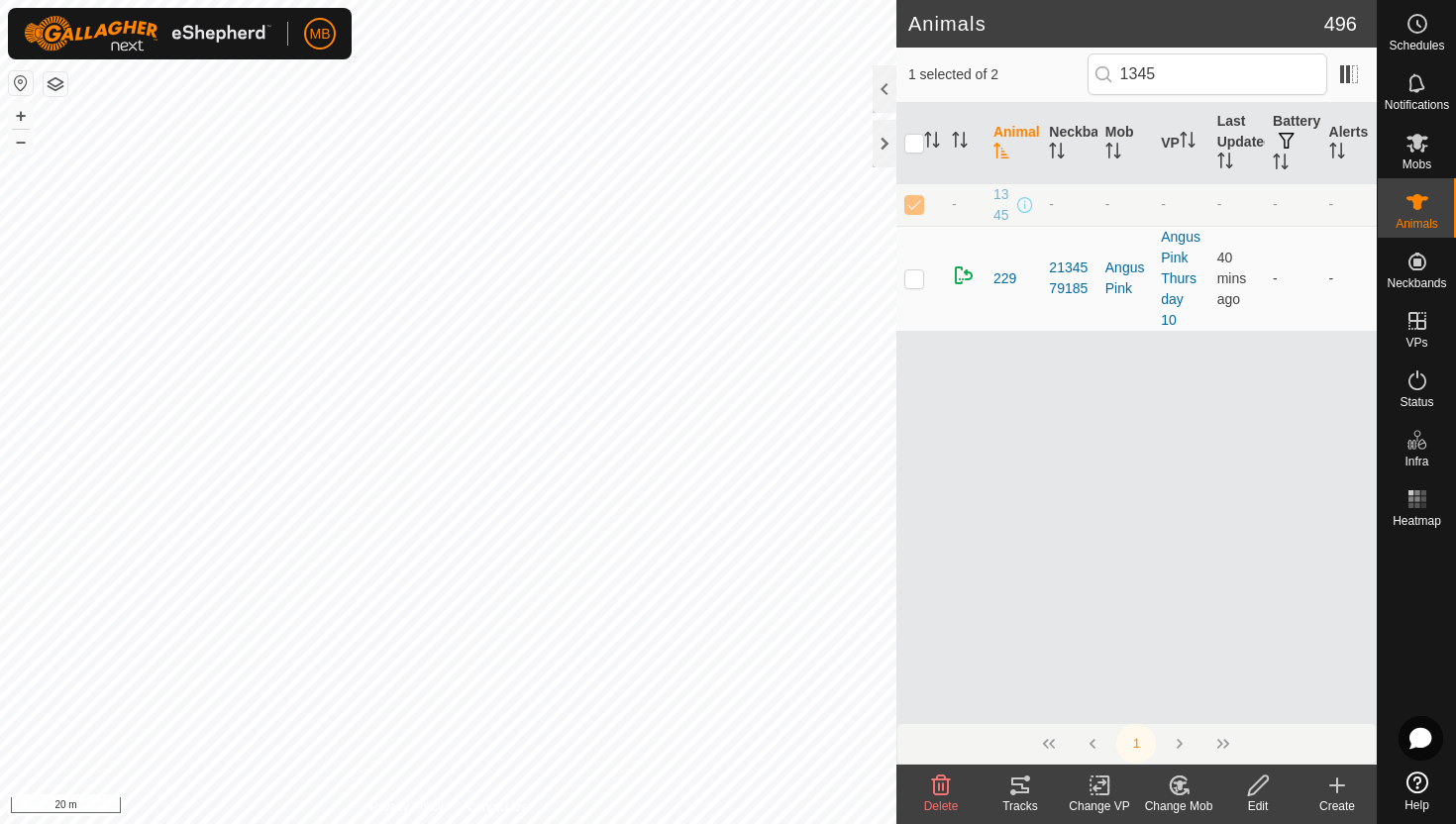 click at bounding box center [1258, 785] 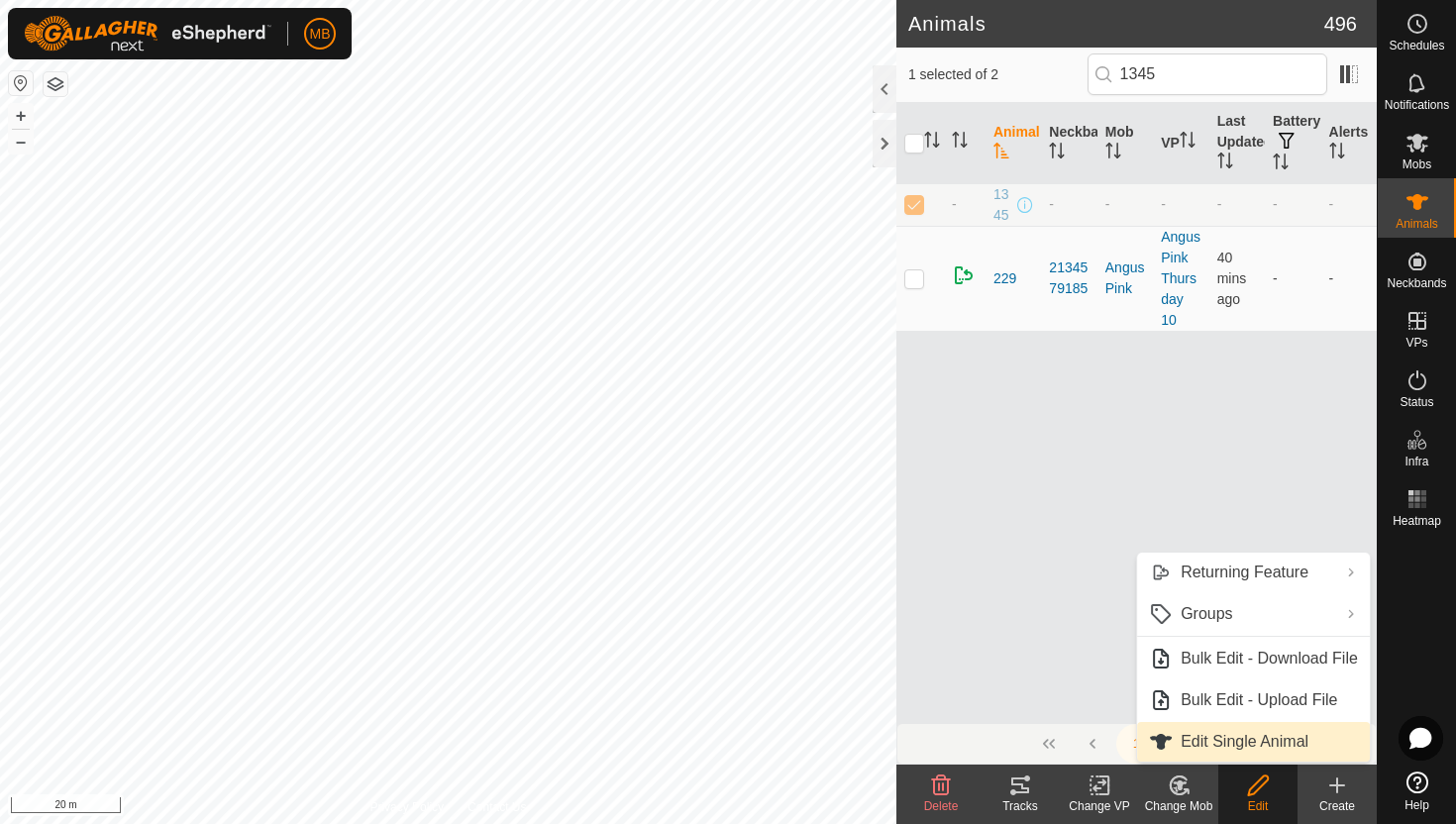 click on "Edit Single Animal" at bounding box center [1253, 742] 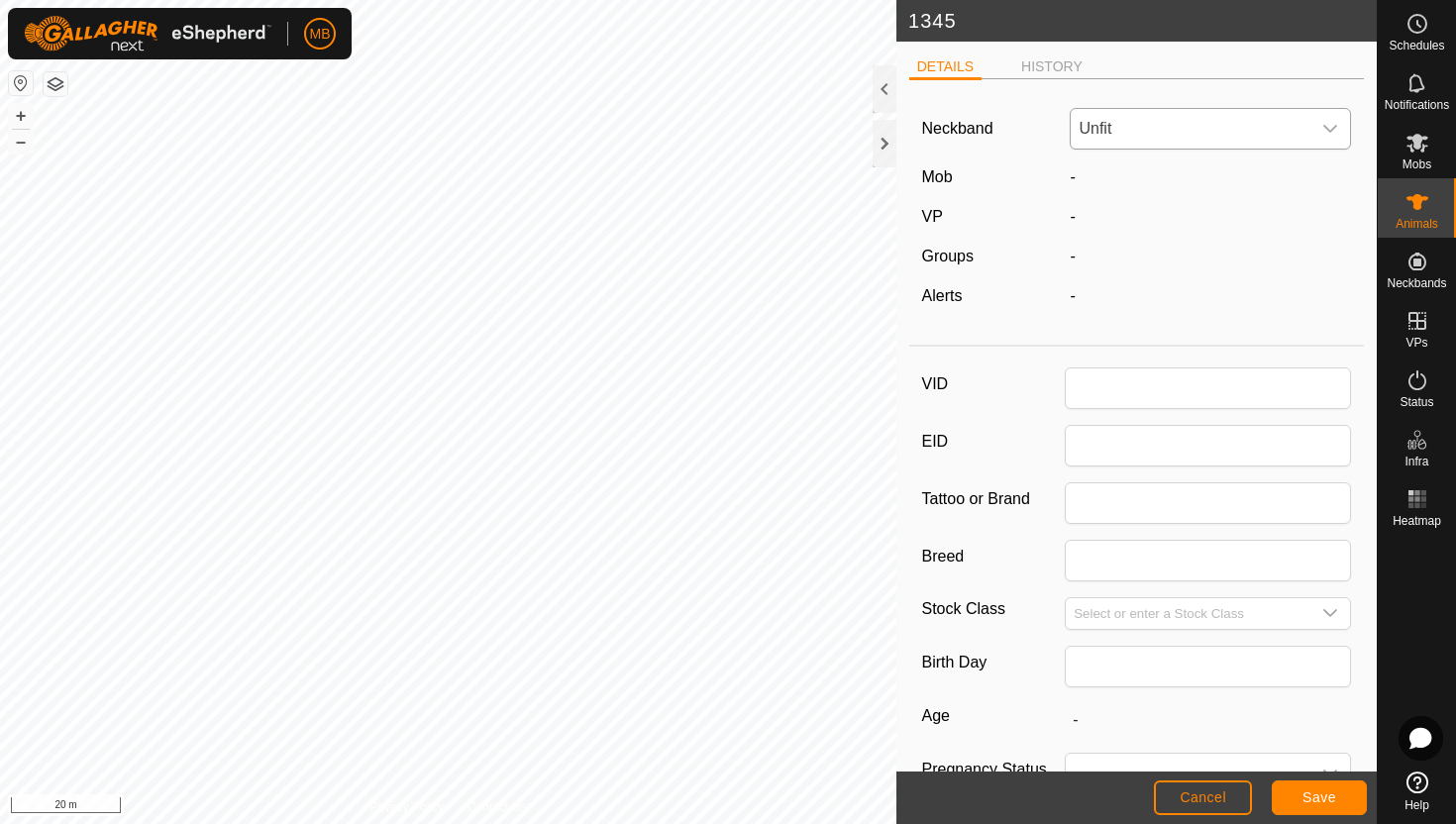 click at bounding box center (1330, 129) 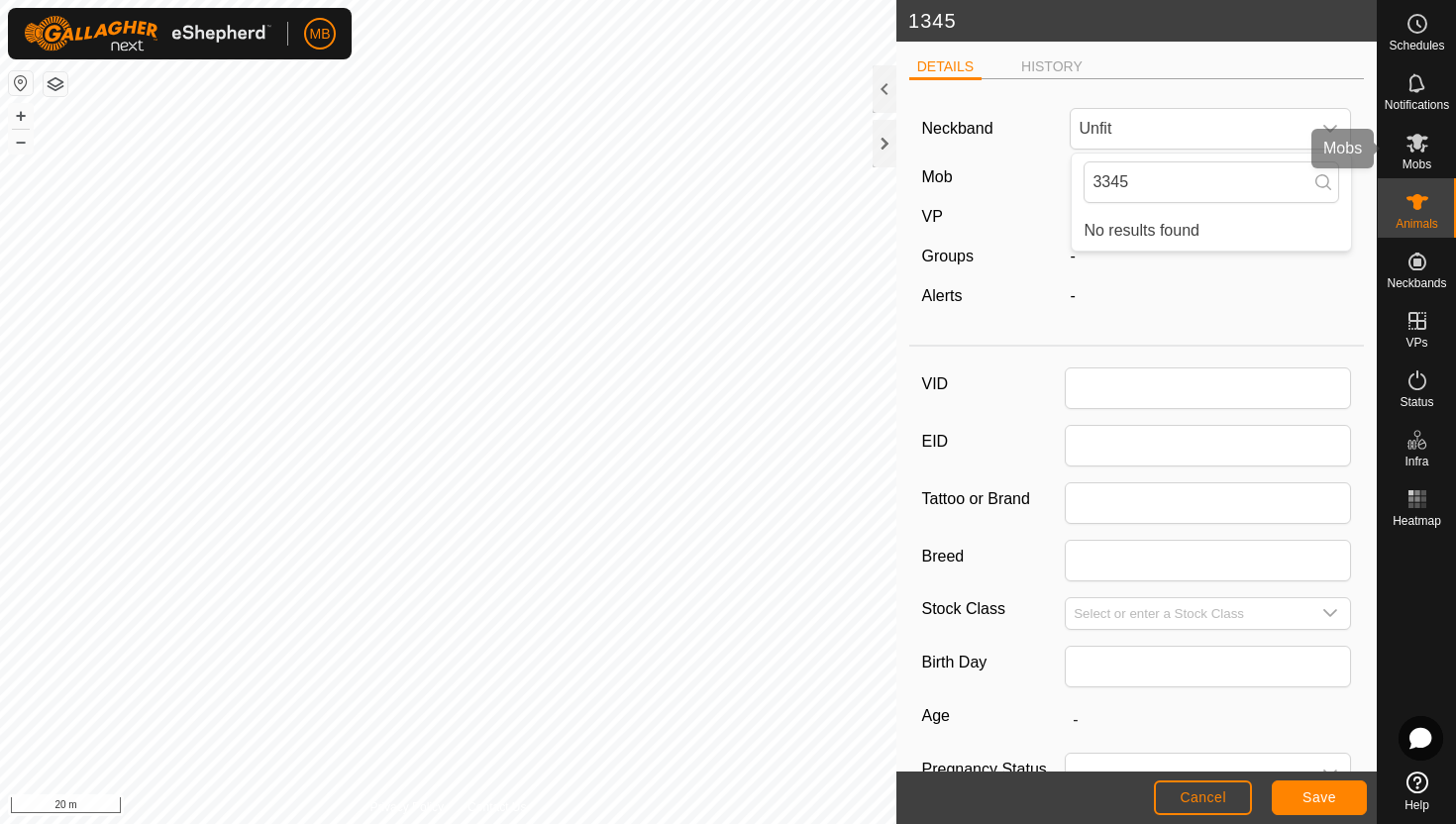 type on "3345" 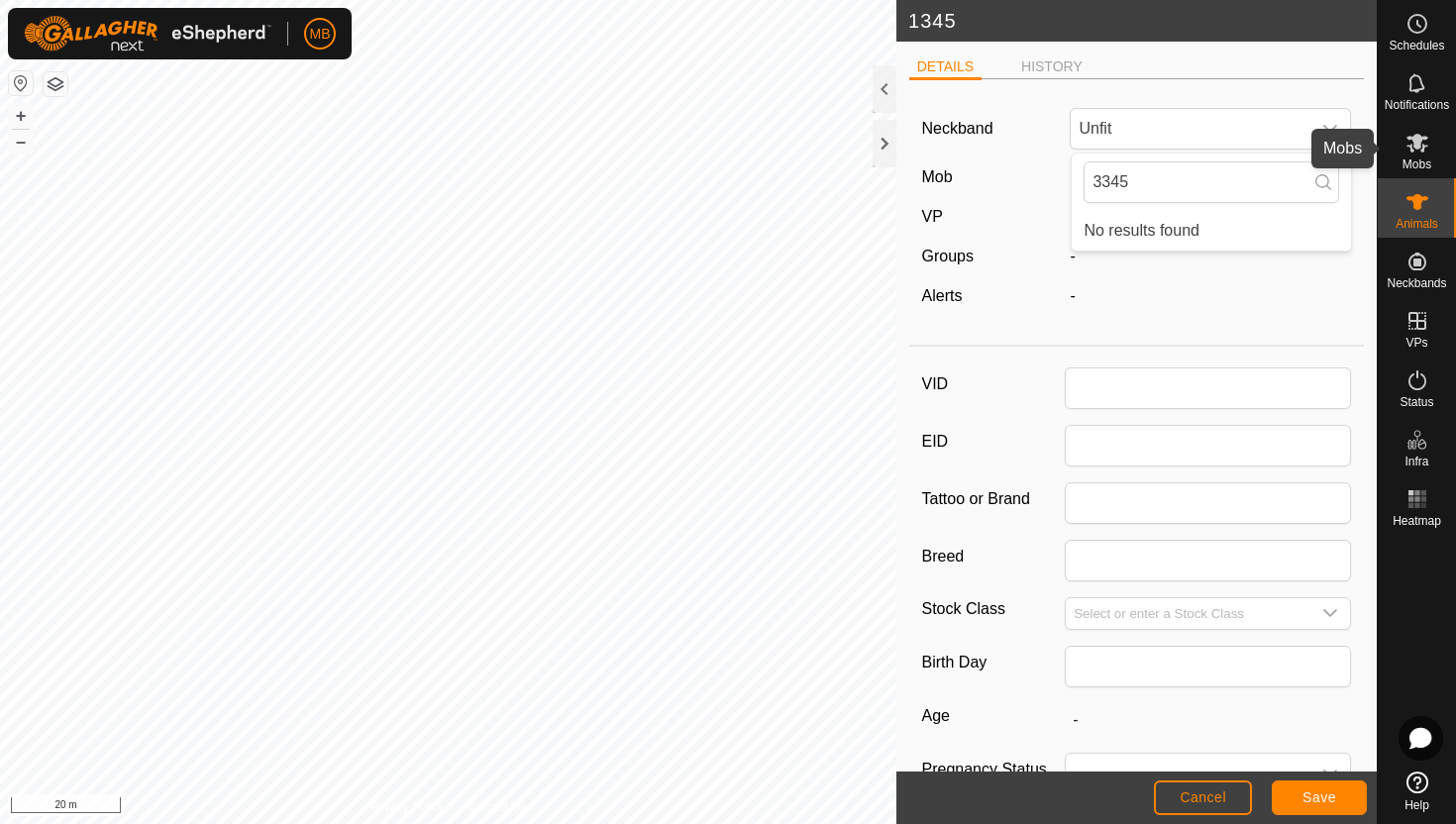 click at bounding box center [1417, 143] 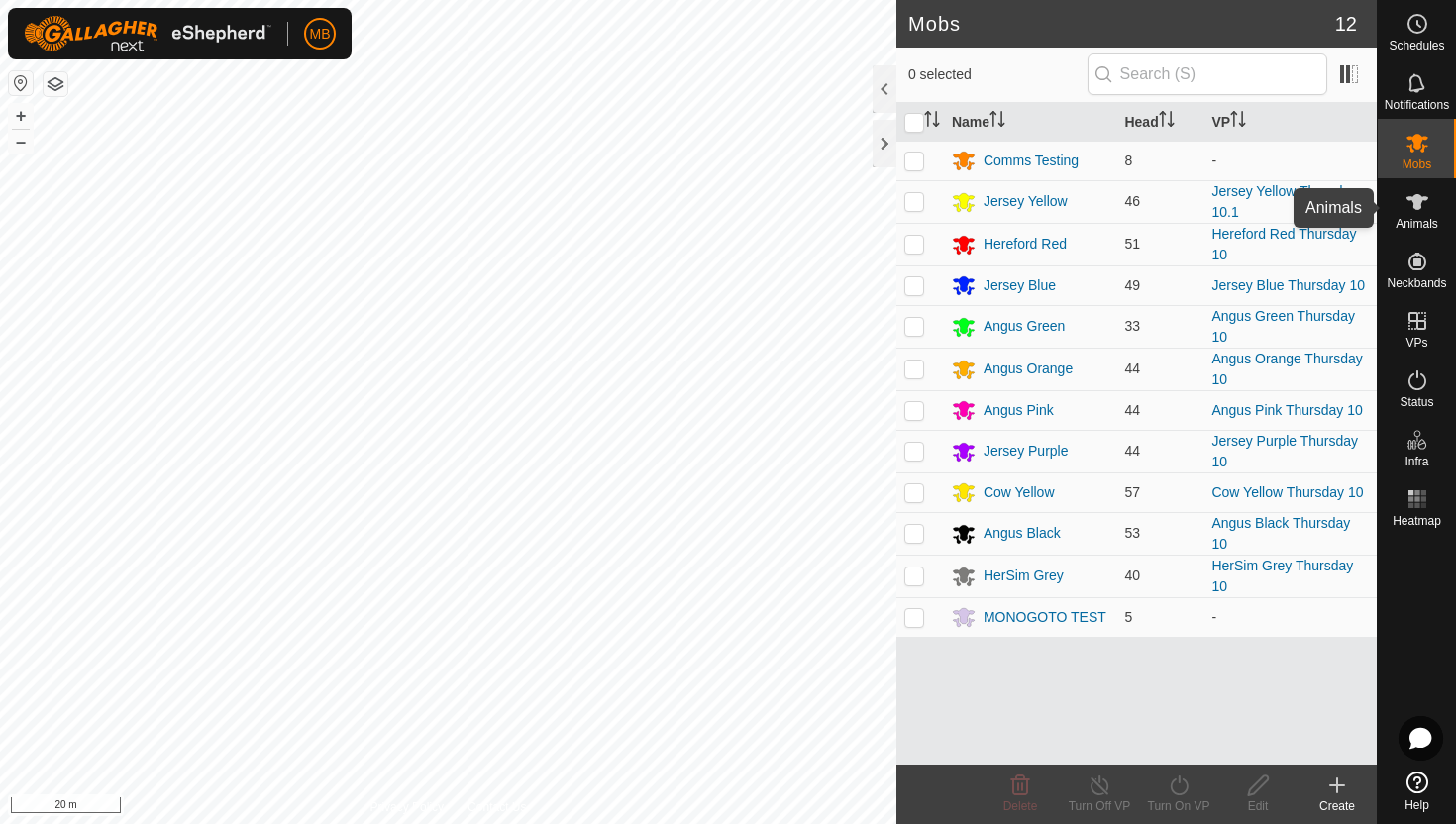 click at bounding box center [1417, 202] 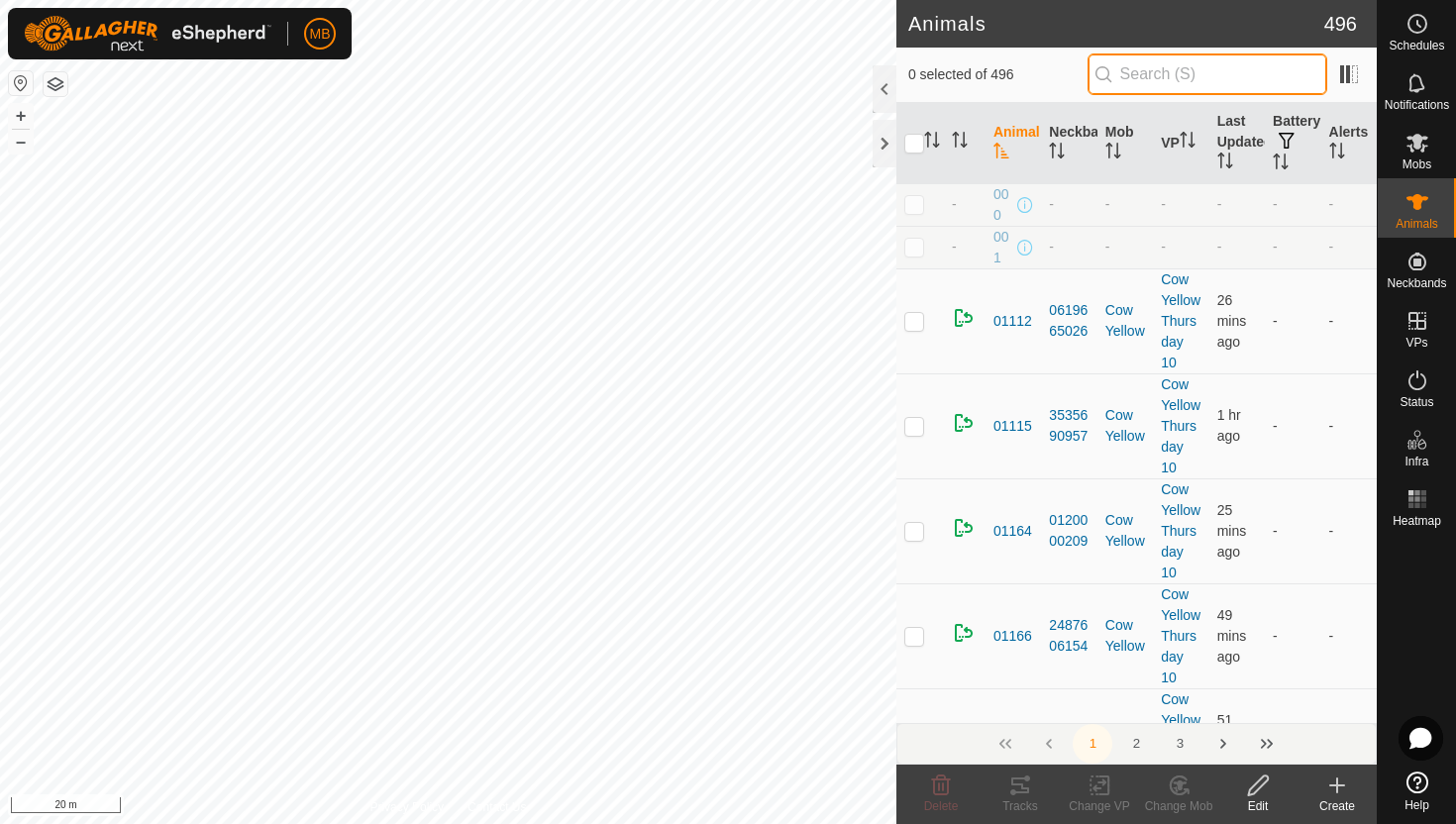 click at bounding box center [1207, 74] 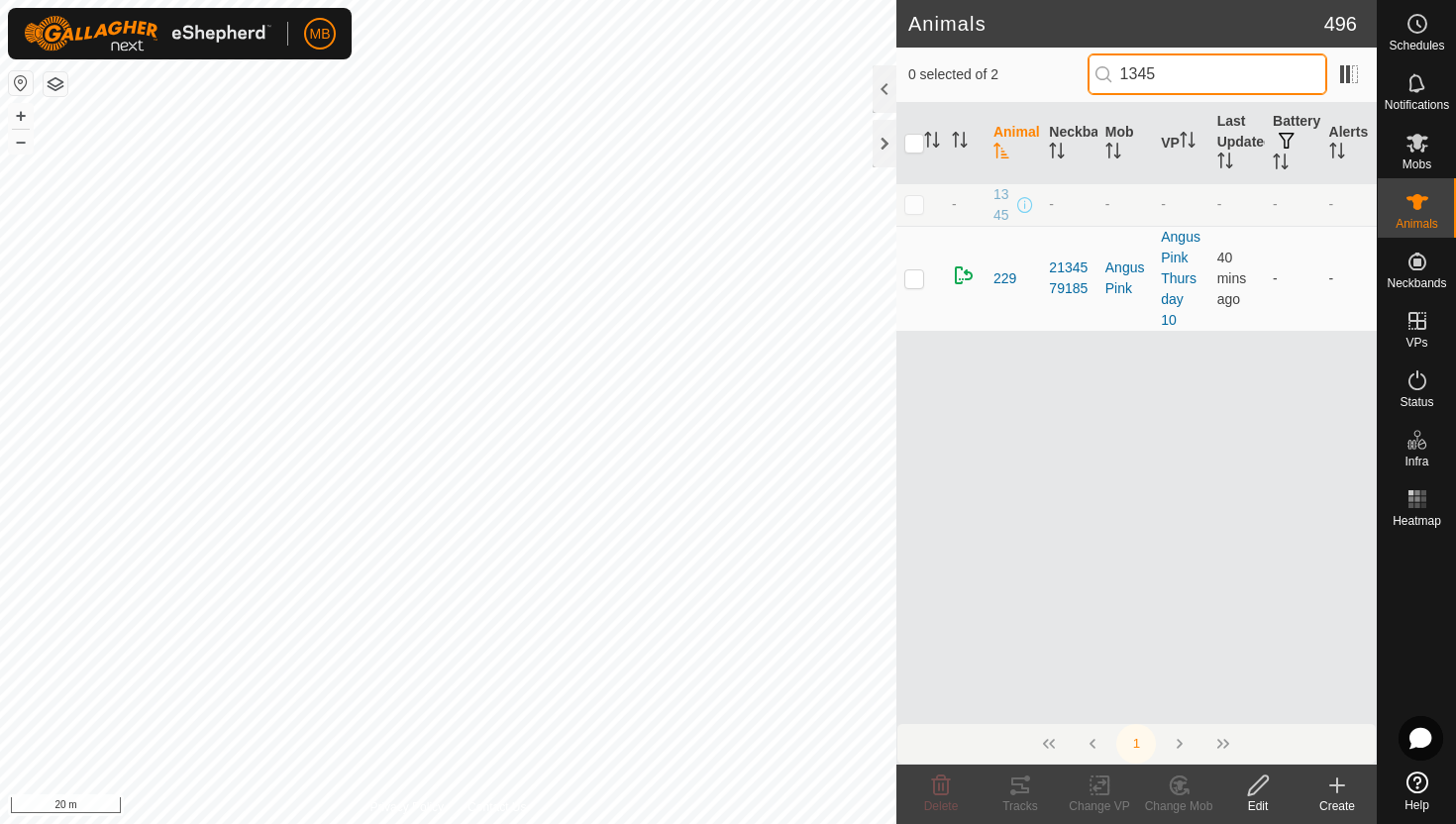 type on "1345" 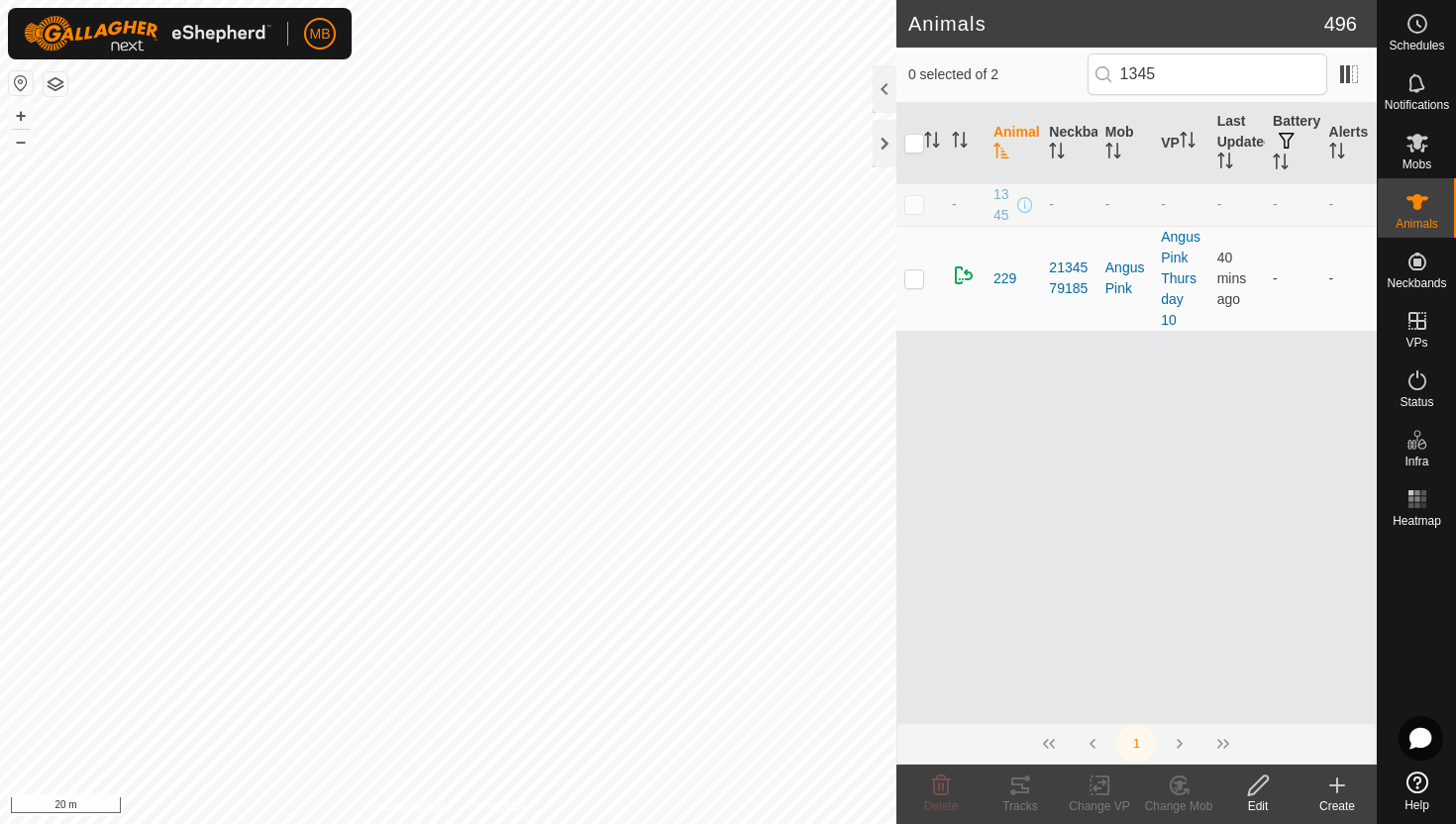 click at bounding box center [914, 204] 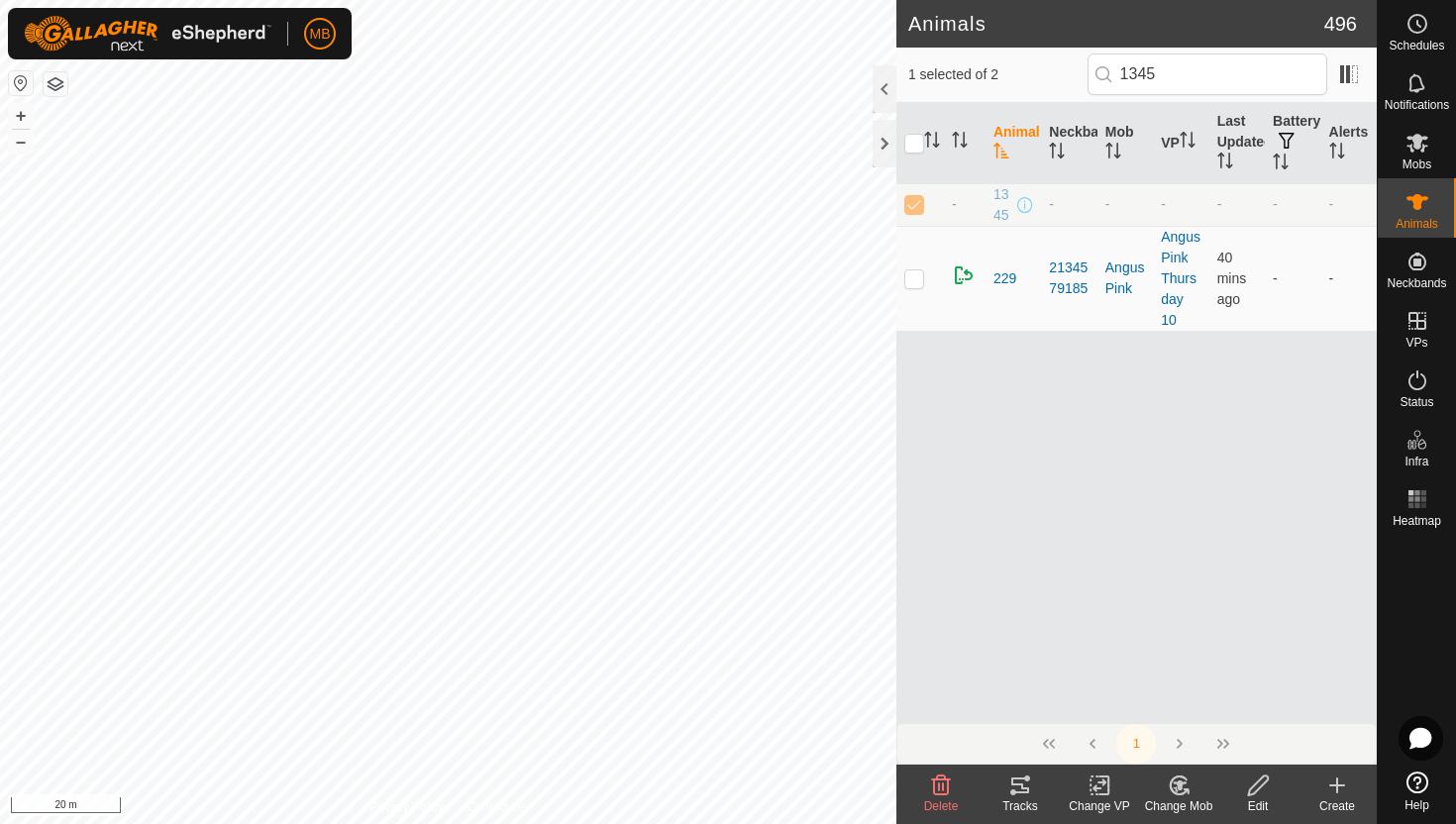 click at bounding box center (1258, 785) 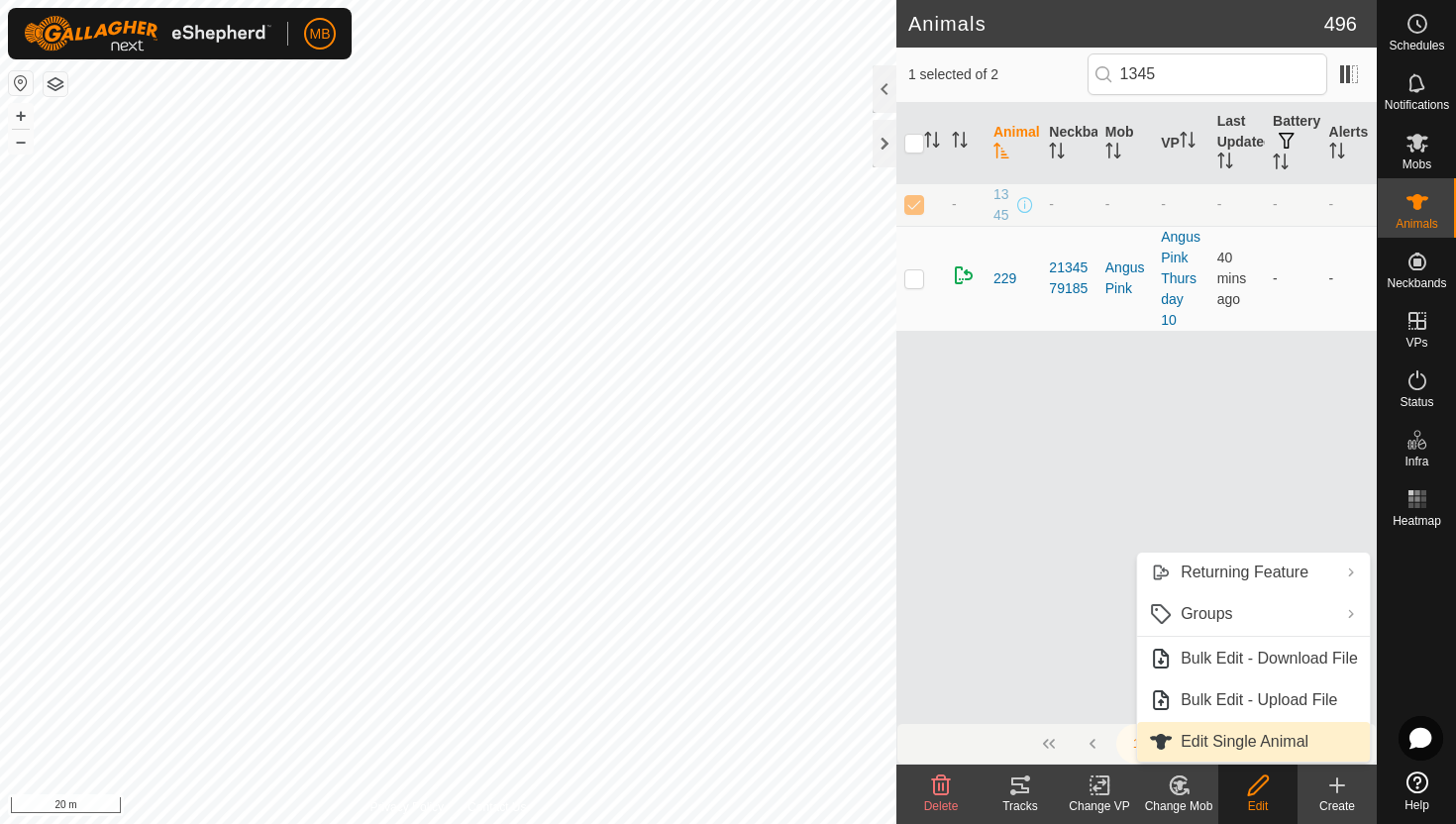 click on "Edit Single Animal" at bounding box center [1253, 742] 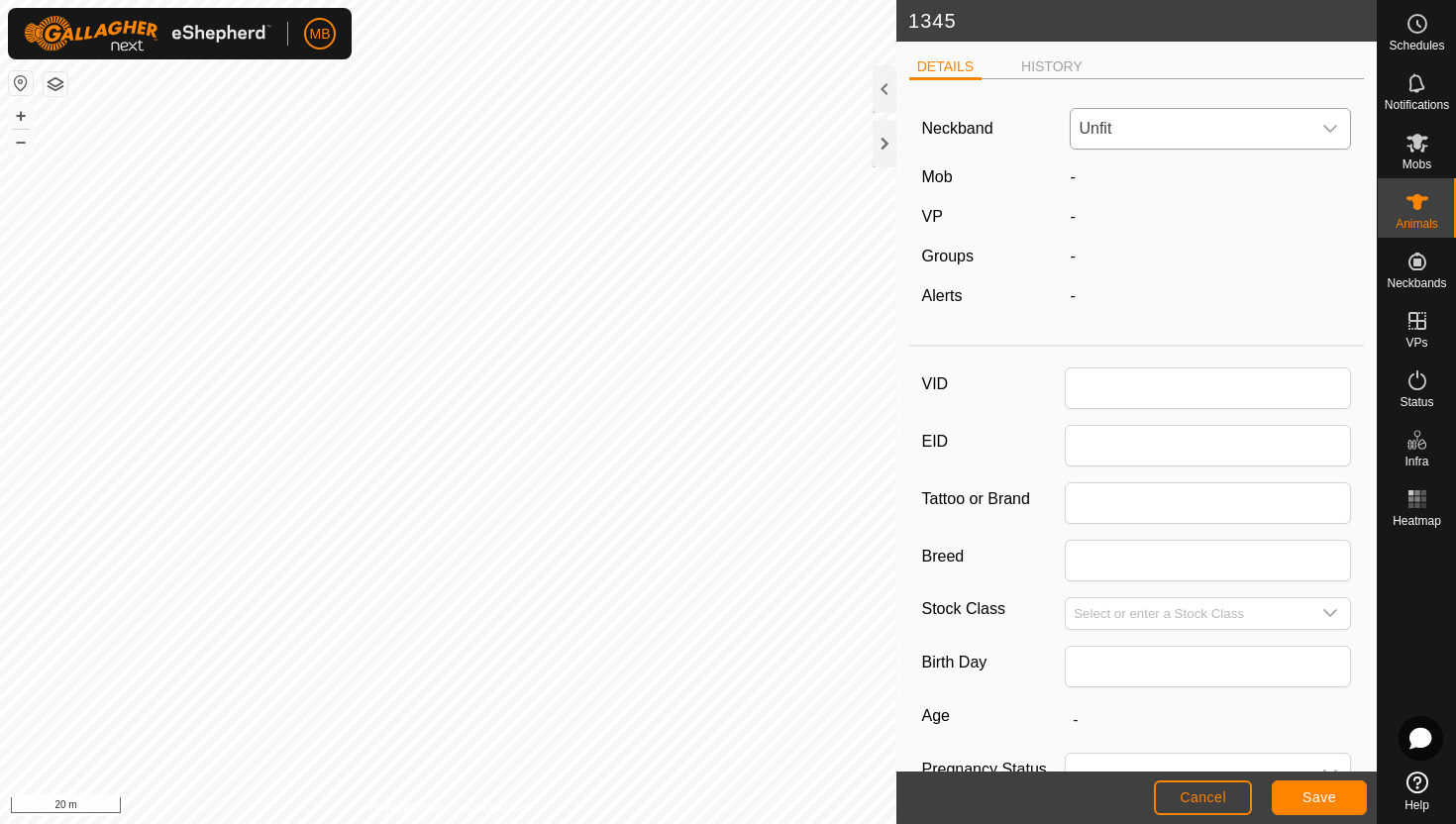 click at bounding box center [1330, 129] 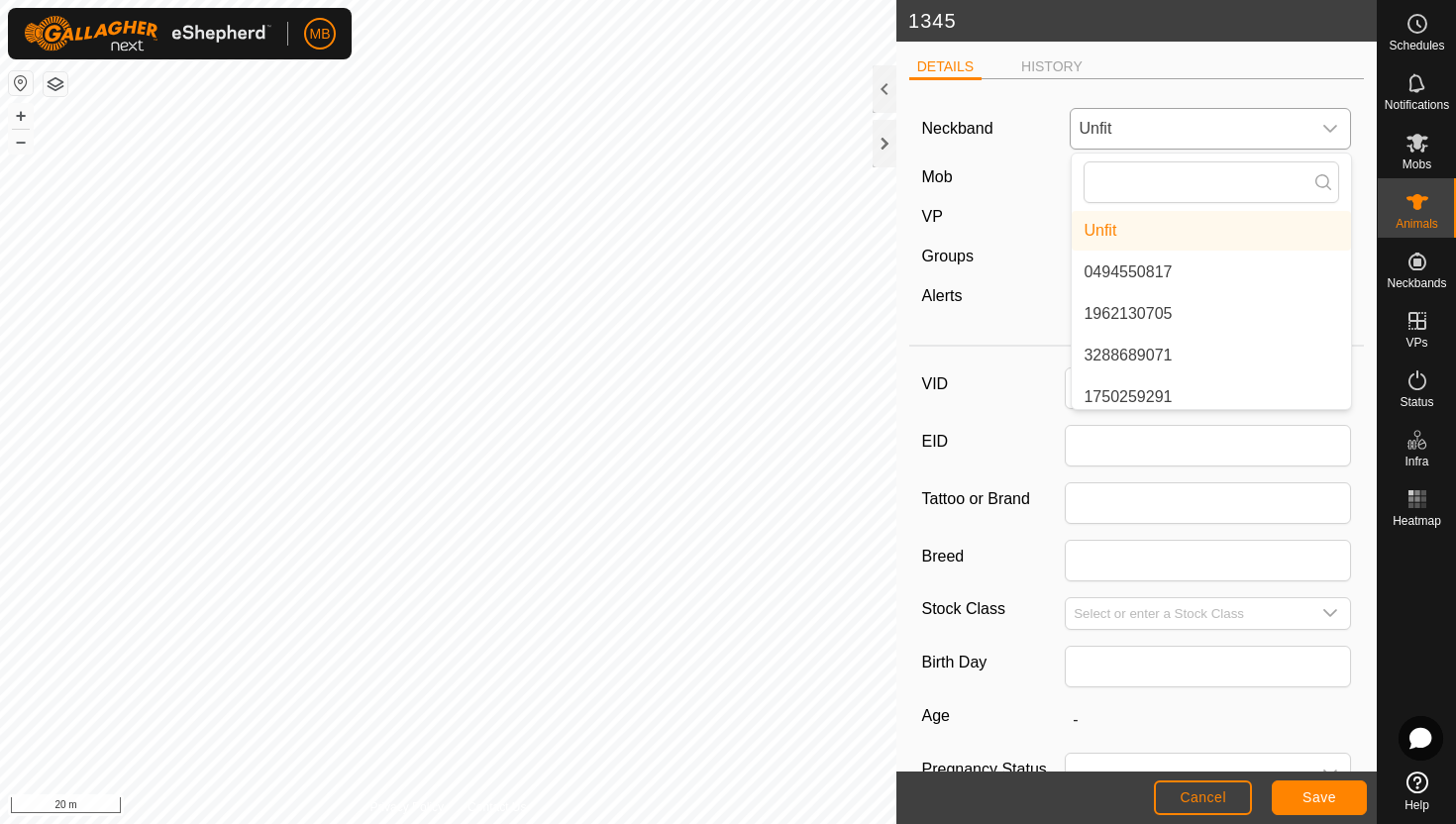 click at bounding box center [1330, 129] 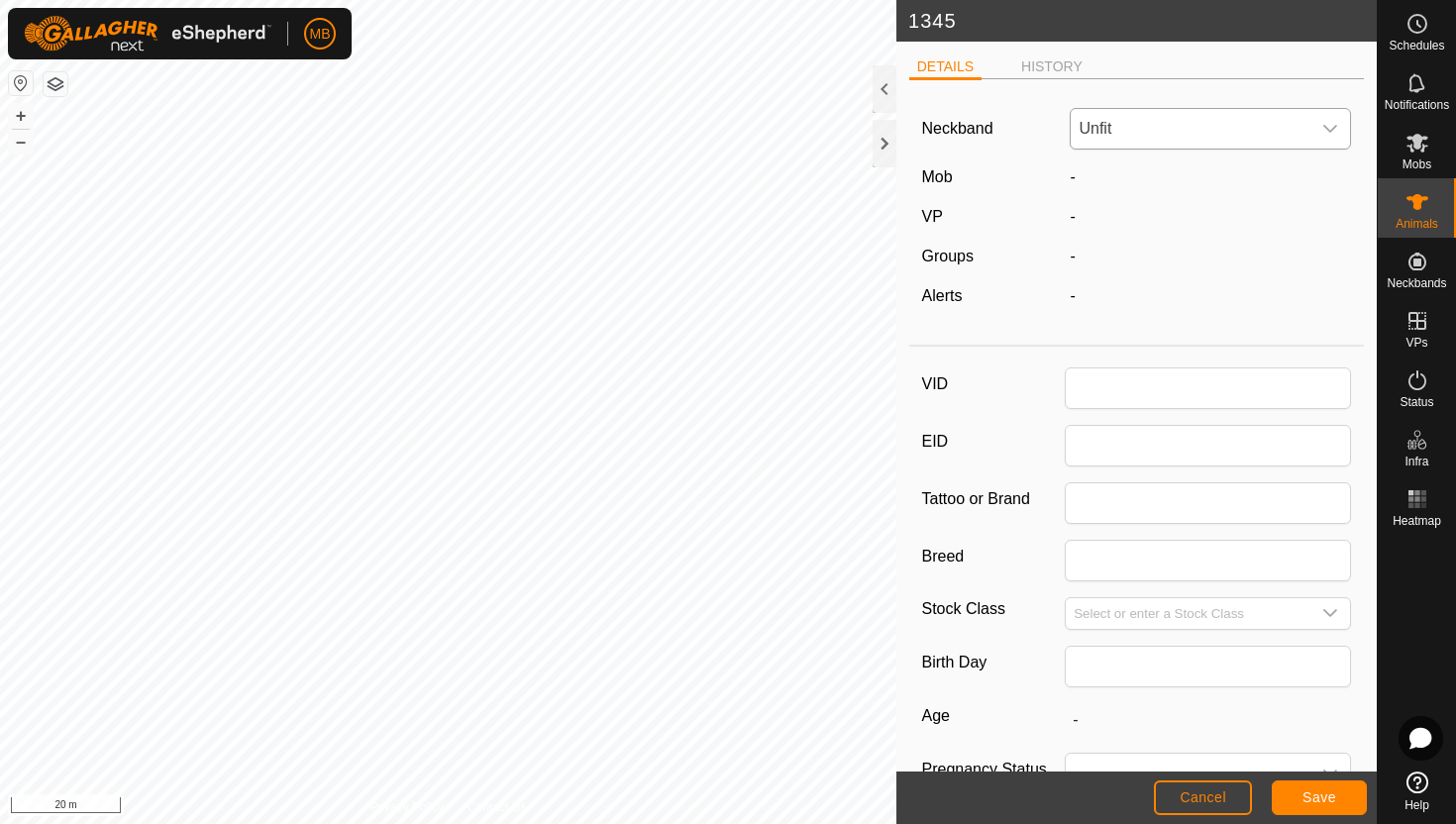 click at bounding box center [1330, 129] 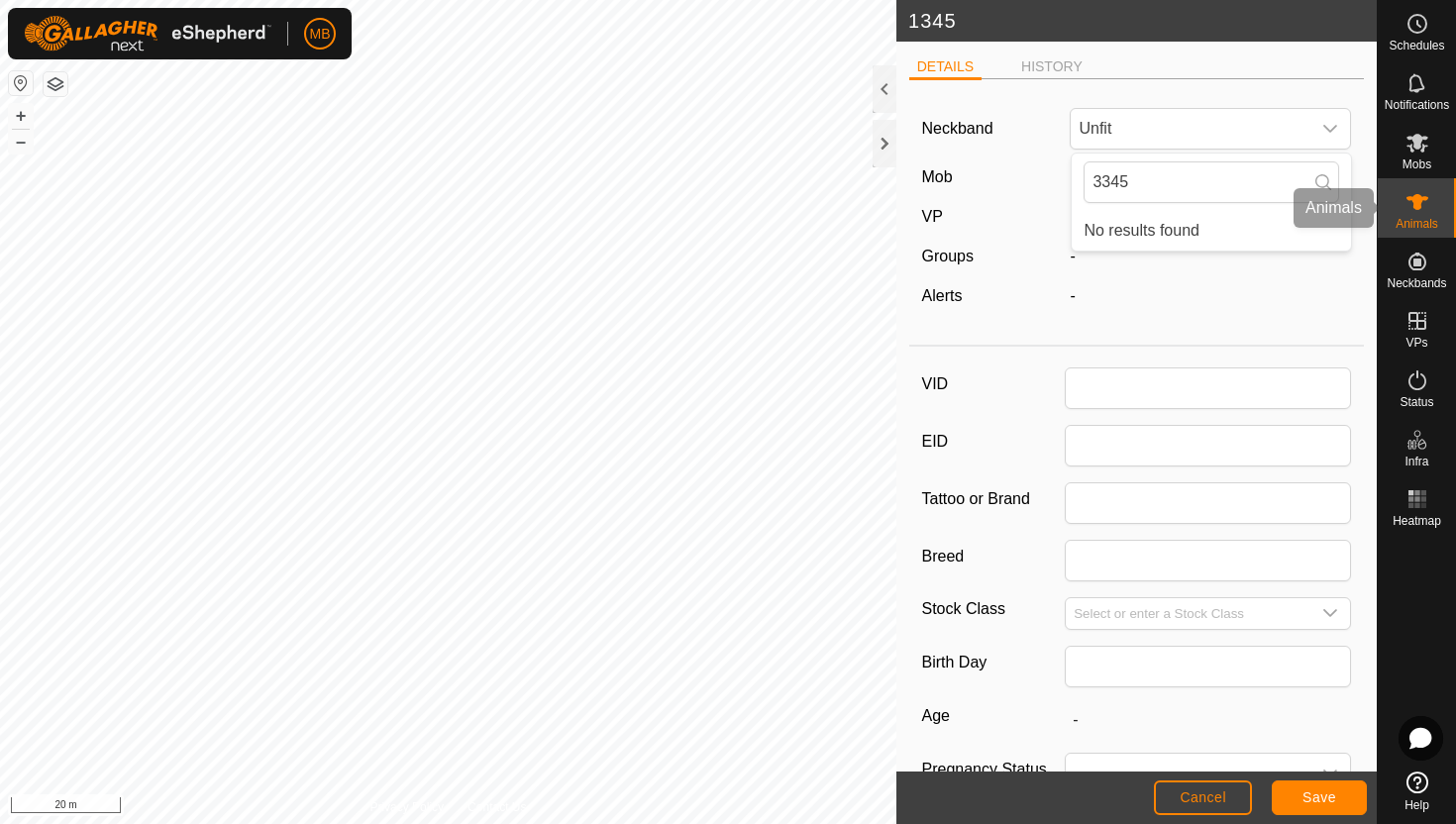 type on "3345" 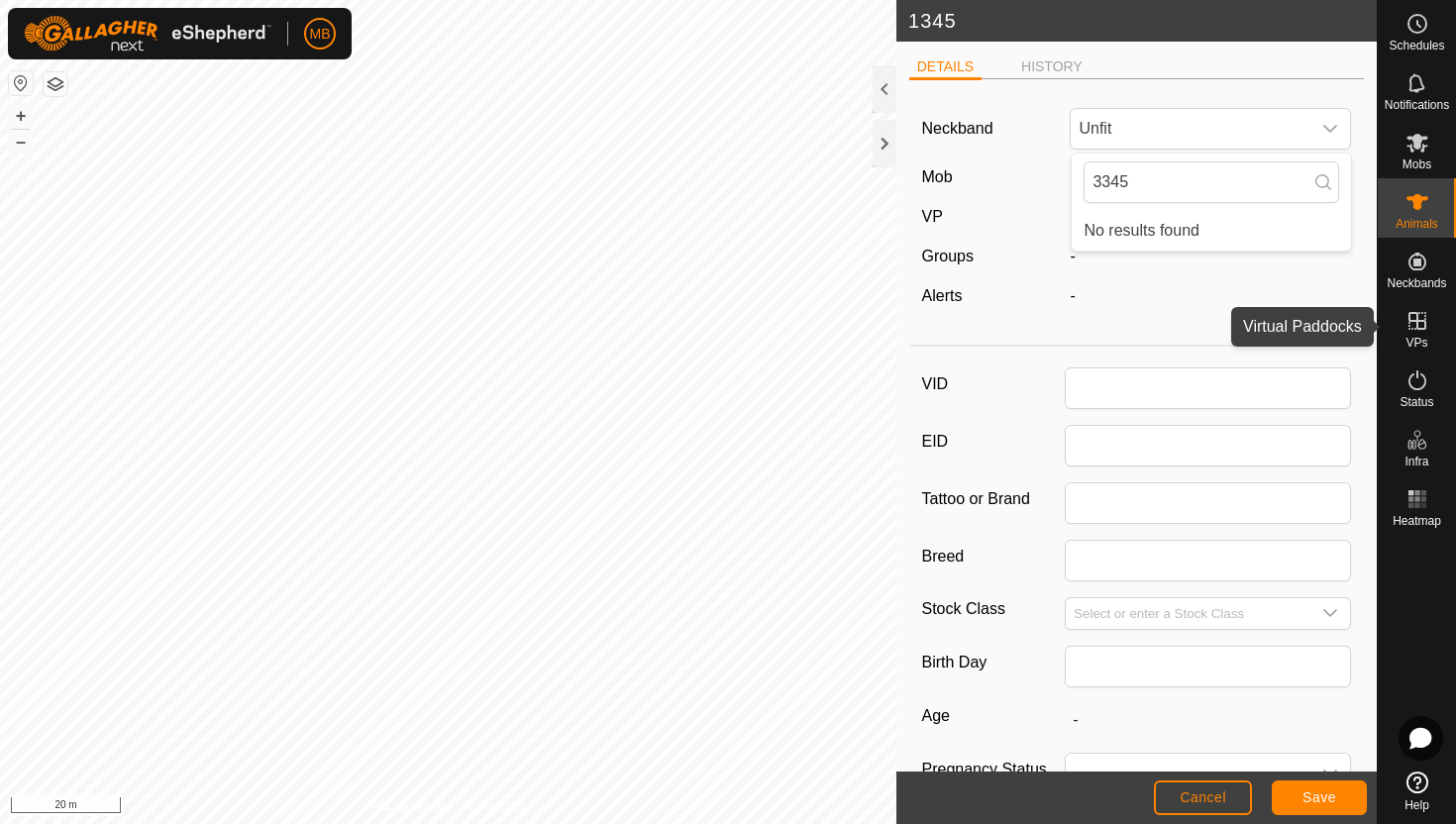 click at bounding box center (1417, 321) 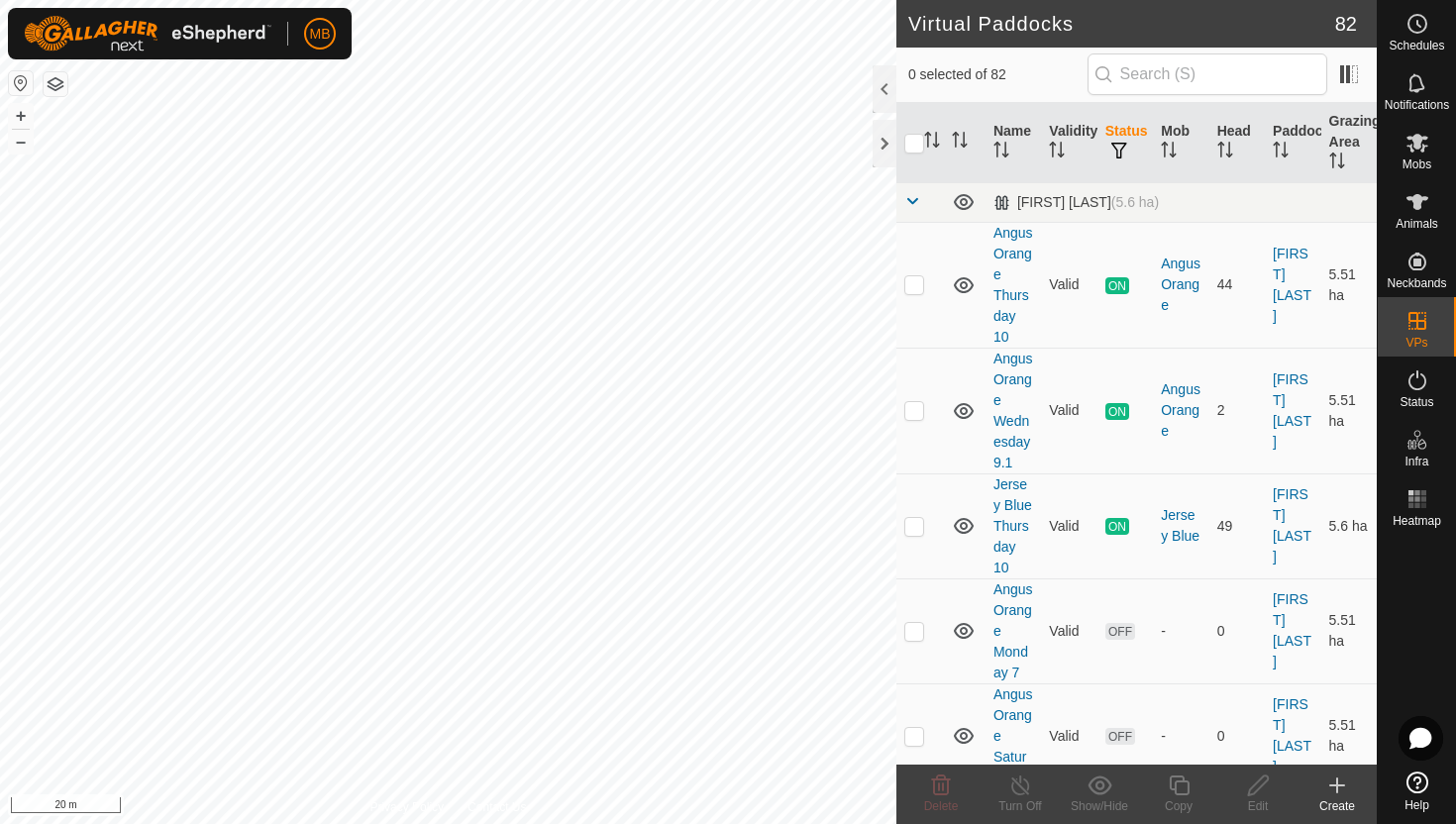 scroll, scrollTop: 0, scrollLeft: 0, axis: both 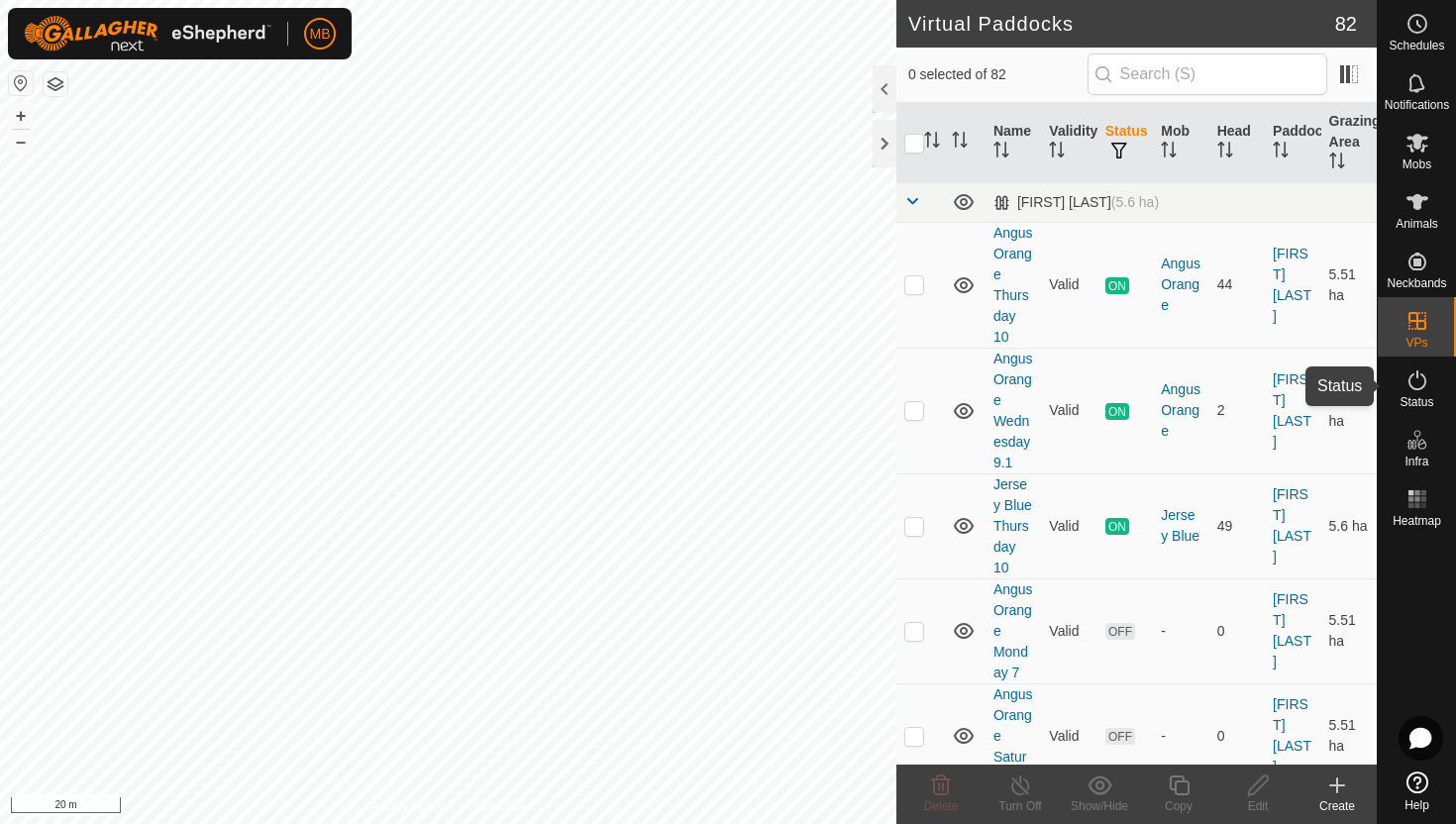 click at bounding box center (1417, 380) 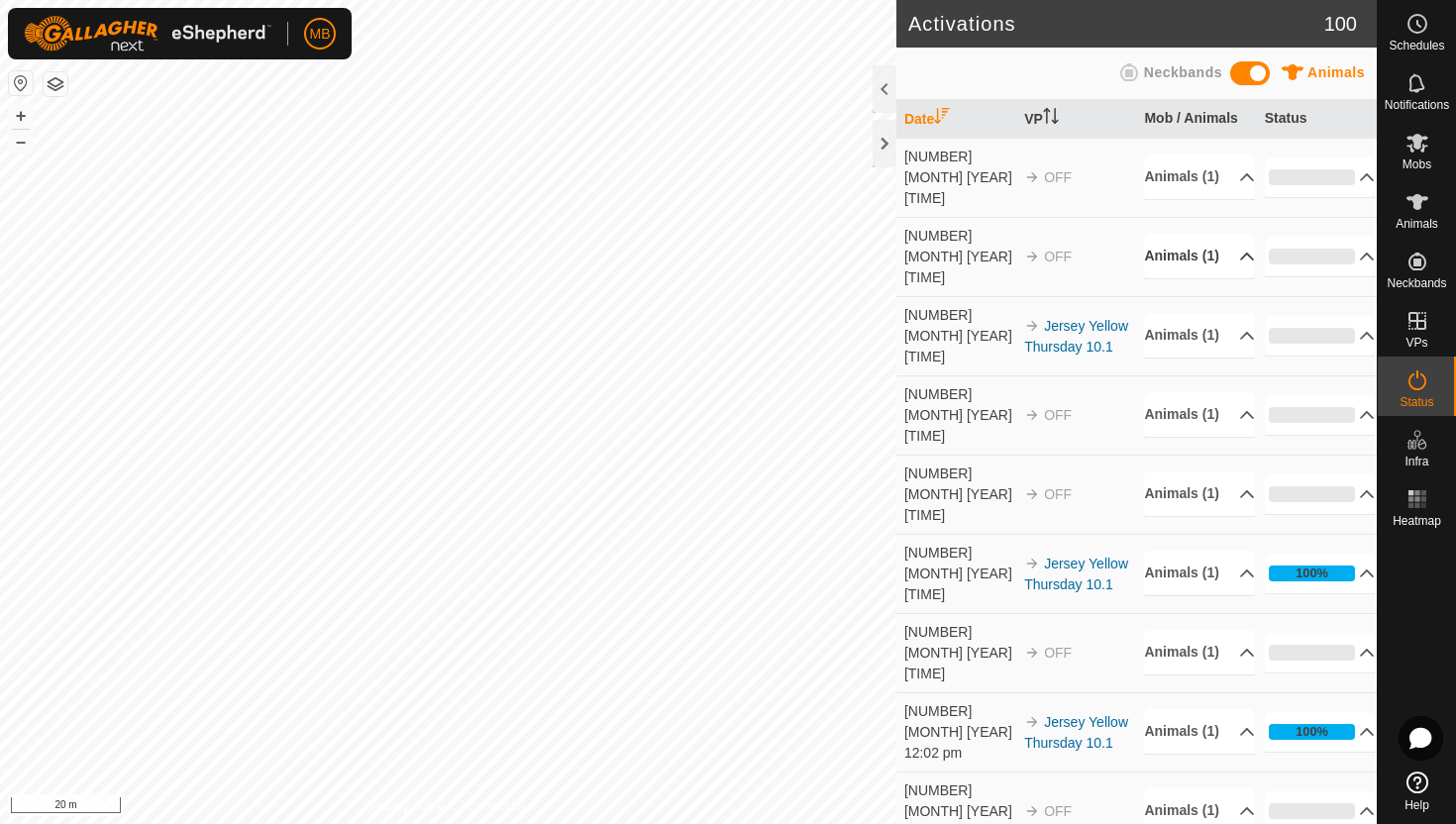 click on "Animals (1)" at bounding box center [1199, 256] 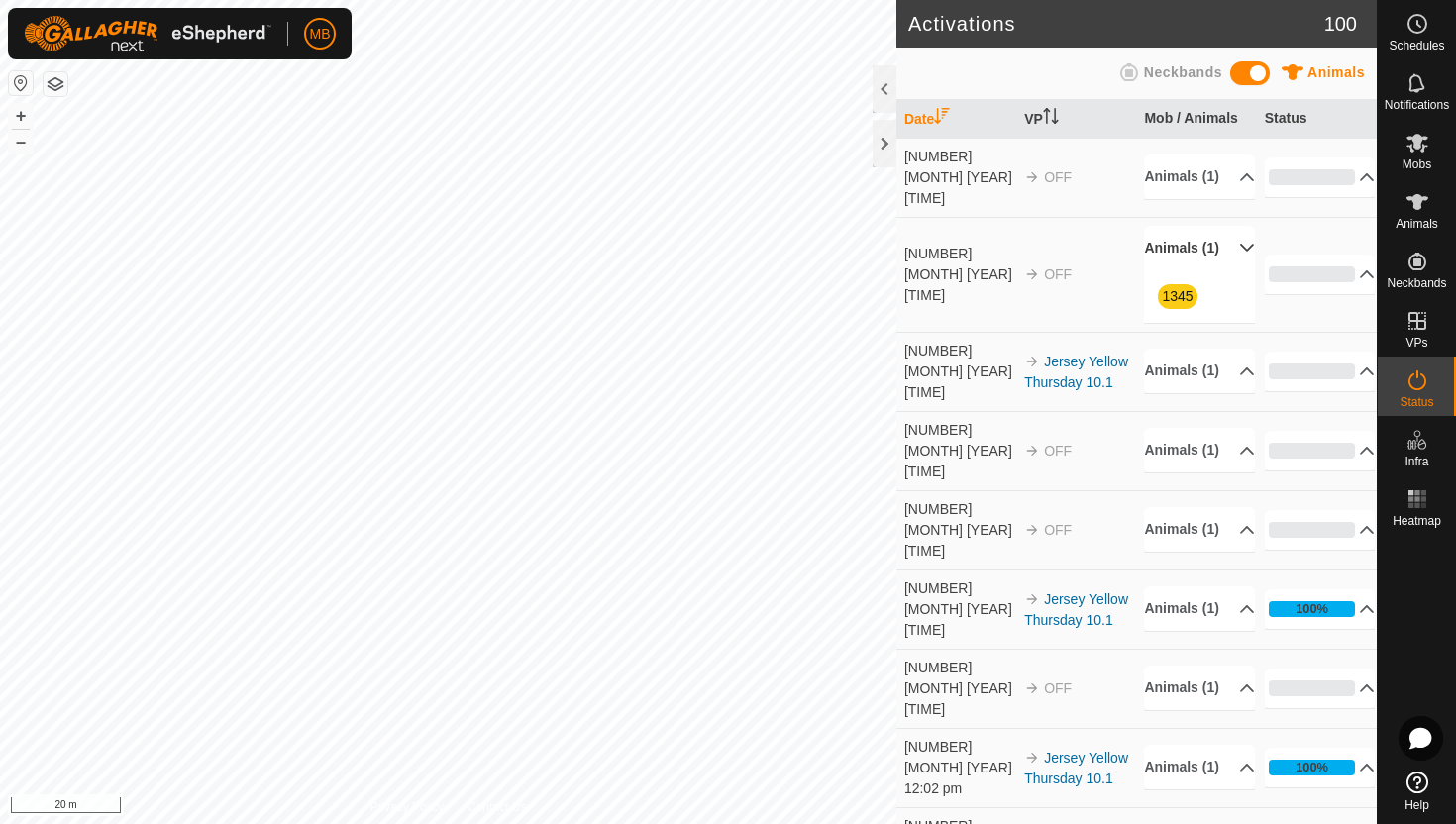 click on "Animals (1)" at bounding box center (1199, 248) 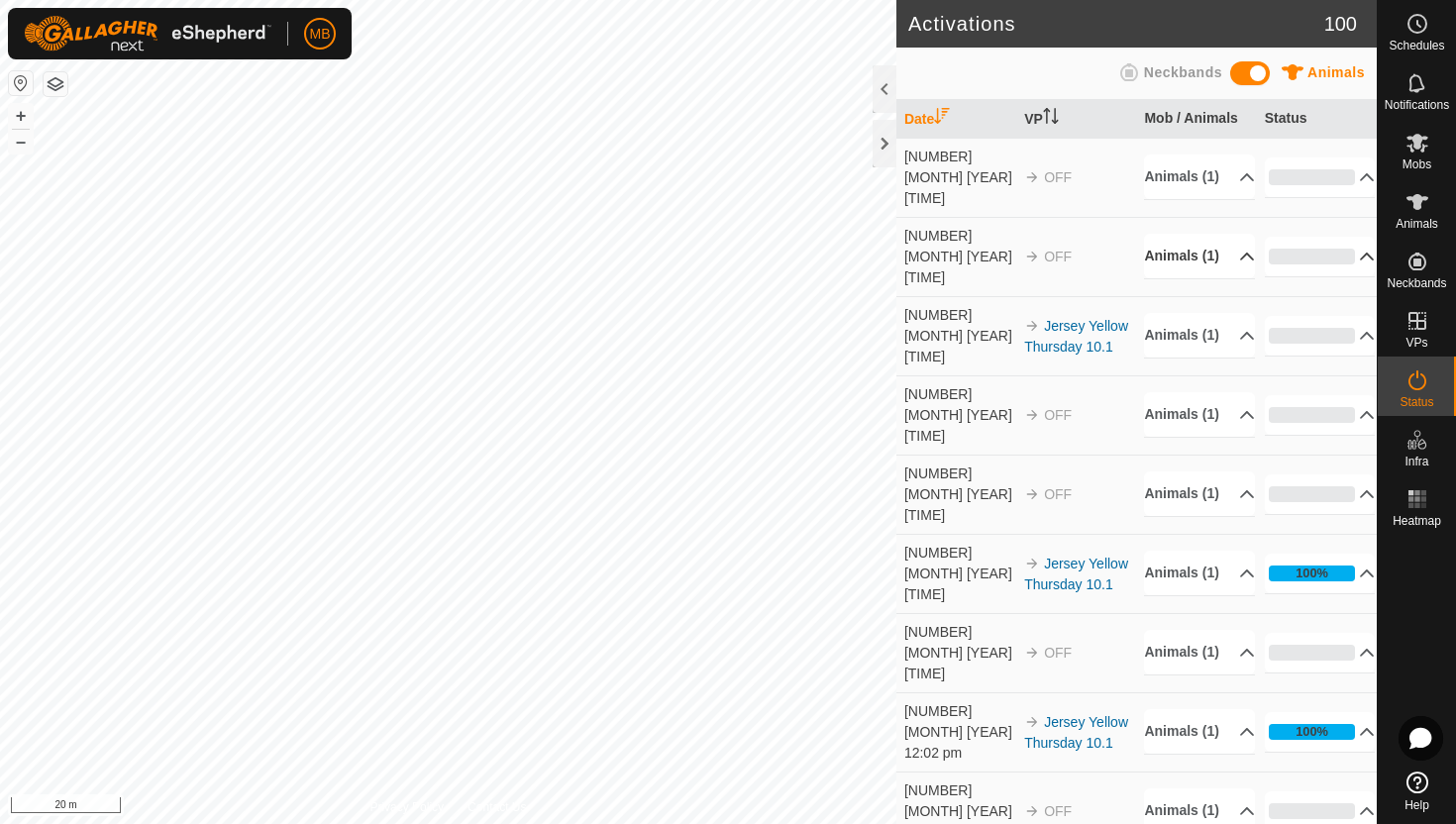 click on "0%" at bounding box center (1320, 257) 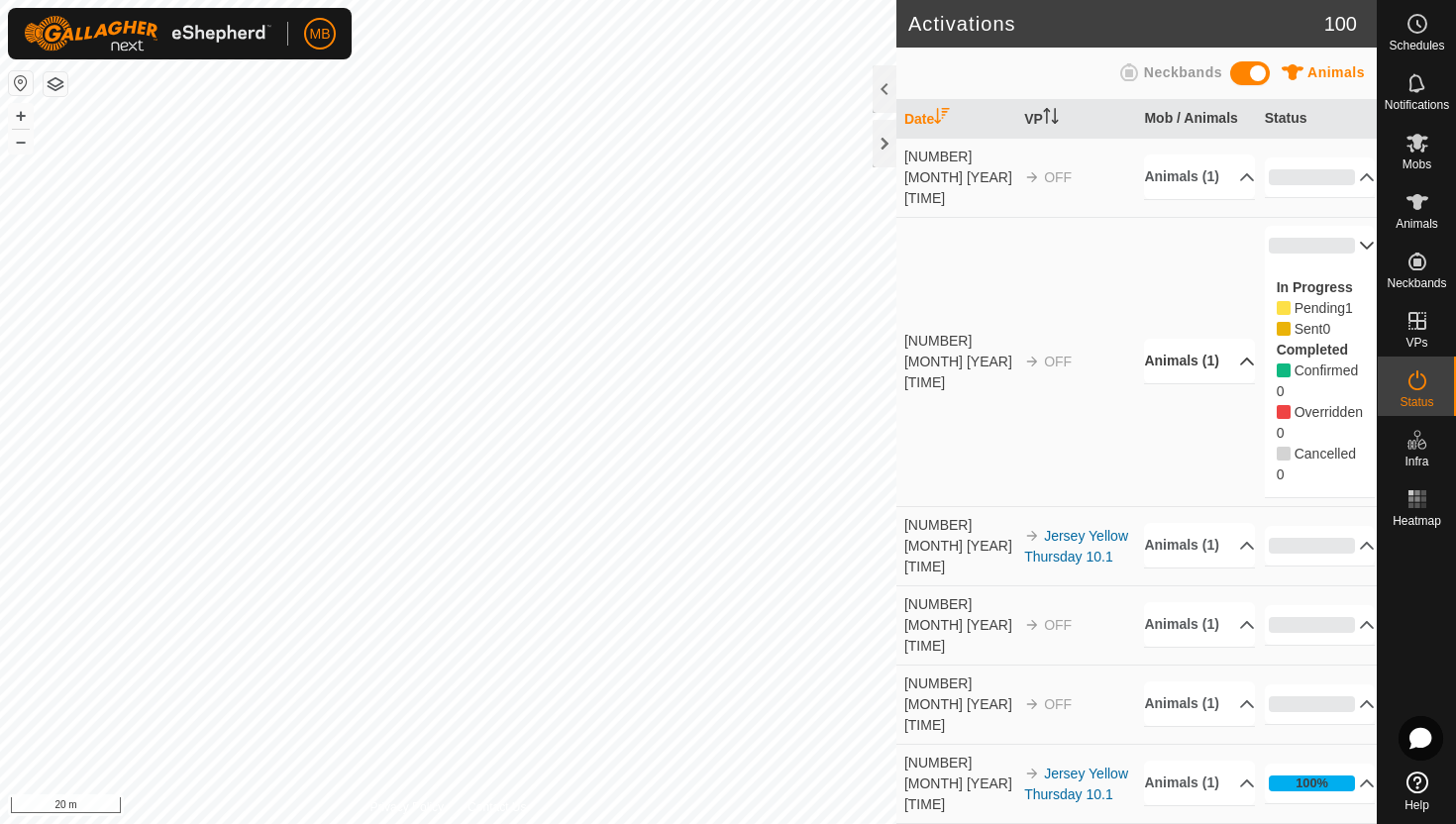 click on "0%" at bounding box center [1320, 246] 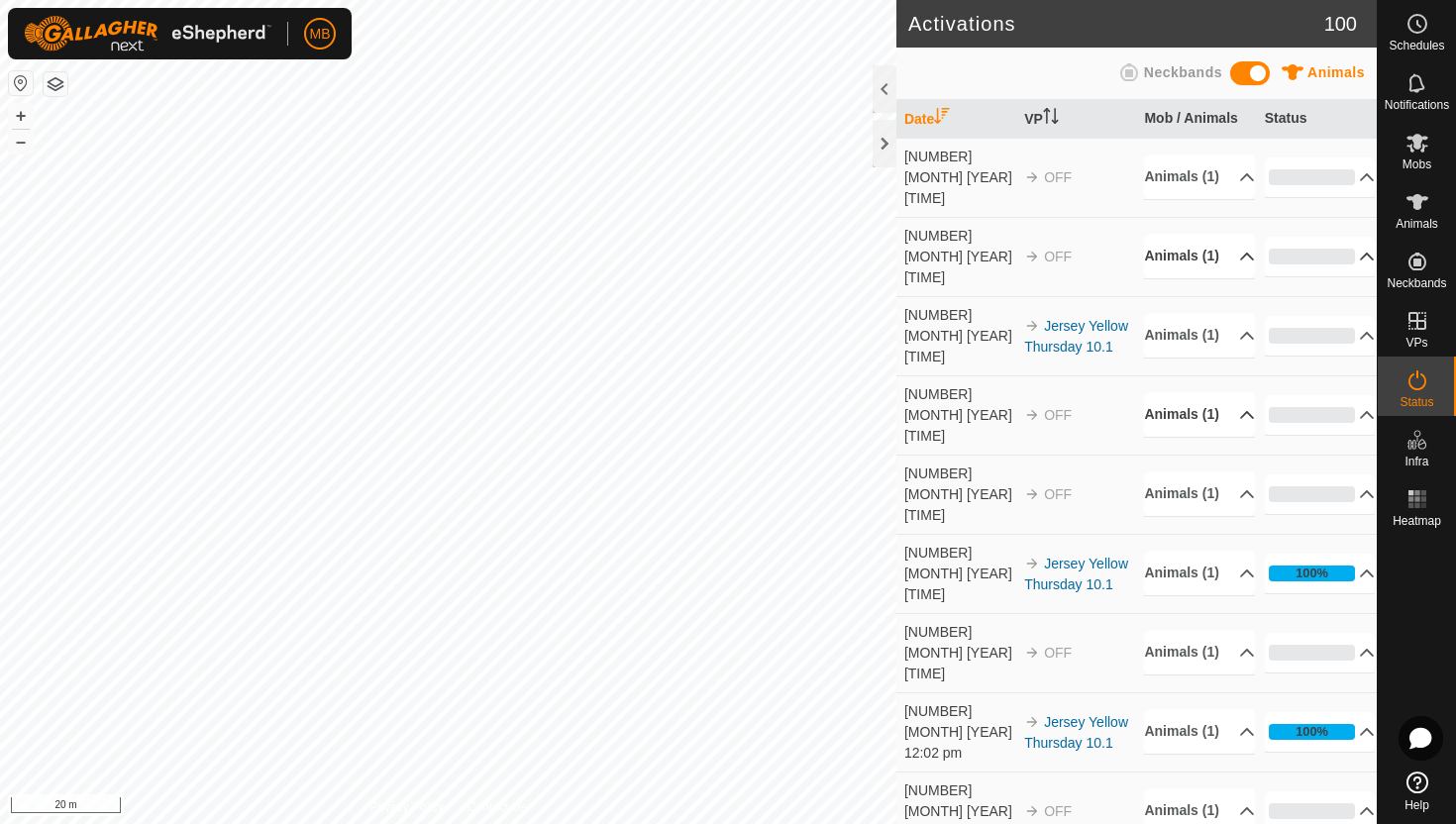 click on "Animals (1)" at bounding box center (1199, 414) 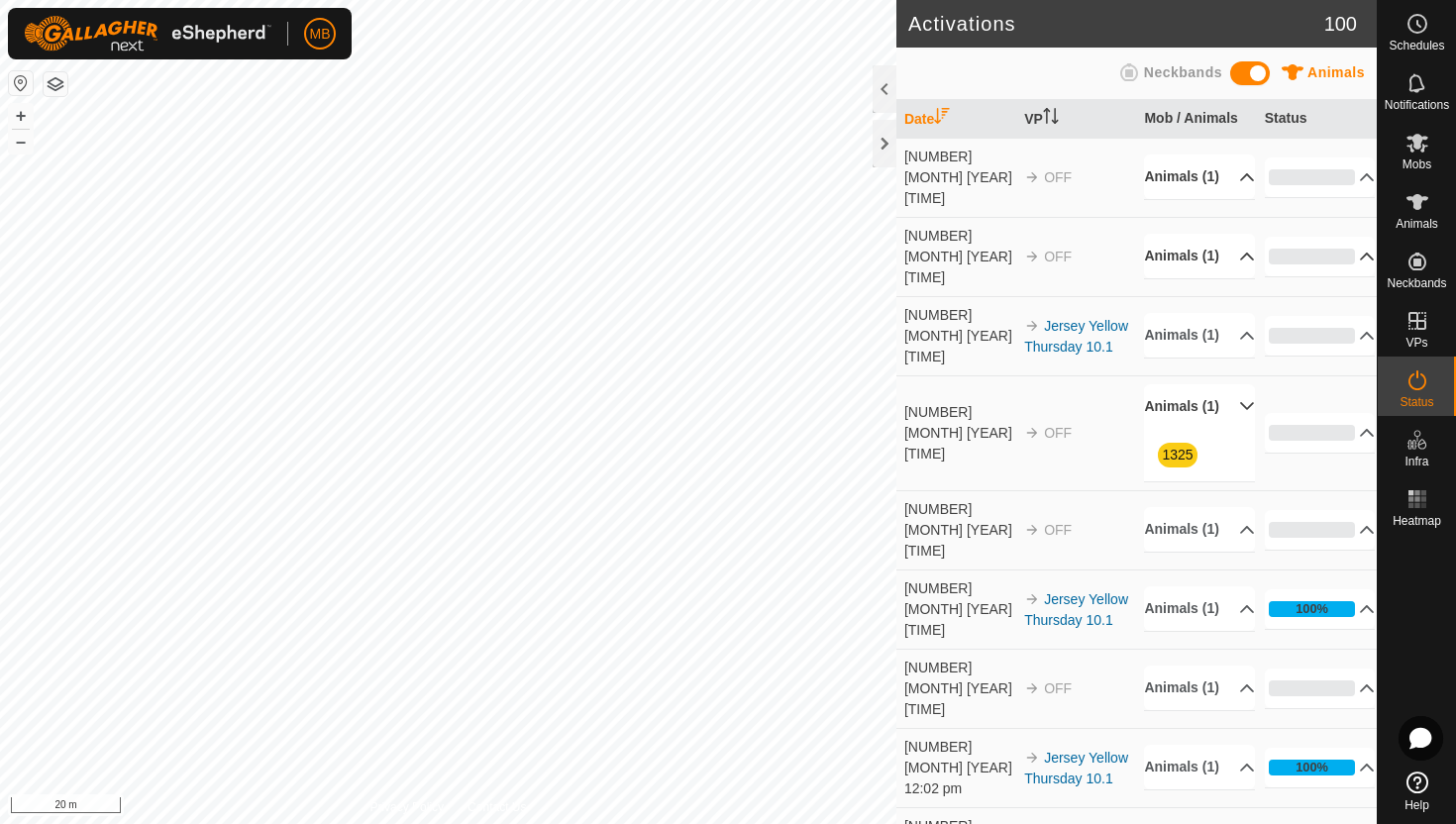 click on "Animals (1)" at bounding box center (1199, 176) 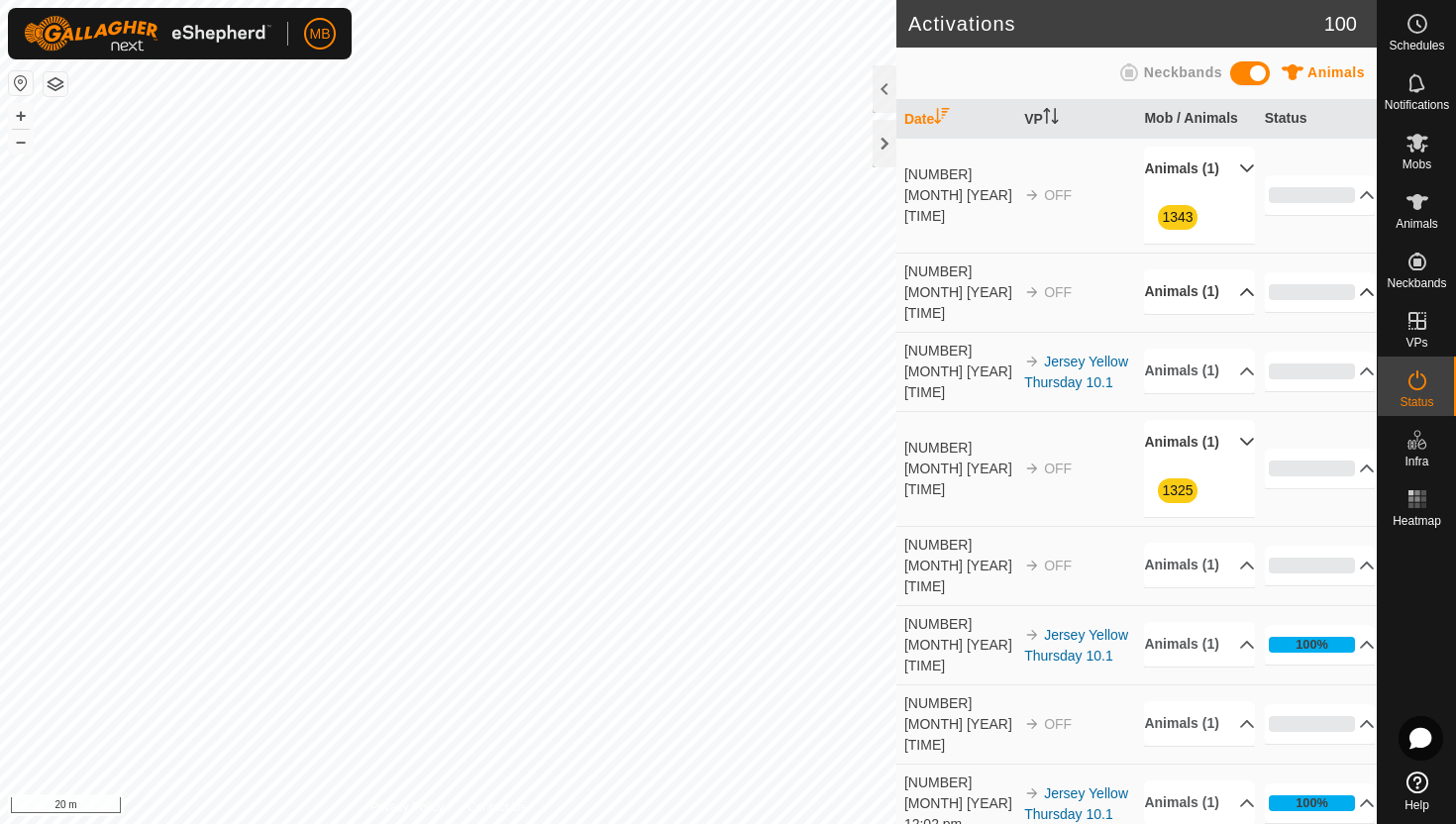 click on "Animals (1)" at bounding box center [1199, 168] 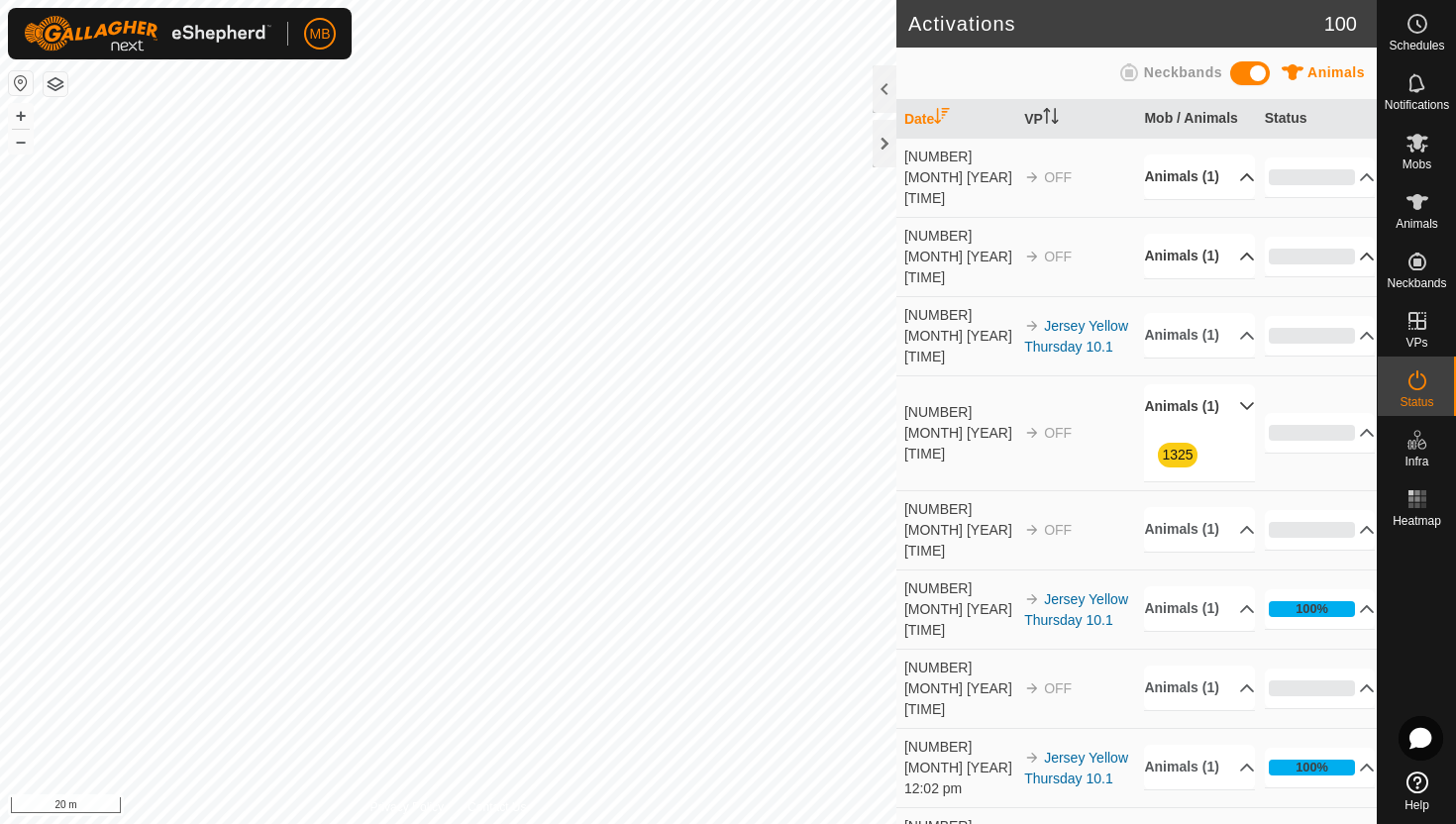 click on "Animals (1)" at bounding box center [1199, 256] 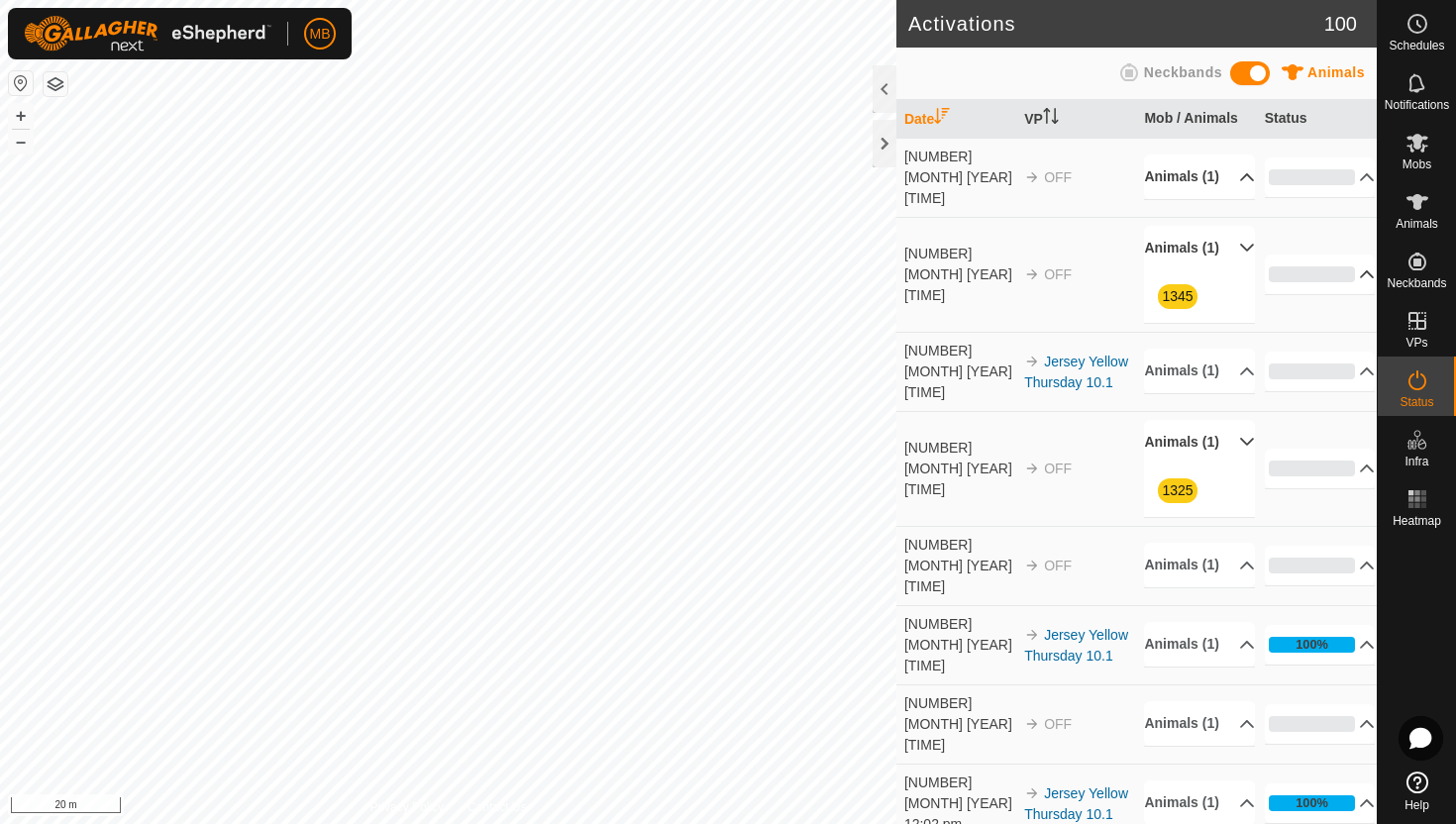 click on "Animals (1)" at bounding box center (1199, 248) 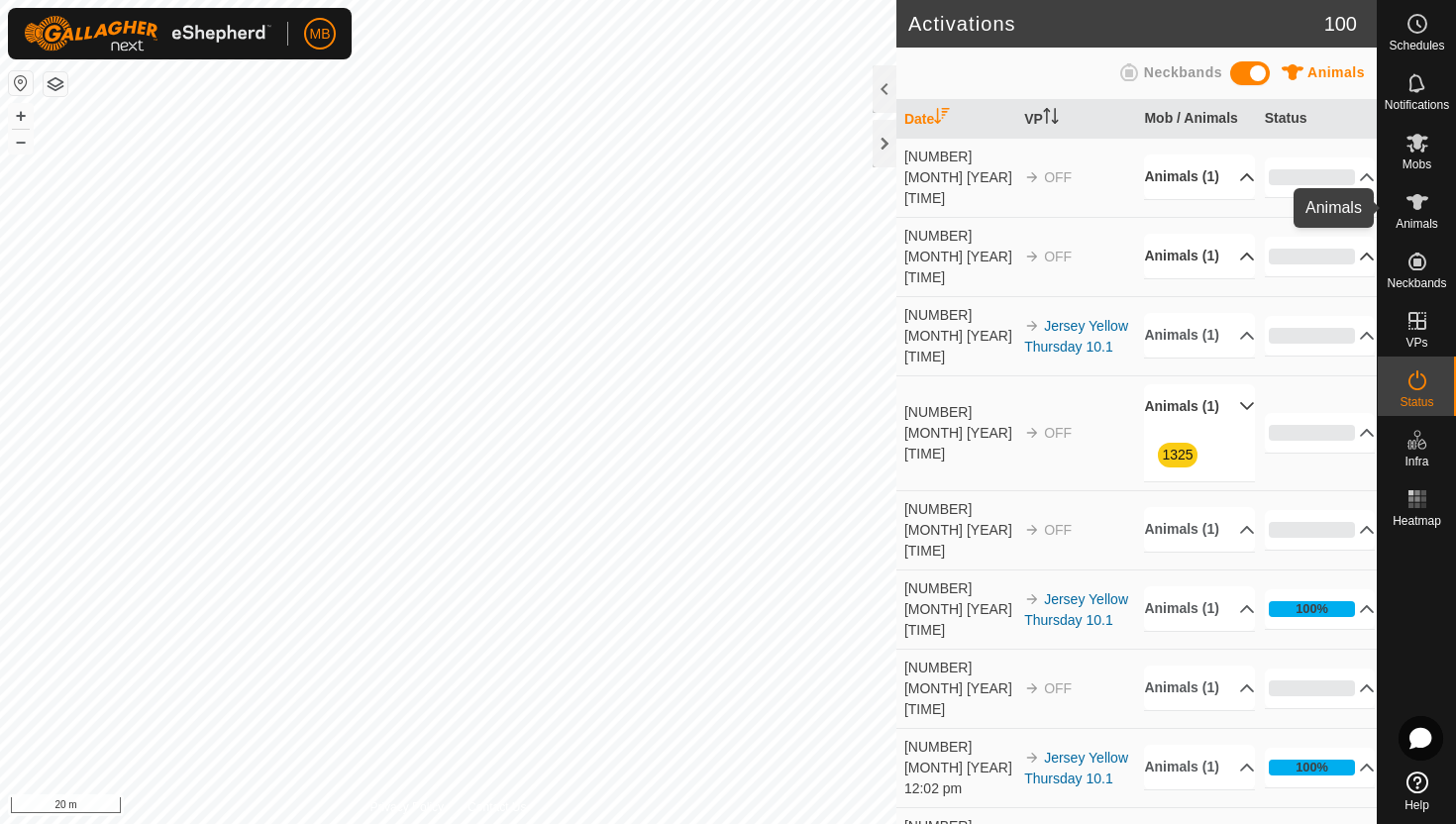 click at bounding box center (1417, 202) 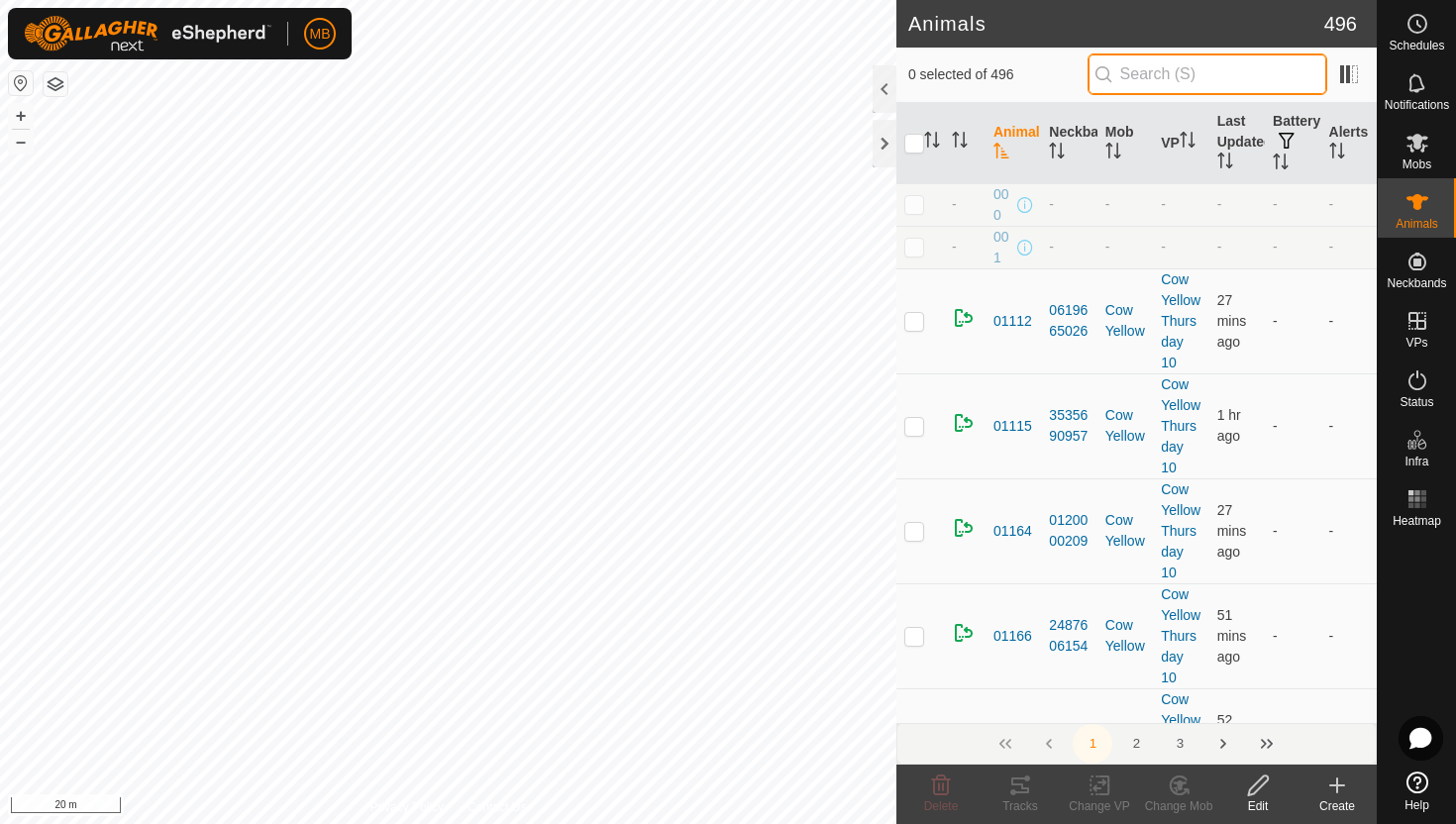 click at bounding box center [1207, 74] 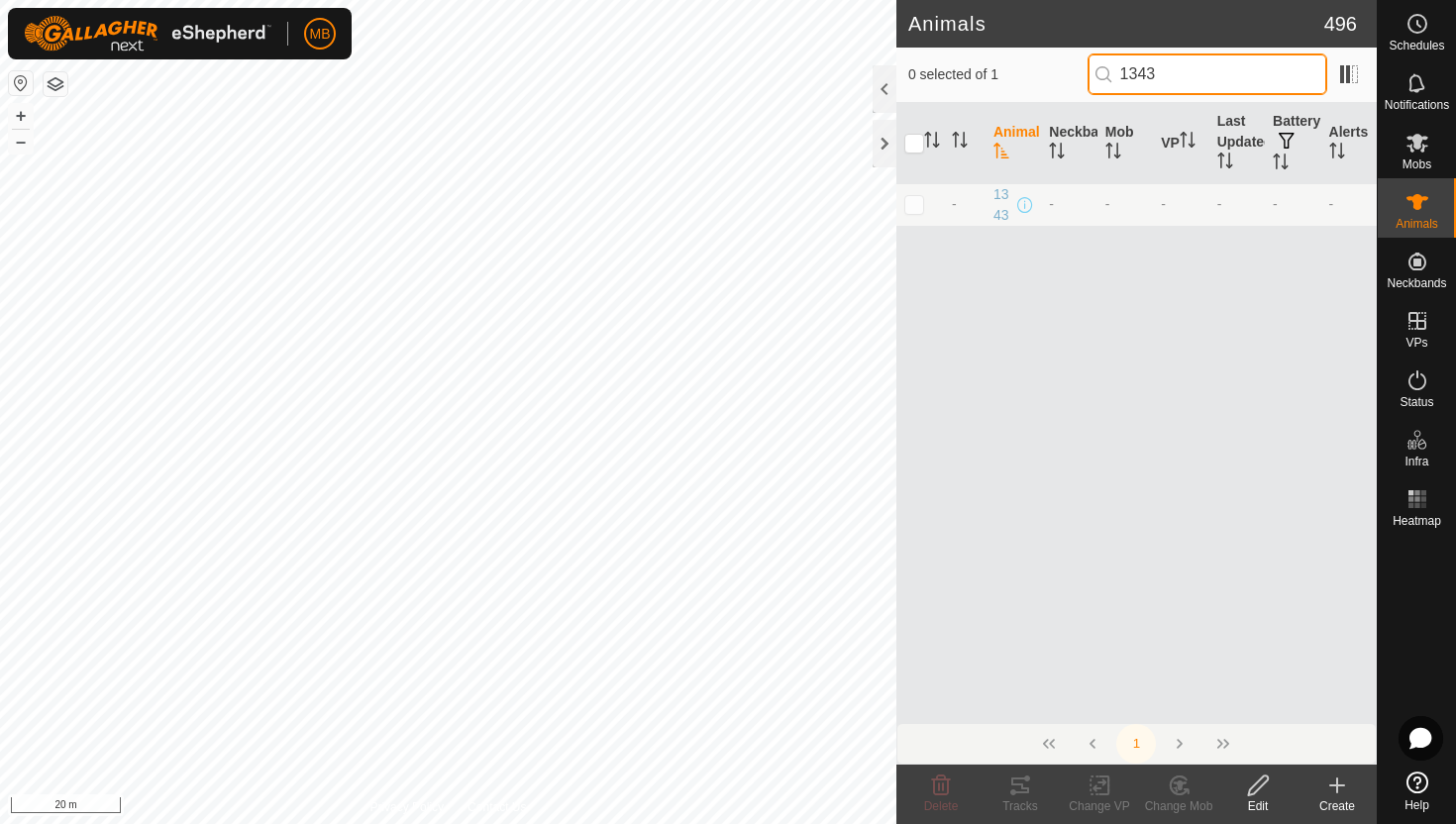 type on "1343" 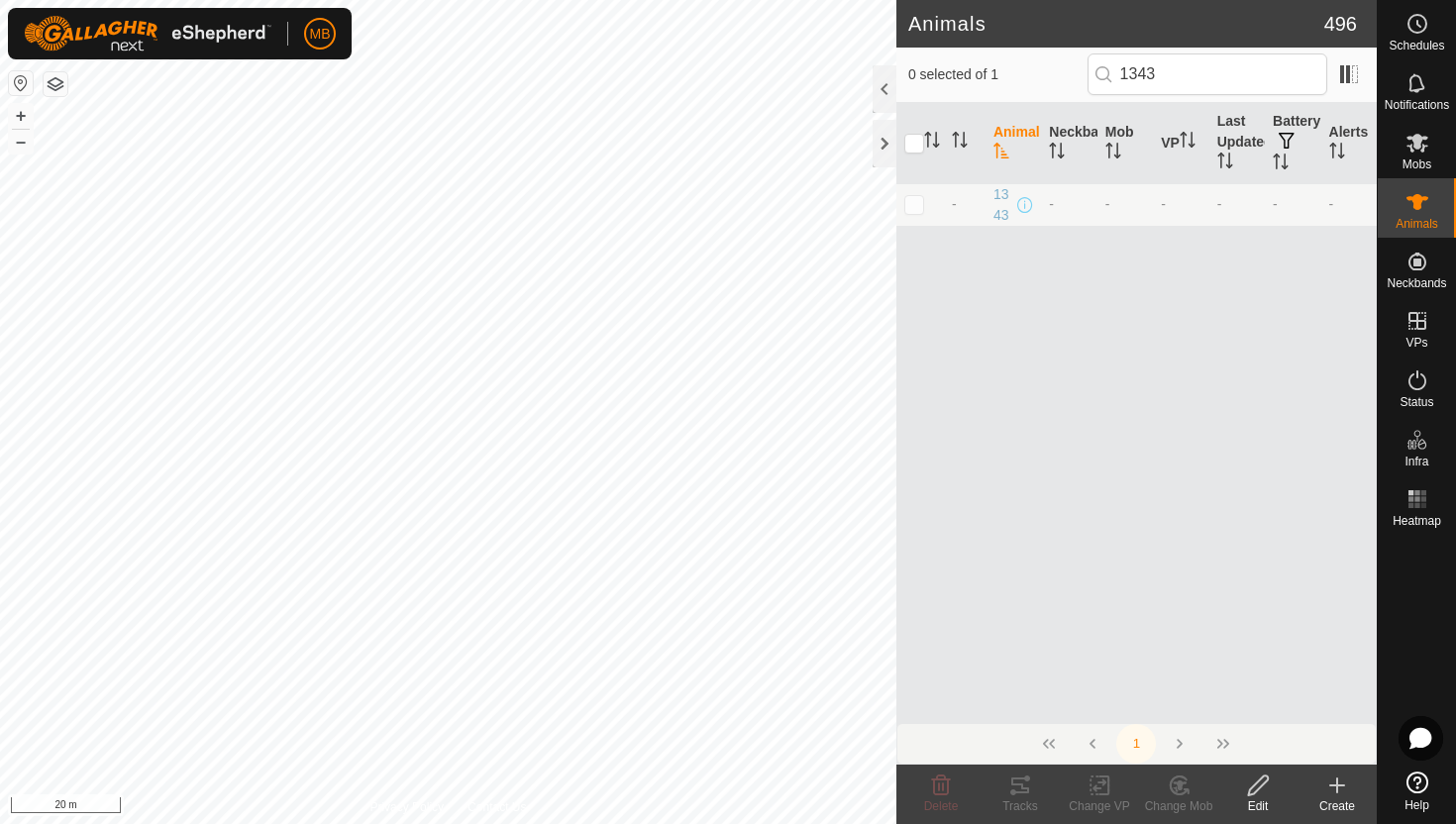 click at bounding box center (914, 204) 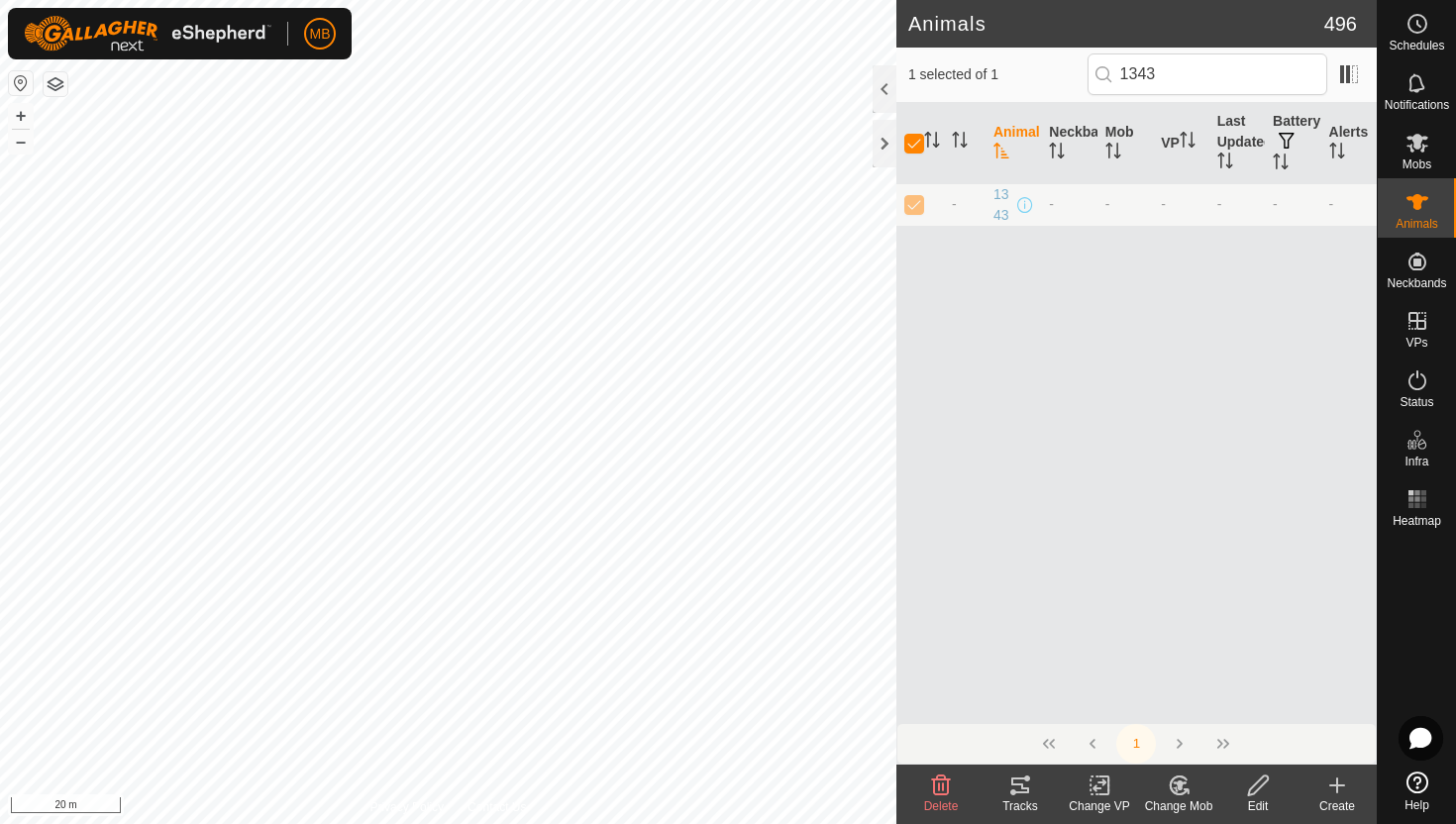 click at bounding box center [1258, 785] 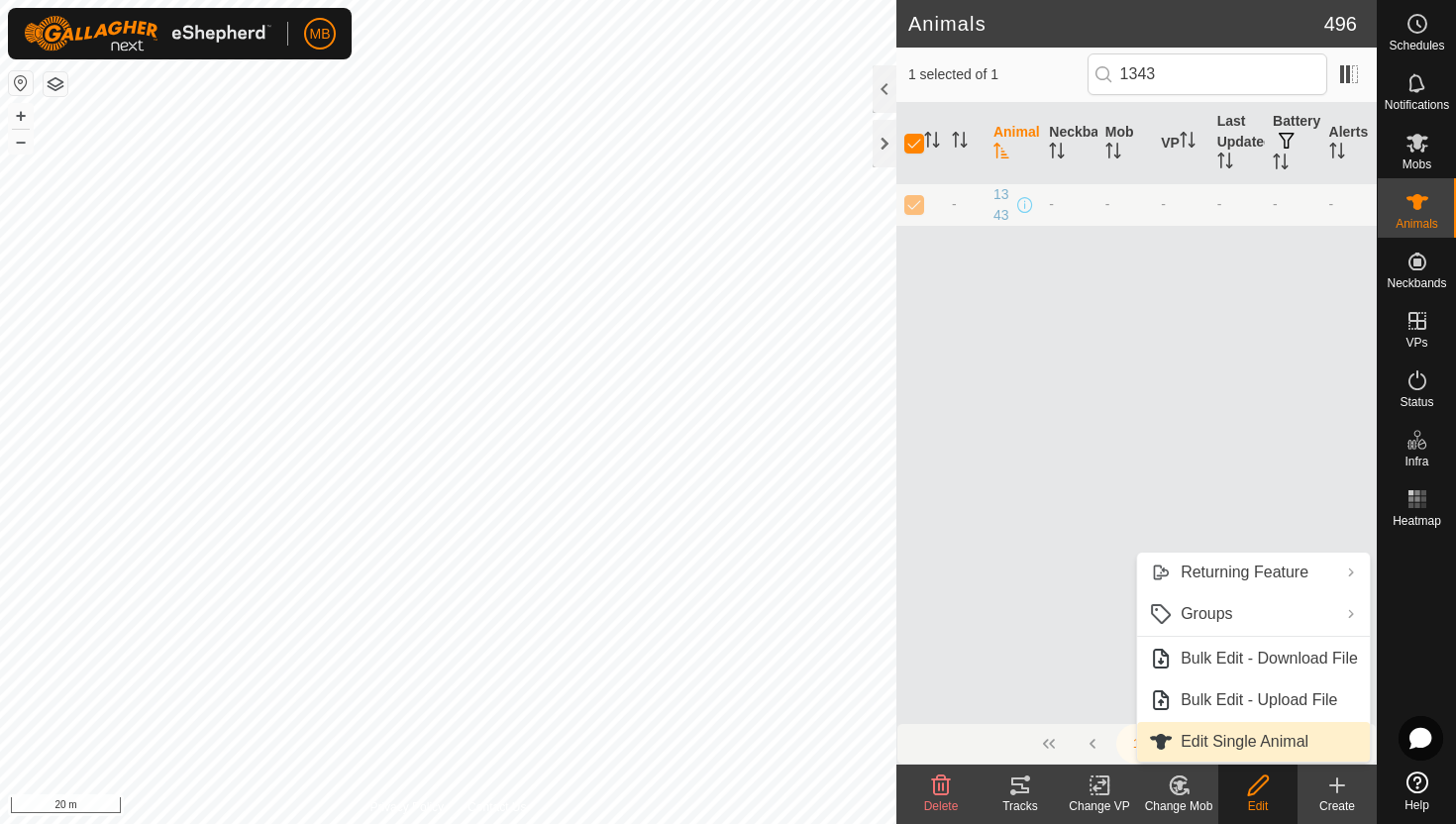 click on "Edit Single Animal" at bounding box center [1253, 742] 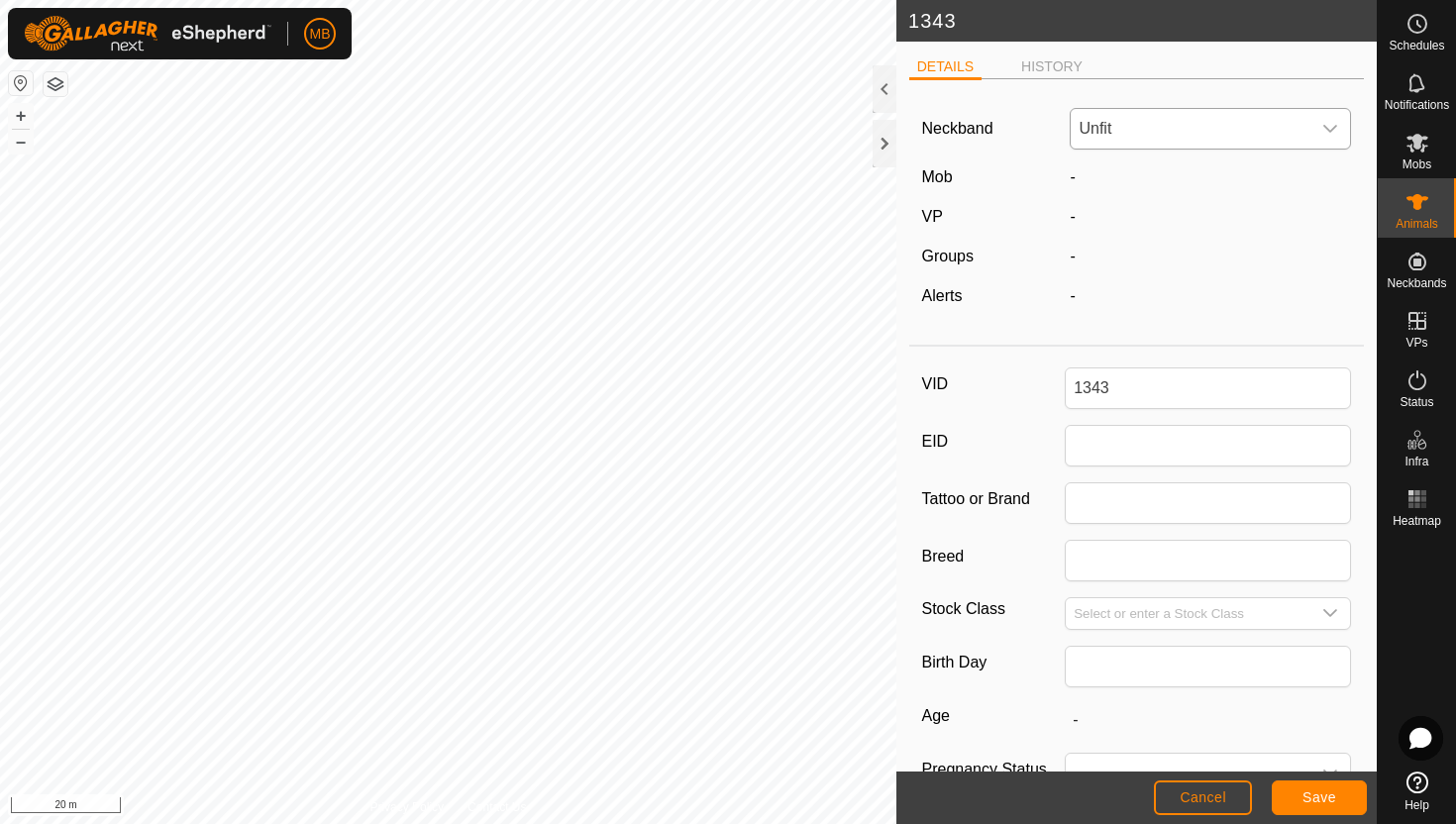 click at bounding box center (1330, 129) 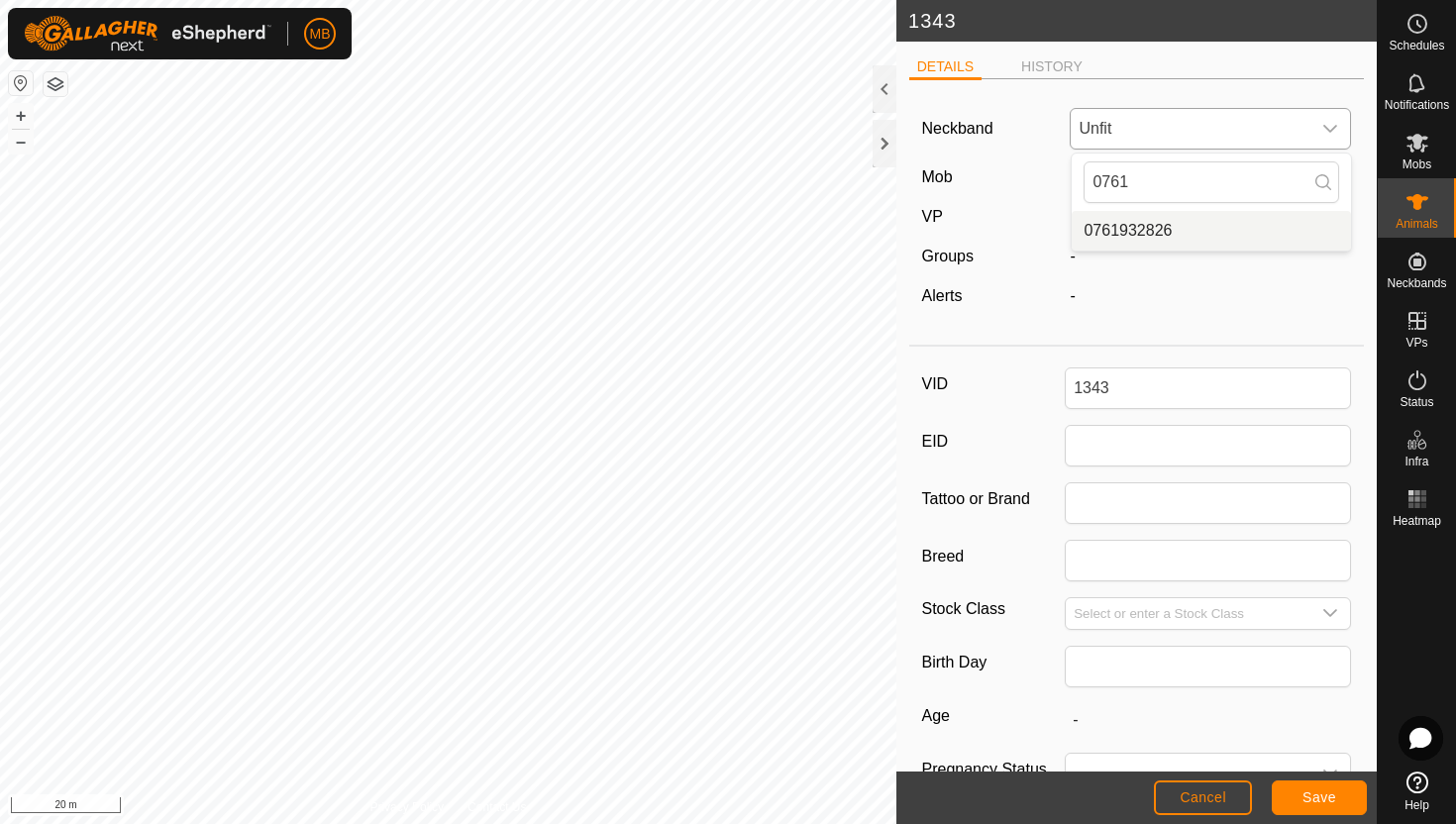 type on "0761" 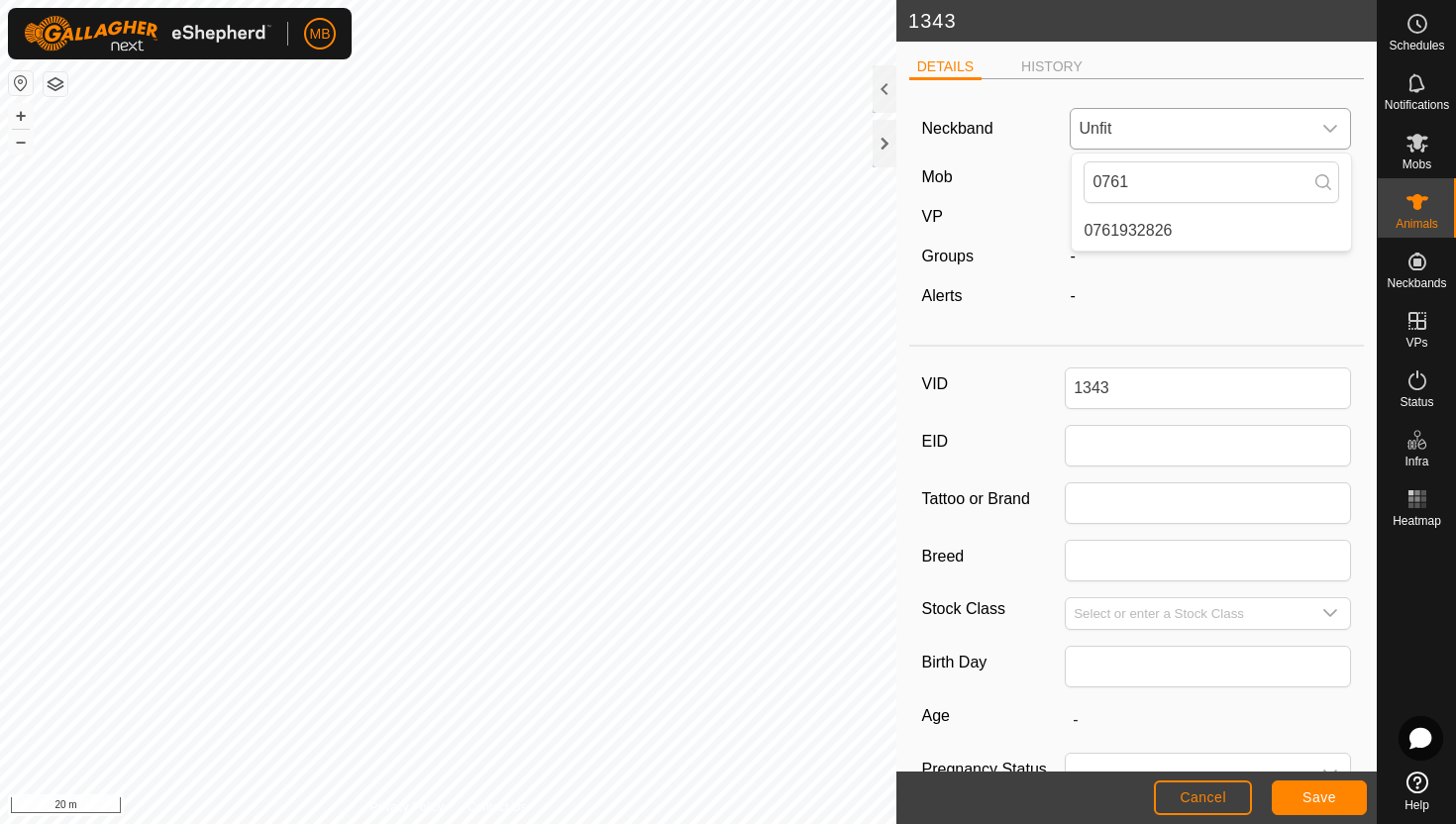 click on "0761932826" at bounding box center [1211, 231] 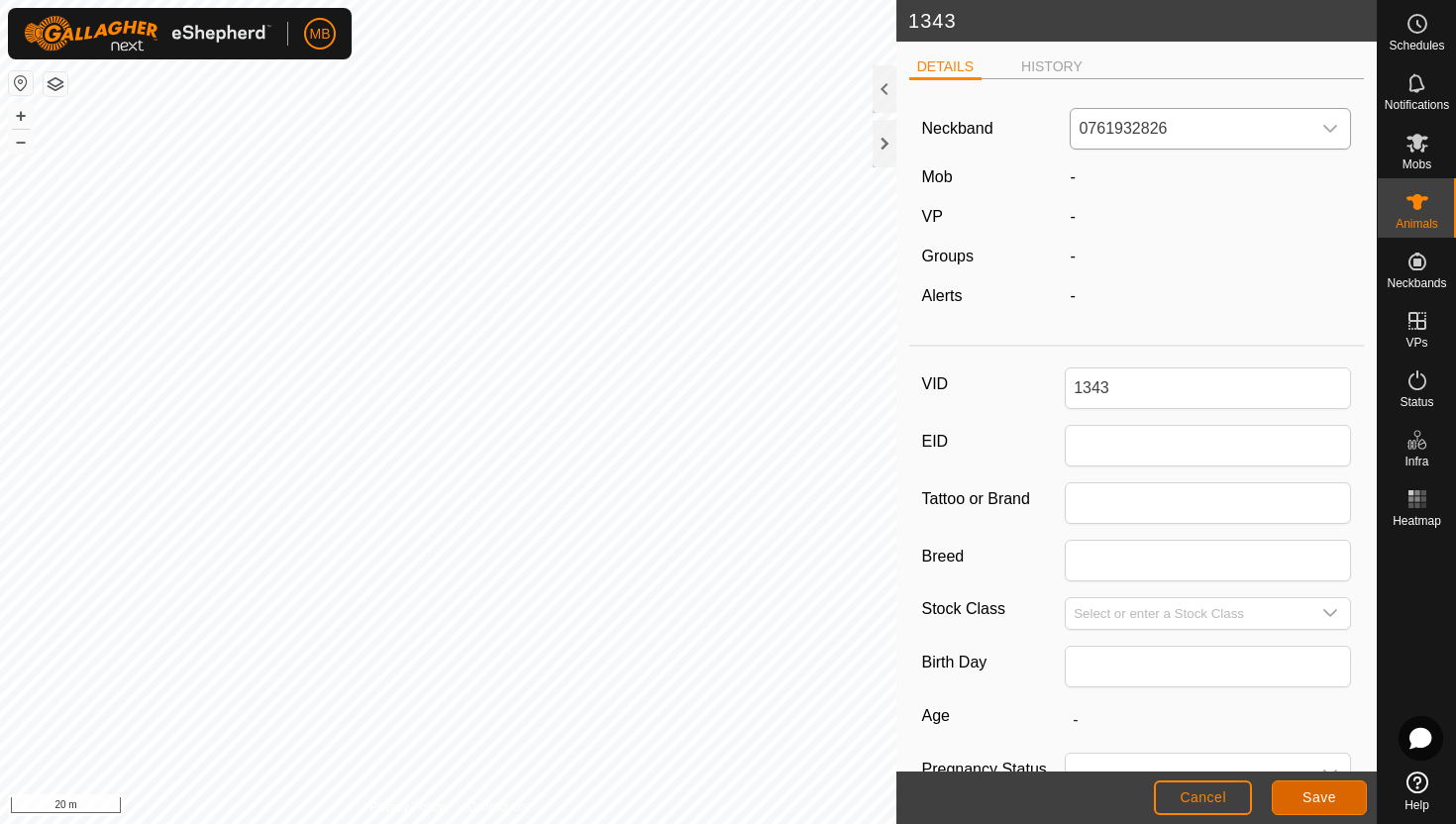 click on "Save" at bounding box center (1319, 797) 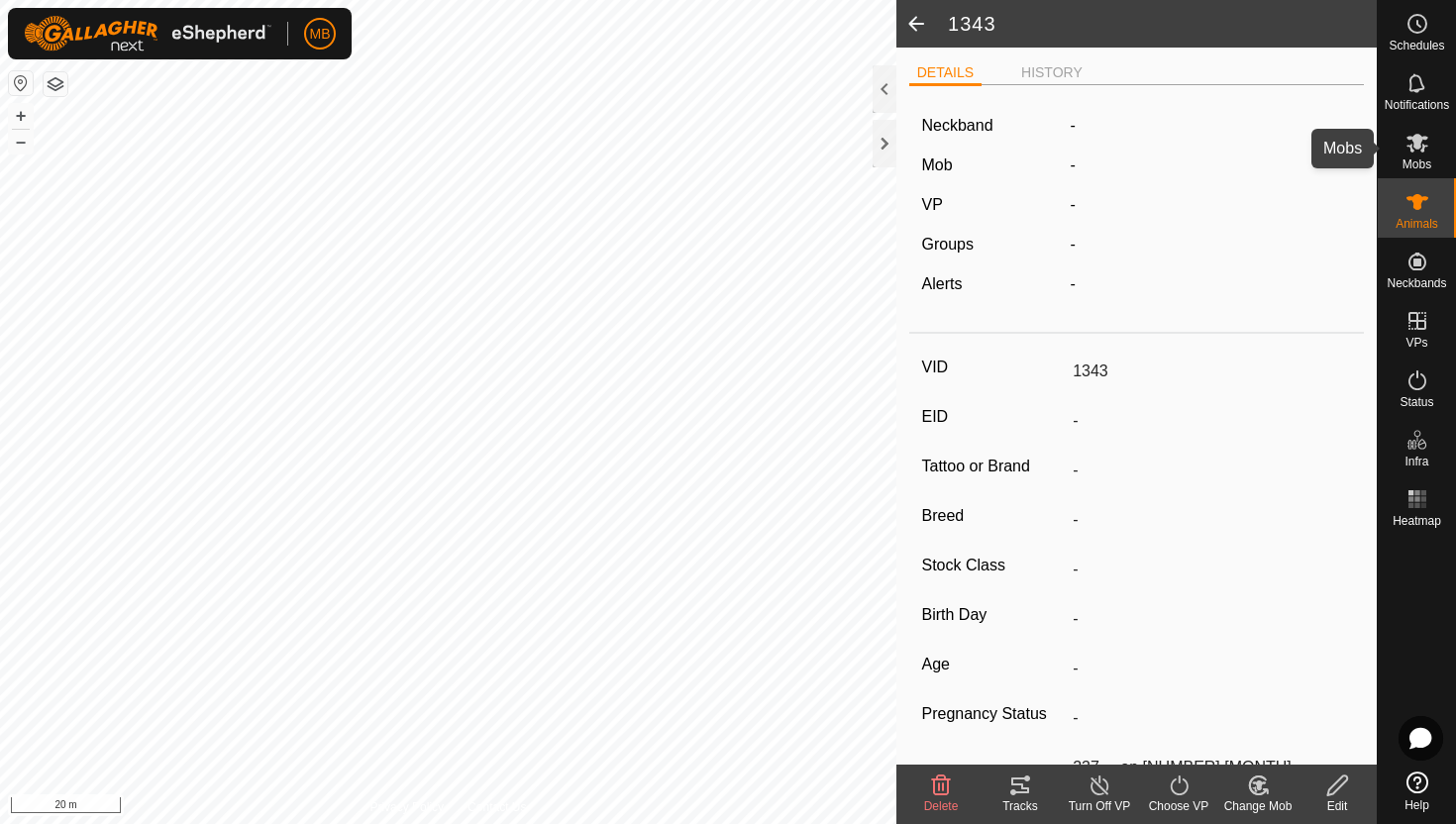 click at bounding box center [1417, 143] 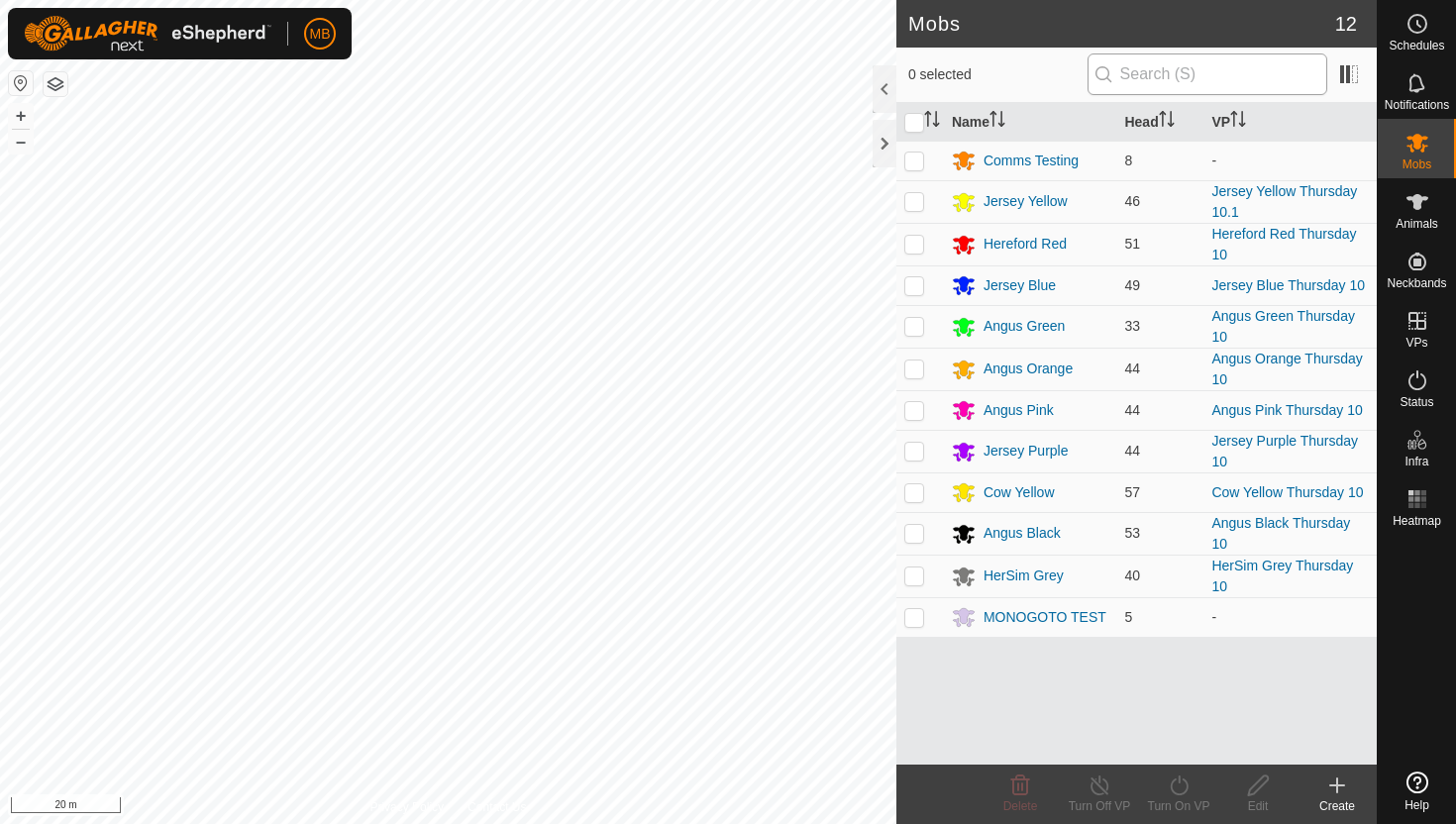 scroll, scrollTop: 0, scrollLeft: 0, axis: both 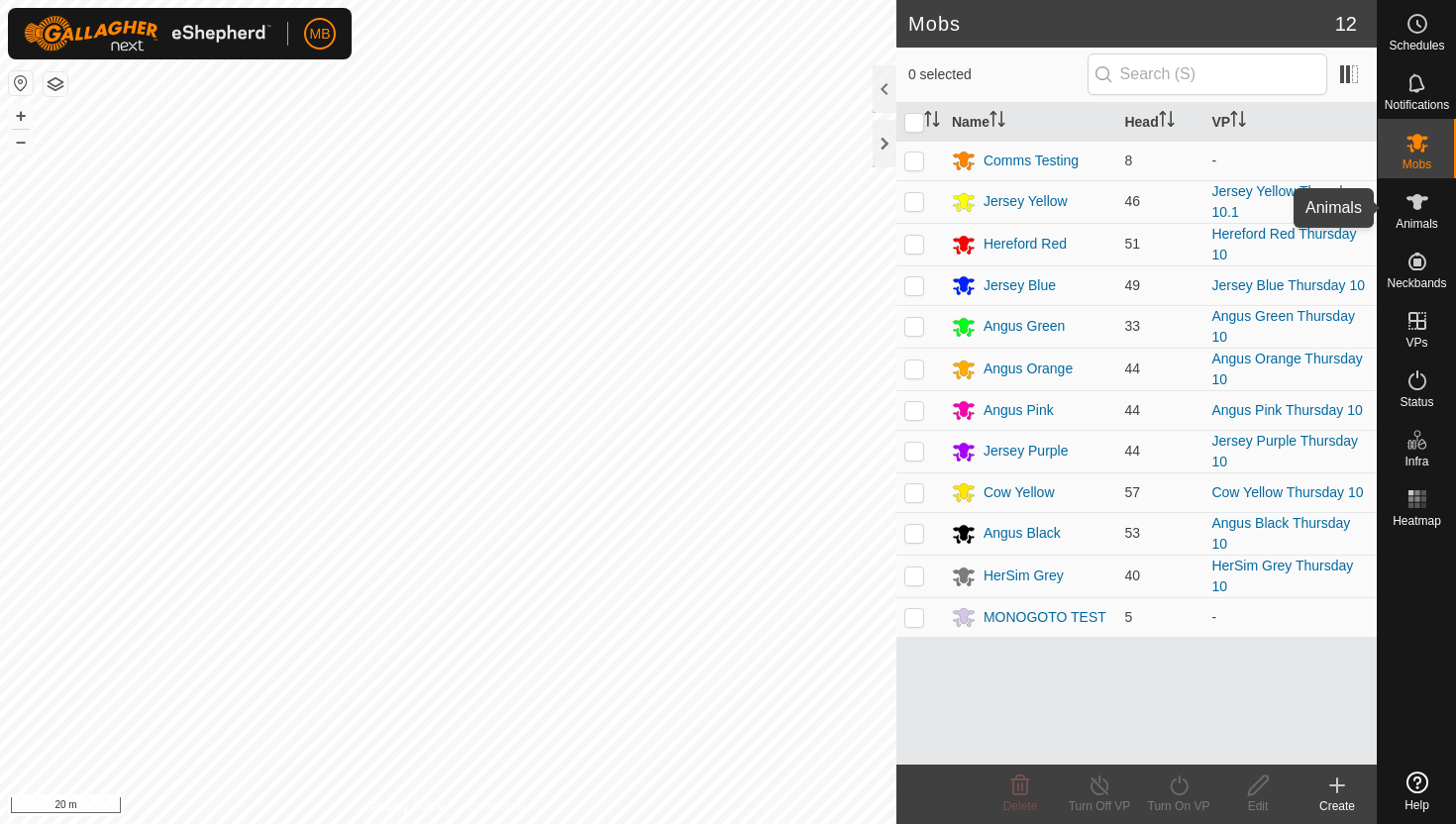 click at bounding box center [1417, 202] 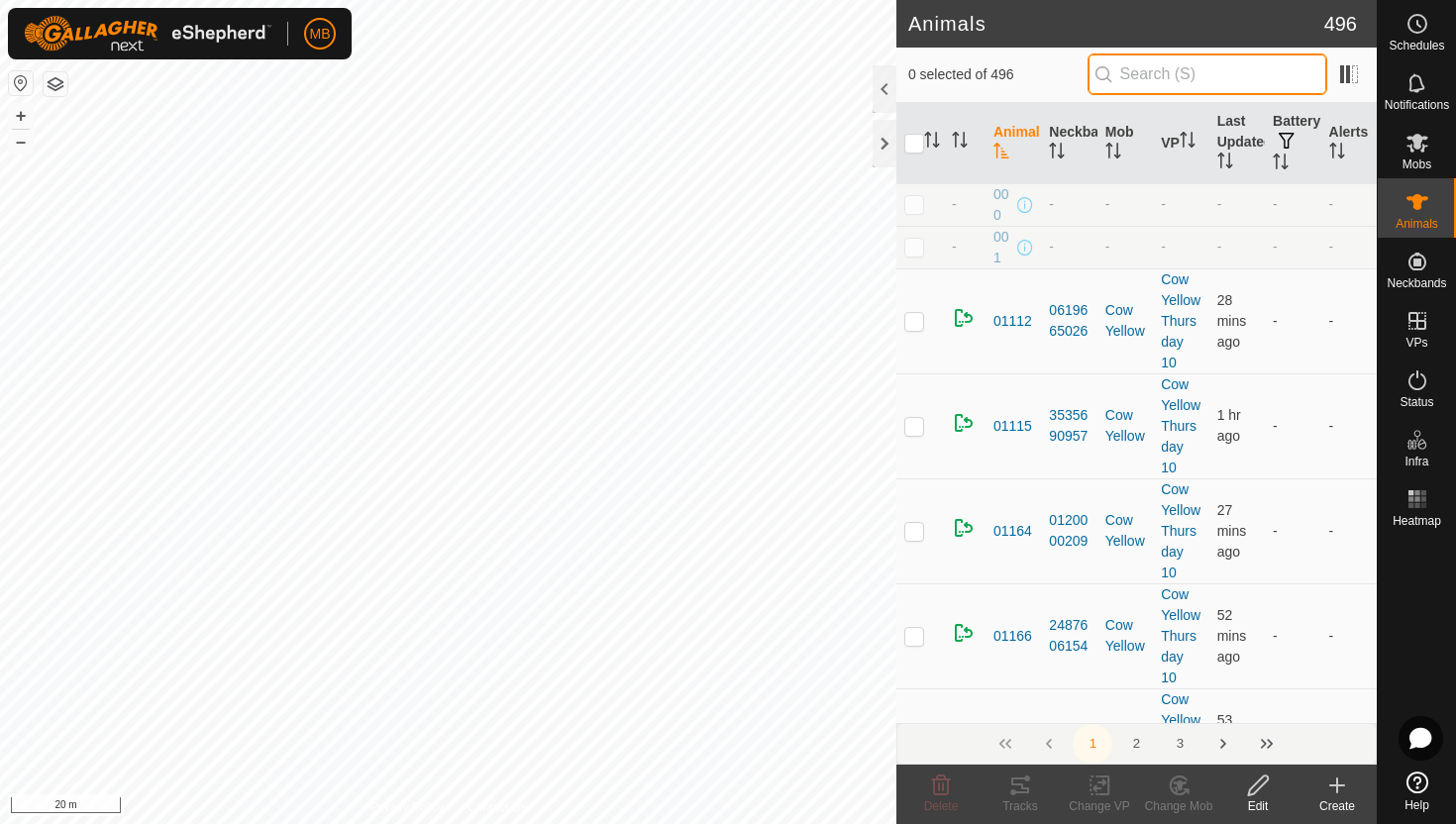 click at bounding box center (1207, 74) 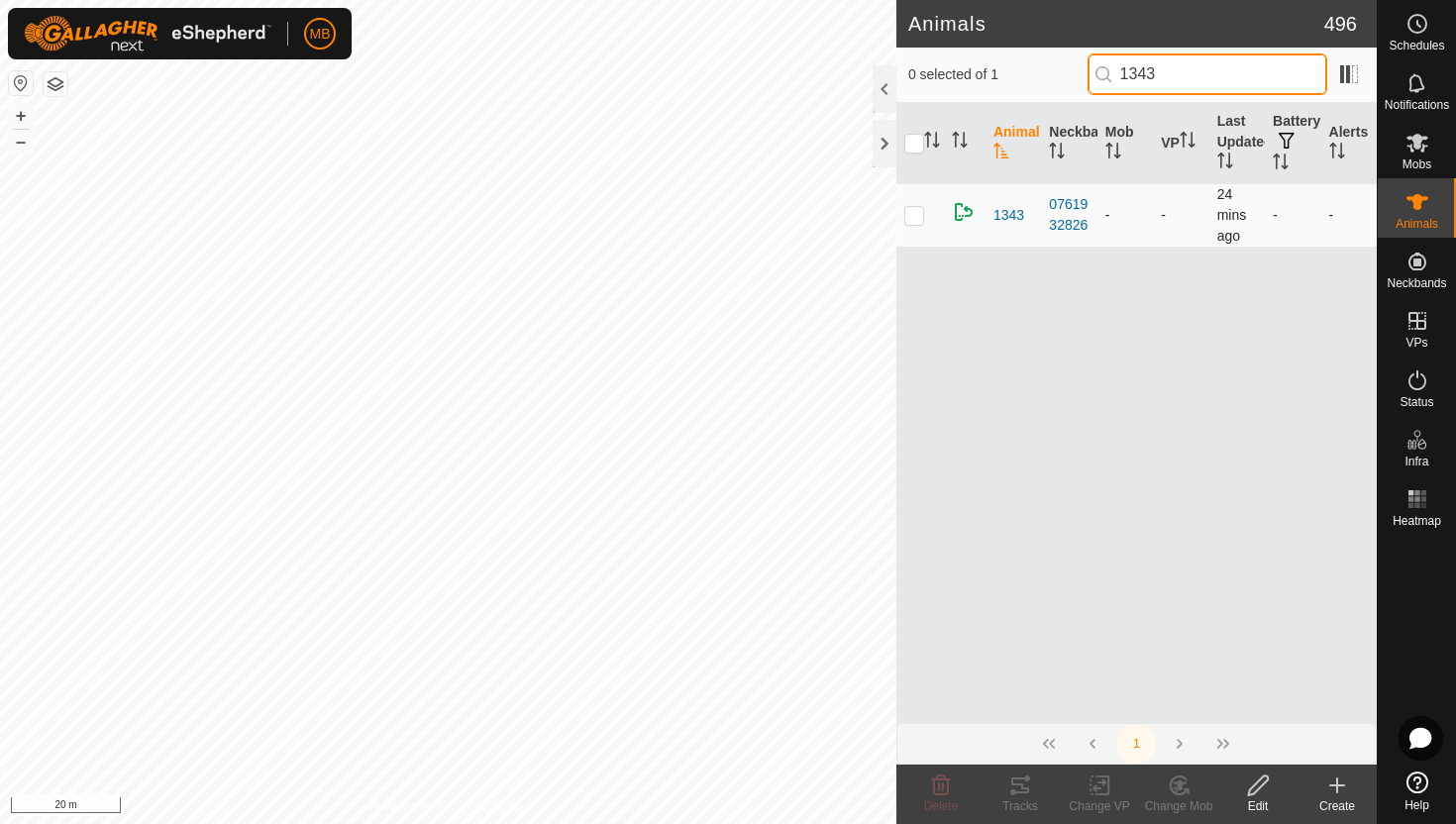 type on "1343" 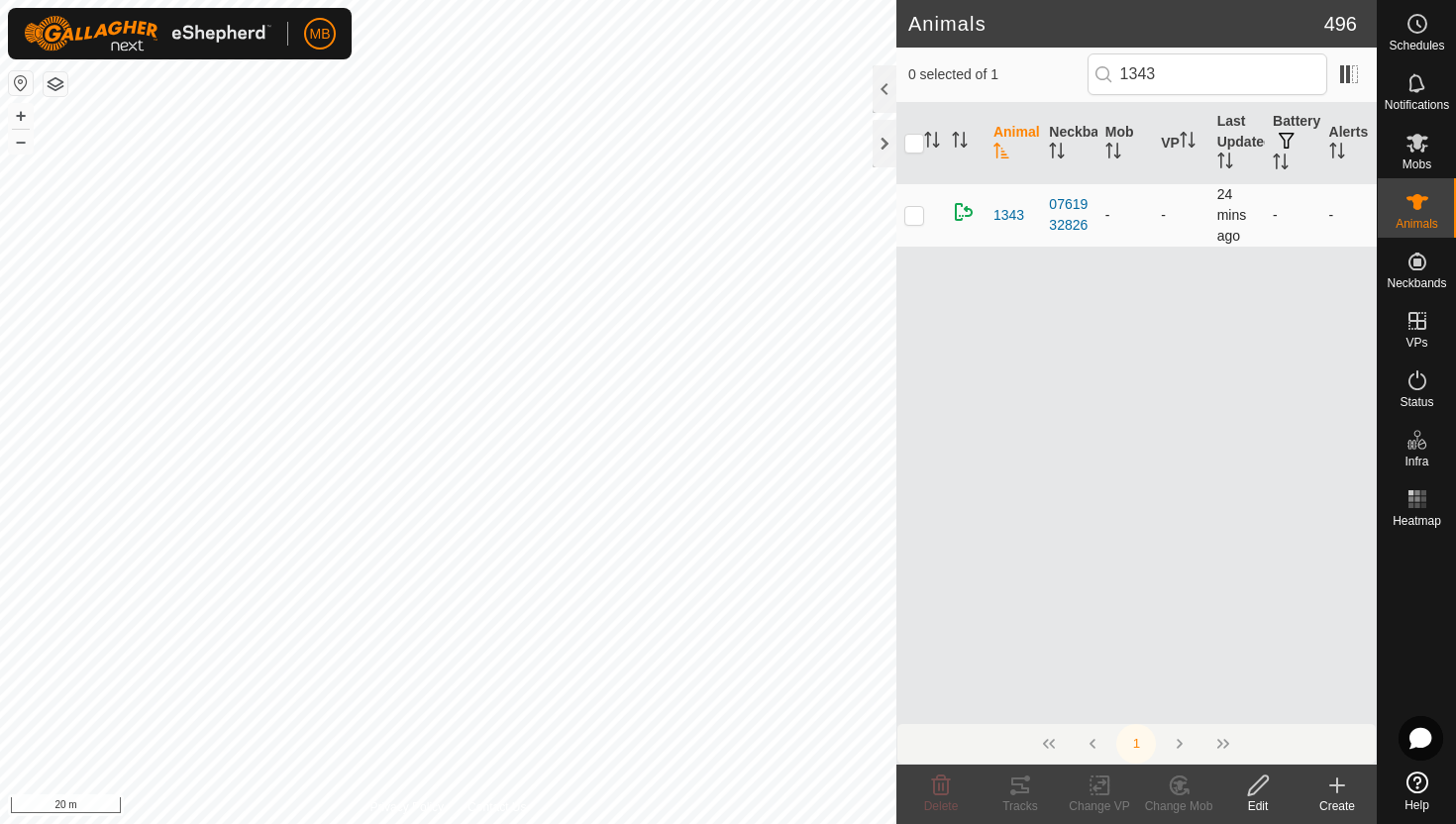 click at bounding box center (914, 215) 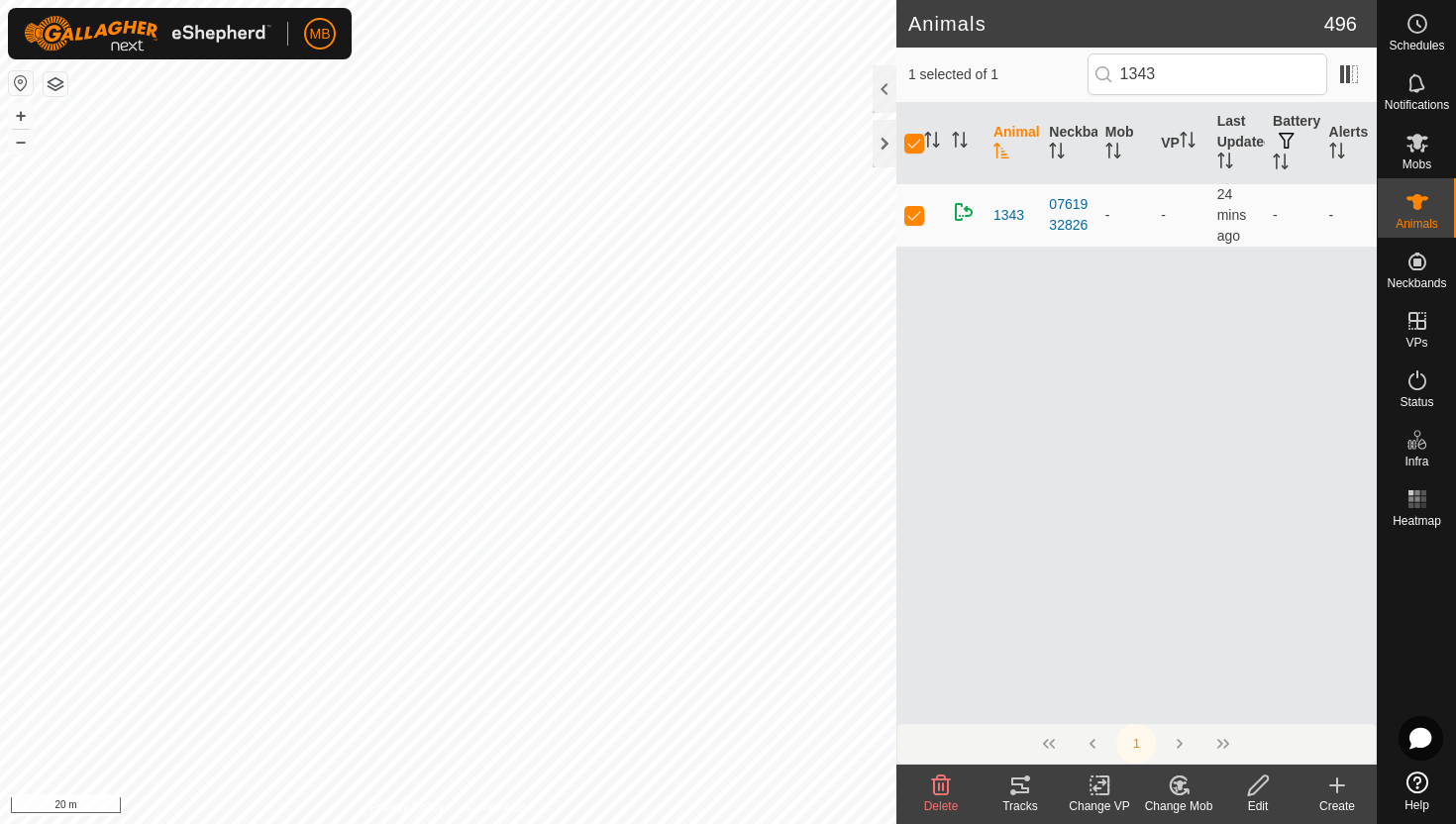 click at bounding box center (1180, 785) 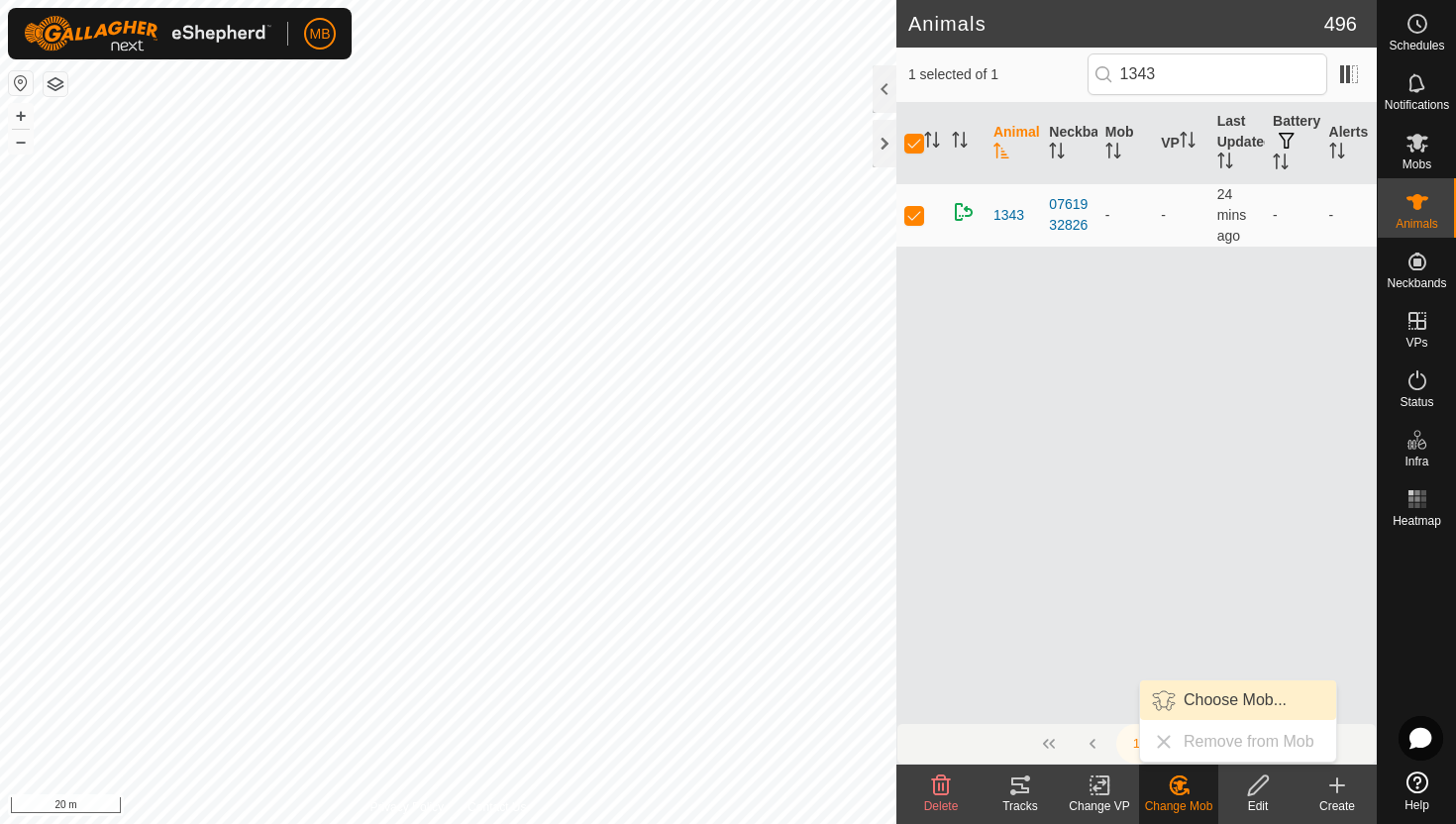 click on "Choose Mob..." at bounding box center (1238, 700) 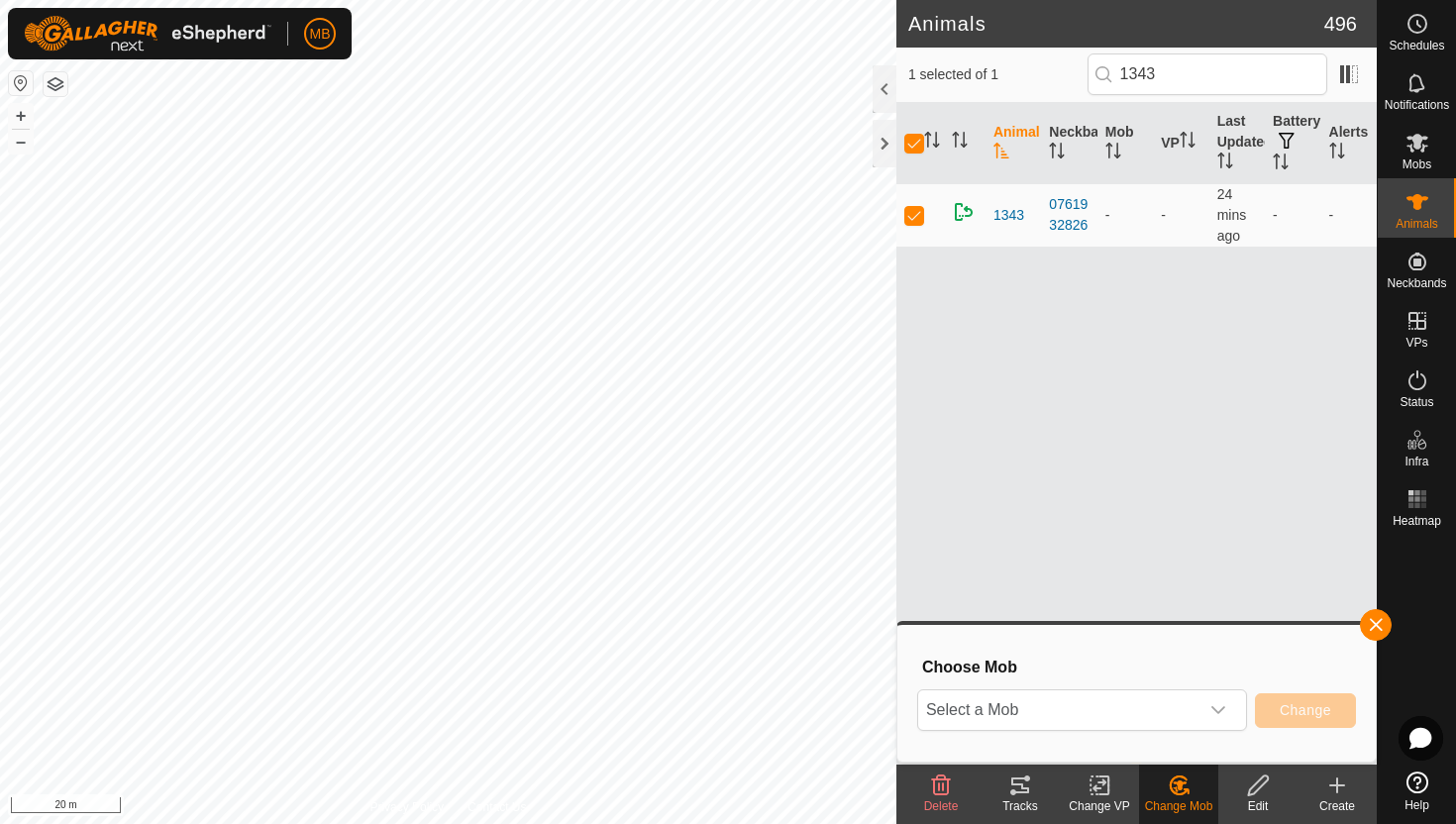 click at bounding box center [1218, 710] 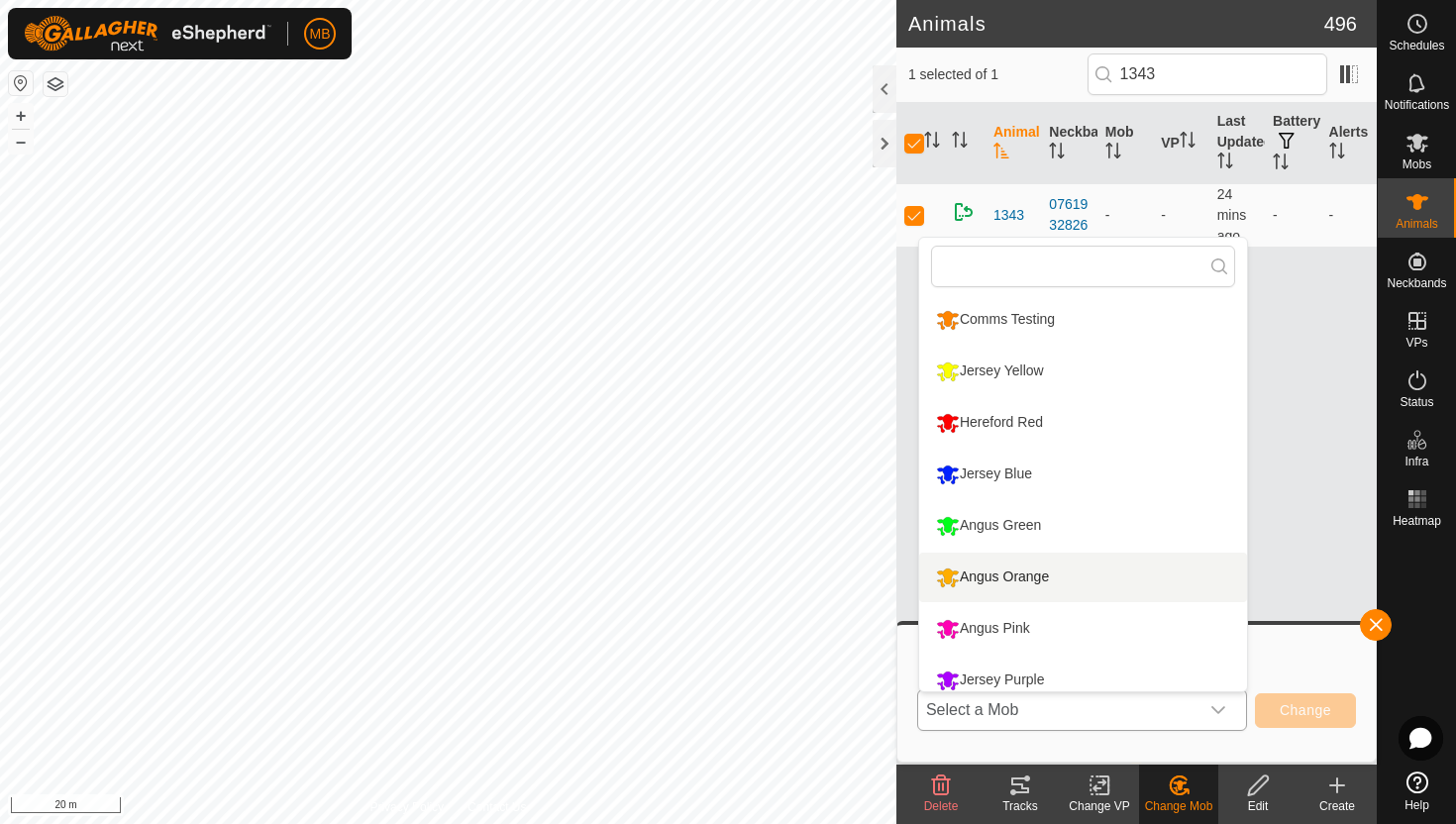 scroll, scrollTop: 14, scrollLeft: 0, axis: vertical 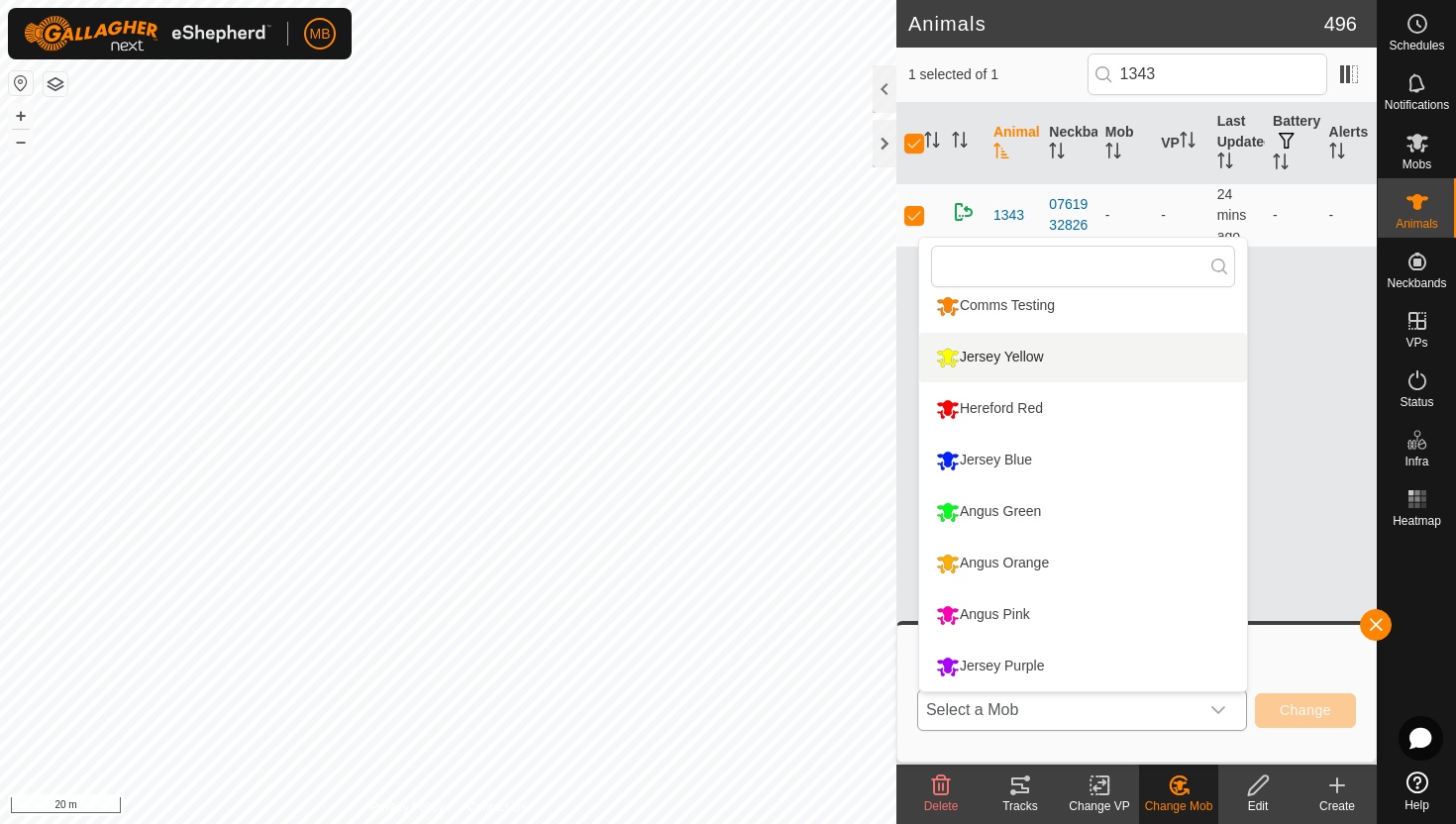 click on "Jersey Yellow" at bounding box center [1083, 358] 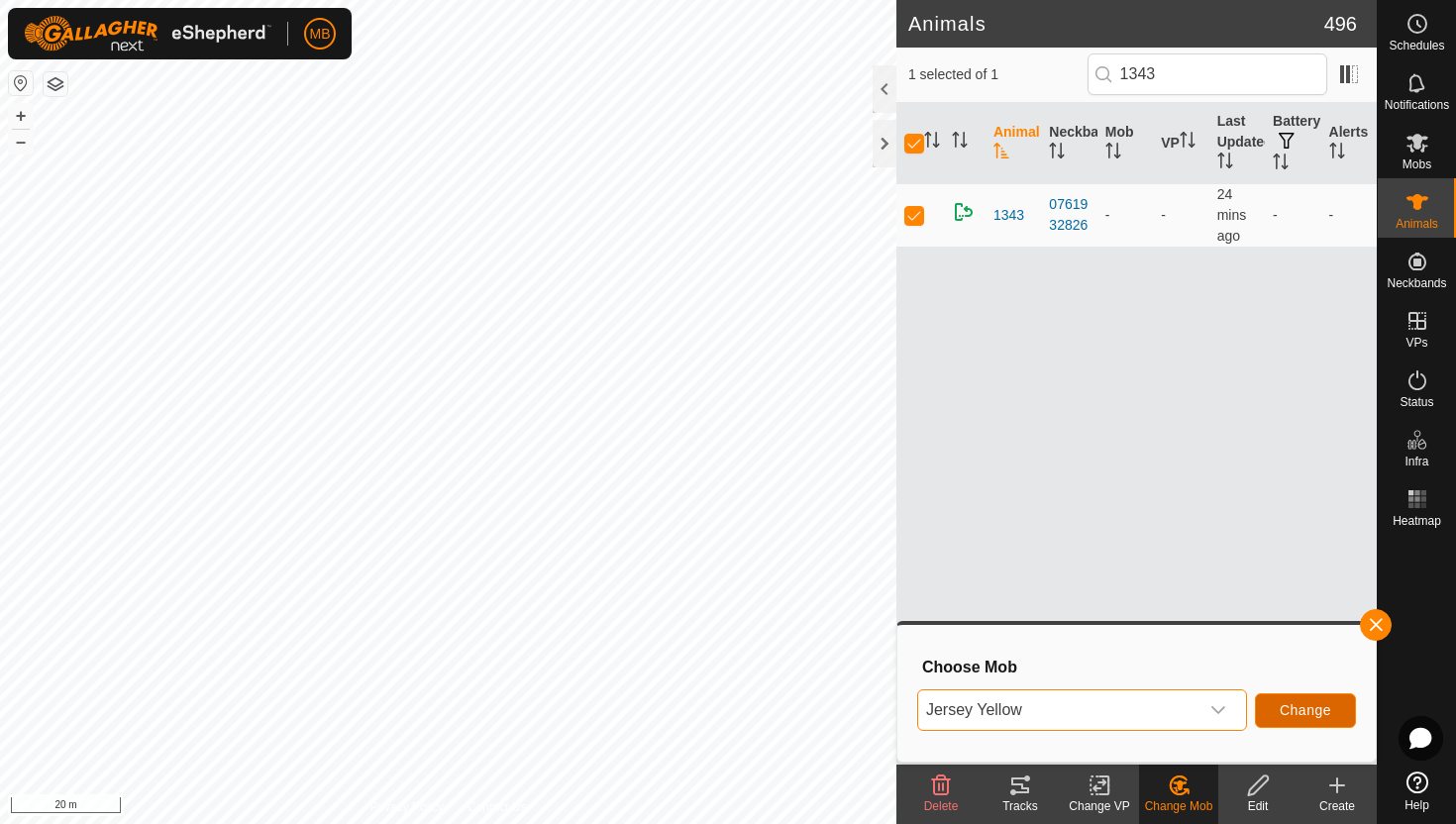 click on "Change" at bounding box center [1305, 710] 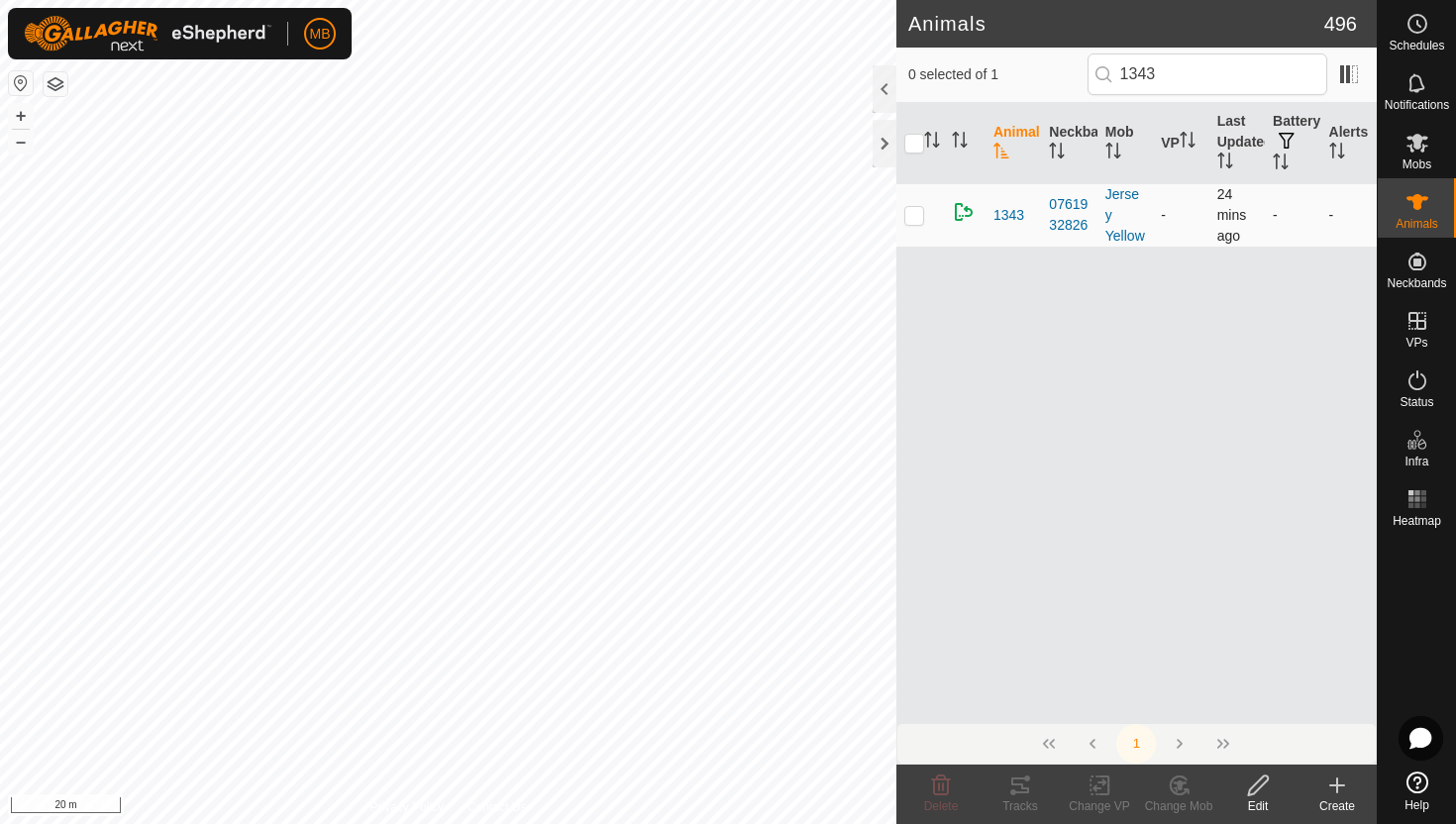 click at bounding box center [914, 215] 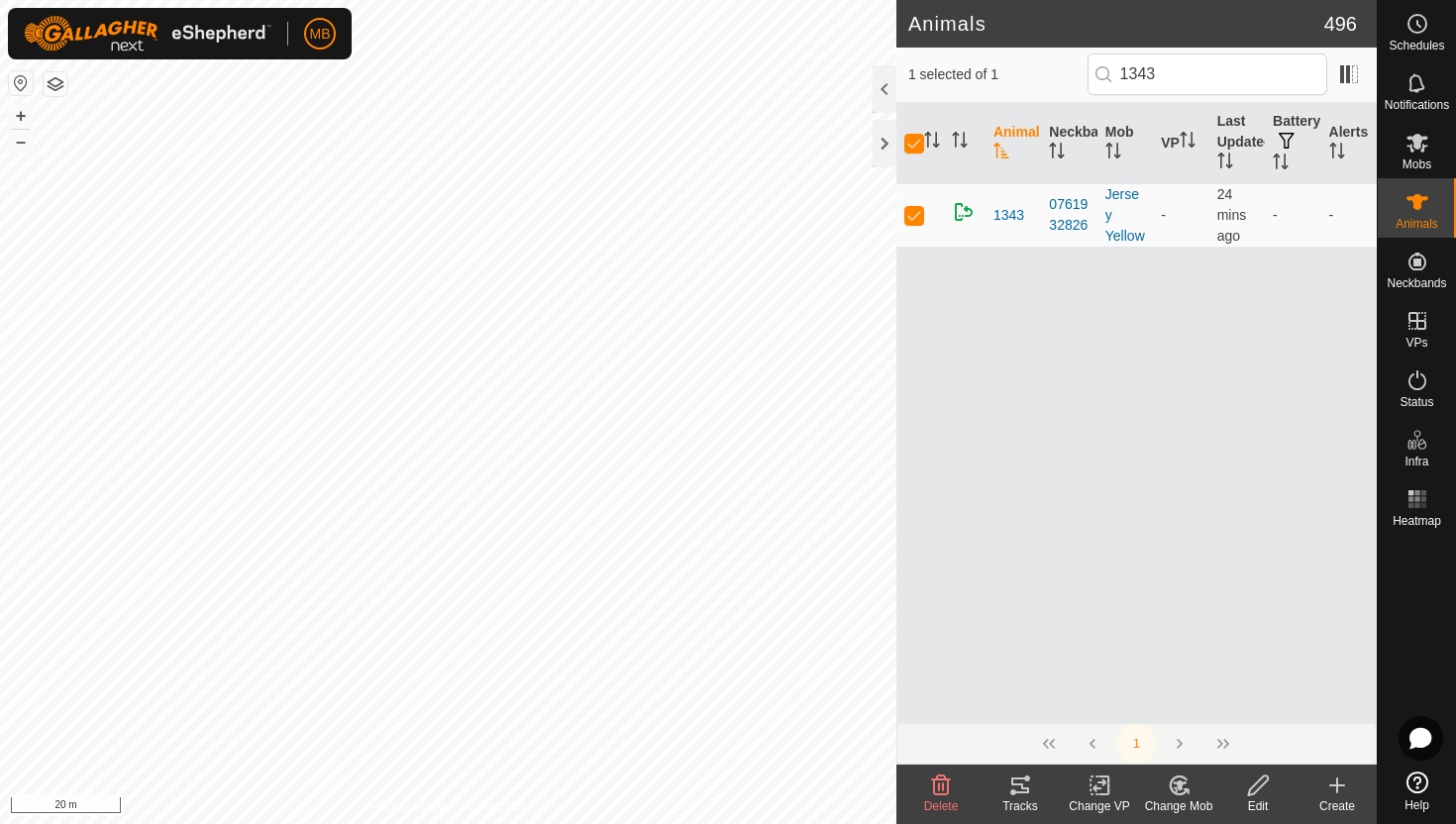 click at bounding box center (1099, 785) 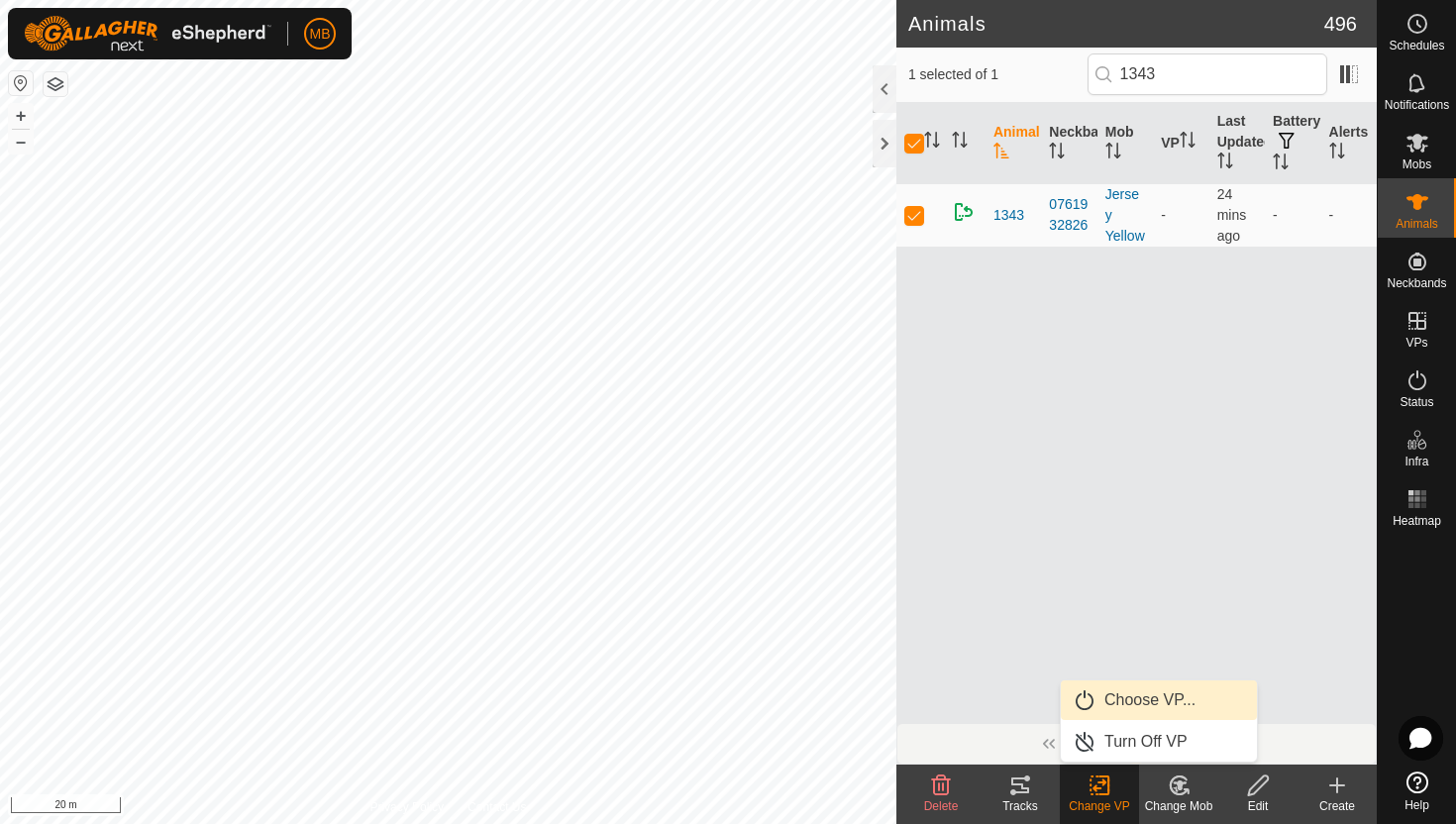 click on "Choose VP..." at bounding box center (1159, 700) 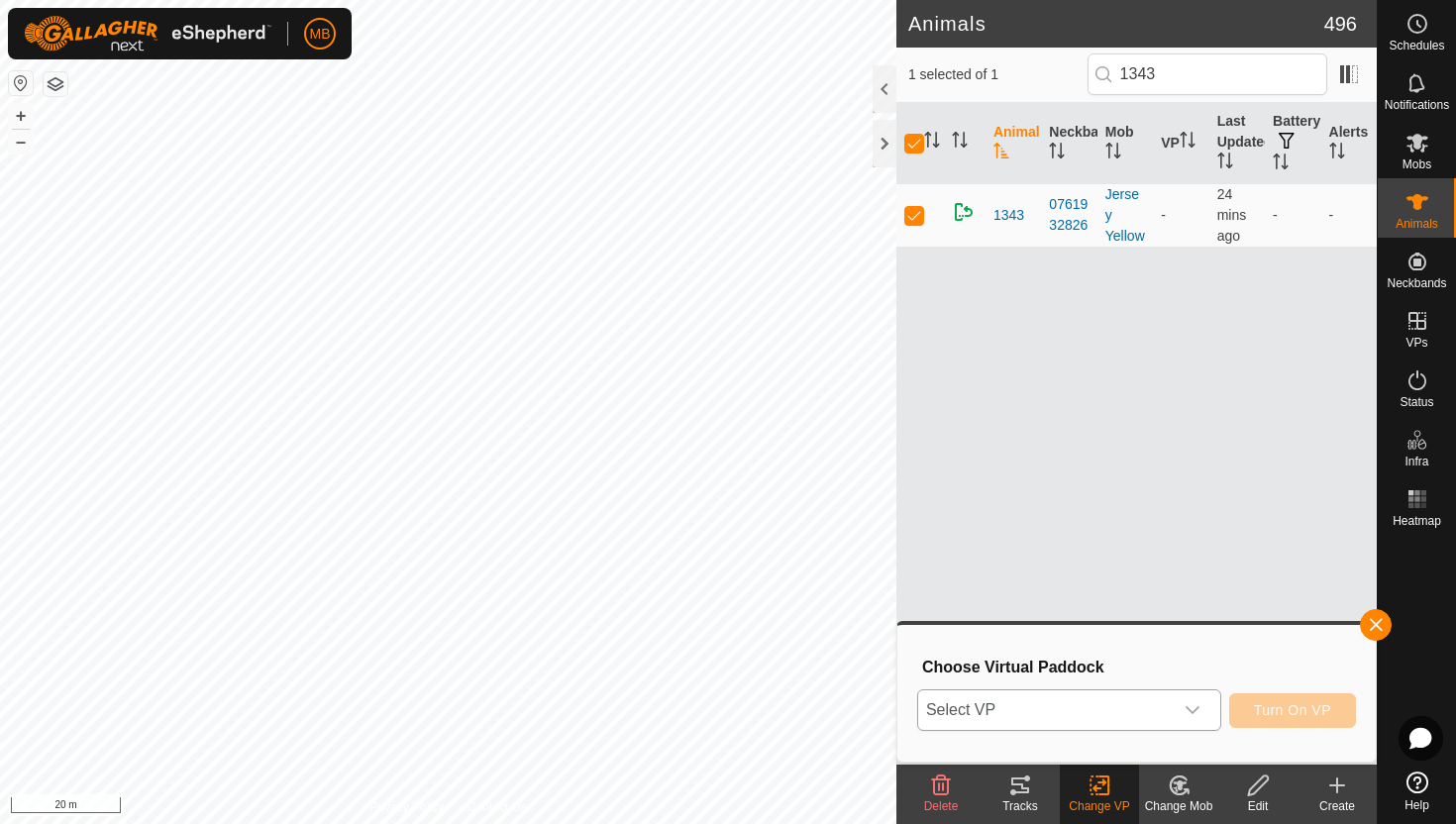 click at bounding box center (1193, 710) 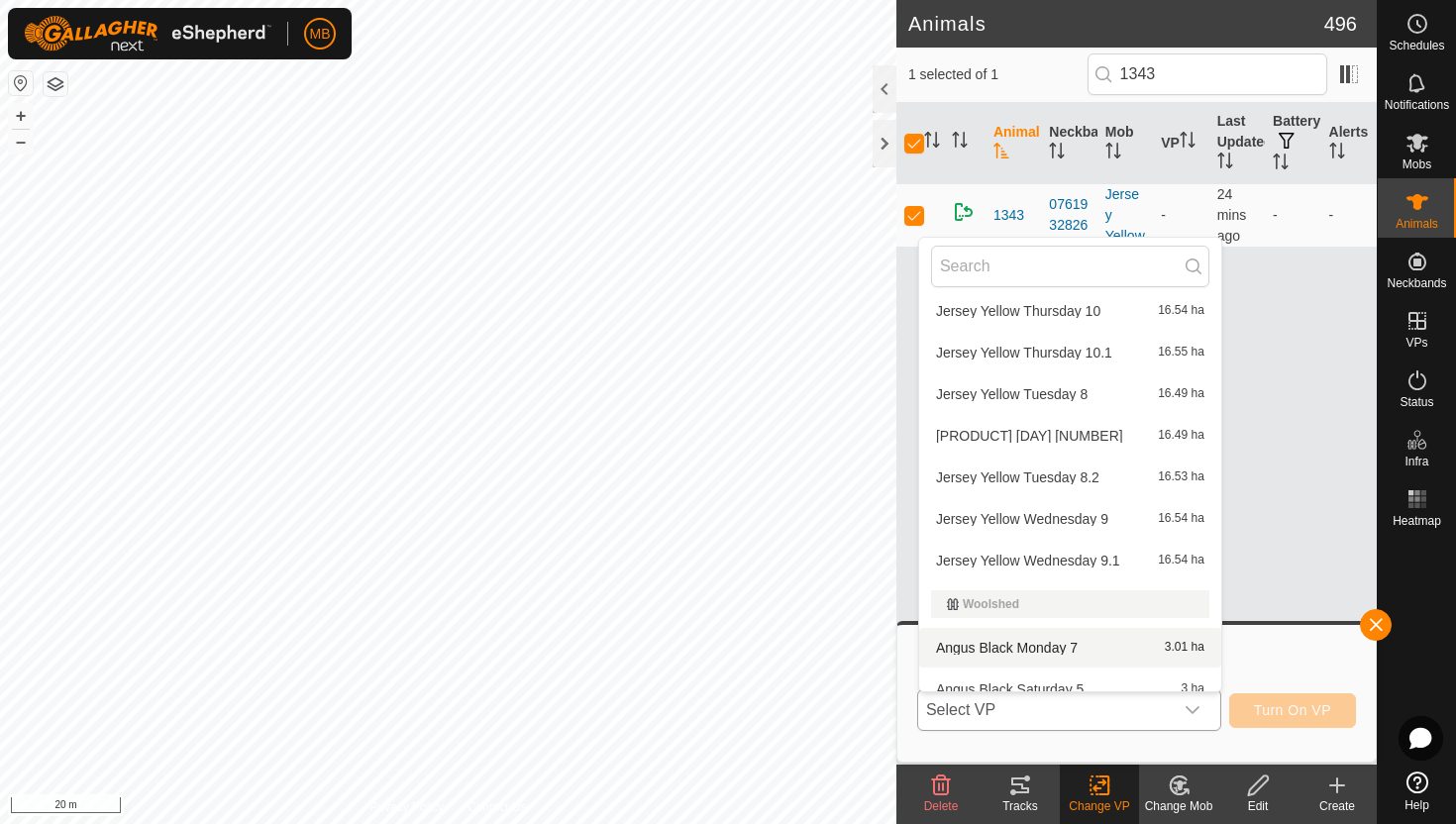 scroll, scrollTop: 2774, scrollLeft: 0, axis: vertical 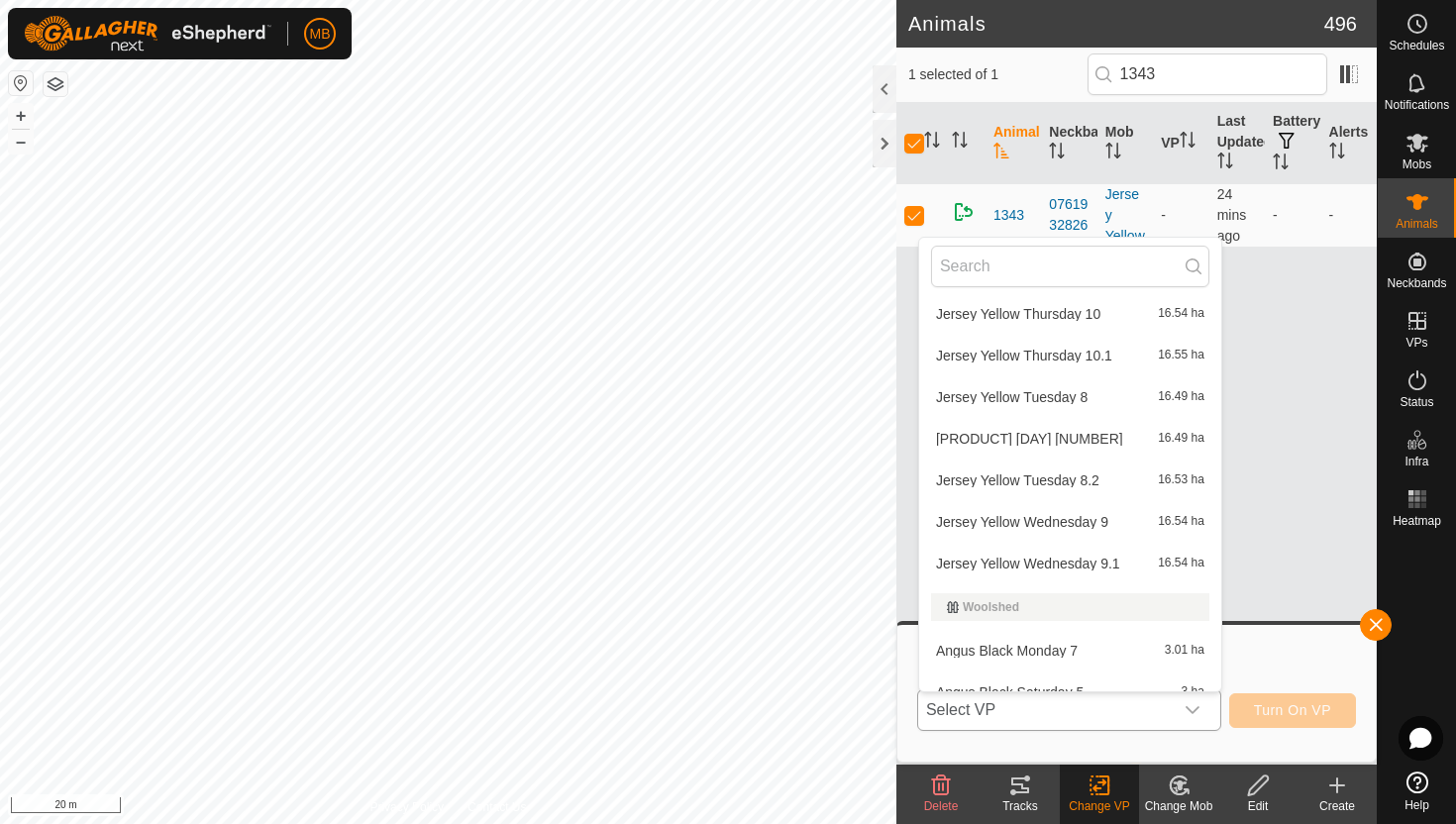 click on "Jersey Yellow Thursday 10.1  16.55 ha" at bounding box center (1070, 356) 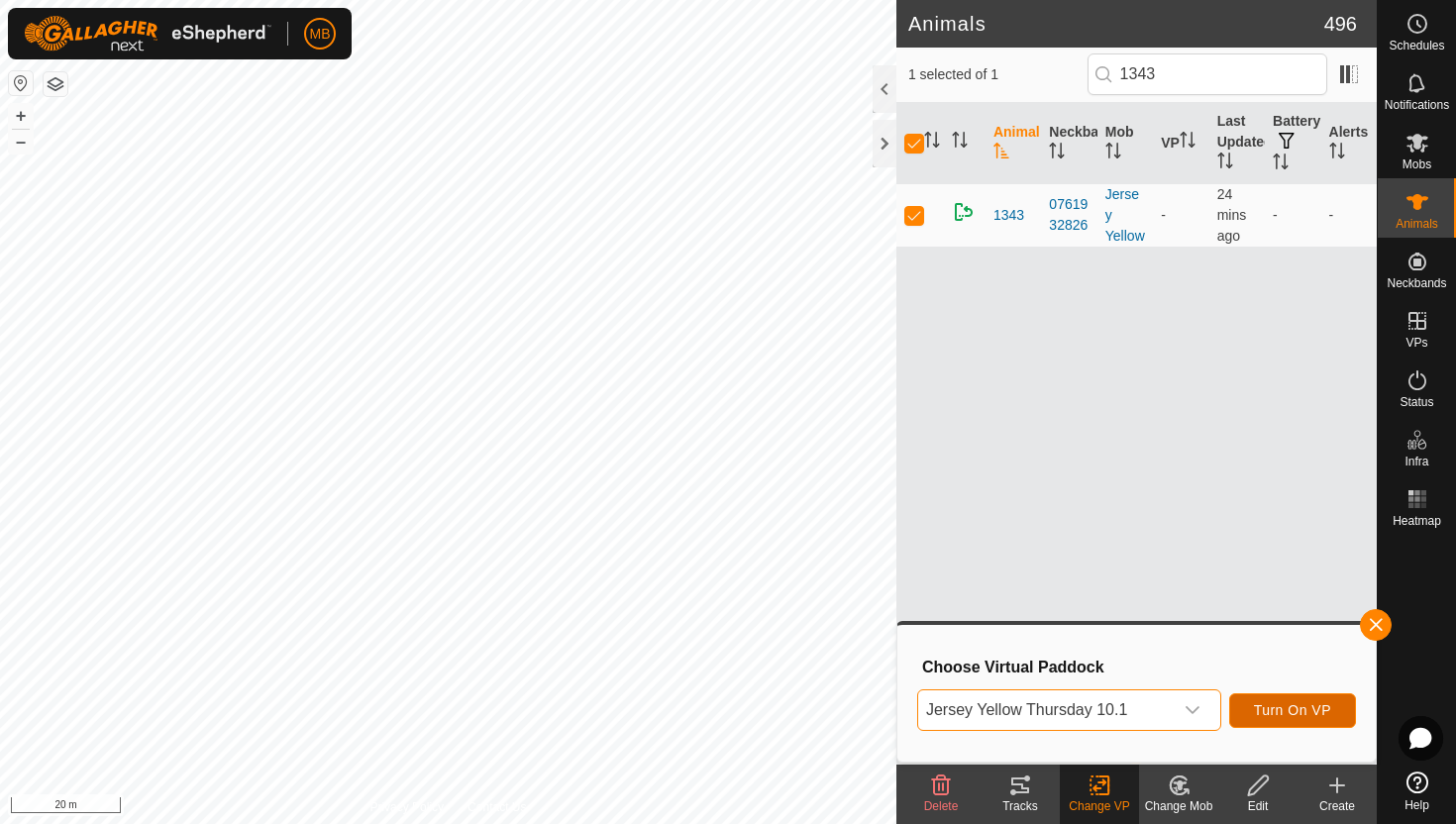 click on "Turn On VP" at bounding box center [1293, 710] 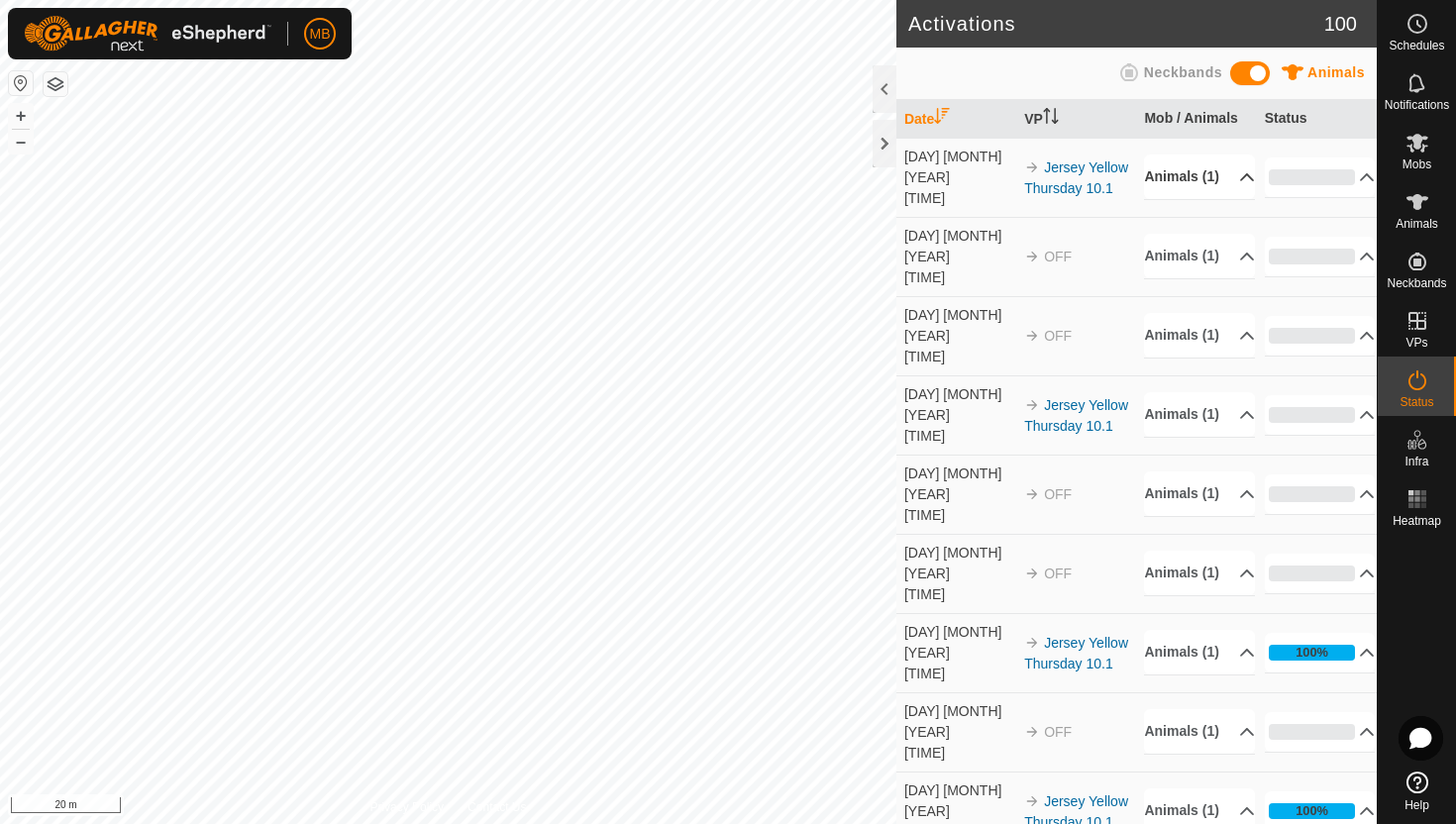click on "Animals (1)" at bounding box center [1199, 176] 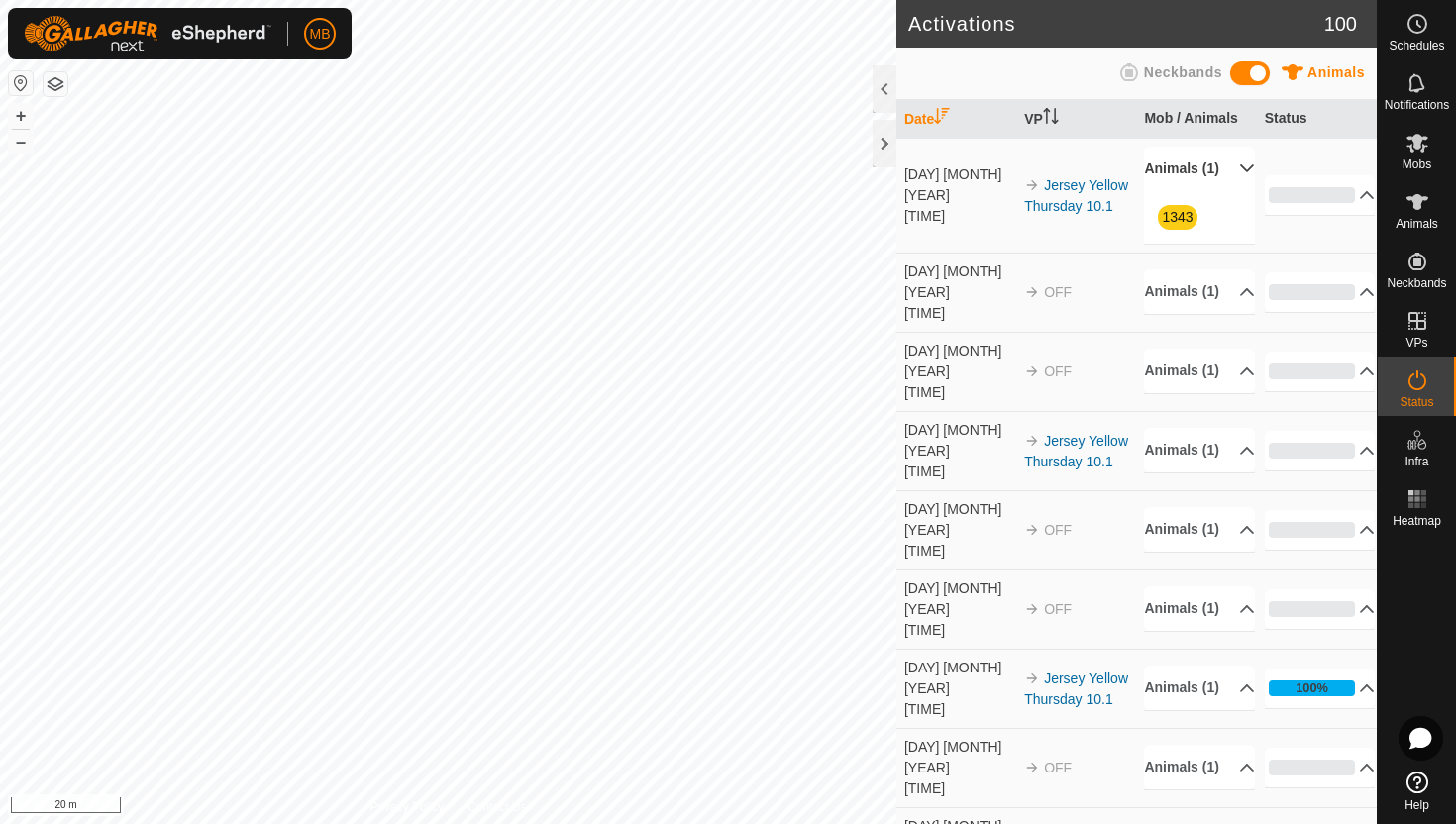 click on "Animals (1)" at bounding box center (1199, 168) 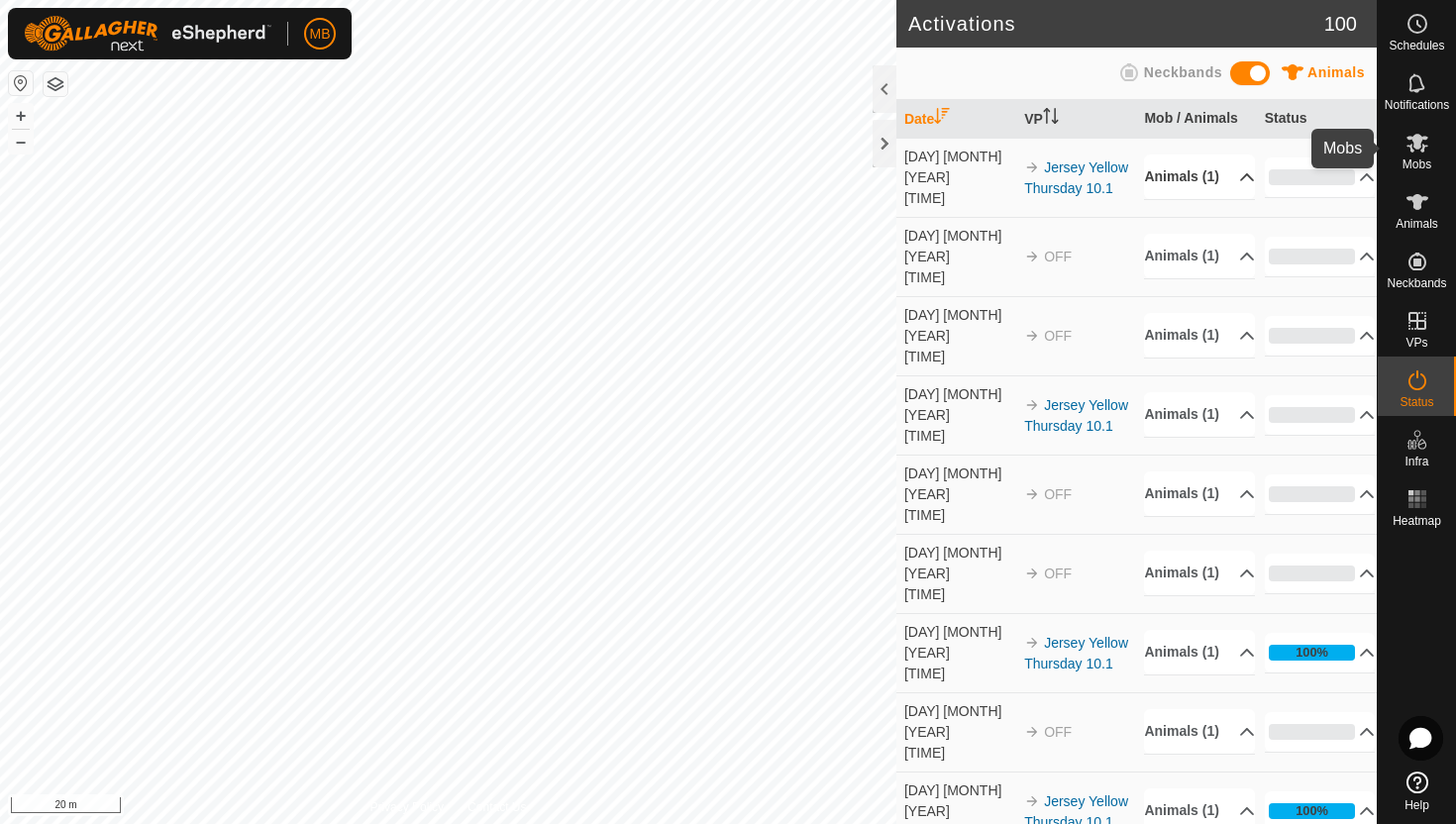 click at bounding box center (1417, 143) 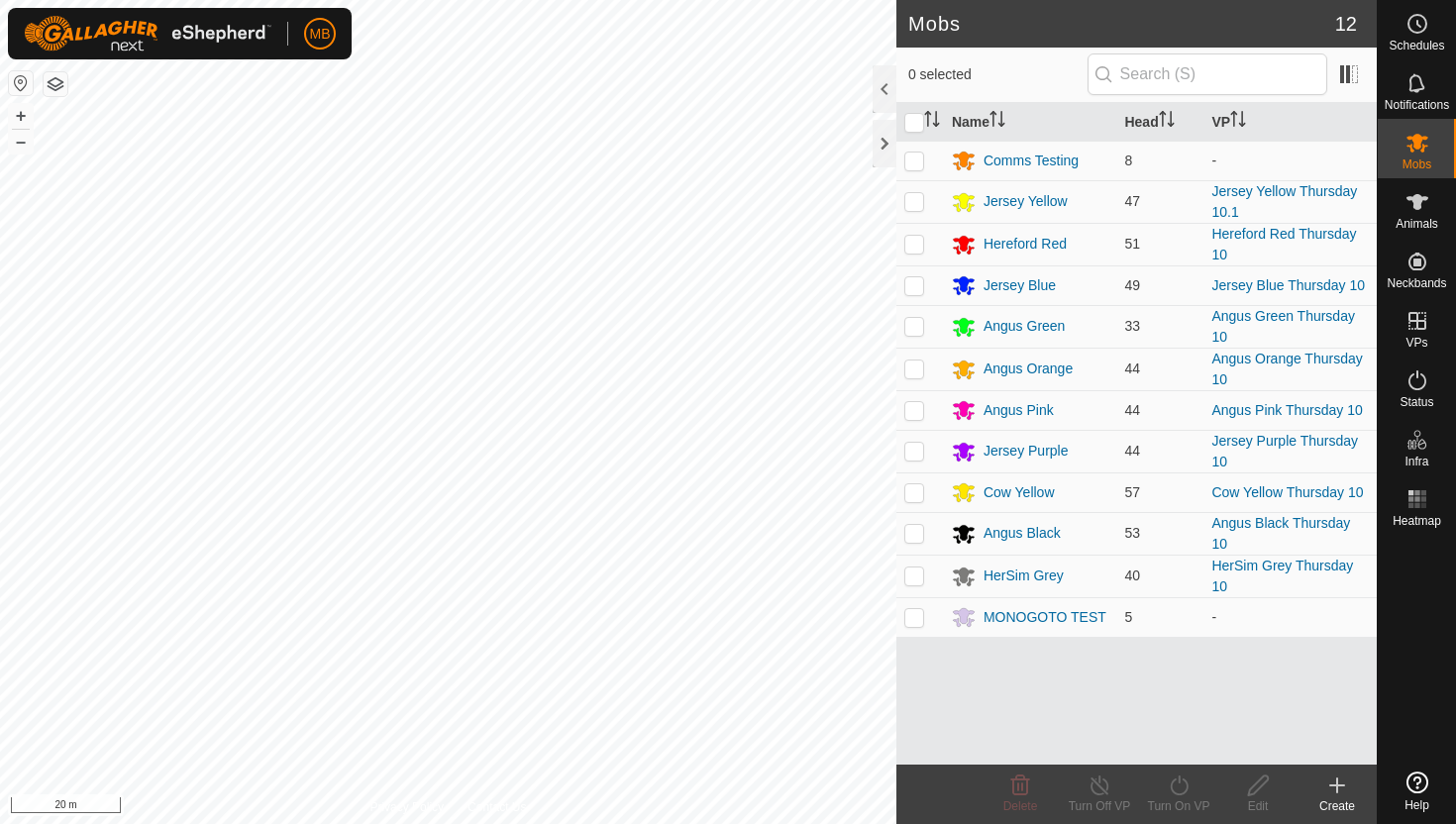 scroll, scrollTop: 0, scrollLeft: 0, axis: both 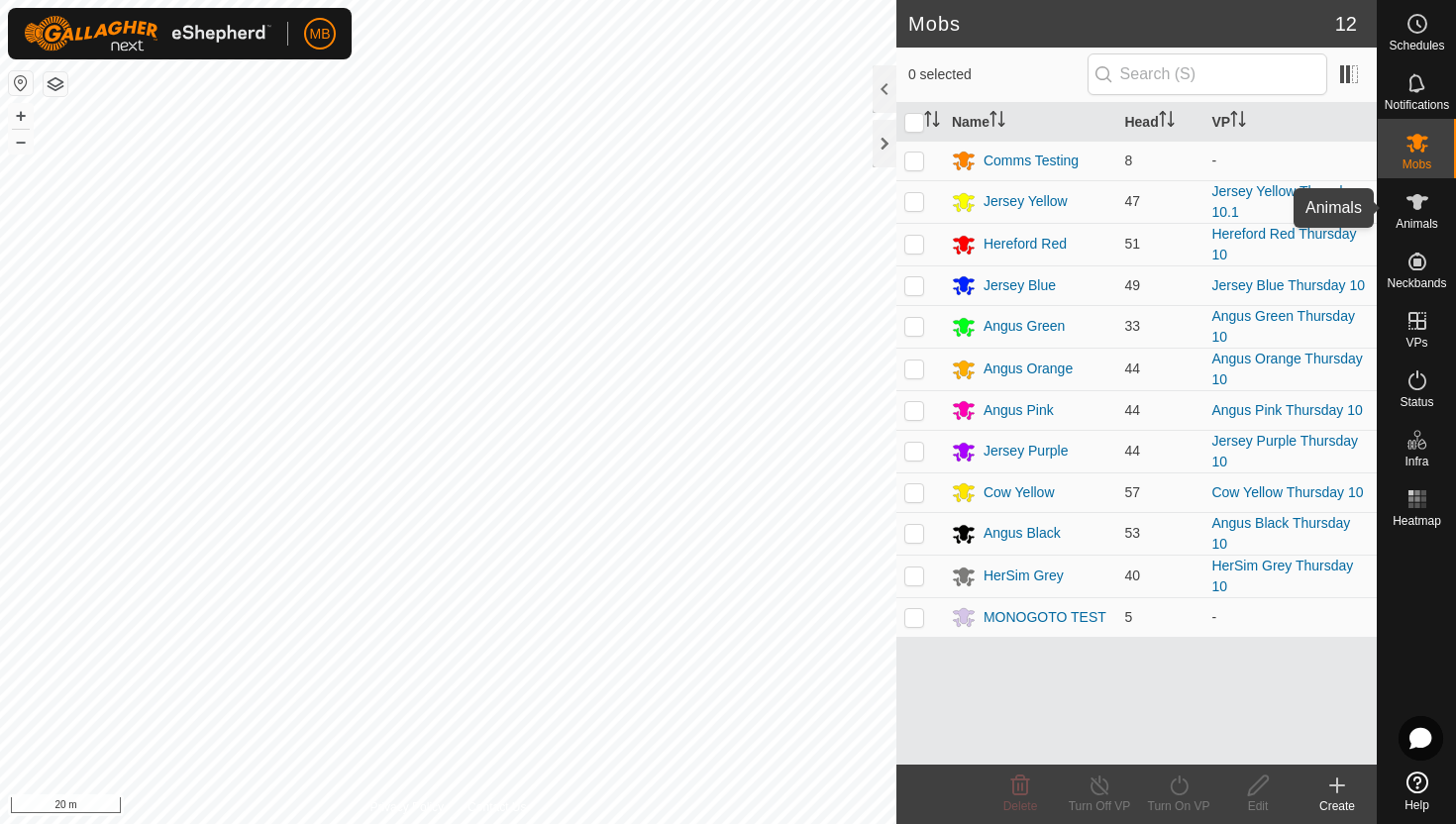 click at bounding box center [1417, 202] 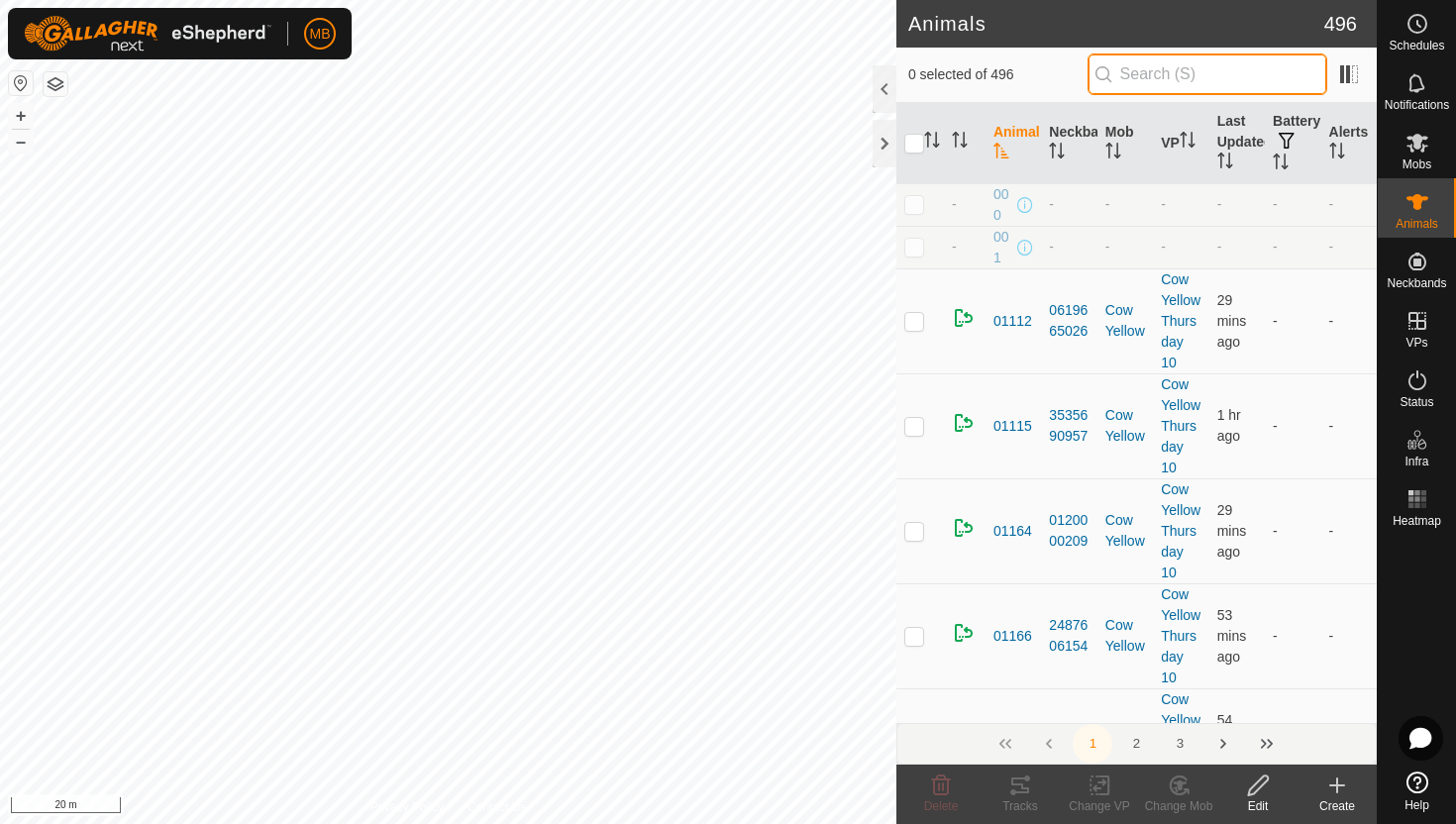 click at bounding box center [1207, 74] 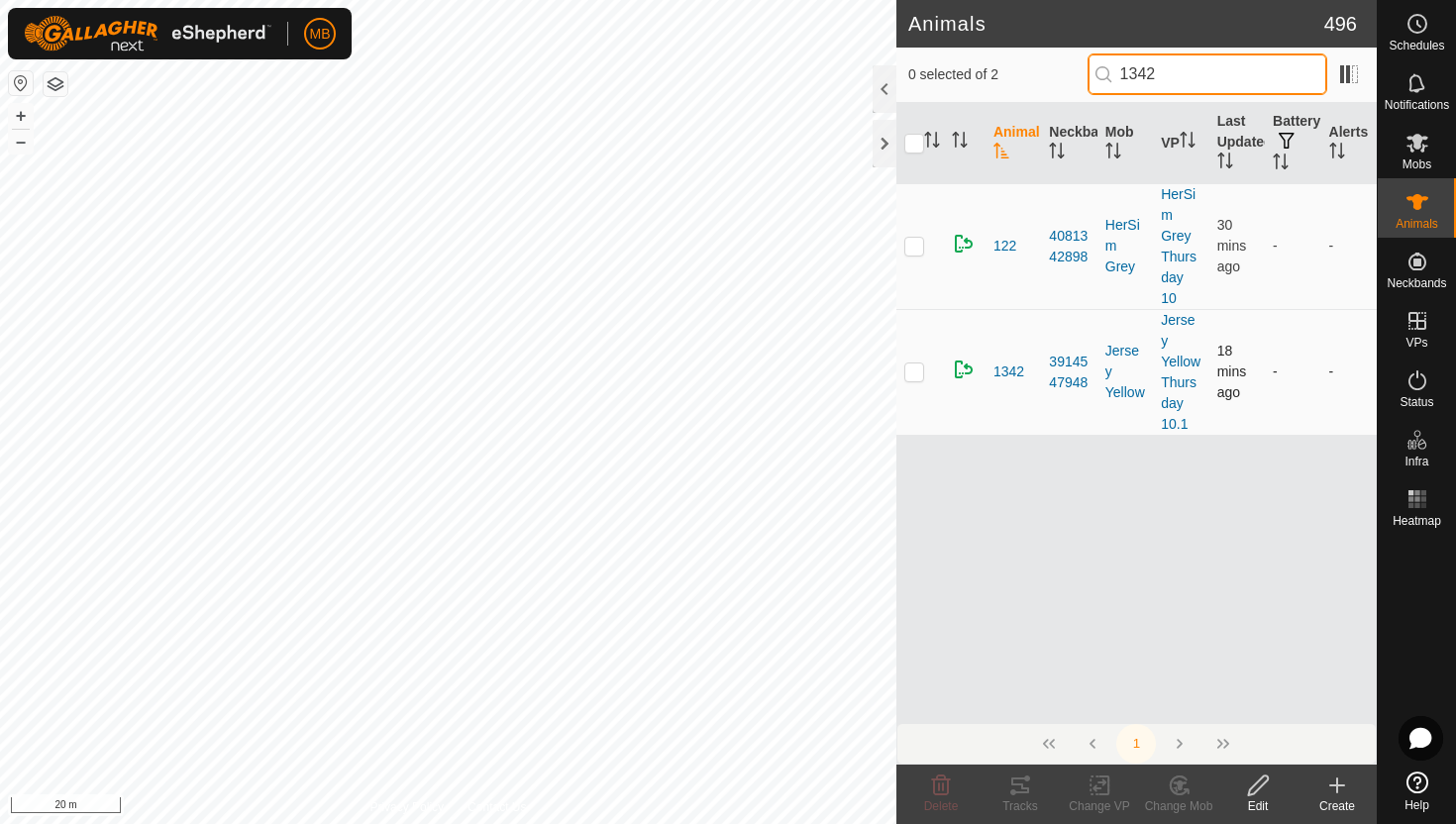 type on "1342" 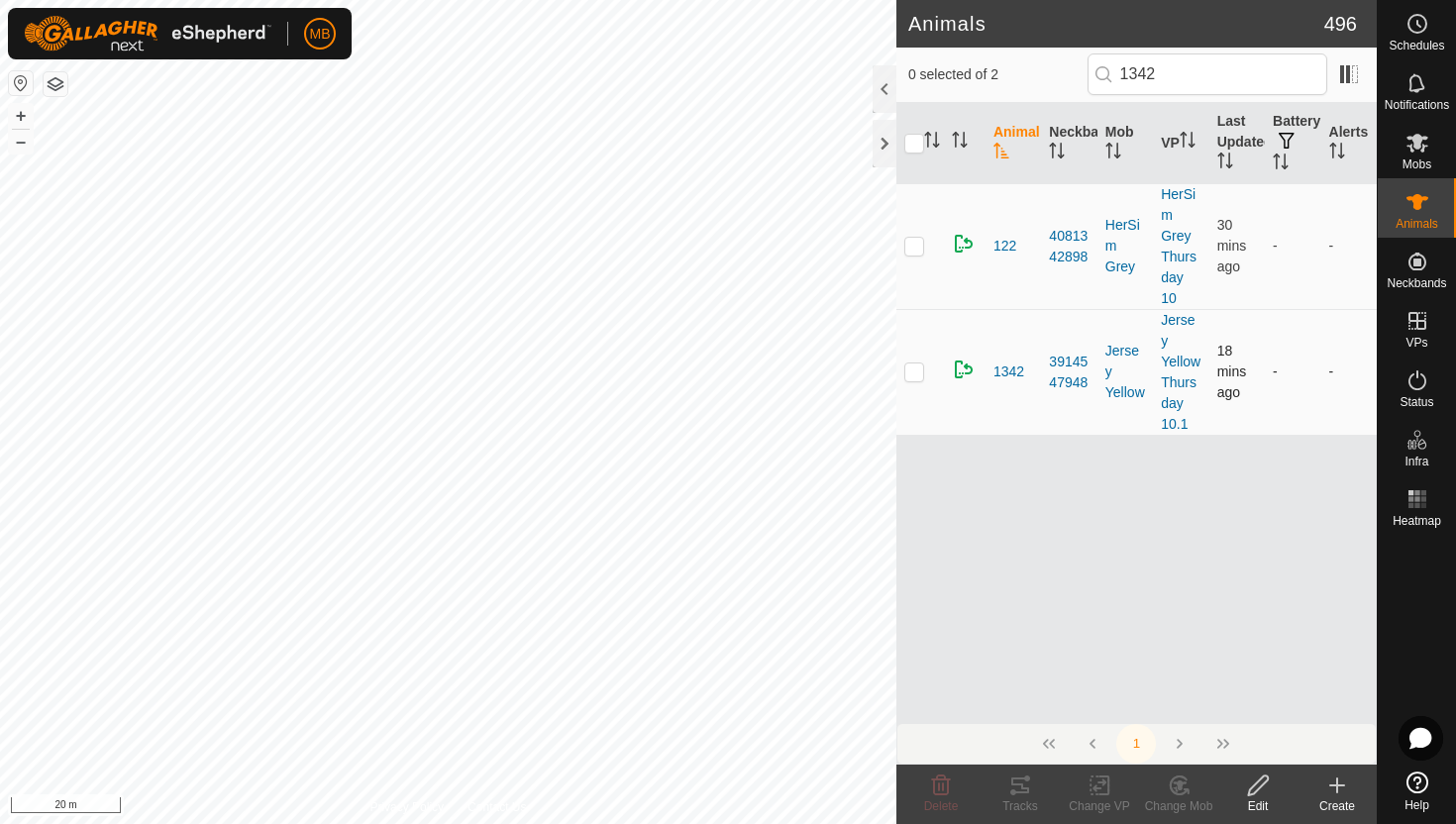 click at bounding box center [914, 246] 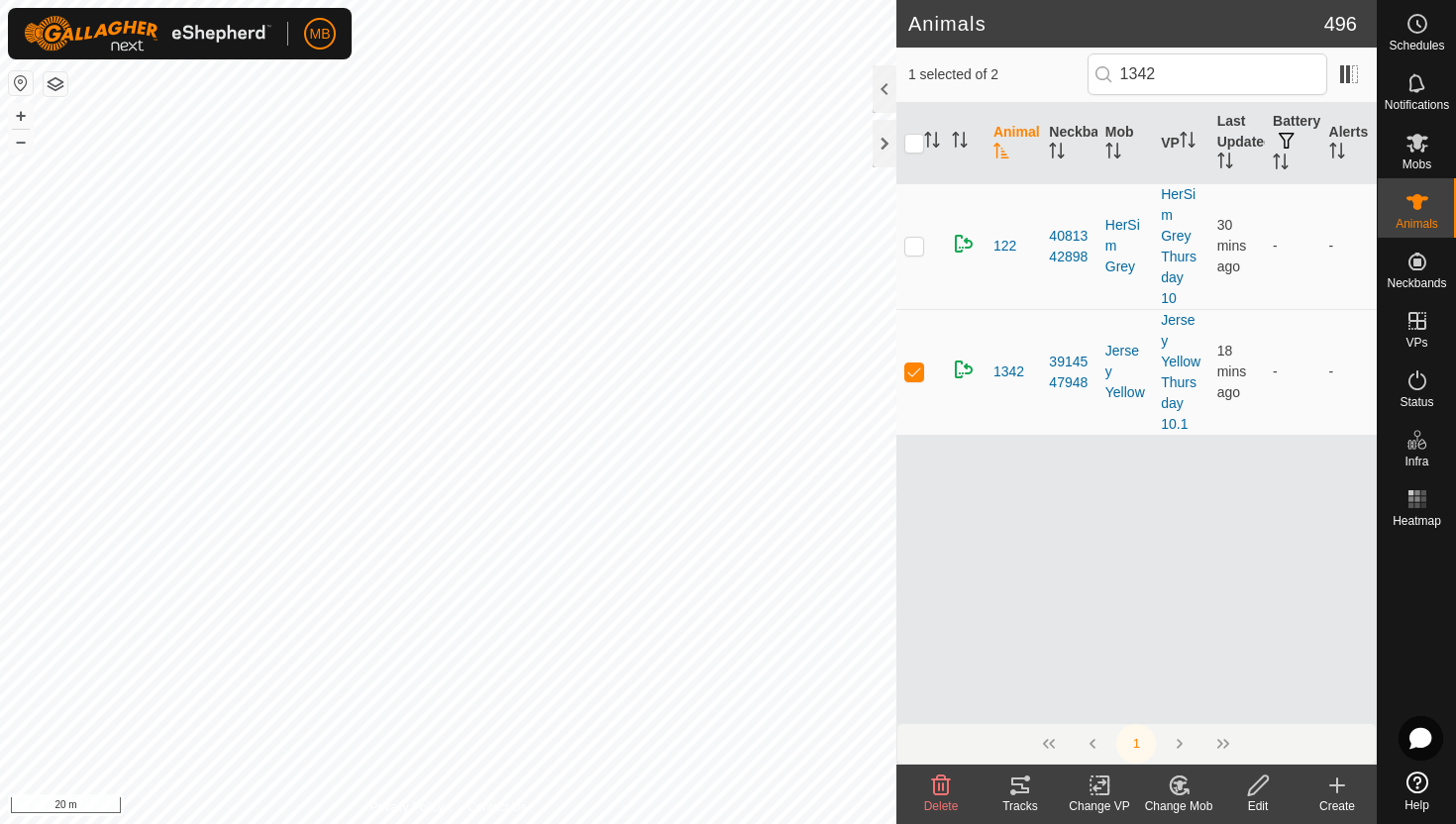 click at bounding box center [1258, 785] 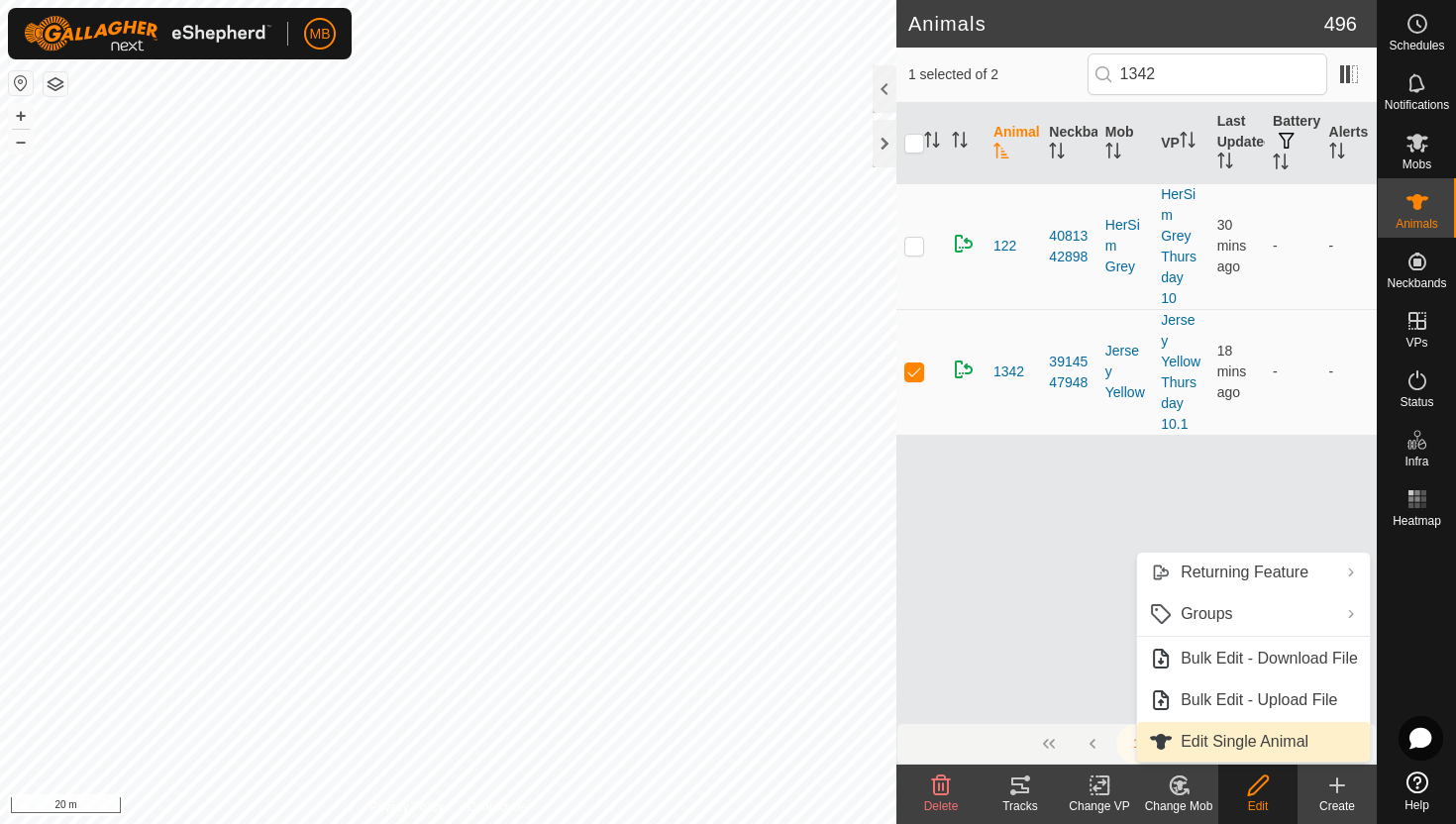 click on "Edit Single Animal" at bounding box center [1253, 742] 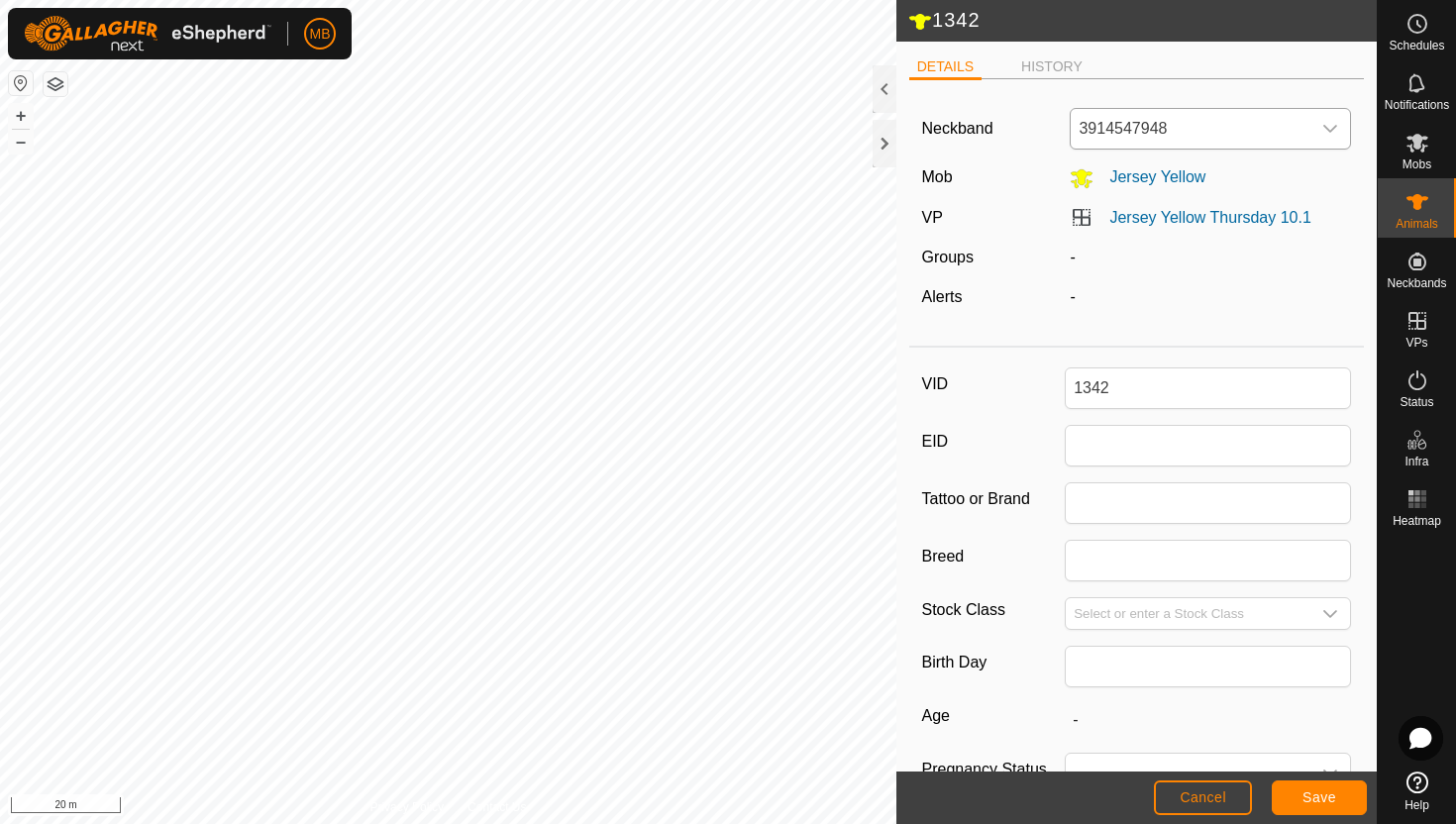 click at bounding box center (1330, 129) 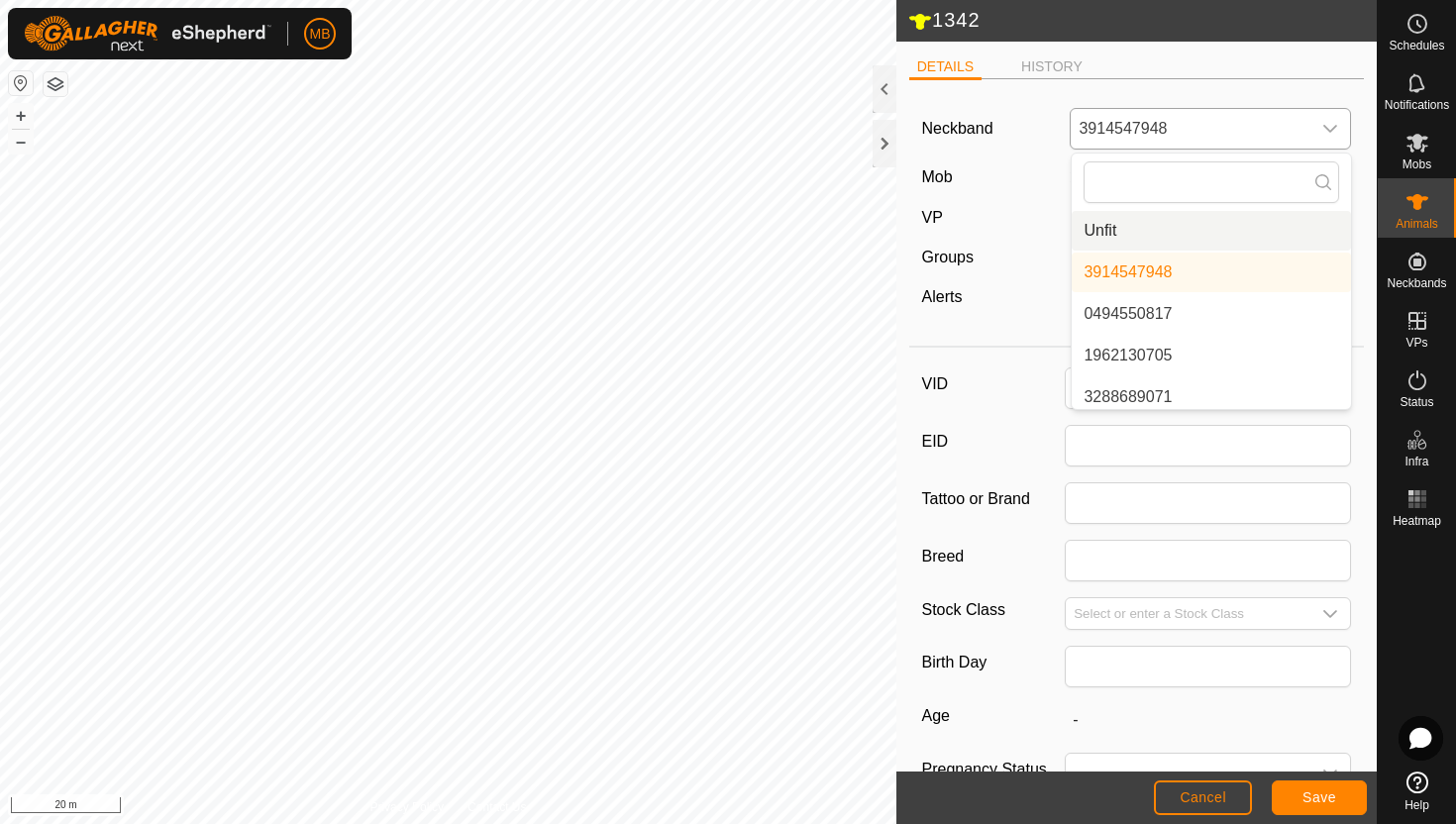 click on "Unfit" at bounding box center [1211, 231] 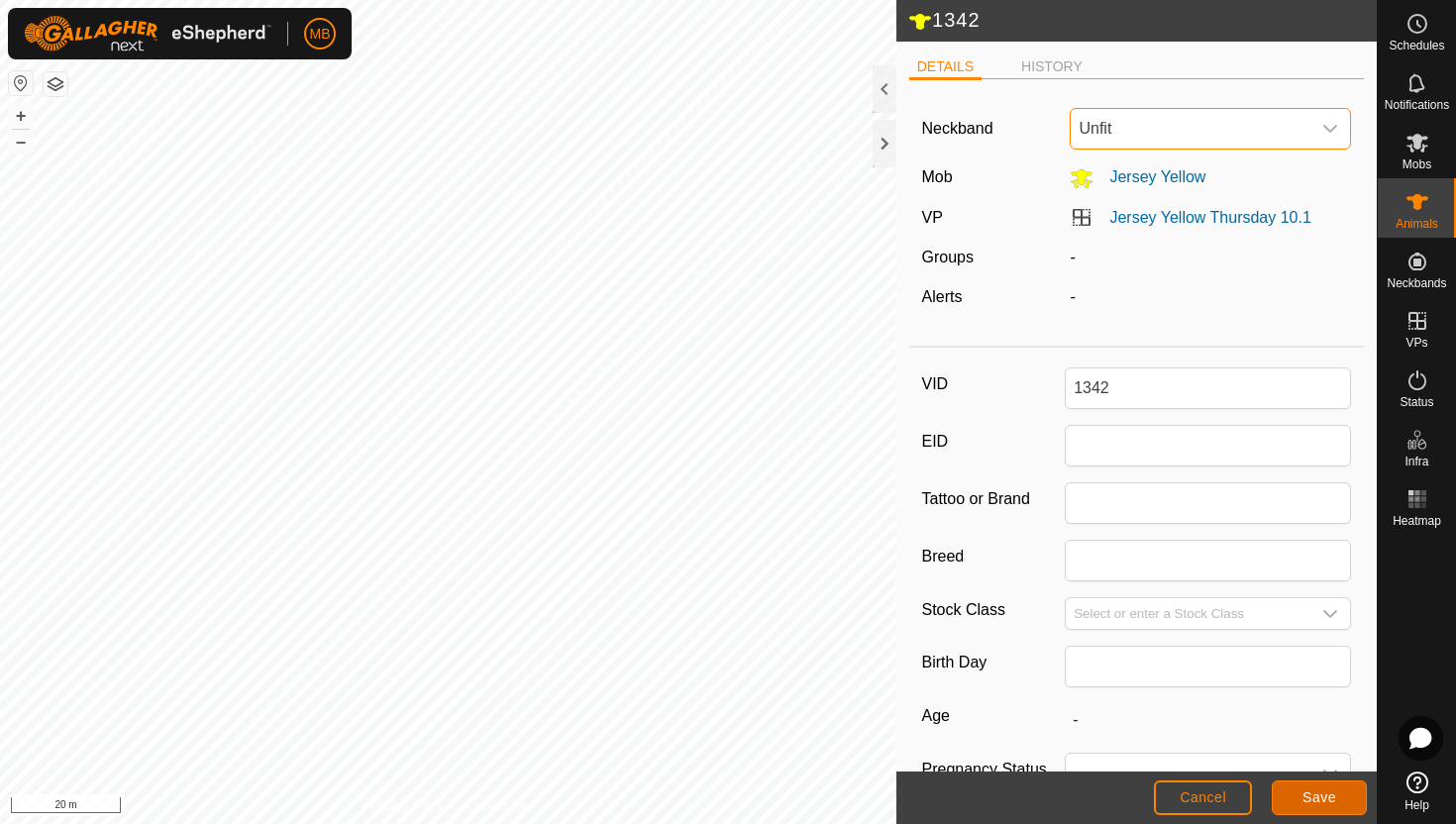 click on "Save" at bounding box center [1319, 797] 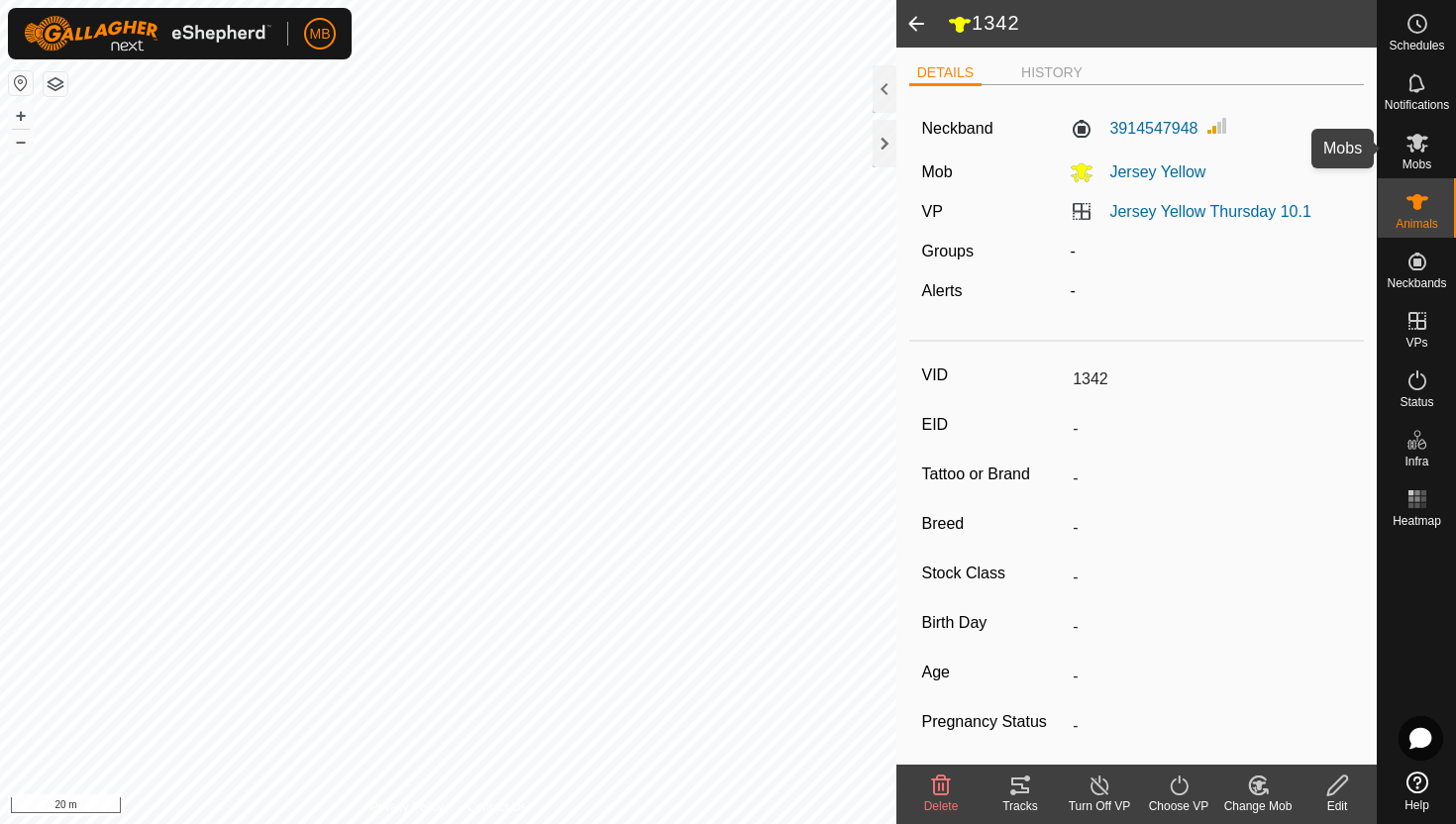 click at bounding box center (1417, 143) 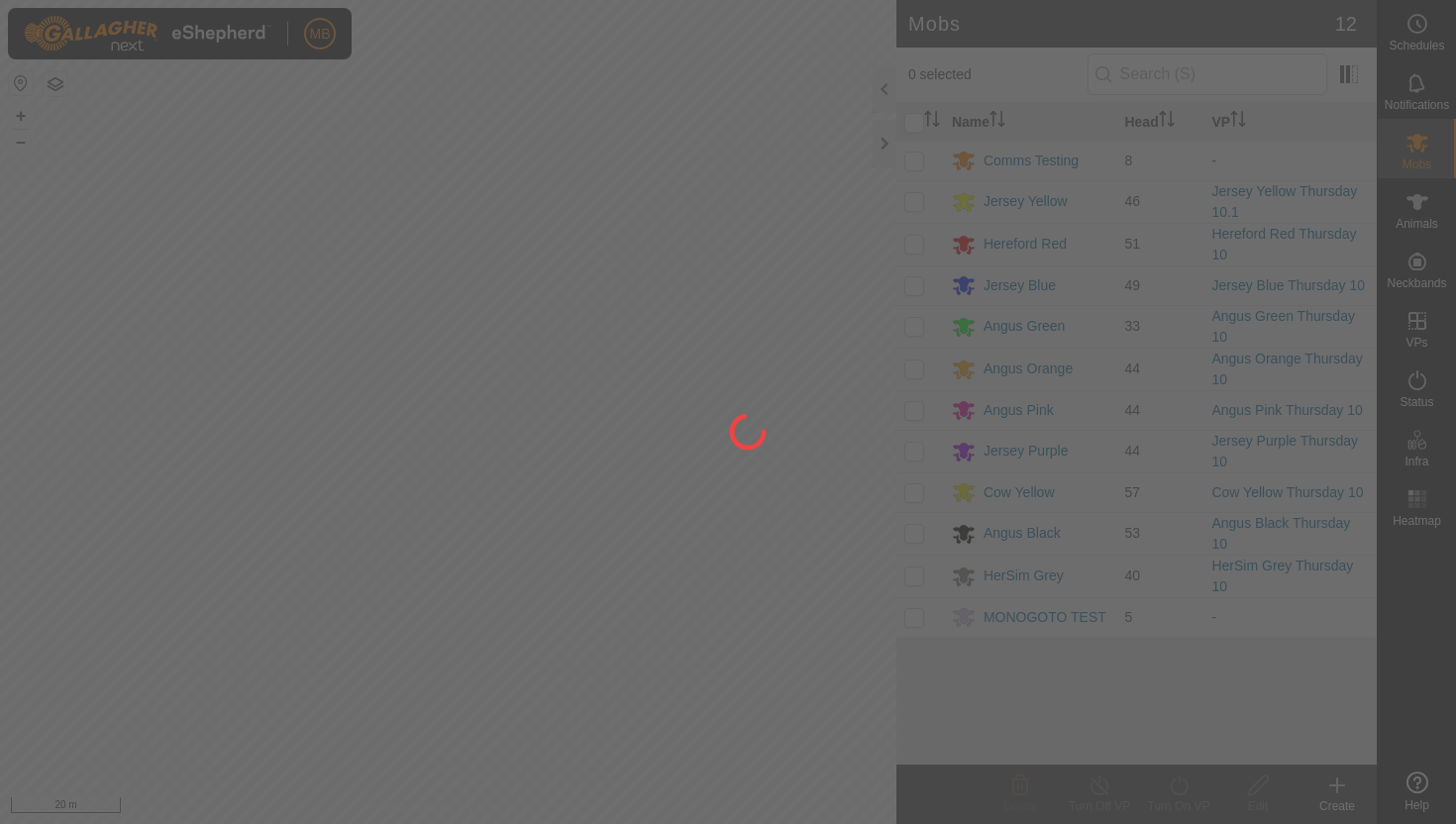 scroll, scrollTop: 0, scrollLeft: 0, axis: both 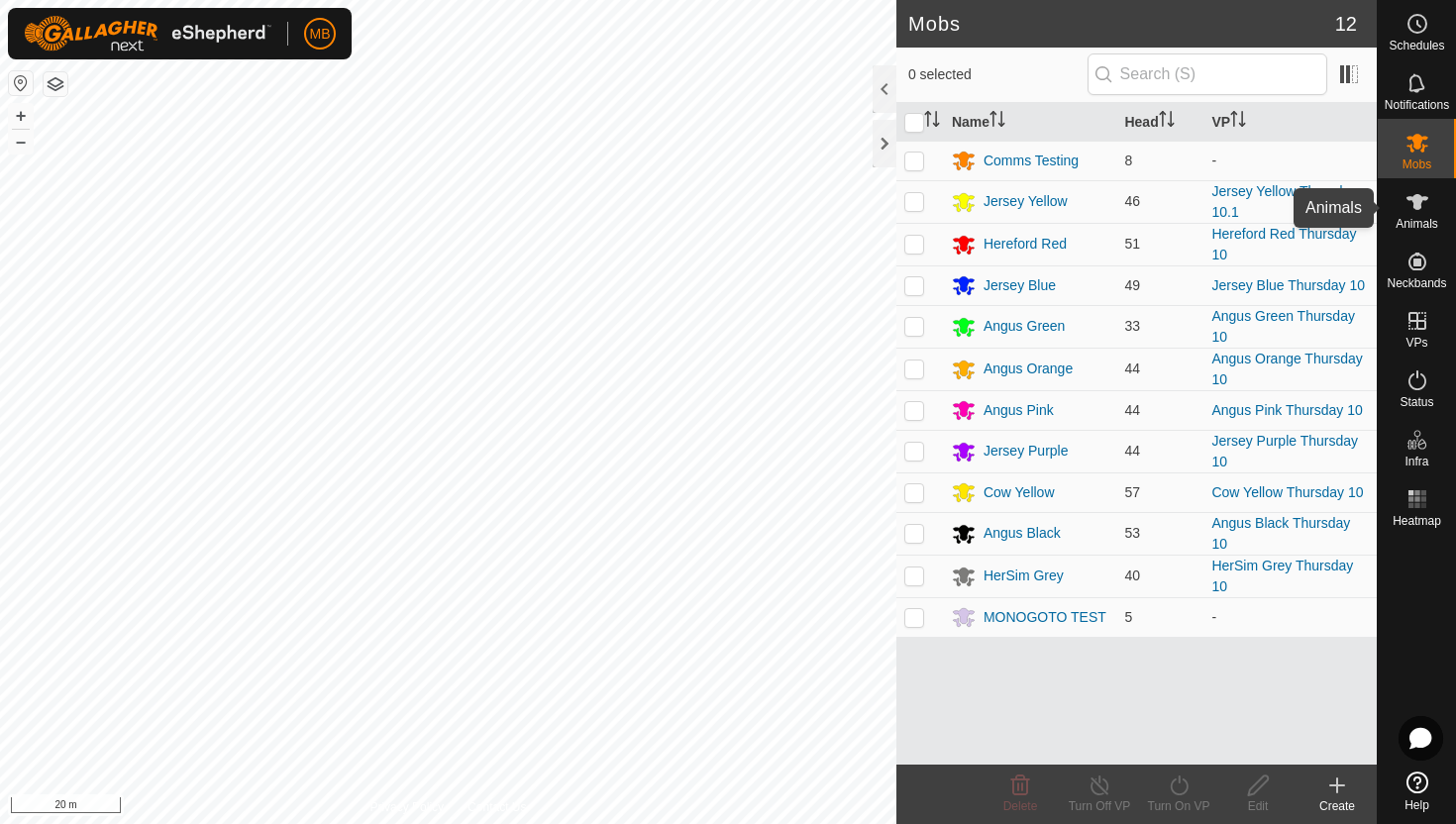 click at bounding box center [1417, 202] 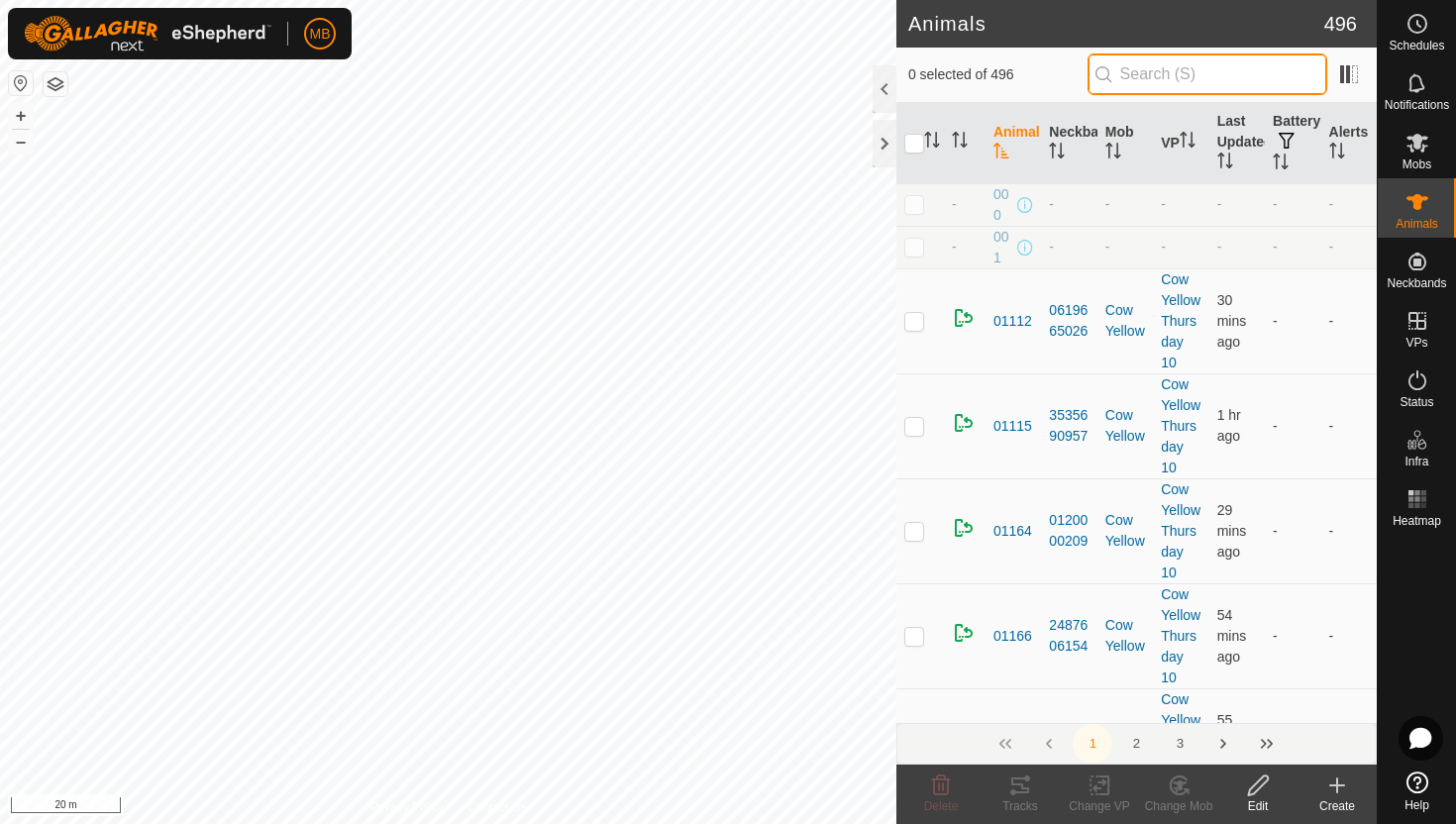 click at bounding box center [1207, 74] 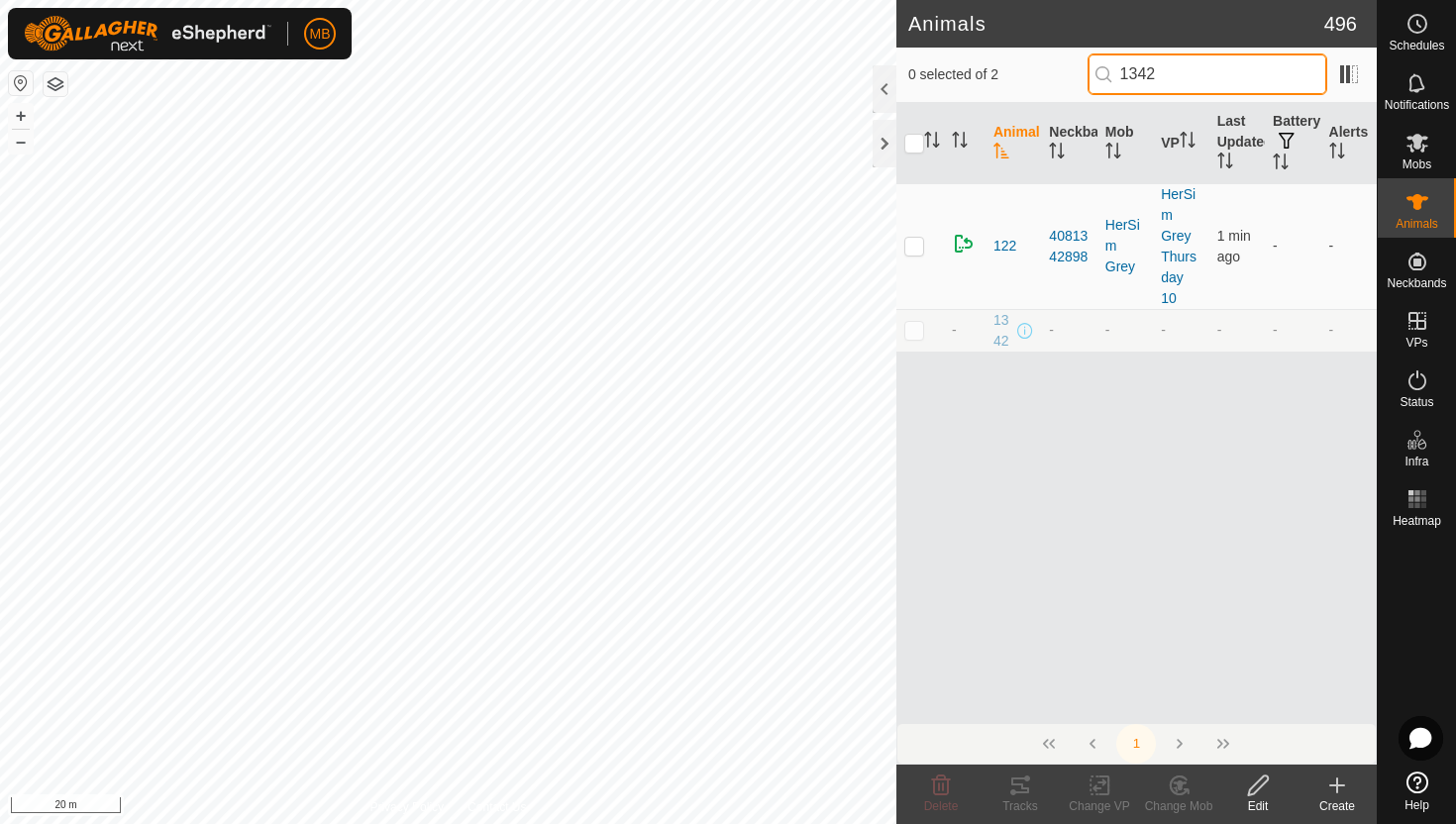 type on "1342" 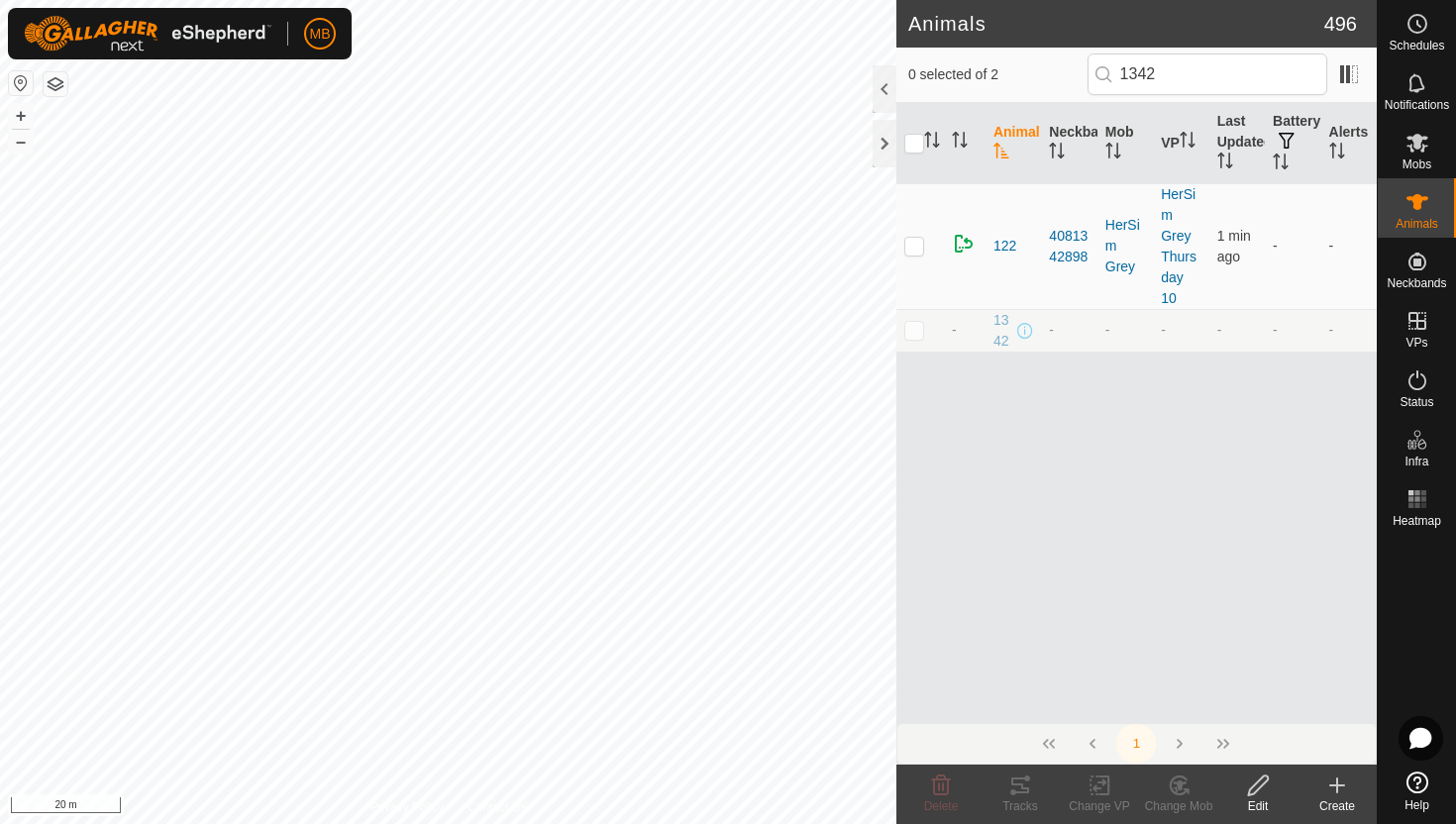 click at bounding box center (914, 330) 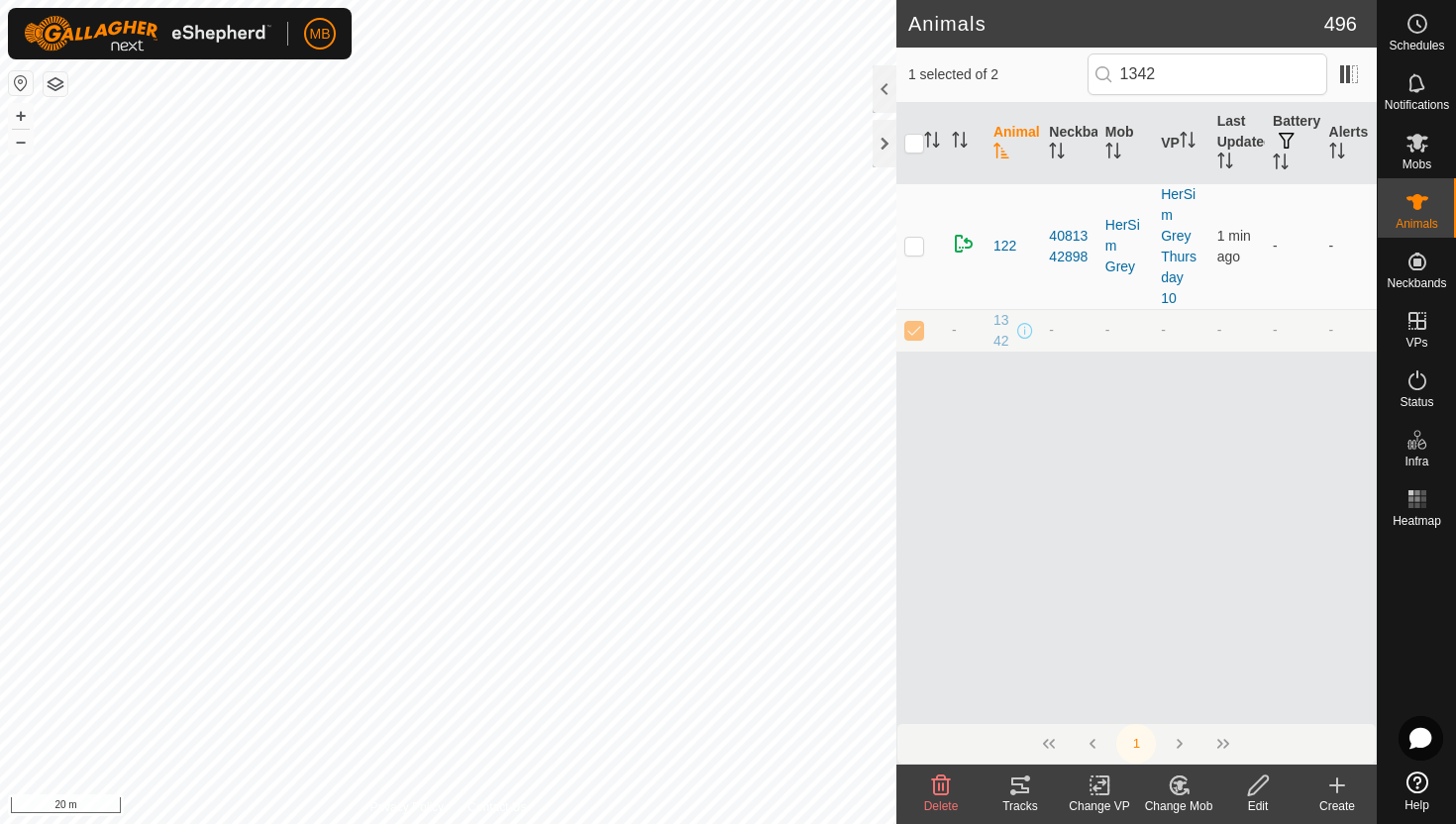 click at bounding box center [1179, 785] 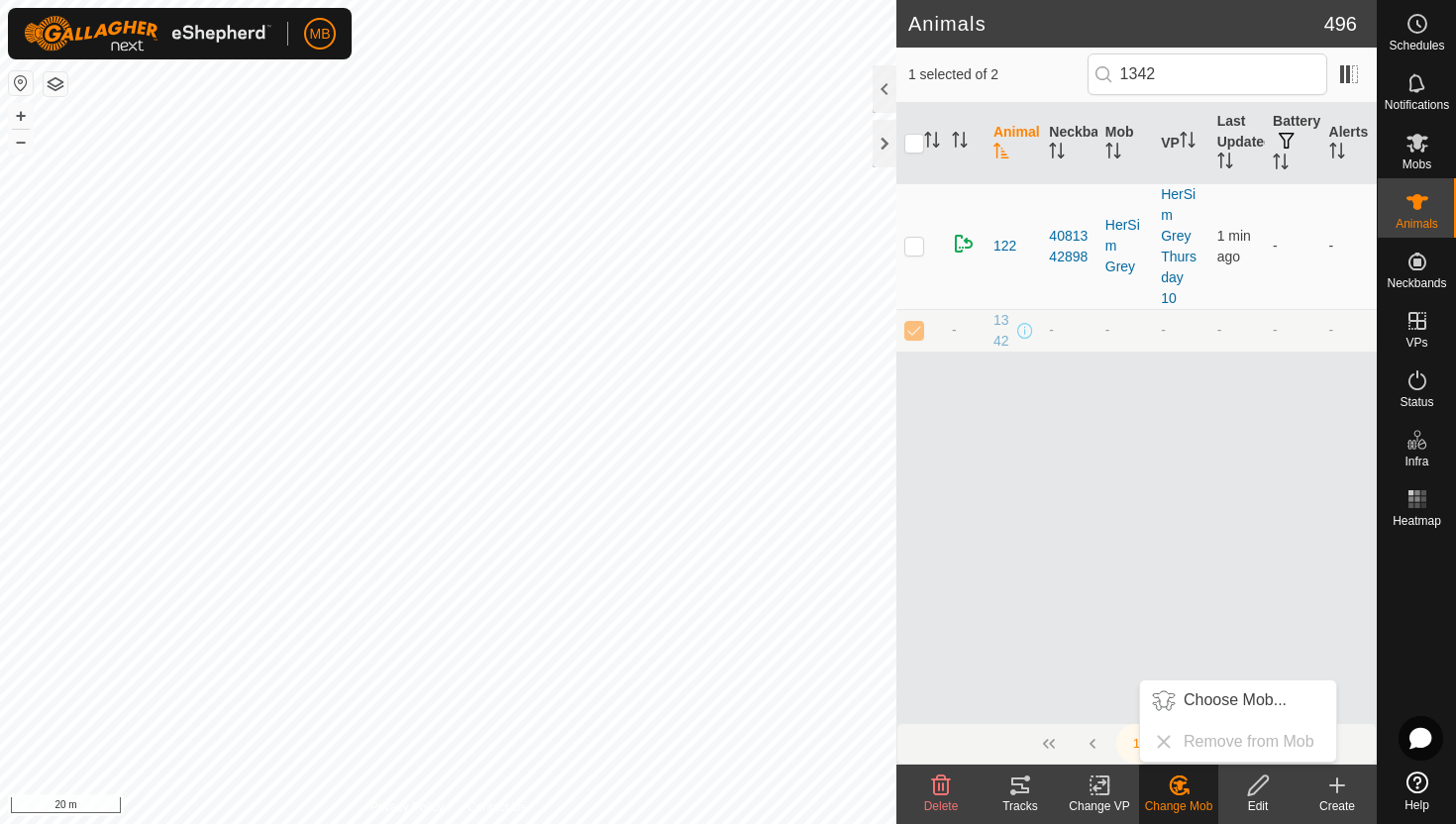 click at bounding box center [1258, 785] 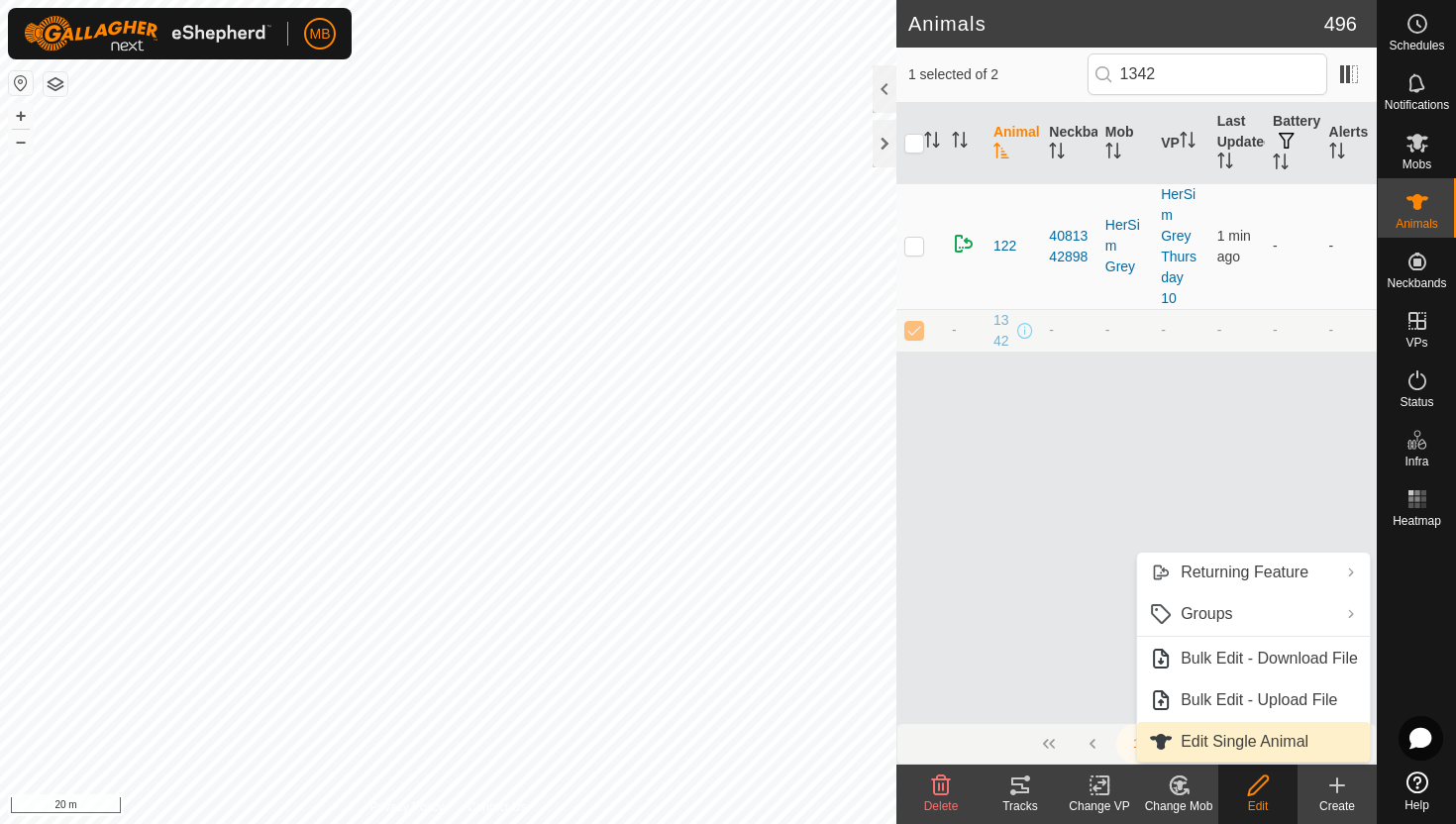 click on "Edit Single Animal" at bounding box center [1253, 742] 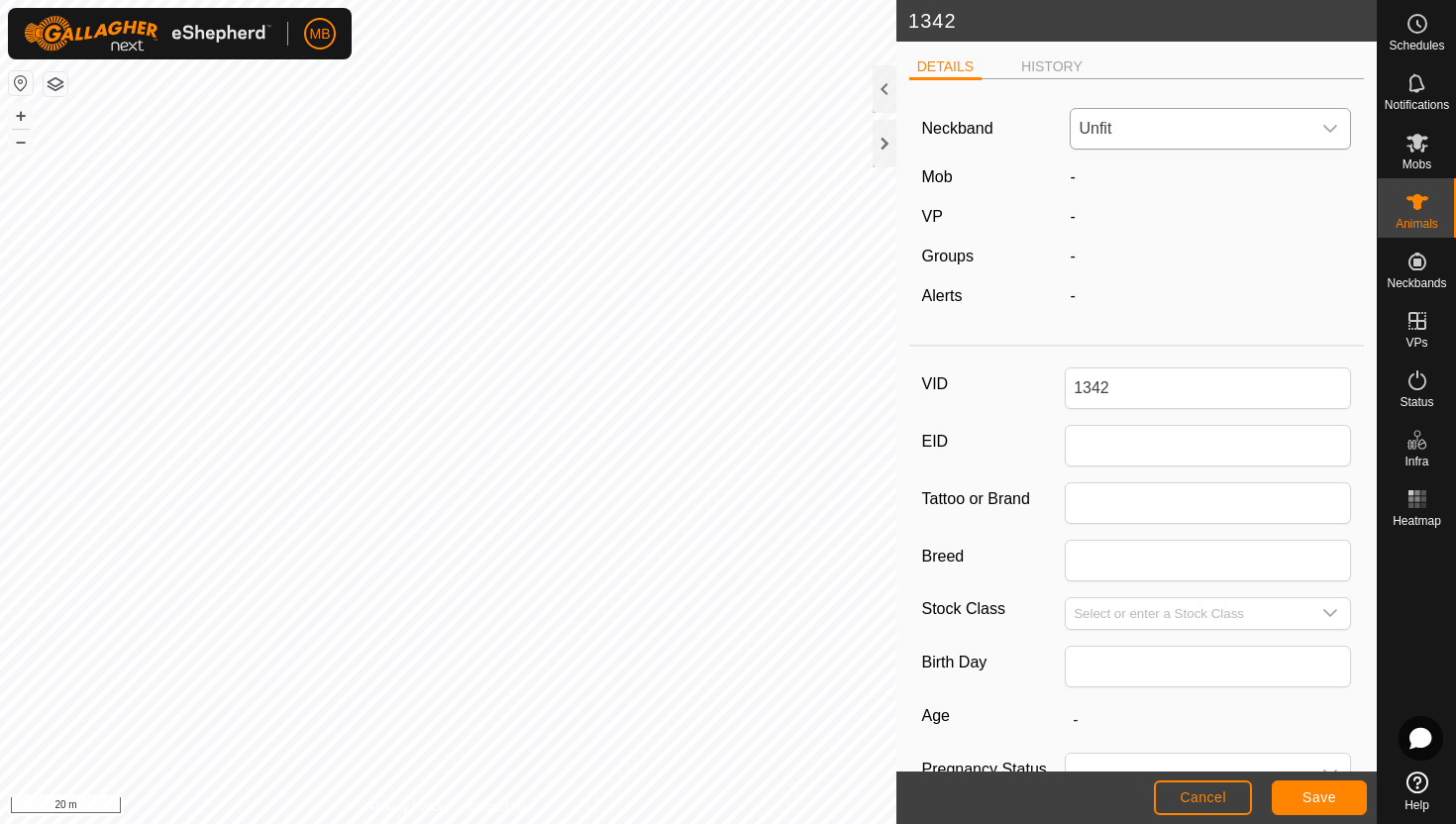 click at bounding box center [1330, 129] 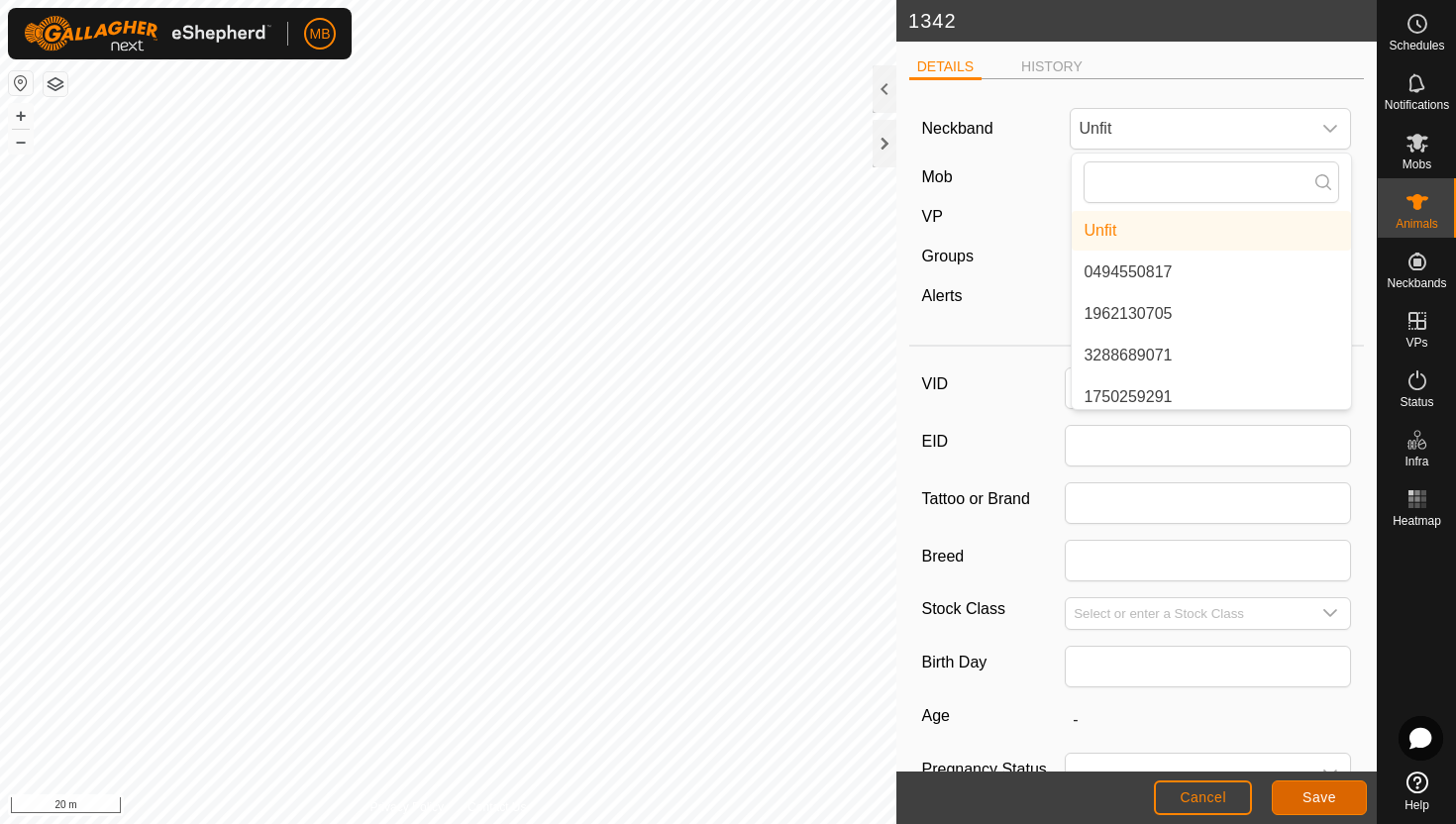 click on "Save" at bounding box center [1319, 797] 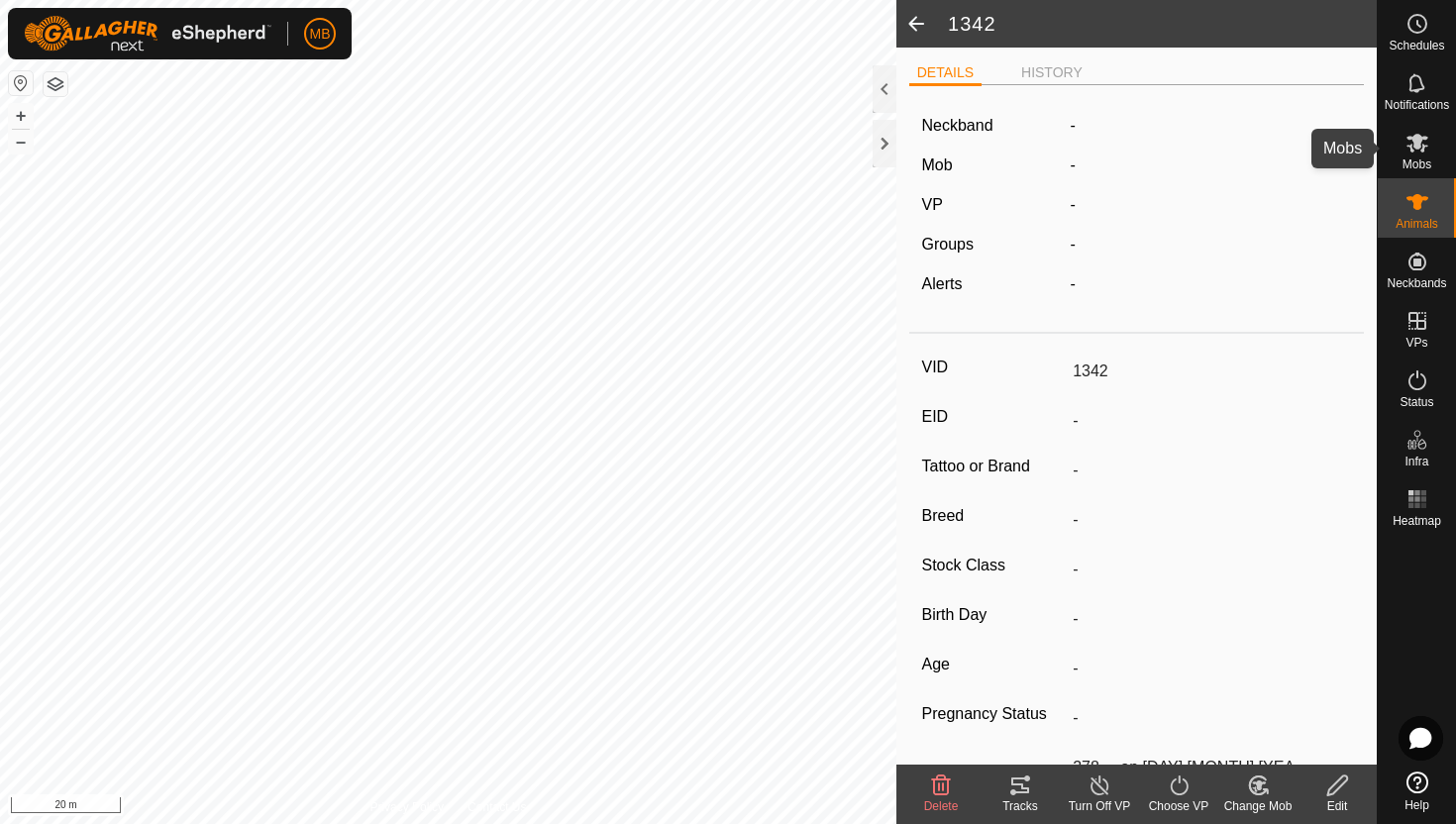 click at bounding box center [1417, 143] 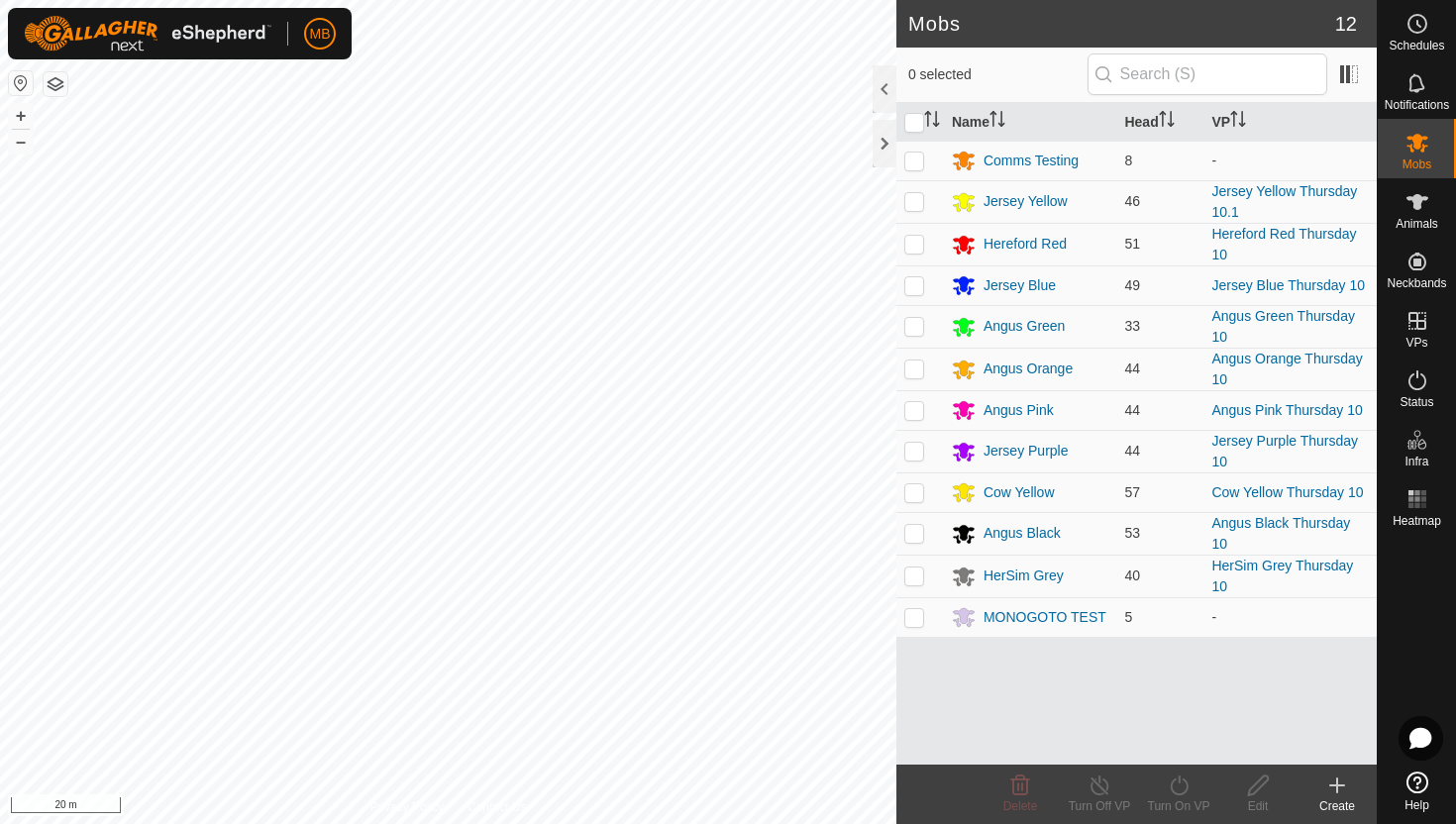 scroll, scrollTop: 0, scrollLeft: 0, axis: both 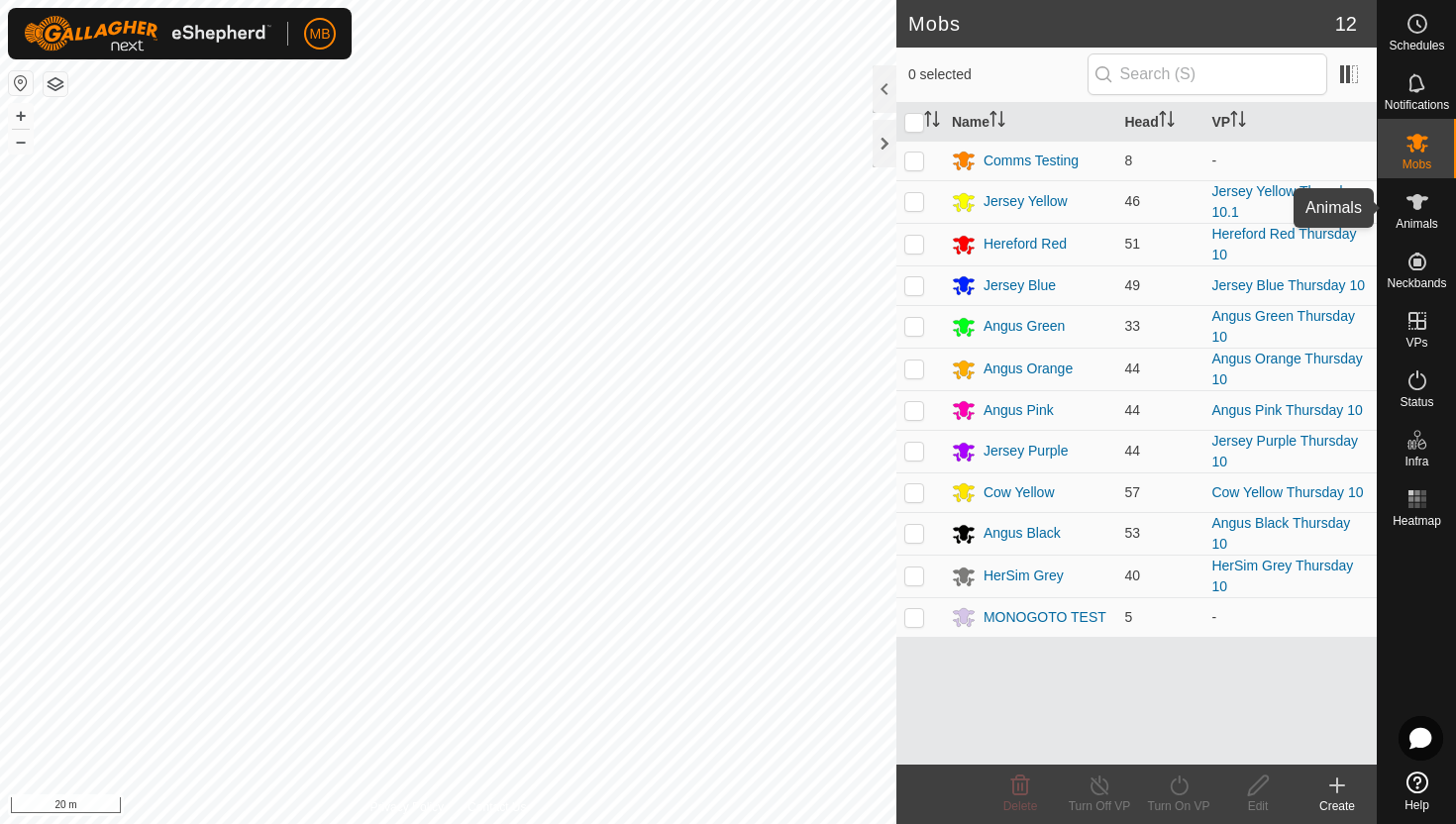 click at bounding box center [1417, 202] 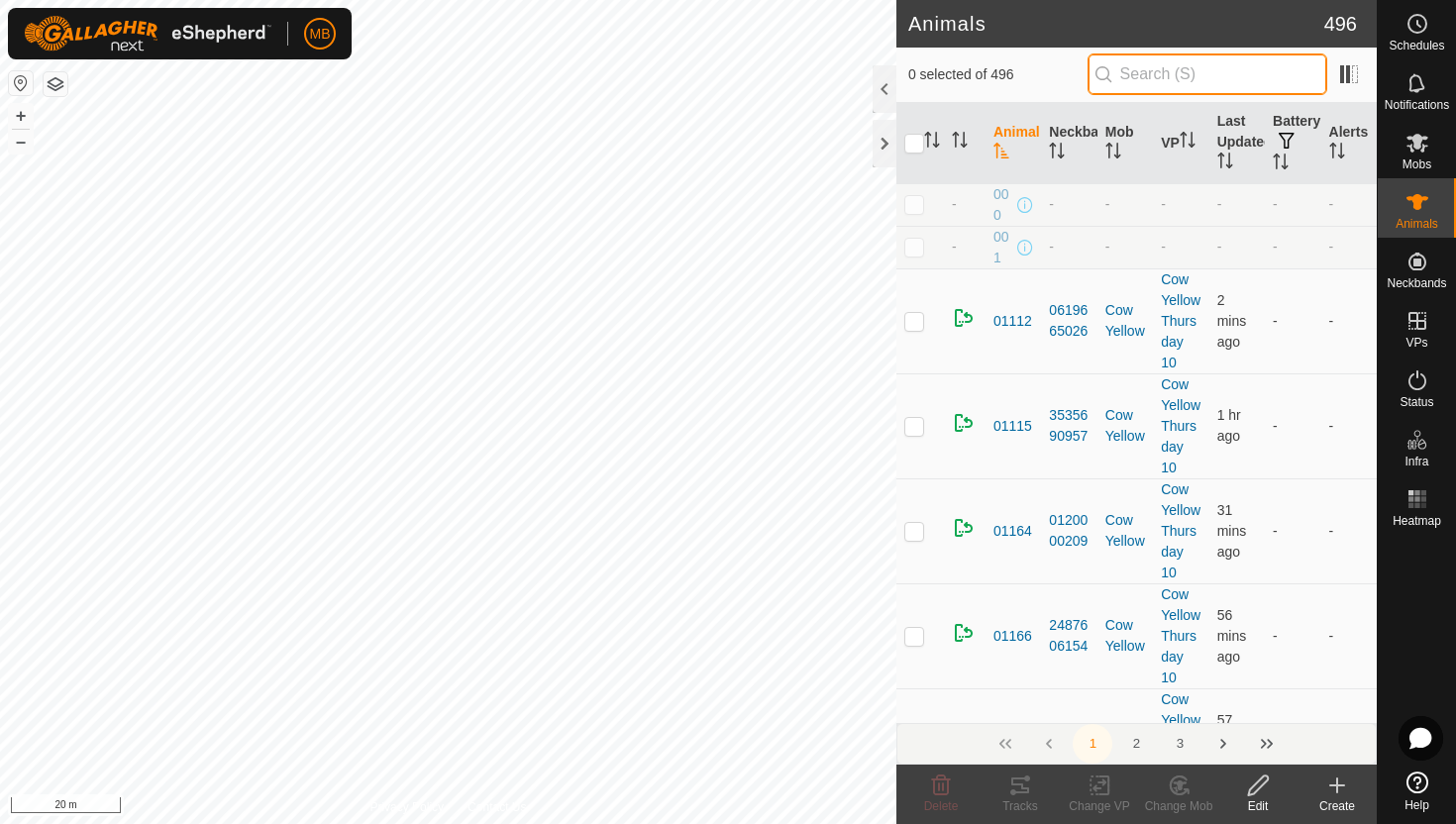 click at bounding box center [1207, 74] 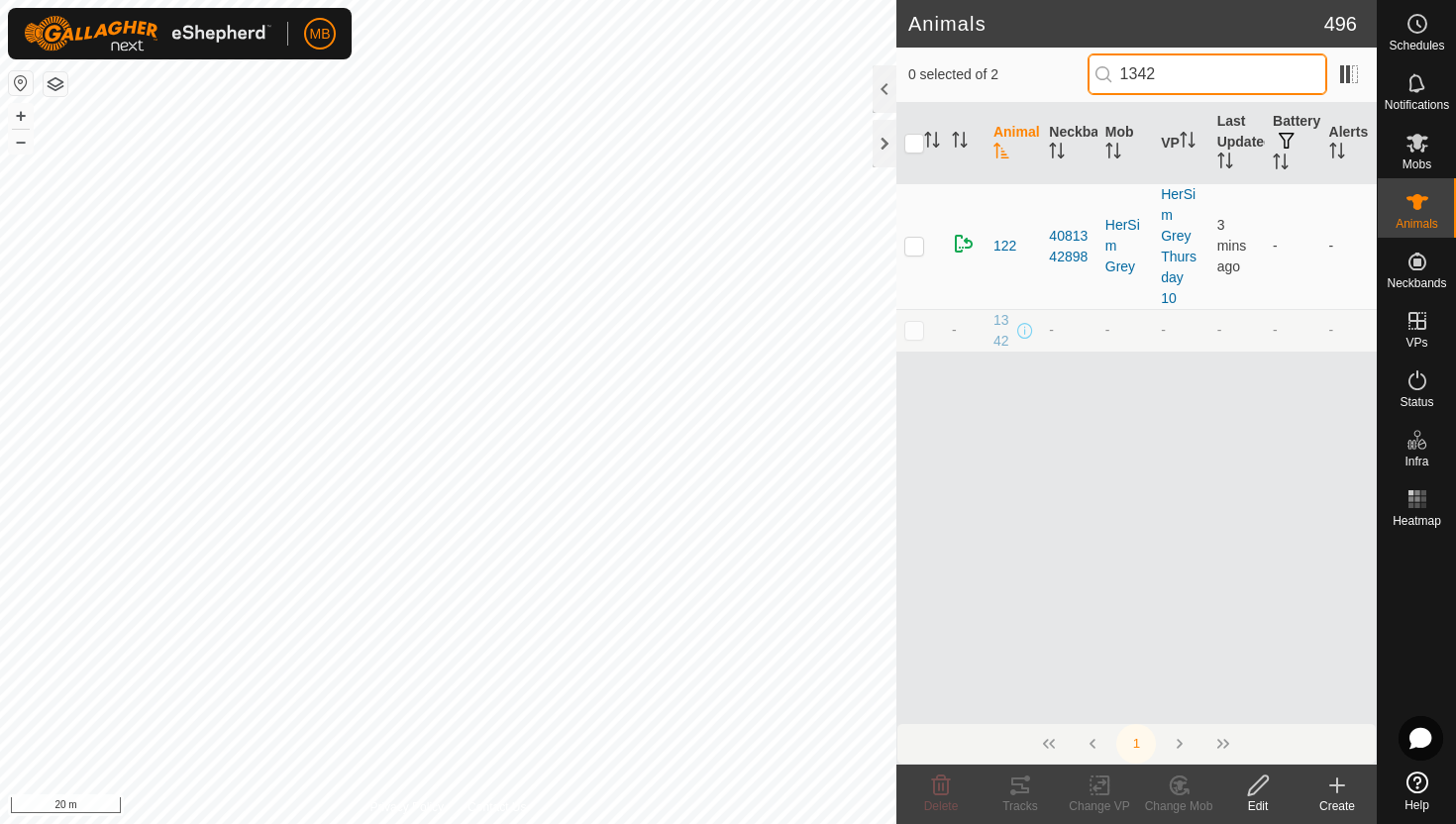 type on "1342" 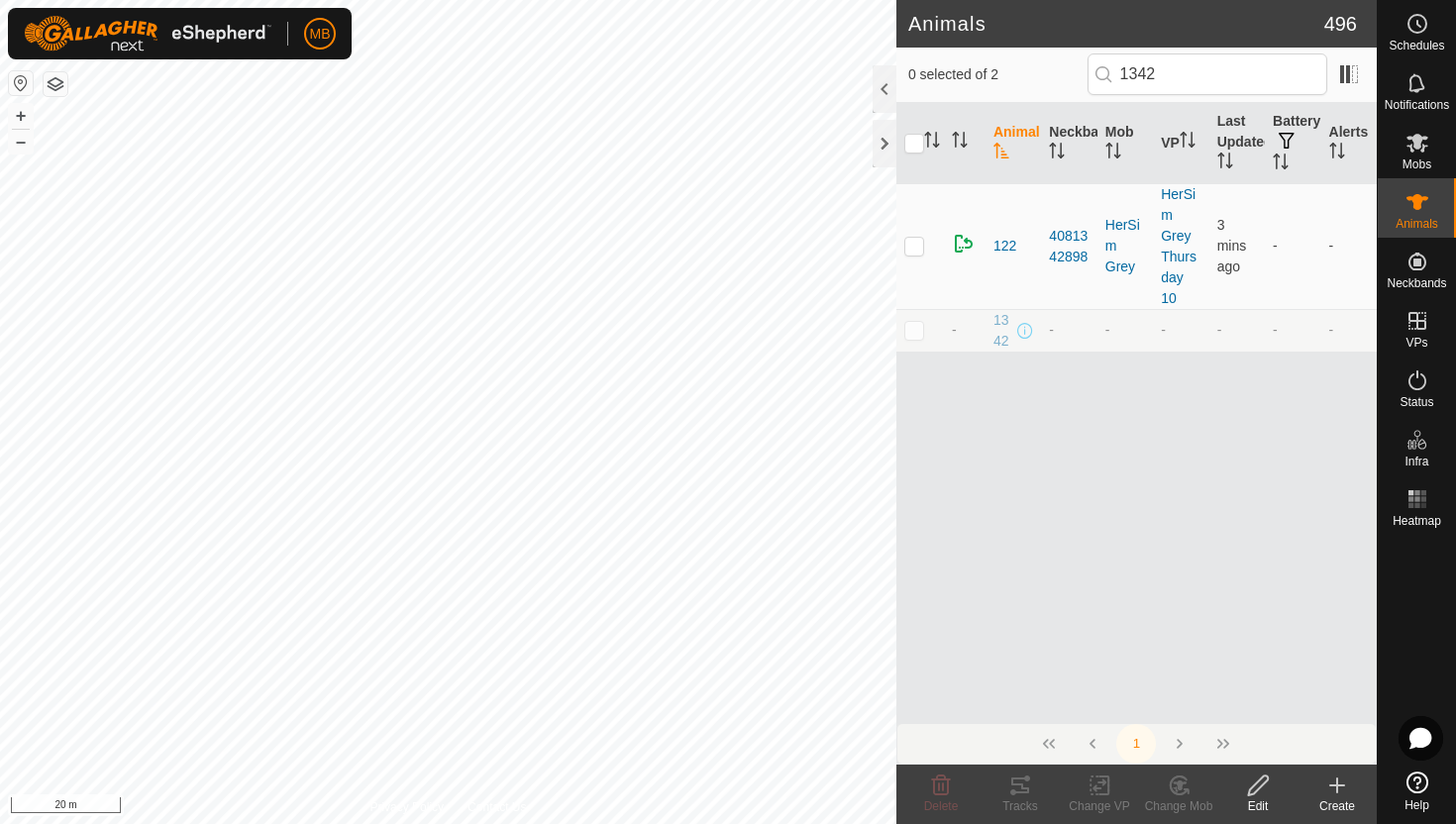click at bounding box center (914, 330) 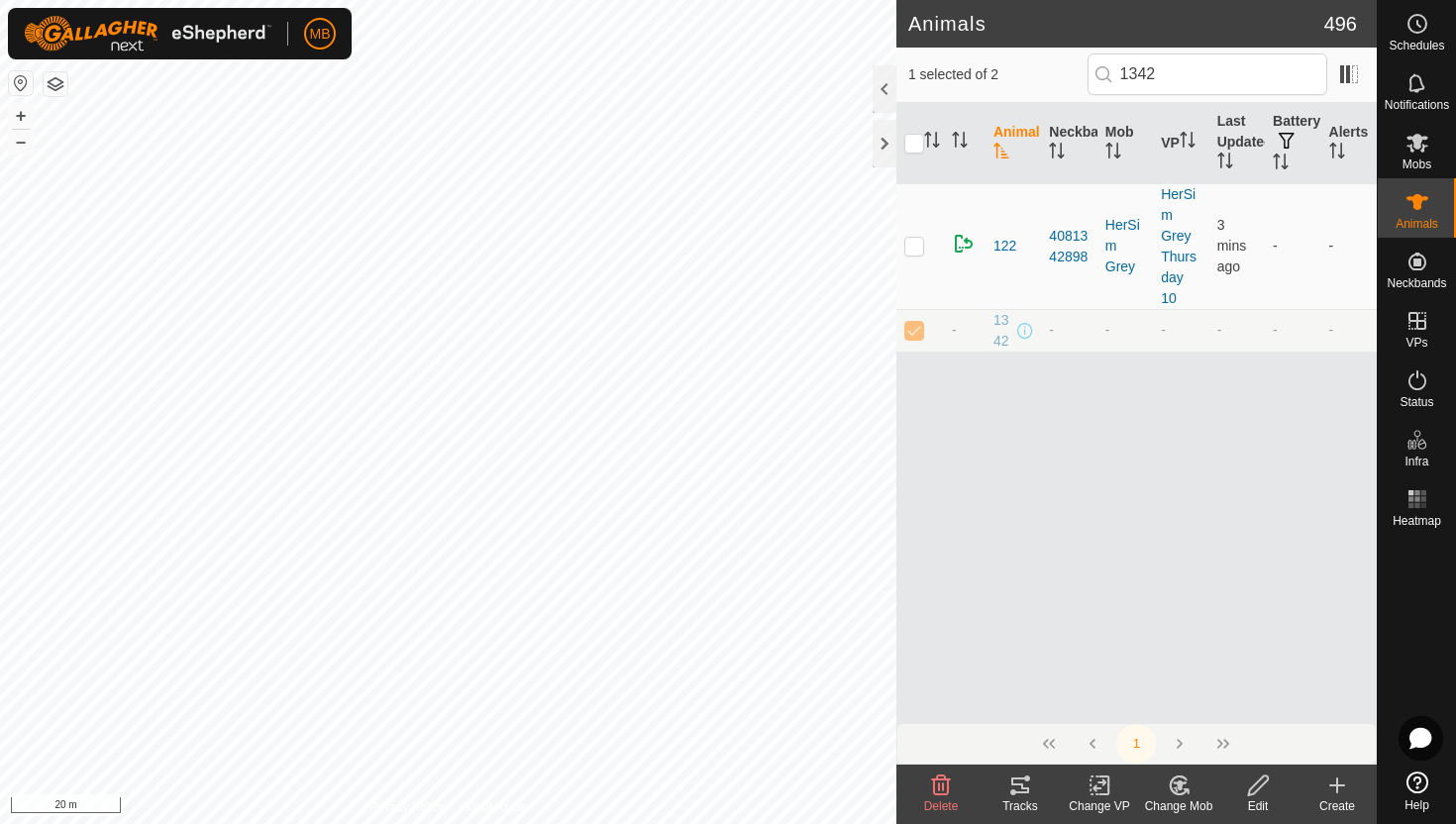 click at bounding box center (1258, 785) 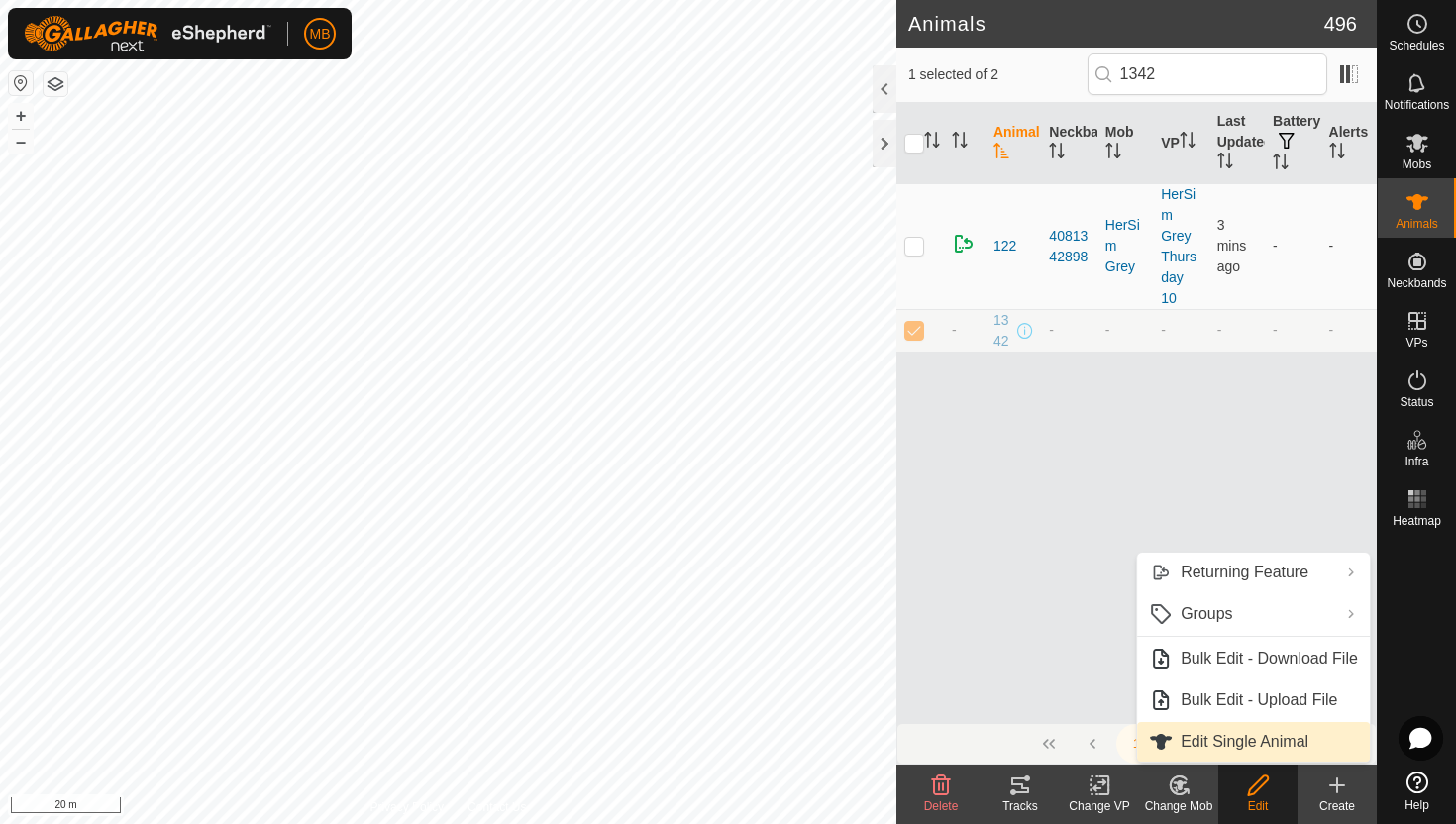 click on "Edit Single Animal" at bounding box center [1253, 742] 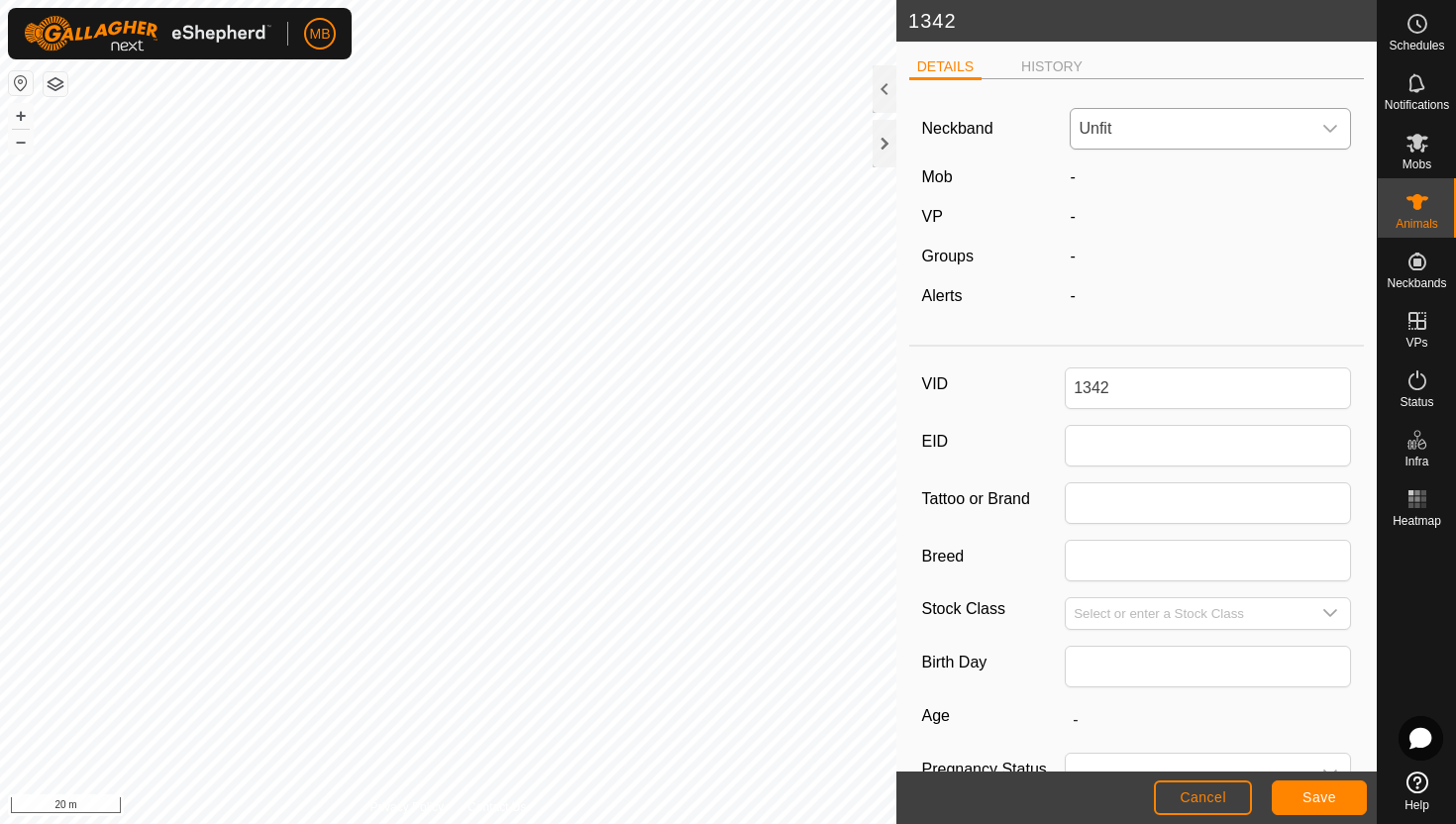 click at bounding box center (1331, 129) 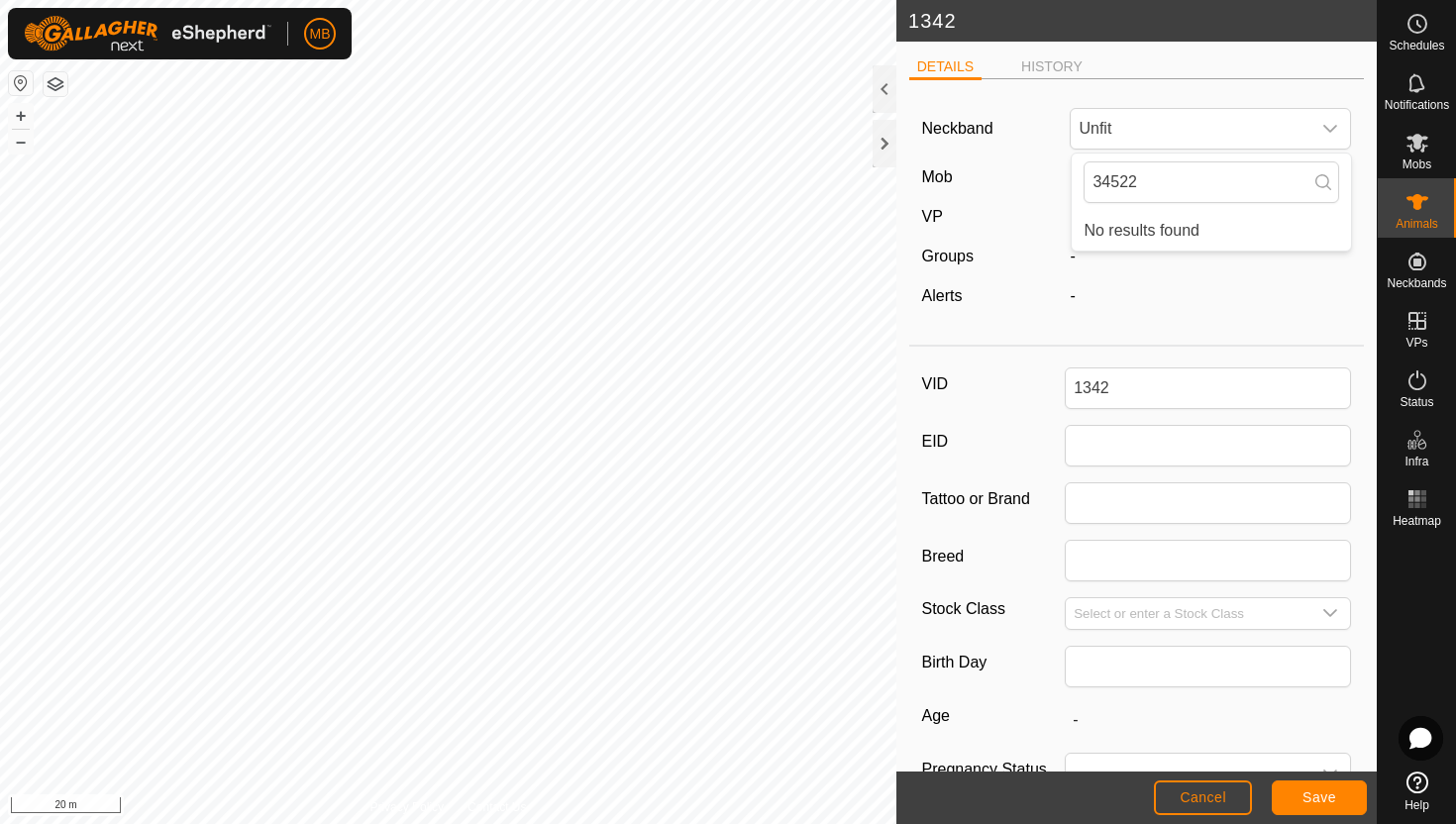 type on "34522" 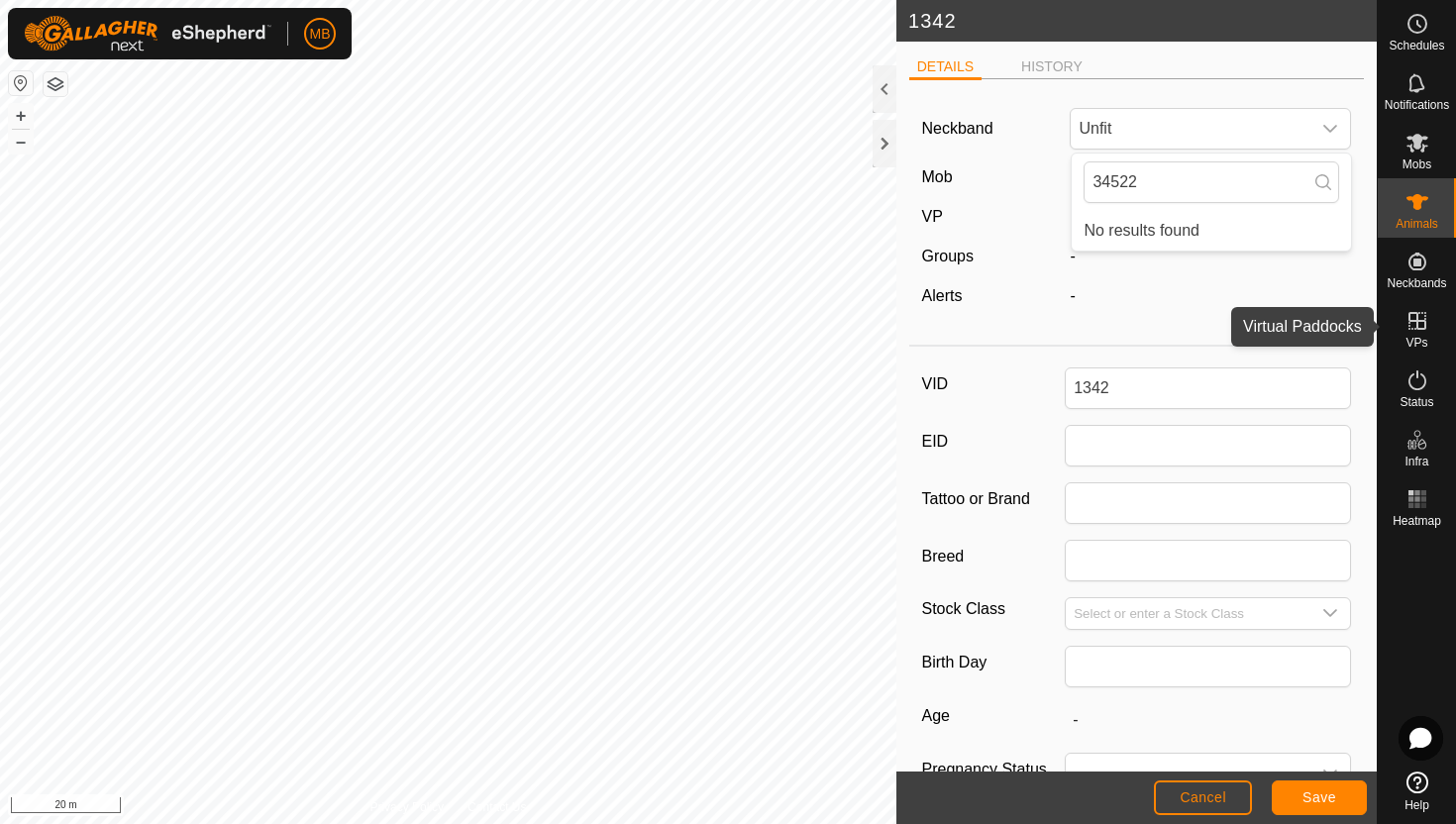 click at bounding box center (1417, 261) 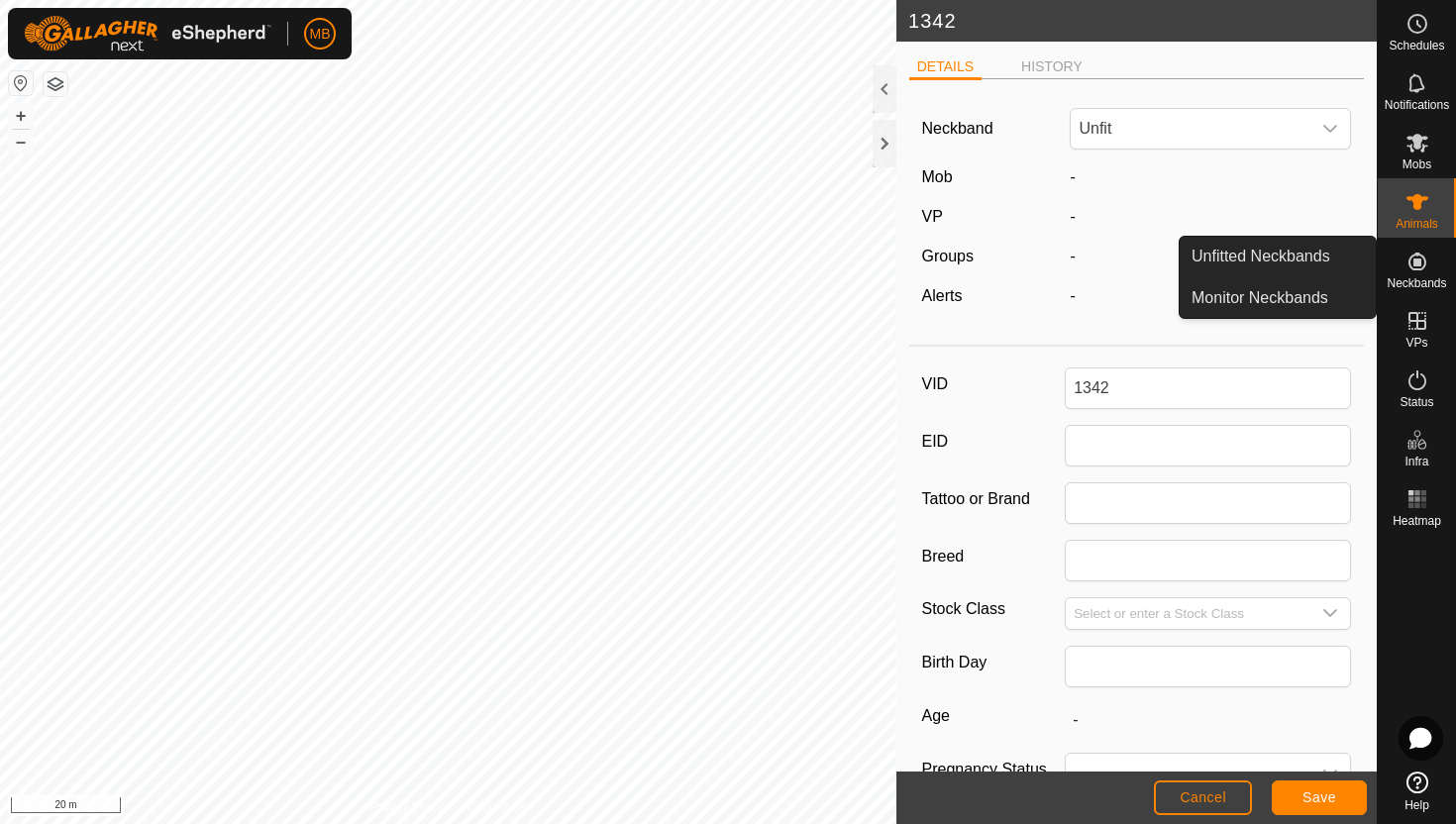click at bounding box center (1417, 261) 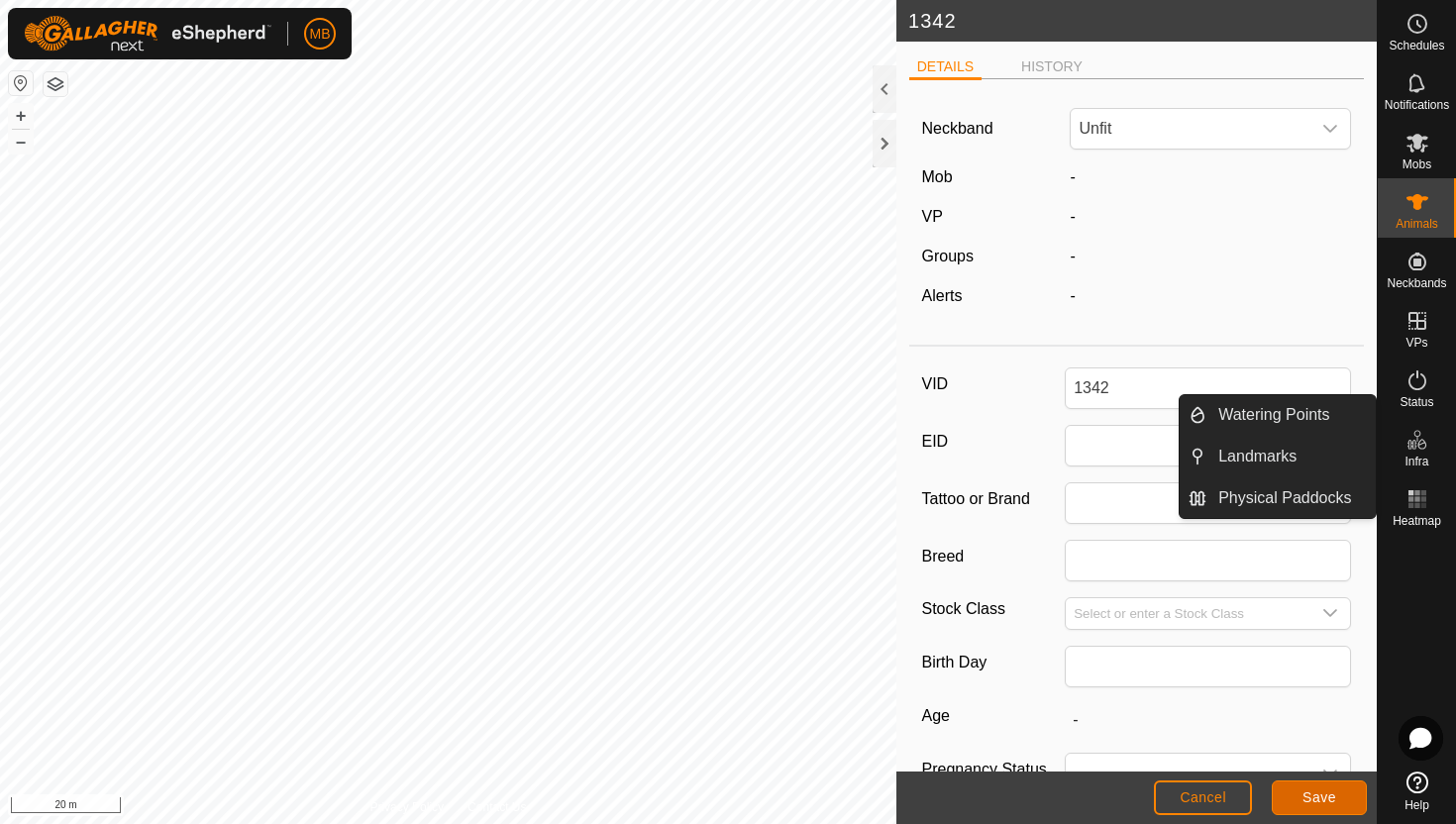 click on "Save" at bounding box center (1319, 797) 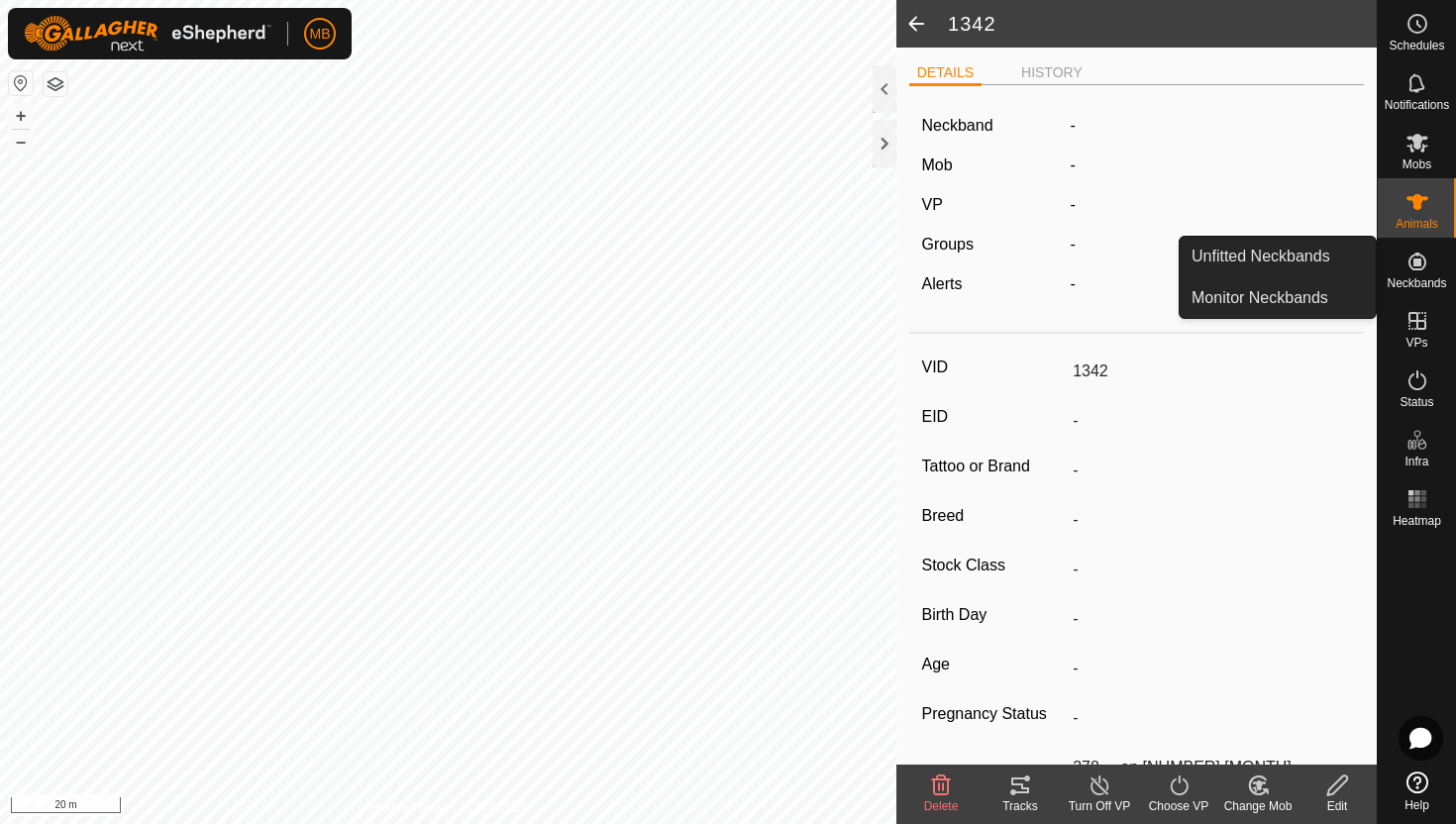 click at bounding box center (1417, 261) 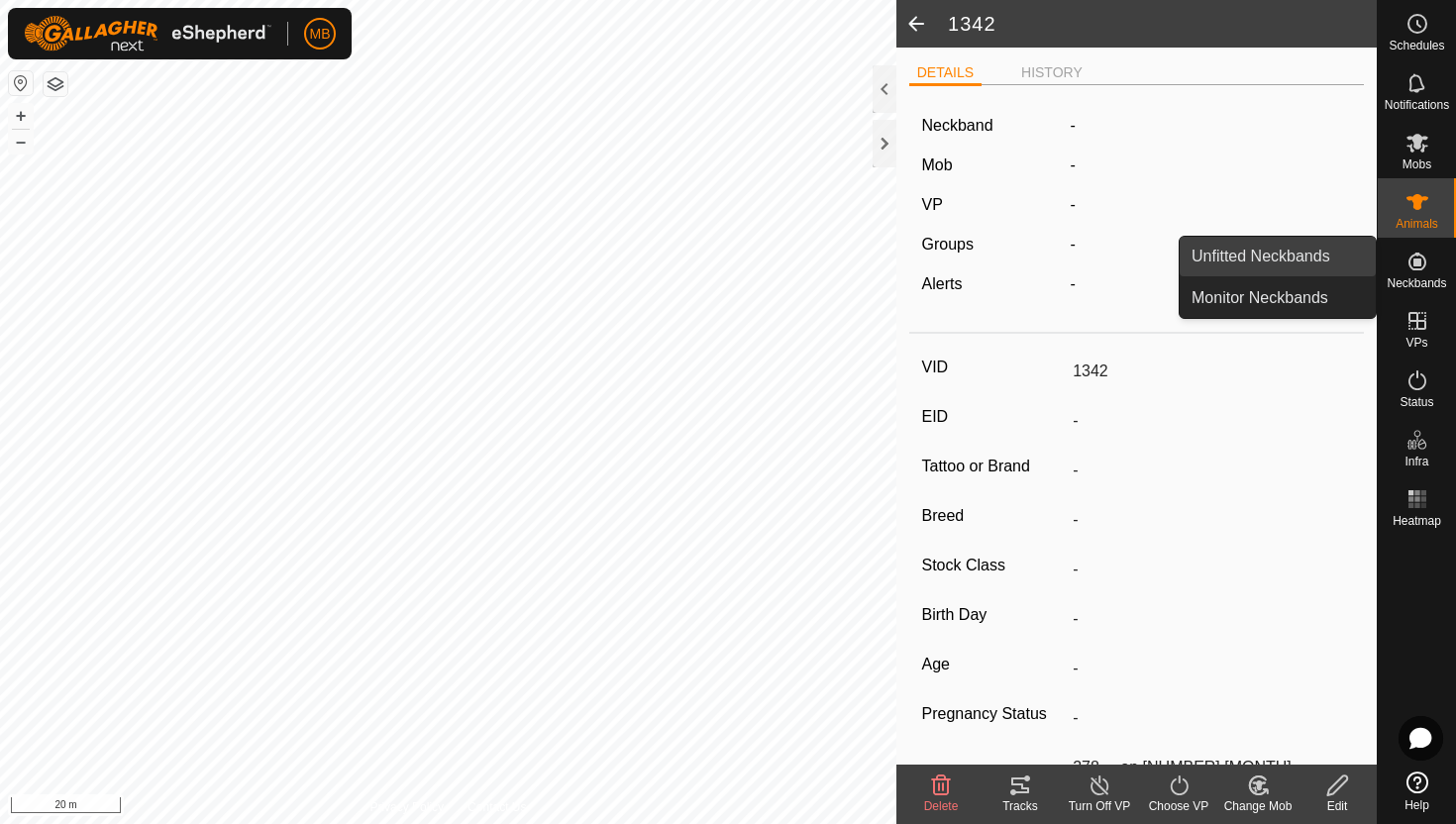 click on "Unfitted Neckbands" at bounding box center [1278, 257] 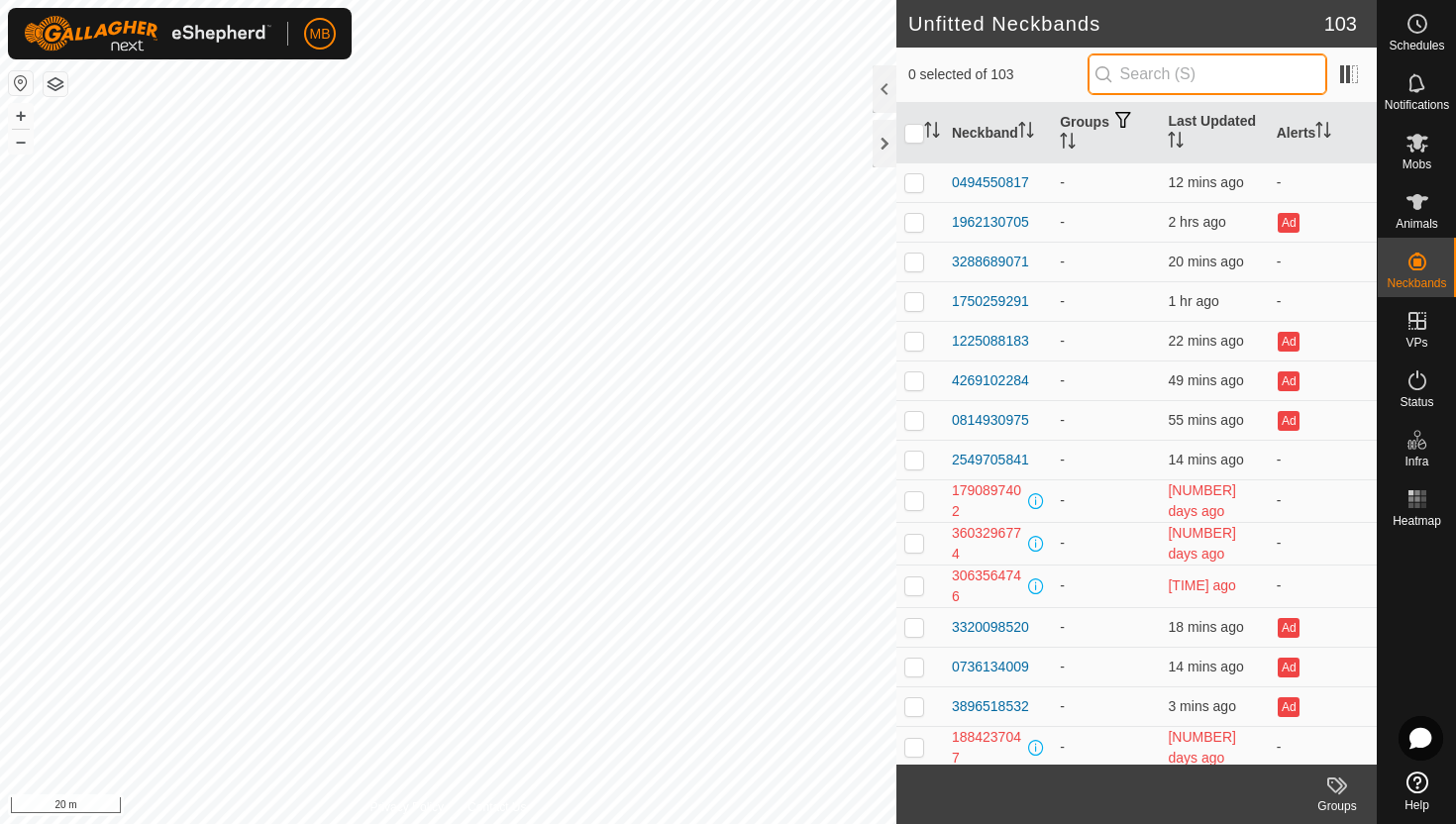 click at bounding box center [1207, 74] 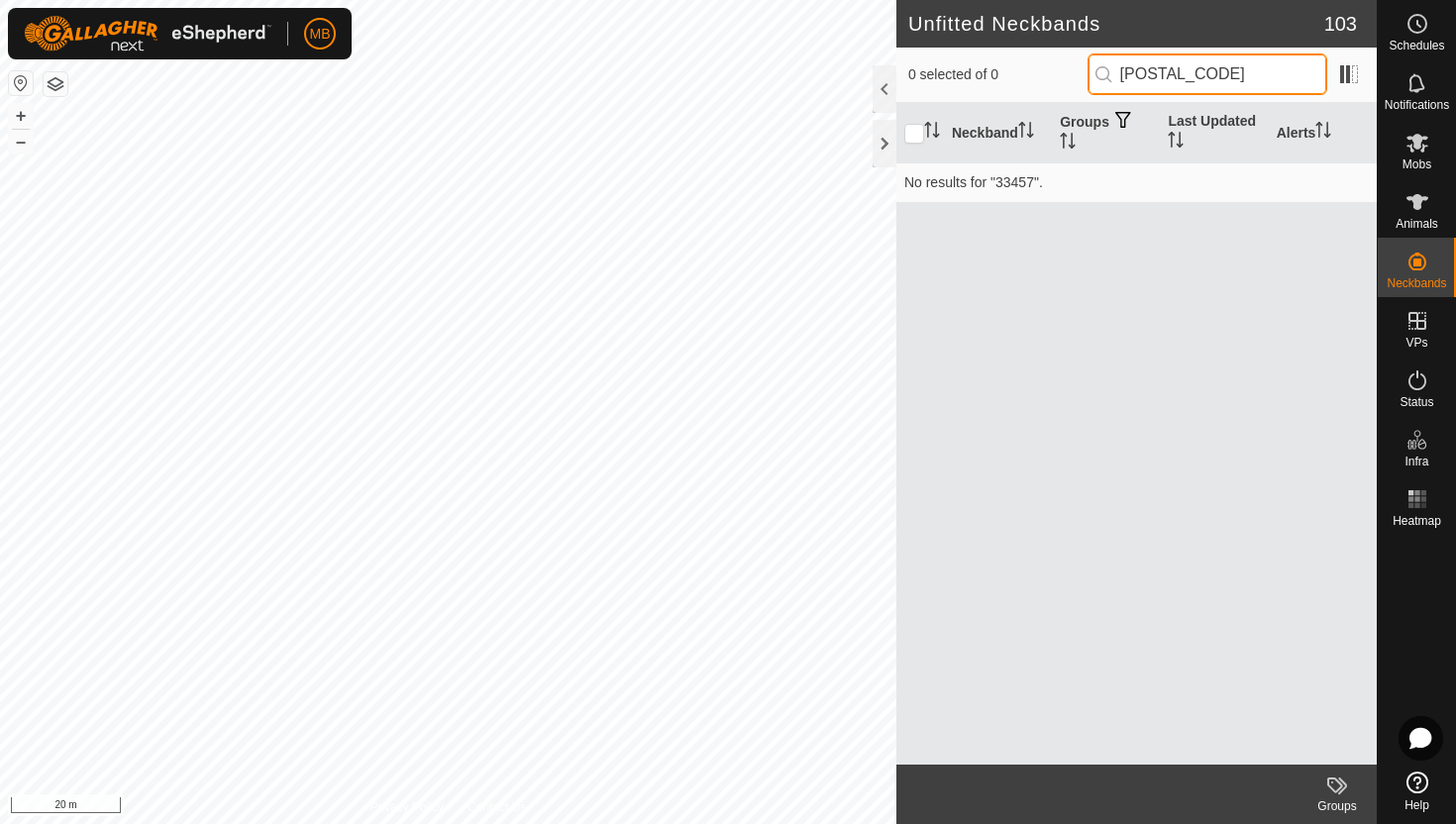 type on "33457" 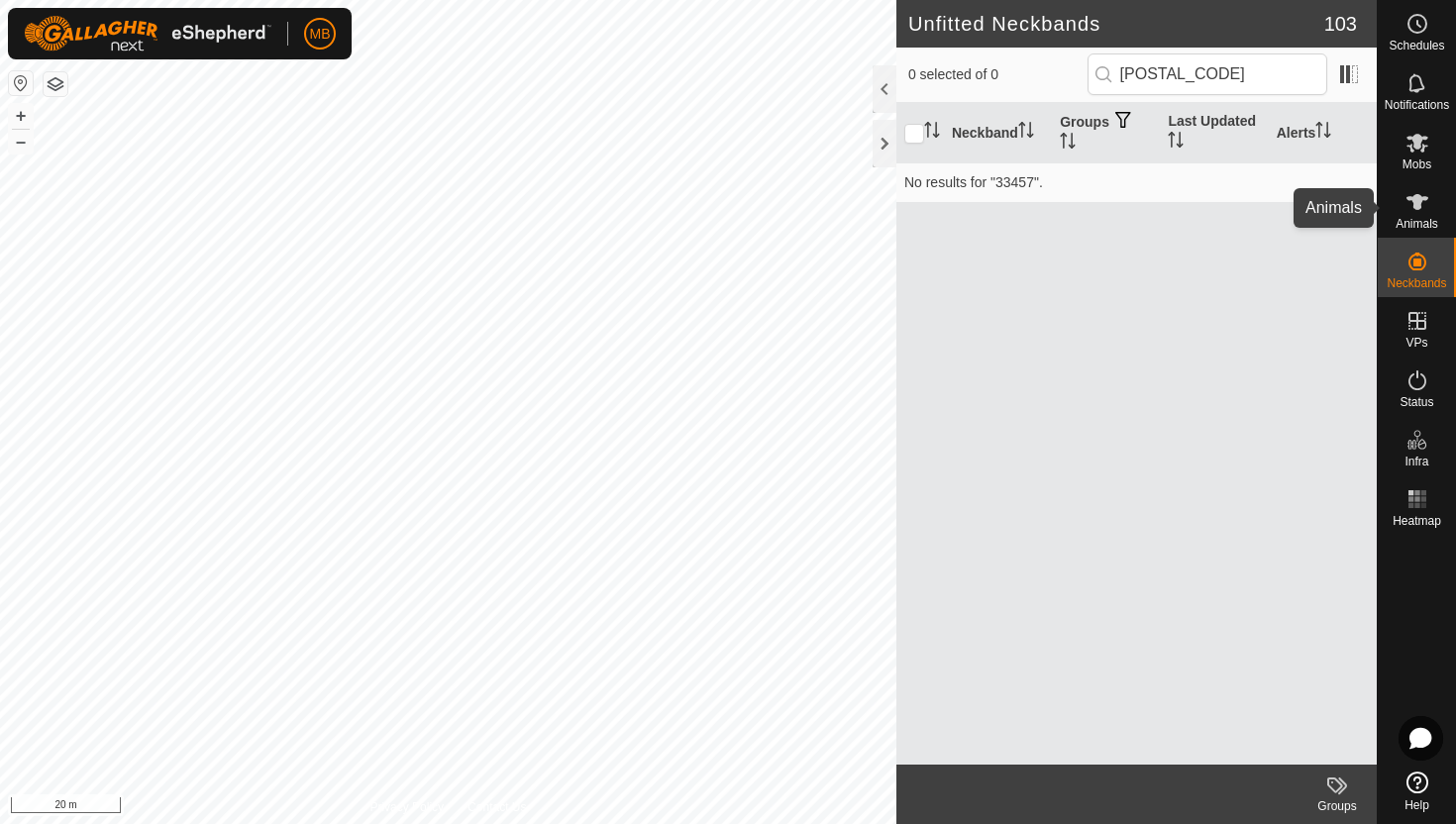 click at bounding box center (1417, 202) 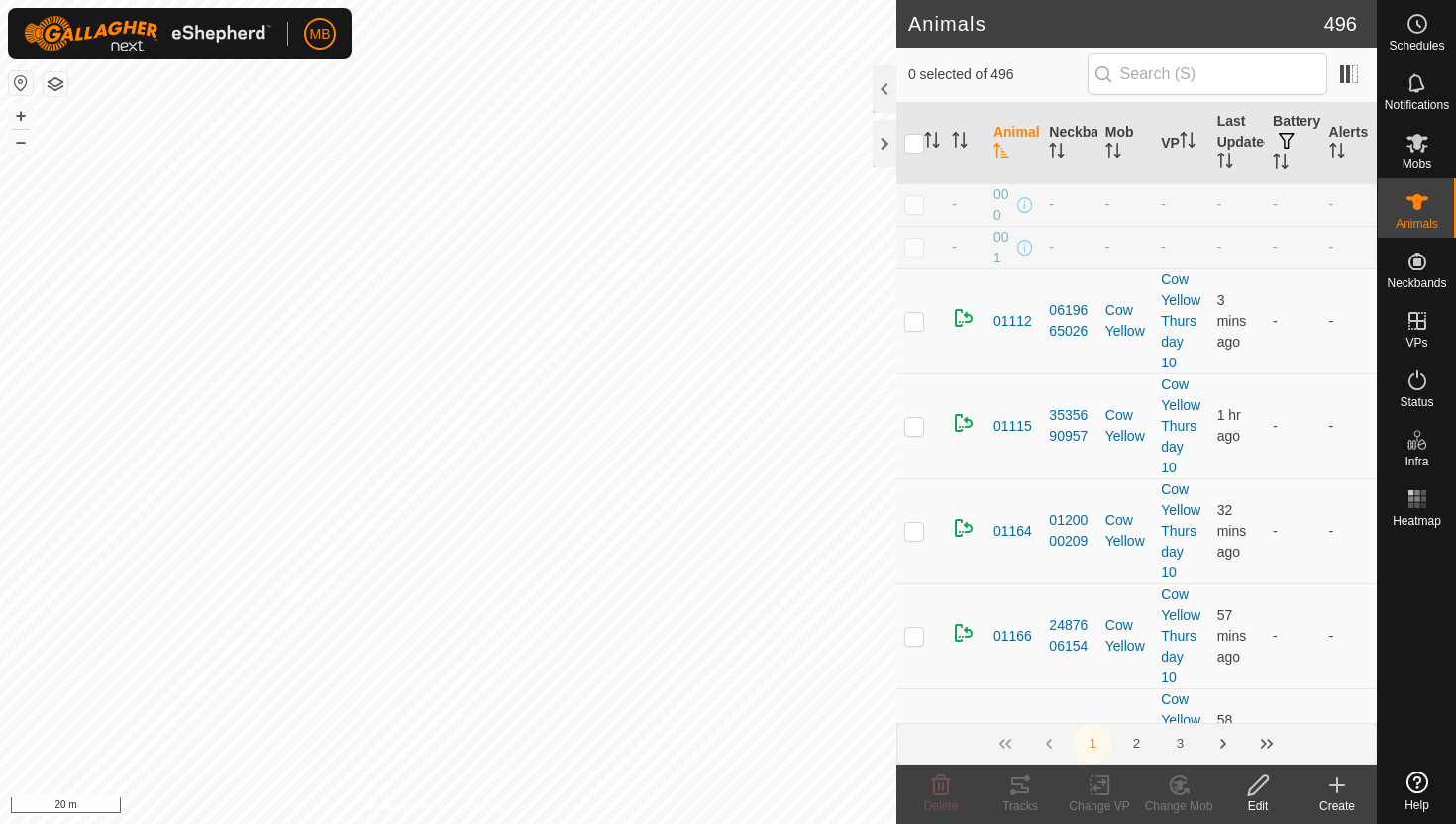 scroll, scrollTop: 0, scrollLeft: 0, axis: both 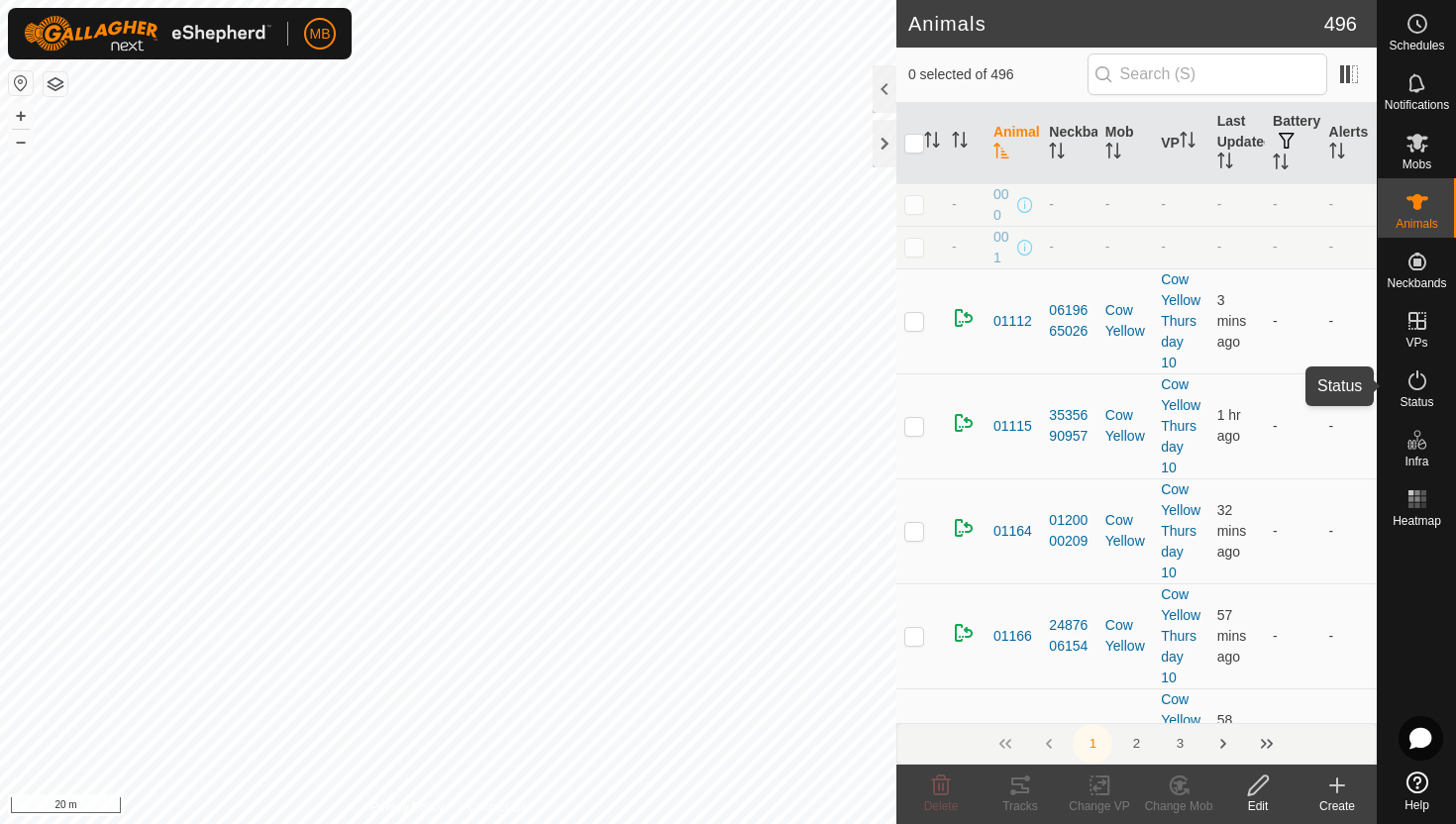 click at bounding box center [1417, 380] 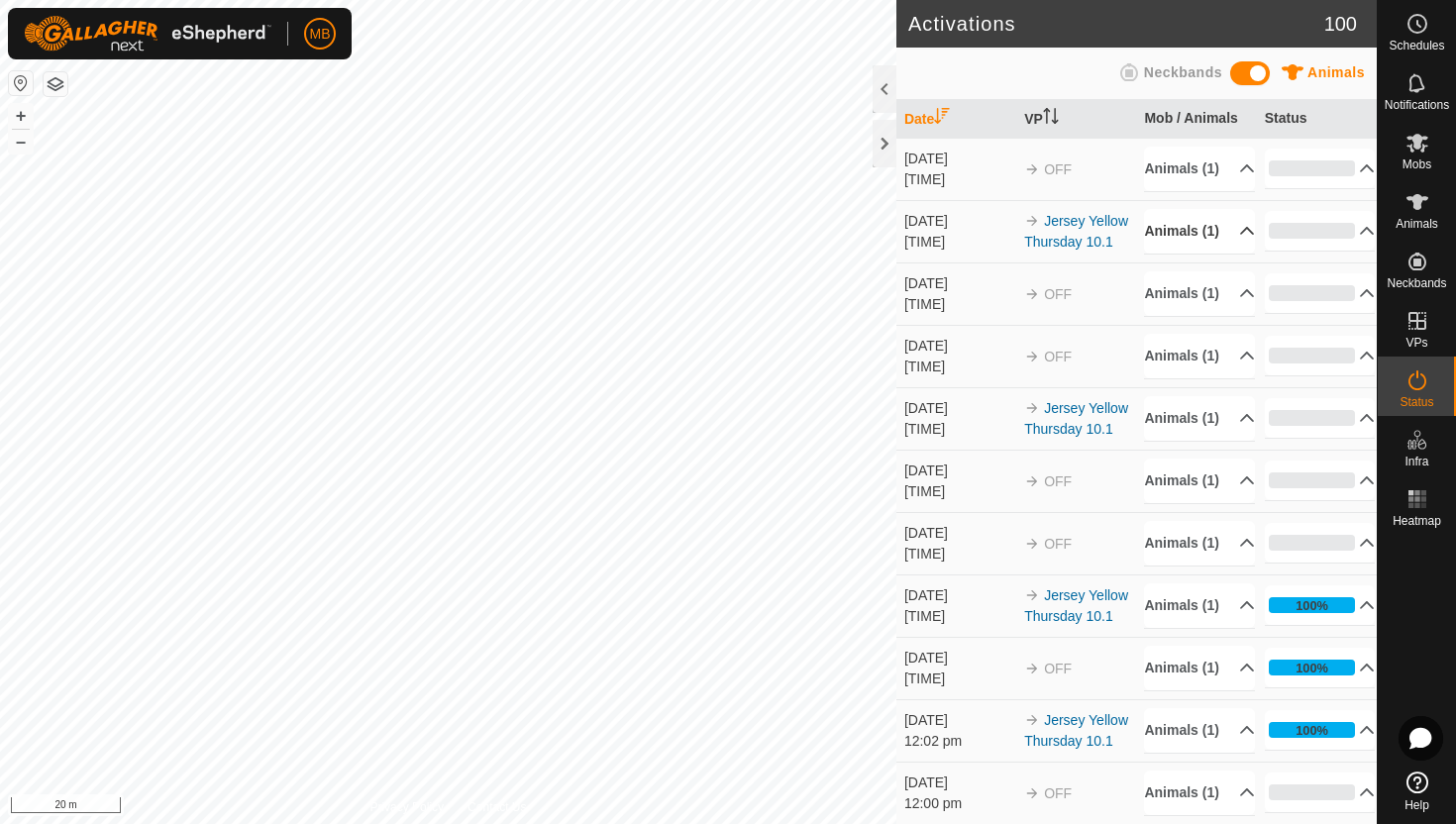 click on "Animals (1)" at bounding box center (1199, 231) 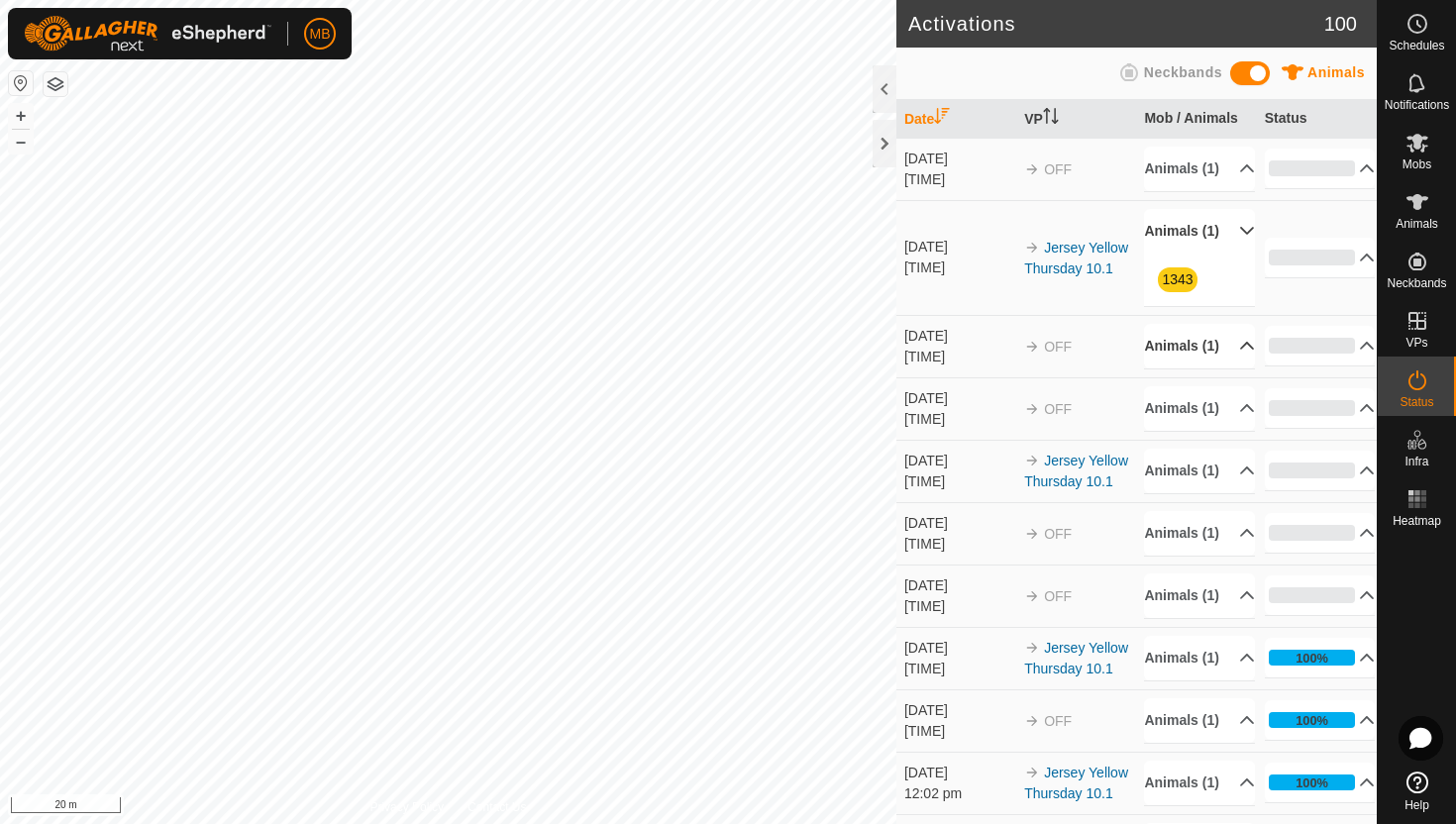click on "Animals (1)" at bounding box center (1199, 346) 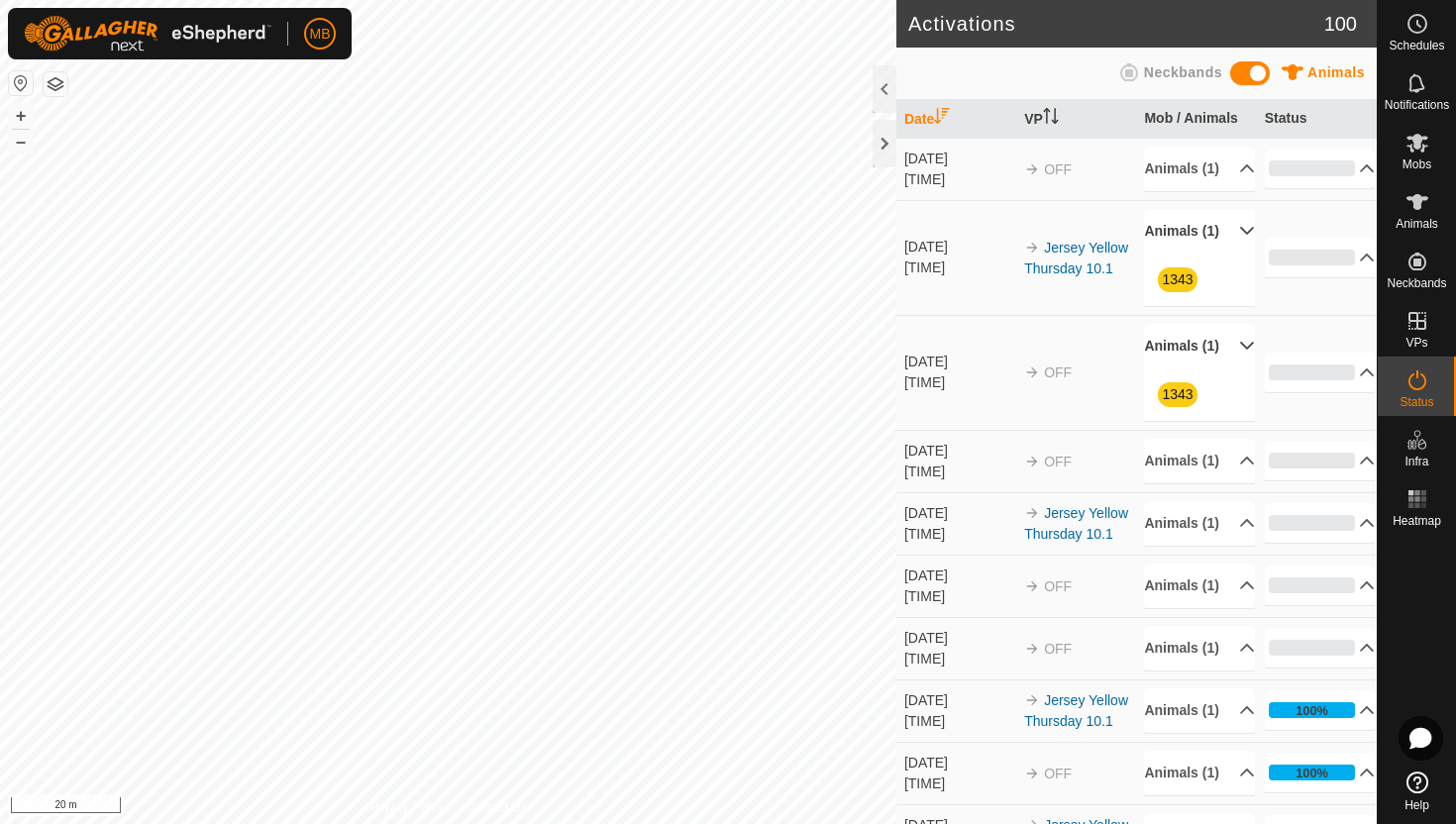 click on "Animals (1)" at bounding box center (1199, 346) 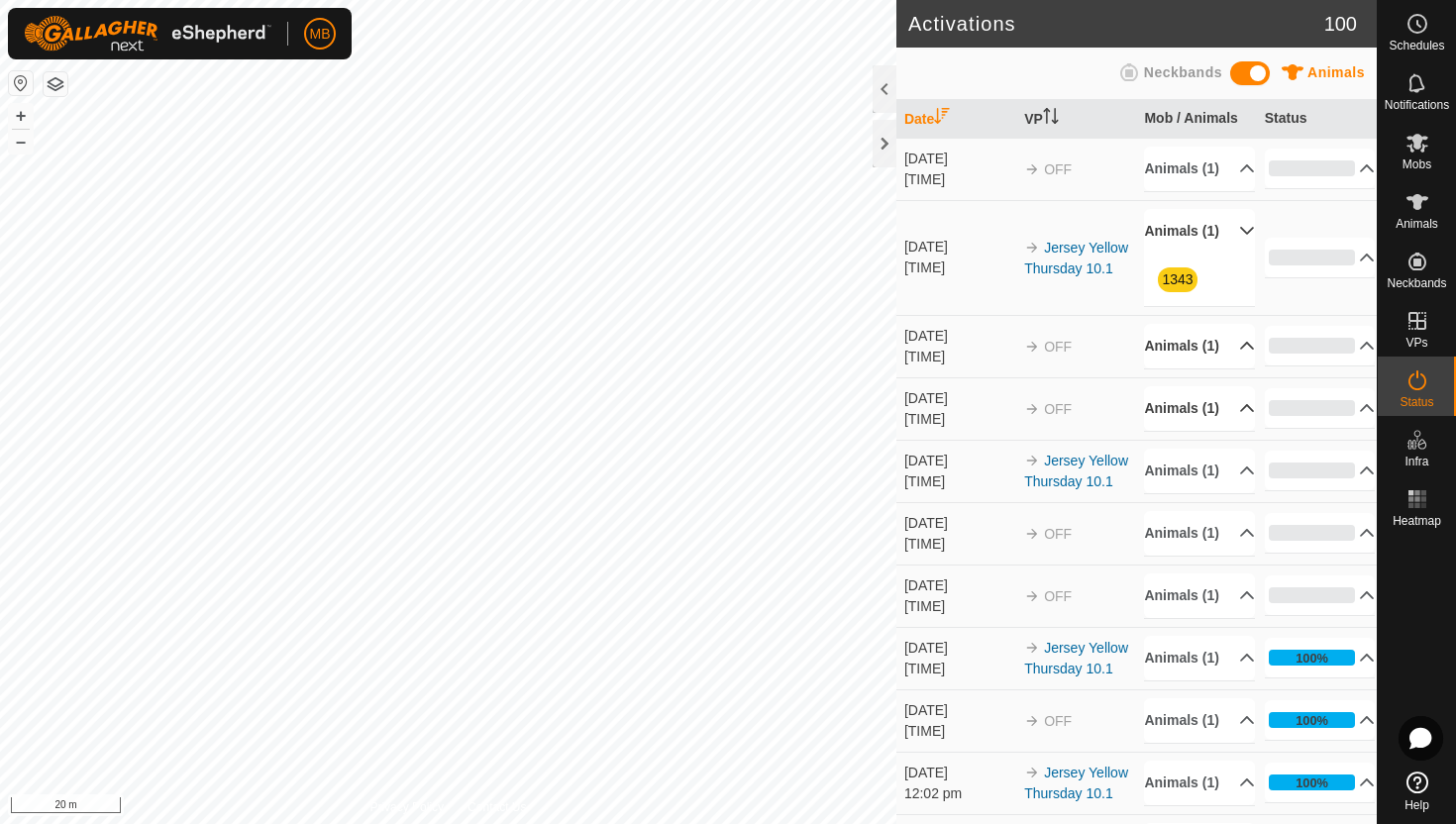 click on "Animals (1)" at bounding box center [1199, 408] 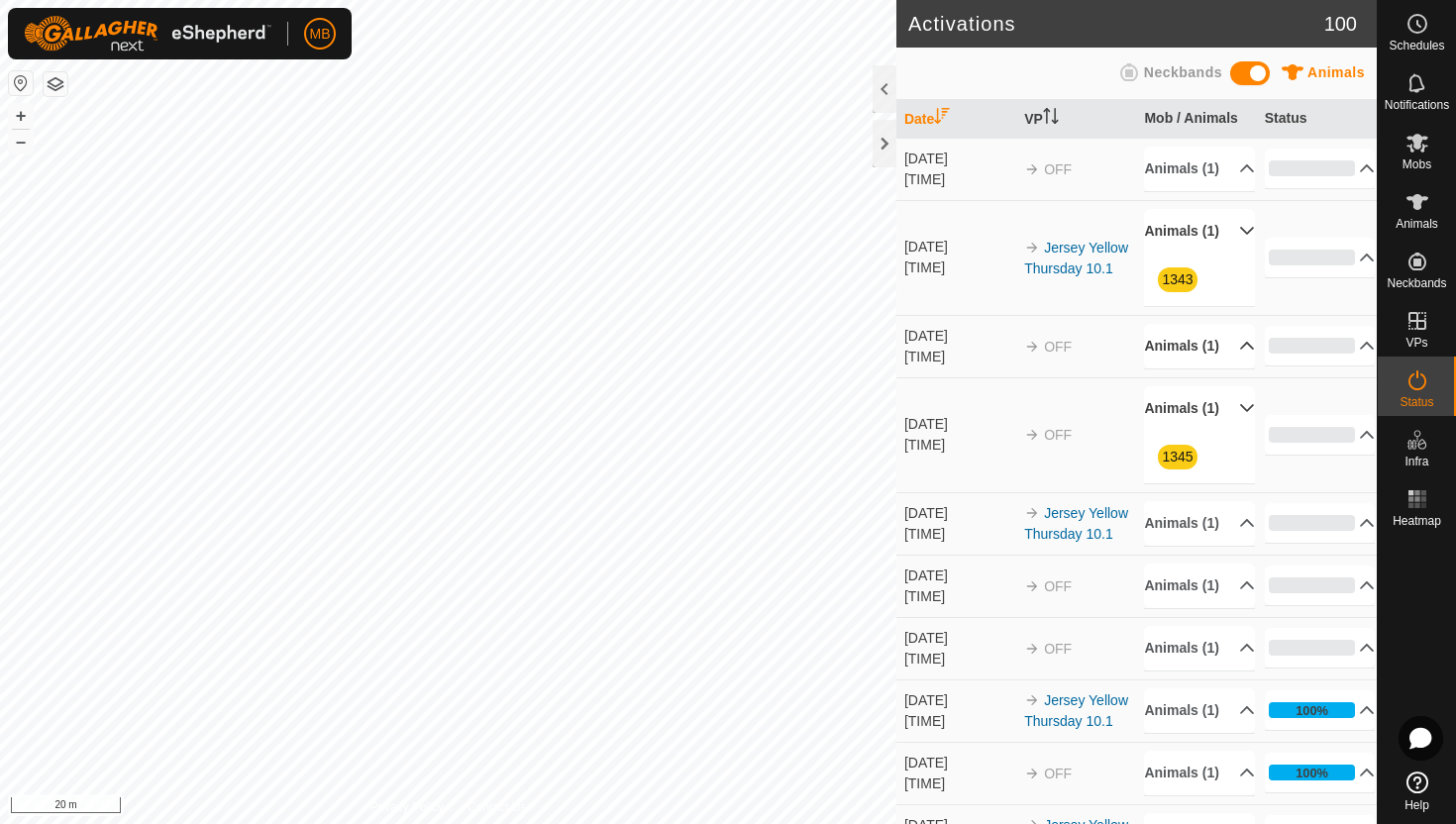click on "Animals (1)" at bounding box center [1199, 408] 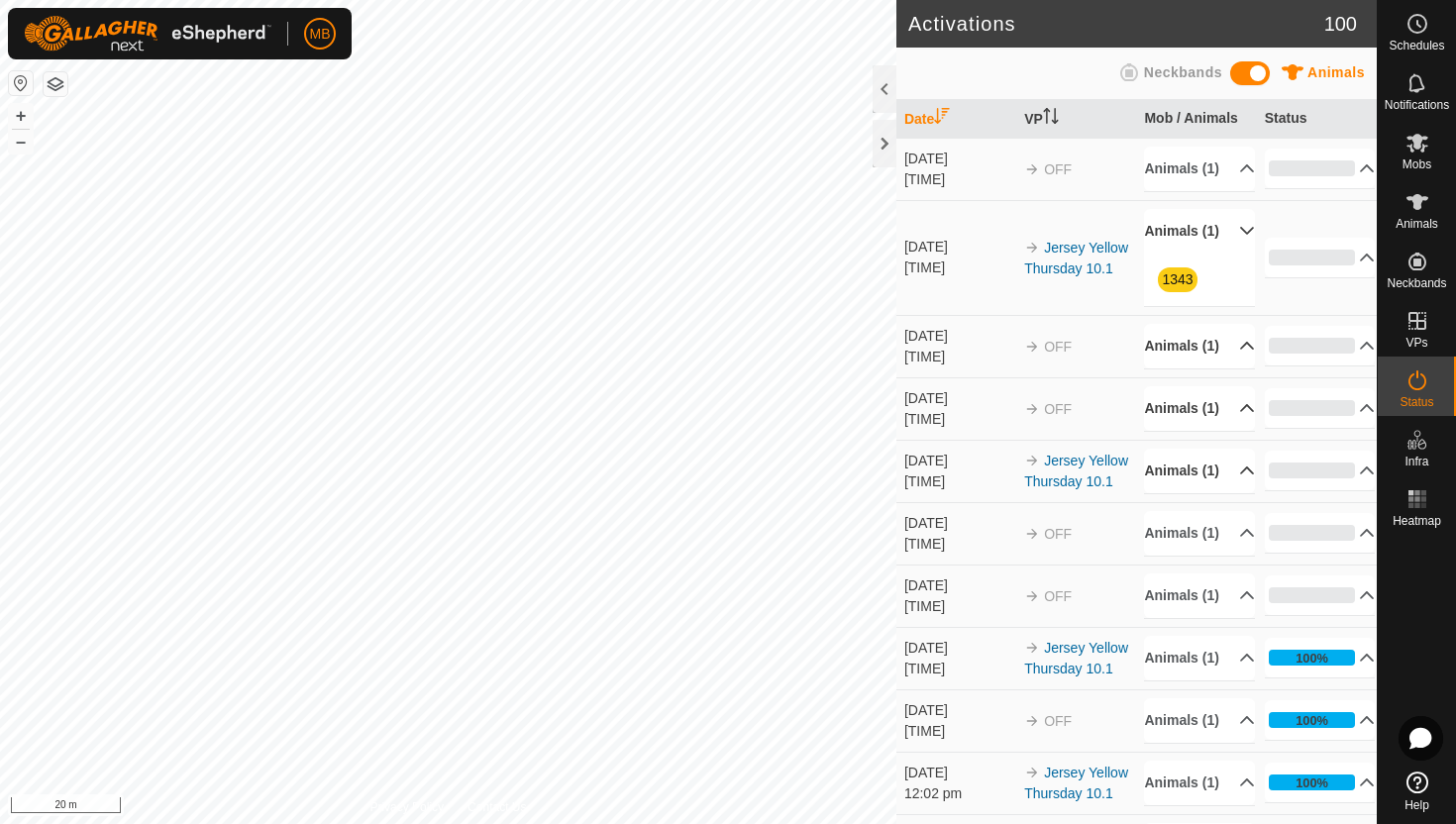 click on "Animals (1)" at bounding box center [1199, 470] 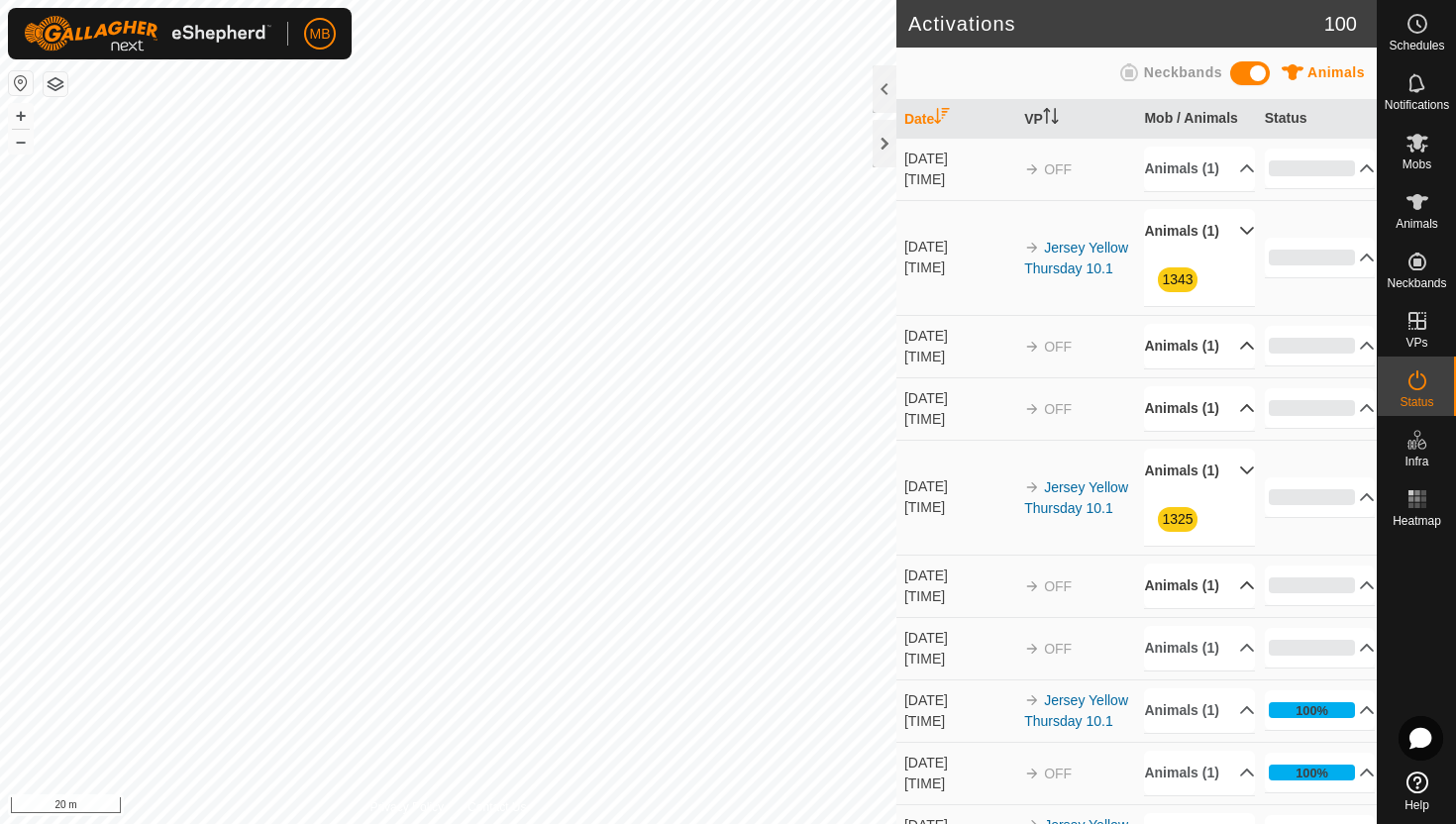 click on "Animals (1)" at bounding box center [1199, 585] 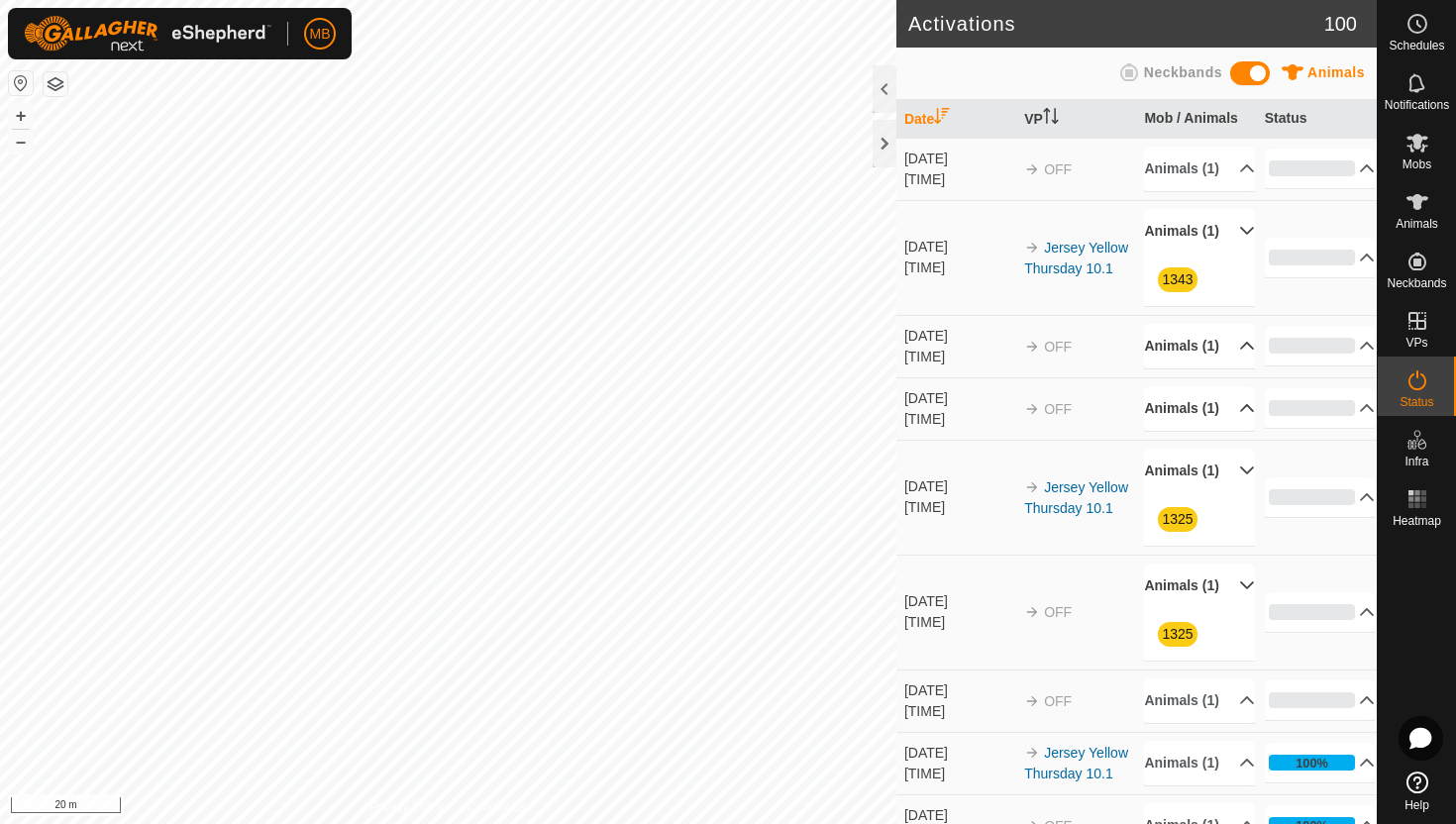 click on "Animals (1)" at bounding box center [1199, 470] 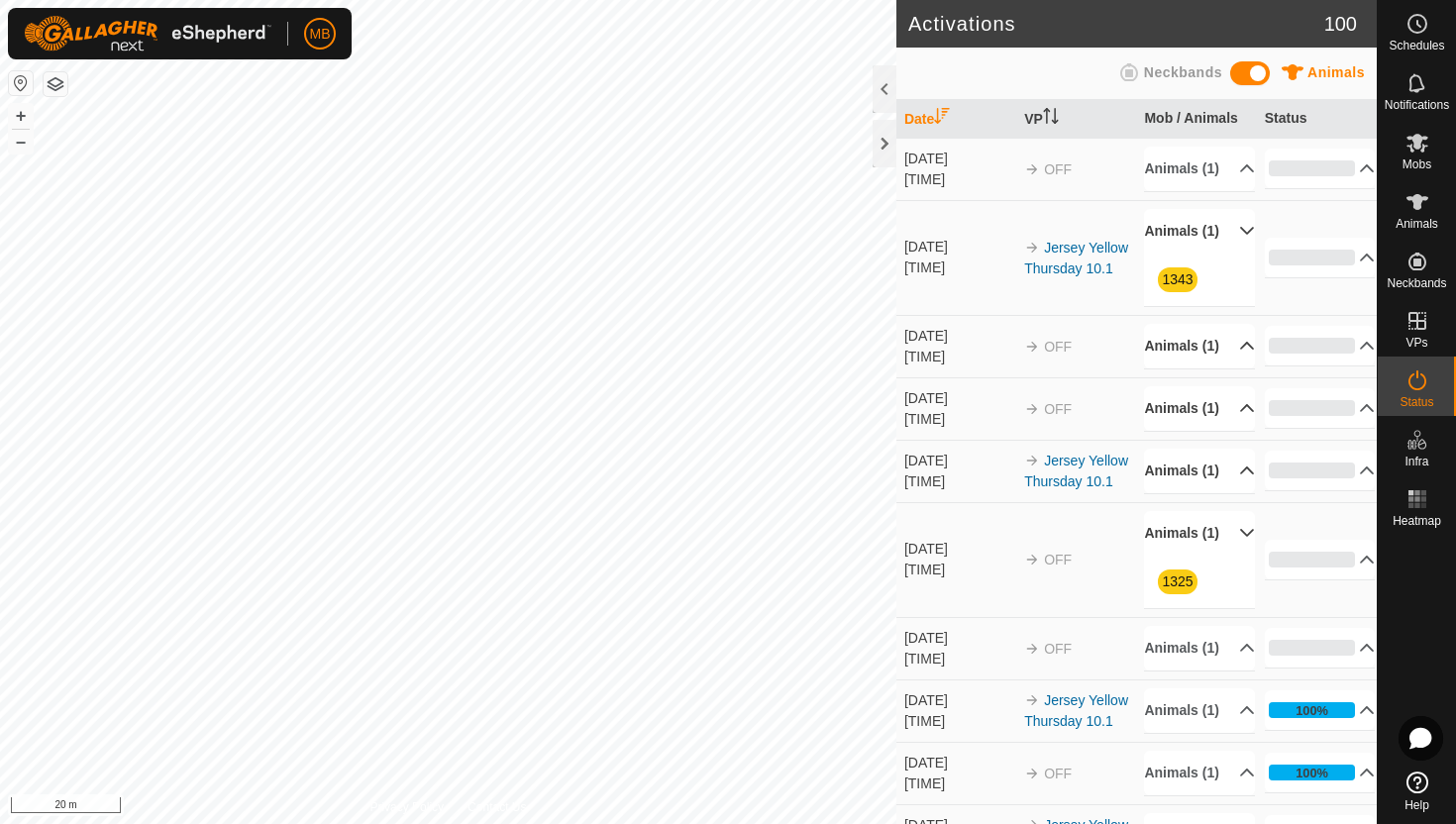 click on "Animals (1)" at bounding box center [1199, 346] 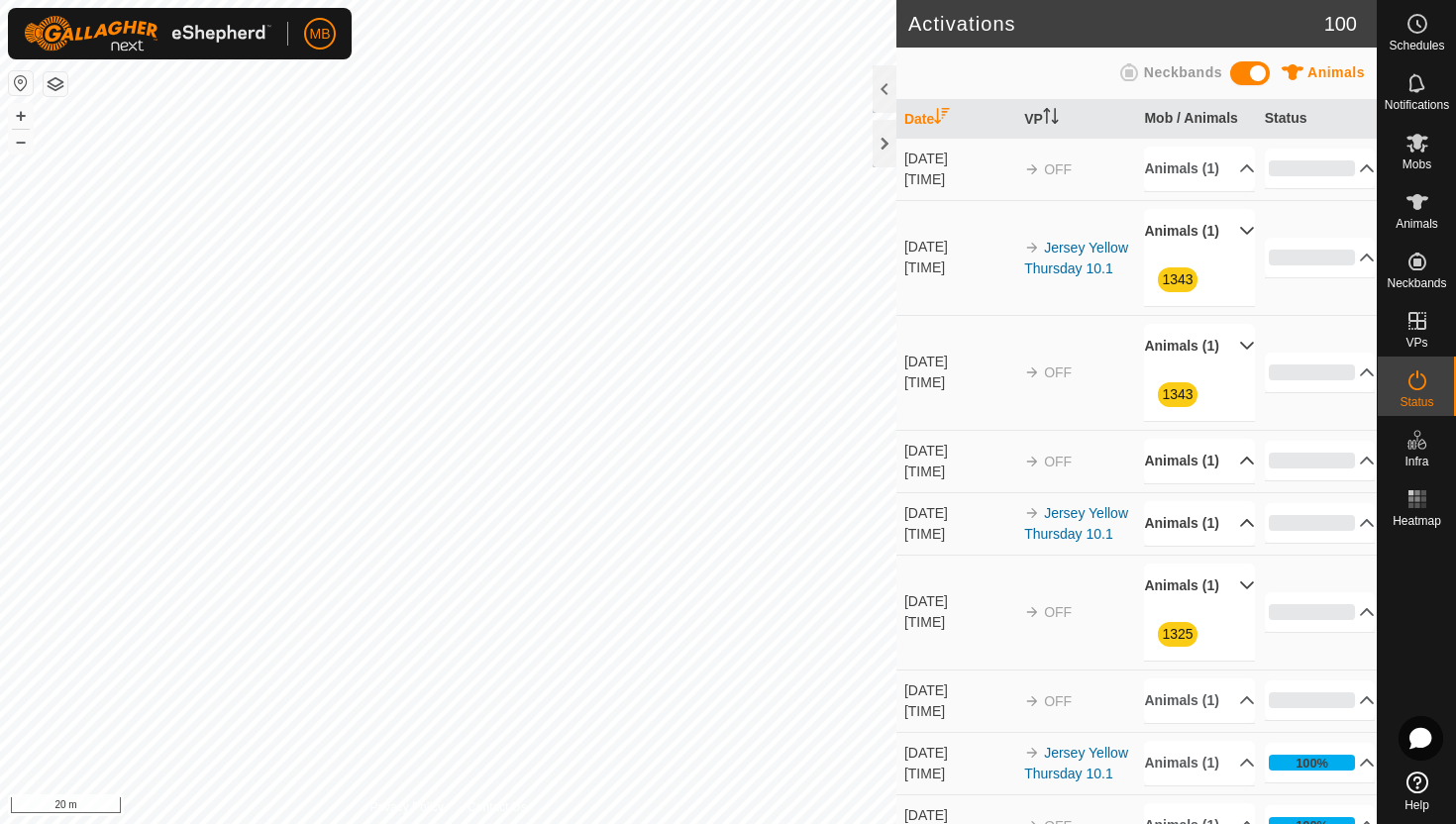 click on "Animals (1)" at bounding box center [1199, 346] 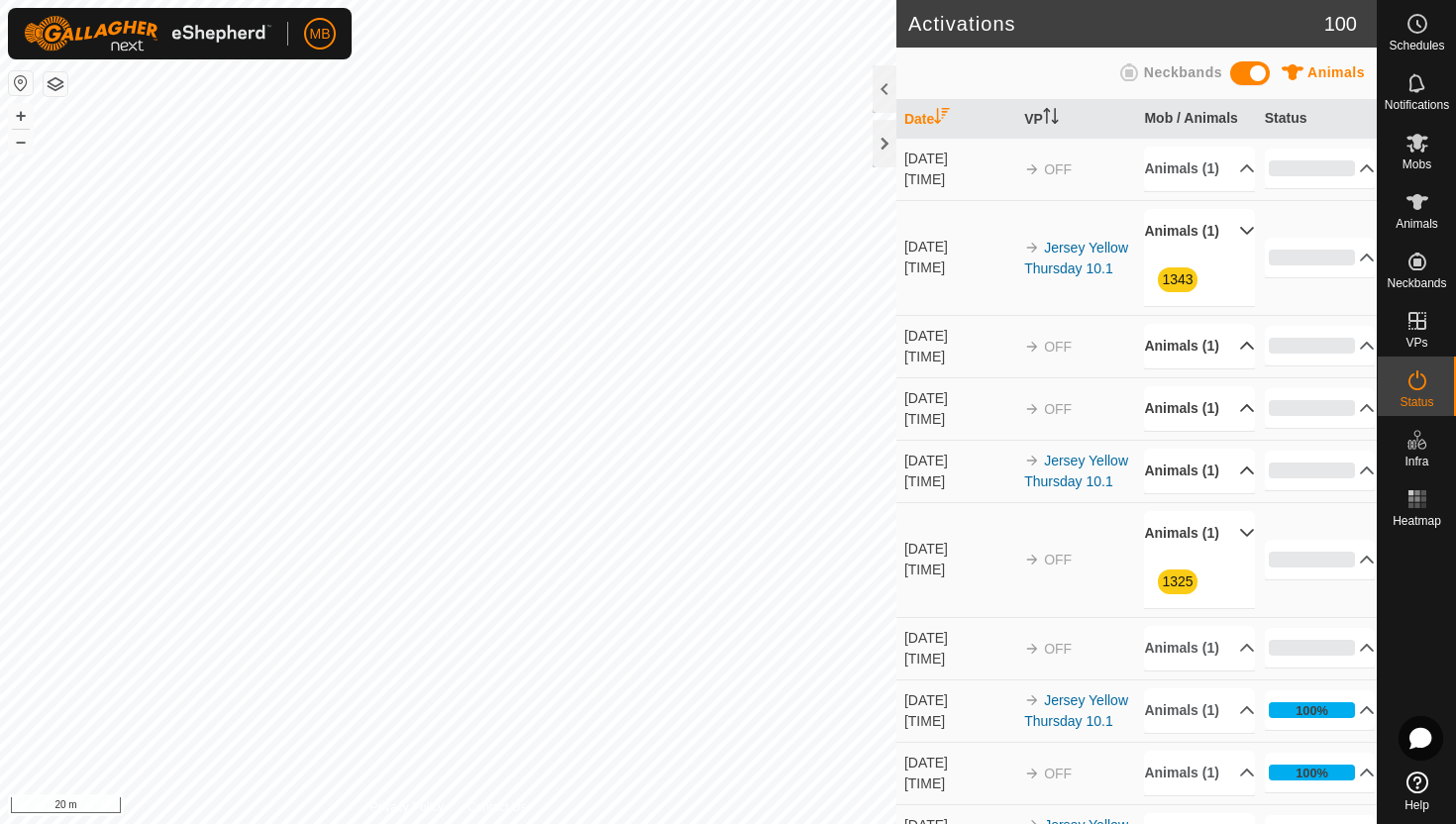 click on "Animals (1)" at bounding box center [1199, 231] 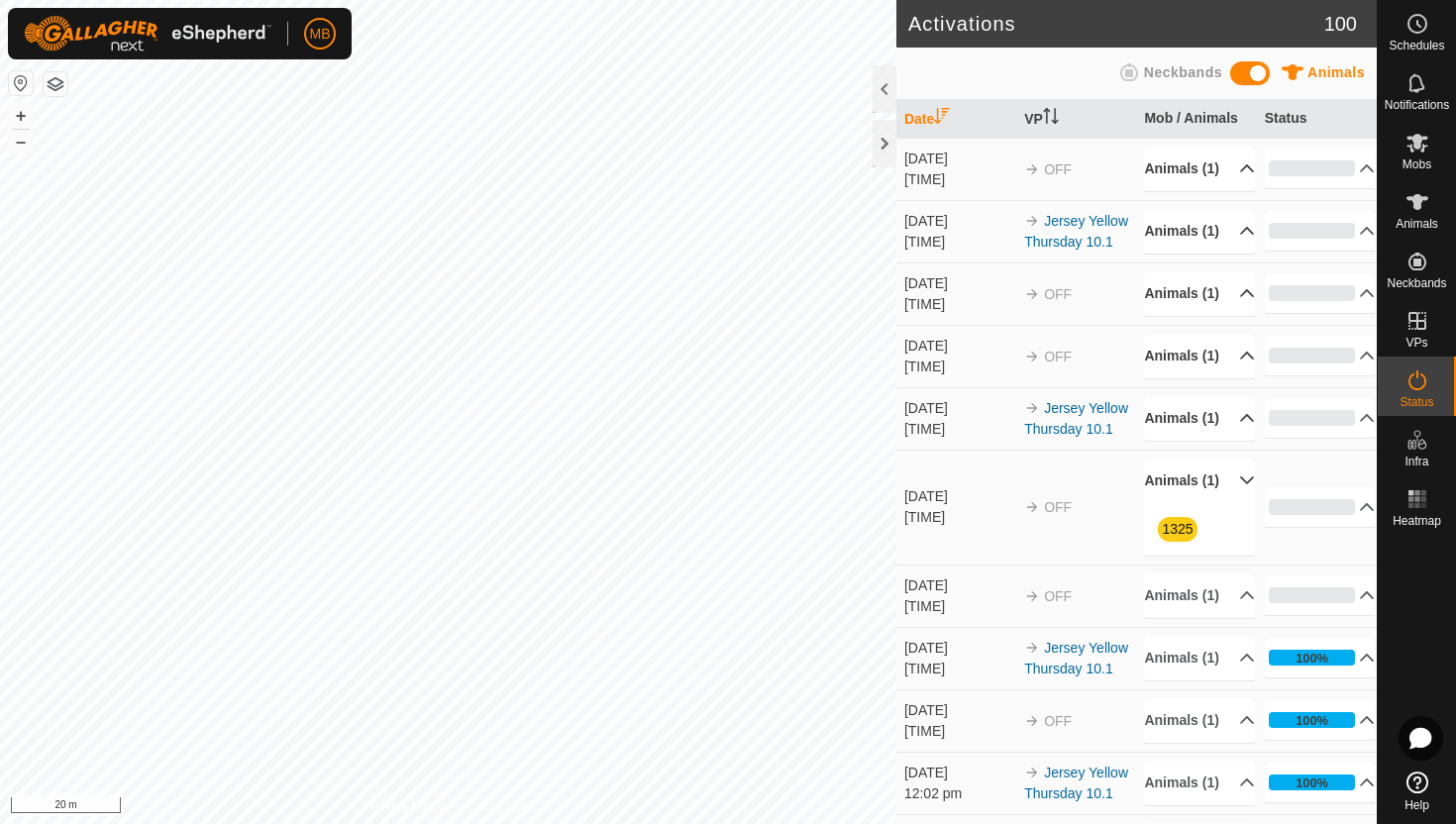 click on "Animals (1)" at bounding box center (1199, 168) 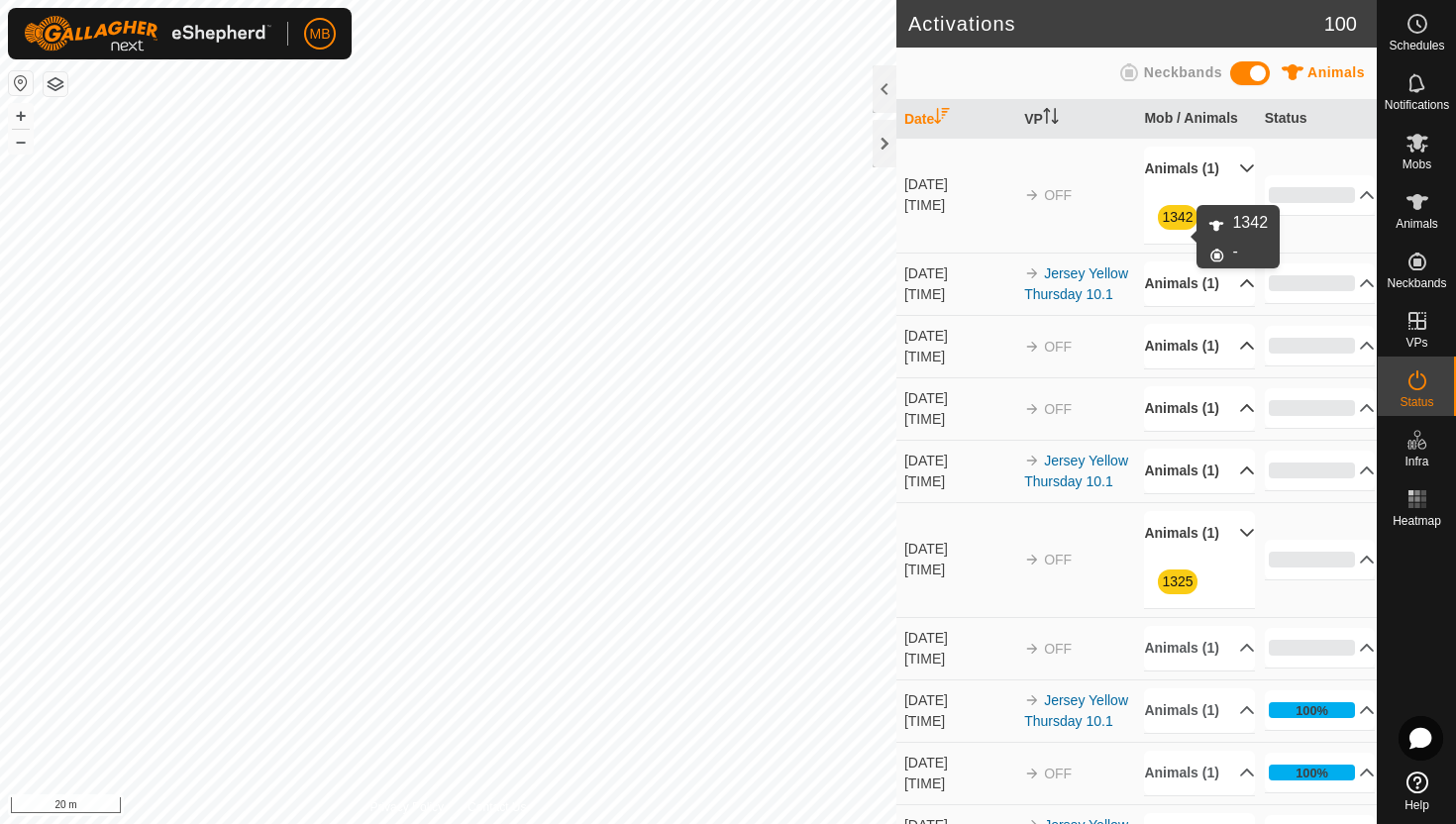 click on "1342" at bounding box center [1177, 217] 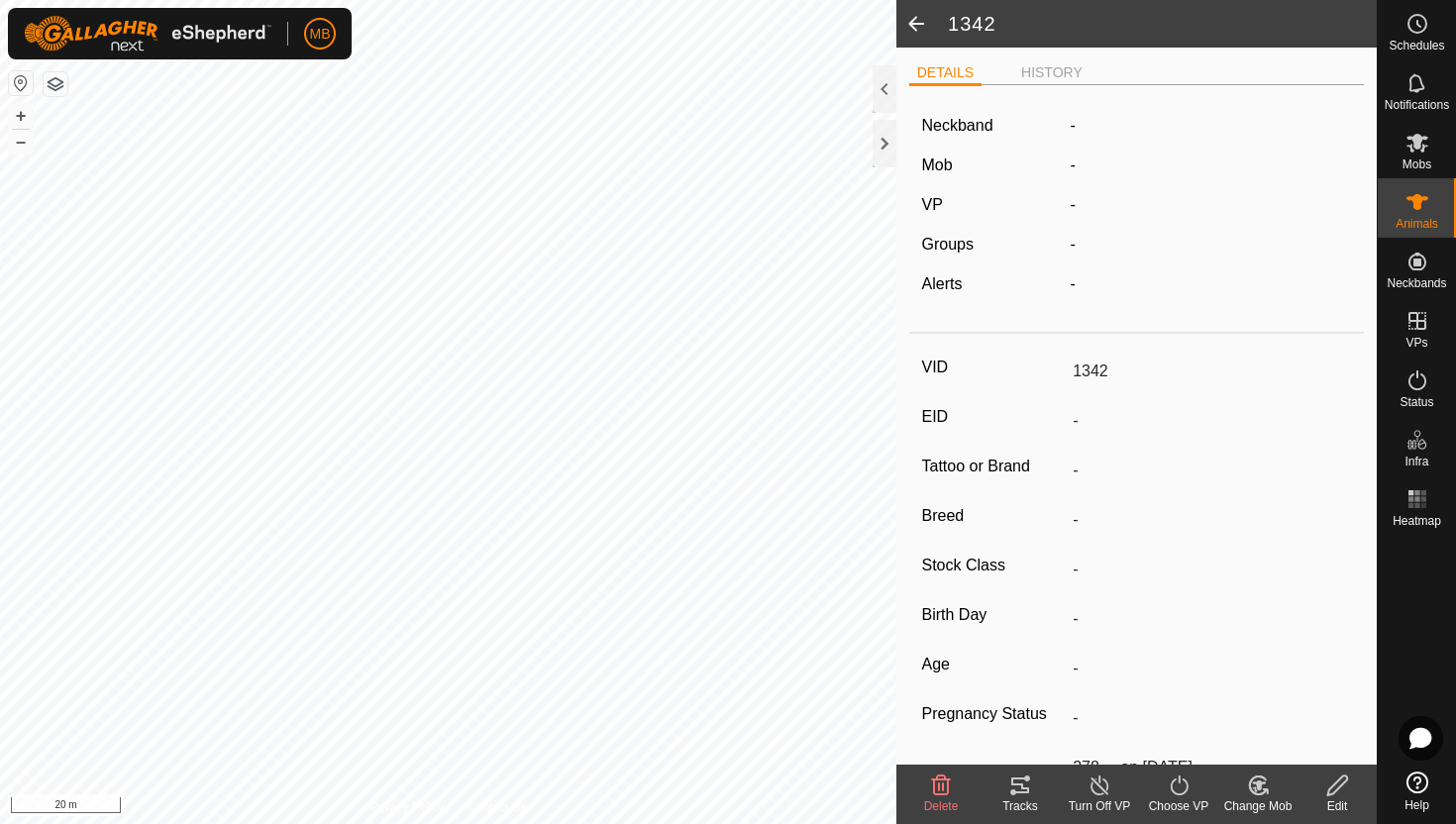 click at bounding box center (1337, 785) 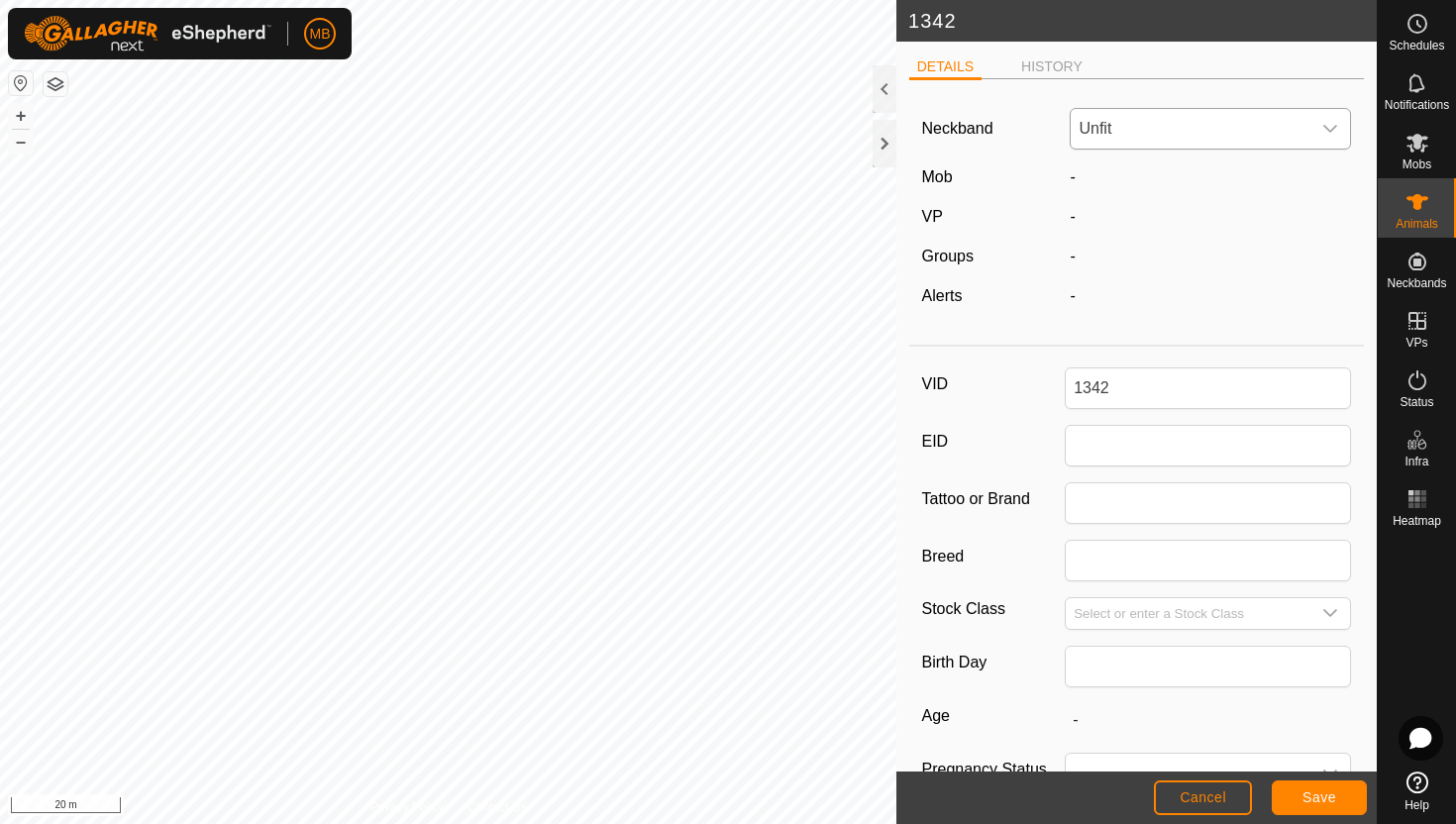 click at bounding box center (1330, 129) 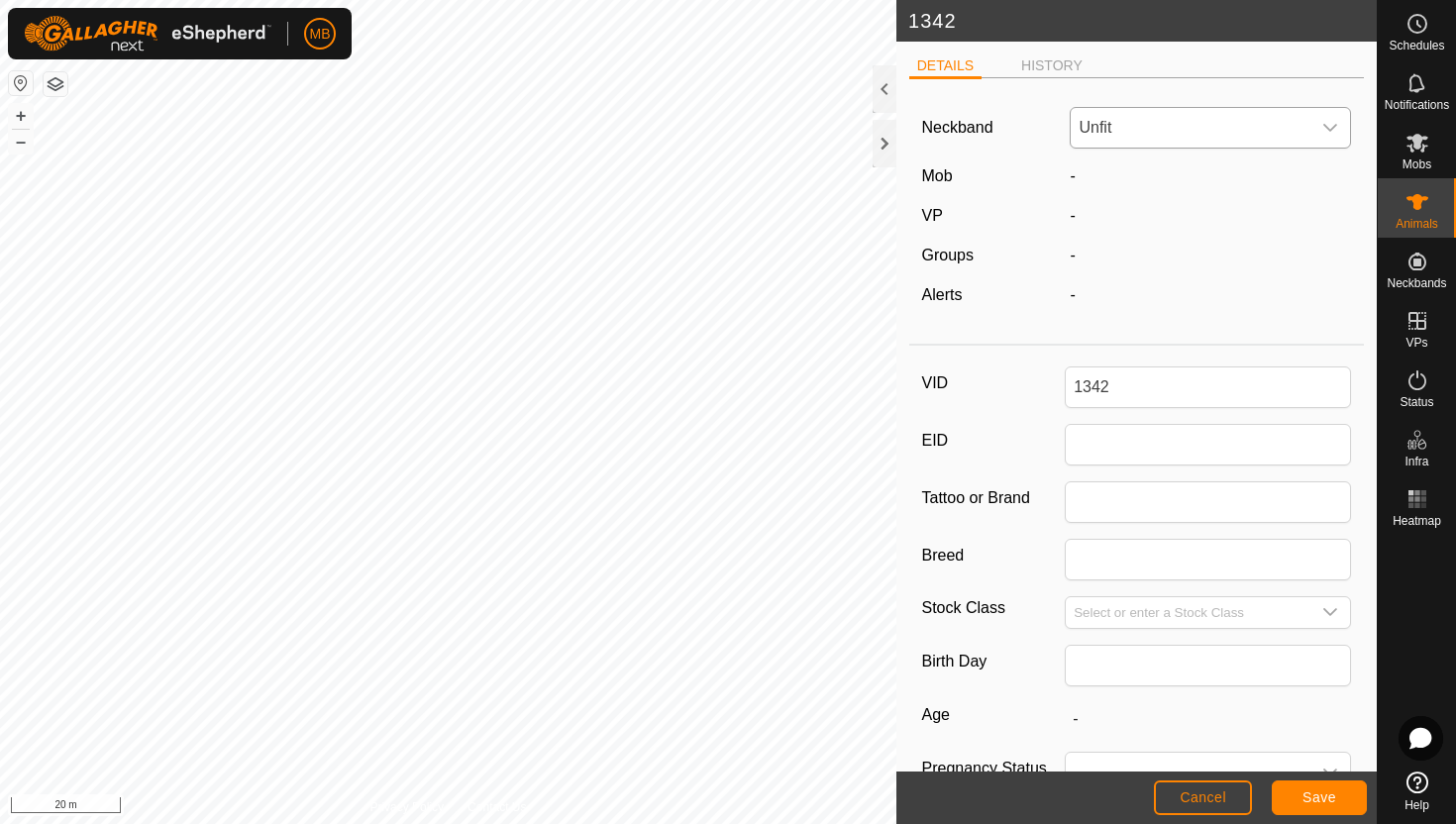 click at bounding box center (1330, 128) 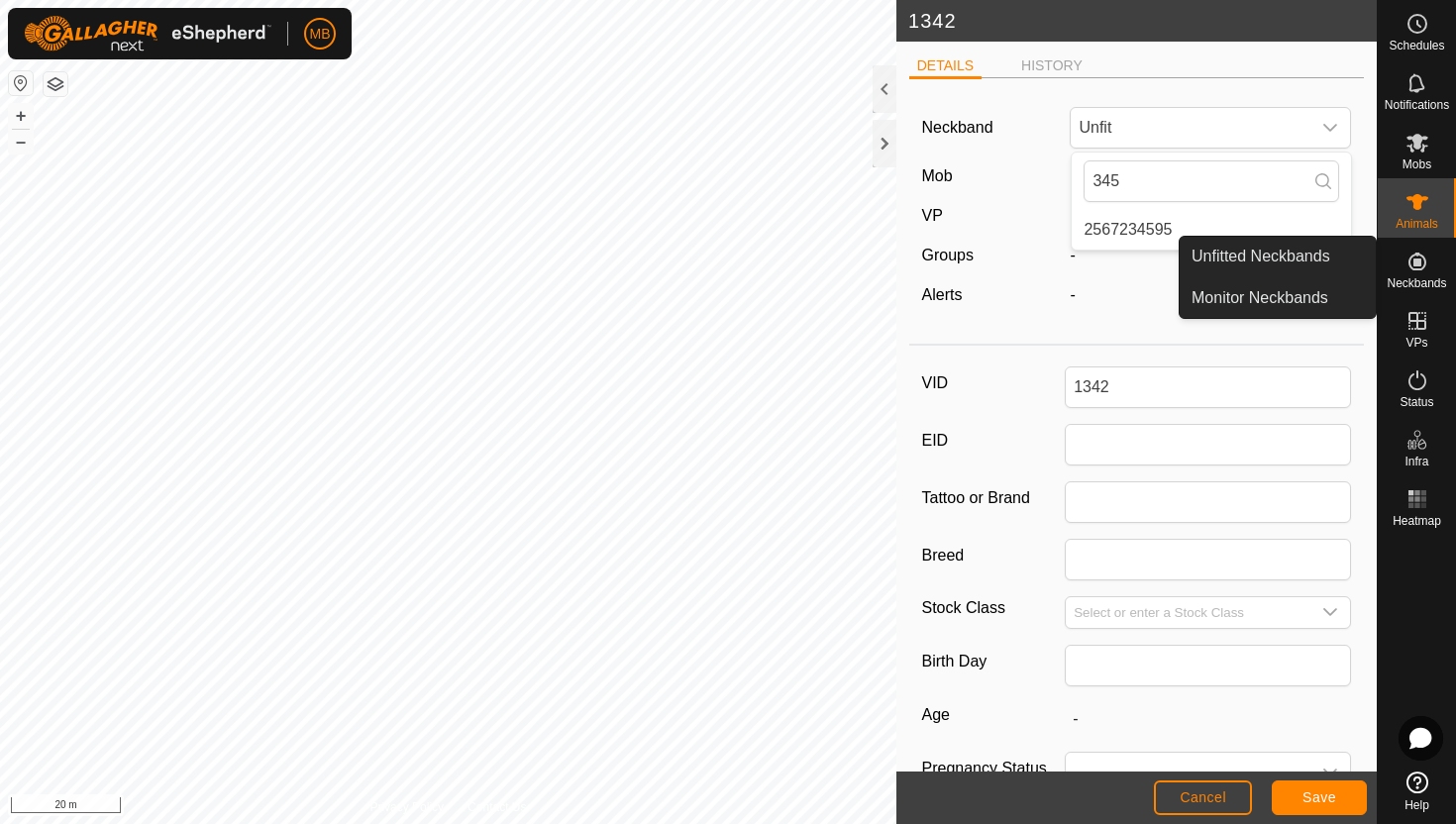 click at bounding box center [1417, 261] 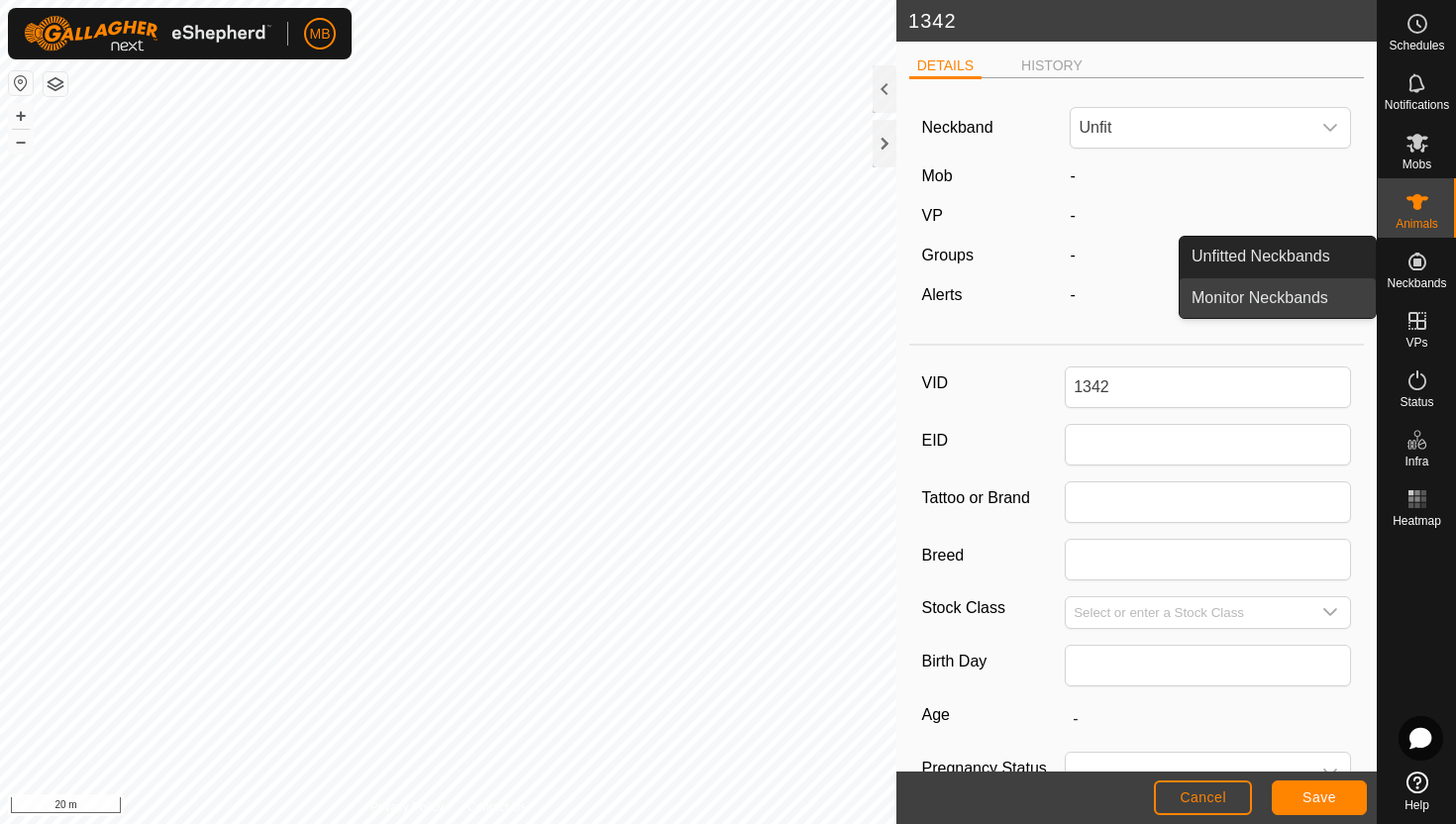 click on "Monitor Neckbands" at bounding box center [1278, 298] 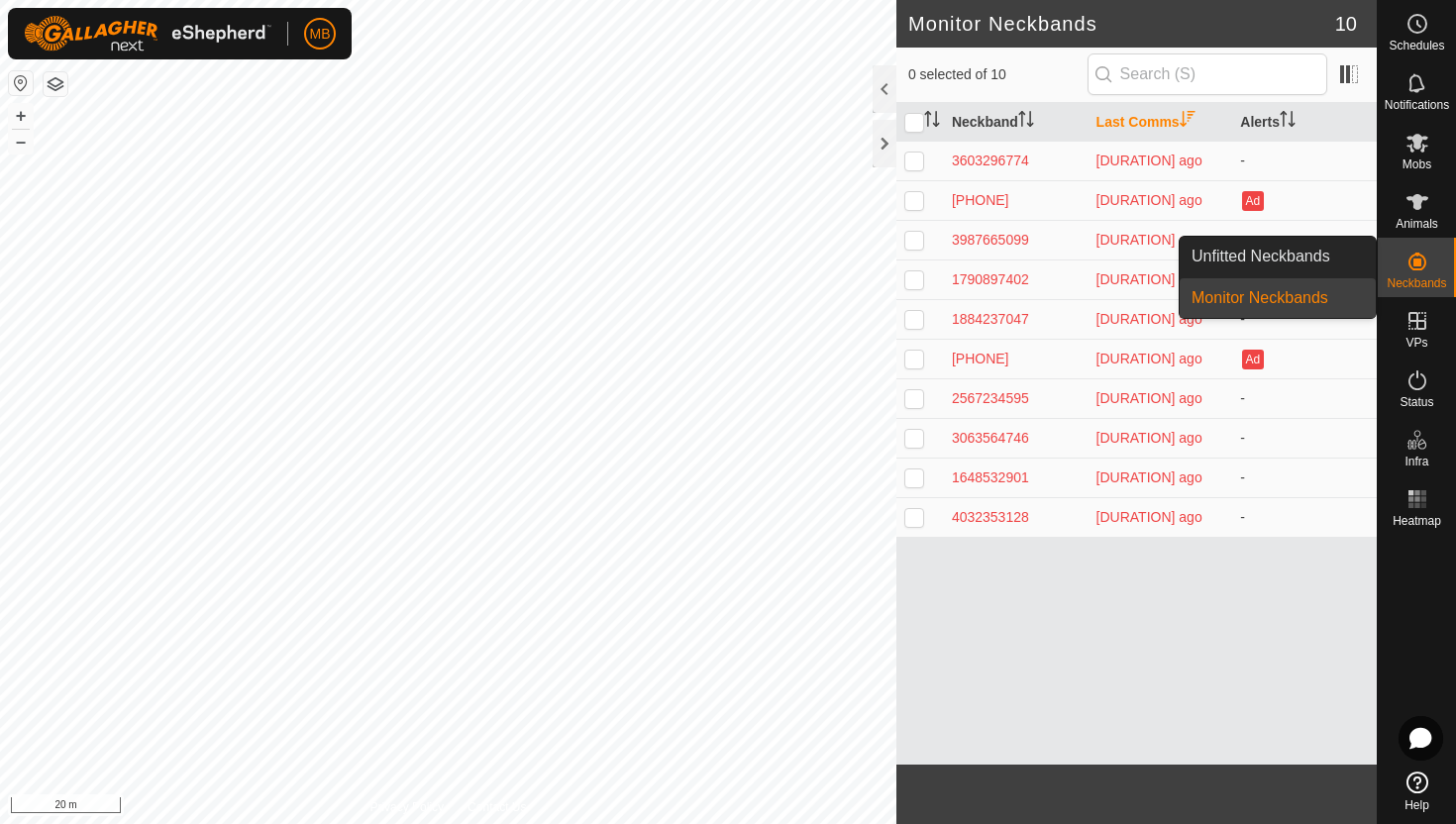 click at bounding box center [1417, 261] 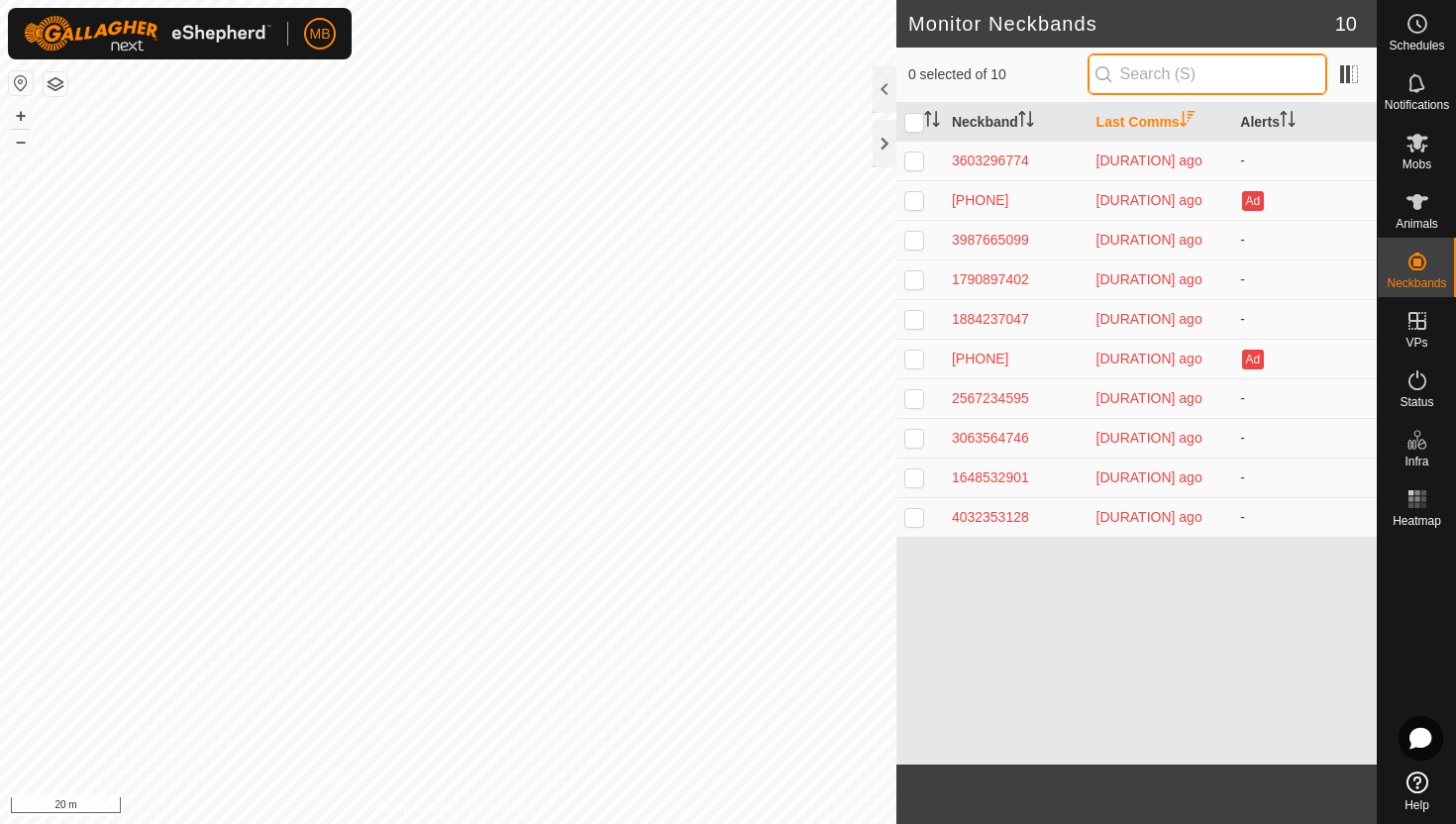 click at bounding box center (1207, 74) 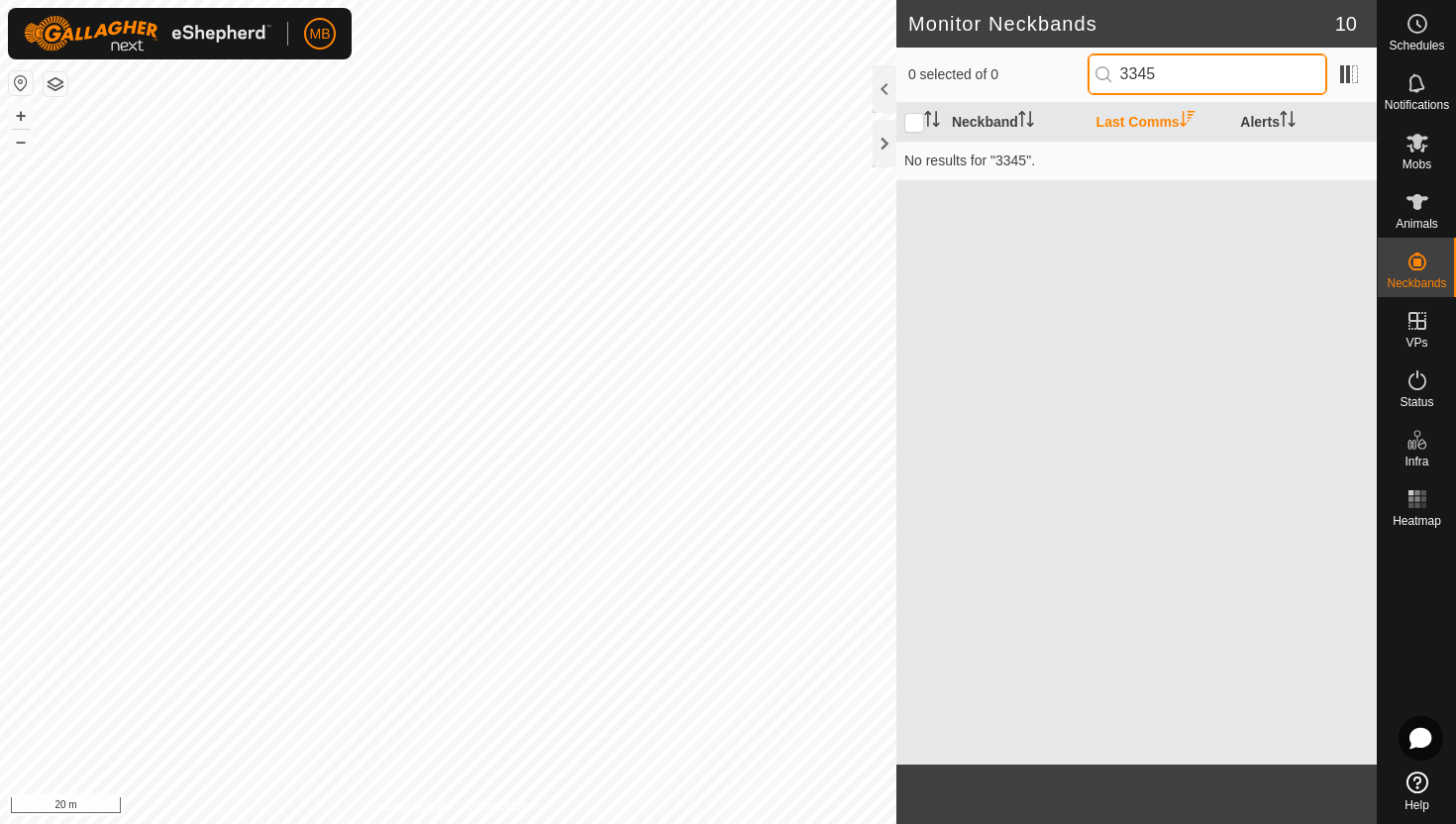 click on "3345" at bounding box center [1207, 74] 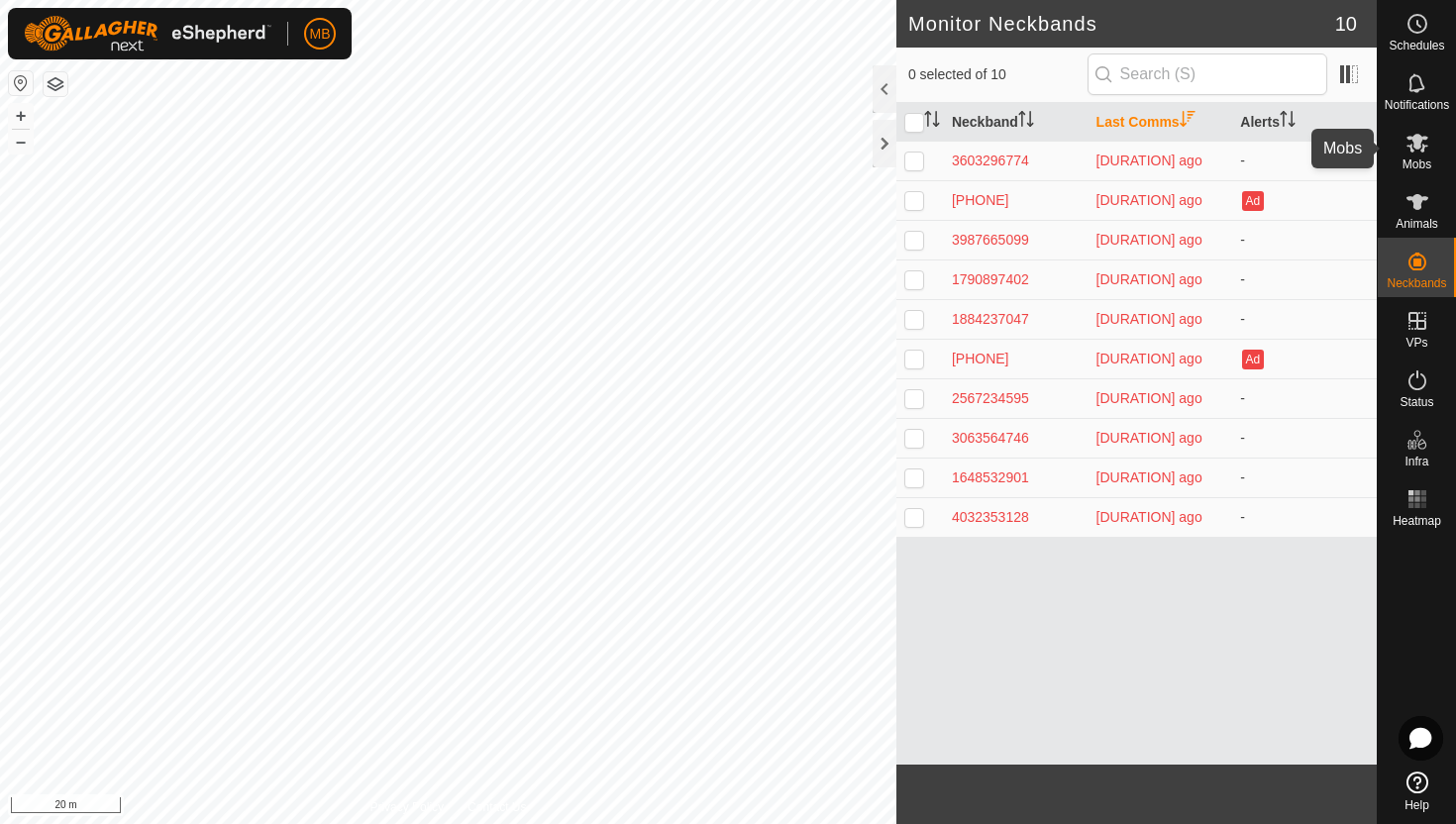click at bounding box center (1417, 143) 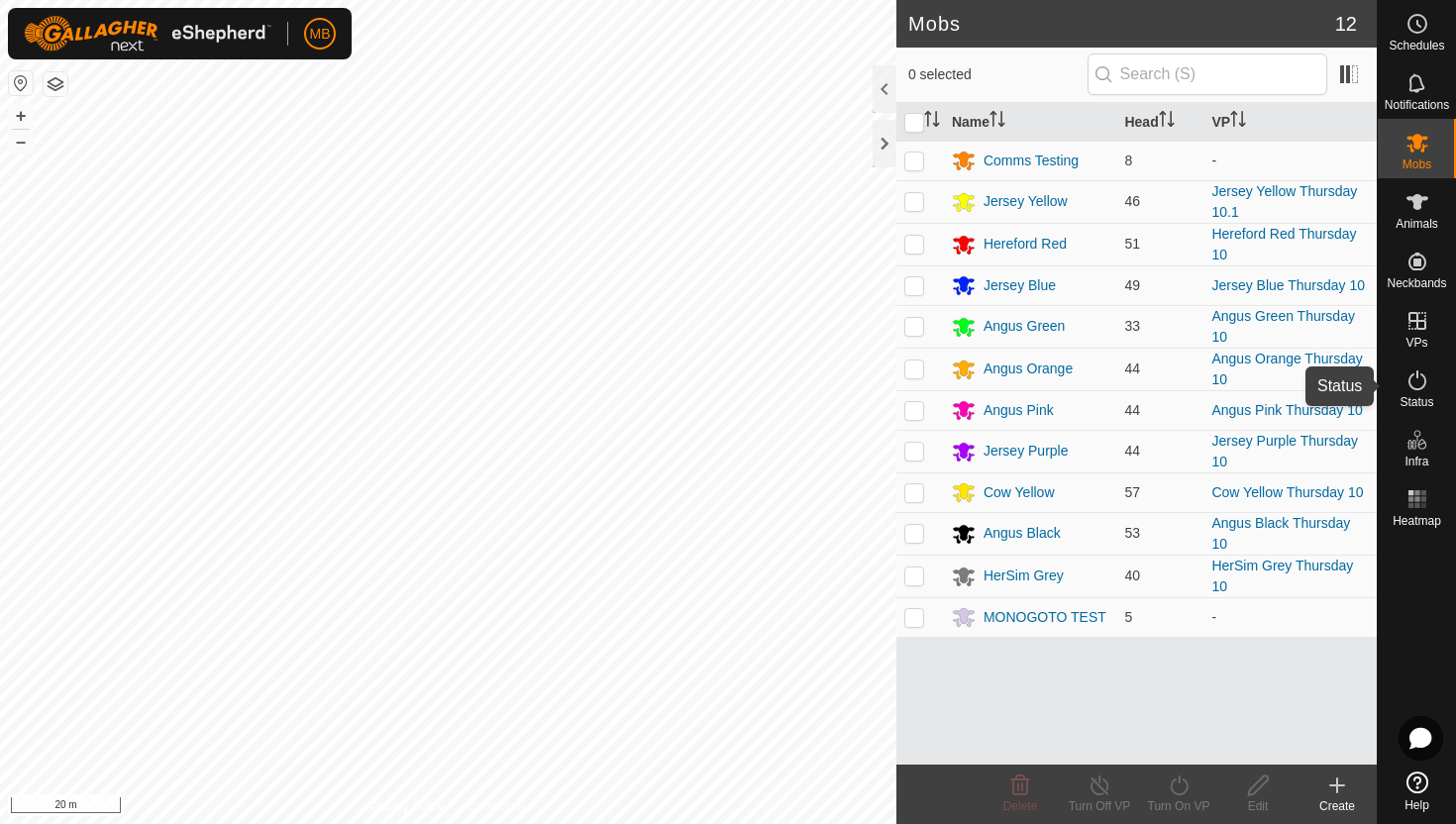 click at bounding box center [1417, 380] 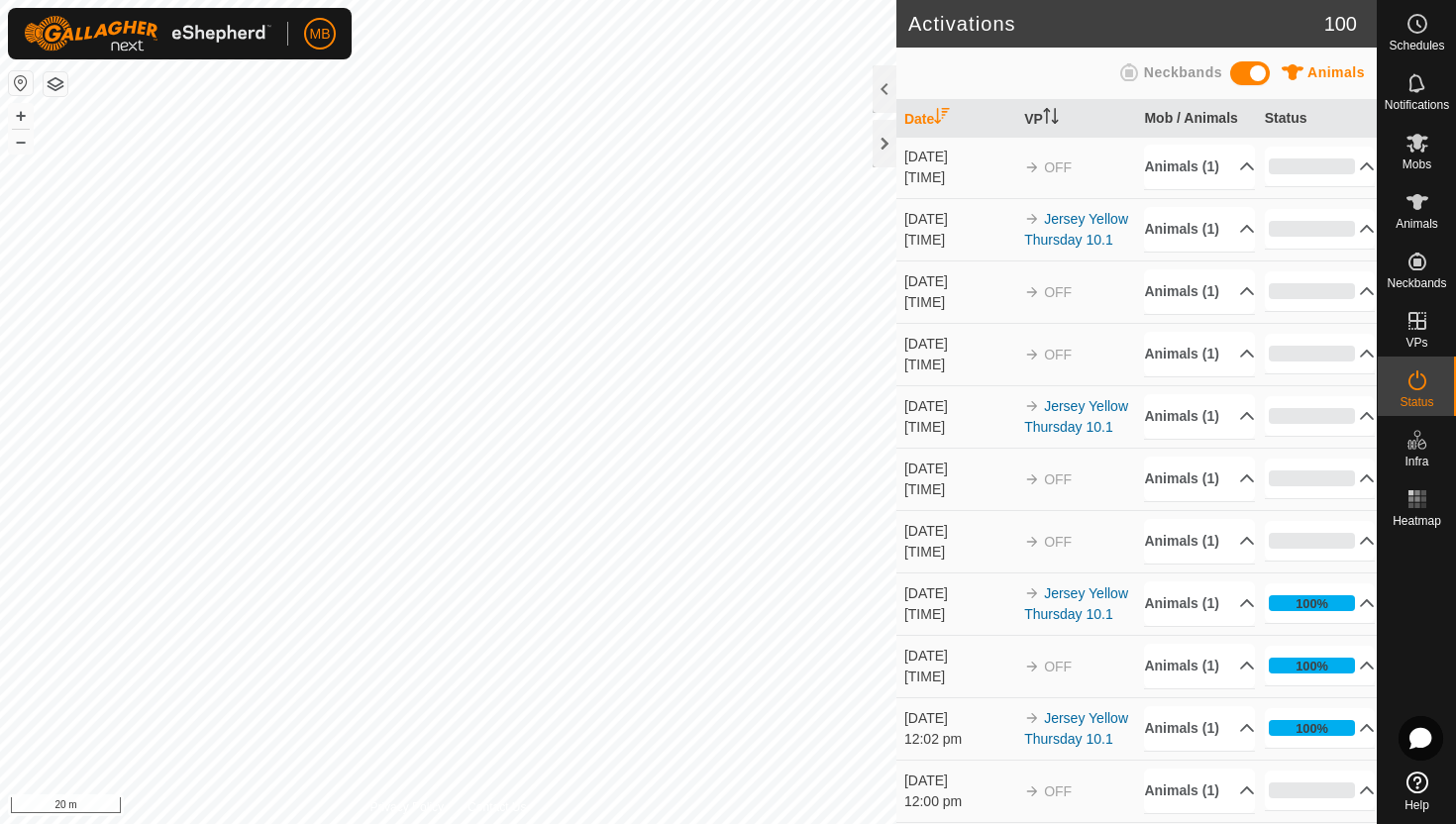 scroll, scrollTop: 0, scrollLeft: 0, axis: both 